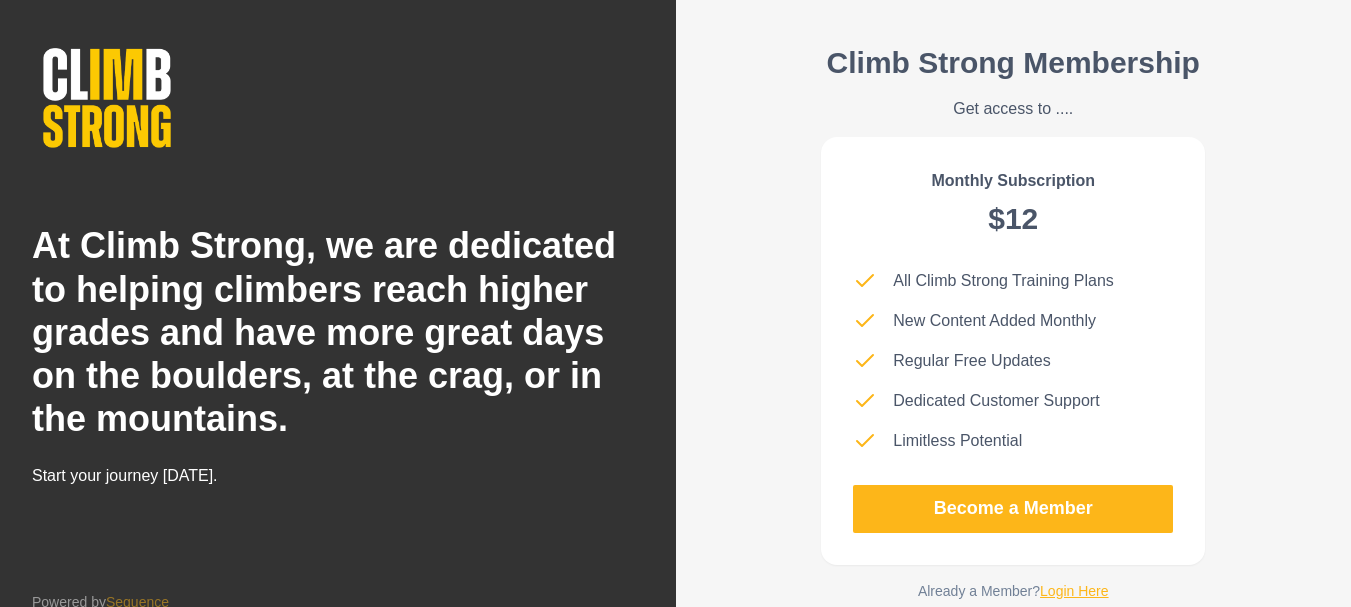 scroll, scrollTop: 46, scrollLeft: 0, axis: vertical 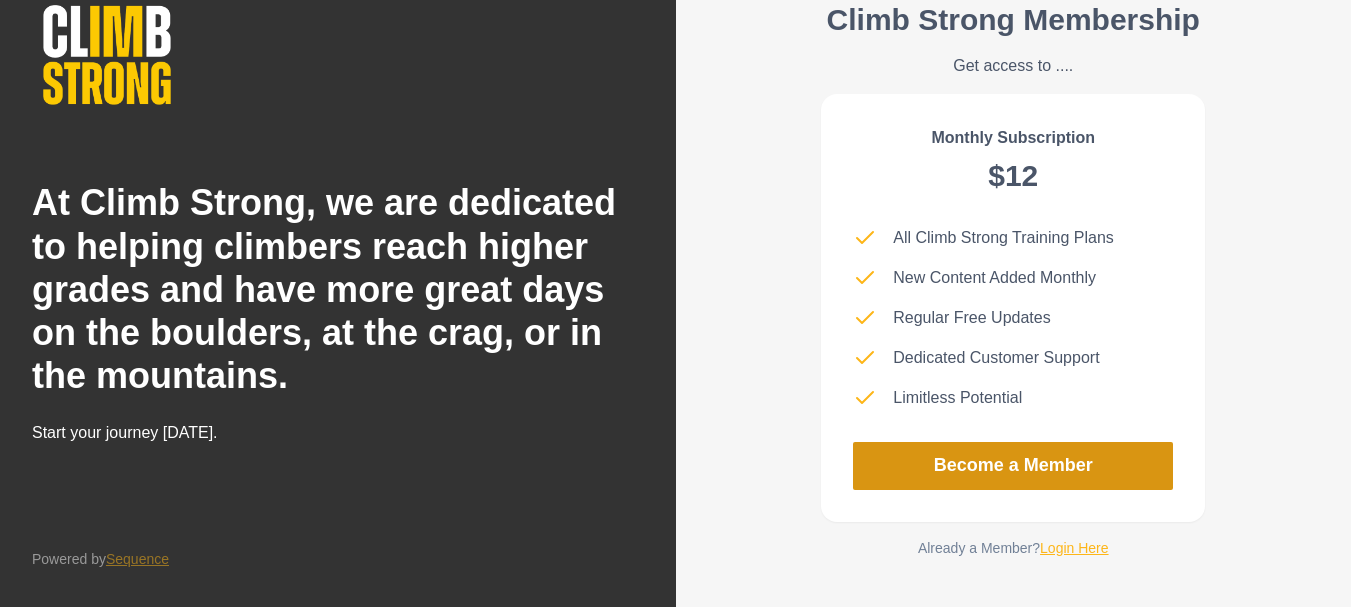 click on "Become a Member" at bounding box center (1013, 466) 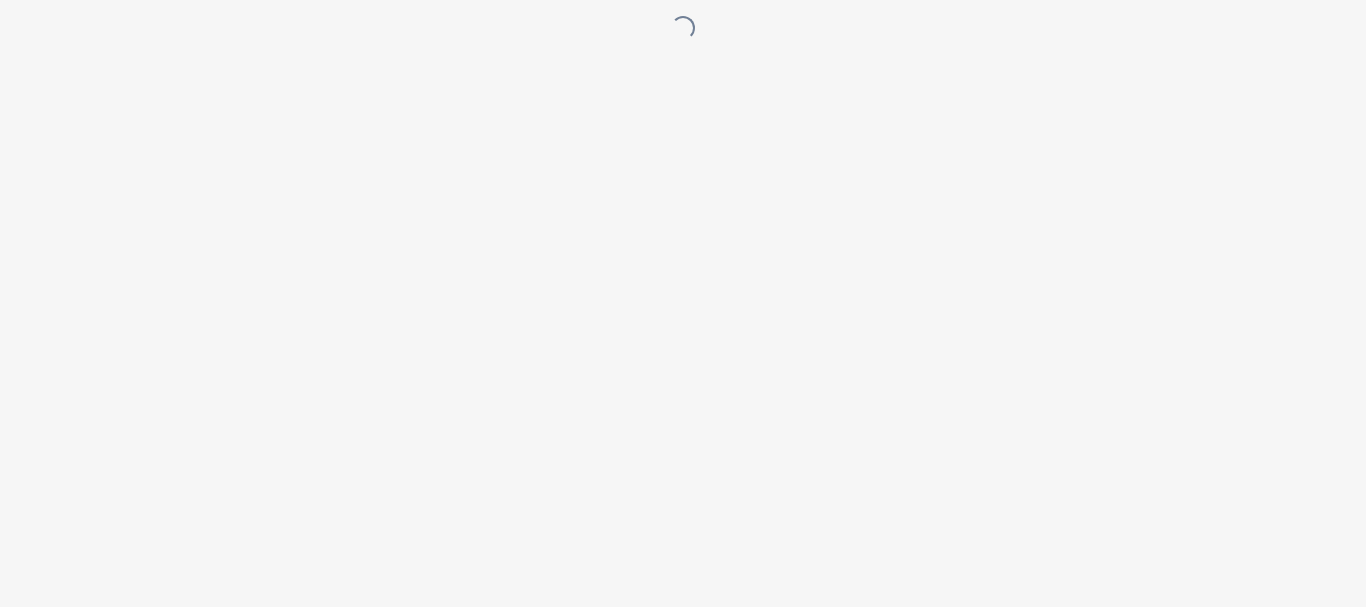 scroll, scrollTop: 0, scrollLeft: 0, axis: both 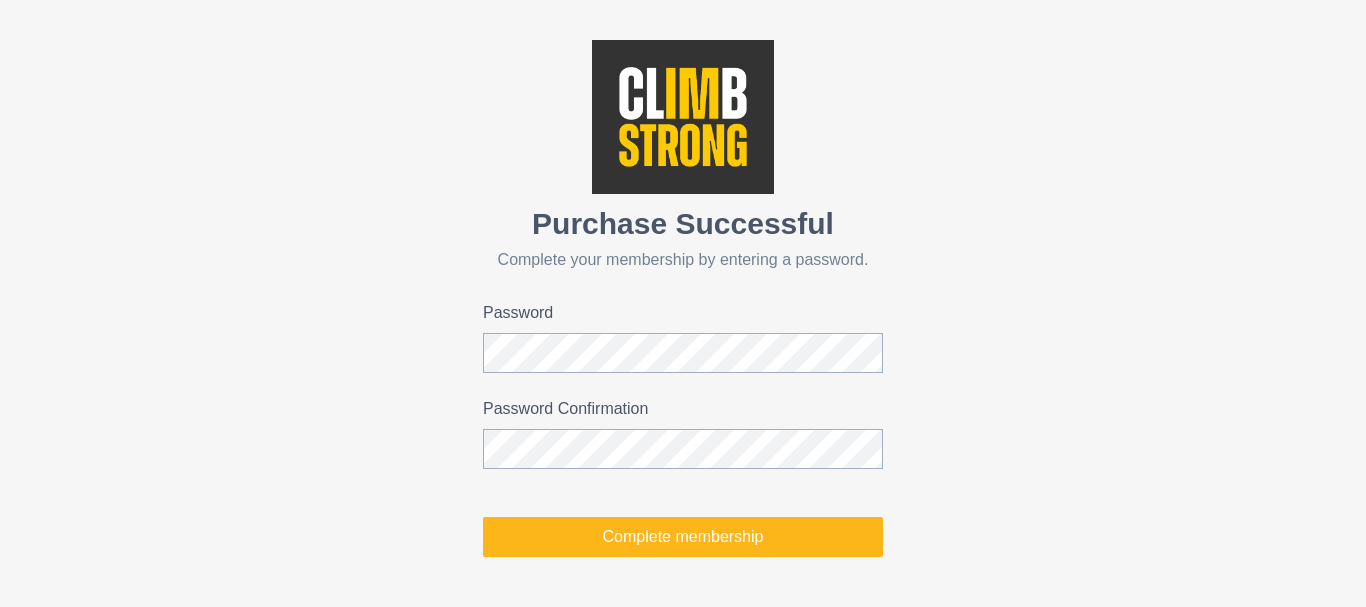 click at bounding box center [883, 352] 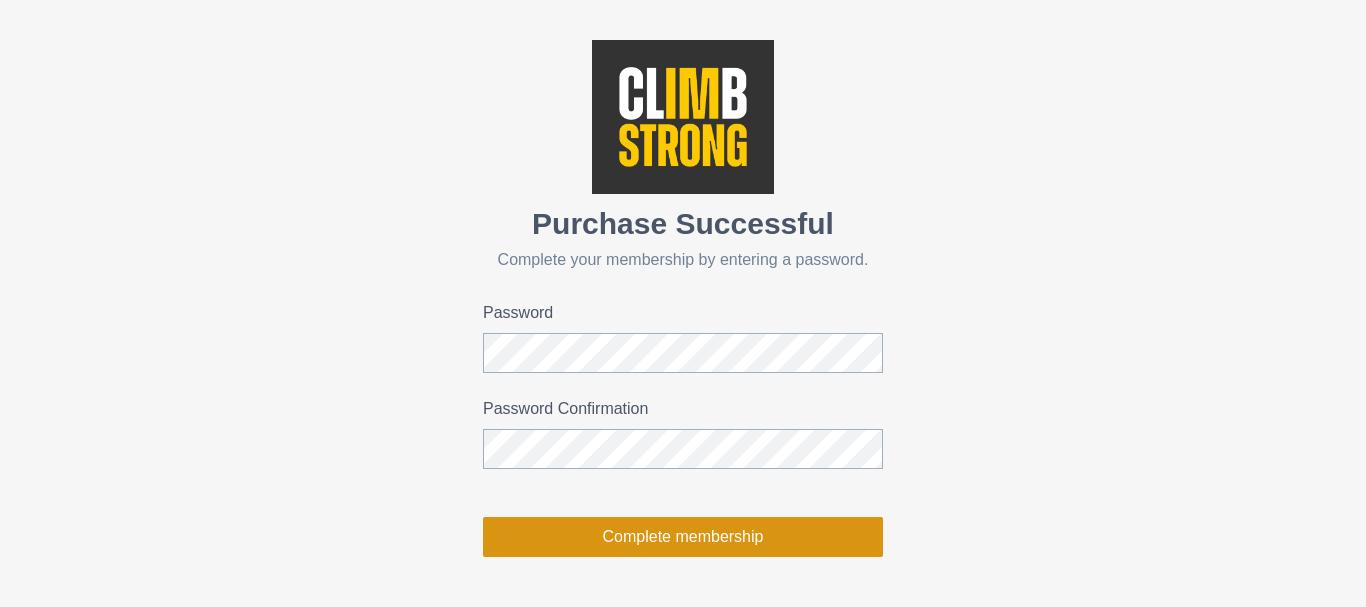 click on "Complete membership" at bounding box center (683, 537) 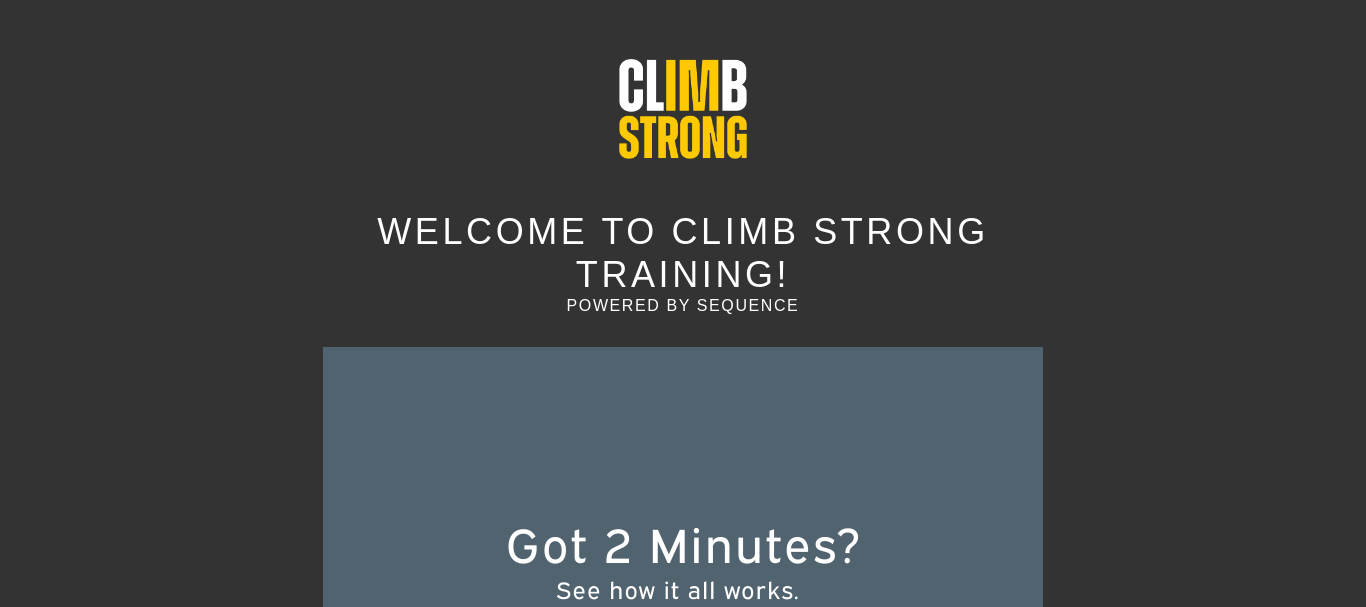 click at bounding box center [0, 607] 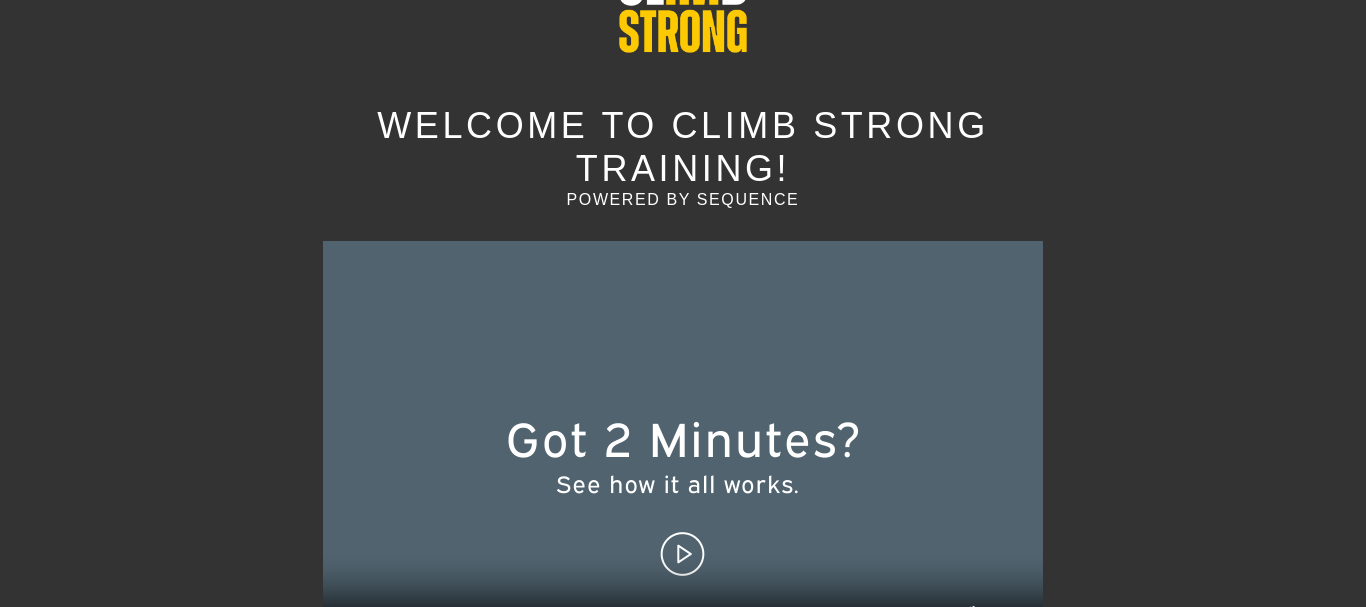 scroll, scrollTop: 0, scrollLeft: 0, axis: both 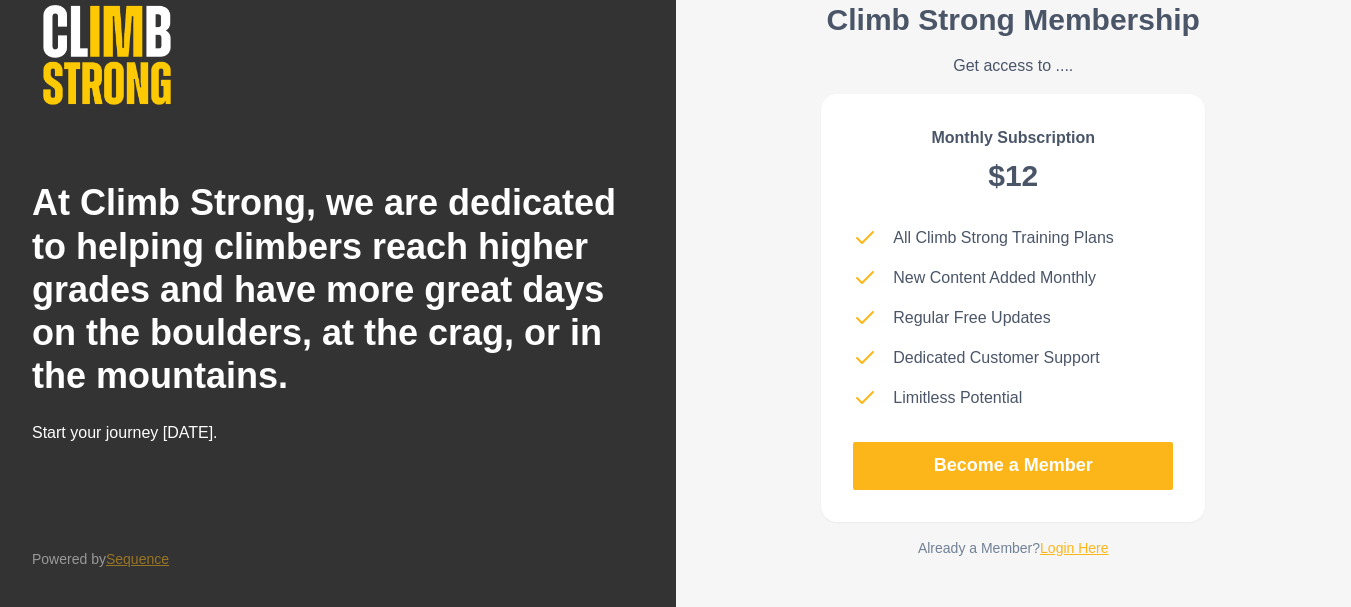 click on "Climb Strong Membership Get access to .... Monthly Subscription $12 All Climb Strong Training Plans New Content Added Monthly Regular Free Updates Dedicated Customer Support Limitless Potential Become a Member Already a Member?  Login Here" at bounding box center [1013, 280] 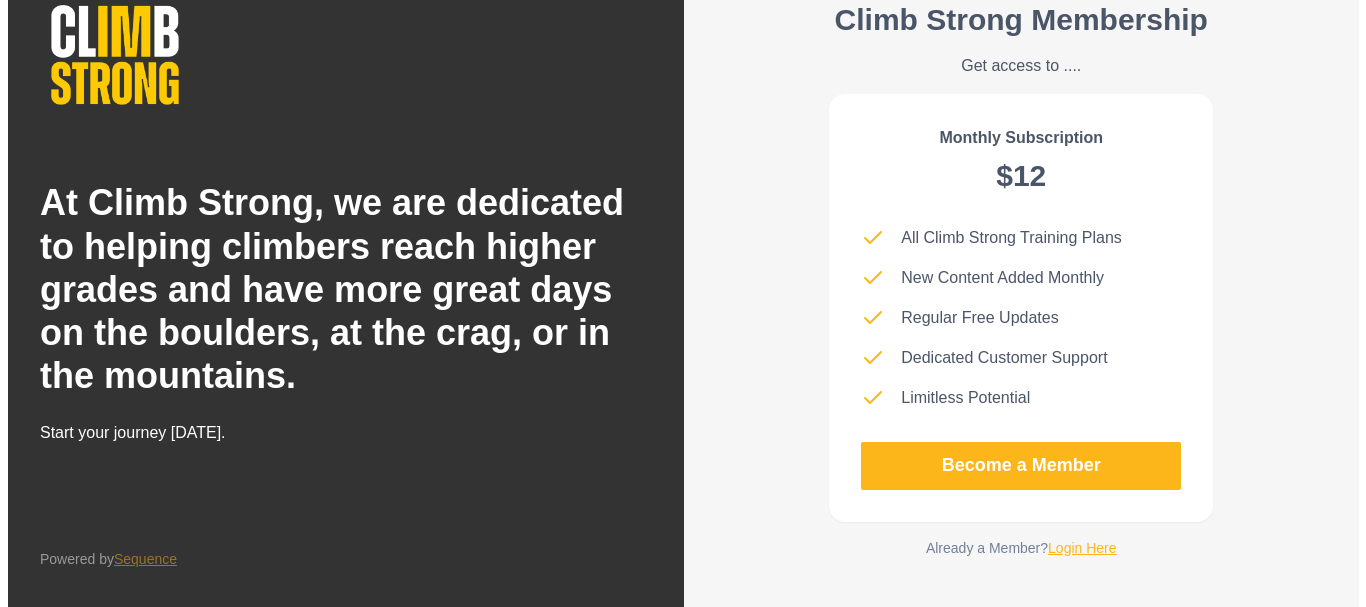 scroll, scrollTop: 0, scrollLeft: 0, axis: both 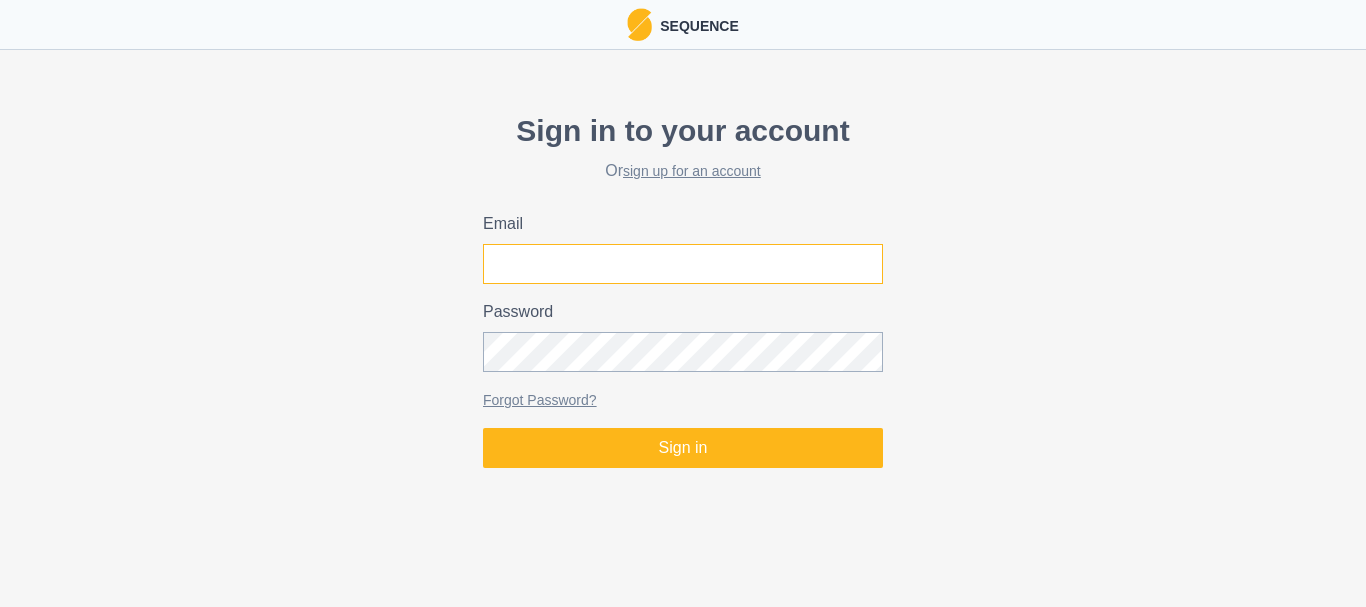 click on "Email" at bounding box center [683, 264] 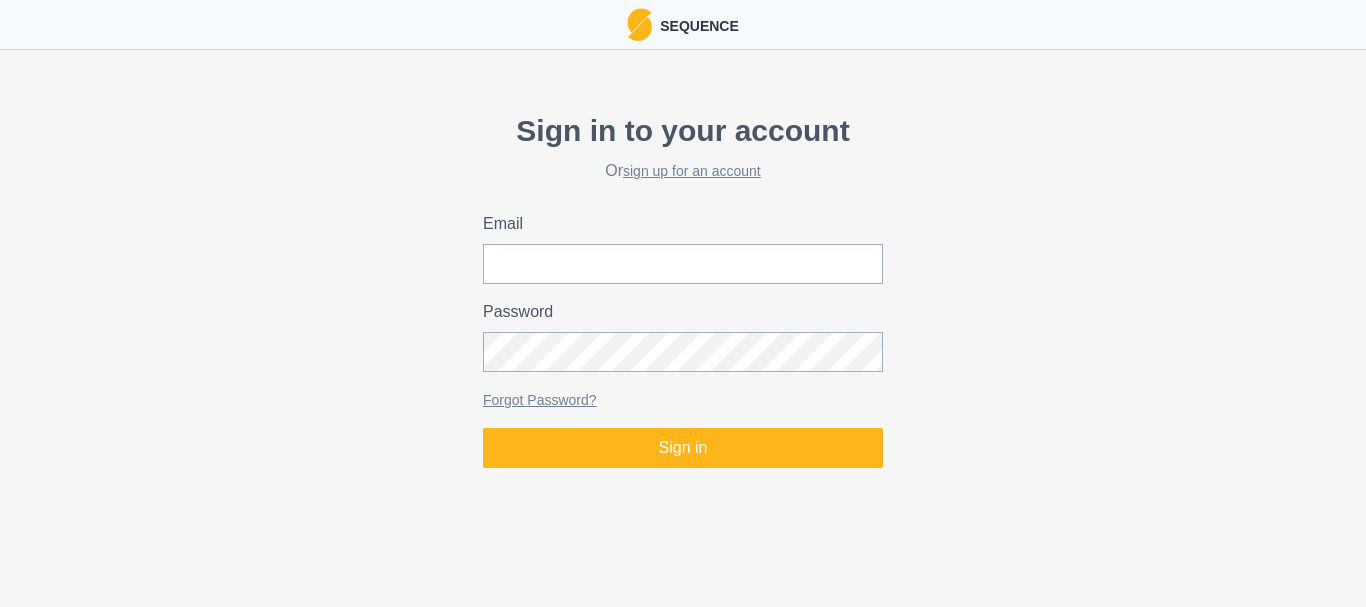 click 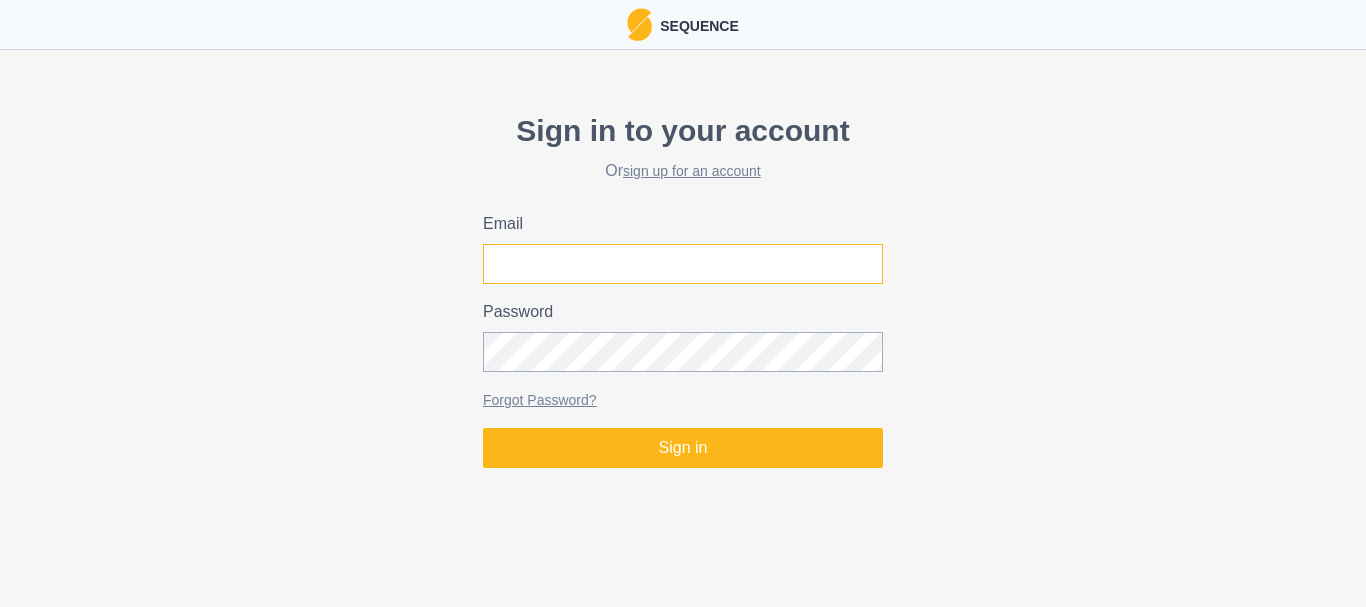 type on "[EMAIL_ADDRESS][DOMAIN_NAME]" 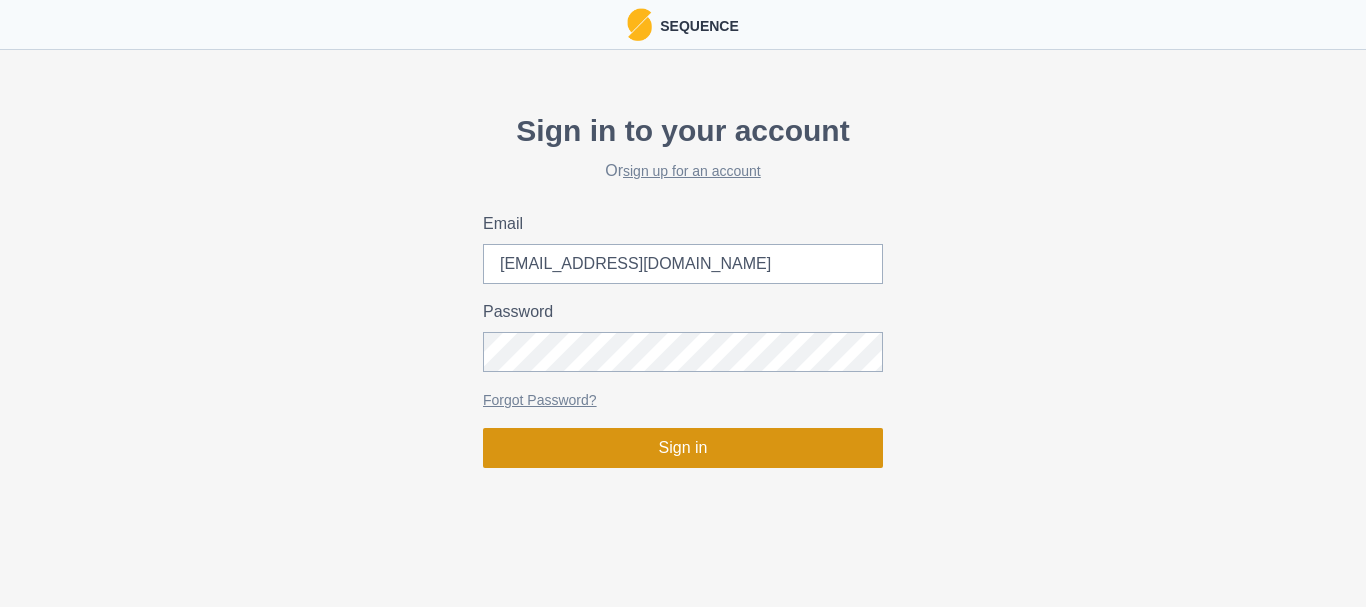 click on "Sign in" at bounding box center [683, 448] 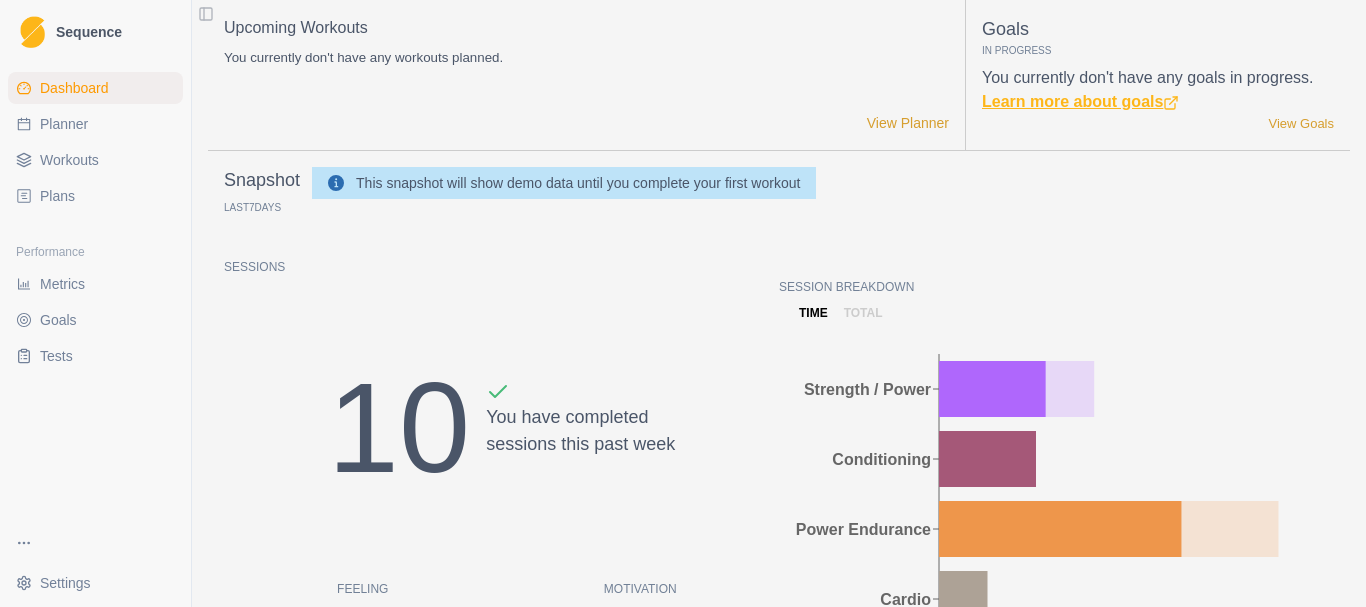 click on "Learn more about goals" at bounding box center (1080, 101) 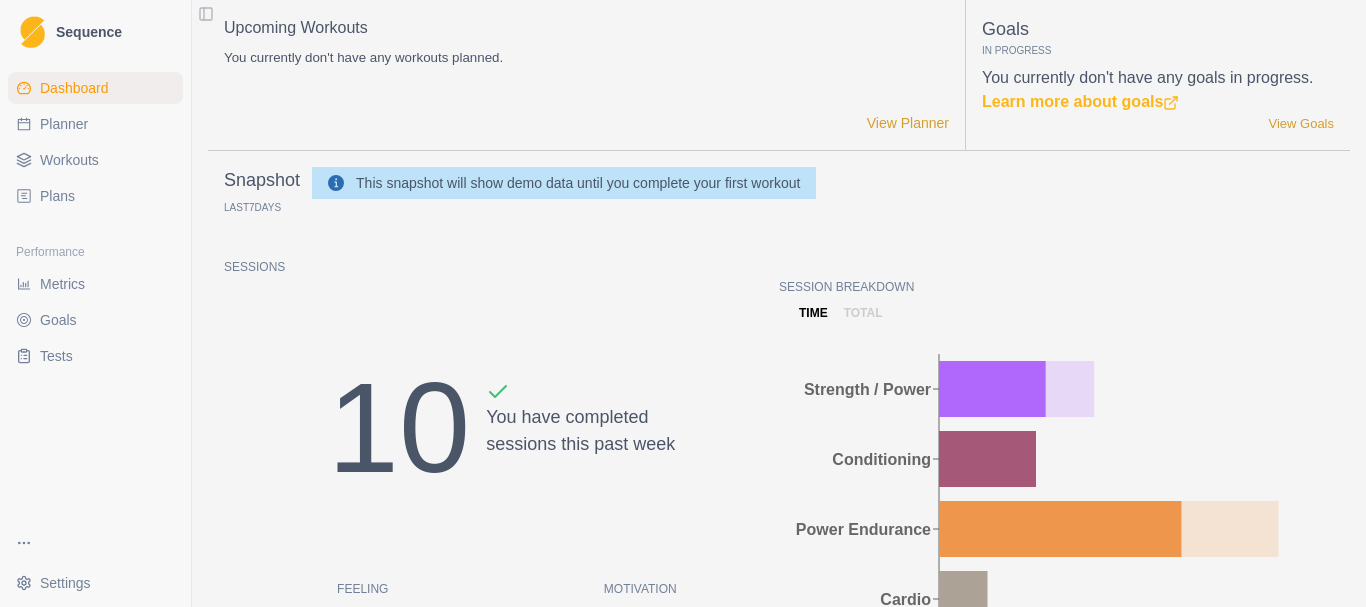 click on "Goals" at bounding box center (58, 320) 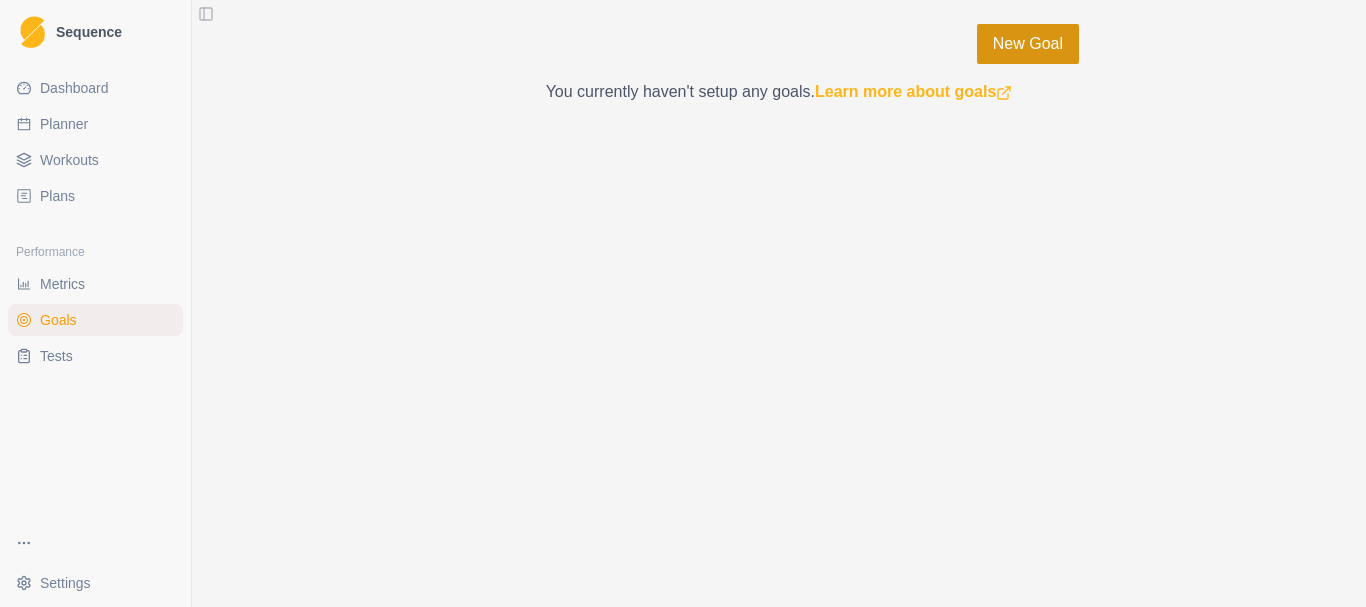 click on "New Goal" at bounding box center [1028, 44] 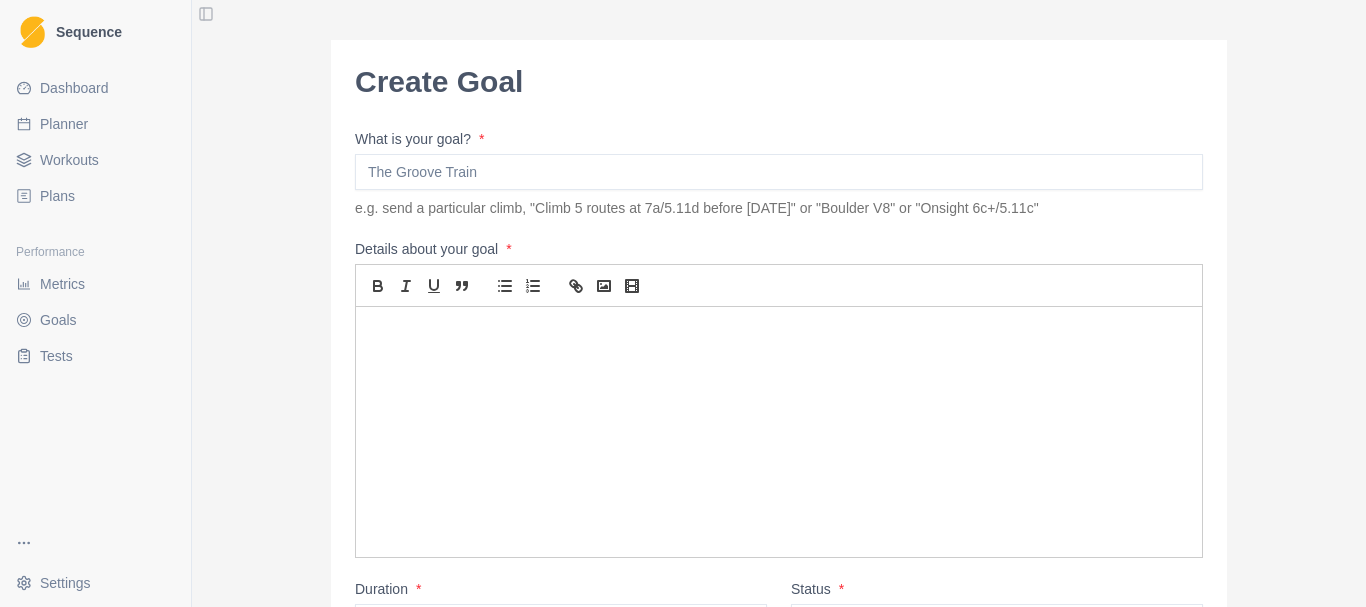 click on "What is your goal?  *" at bounding box center (779, 172) 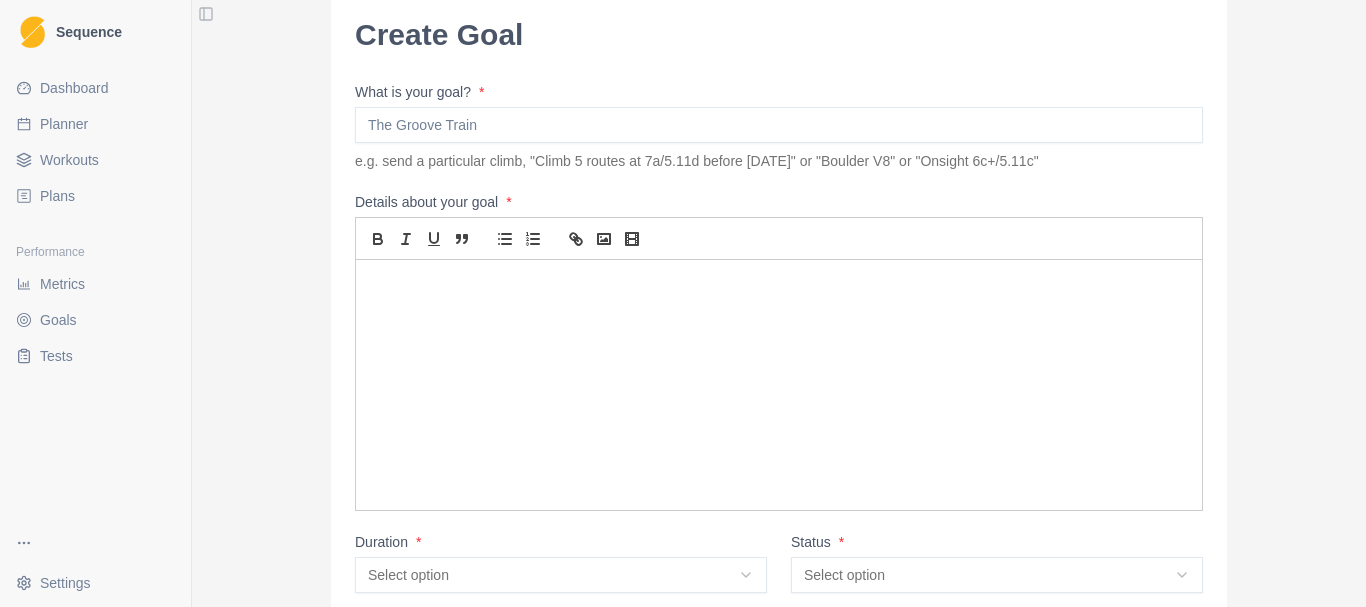 scroll, scrollTop: 0, scrollLeft: 0, axis: both 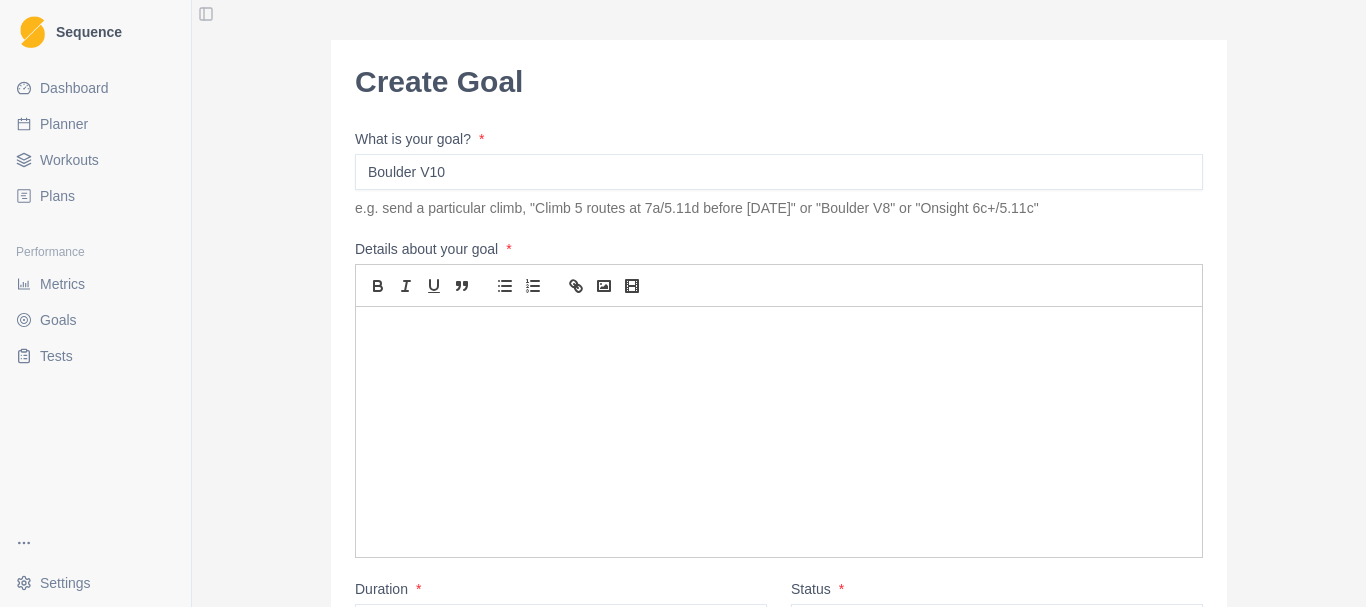 type on "Boulder V10" 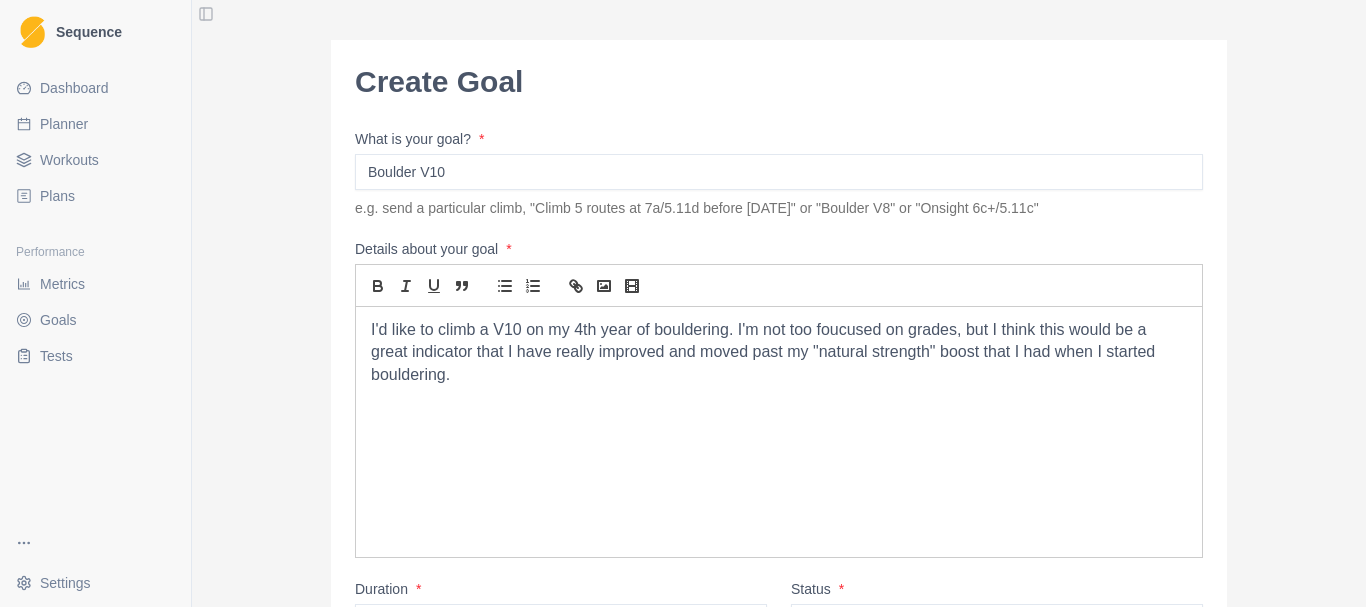 click on "I'd like to climb a V10 on my 4th year of bouldering. I'm not too foucused on grades, but I think this would be a great indicator that I have really improved and moved past my "natural strength" boost that I had when I started bouldering." at bounding box center [779, 353] 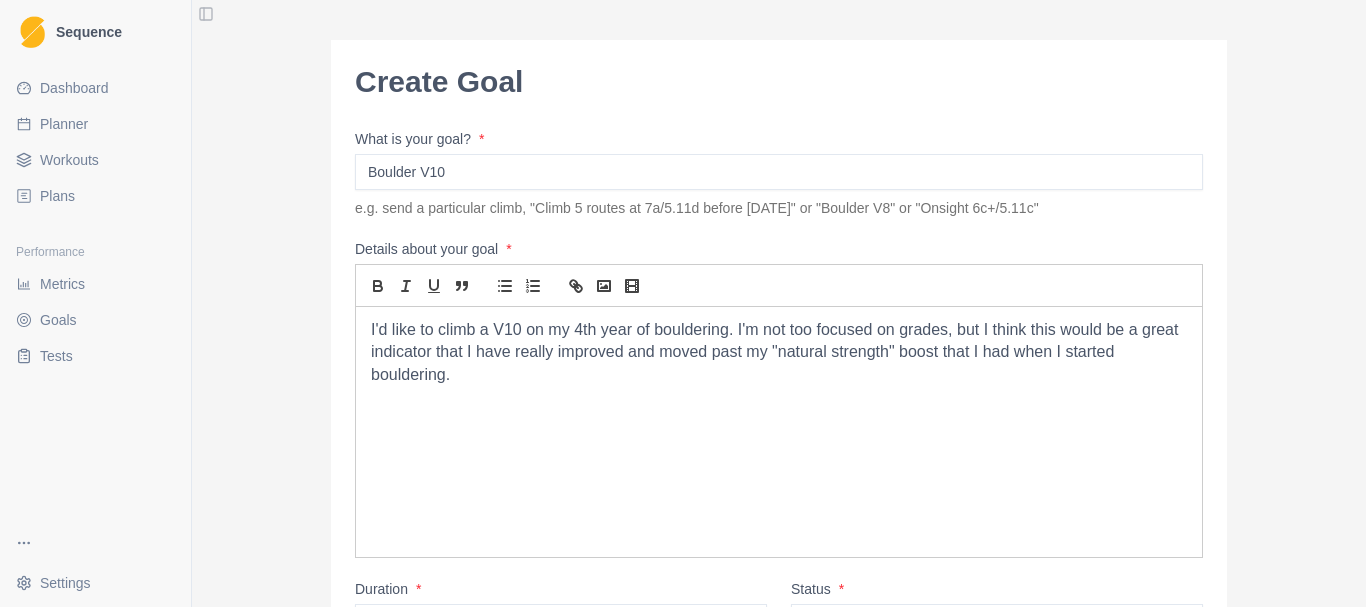 click on "I'd like to climb a V10 on my 4th year of bouldering. I'm not too focused on grades, but I think this would be a great indicator that I have really improved and moved past my "natural strength" boost that I had when I started bouldering." at bounding box center (779, 353) 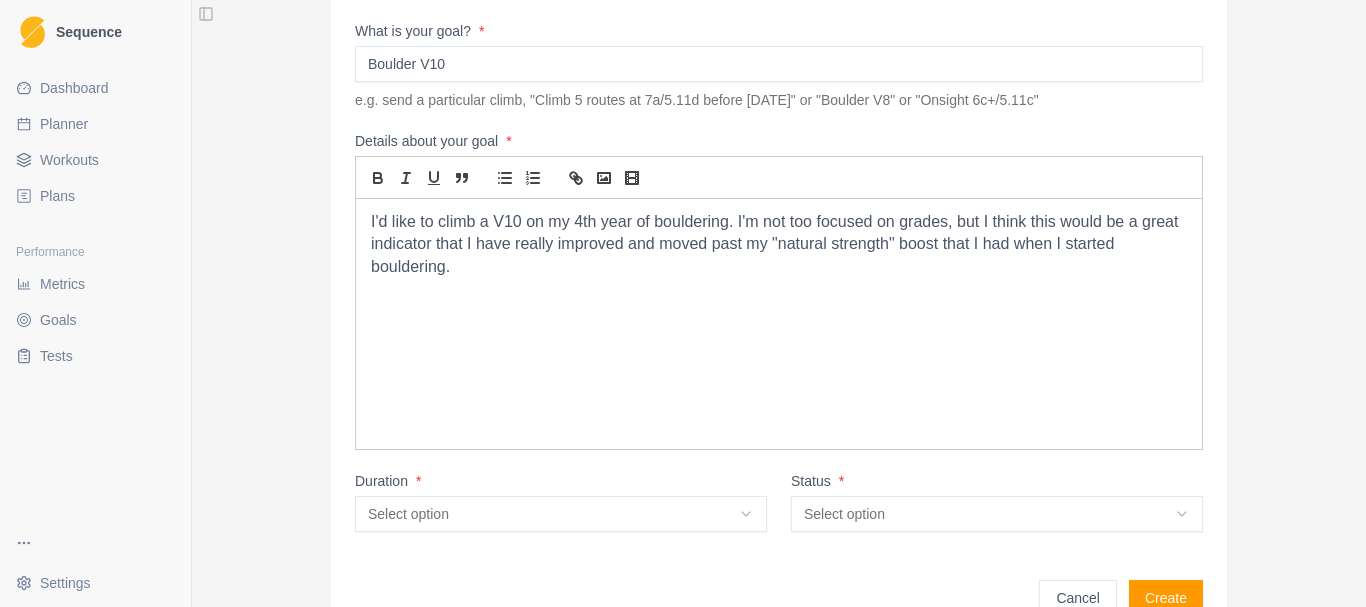 scroll, scrollTop: 253, scrollLeft: 0, axis: vertical 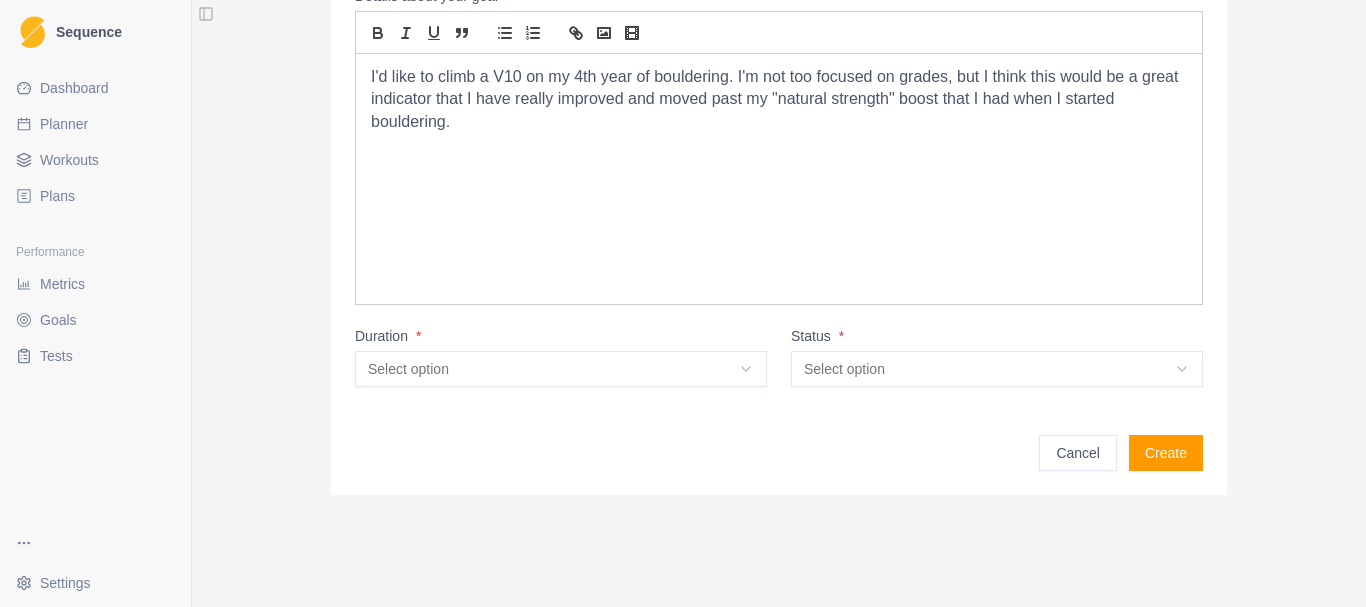 click on "Sequence Dashboard Planner Workouts Plans Performance Metrics Goals Tests Settings Toggle Sidebar Create Goal What is your goal?  * Boulder V10 e.g. send a particular climb, "Climb 5 routes at 7a/5.11d before [DATE]" or "Boulder V8" or "Onsight 6c+/5.11c" Details about your goal  * I'd like to climb a V10 on my 4th year of bouldering. I'm not too focused on grades, but I think this would be a great indicator that I have really improved and moved past my "natural strength" boost that I had when I started bouldering.  Duration  * Select option N/A Short term Medium term Long term Project Status  * Select option In progress Idea Complete Cancelled On hold Cancel Create
Strength / Power" at bounding box center (683, 303) 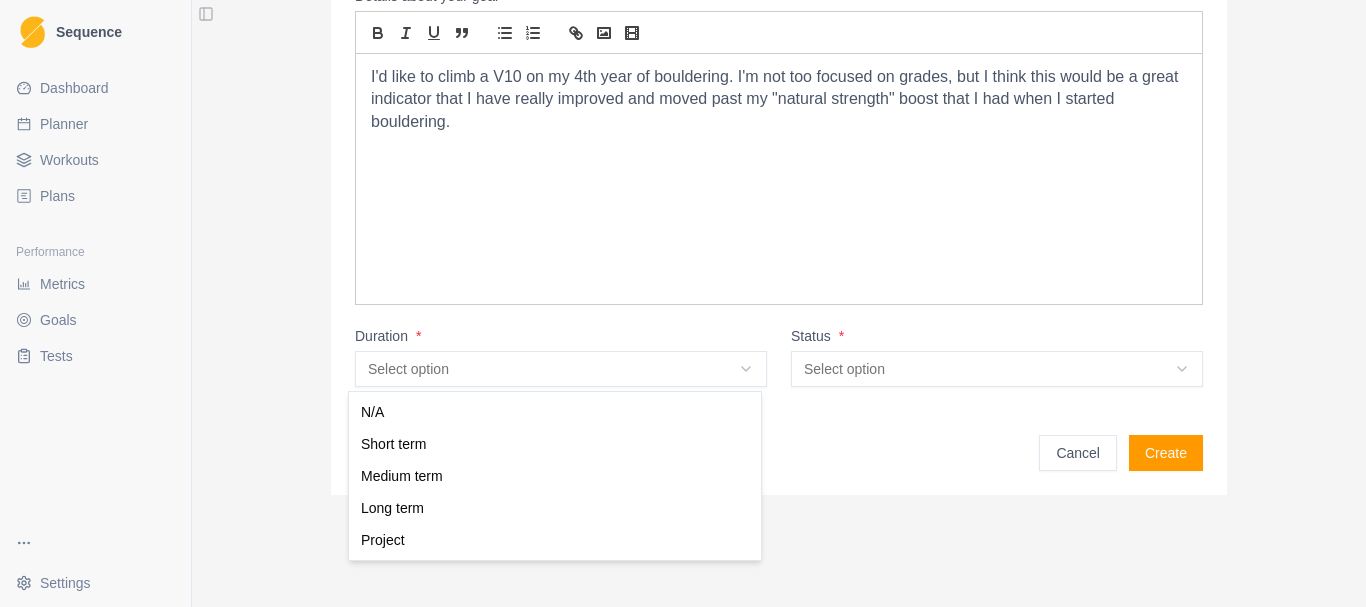 select on "short_term" 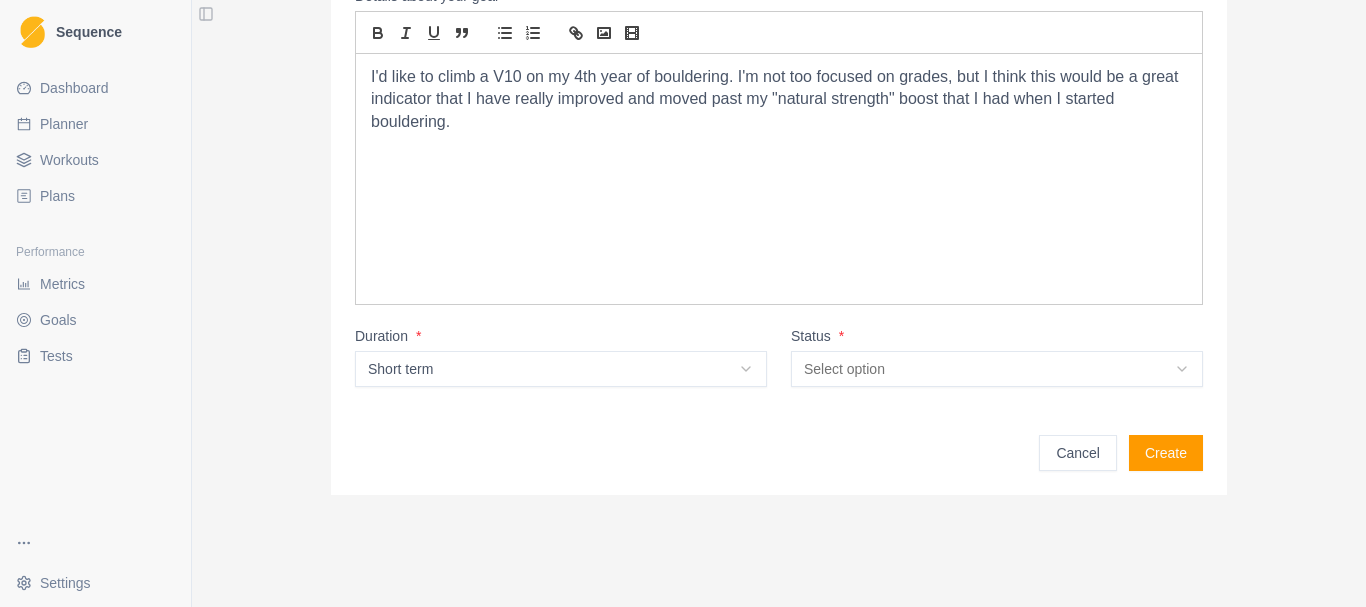 click on "Sequence Dashboard Planner Workouts Plans Performance Metrics Goals Tests Settings Toggle Sidebar Create Goal What is your goal?  * Boulder V10 e.g. send a particular climb, "Climb 5 routes at 7a/5.11d before [DATE]" or "Boulder V8" or "Onsight 6c+/5.11c" Details about your goal  * I'd like to climb a V10 on my 4th year of bouldering. I'm not too focused on grades, but I think this would be a great indicator that I have really improved and moved past my "natural strength" boost that I had when I started bouldering.  Duration  * Short term N/A Short term Medium term Long term Project Status  * Select option In progress Idea Complete Cancelled On hold Cancel Create
Strength / Power" at bounding box center [683, 303] 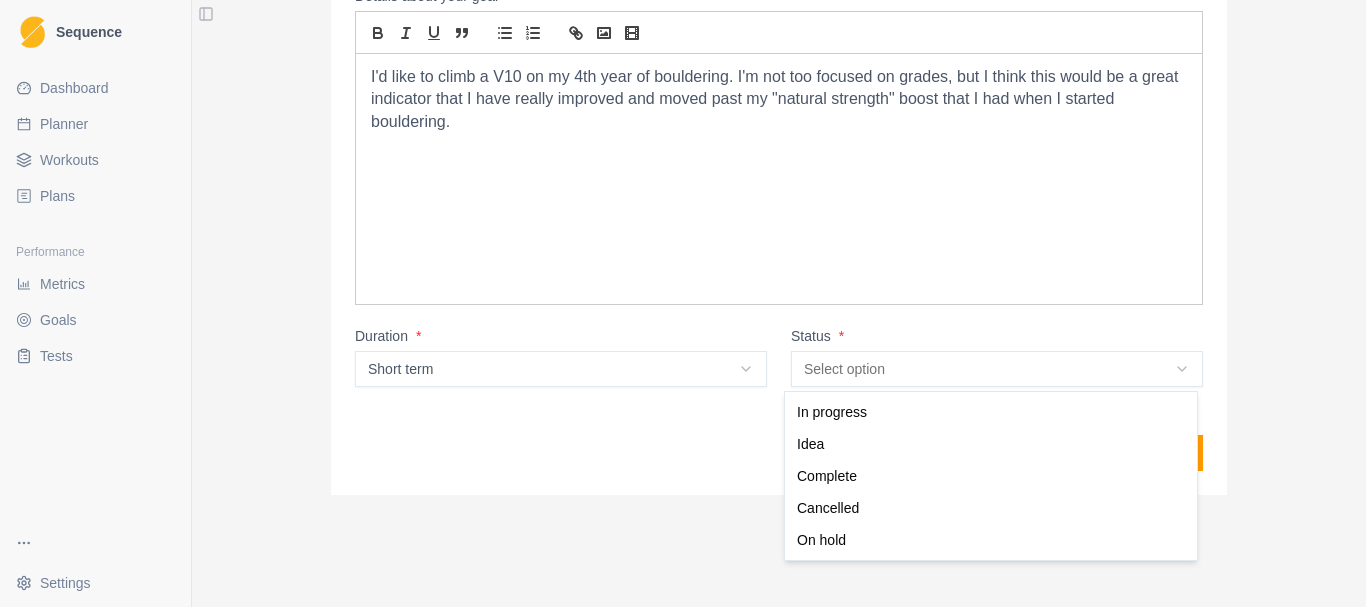 select on "in_progress" 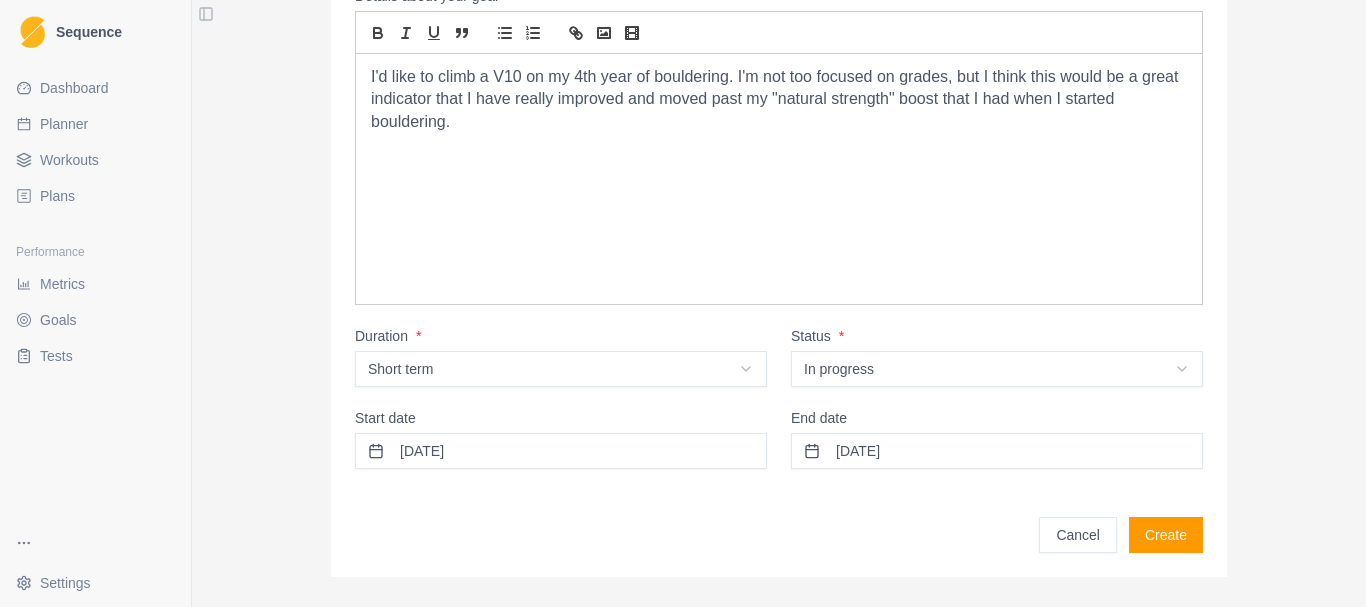 click on "[DATE]" at bounding box center [997, 451] 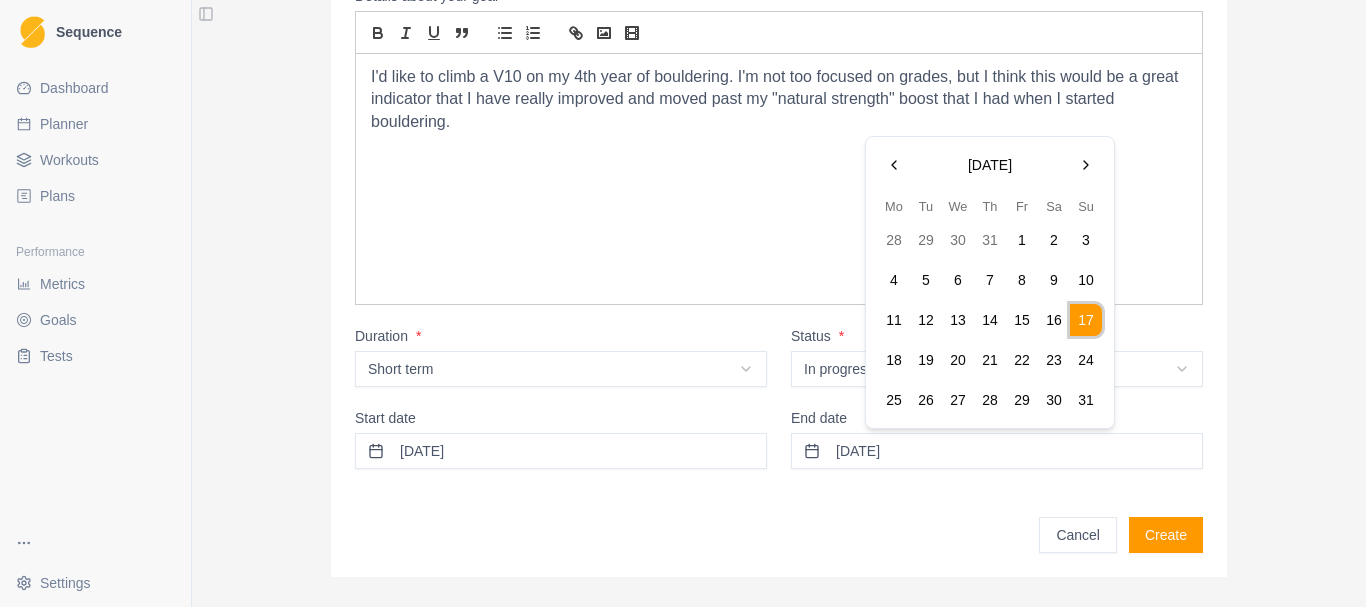 click at bounding box center (1086, 165) 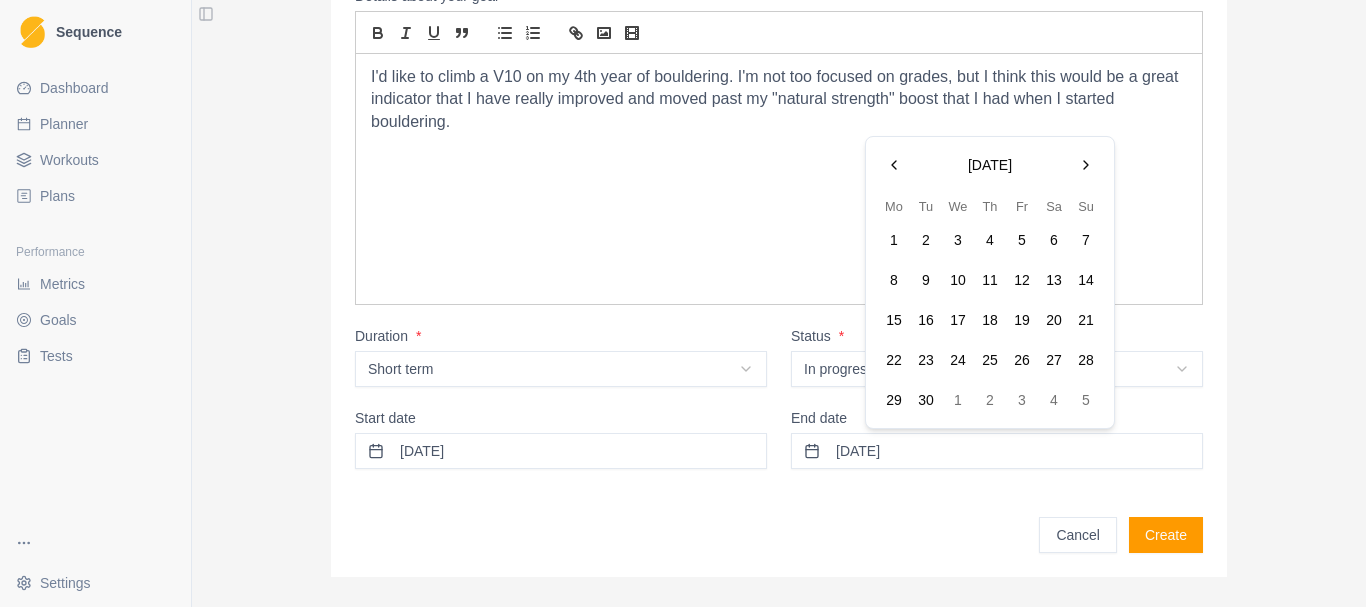 click at bounding box center [1086, 165] 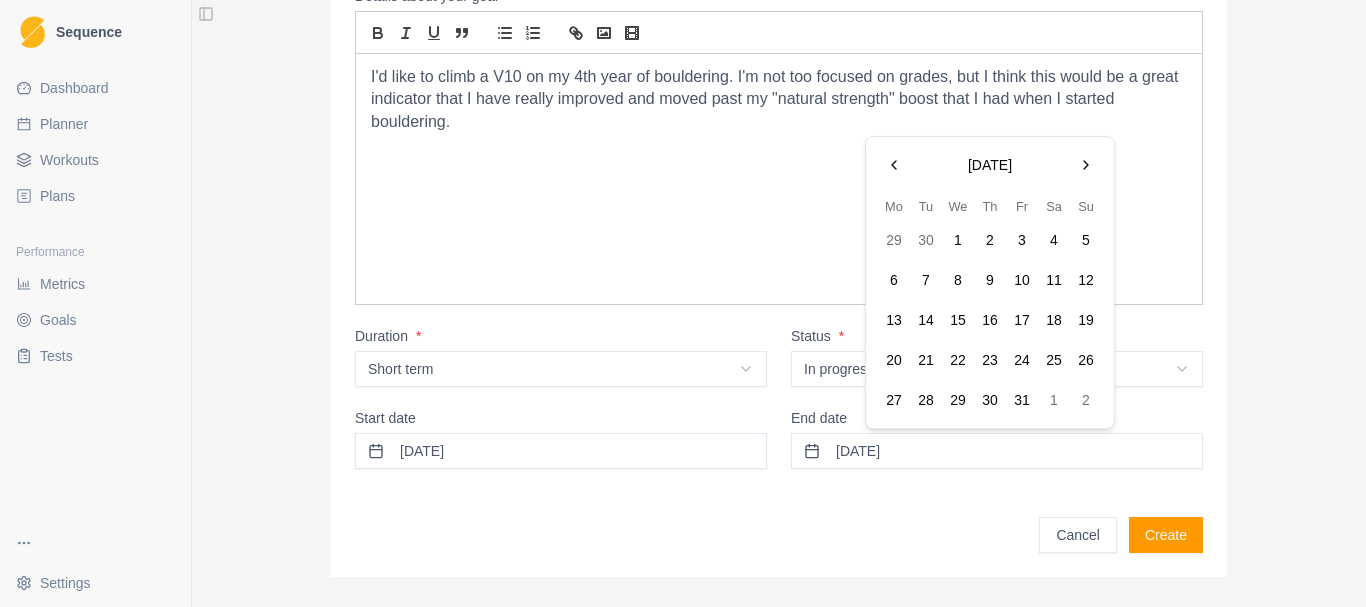 click at bounding box center [1086, 165] 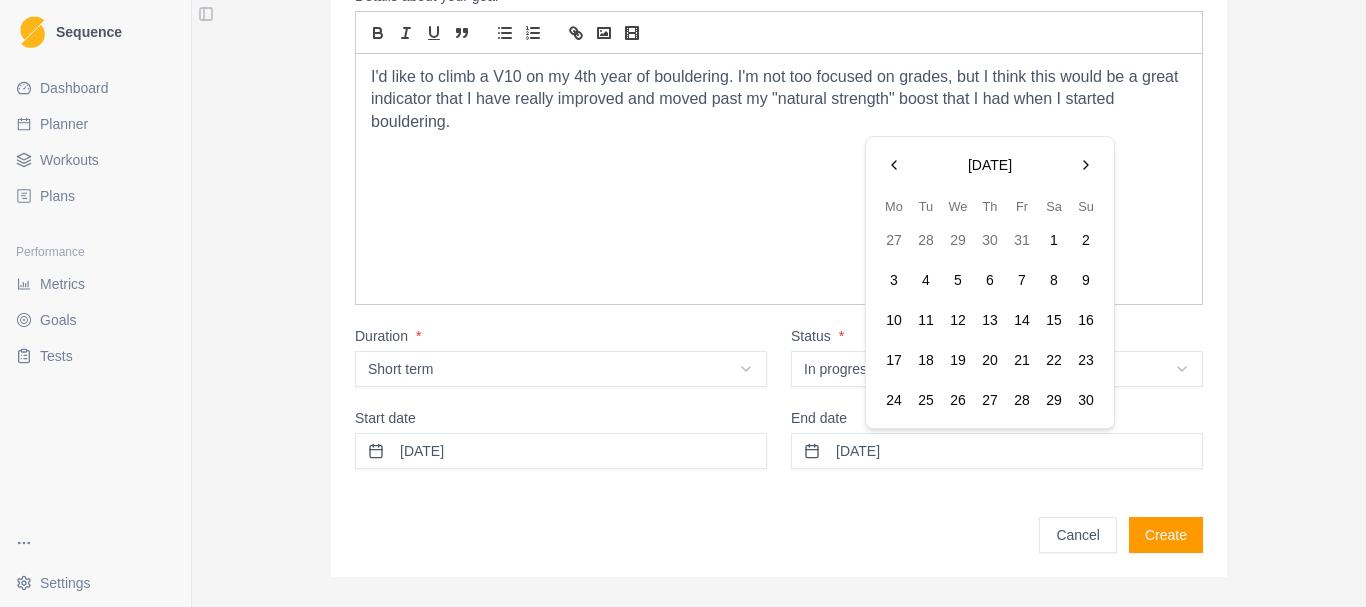 click at bounding box center [1086, 165] 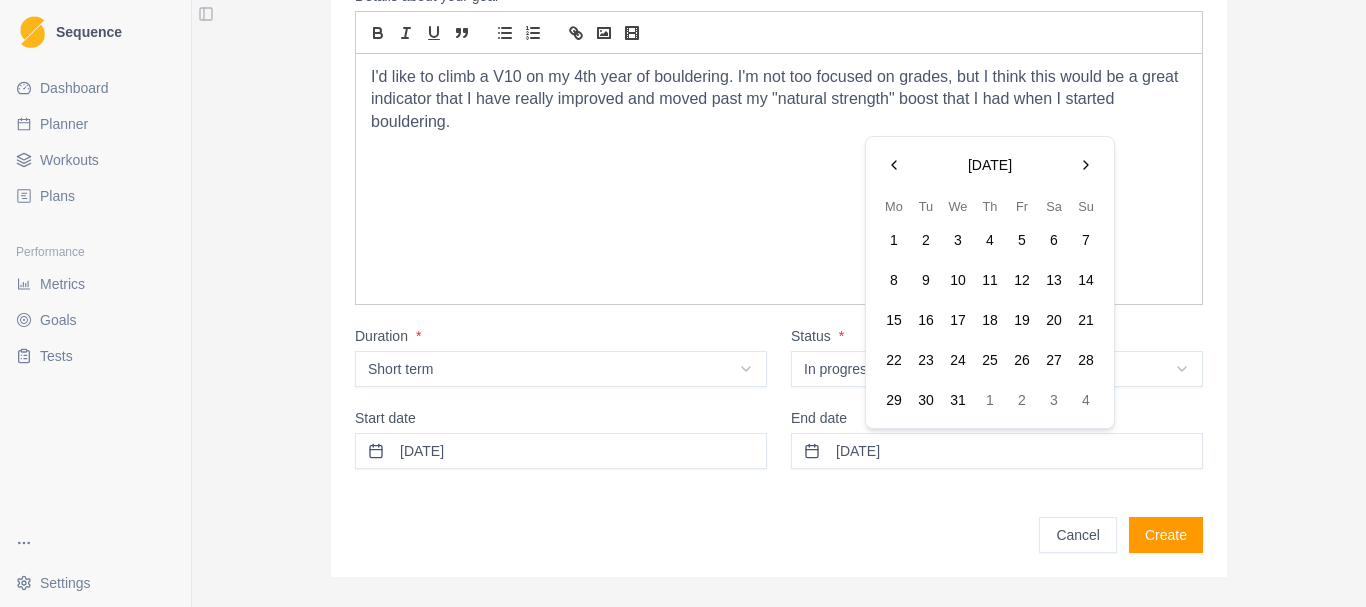 click on "14" at bounding box center (1086, 280) 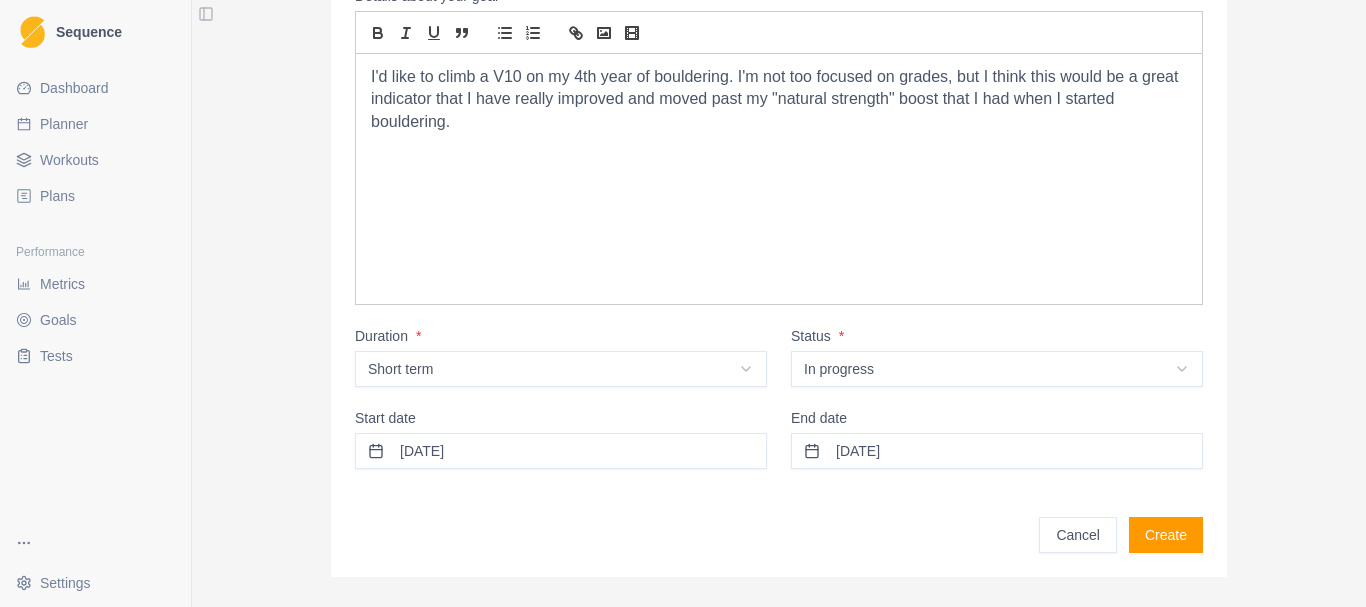 click on "Create" at bounding box center (1166, 535) 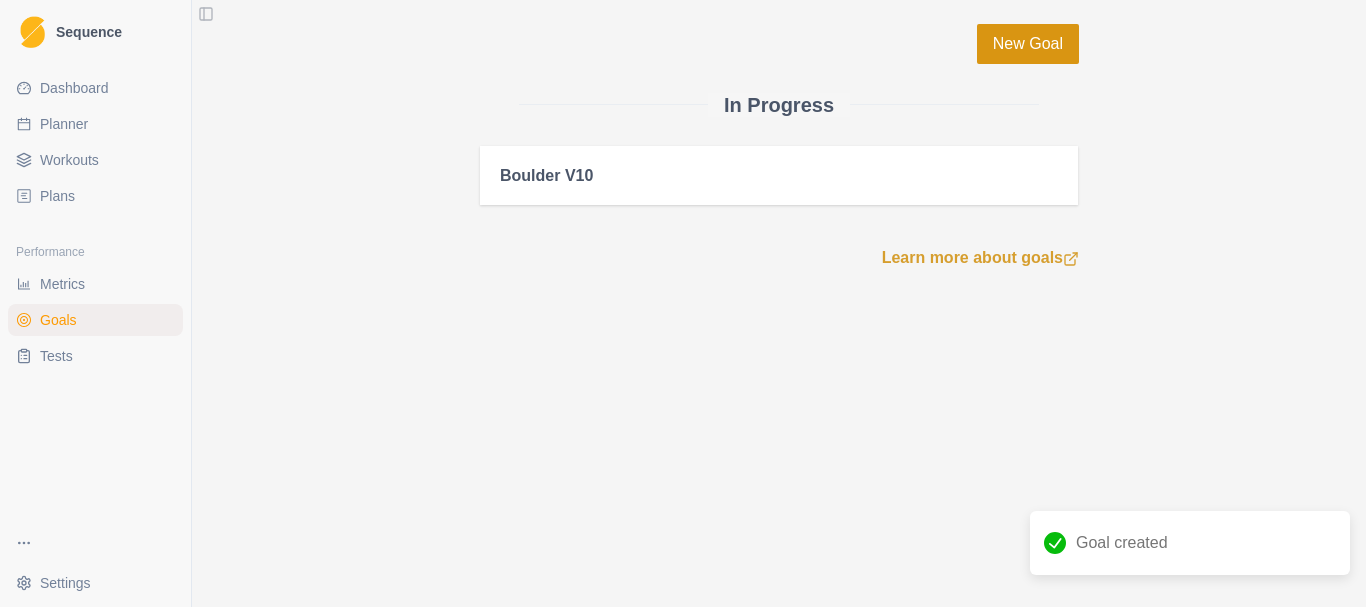 click on "New Goal" at bounding box center [1028, 44] 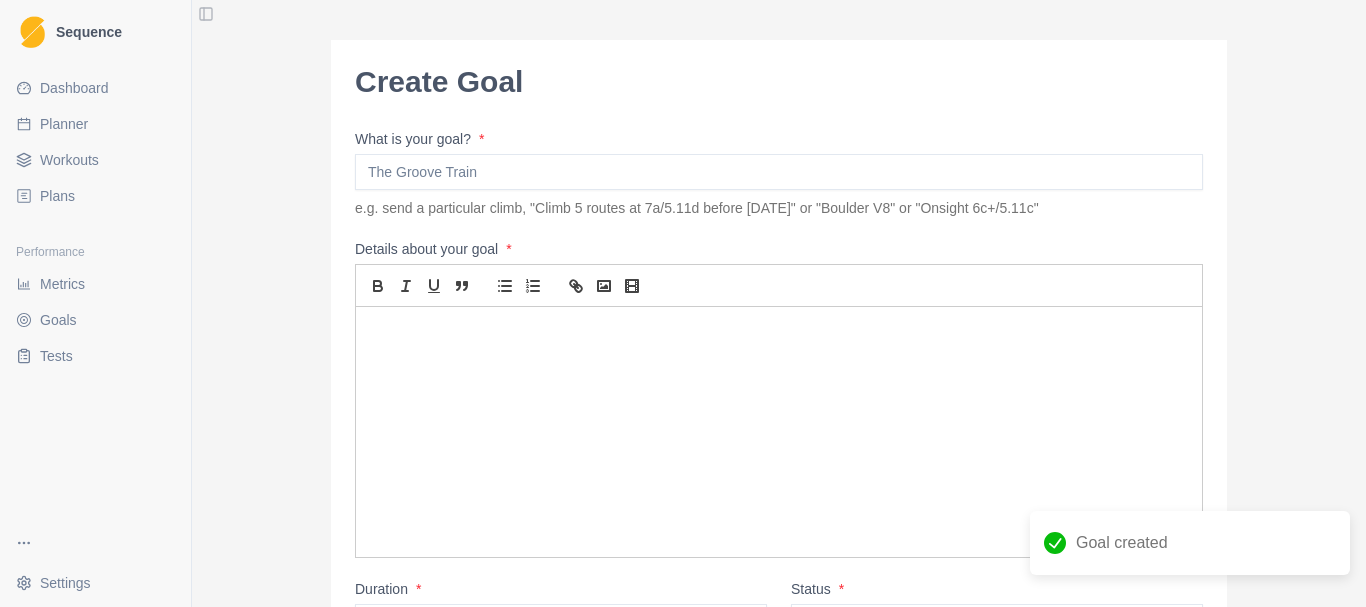 click on "What is your goal?  *" at bounding box center [779, 172] 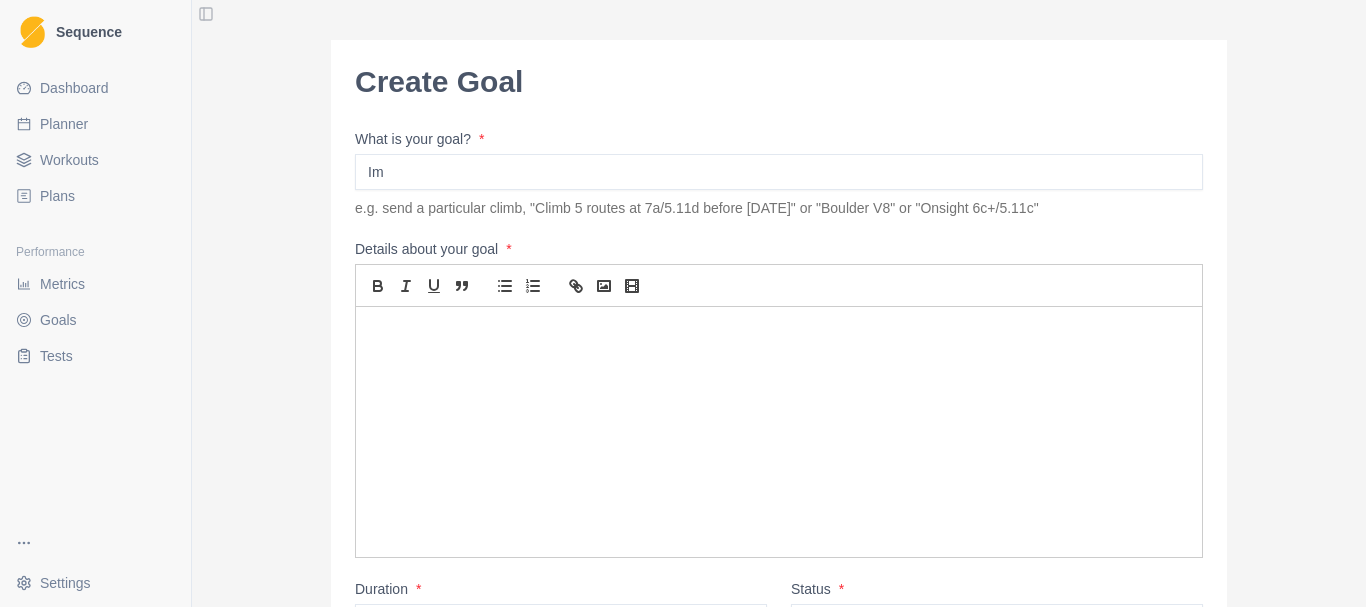 type on "I" 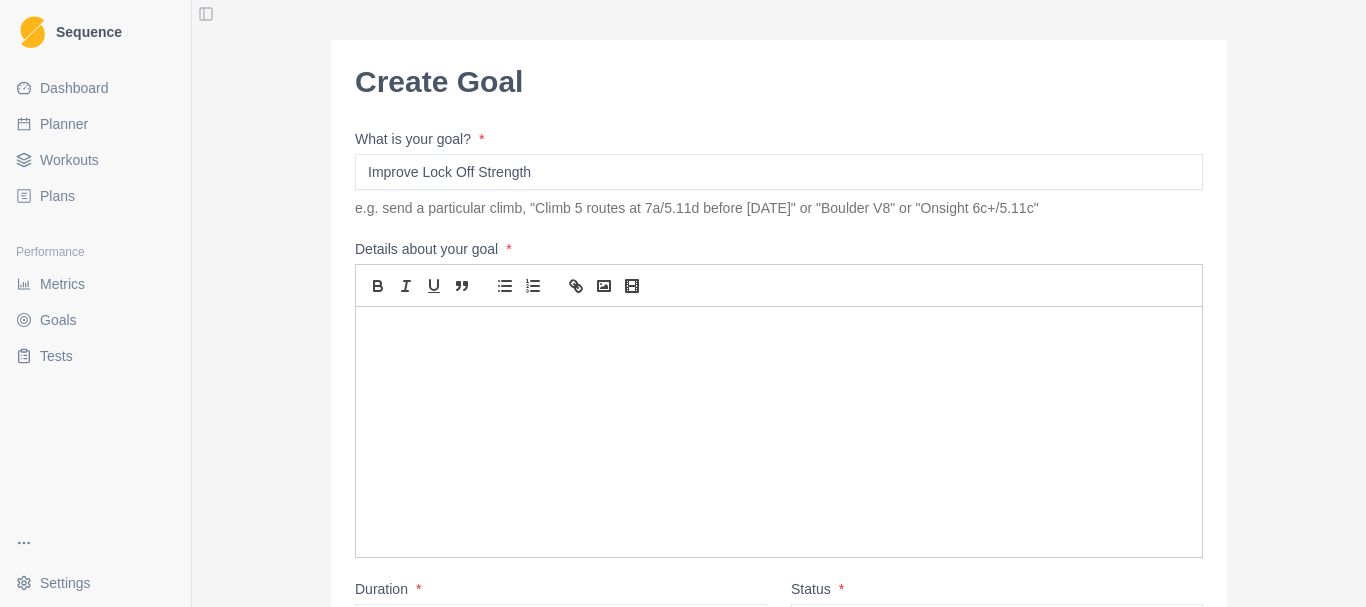 drag, startPoint x: 552, startPoint y: 170, endPoint x: 307, endPoint y: 172, distance: 245.00816 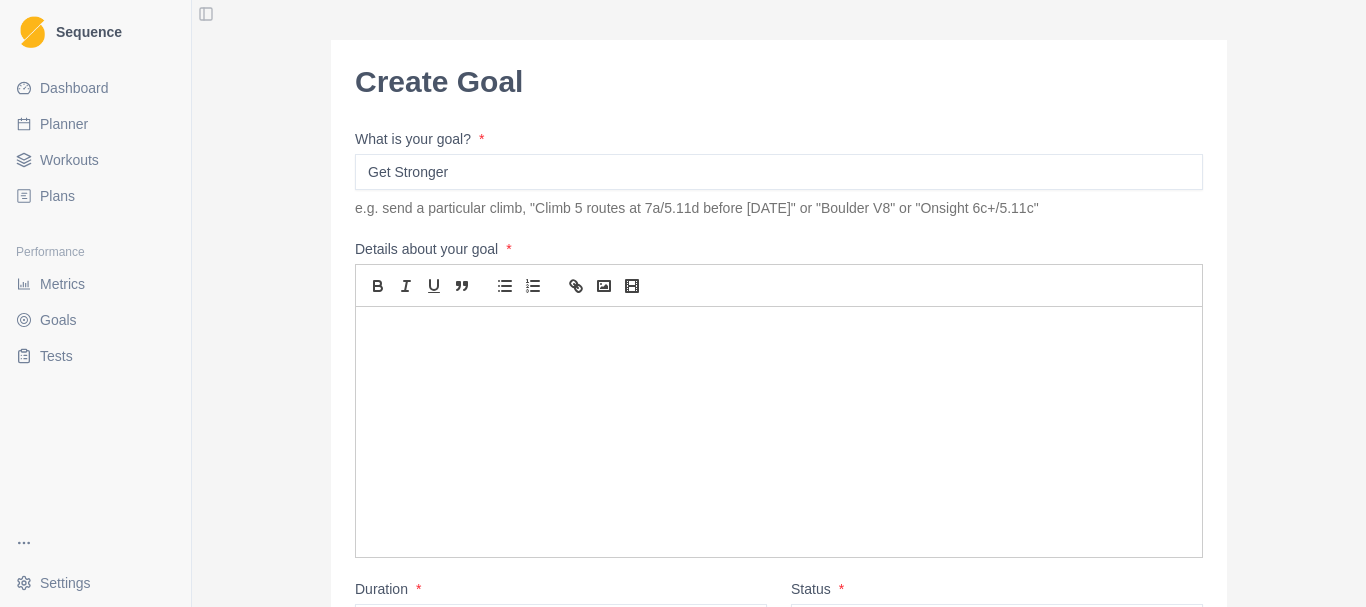 type on "Get Stronger" 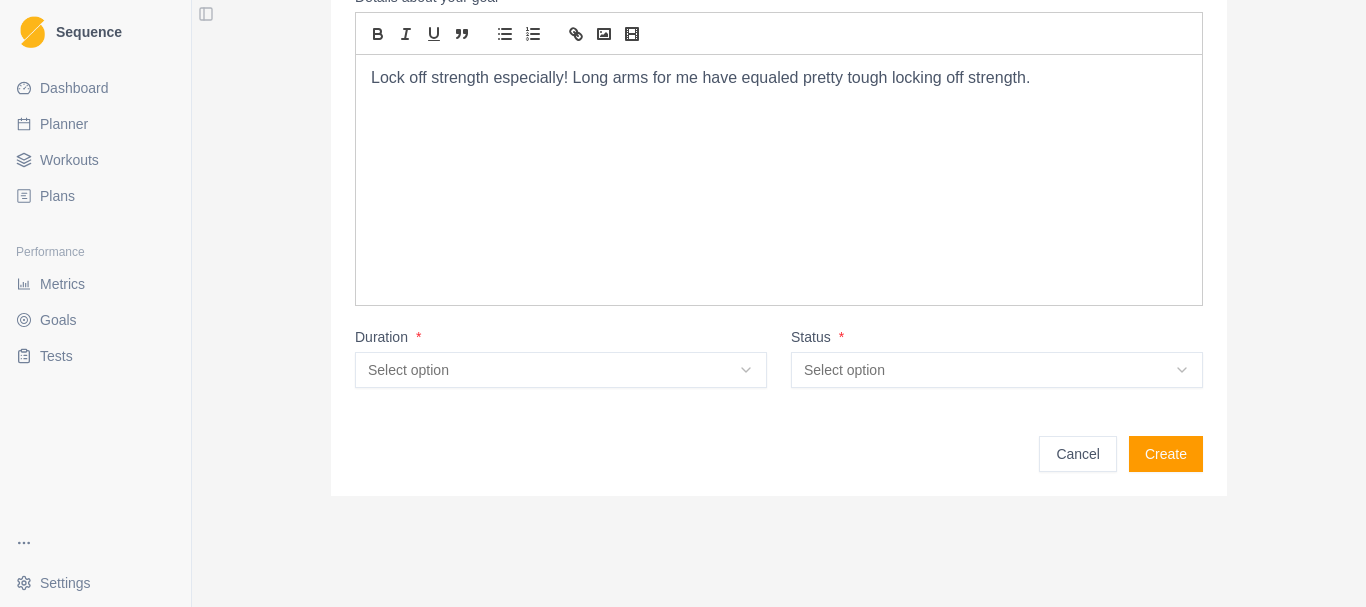 scroll, scrollTop: 253, scrollLeft: 0, axis: vertical 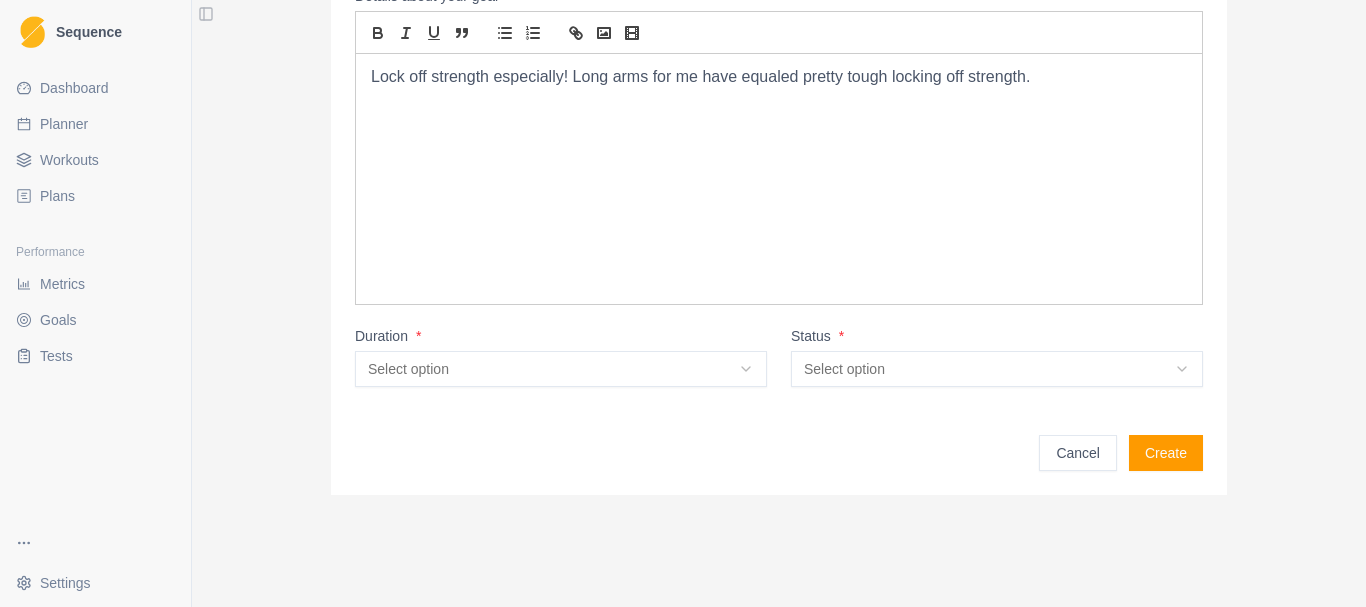 click on "Sequence Dashboard Planner Workouts Plans Performance Metrics Goals Tests Settings Toggle Sidebar Create Goal What is your goal?  * Get Stronger e.g. send a particular climb, "Climb 5 routes at 7a/5.11d before [DATE]" or "Boulder V8" or "Onsight 6c+/5.11c" Details about your goal  * Lock off strength especially! Long arms for me have equaled pretty tough locking off strength. Duration  * Select option N/A Short term Medium term Long term Project Status  * Select option In progress Idea Complete Cancelled On hold Cancel Create
Strength / Power" at bounding box center (683, 303) 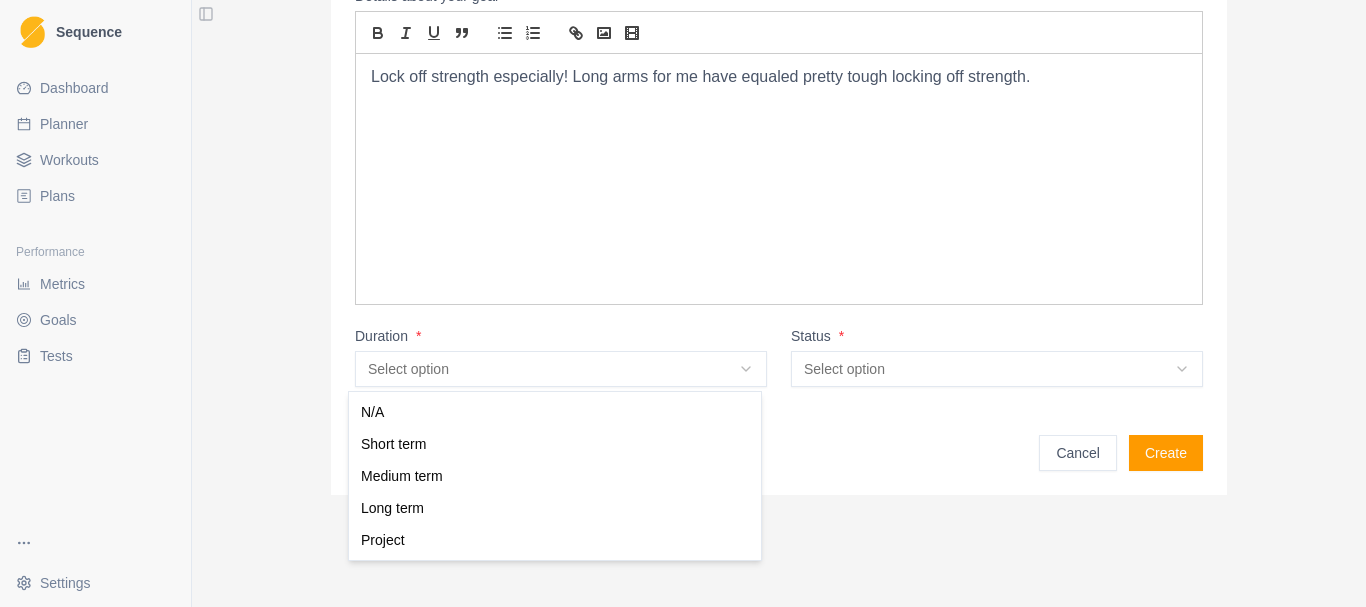 select on "long_term" 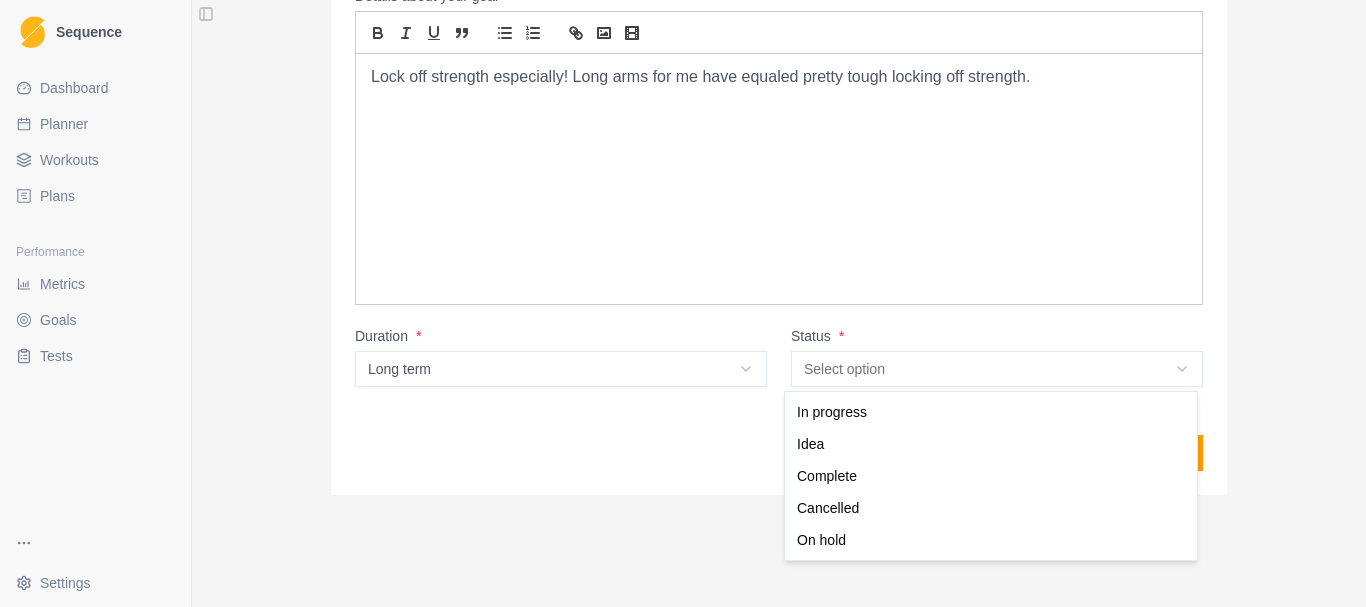 click on "Sequence Dashboard Planner Workouts Plans Performance Metrics Goals Tests Settings Toggle Sidebar Create Goal What is your goal?  * Get Stronger e.g. send a particular climb, "Climb 5 routes at 7a/5.11d before [DATE]" or "Boulder V8" or "Onsight 6c+/5.11c" Details about your goal  * Lock off strength especially! Long arms for me have equaled pretty tough locking off strength. Duration  * Long term N/A Short term Medium term Long term Project Status  * Select option In progress Idea Complete Cancelled On hold Cancel Create
Strength / Power In progress Idea Complete Cancelled On hold" at bounding box center (683, 303) 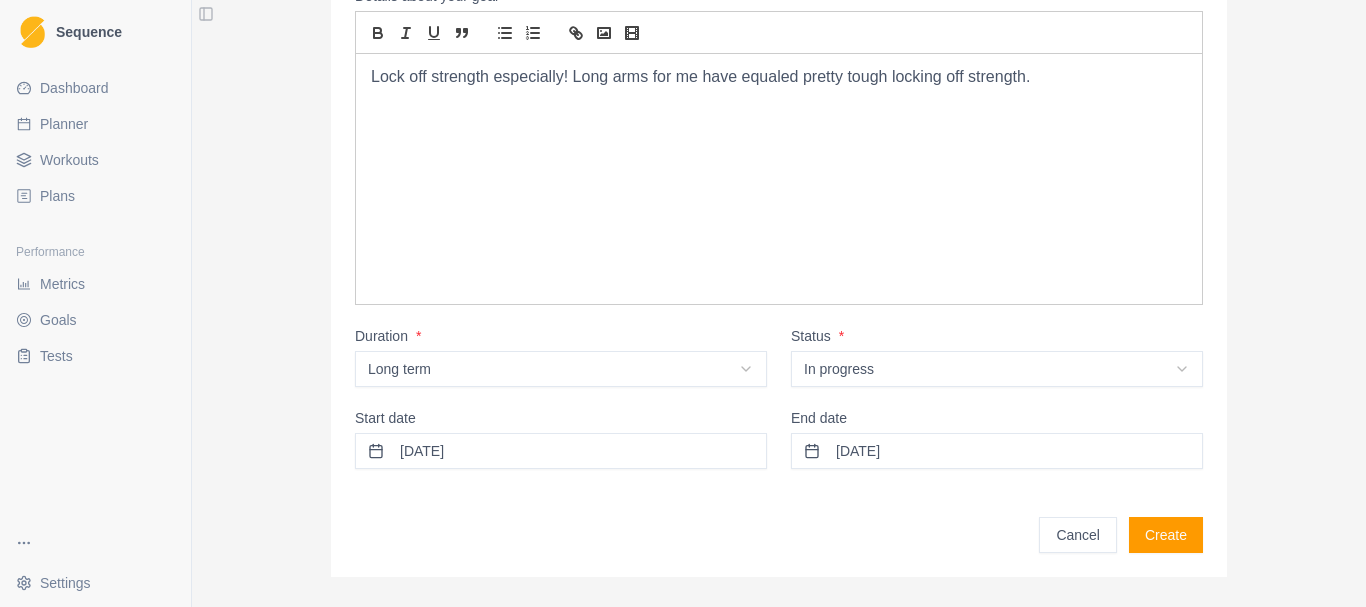click on "[DATE]" at bounding box center (997, 451) 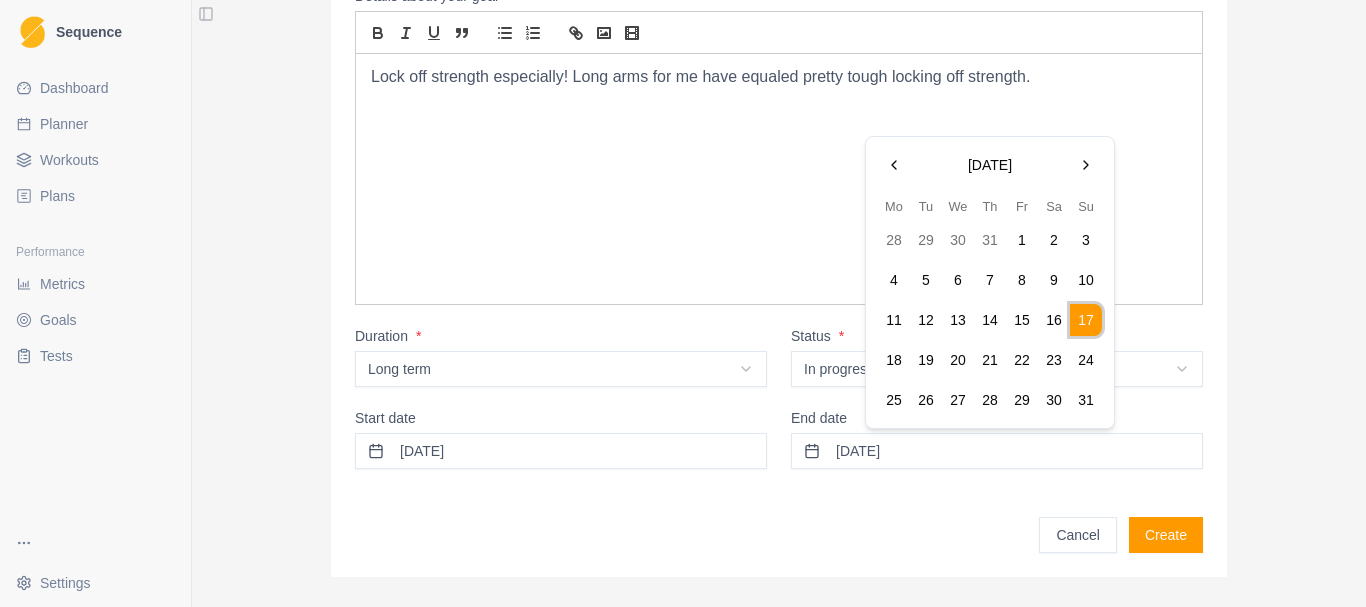 click at bounding box center (1086, 165) 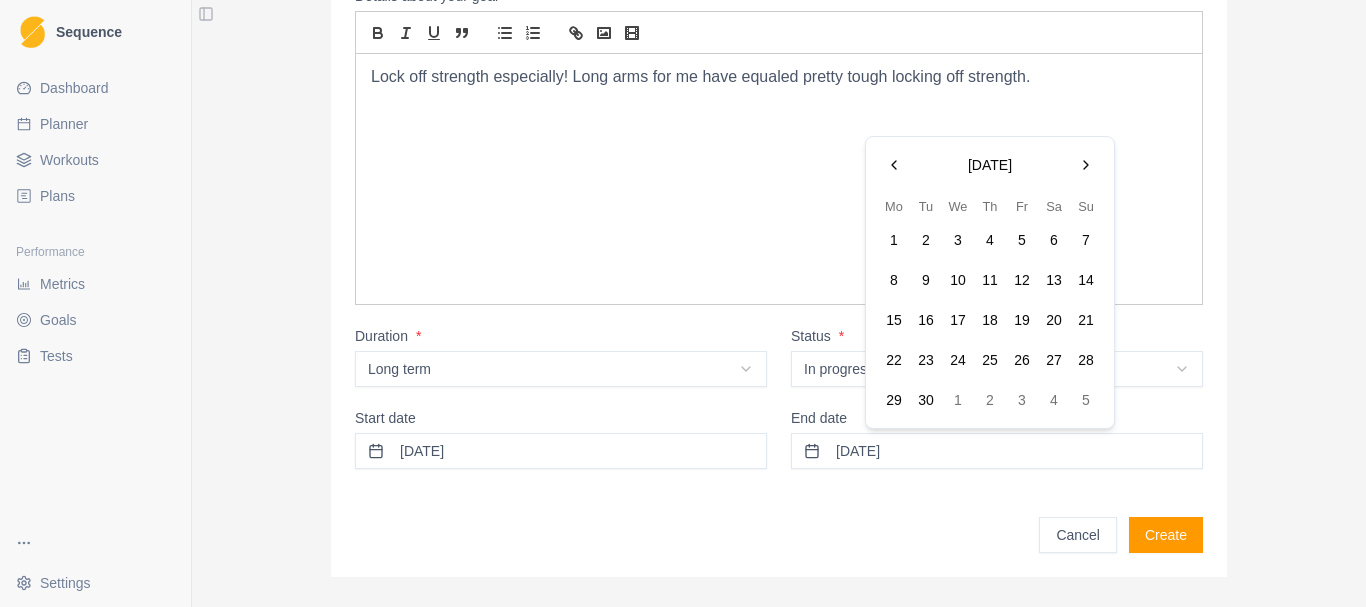 click at bounding box center (1086, 165) 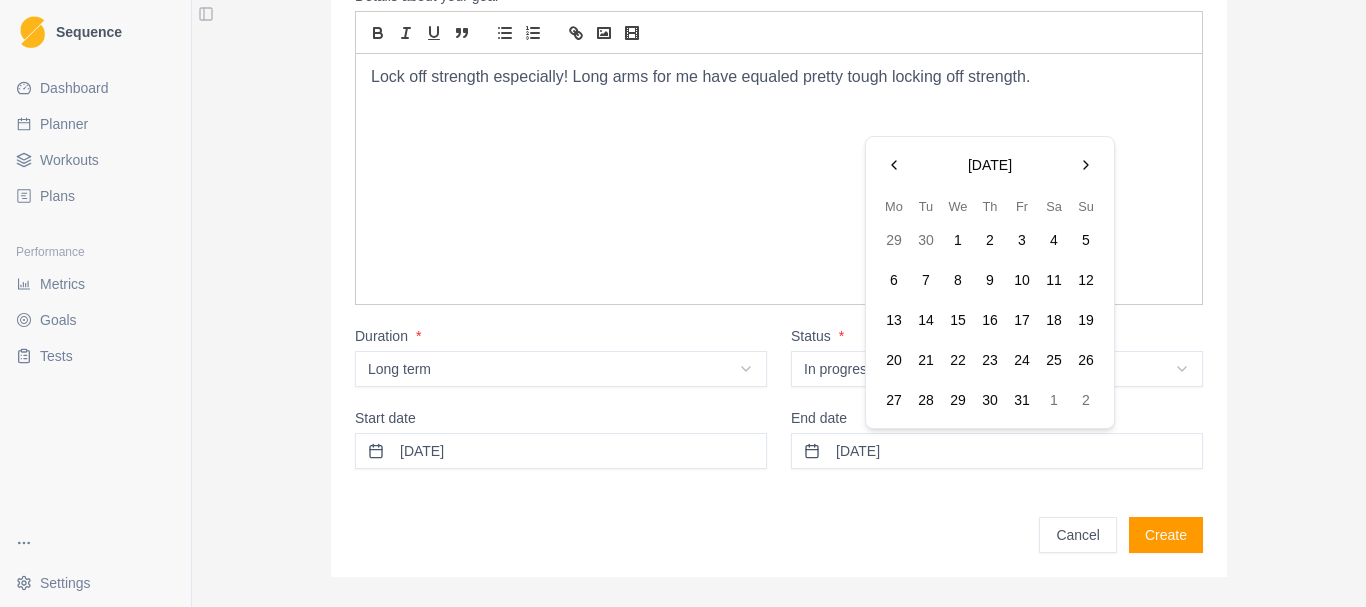 click at bounding box center (1086, 165) 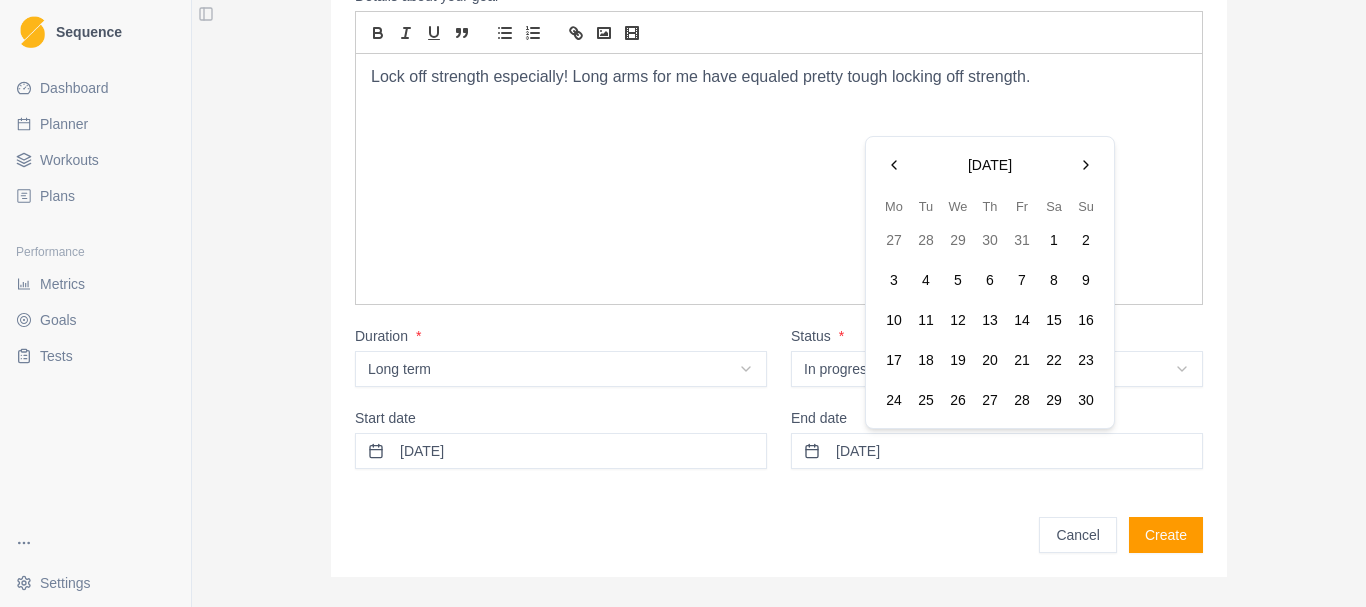 click at bounding box center (1086, 165) 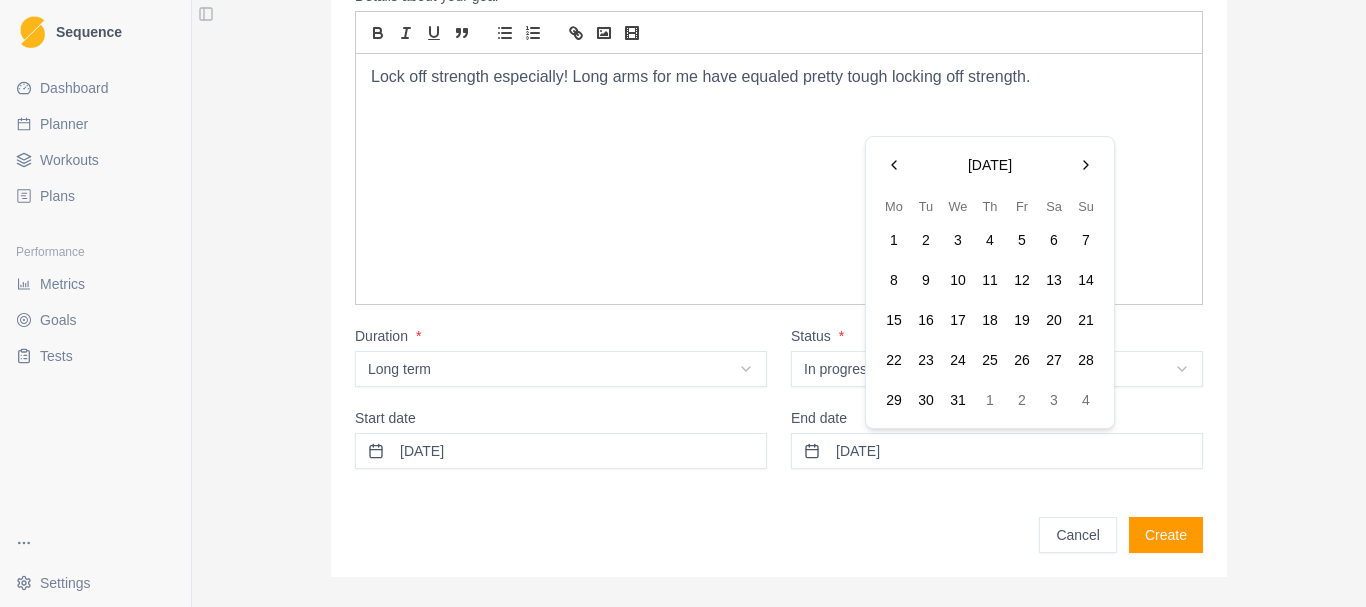 click at bounding box center (894, 165) 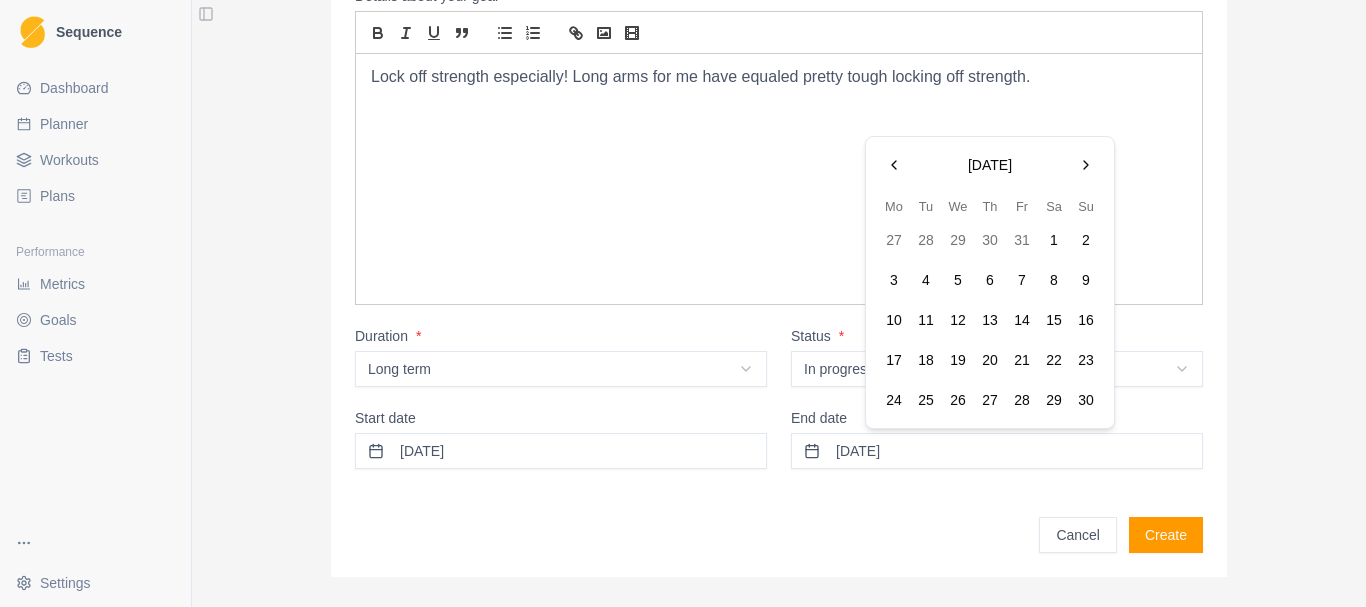 click at bounding box center (894, 165) 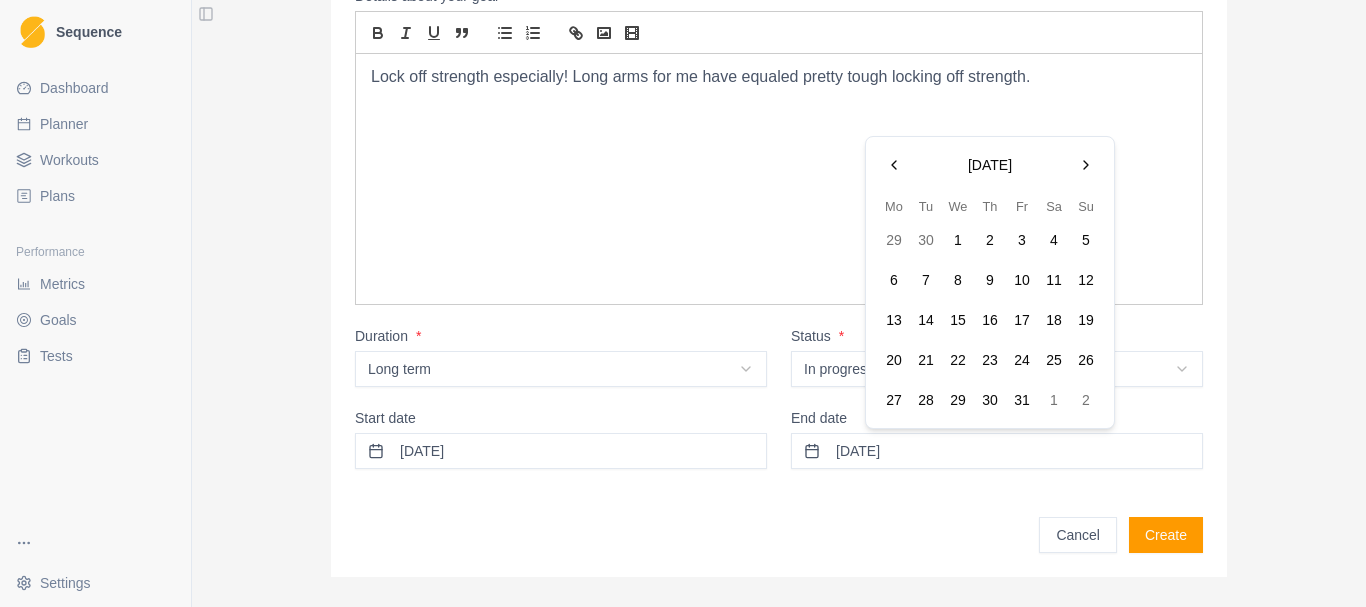 click at bounding box center (894, 165) 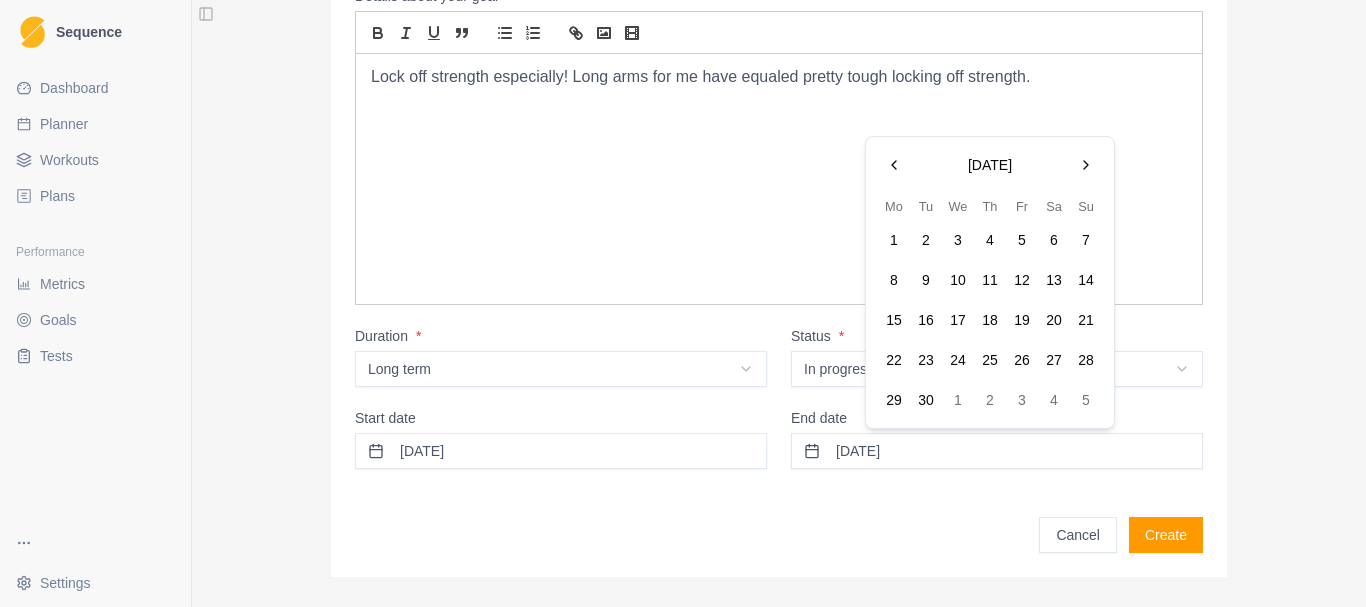 click at bounding box center (894, 165) 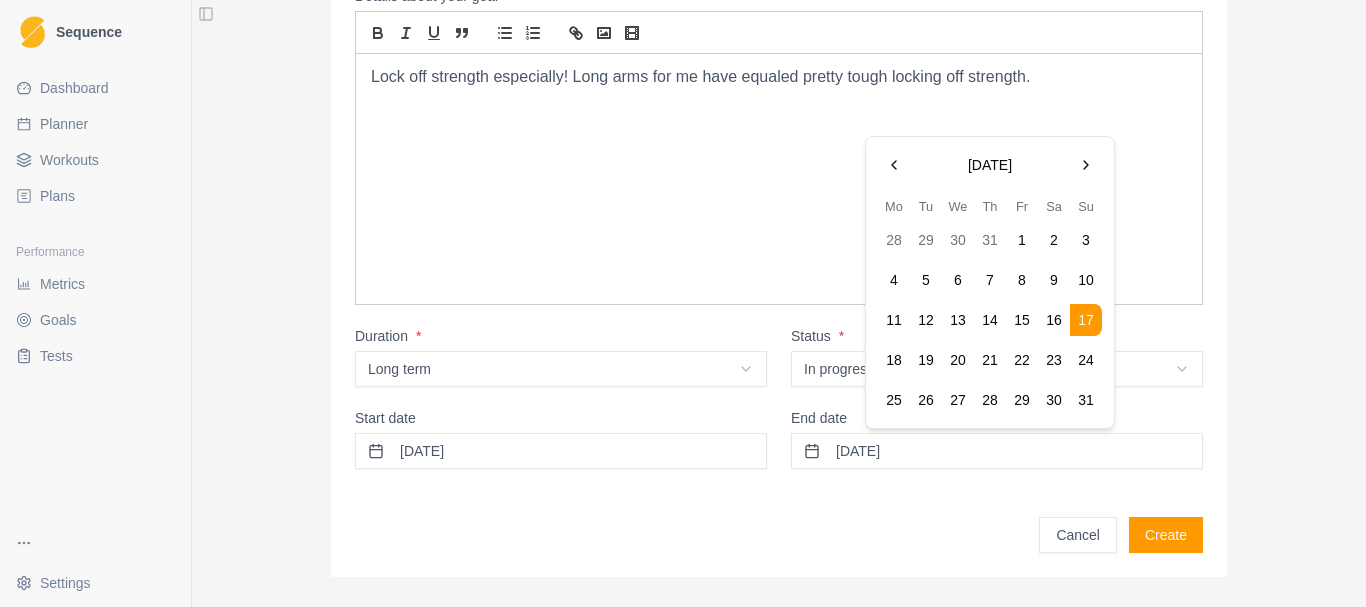 click at bounding box center [1086, 165] 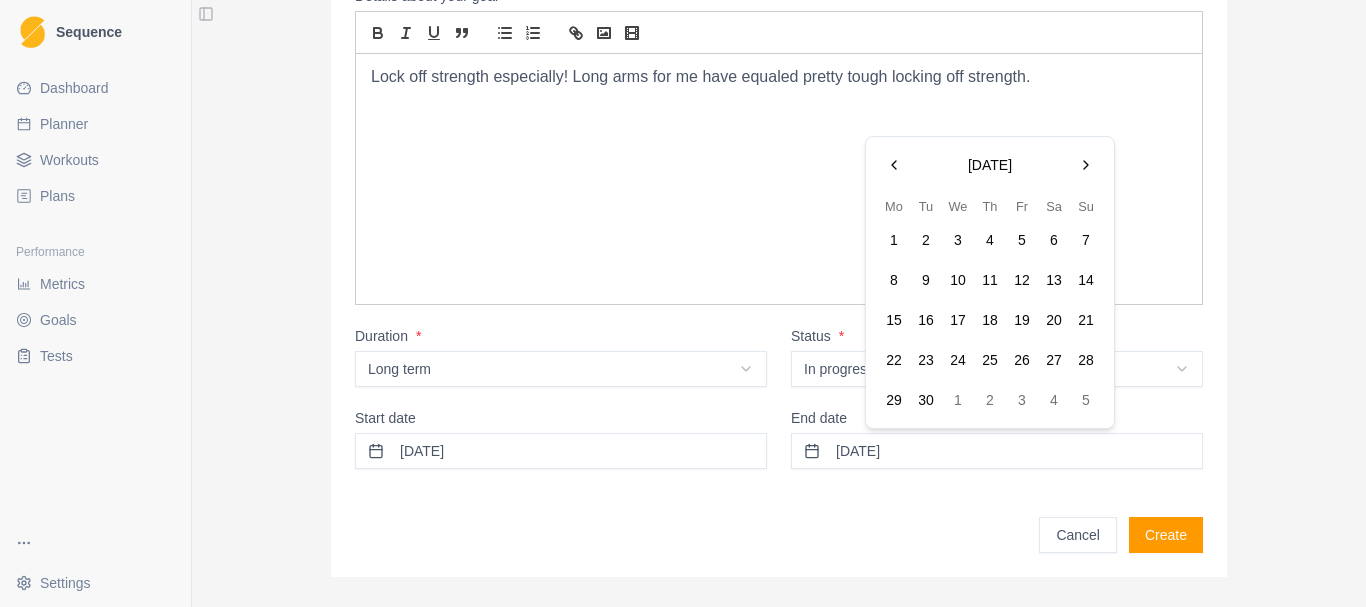 click at bounding box center (1086, 165) 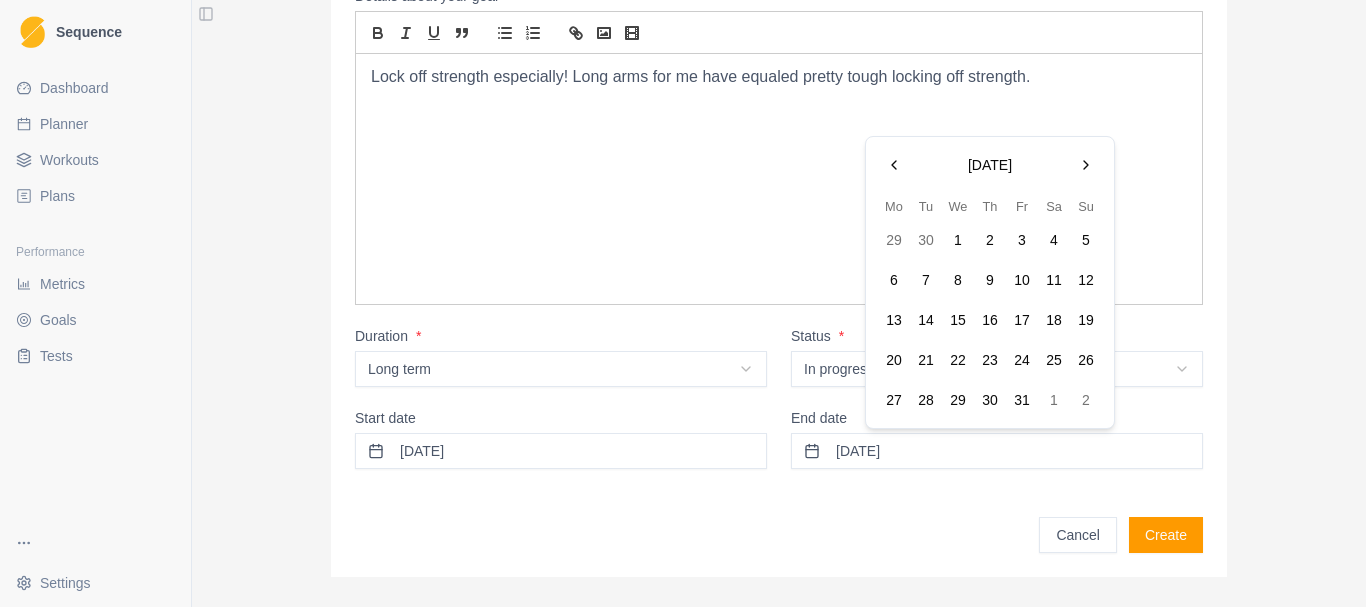 click on "14" at bounding box center (926, 320) 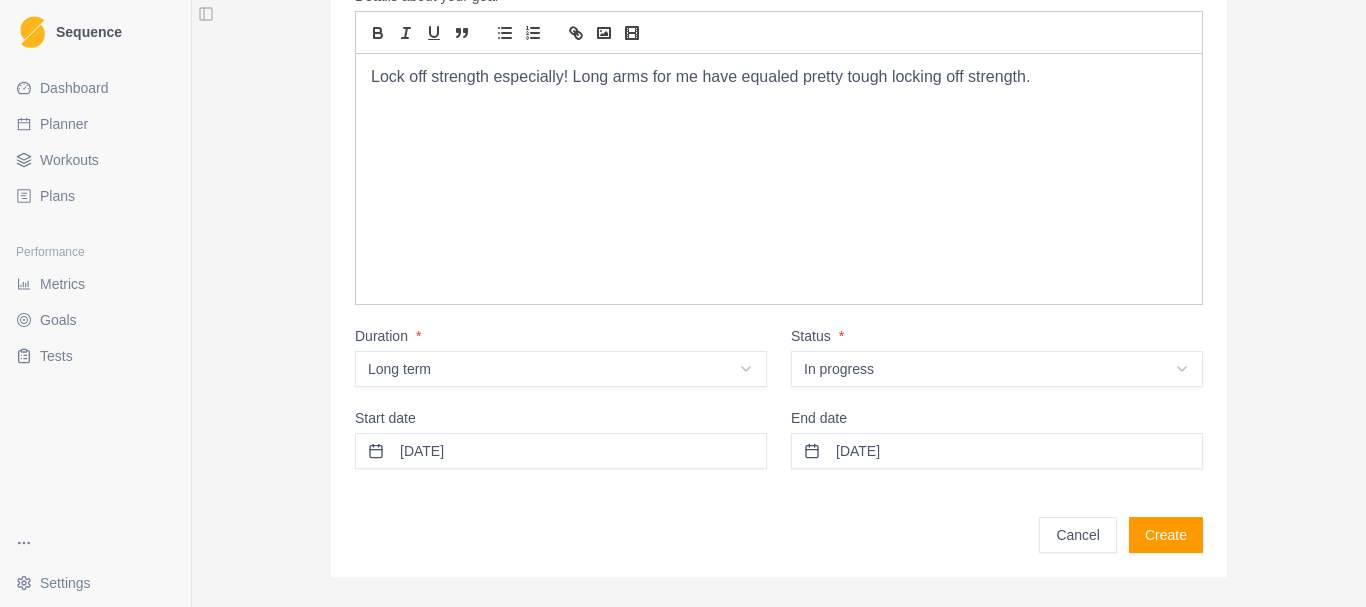 click on "Create" at bounding box center (1166, 535) 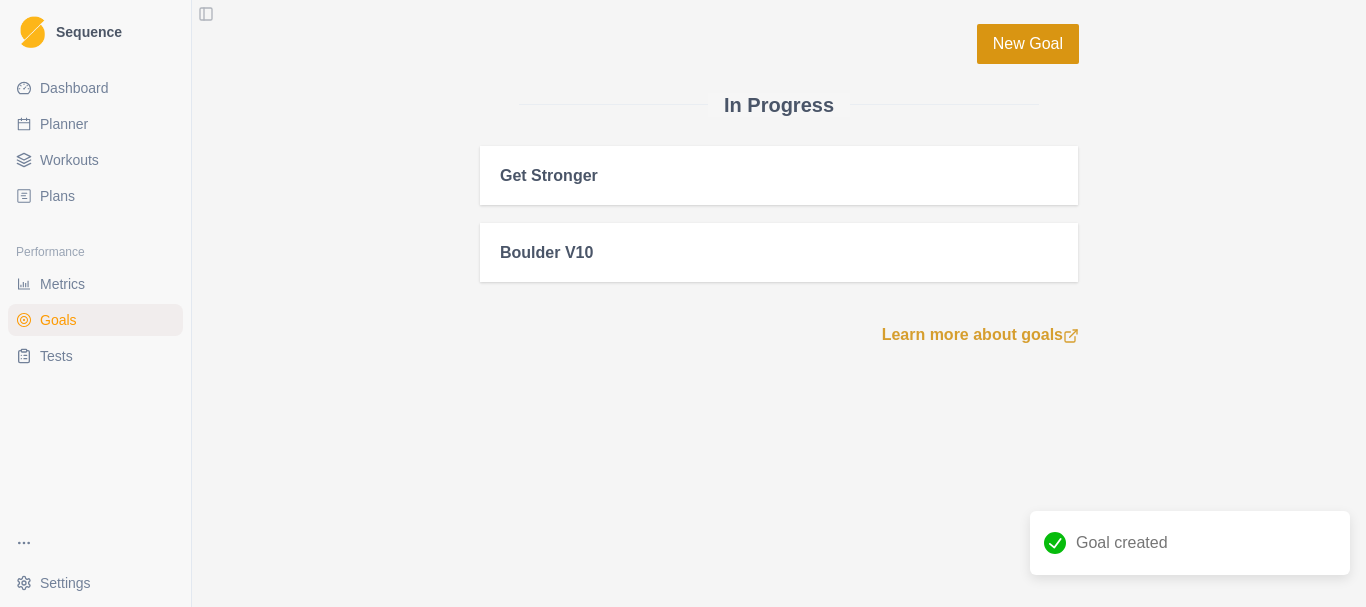 click on "New Goal" at bounding box center (1028, 44) 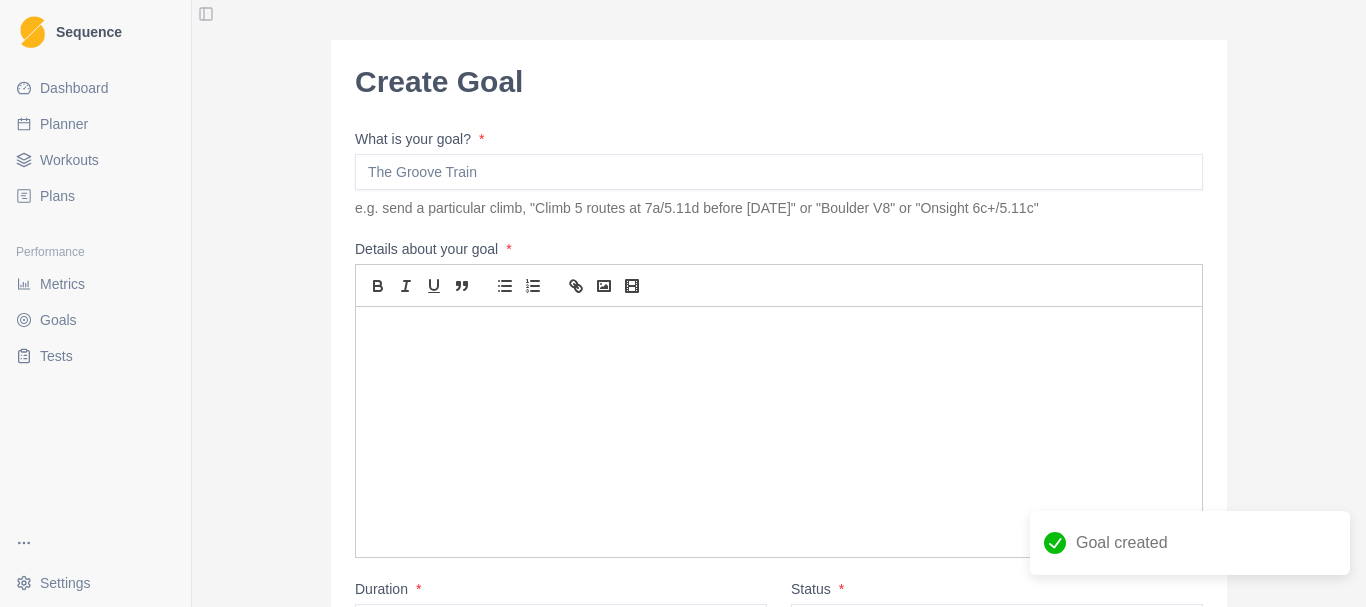 click on "What is your goal?  *" at bounding box center (779, 172) 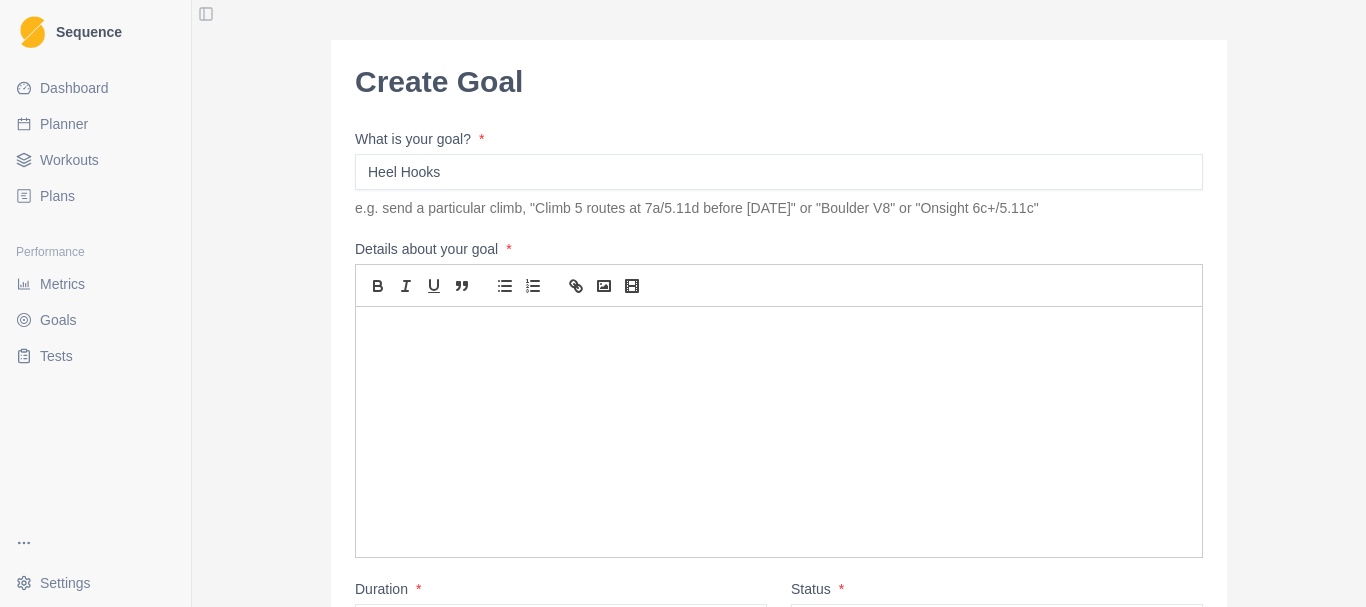 type on "Heel Hooks" 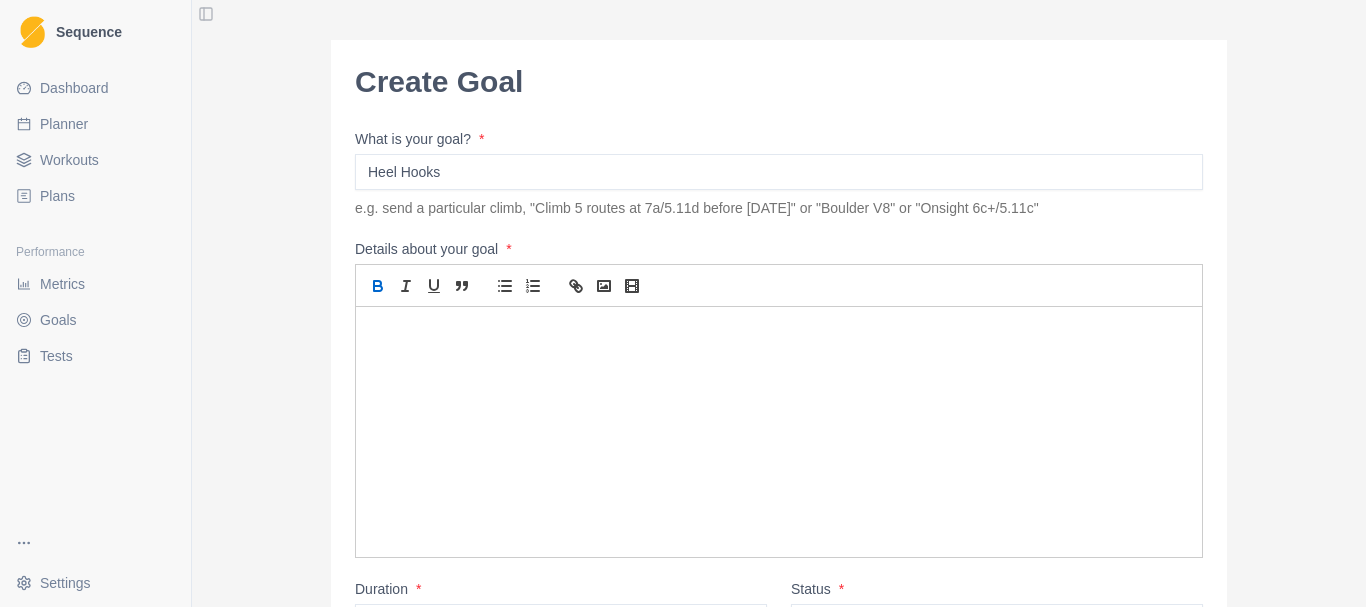 type 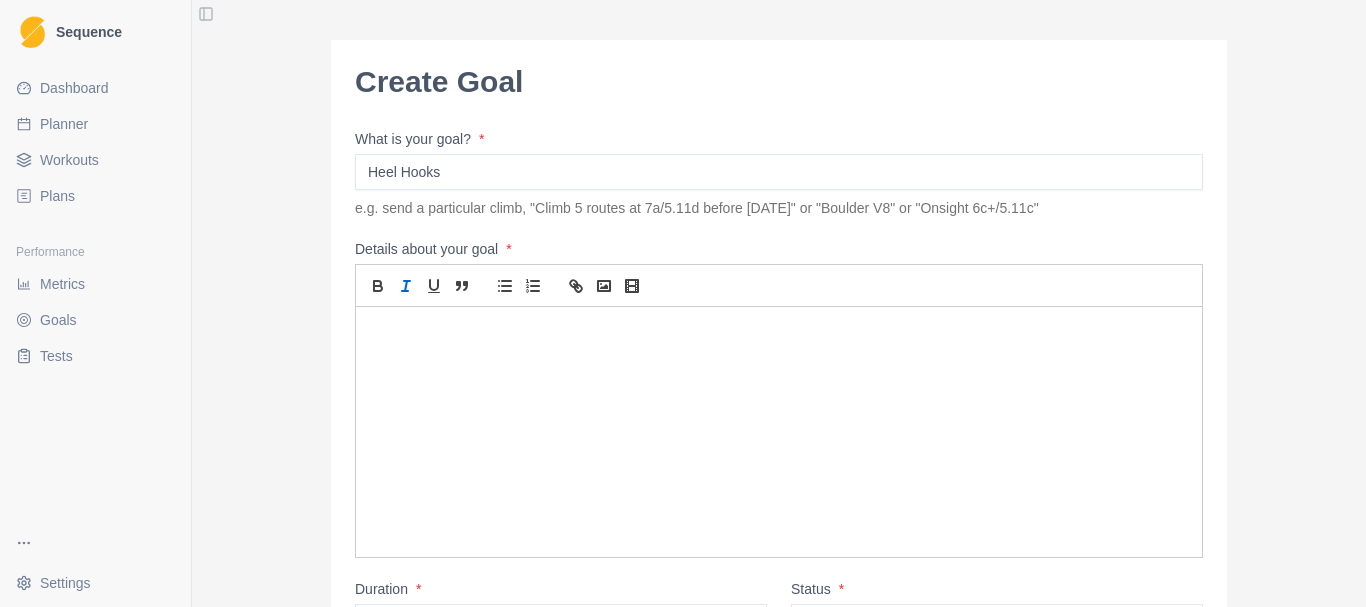 type 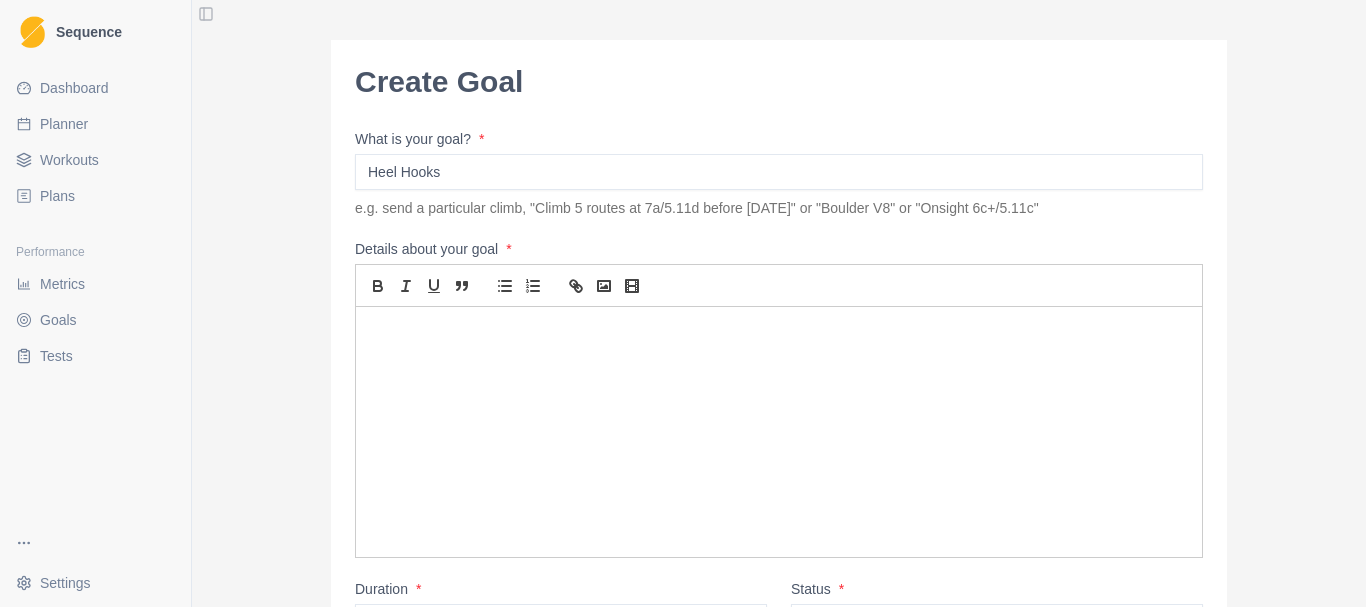click at bounding box center (779, 432) 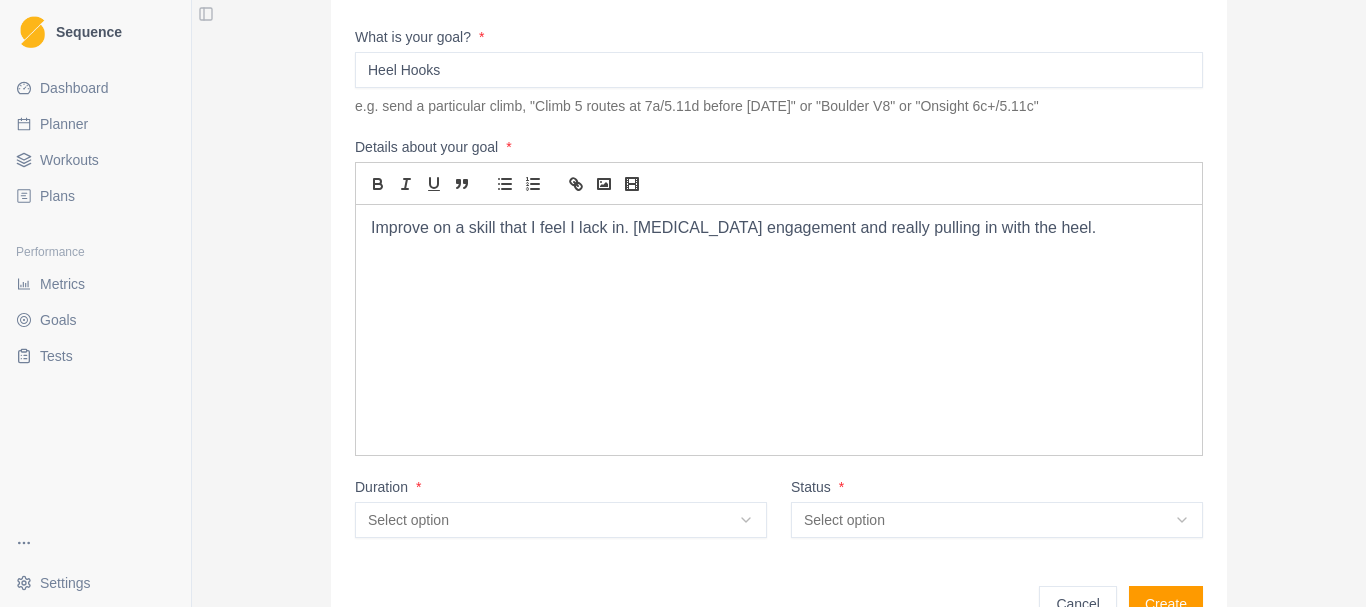 scroll, scrollTop: 200, scrollLeft: 0, axis: vertical 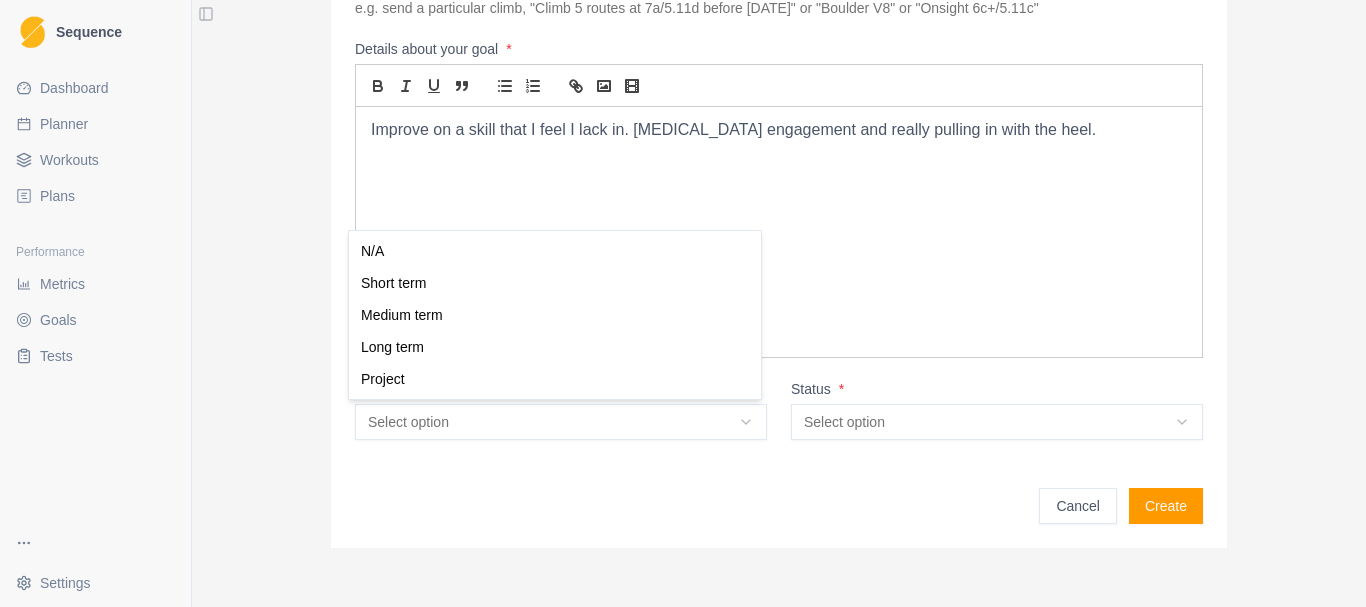 click on "Sequence Dashboard Planner Workouts Plans Performance Metrics Goals Tests Settings Toggle Sidebar Create Goal What is your goal?  * Heel Hooks e.g. send a particular climb, "Climb 5 routes at 7a/5.11d before [DATE]" or "Boulder V8" or "Onsight 6c+/5.11c" Details about your goal  * Improve on a skill that I feel I lack in. [MEDICAL_DATA] engagement and really pulling in with the heel.  Duration  * Select option N/A Short term Medium term Long term Project Status  * Select option In progress Idea Complete Cancelled On hold Cancel Create
Strength / Power N/A Short term Medium term Long term Project" at bounding box center [683, 303] 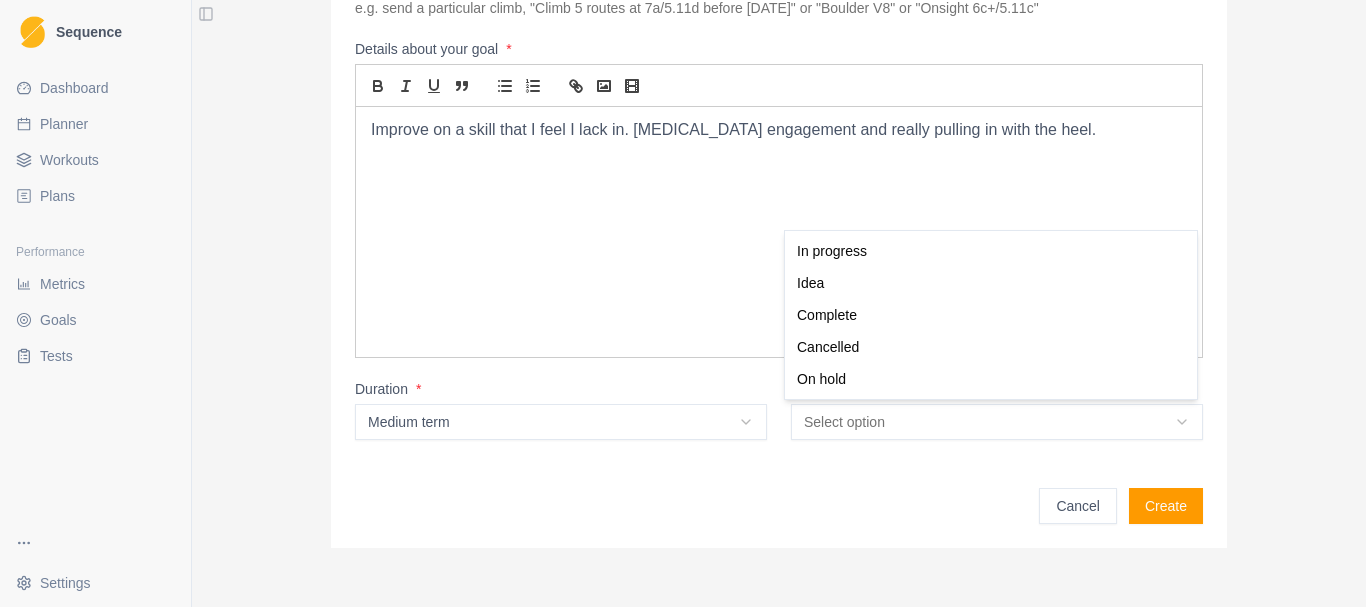 click on "Sequence Dashboard Planner Workouts Plans Performance Metrics Goals Tests Settings Toggle Sidebar Create Goal What is your goal?  * Heel Hooks e.g. send a particular climb, "Climb 5 routes at 7a/5.11d before [DATE]" or "Boulder V8" or "Onsight 6c+/5.11c" Details about your goal  * Improve on a skill that I feel I lack in. [MEDICAL_DATA] engagement and really pulling in with the heel.  Duration  * Medium term N/A Short term Medium term Long term Project Status  * Select option In progress Idea Complete Cancelled On hold Cancel Create
Strength / Power In progress Idea Complete Cancelled On hold" at bounding box center (683, 303) 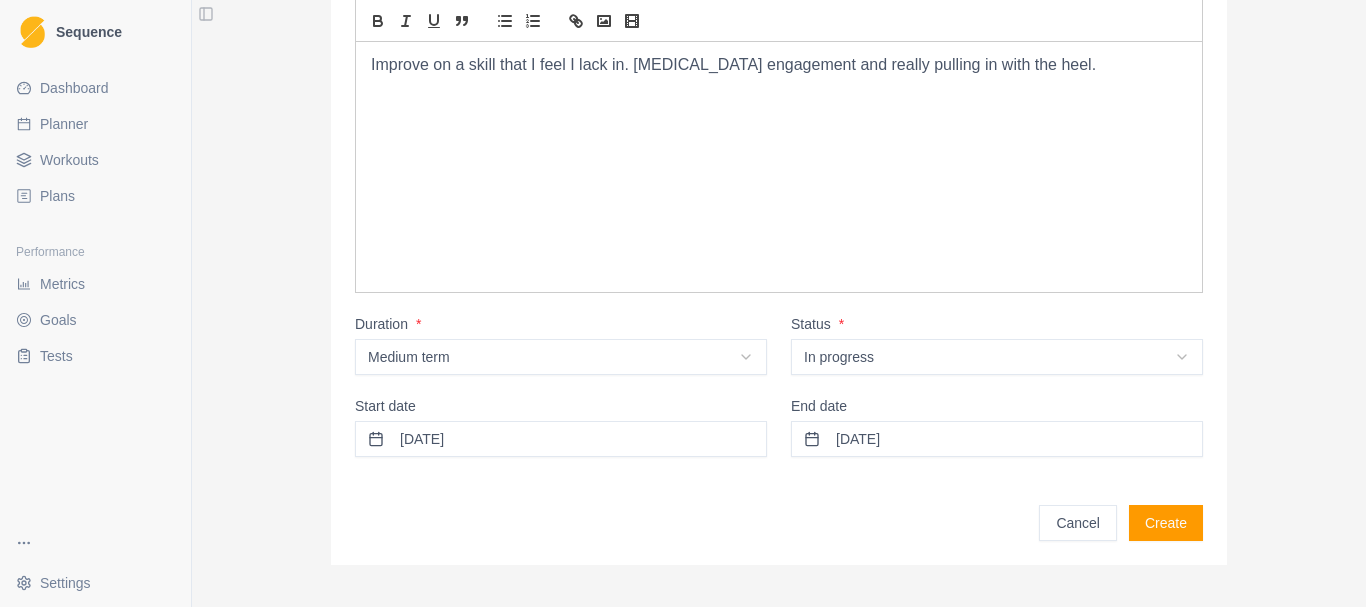 scroll, scrollTop: 335, scrollLeft: 0, axis: vertical 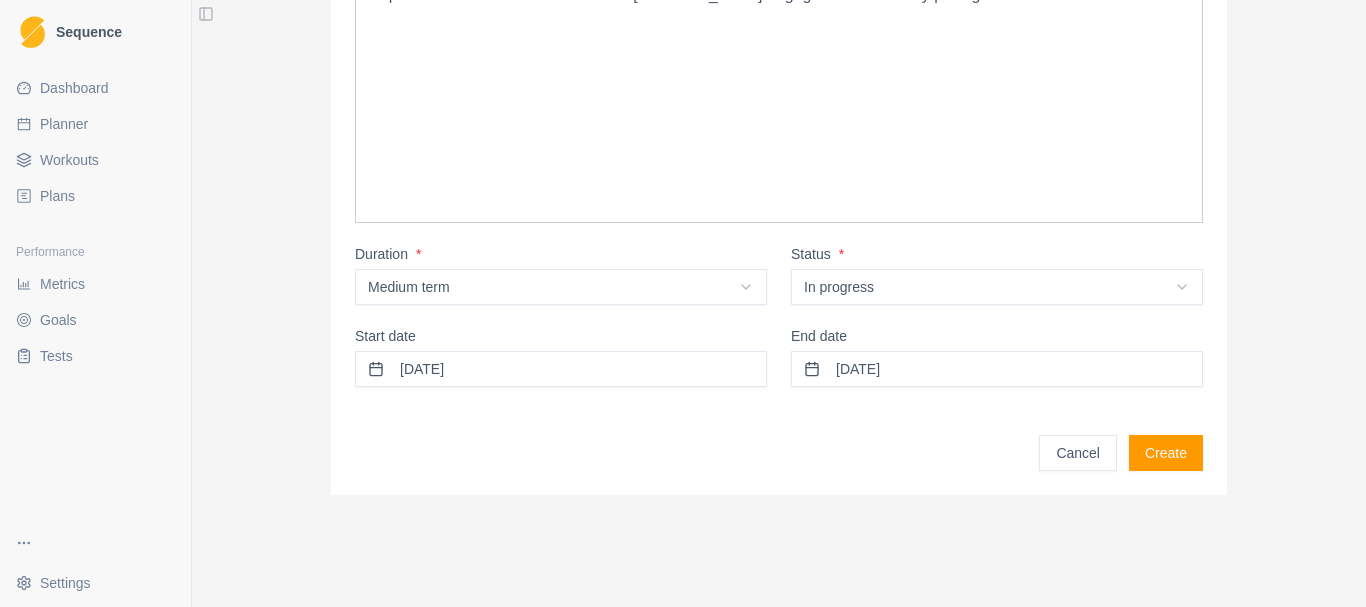 click on "[DATE]" at bounding box center [997, 369] 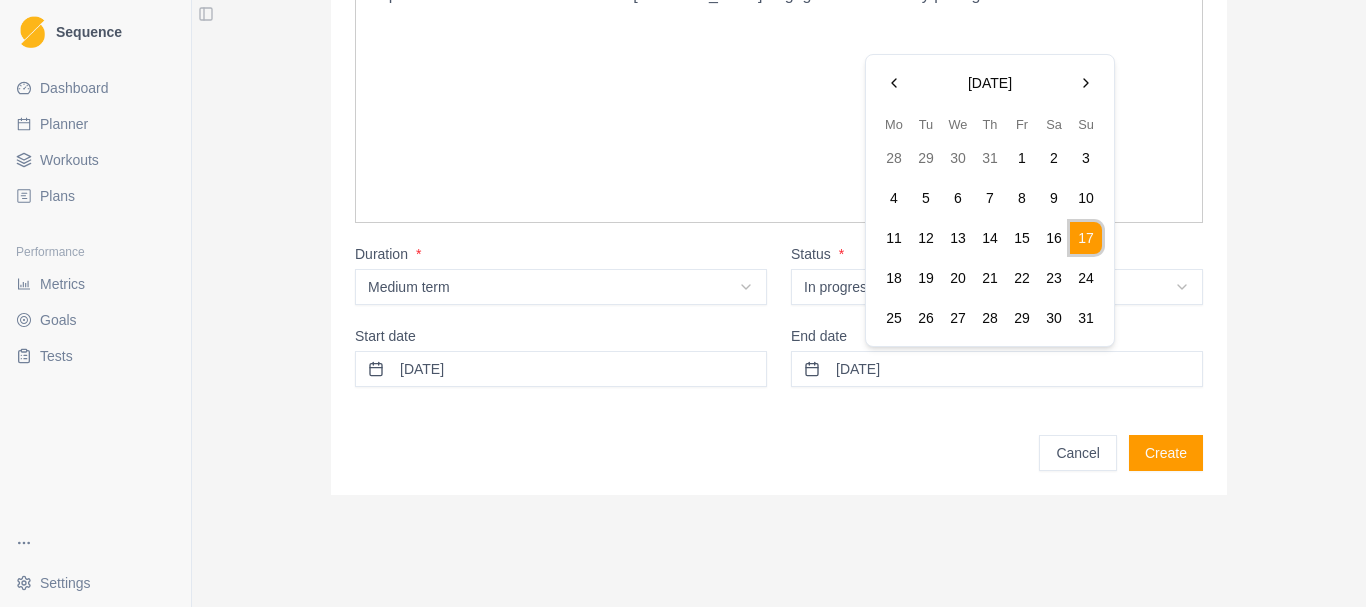 click at bounding box center [1086, 83] 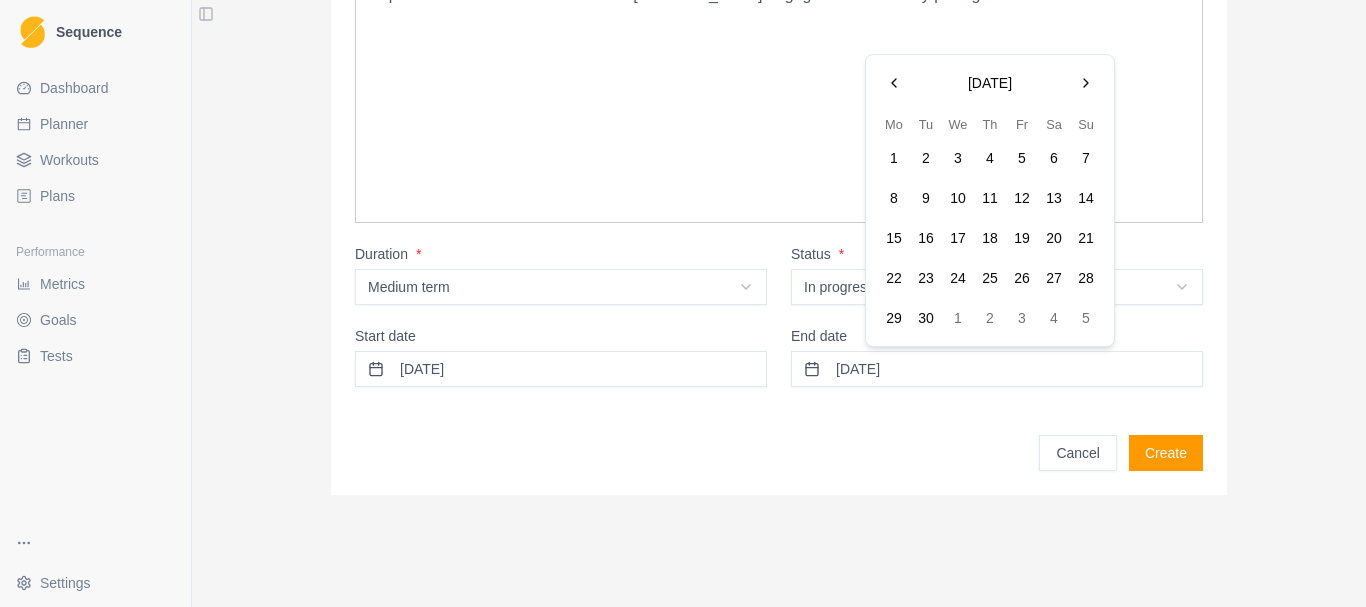 click at bounding box center [1086, 83] 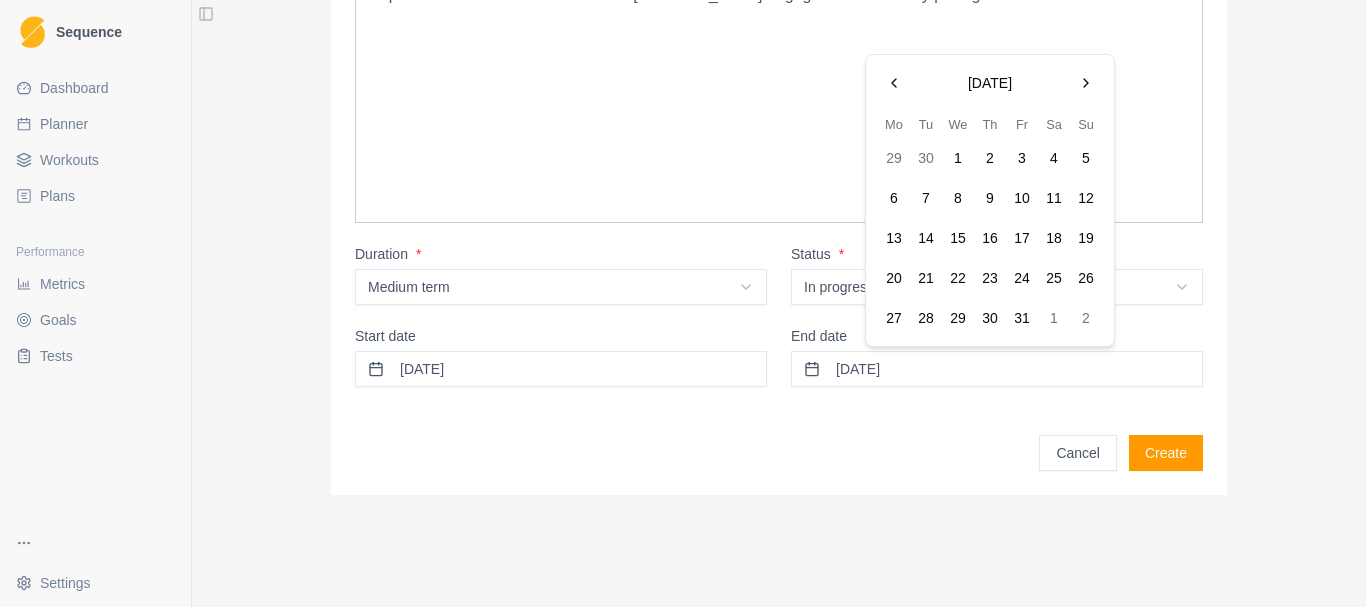 click at bounding box center (1086, 83) 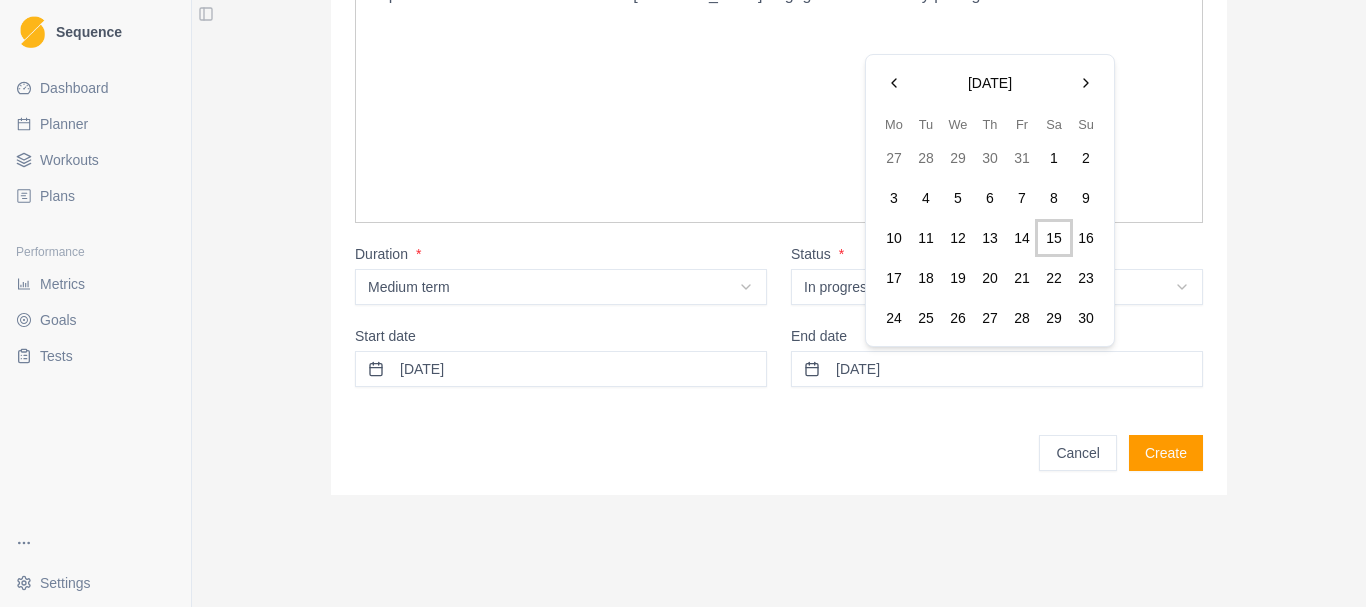 click on "15" at bounding box center [1054, 238] 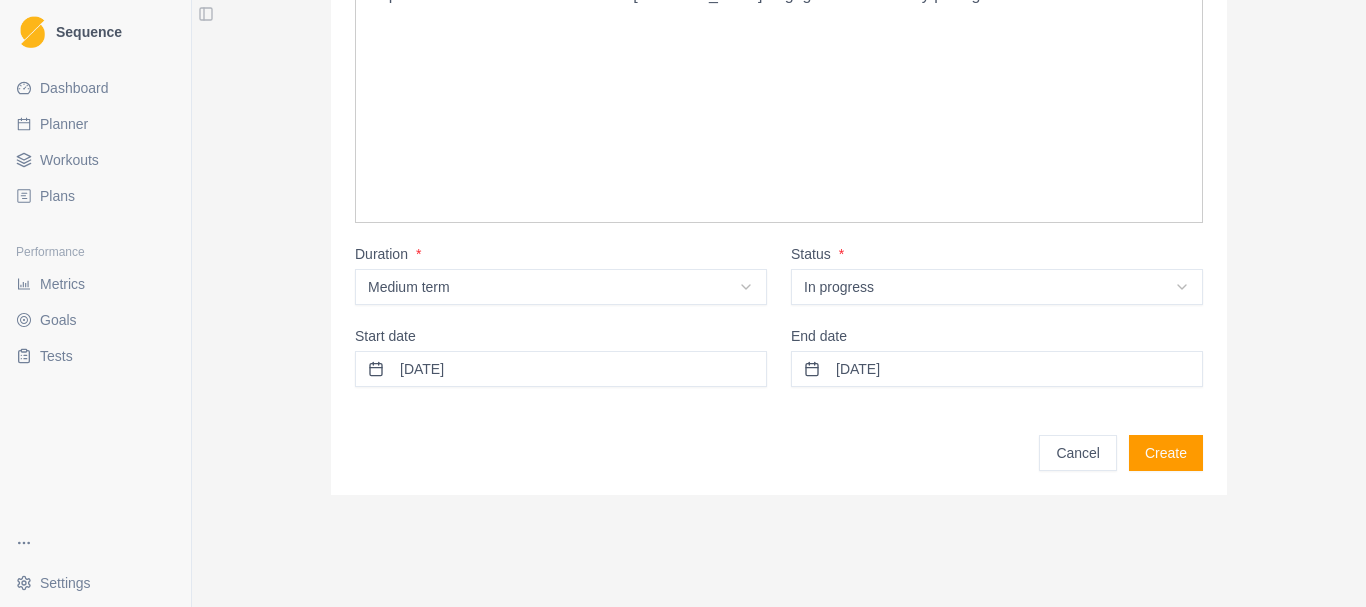 click on "[DATE]" at bounding box center [997, 369] 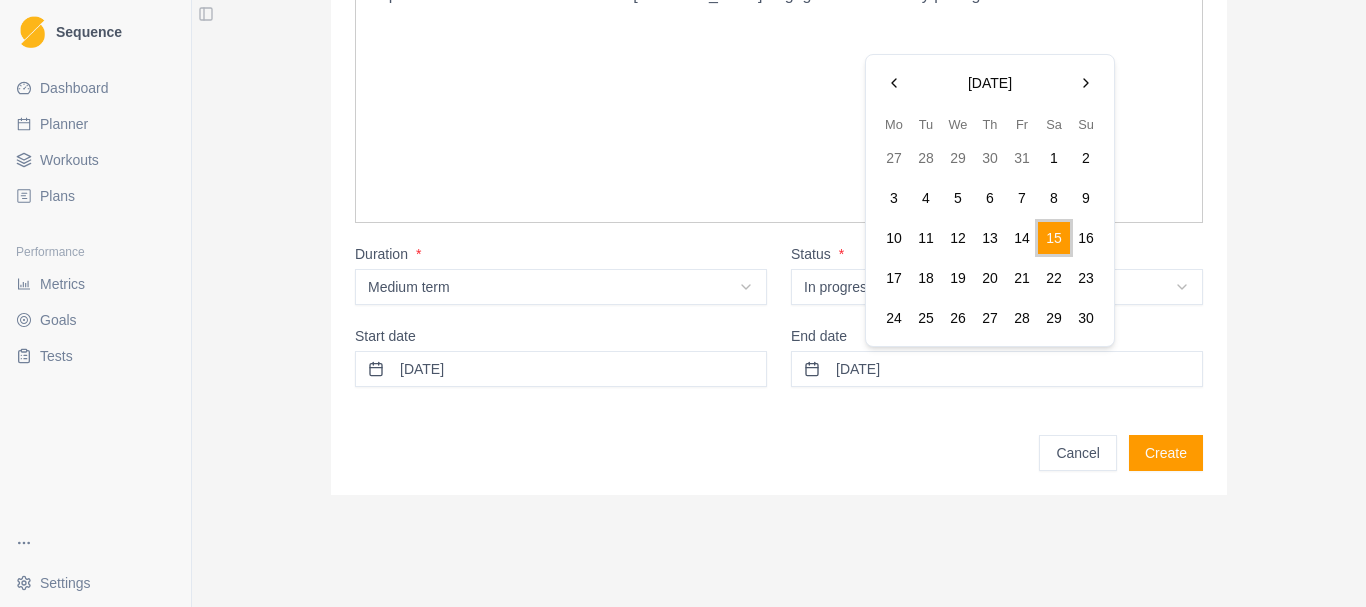 click on "14" at bounding box center [1022, 238] 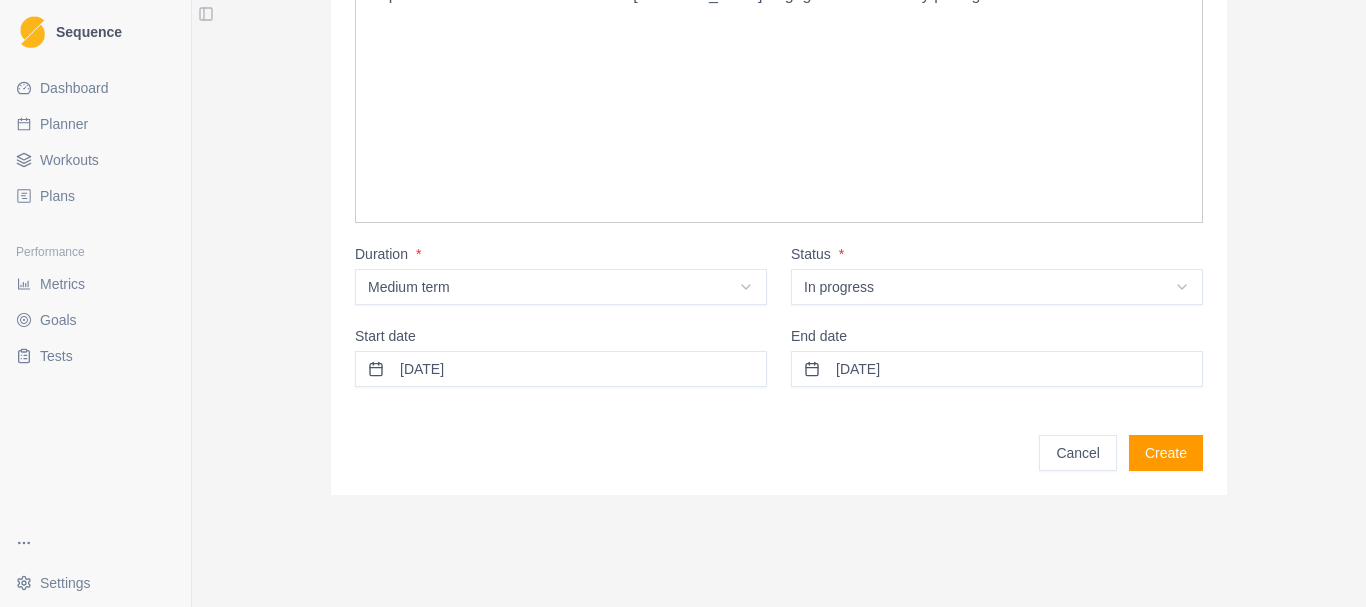 click on "Create" at bounding box center (1166, 453) 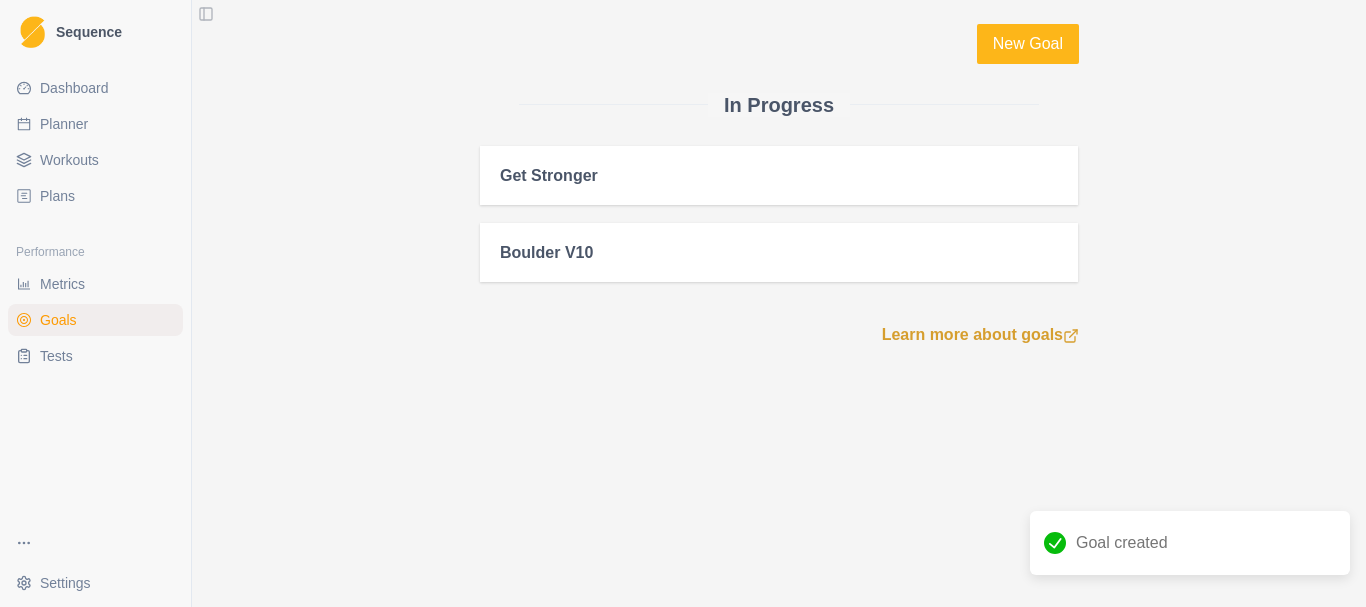scroll, scrollTop: 0, scrollLeft: 0, axis: both 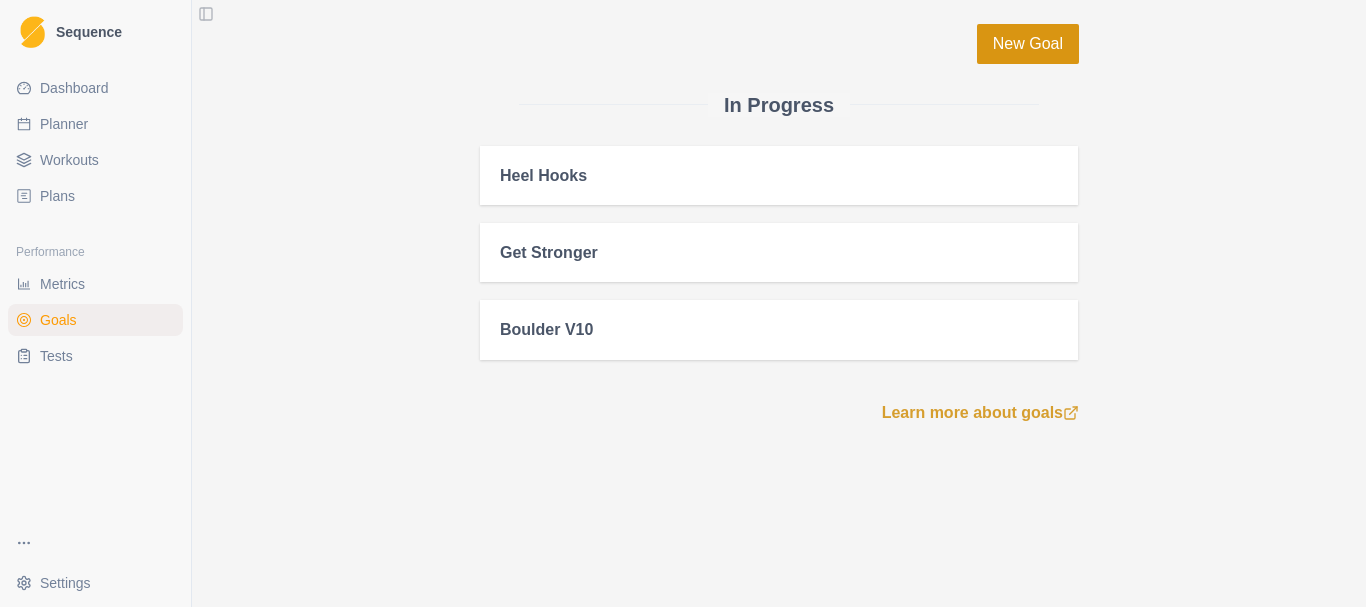 click on "New Goal" at bounding box center [1028, 44] 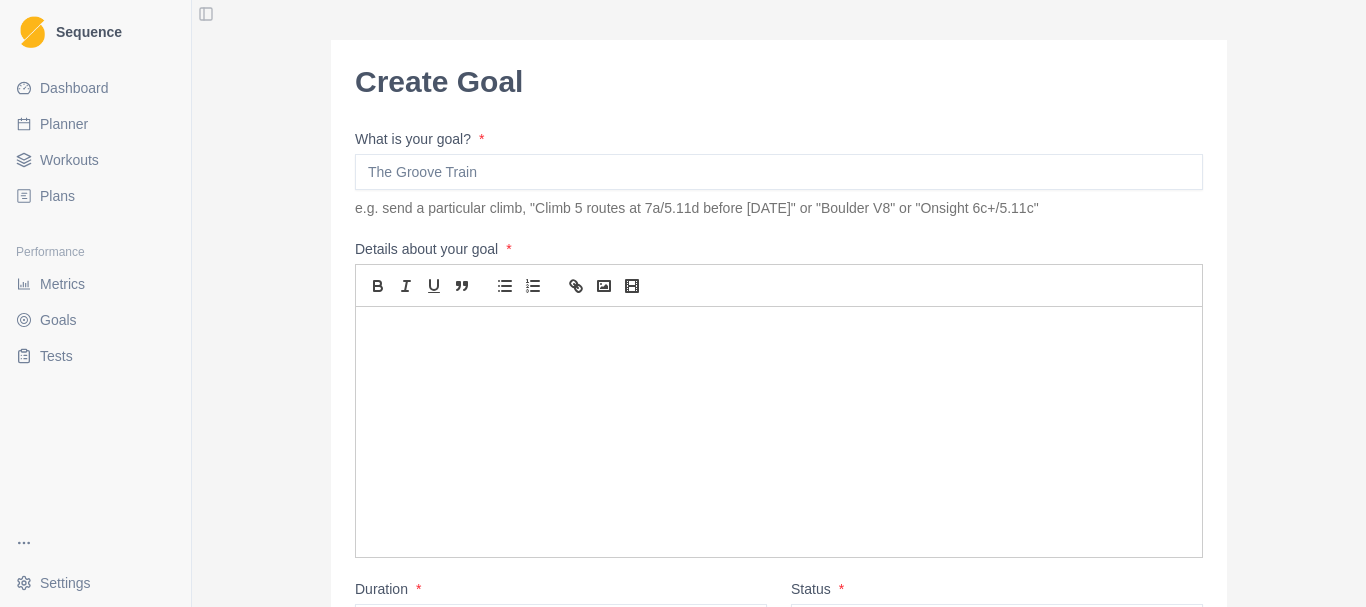 click on "What is your goal?  *" at bounding box center [779, 172] 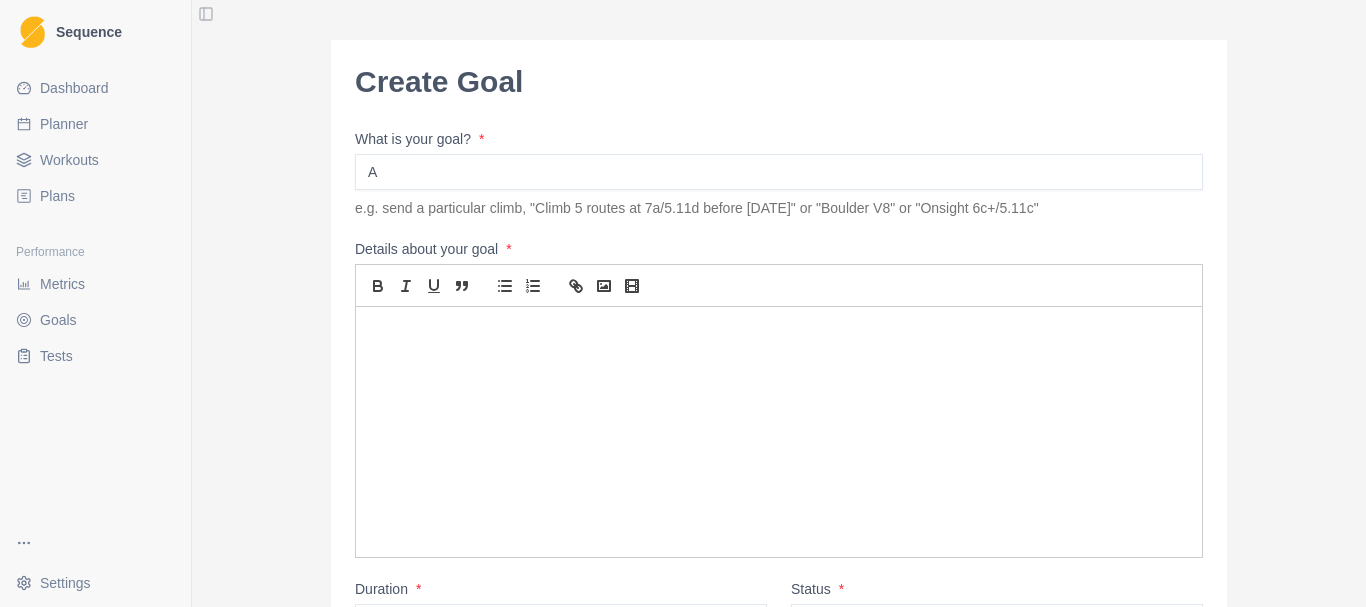 type 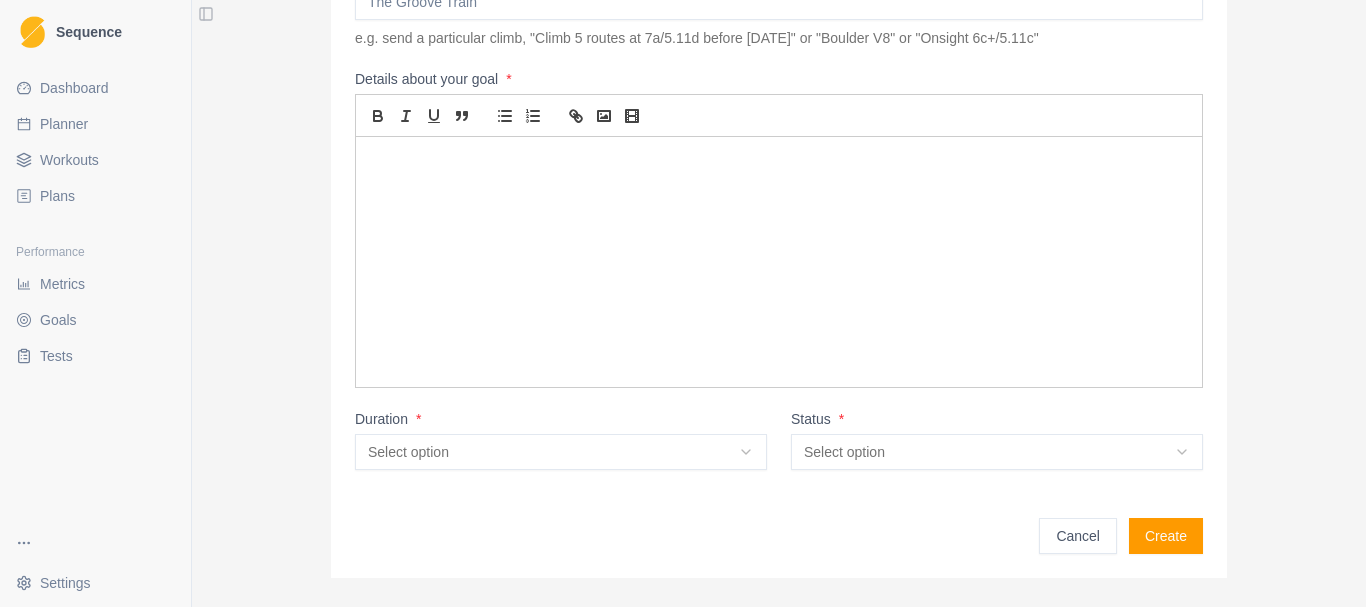 scroll, scrollTop: 253, scrollLeft: 0, axis: vertical 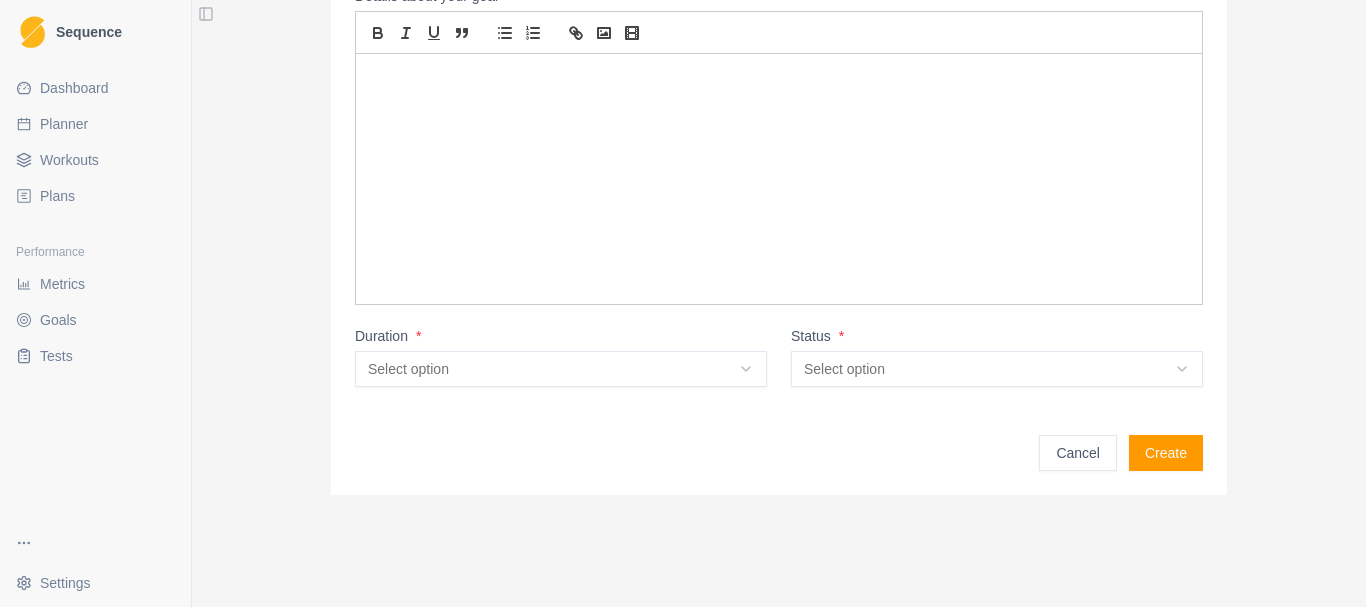 click on "Cancel" at bounding box center [1078, 453] 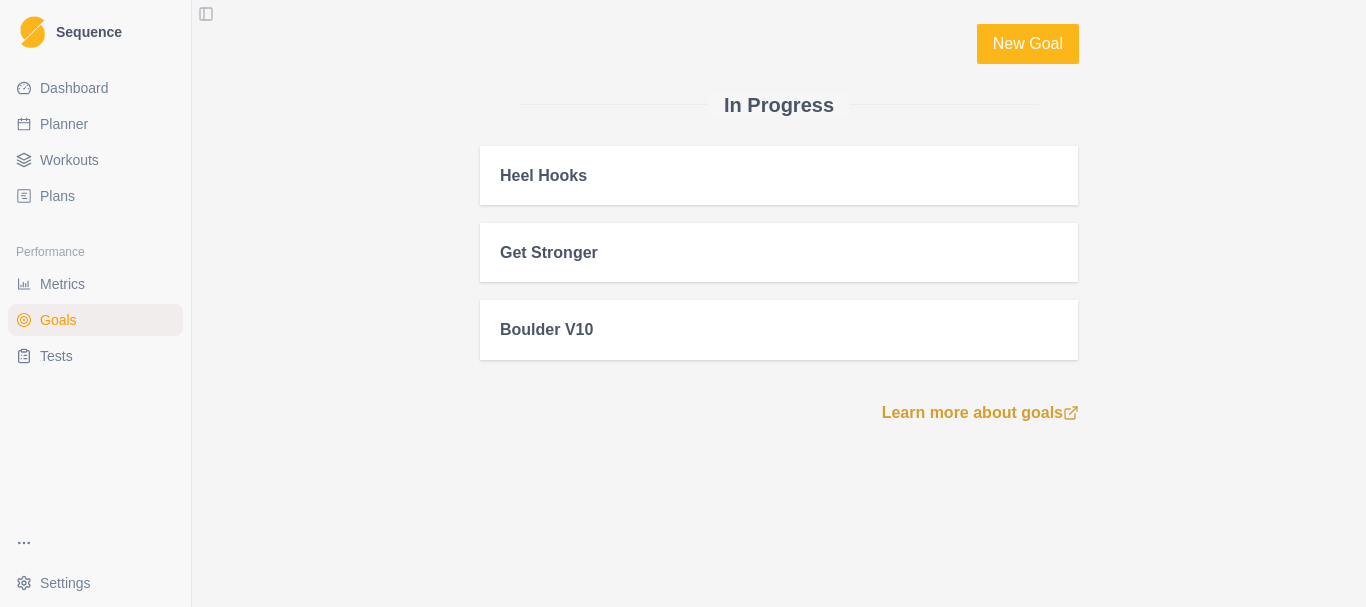 click on "Metrics" at bounding box center (62, 284) 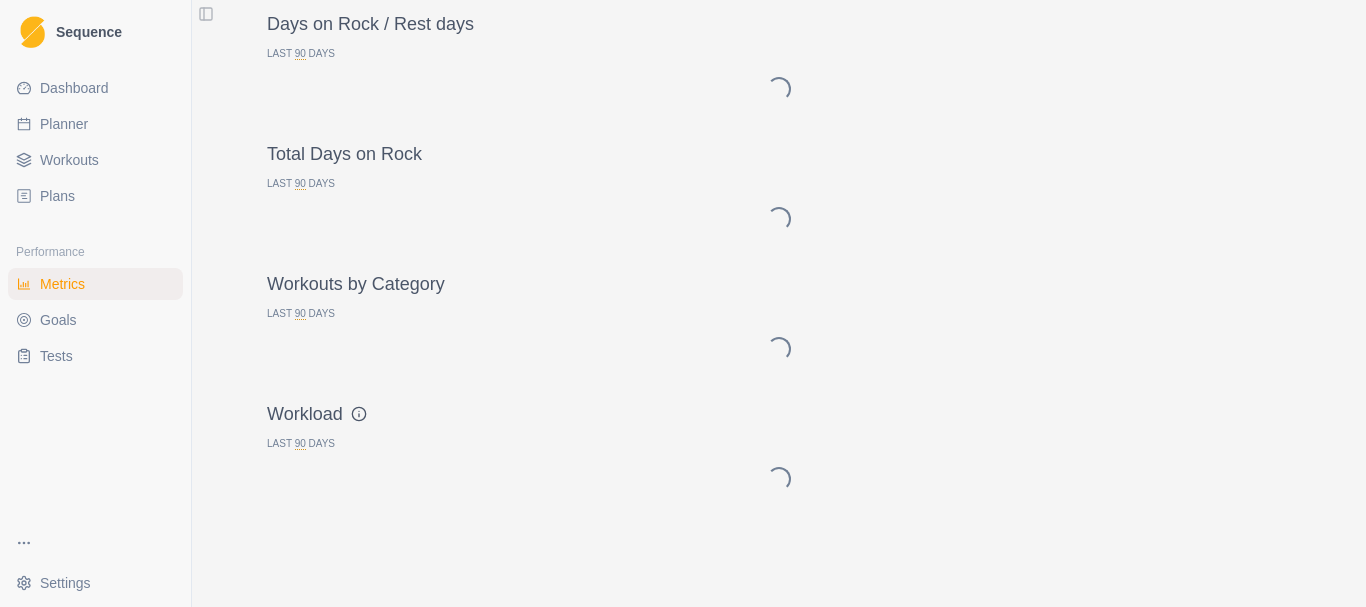 scroll, scrollTop: 0, scrollLeft: 0, axis: both 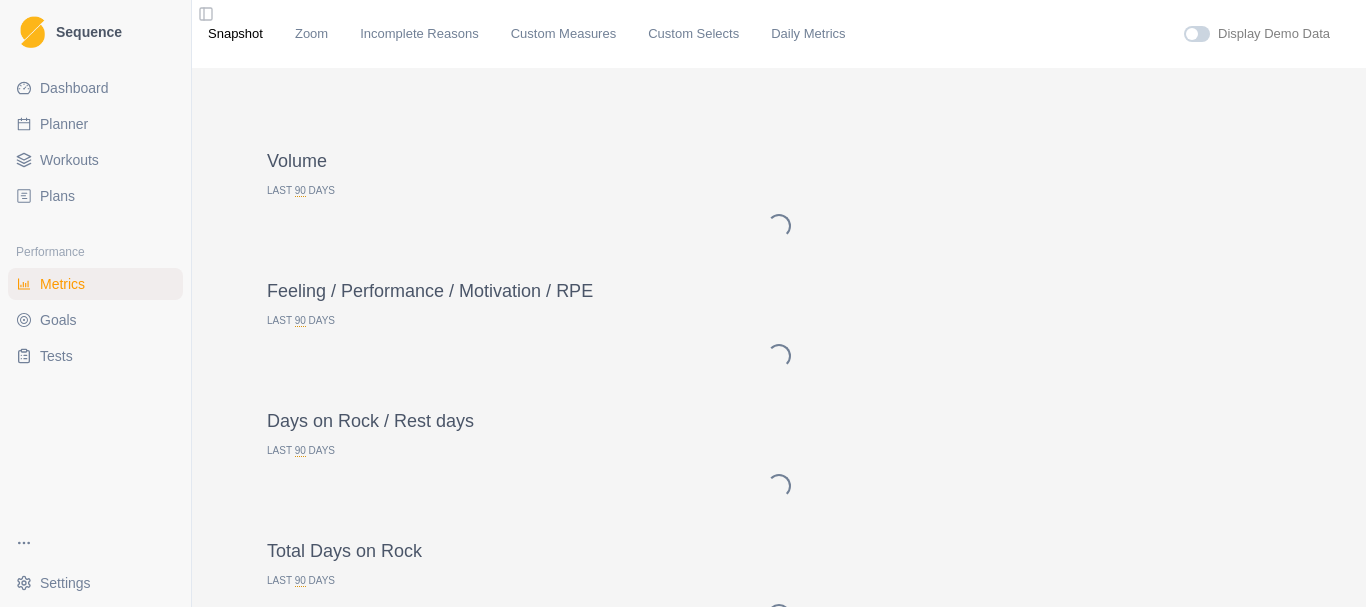 click on "Tests" at bounding box center (95, 356) 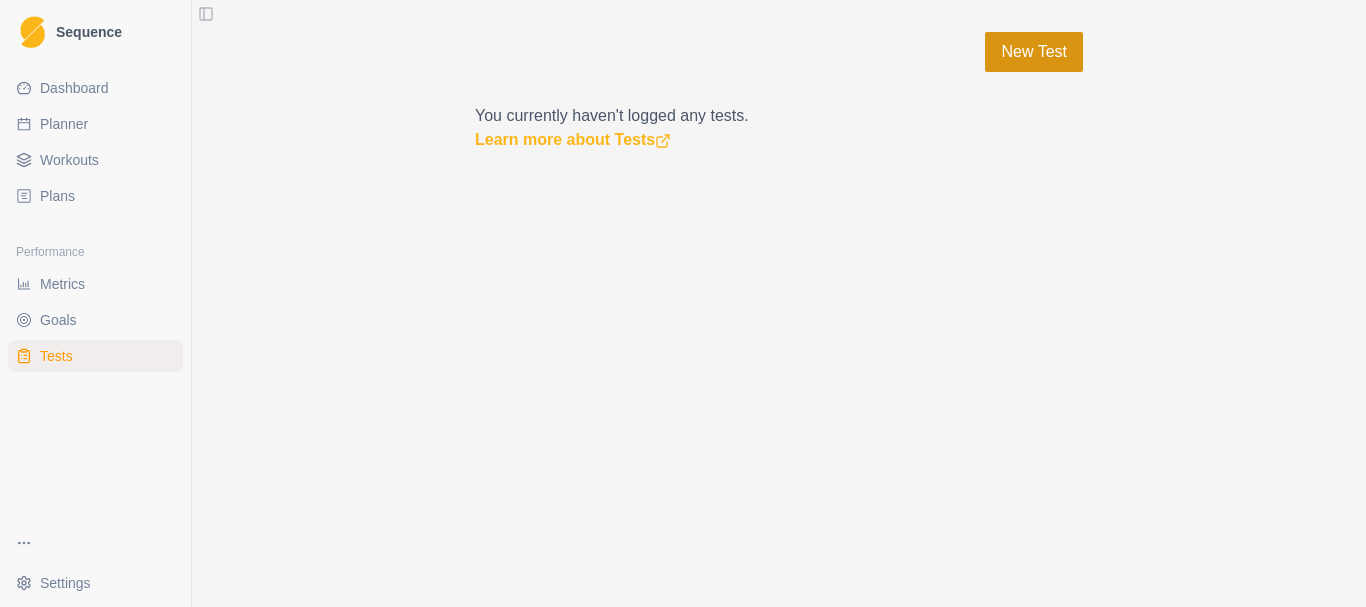 click on "New Test" at bounding box center (1034, 52) 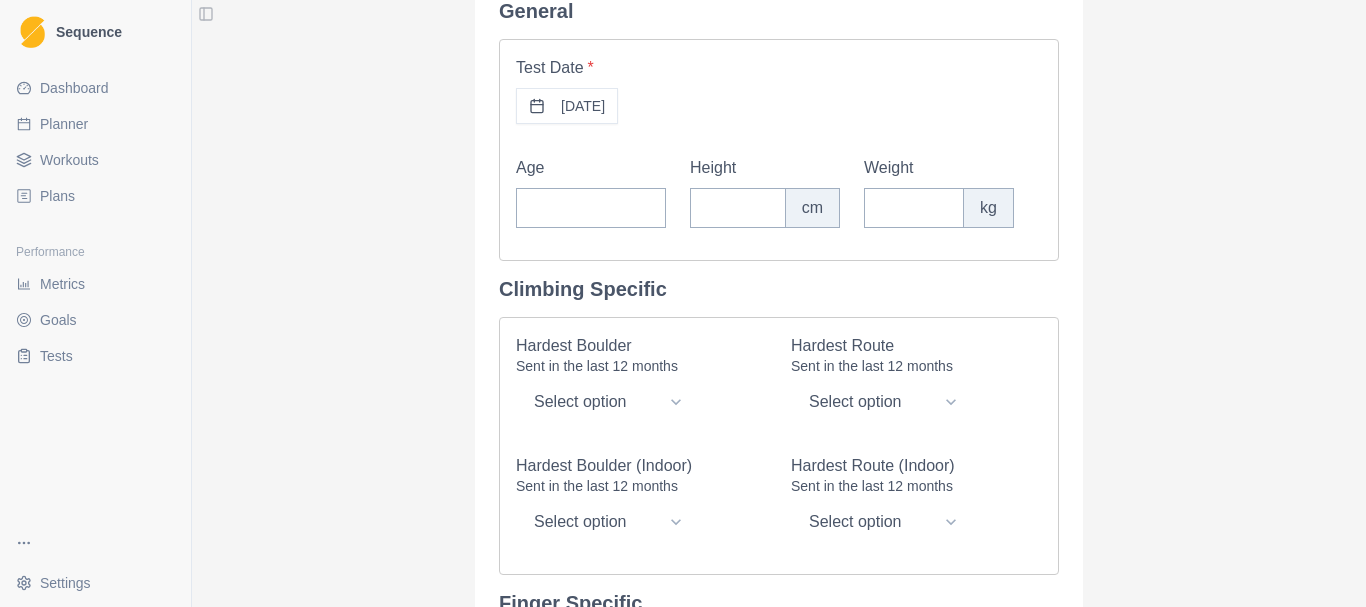 scroll, scrollTop: 100, scrollLeft: 0, axis: vertical 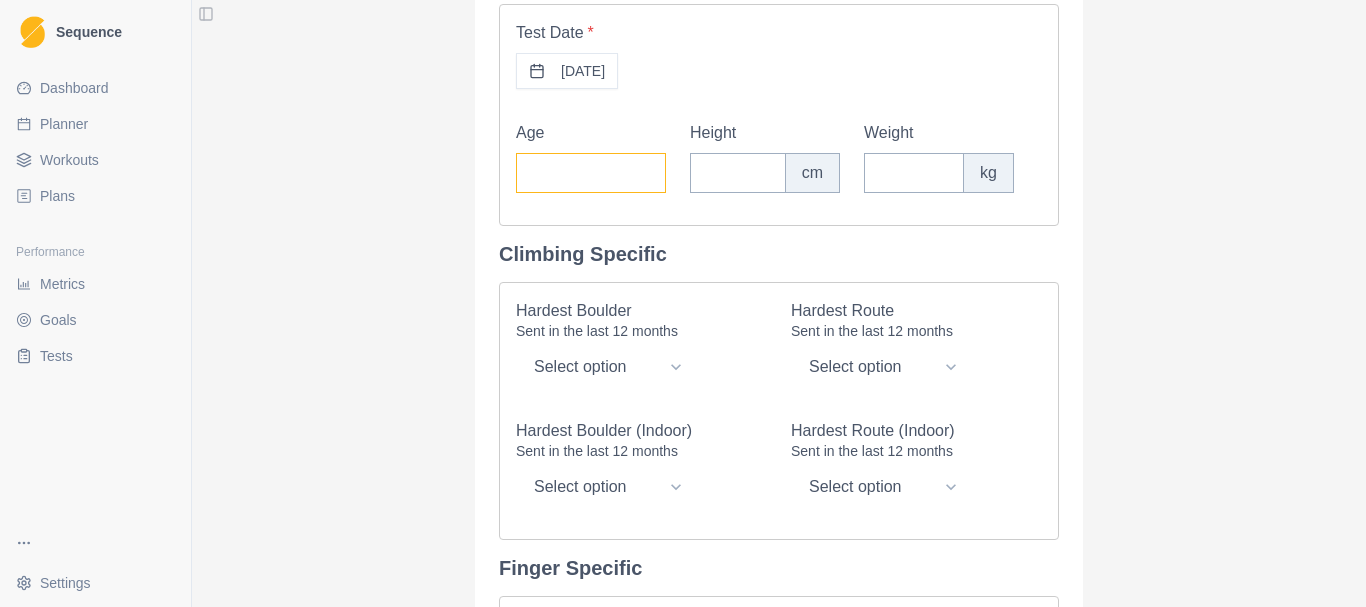 click on "Age" at bounding box center [591, 173] 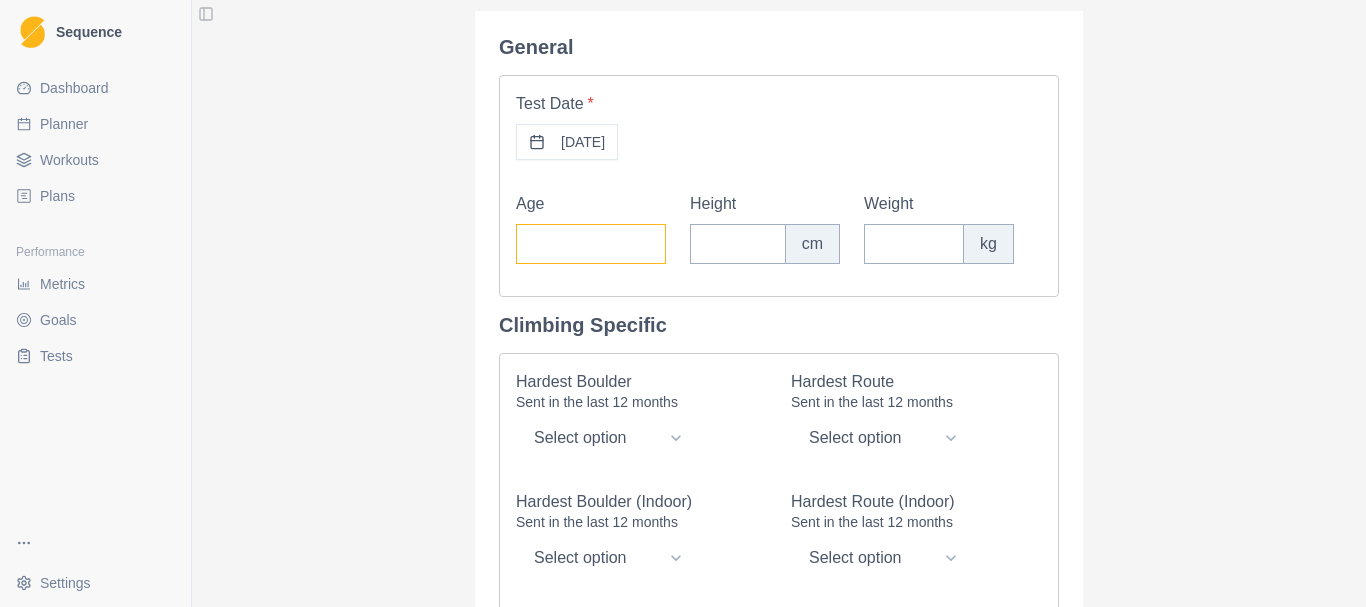 scroll, scrollTop: 0, scrollLeft: 0, axis: both 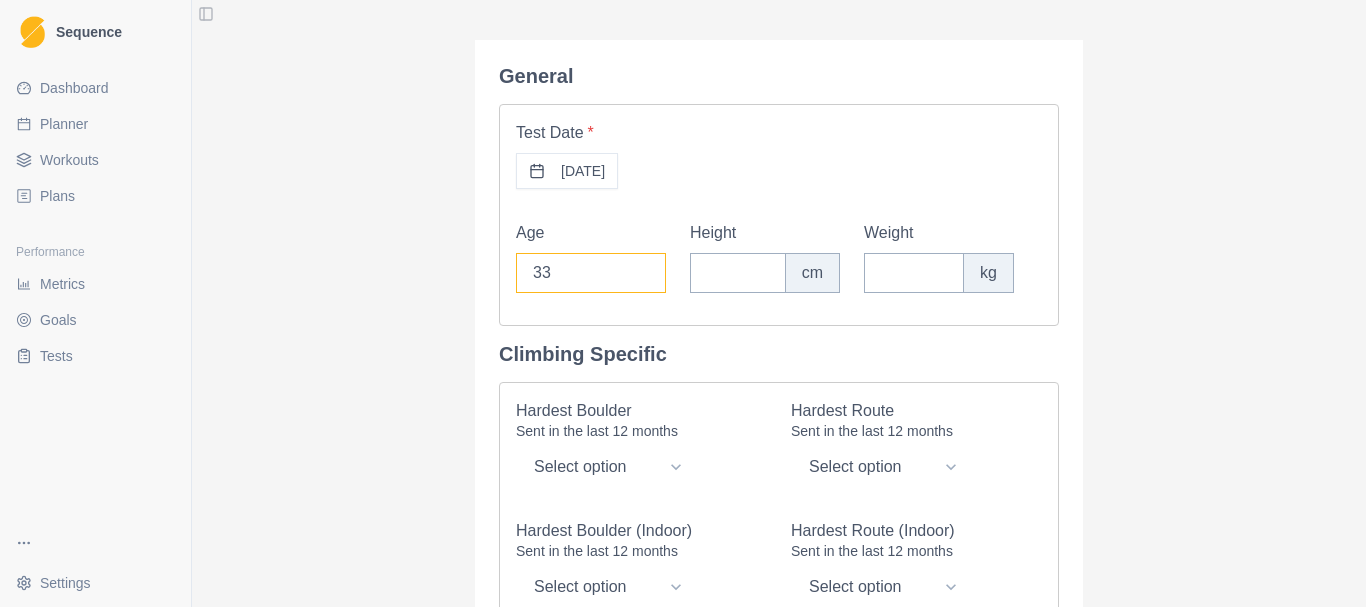 type on "33" 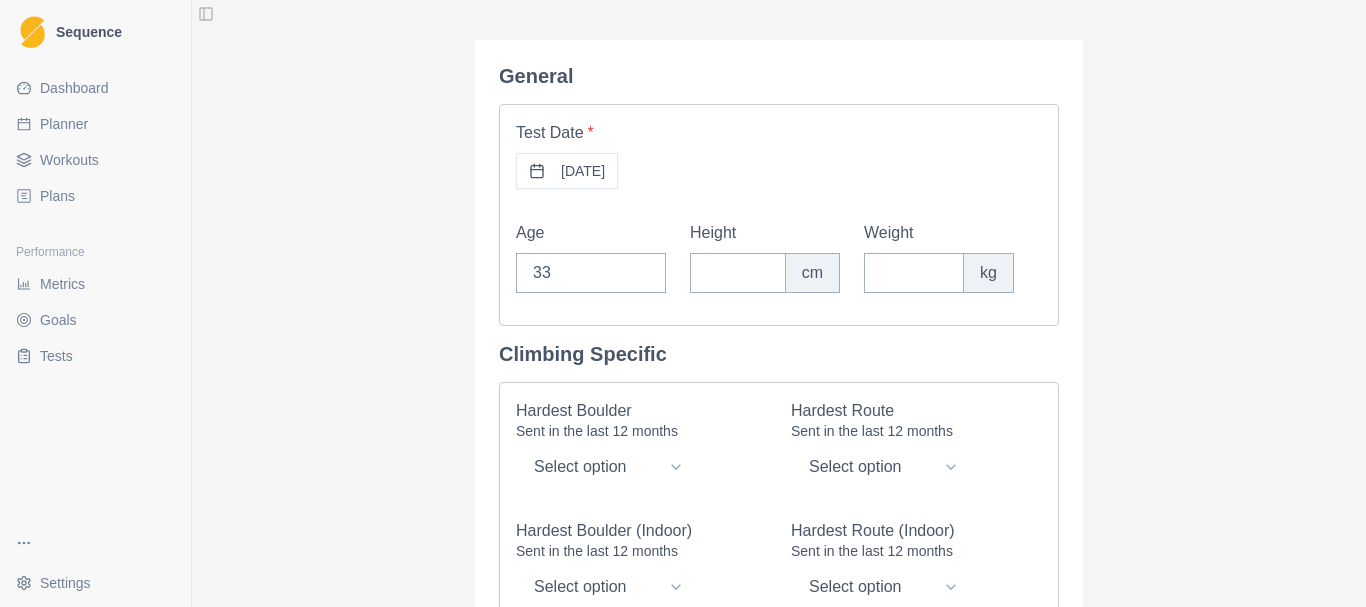 click on "cm" at bounding box center [812, 273] 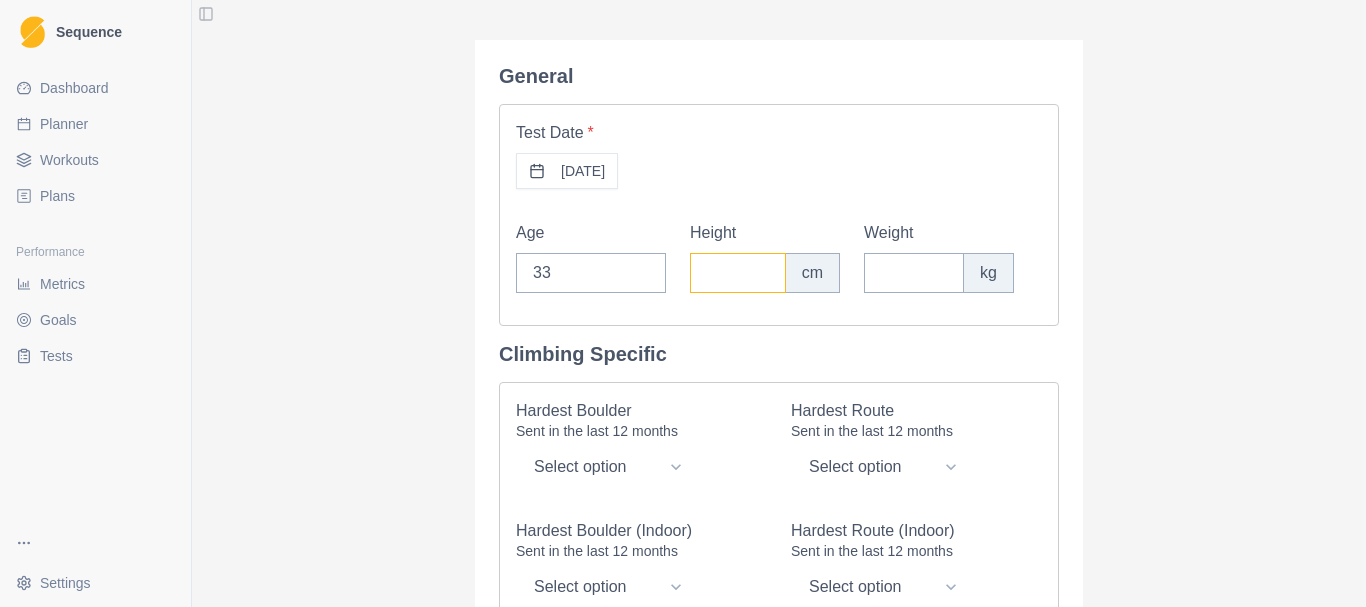 click on "Height" at bounding box center (738, 273) 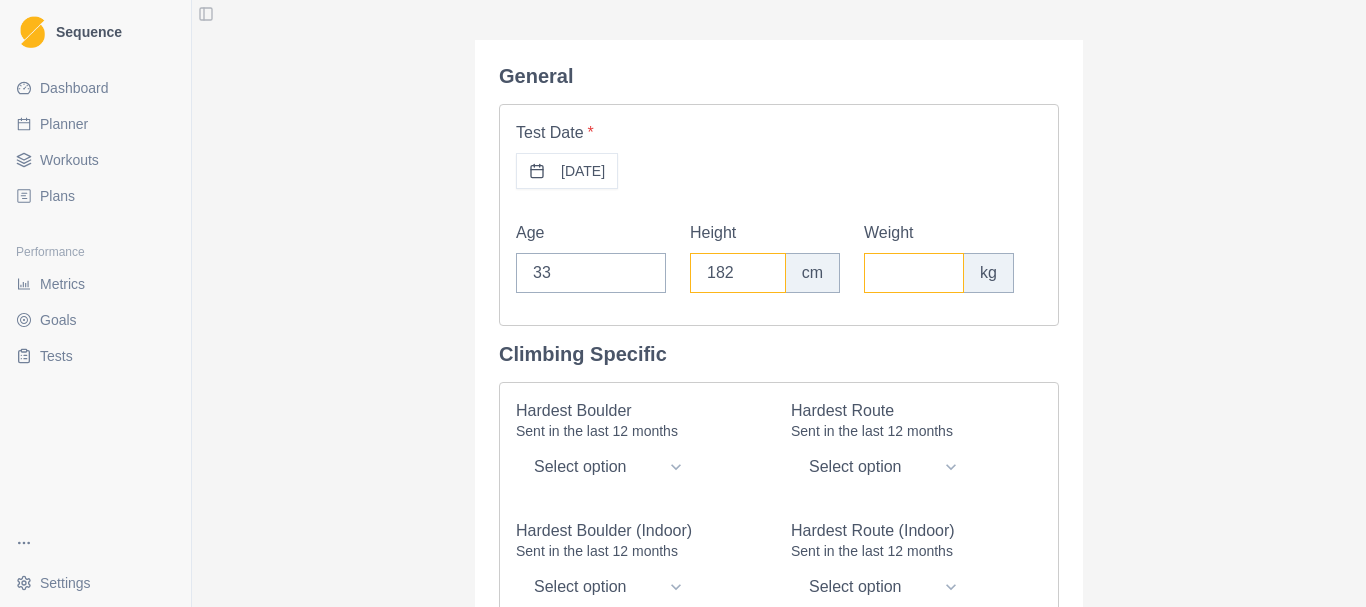 type on "182" 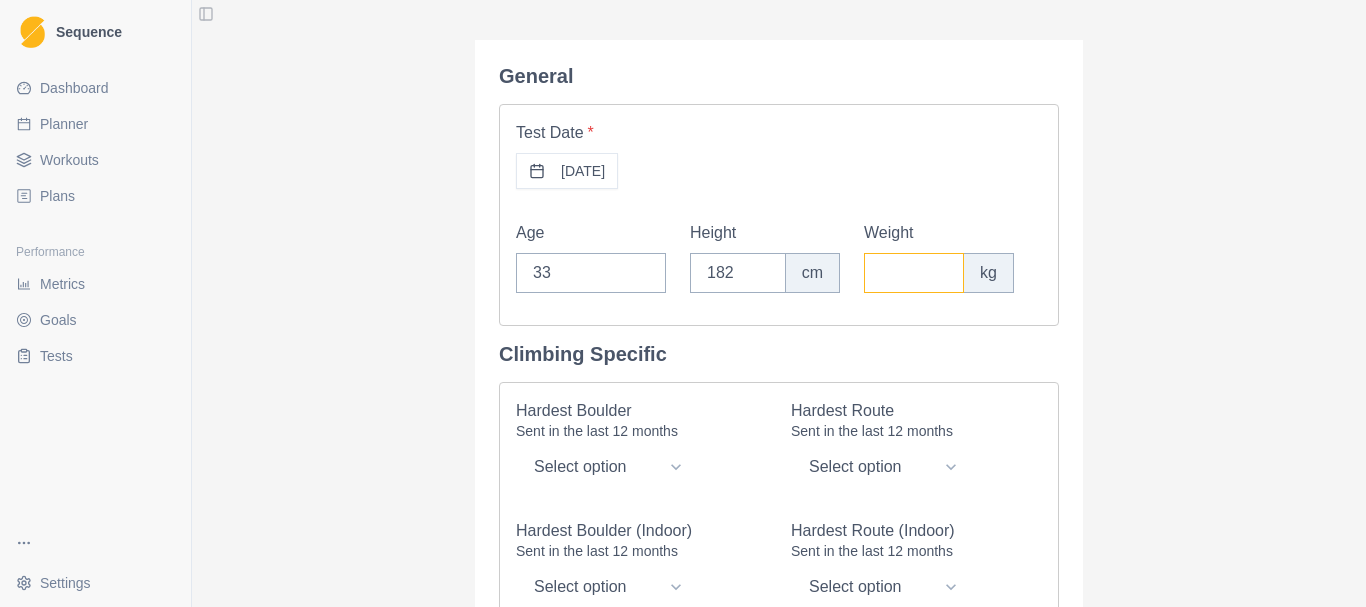 click on "Weight" at bounding box center [914, 273] 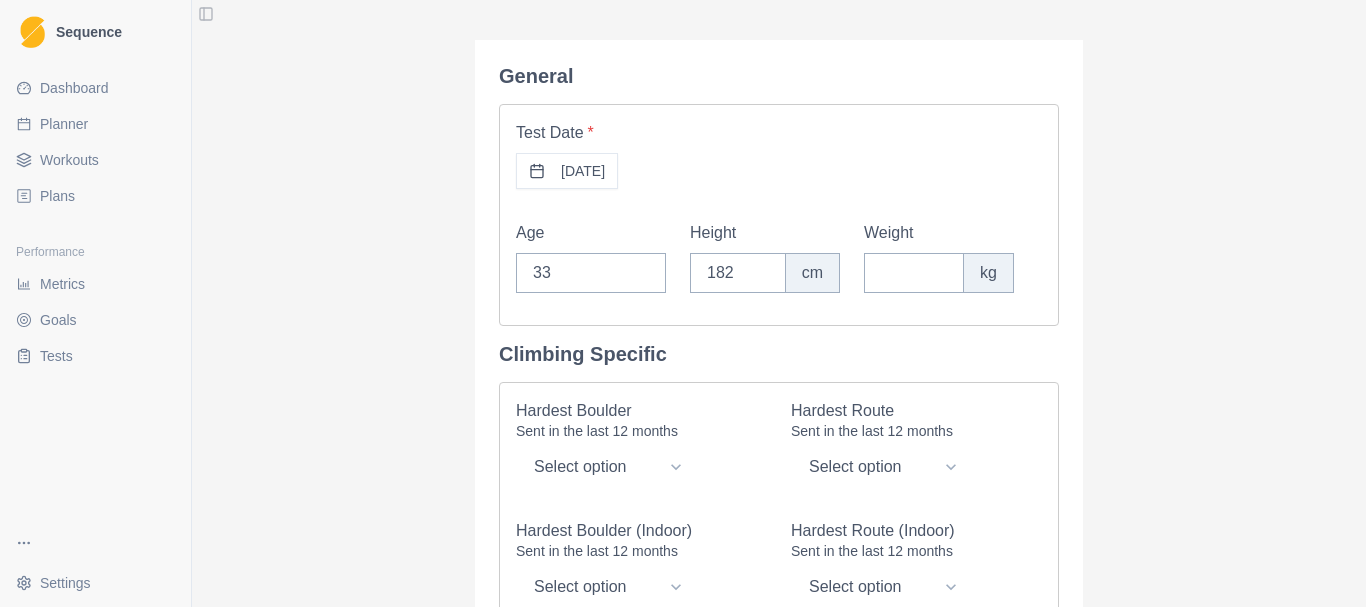 click on "kg" at bounding box center [988, 273] 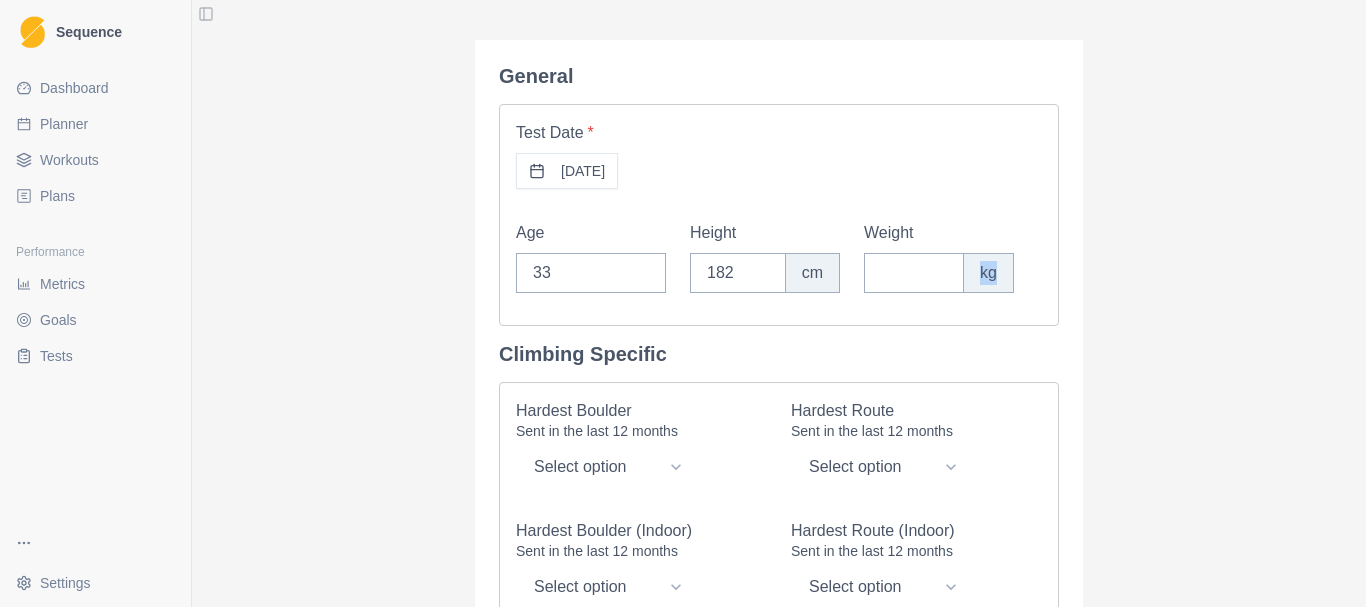 click on "kg" at bounding box center (988, 273) 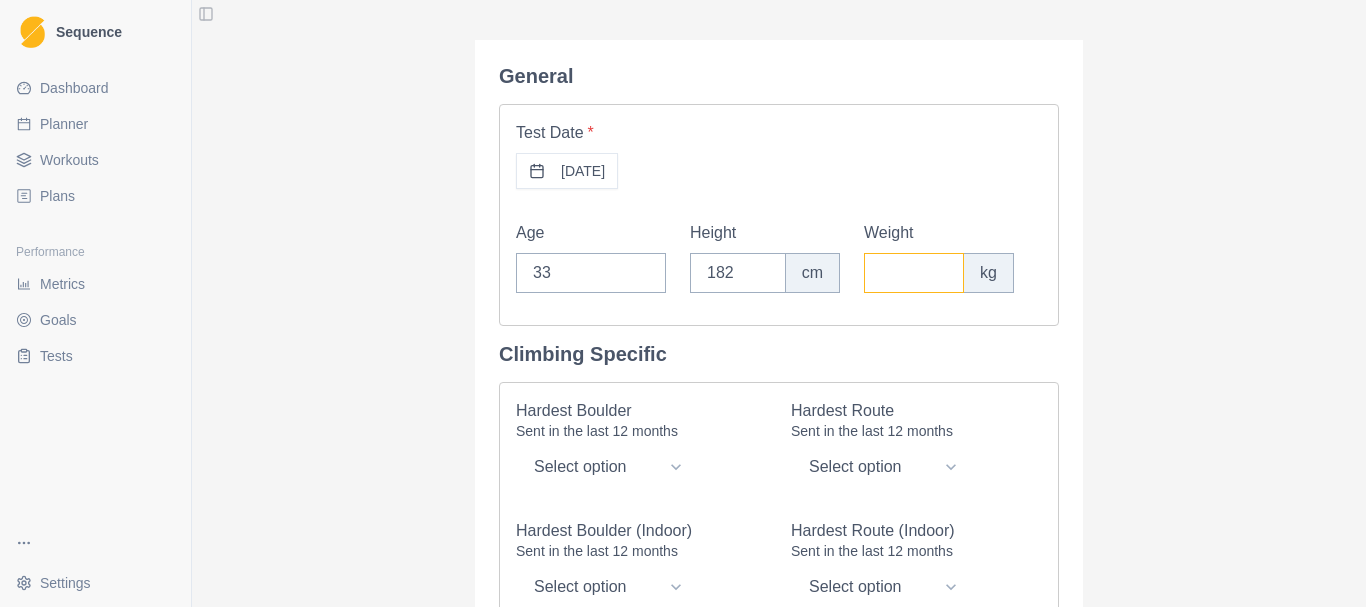 click on "Weight" at bounding box center [914, 273] 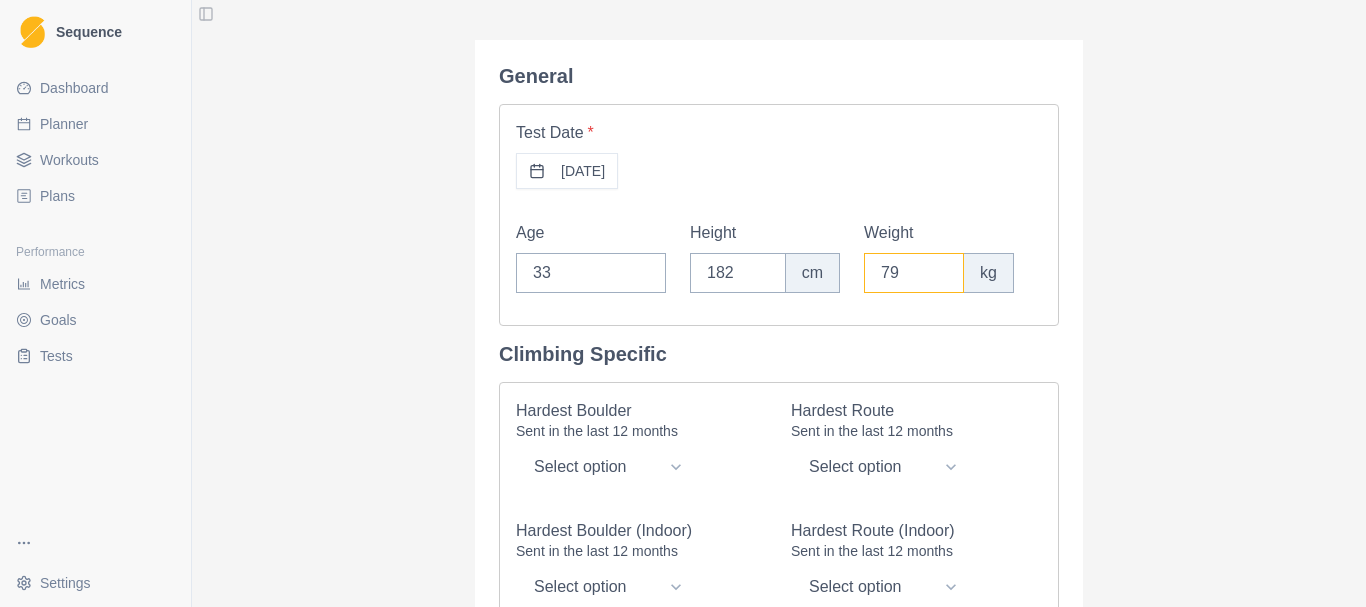 type on "79" 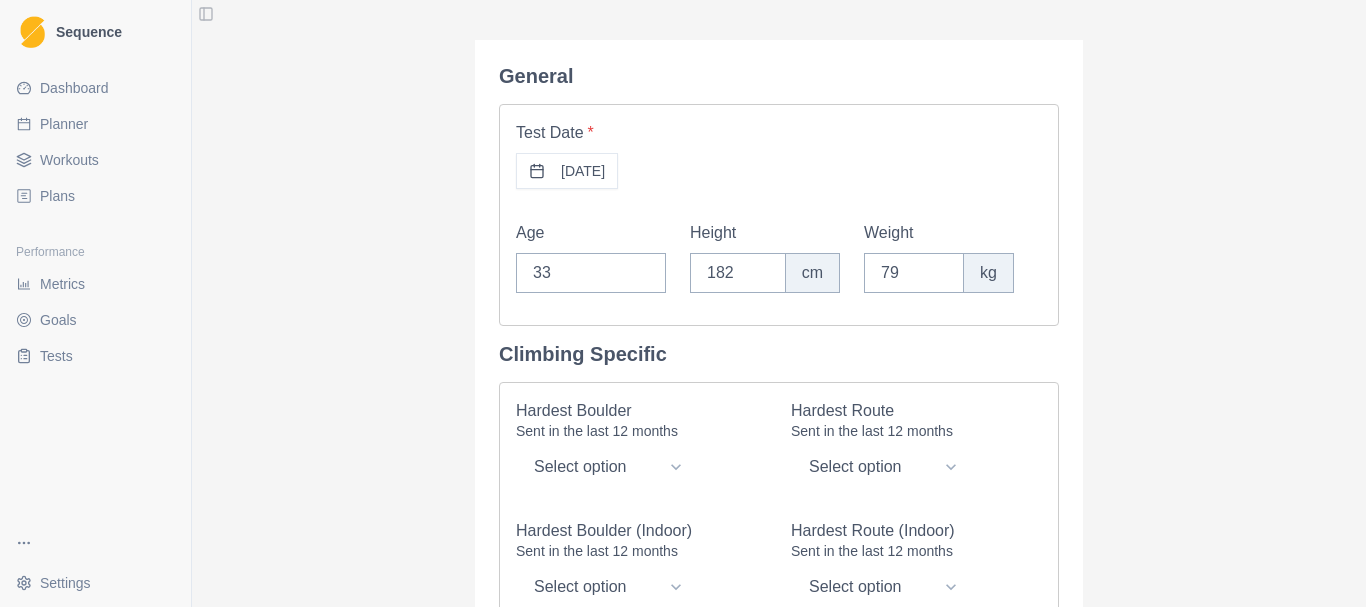 click on "General Test Date * [DATE] Age [DEMOGRAPHIC_DATA] Height 182 cm Weight 79 kg Climbing Specific Hardest Boulder Sent in the last 12 months Select option V0 V1 V2 V3 V4 V5 V6 V7 V8 V9 V10 V11 V12 V13 V14 V15 V16 Hardest Route Sent in the last 12 months Select option 20/6b+ 21/6c 22/6c+ 23/7a 24/7a+ 25/7b 26/7b+ 27/7c 28/7c+ 29/8a 30/8a+ 31/8b 32/8b+ 33/8c 34/8c+ 35/9a 36/9a+ 37/9b 38/9b+ 39/9c Hardest Boulder (Indoor) Sent in the last 12 months Select option V0 V1 V2 V3 V4 V5 V6 V7 V8 V9 V10 V11 V12 V13 V14 V15 V16 Hardest Route (Indoor) Sent in the last 12 months Select option 20/6b+ 21/6c 22/6c+ 23/7a 24/7a+ 25/7b 26/7b+ 27/7c 28/7c+ 29/8a 30/8a+ 31/8b 32/8b+ 33/8c 34/8c+ 35/9a 36/9a+ 37/9b 38/9b+ 39/9c Finger Specific Max hangs, anaerobic capacity and aerobic capacity should be performed in order and with at least 10 minutes rest between each. Max Hang 5 second - 2 arm (20mm edge - e.g. BM1000 outer edges). kg Anaerobic Capacity Hang reps Aerobic Capacity Hang Hang until failure with 60% of 2 arm max absolute value. kg" at bounding box center (779, 303) 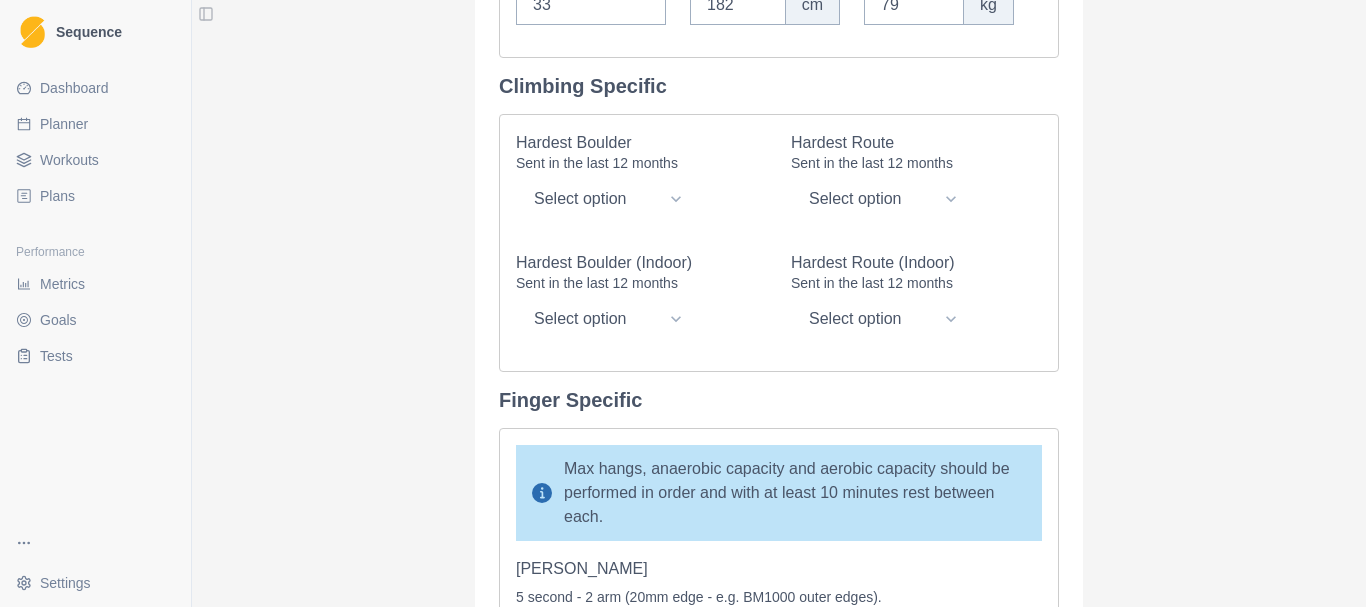 scroll, scrollTop: 300, scrollLeft: 0, axis: vertical 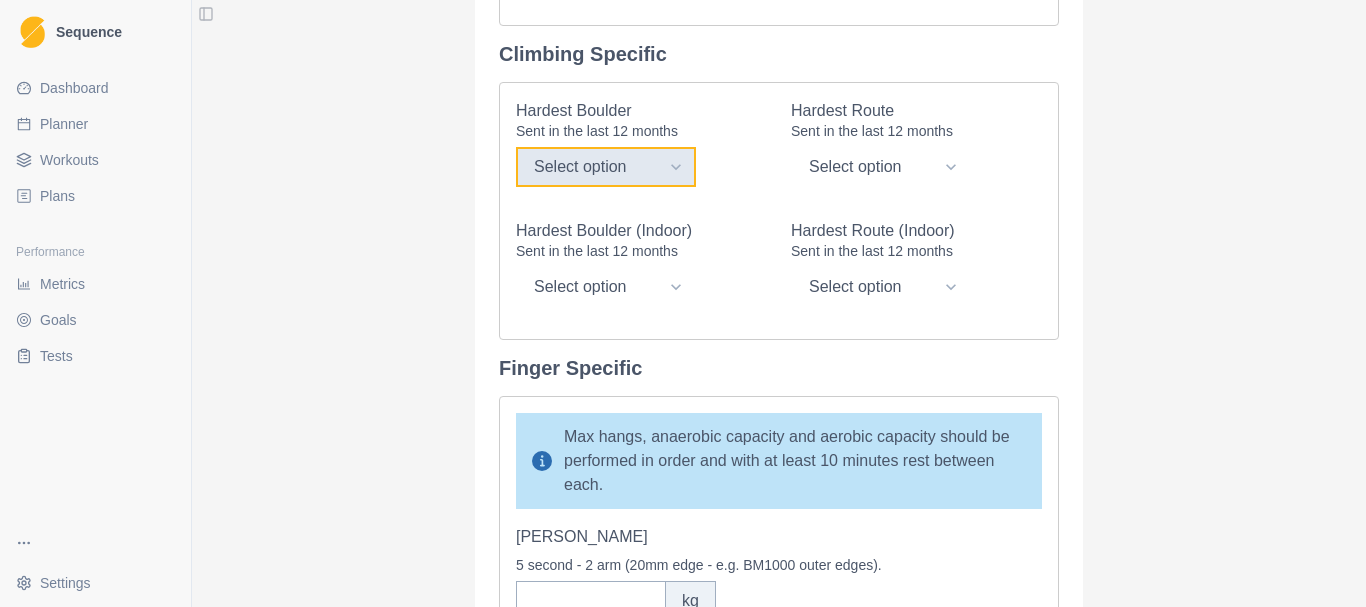 click on "Select option V0 V1 V2 V3 V4 V5 V6 V7 V8 V9 V10 V11 V12 V13 V14 V15 V16" at bounding box center [606, 167] 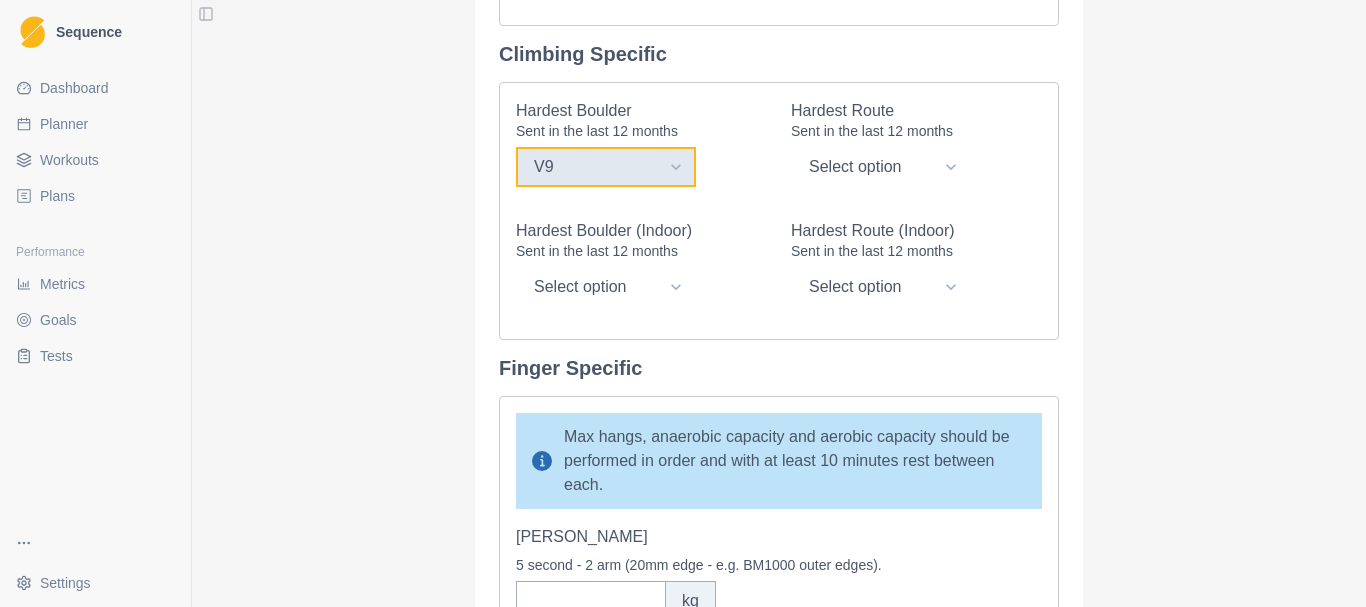 click on "Select option V0 V1 V2 V3 V4 V5 V6 V7 V8 V9 V10 V11 V12 V13 V14 V15 V16" at bounding box center (606, 167) 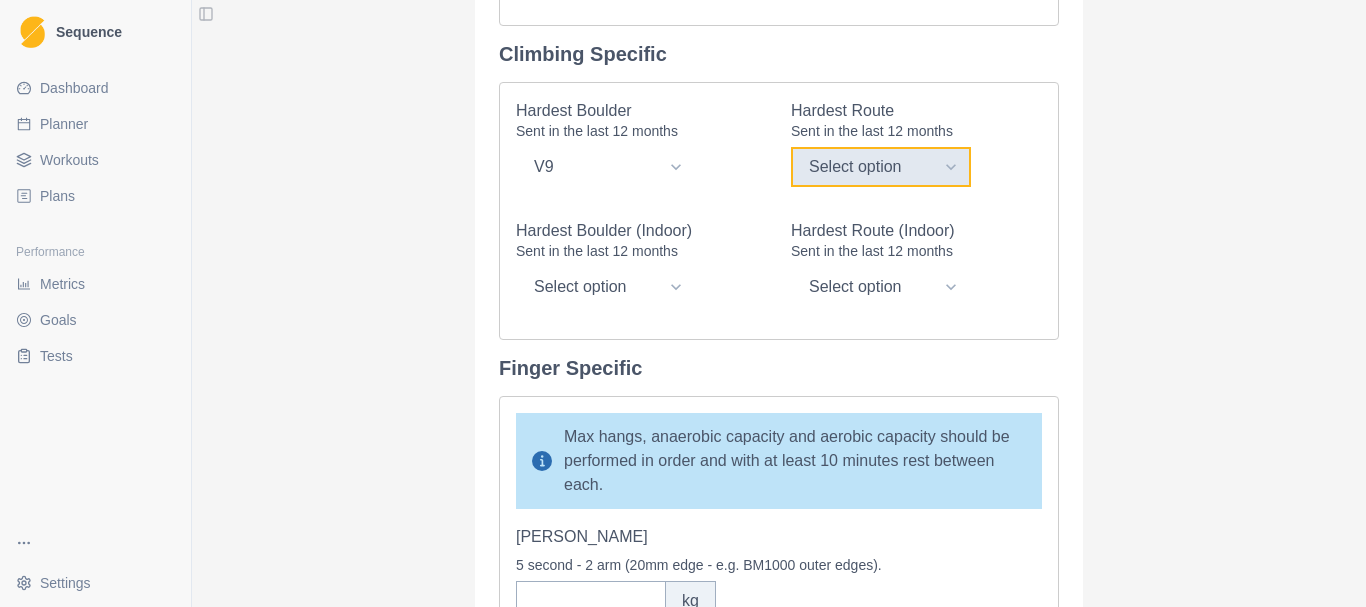 click on "Select option 20/6b+ 21/6c 22/6c+ 23/7a 24/7a+ 25/7b 26/7b+ 27/7c 28/7c+ 29/8a 30/8a+ 31/8b 32/8b+ 33/8c 34/8c+ 35/9a 36/9a+ 37/9b 38/9b+ 39/9c" at bounding box center (881, 167) 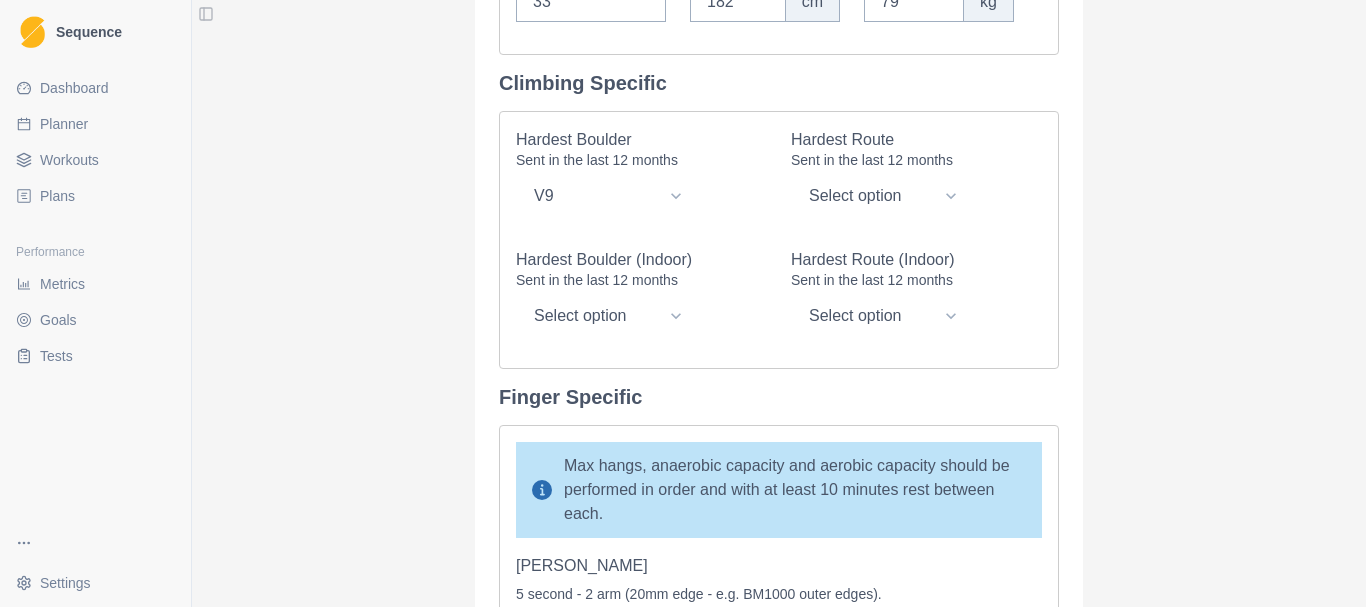 scroll, scrollTop: 300, scrollLeft: 0, axis: vertical 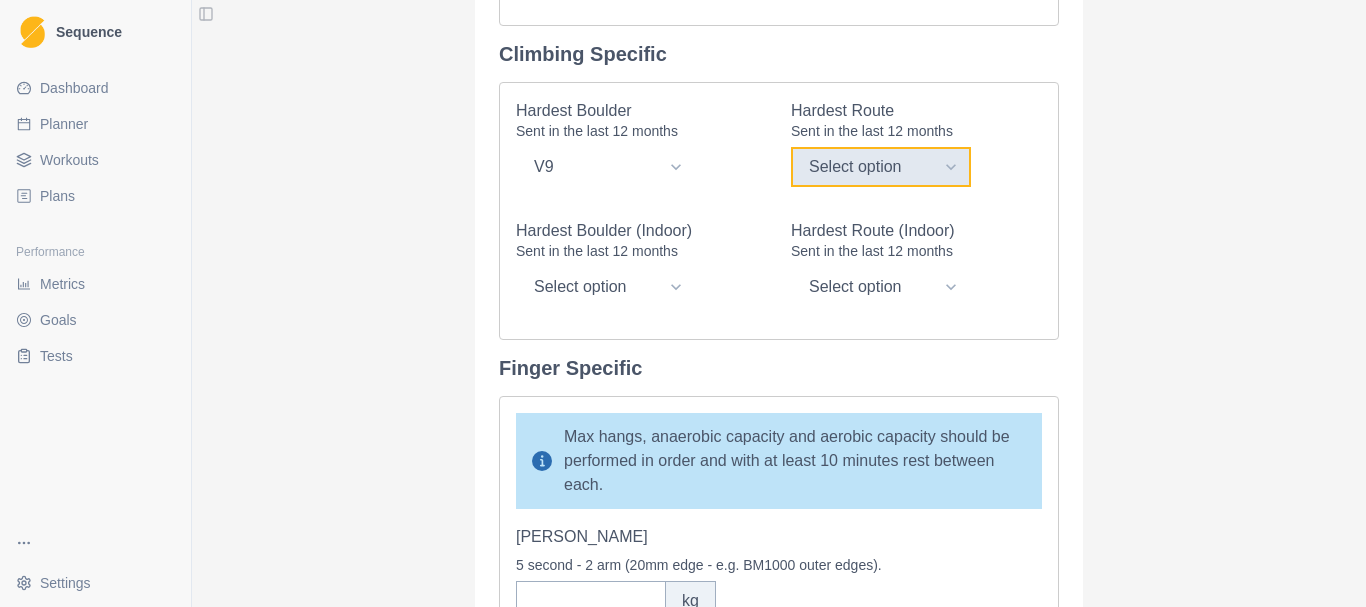 drag, startPoint x: 831, startPoint y: 149, endPoint x: 830, endPoint y: 184, distance: 35.014282 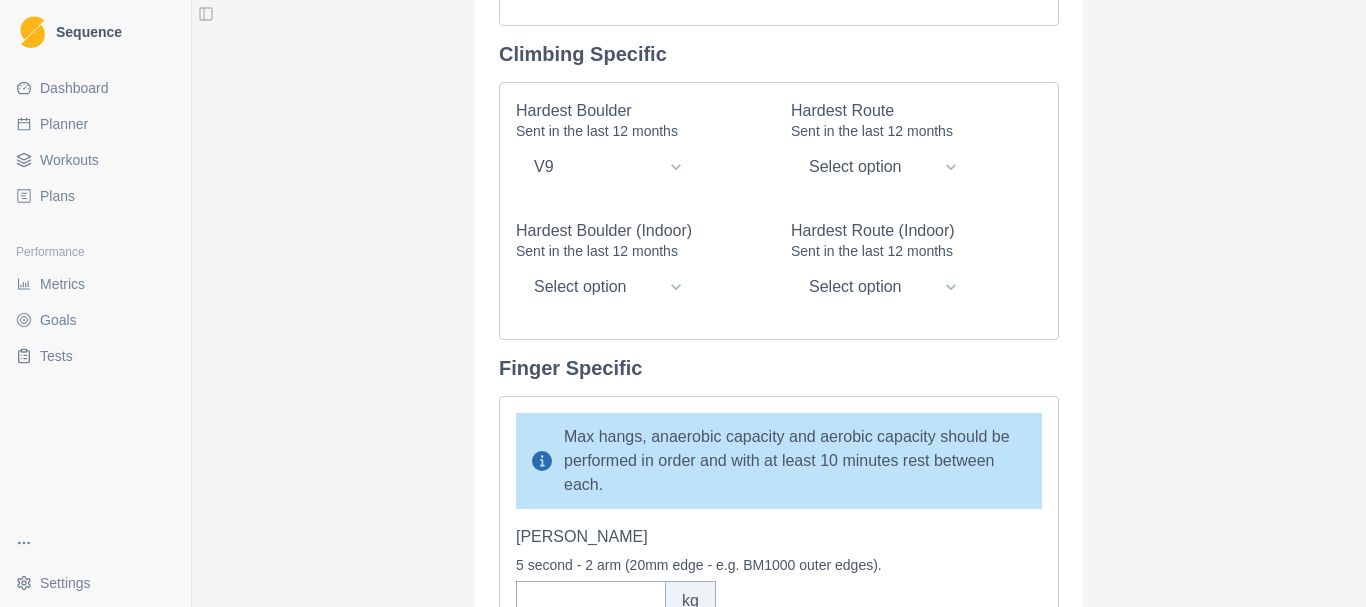 click on "General Test Date * [DATE] Age [DEMOGRAPHIC_DATA] Height 182 cm Weight 79 kg Climbing Specific Hardest Boulder Sent in the last 12 months Select option V0 V1 V2 V3 V4 V5 V6 V7 V8 V9 V10 V11 V12 V13 V14 V15 V16 Hardest Route Sent in the last 12 months Select option 20/6b+ 21/6c 22/6c+ 23/7a 24/7a+ 25/7b 26/7b+ 27/7c 28/7c+ 29/8a 30/8a+ 31/8b 32/8b+ 33/8c 34/8c+ 35/9a 36/9a+ 37/9b 38/9b+ 39/9c Hardest Boulder (Indoor) Sent in the last 12 months Select option V0 V1 V2 V3 V4 V5 V6 V7 V8 V9 V10 V11 V12 V13 V14 V15 V16 Hardest Route (Indoor) Sent in the last 12 months Select option 20/6b+ 21/6c 22/6c+ 23/7a 24/7a+ 25/7b 26/7b+ 27/7c 28/7c+ 29/8a 30/8a+ 31/8b 32/8b+ 33/8c 34/8c+ 35/9a 36/9a+ 37/9b 38/9b+ 39/9c Finger Specific Max hangs, anaerobic capacity and aerobic capacity should be performed in order and with at least 10 minutes rest between each. Max Hang 5 second - 2 arm (20mm edge - e.g. BM1000 outer edges). kg Anaerobic Capacity Hang reps Aerobic Capacity Hang Hang until failure with 60% of 2 arm max absolute value. kg" at bounding box center (779, 303) 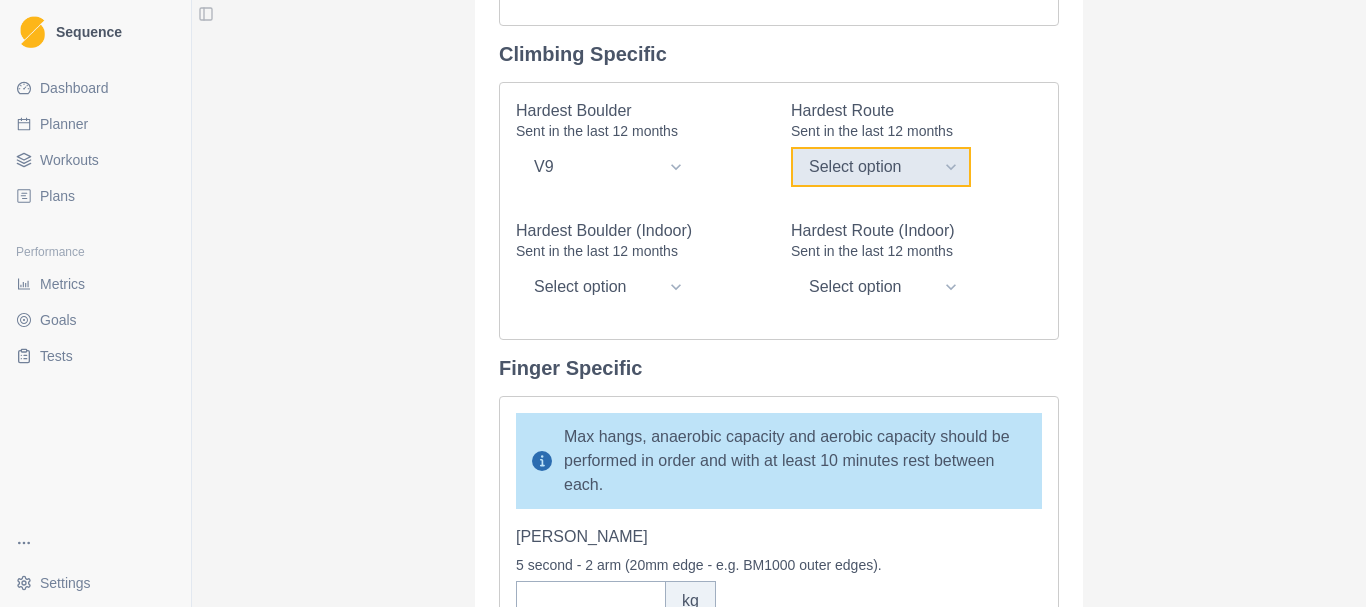 click on "Select option 20/6b+ 21/6c 22/6c+ 23/7a 24/7a+ 25/7b 26/7b+ 27/7c 28/7c+ 29/8a 30/8a+ 31/8b 32/8b+ 33/8c 34/8c+ 35/9a 36/9a+ 37/9b 38/9b+ 39/9c" at bounding box center [881, 167] 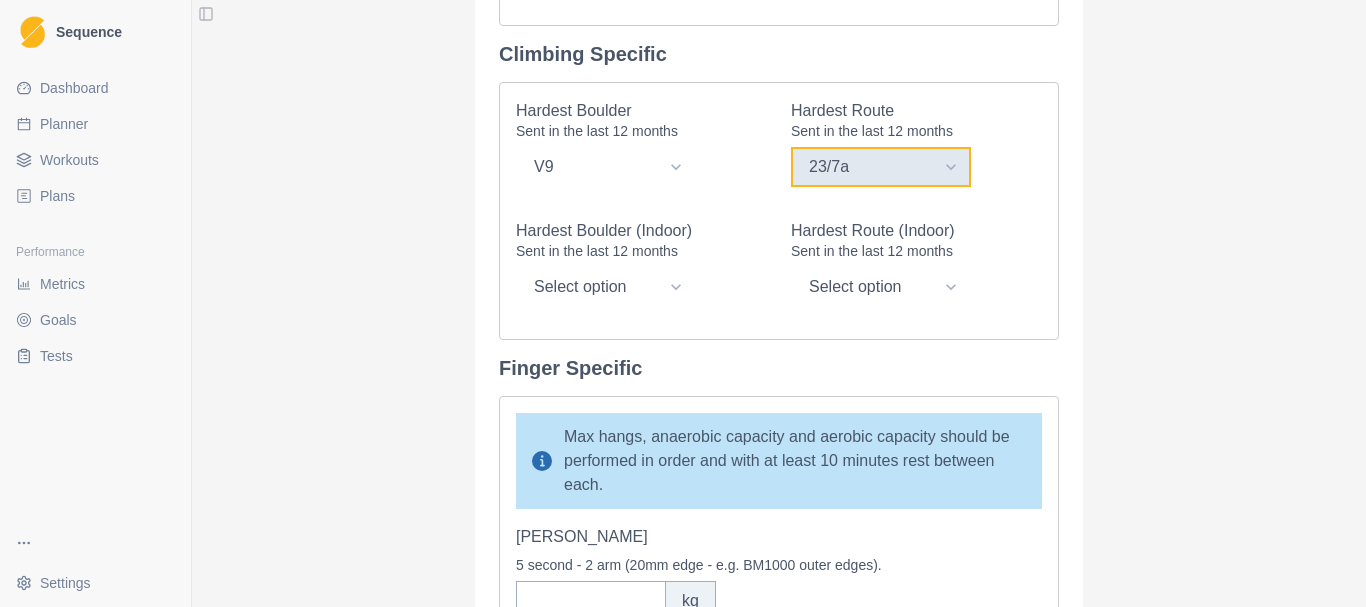 click on "Select option 20/6b+ 21/6c 22/6c+ 23/7a 24/7a+ 25/7b 26/7b+ 27/7c 28/7c+ 29/8a 30/8a+ 31/8b 32/8b+ 33/8c 34/8c+ 35/9a 36/9a+ 37/9b 38/9b+ 39/9c" at bounding box center (881, 167) 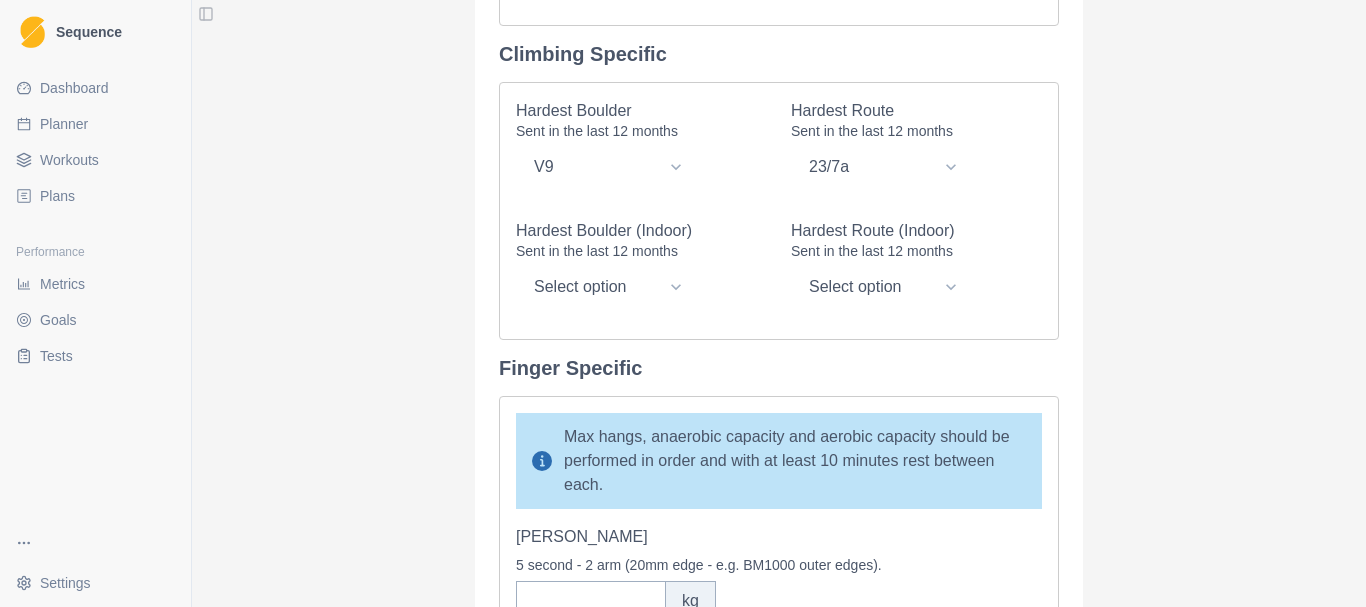 click on "Hardest Route (Indoor)" at bounding box center (910, 231) 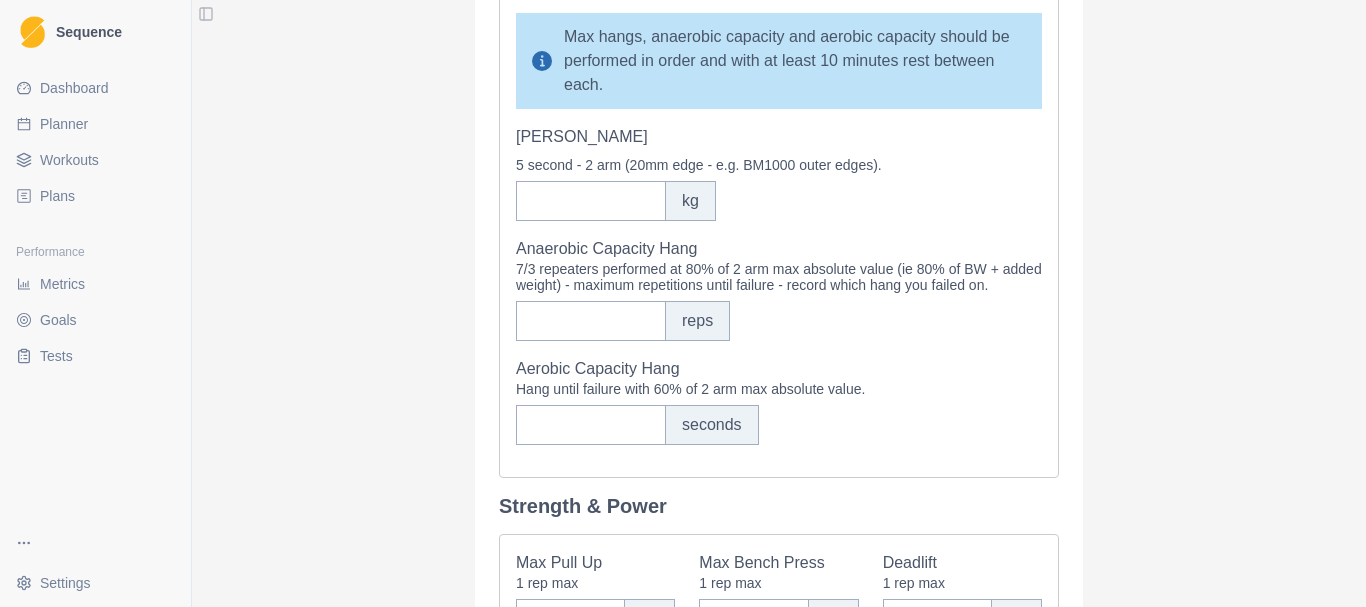 scroll, scrollTop: 400, scrollLeft: 0, axis: vertical 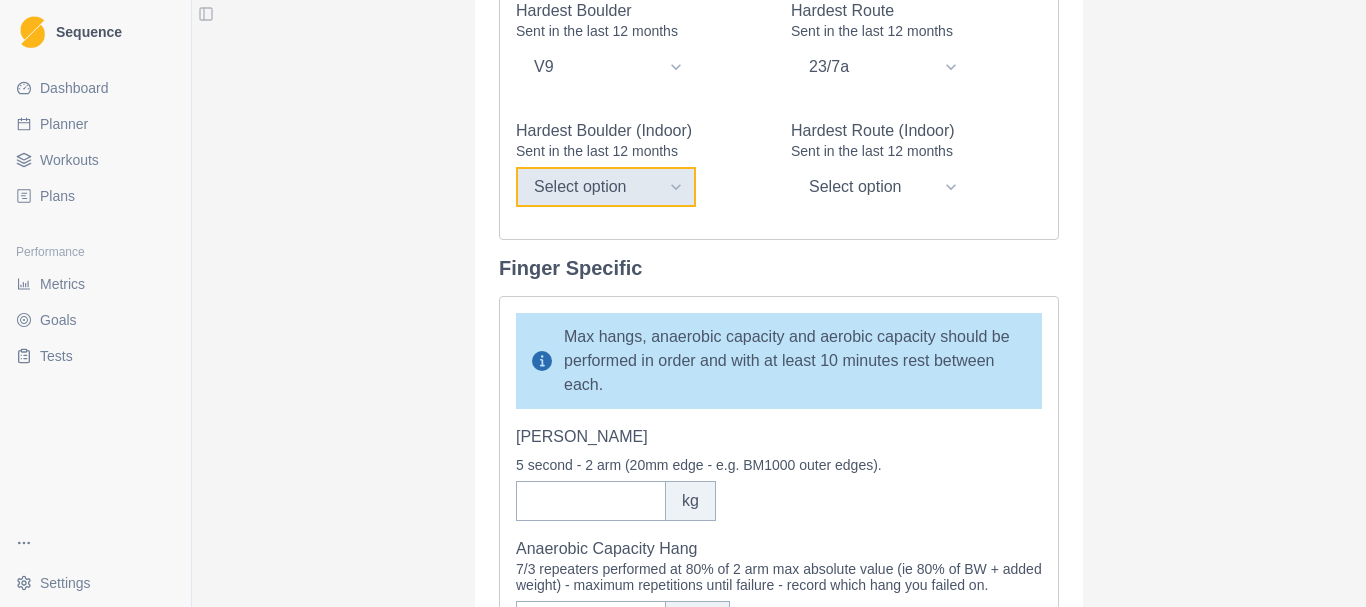 click on "Select option V0 V1 V2 V3 V4 V5 V6 V7 V8 V9 V10 V11 V12 V13 V14 V15 V16" at bounding box center [606, 187] 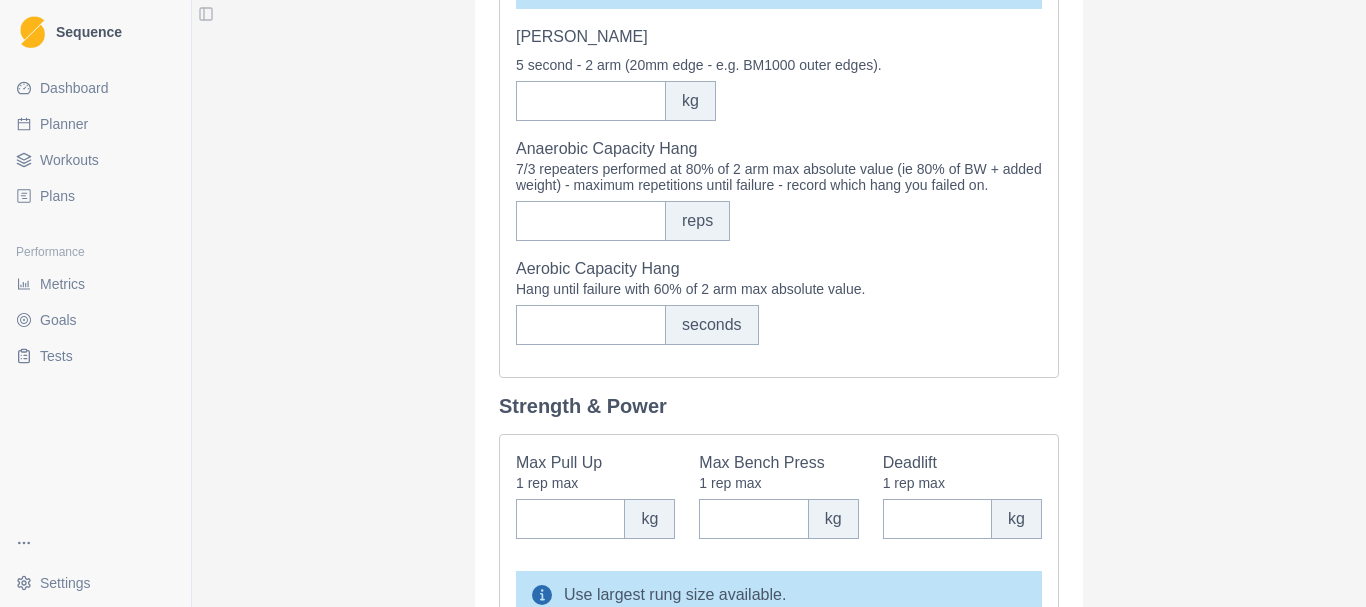 scroll, scrollTop: 400, scrollLeft: 0, axis: vertical 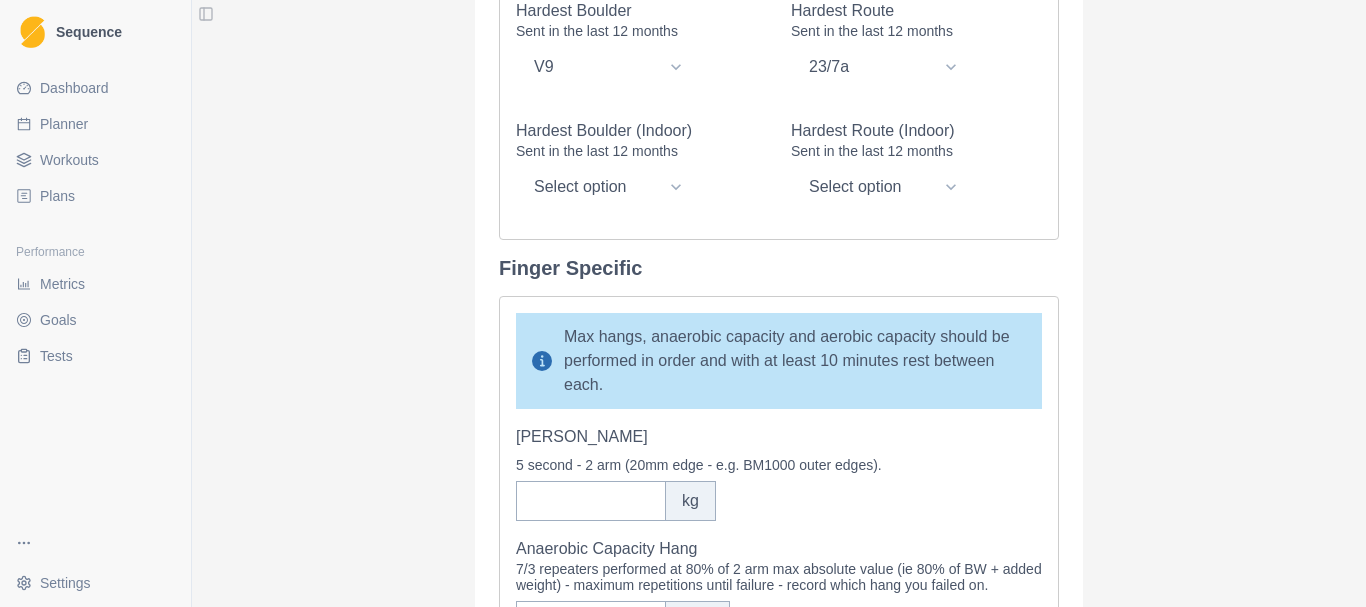 click on "General Test Date * [DATE] Age [DEMOGRAPHIC_DATA] Height 182 cm Weight 79 kg Climbing Specific Hardest Boulder Sent in the last 12 months Select option V0 V1 V2 V3 V4 V5 V6 V7 V8 V9 V10 V11 V12 V13 V14 V15 V16 Hardest Route Sent in the last 12 months Select option 20/6b+ 21/6c 22/6c+ 23/7a 24/7a+ 25/7b 26/7b+ 27/7c 28/7c+ 29/8a 30/8a+ 31/8b 32/8b+ 33/8c 34/8c+ 35/9a 36/9a+ 37/9b 38/9b+ 39/9c Hardest Boulder (Indoor) Sent in the last 12 months Select option V0 V1 V2 V3 V4 V5 V6 V7 V8 V9 V10 V11 V12 V13 V14 V15 V16 Hardest Route (Indoor) Sent in the last 12 months Select option 20/6b+ 21/6c 22/6c+ 23/7a 24/7a+ 25/7b 26/7b+ 27/7c 28/7c+ 29/8a 30/8a+ 31/8b 32/8b+ 33/8c 34/8c+ 35/9a 36/9a+ 37/9b 38/9b+ 39/9c Finger Specific Max hangs, anaerobic capacity and aerobic capacity should be performed in order and with at least 10 minutes rest between each. Max Hang 5 second - 2 arm (20mm edge - e.g. BM1000 outer edges). kg Anaerobic Capacity Hang reps Aerobic Capacity Hang Hang until failure with 60% of 2 arm max absolute value. kg" at bounding box center (779, 303) 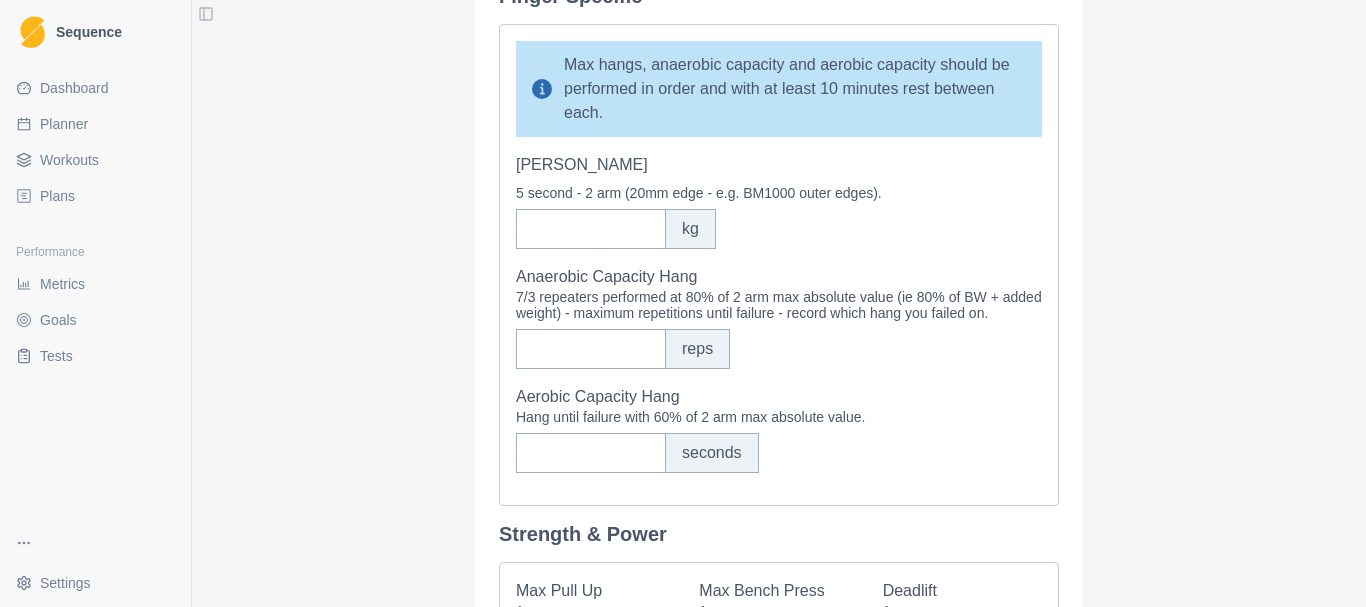 scroll, scrollTop: 700, scrollLeft: 0, axis: vertical 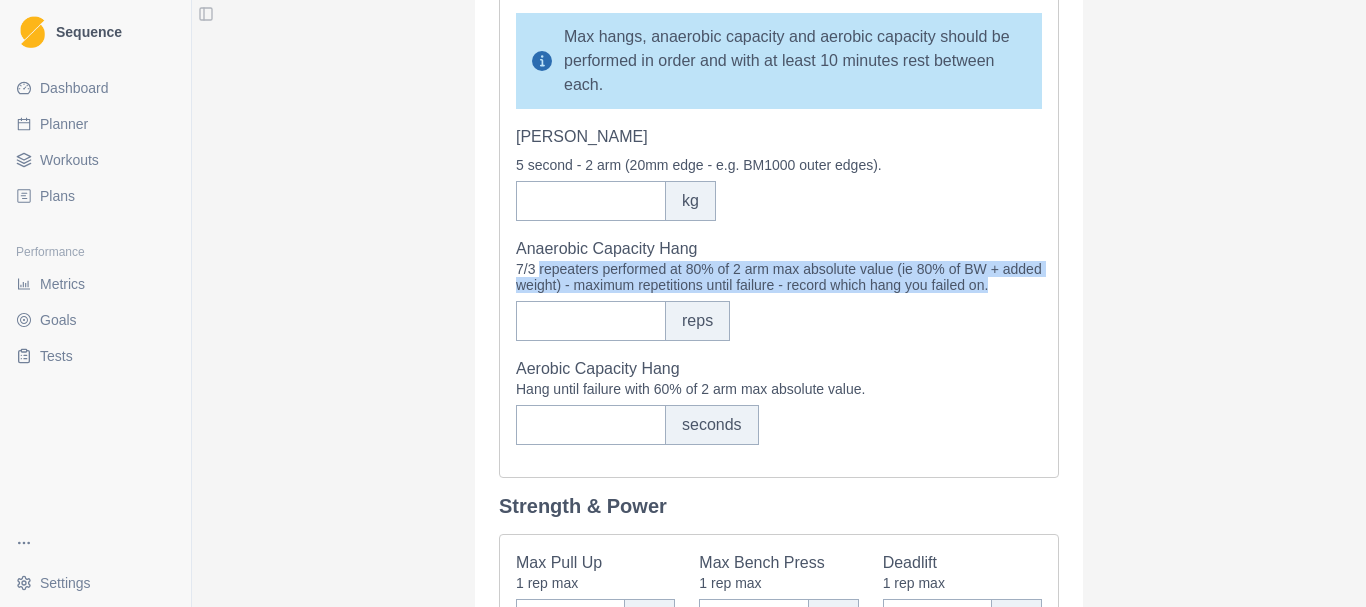 drag, startPoint x: 531, startPoint y: 279, endPoint x: 995, endPoint y: 295, distance: 464.2758 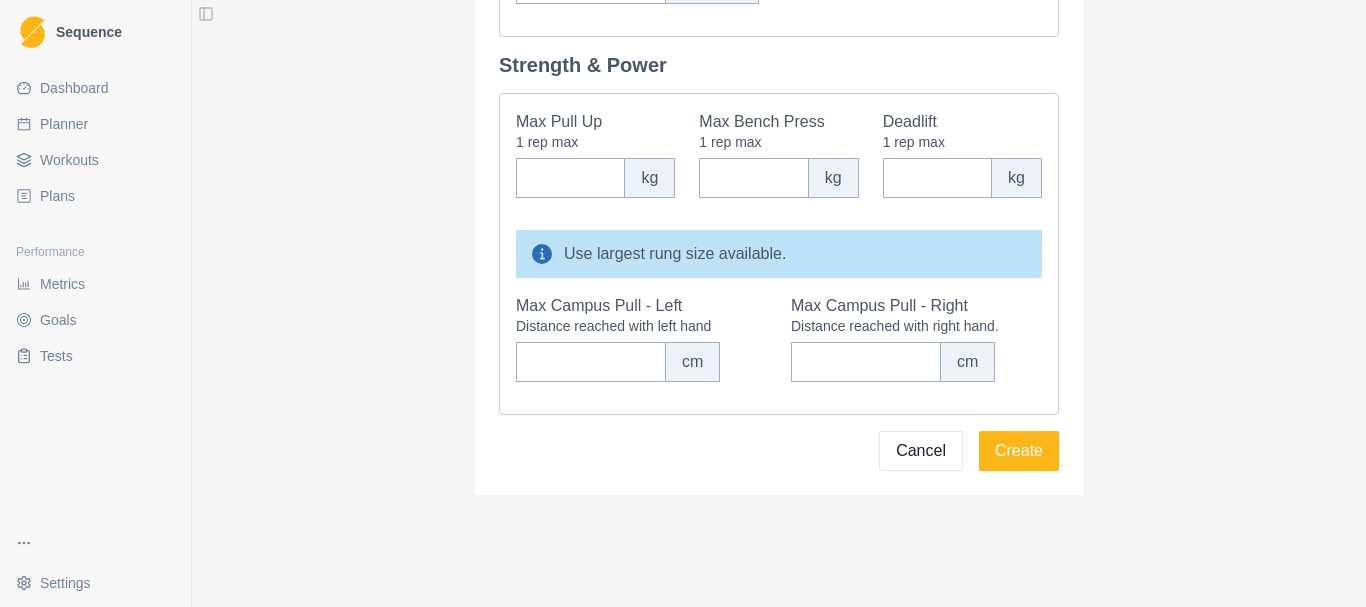 scroll, scrollTop: 1165, scrollLeft: 0, axis: vertical 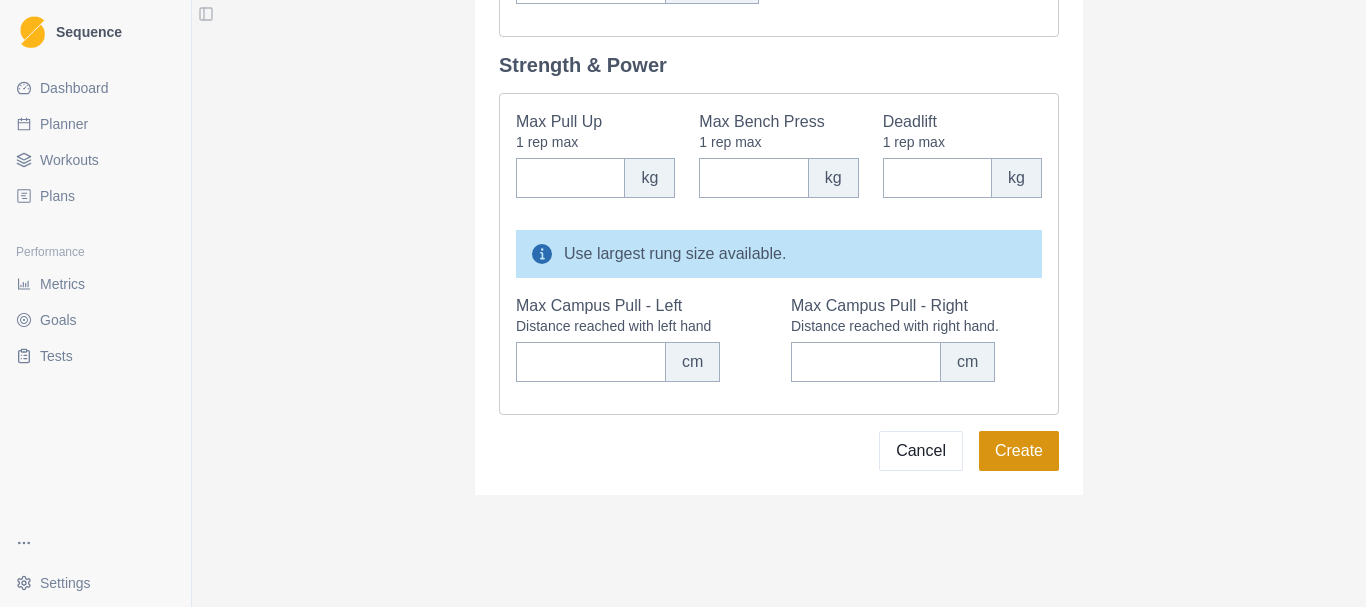 click on "Create" at bounding box center [1019, 451] 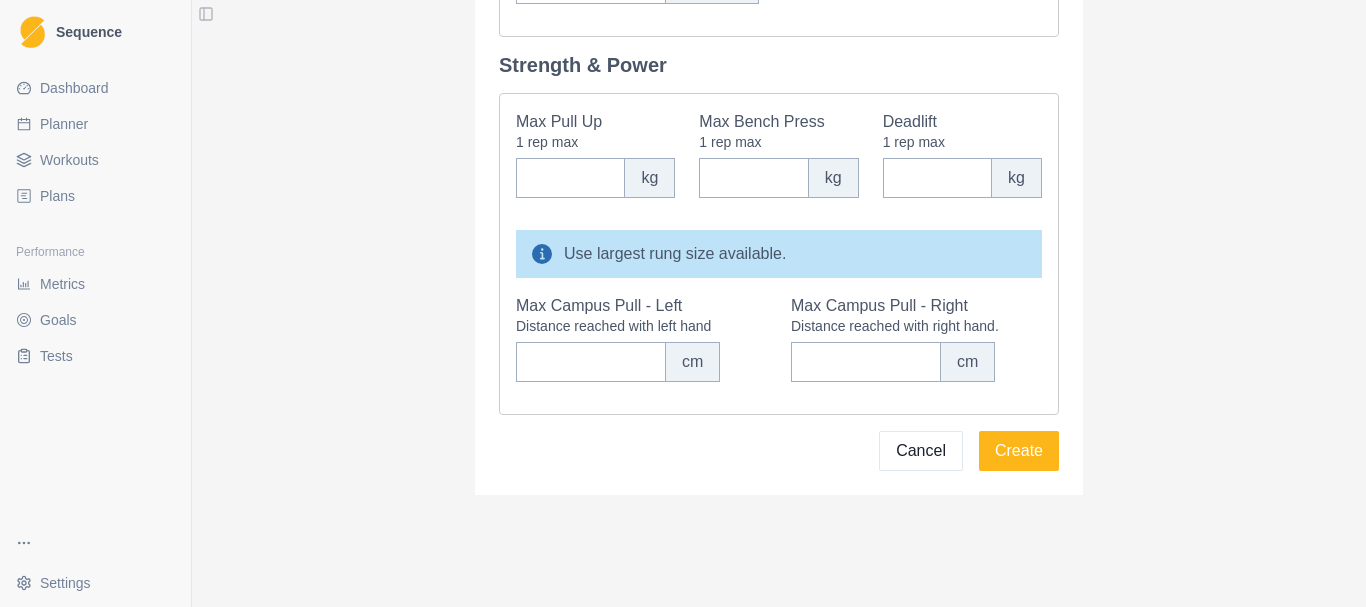 scroll, scrollTop: 0, scrollLeft: 0, axis: both 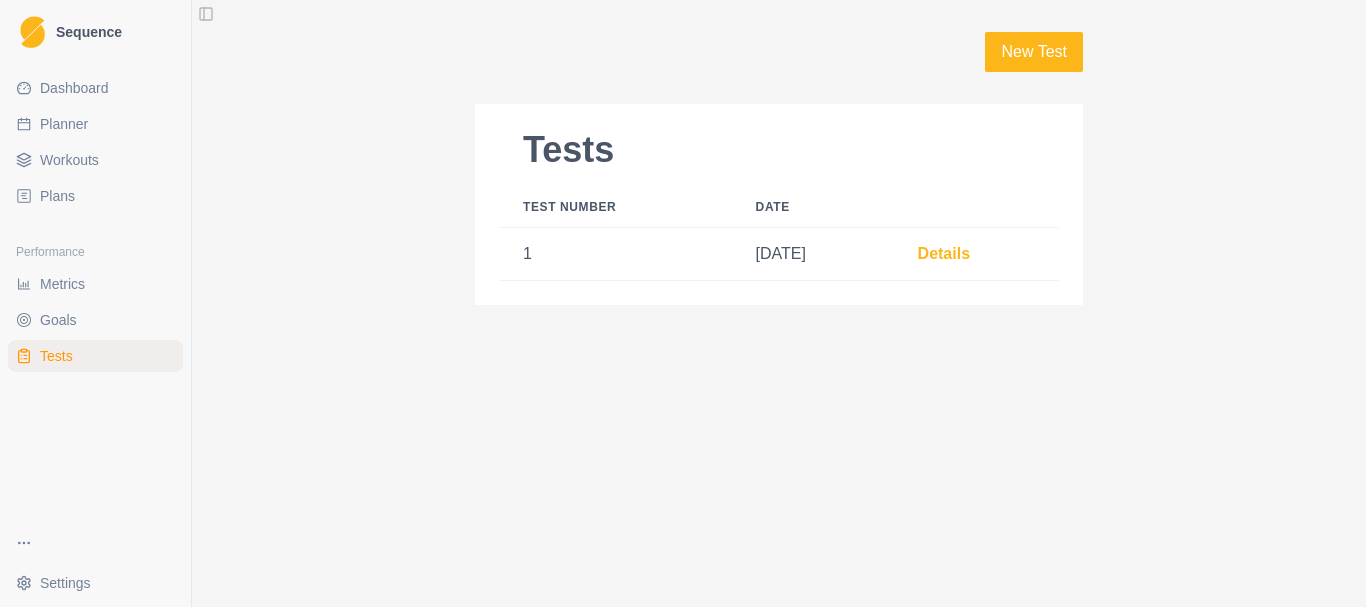 click on "Planner" at bounding box center [95, 124] 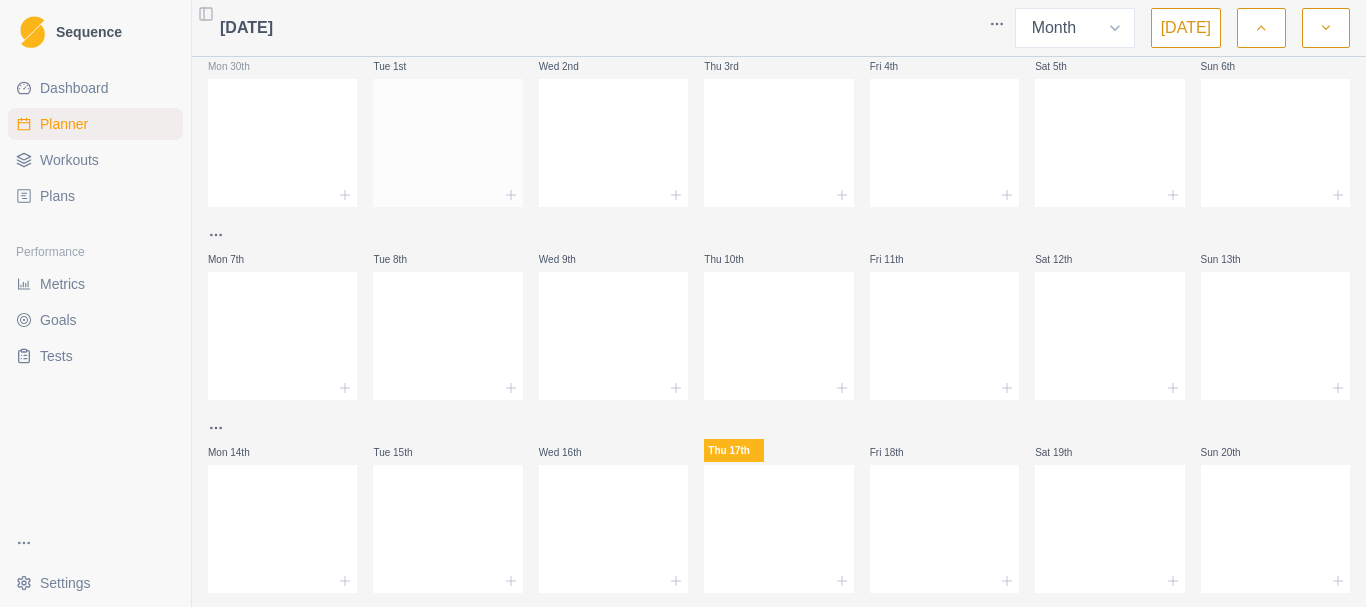 scroll, scrollTop: 0, scrollLeft: 0, axis: both 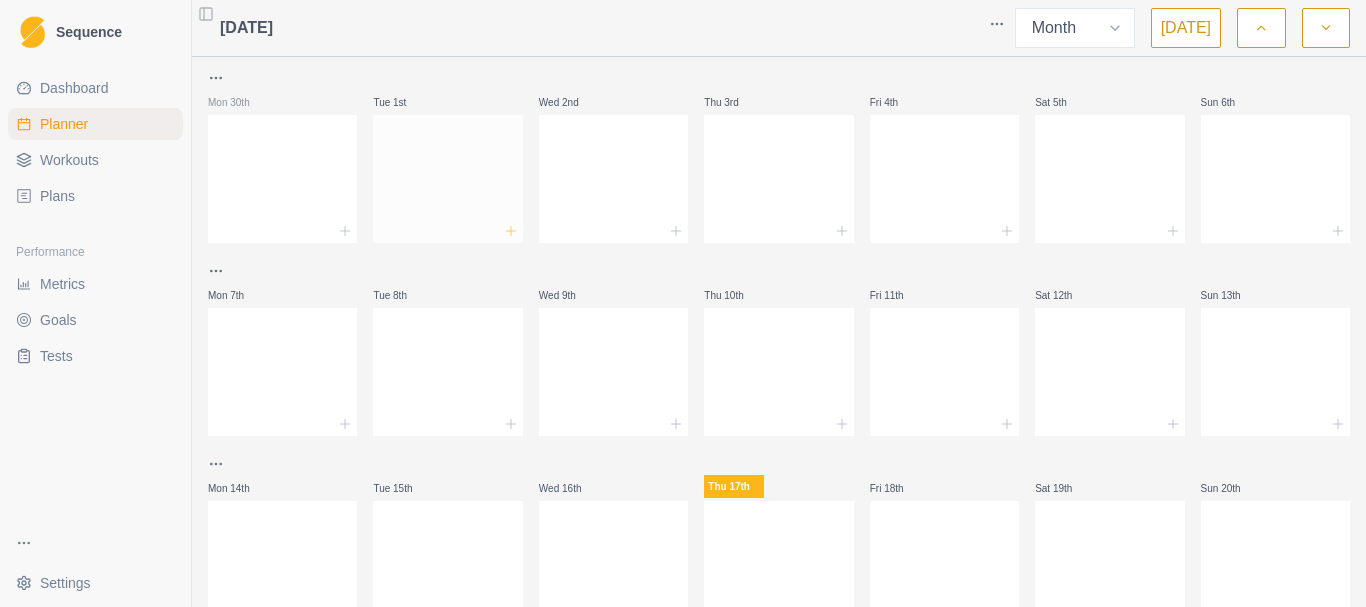 click 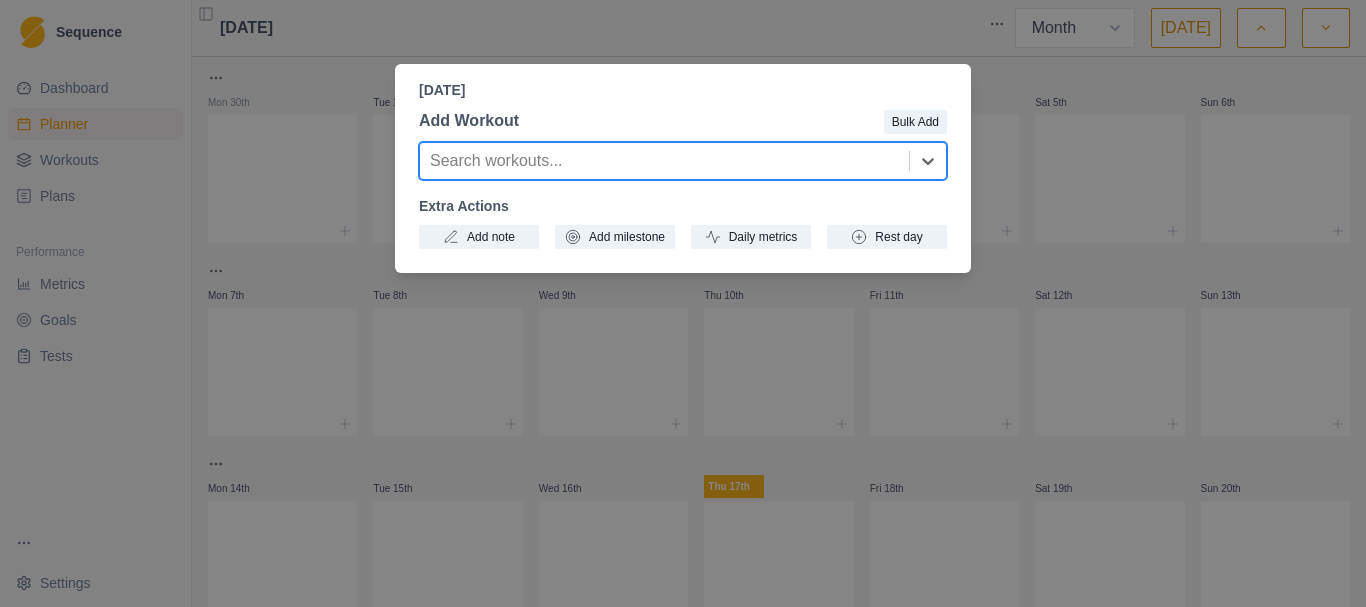 click on "[DATE] Add Workout Bulk Add option , selected. Select is focused ,type to refine list, press Down to open the menu,  Search workouts... Extra Actions Add note Add milestone Daily metrics Rest day" at bounding box center [683, 303] 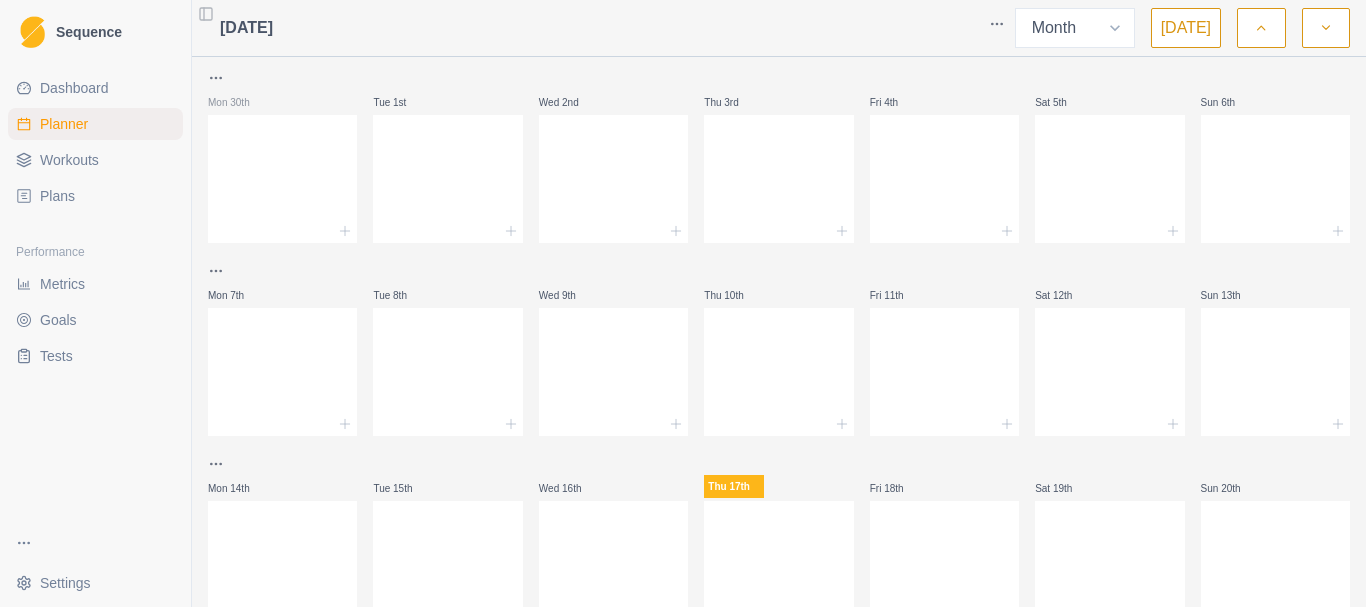 click on "Workouts" at bounding box center (69, 160) 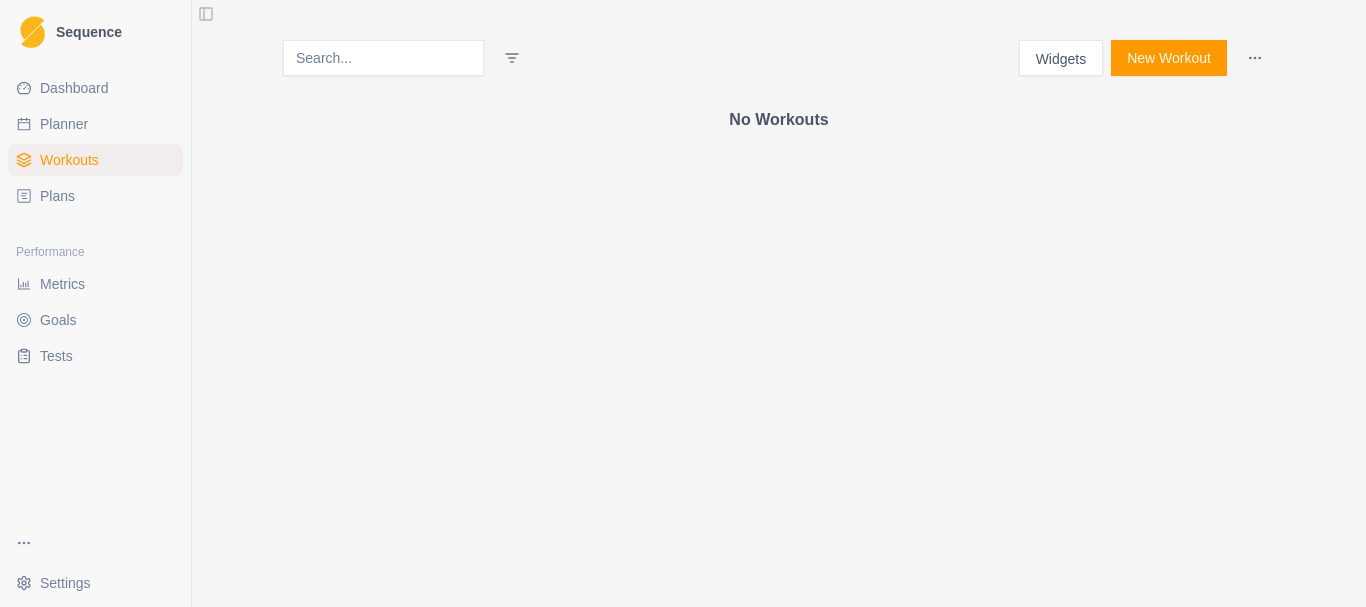 click on "New Workout" at bounding box center [1169, 58] 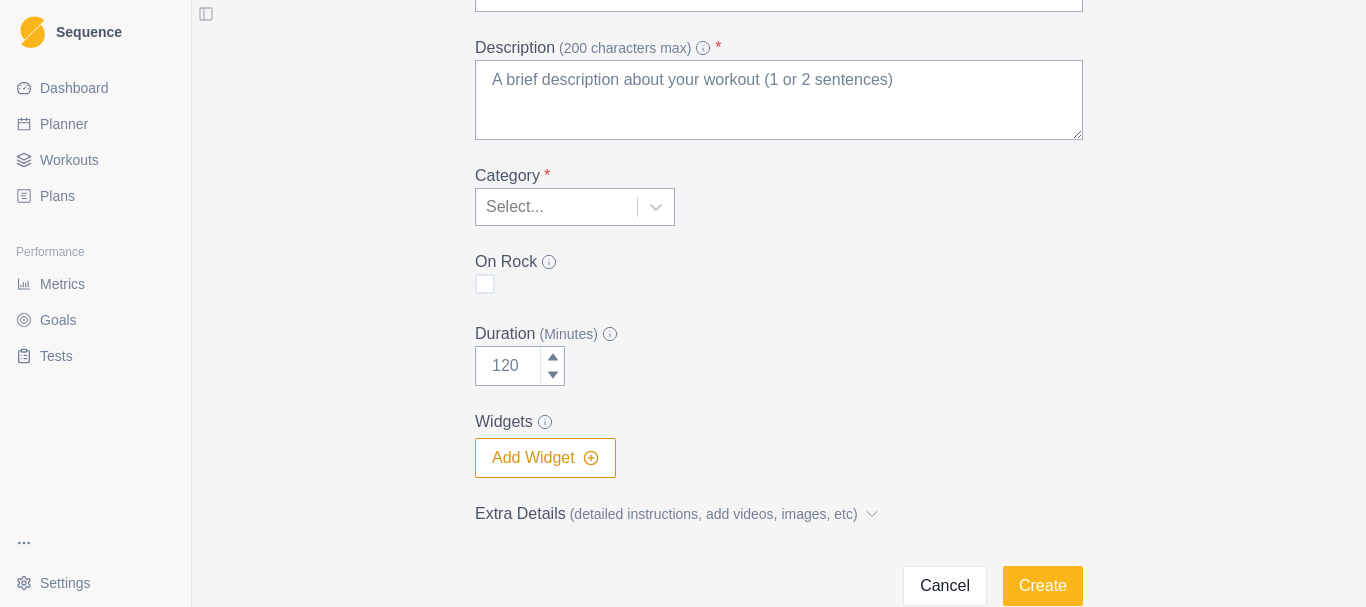 scroll, scrollTop: 0, scrollLeft: 0, axis: both 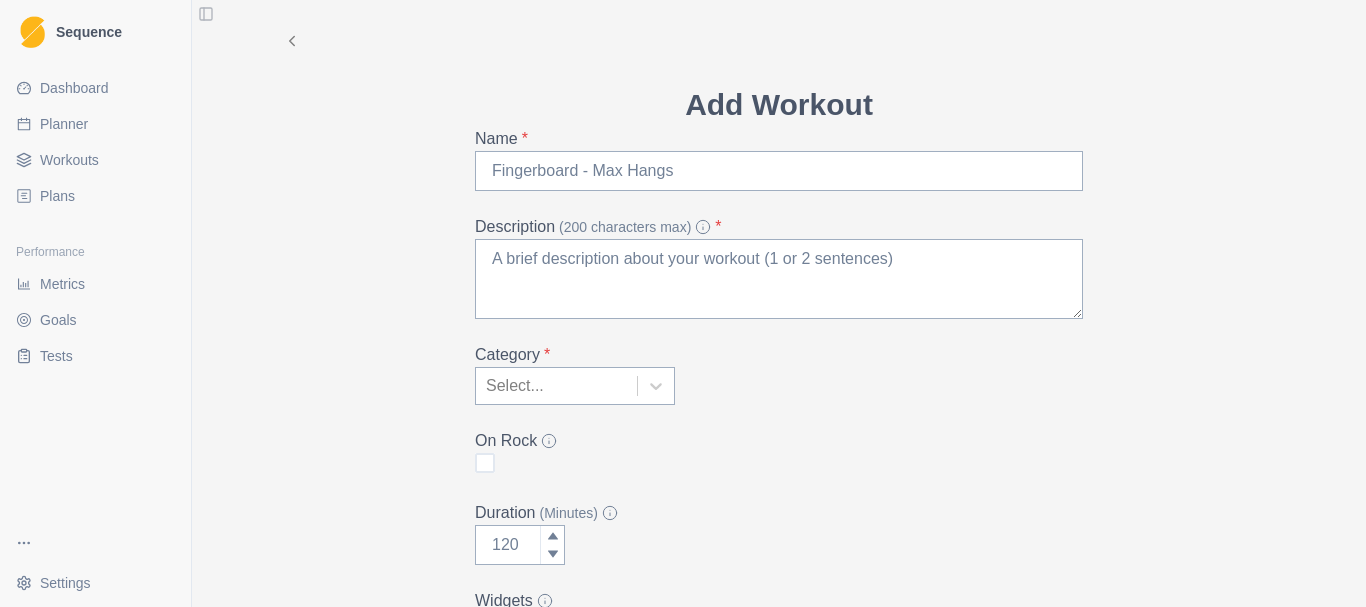 click 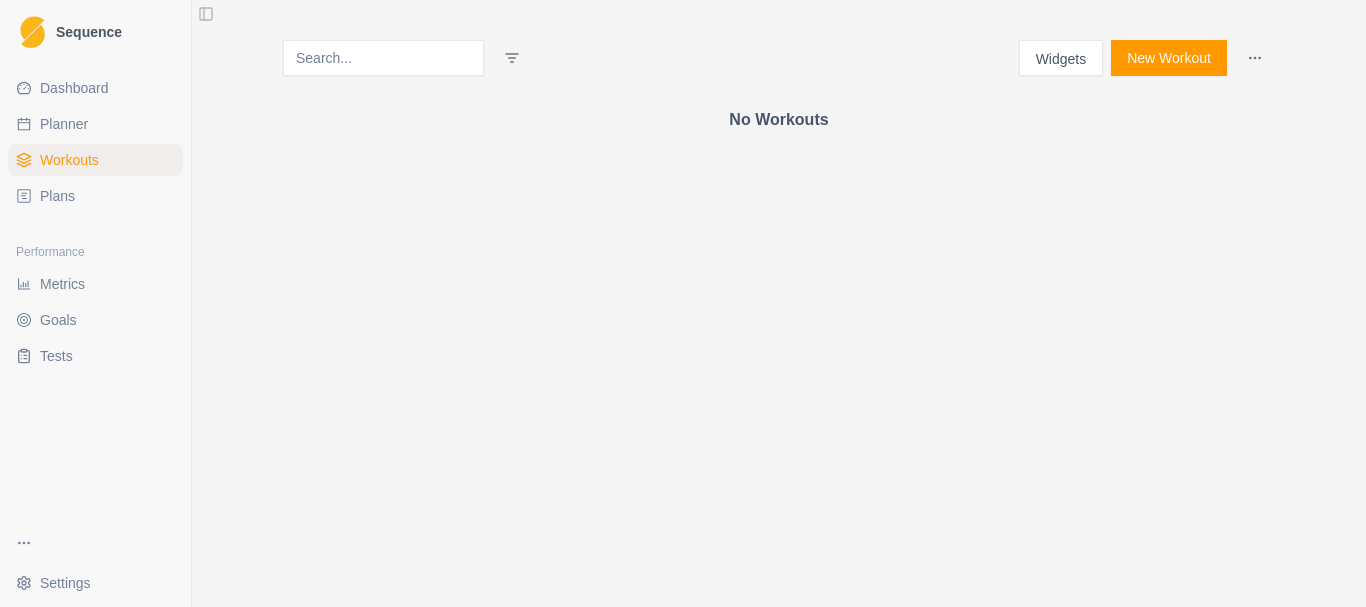 click on "Plans" at bounding box center (95, 196) 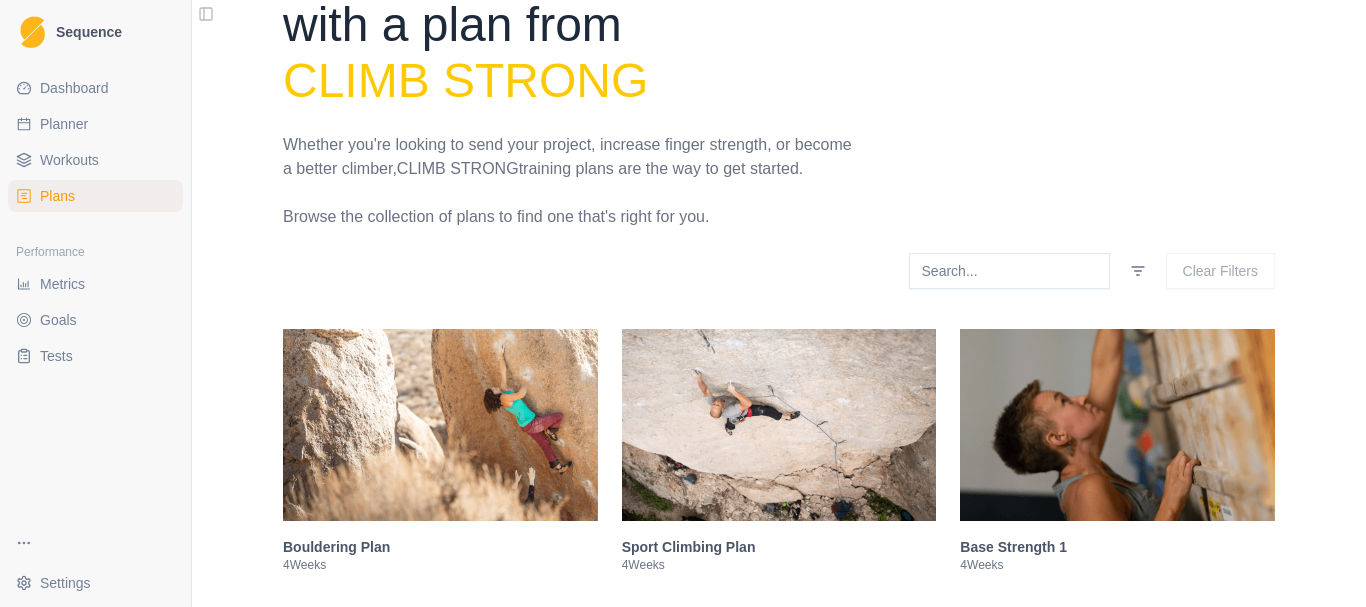scroll, scrollTop: 100, scrollLeft: 0, axis: vertical 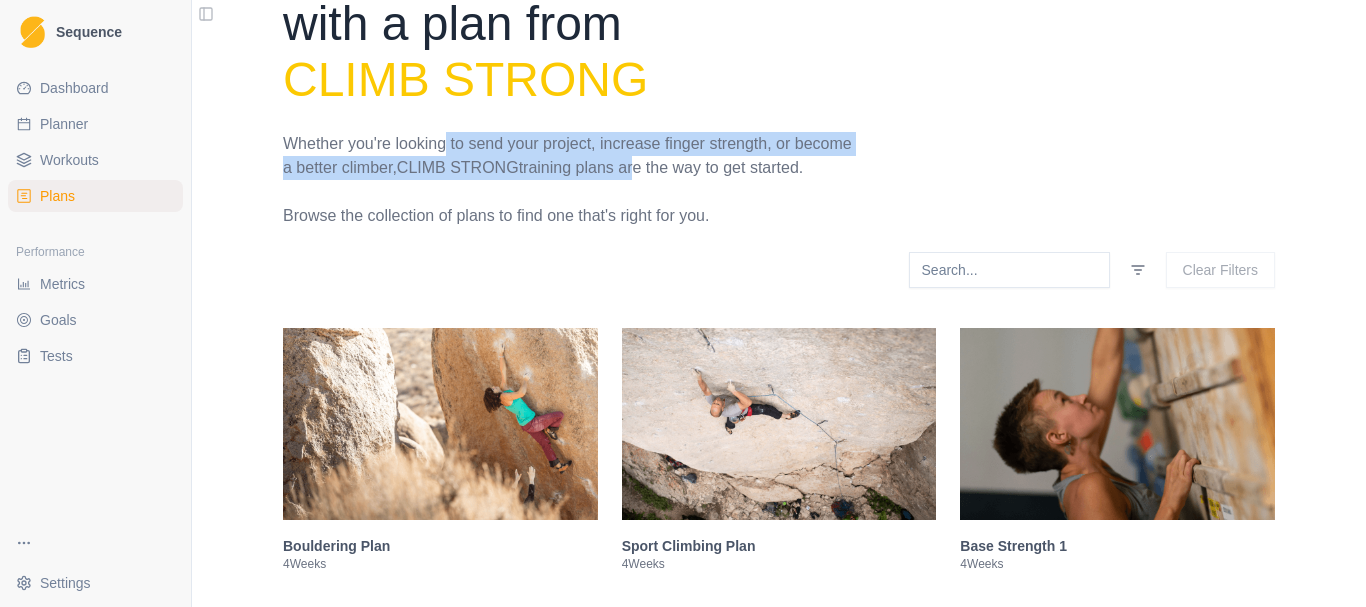 drag, startPoint x: 442, startPoint y: 140, endPoint x: 620, endPoint y: 166, distance: 179.88885 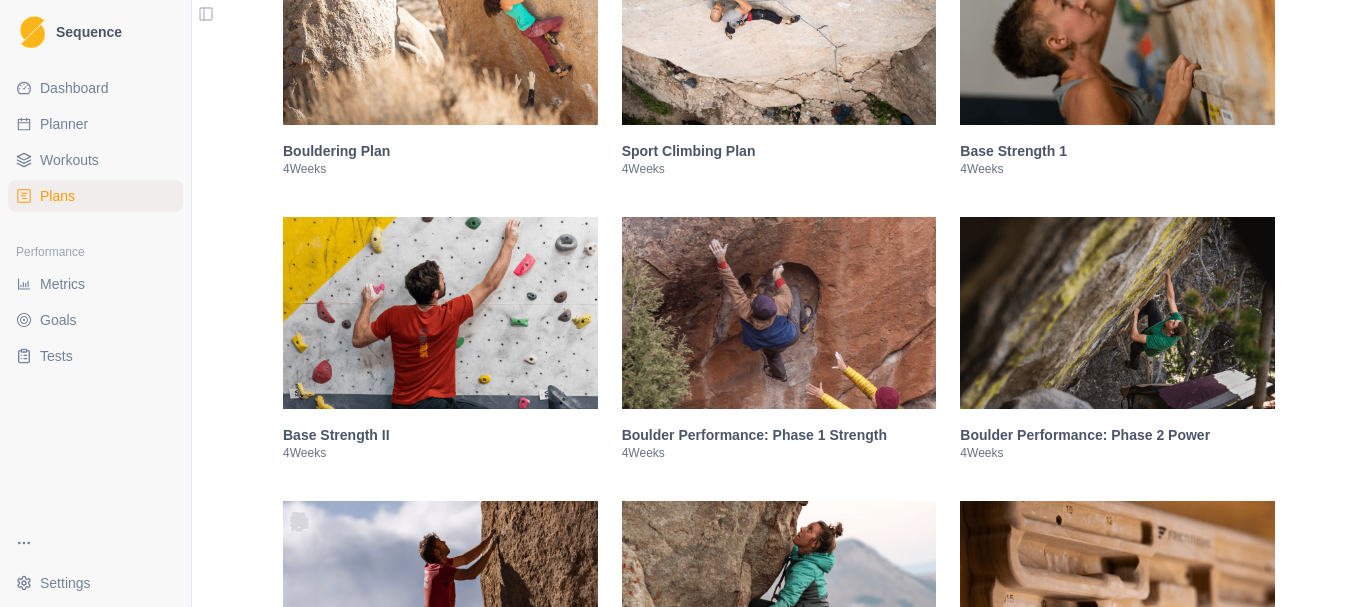 scroll, scrollTop: 341, scrollLeft: 0, axis: vertical 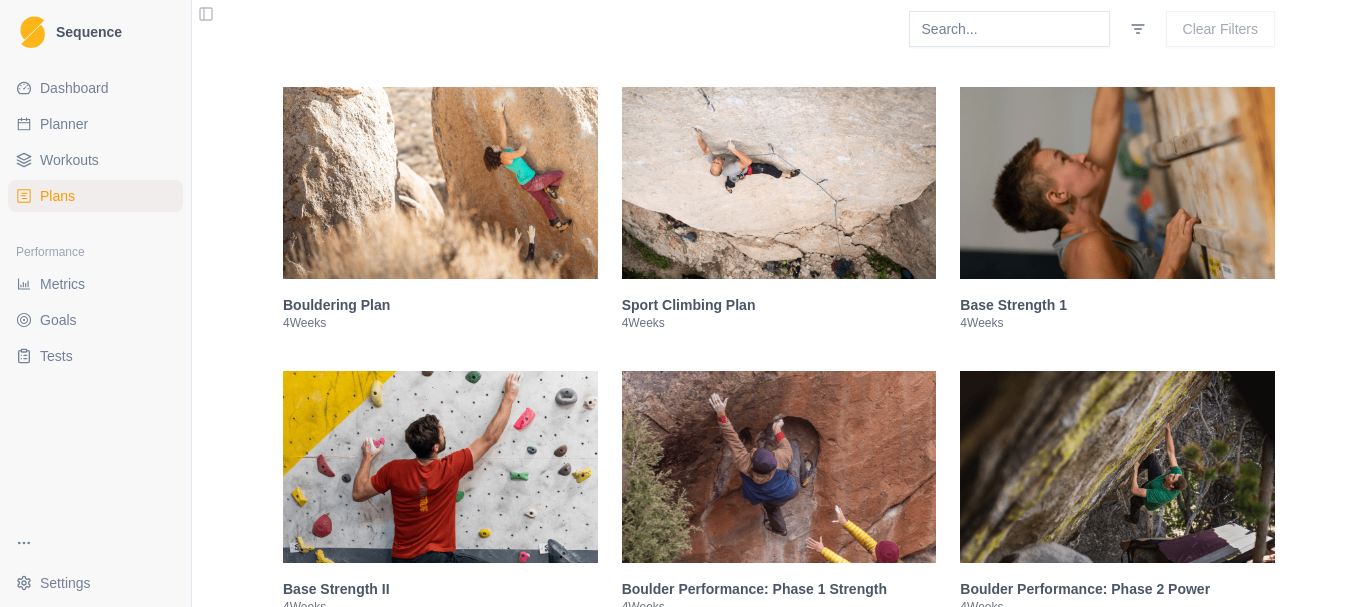 click at bounding box center (440, 183) 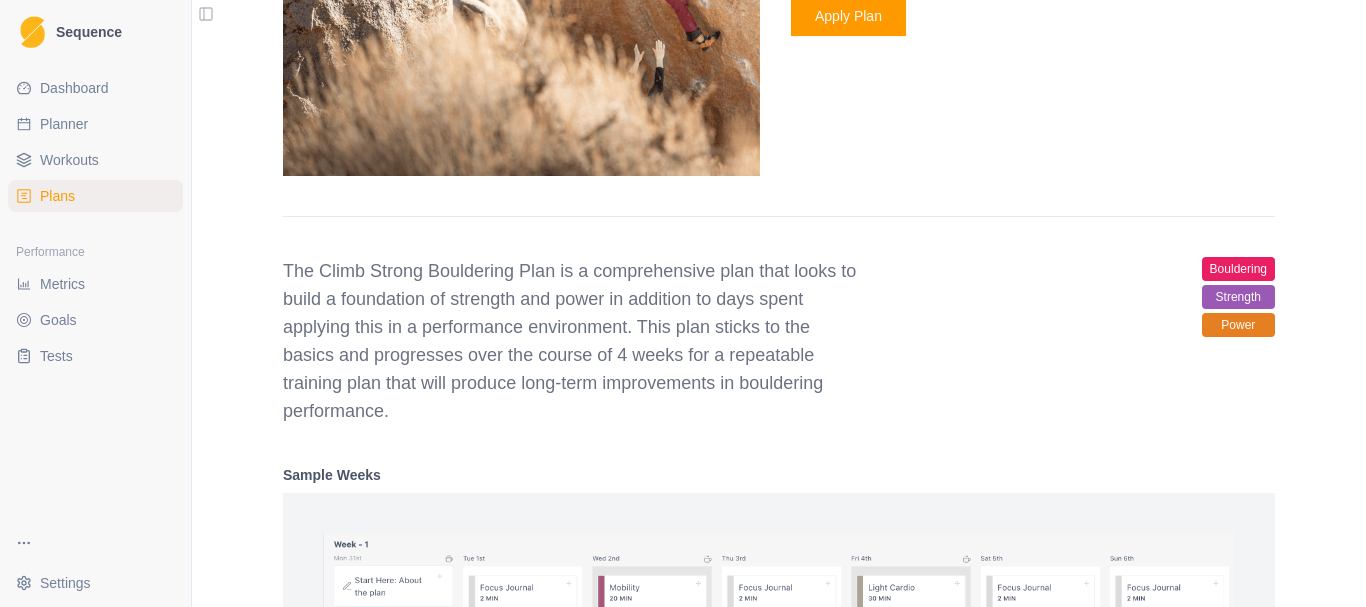 scroll, scrollTop: 1012, scrollLeft: 0, axis: vertical 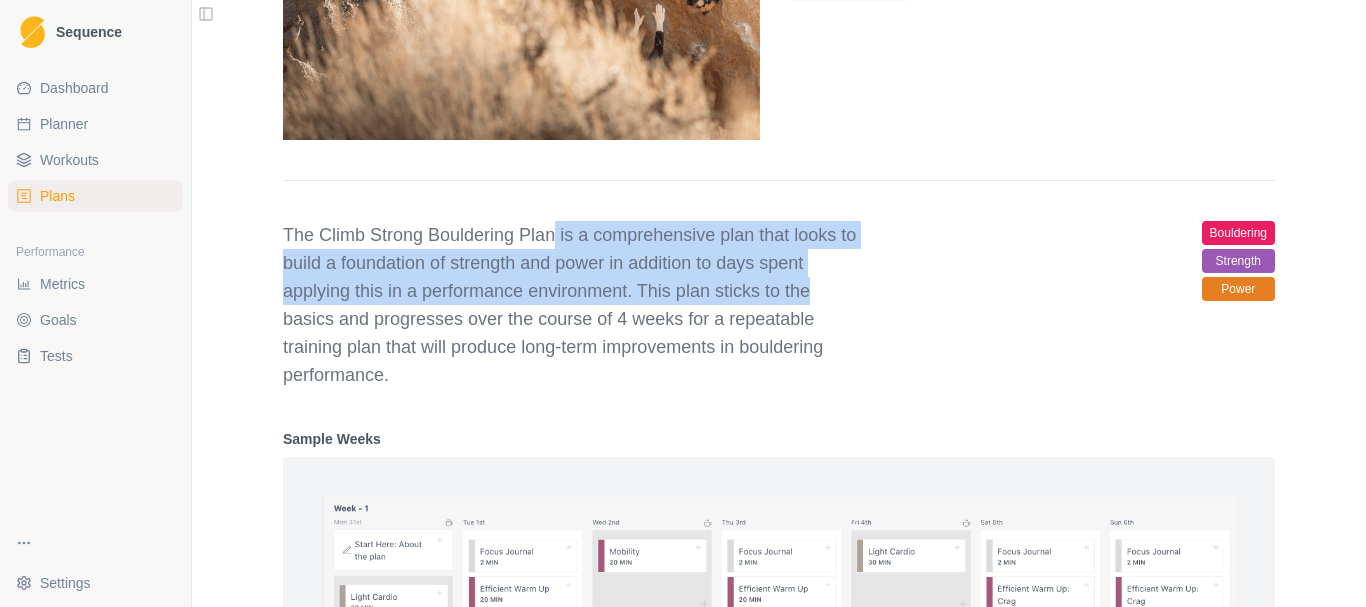 drag, startPoint x: 641, startPoint y: 249, endPoint x: 913, endPoint y: 299, distance: 276.5574 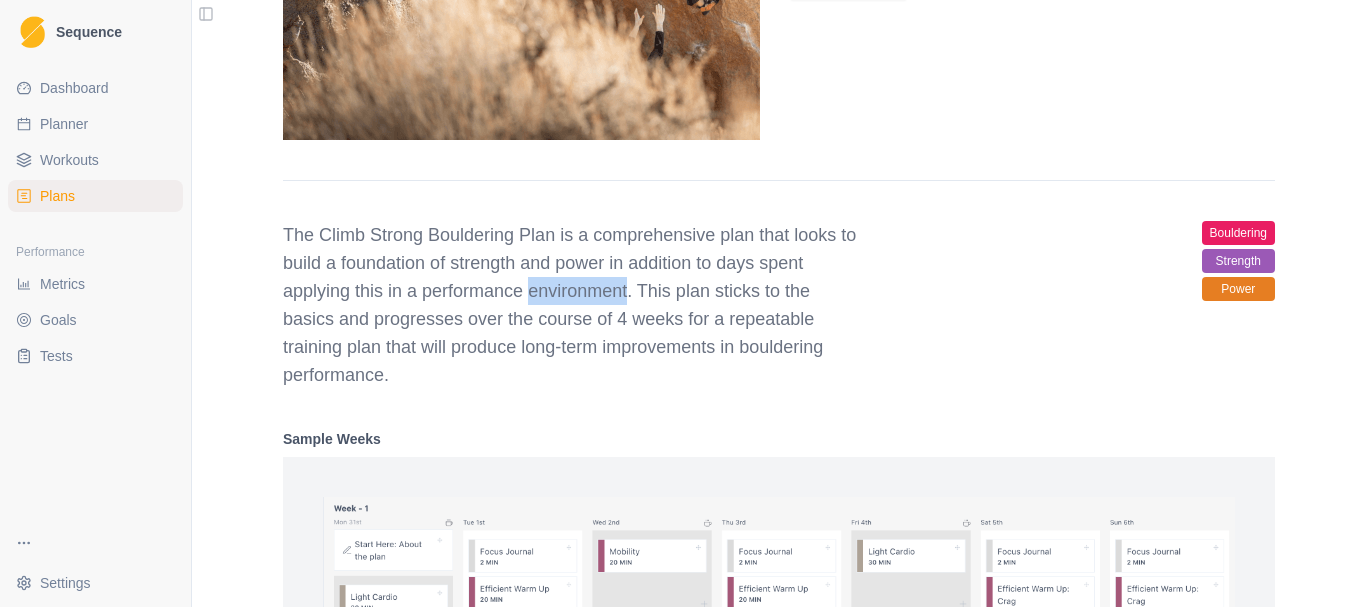 click on "The Climb Strong Bouldering Plan is a comprehensive plan that looks to build a foundation of strength and power in addition to days spent applying this in a performance environment. This plan sticks to the basics and progresses over the course of 4 weeks for a repeatable training plan that will produce long-term improvements in bouldering performance." at bounding box center [571, 305] 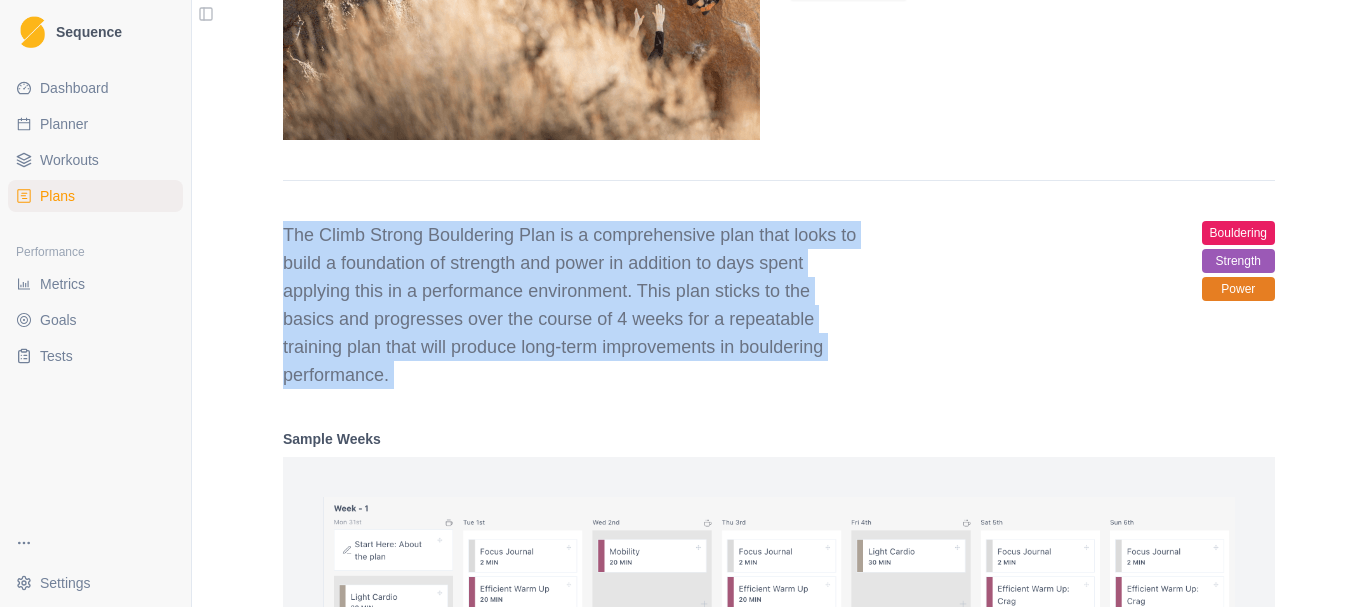 click on "The Climb Strong Bouldering Plan is a comprehensive plan that looks to build a foundation of strength and power in addition to days spent applying this in a performance environment. This plan sticks to the basics and progresses over the course of 4 weeks for a repeatable training plan that will produce long-term improvements in bouldering performance." at bounding box center [571, 305] 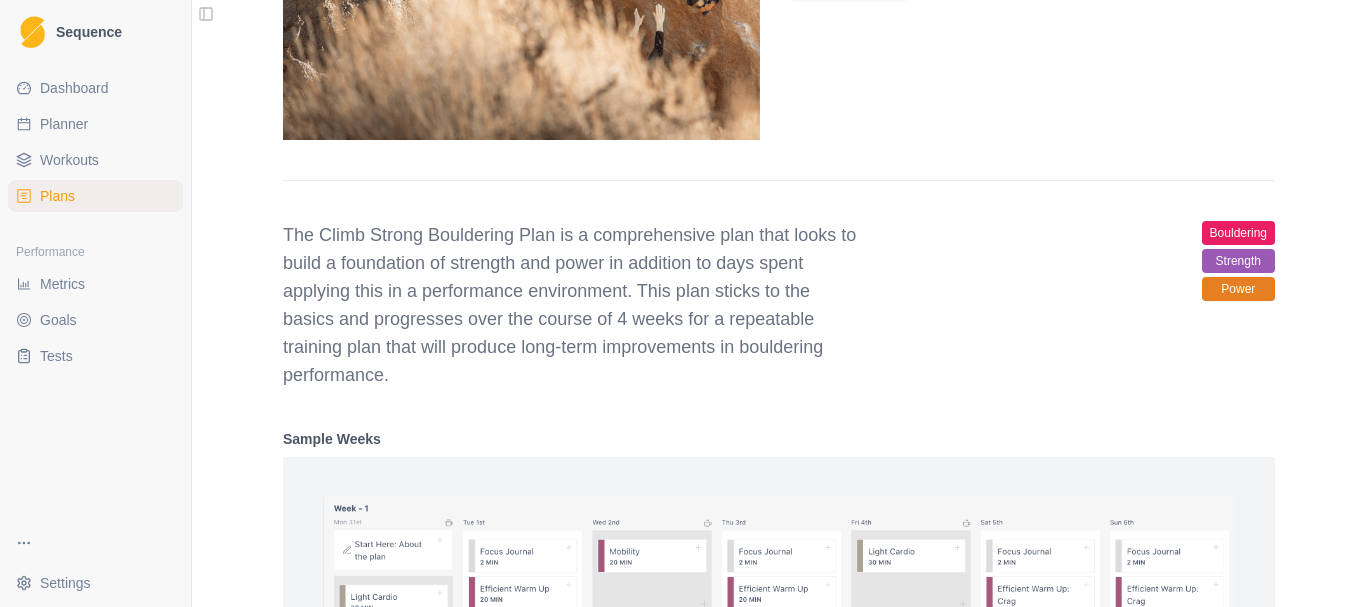 click on "The Climb Strong Bouldering Plan is a comprehensive plan that looks to build a foundation of strength and power in addition to days spent applying this in a performance environment. This plan sticks to the basics and progresses over the course of 4 weeks for a repeatable training plan that will produce long-term improvements in bouldering performance." at bounding box center (571, 305) 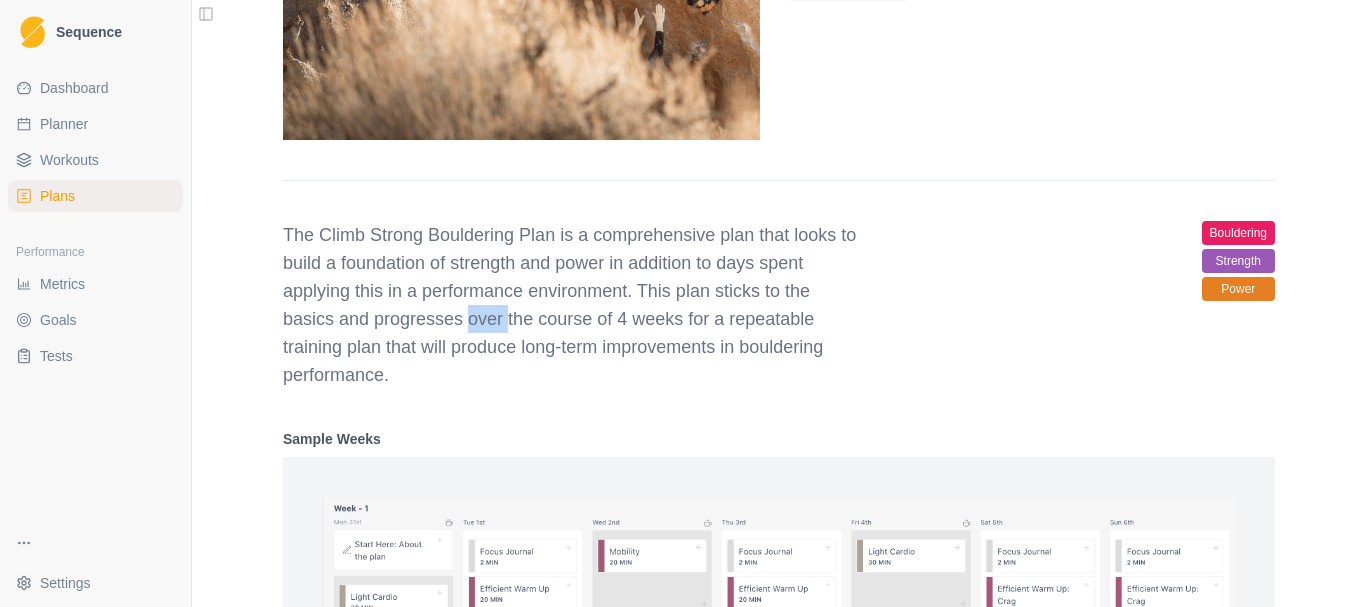 click on "The Climb Strong Bouldering Plan is a comprehensive plan that looks to build a foundation of strength and power in addition to days spent applying this in a performance environment. This plan sticks to the basics and progresses over the course of 4 weeks for a repeatable training plan that will produce long-term improvements in bouldering performance." at bounding box center (571, 305) 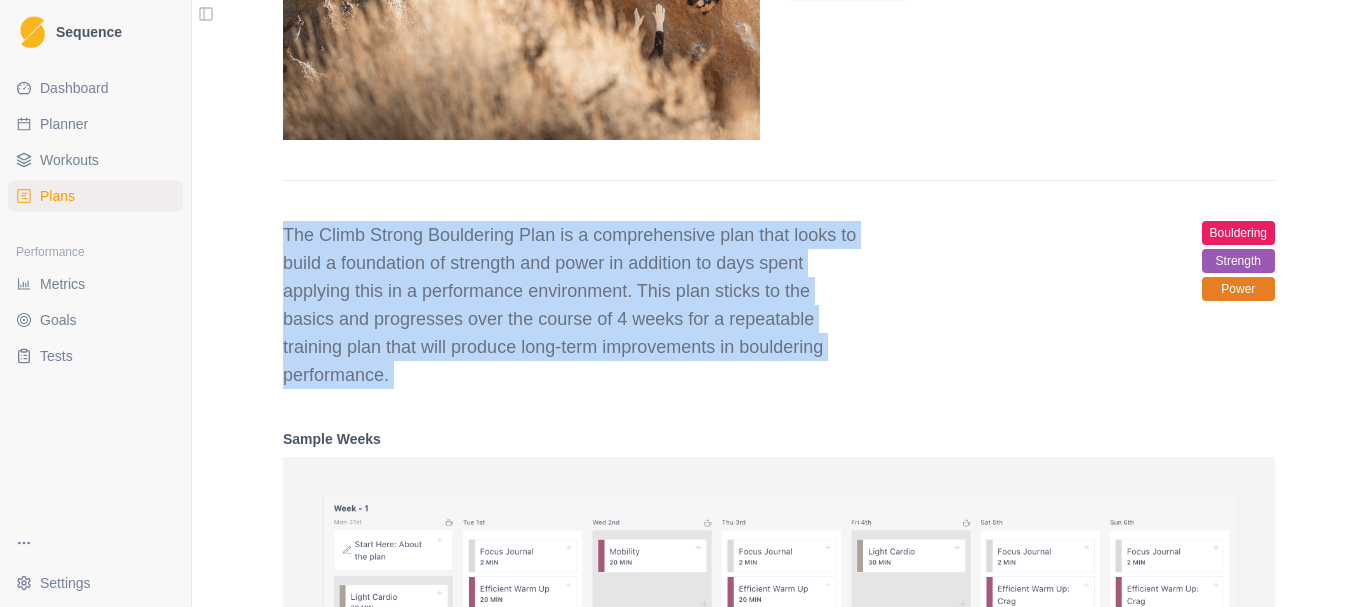 click on "The Climb Strong Bouldering Plan is a comprehensive plan that looks to build a foundation of strength and power in addition to days spent applying this in a performance environment. This plan sticks to the basics and progresses over the course of 4 weeks for a repeatable training plan that will produce long-term improvements in bouldering performance." at bounding box center [571, 305] 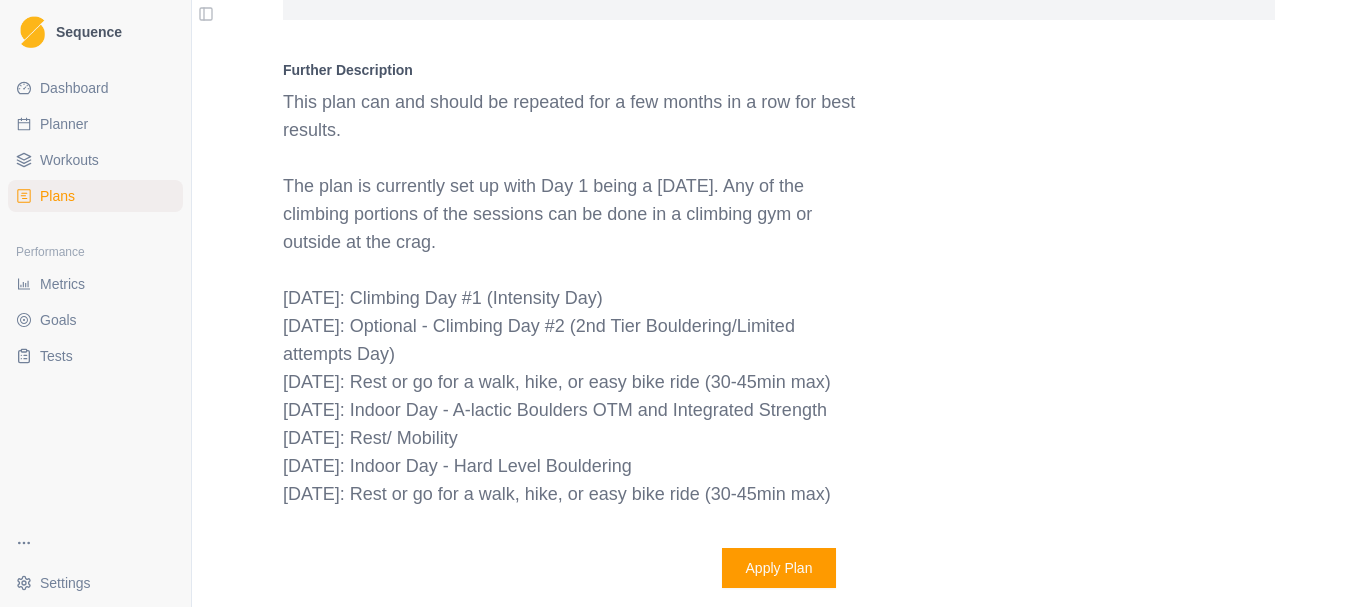scroll, scrollTop: 2012, scrollLeft: 0, axis: vertical 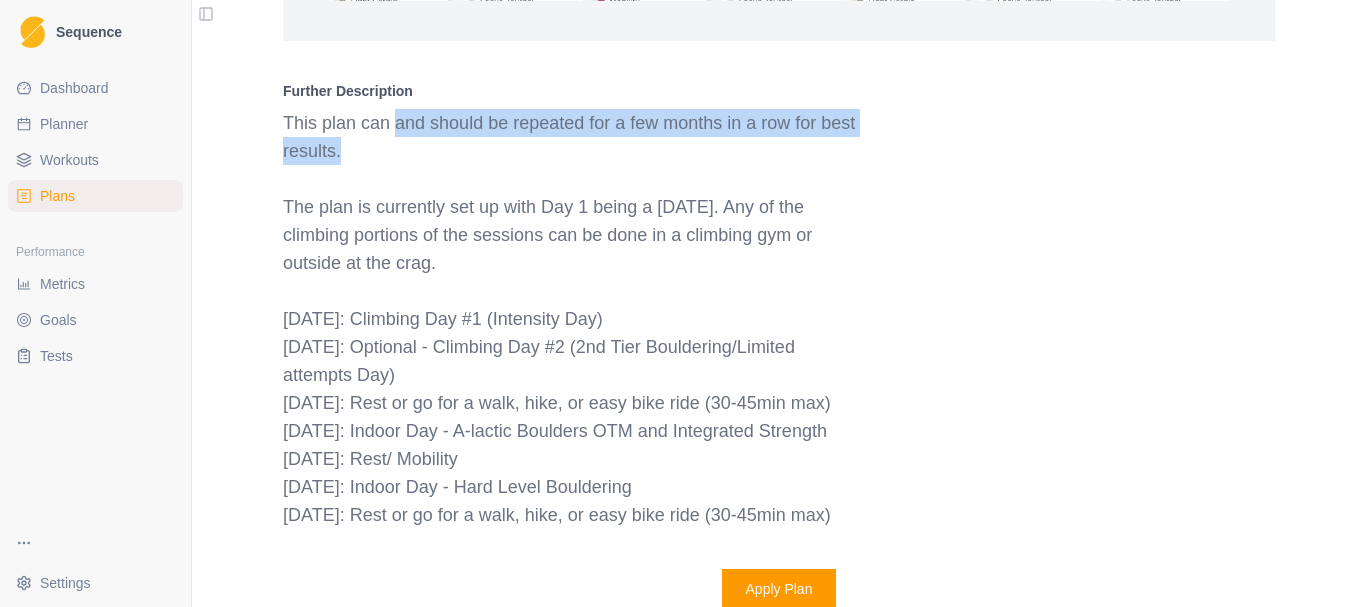 drag, startPoint x: 387, startPoint y: 126, endPoint x: 690, endPoint y: 160, distance: 304.9016 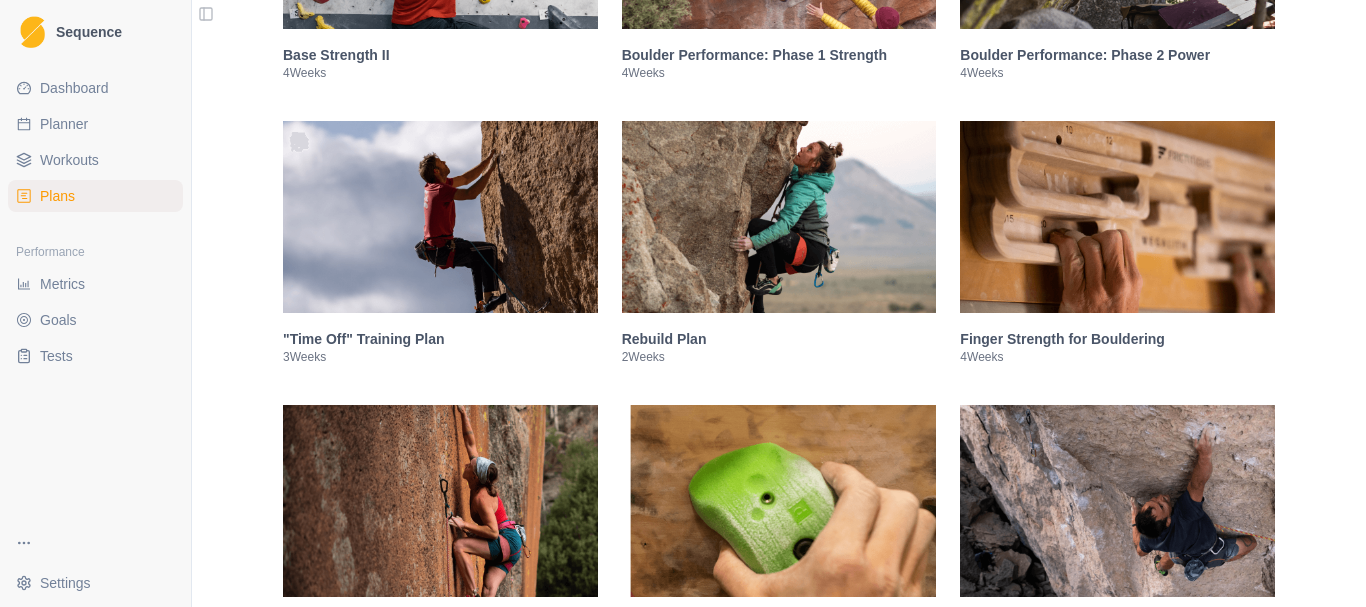 click at bounding box center (779, 217) 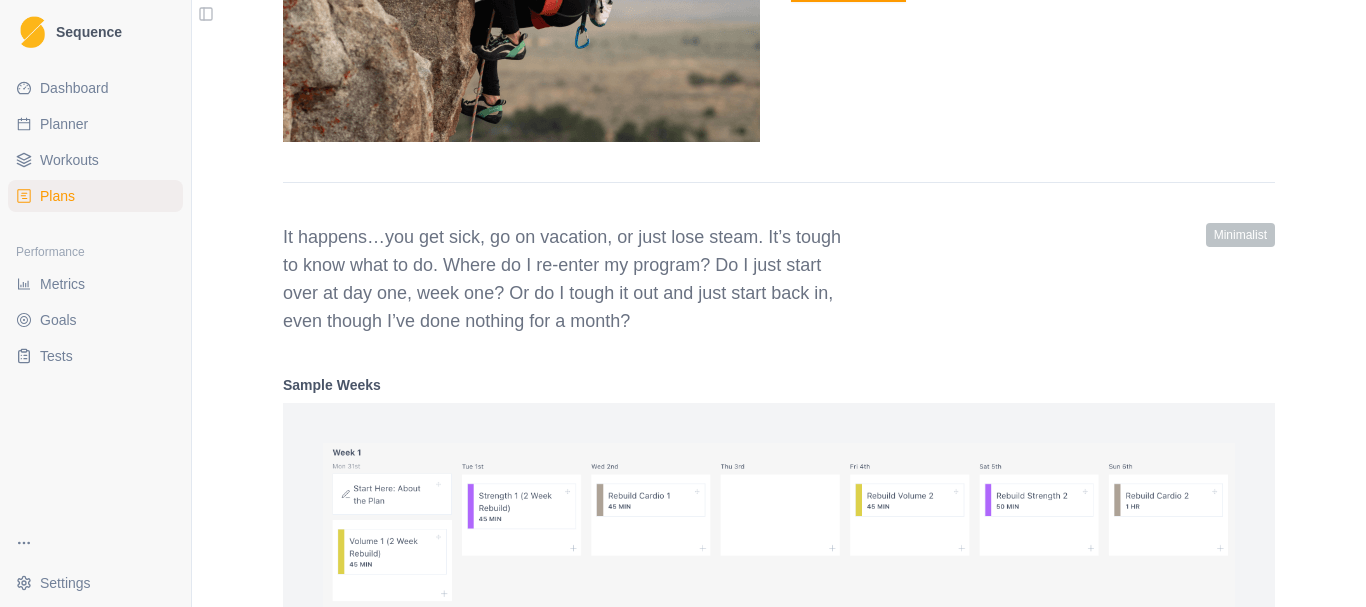scroll, scrollTop: 1580, scrollLeft: 0, axis: vertical 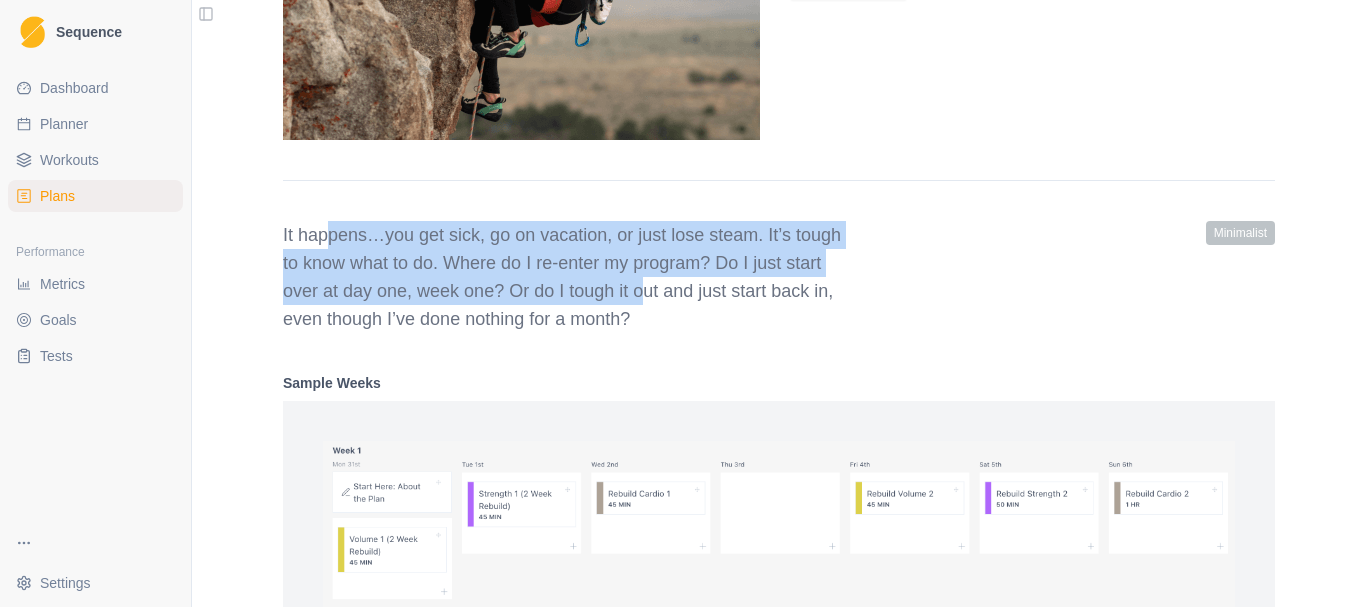 drag, startPoint x: 329, startPoint y: 242, endPoint x: 592, endPoint y: 280, distance: 265.73108 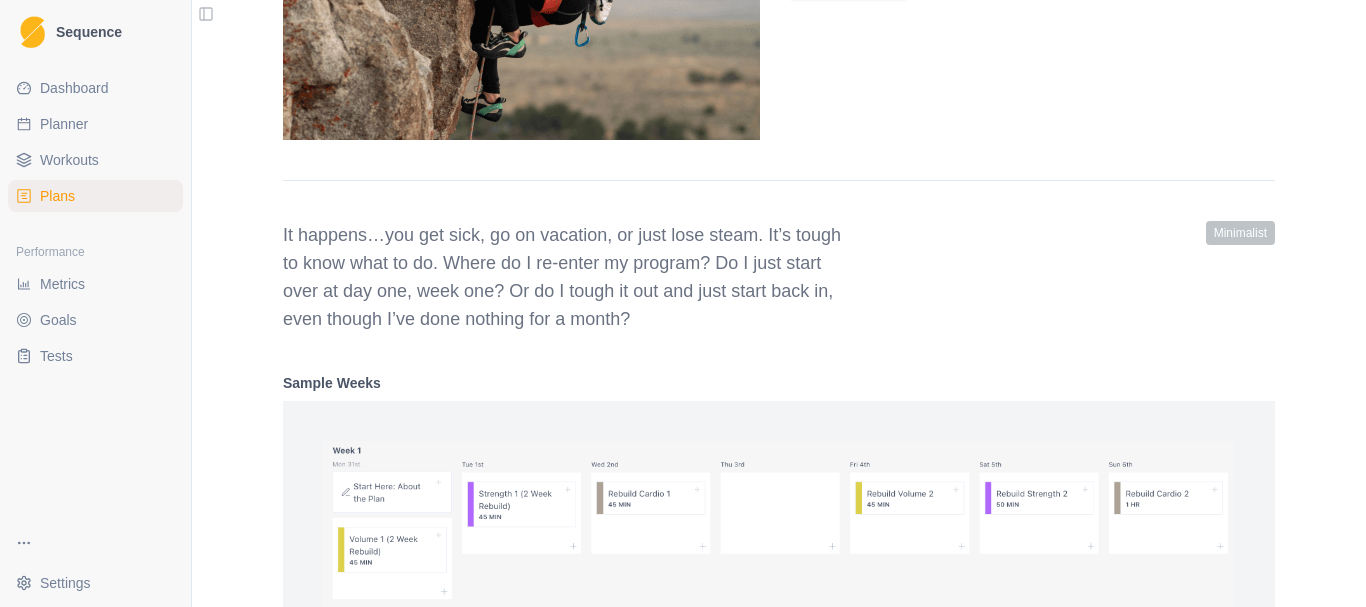click on "It happens…you get sick, go on vacation, or just lose steam. It’s tough to know what to do. Where do I re-enter my program? Do I just start over at day one, week one? Or do I tough it out and just start back in, even though I’ve done nothing for a month?" at bounding box center [571, 277] 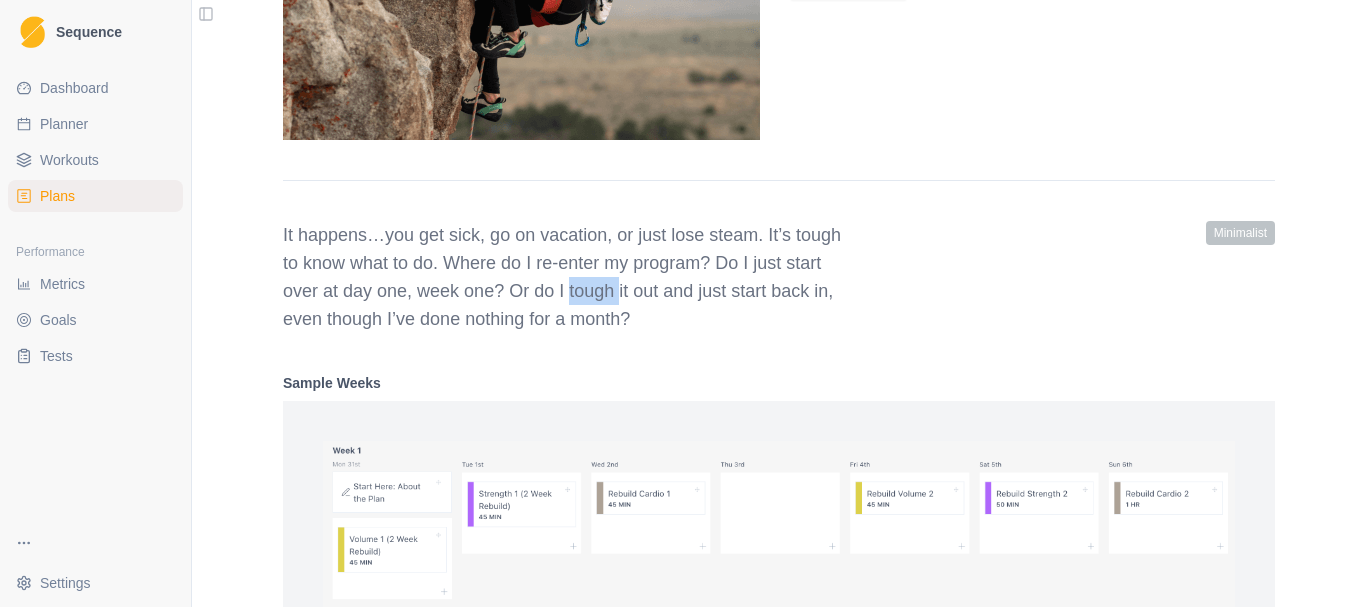 click on "It happens…you get sick, go on vacation, or just lose steam. It’s tough to know what to do. Where do I re-enter my program? Do I just start over at day one, week one? Or do I tough it out and just start back in, even though I’ve done nothing for a month?" at bounding box center (571, 277) 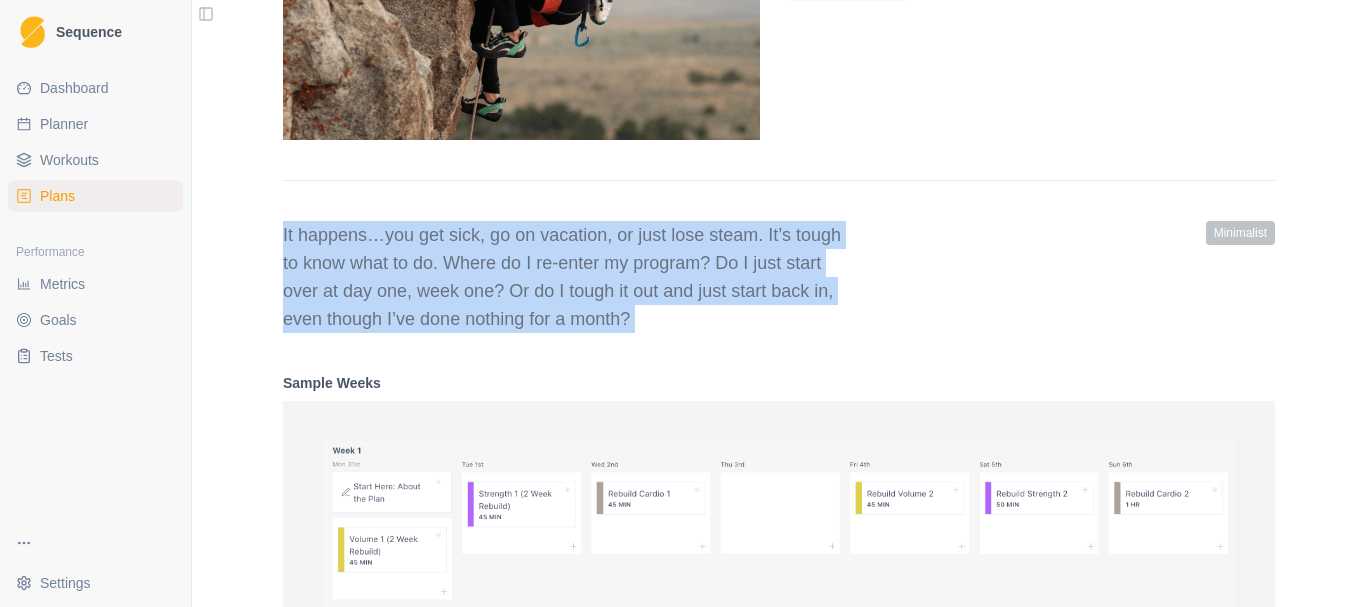 click on "It happens…you get sick, go on vacation, or just lose steam. It’s tough to know what to do. Where do I re-enter my program? Do I just start over at day one, week one? Or do I tough it out and just start back in, even though I’ve done nothing for a month?" at bounding box center (571, 277) 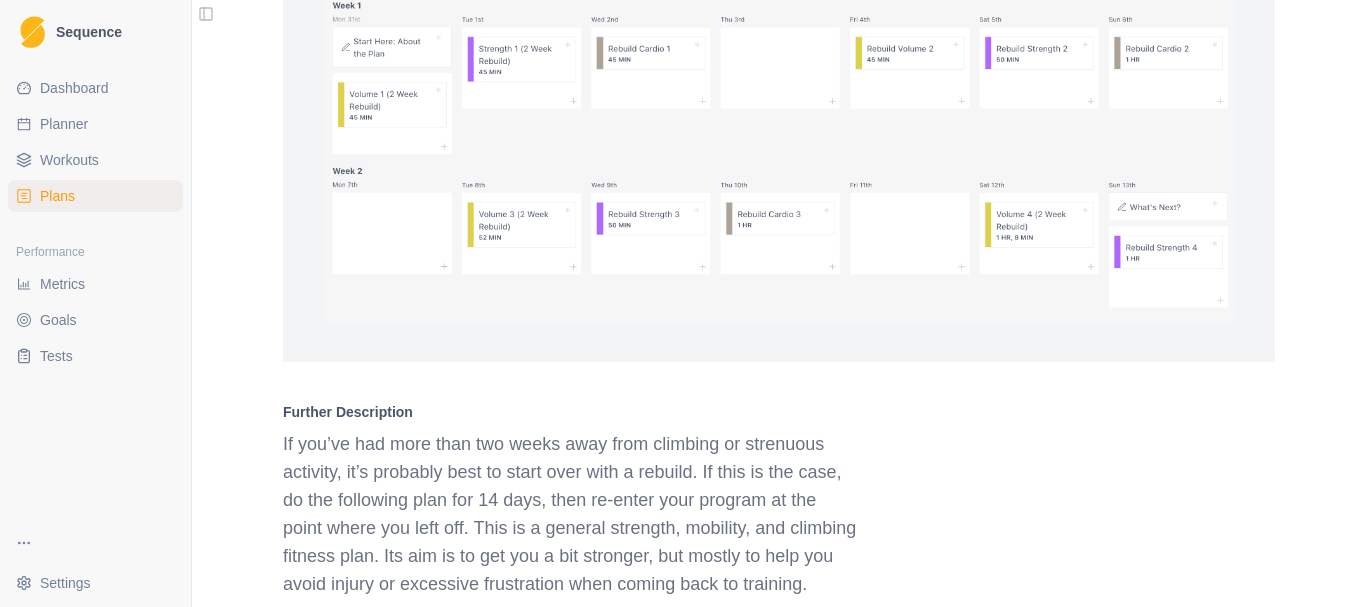 scroll, scrollTop: 2280, scrollLeft: 0, axis: vertical 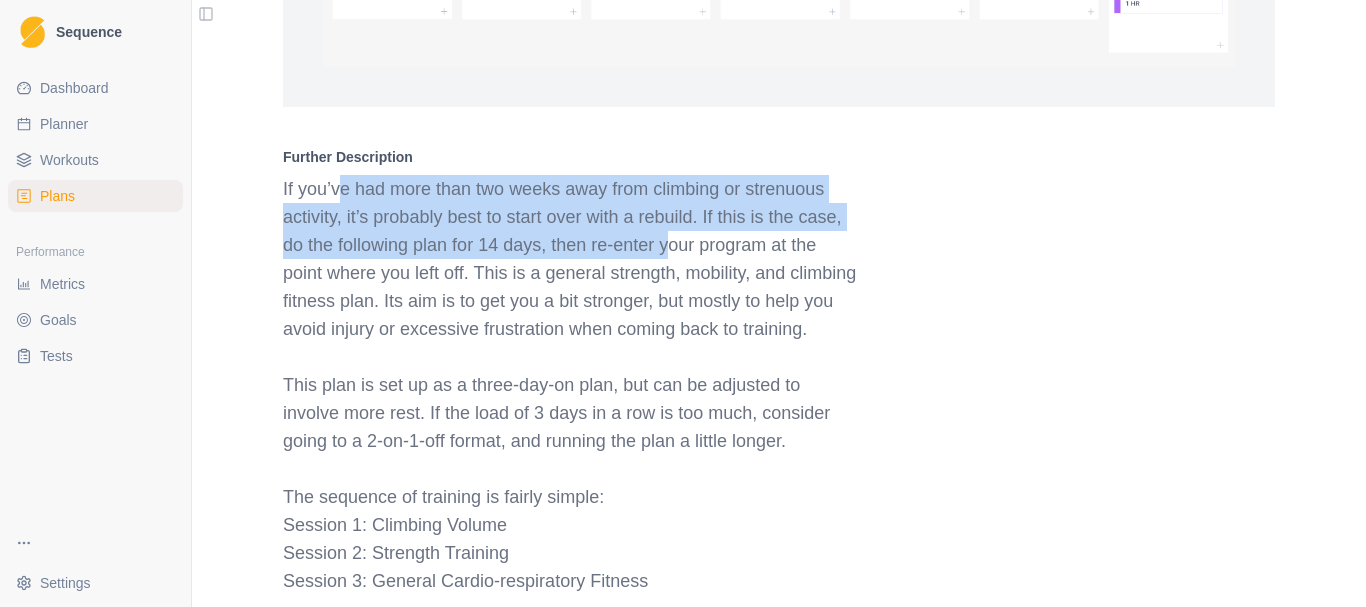 click on "If you’ve had more than two weeks away from climbing or strenuous activity, it’s probably best to start over with a rebuild. If this is the case, do the following plan for 14 days, then re-enter your program at the point where you left off. This is a general strength, mobility, and climbing fitness plan. Its aim is to get you a bit stronger, but mostly to help you avoid injury or excessive frustration when coming back to training." at bounding box center (571, 259) 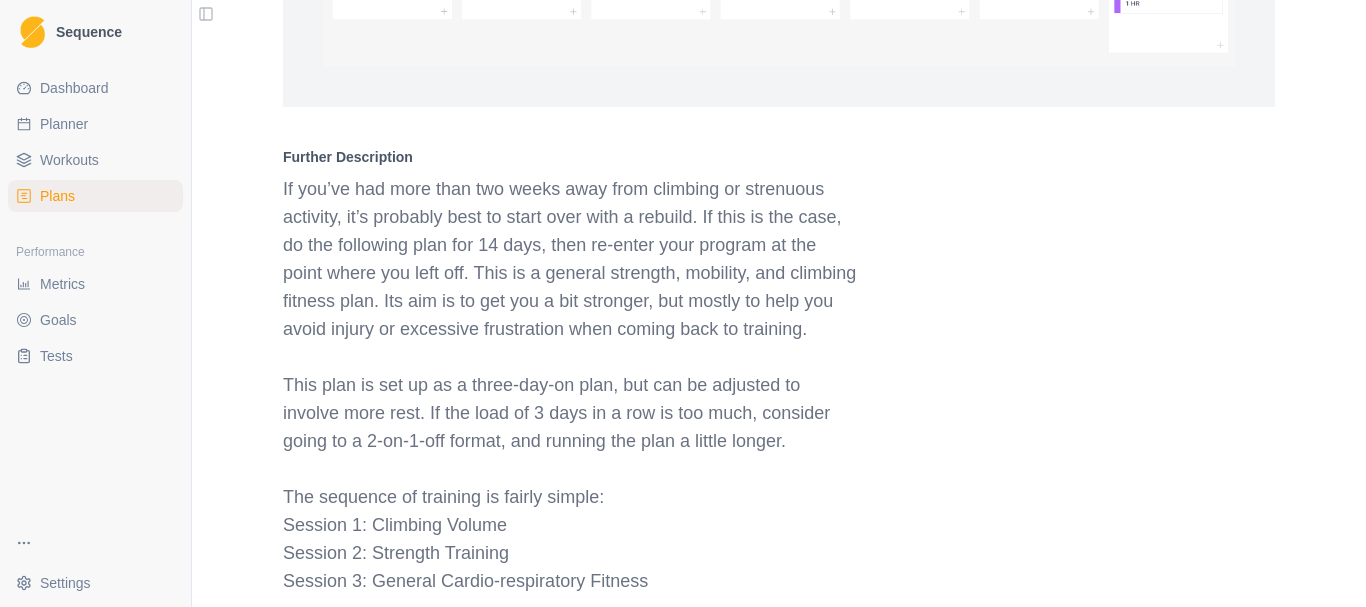 click on "If you’ve had more than two weeks away from climbing or strenuous activity, it’s probably best to start over with a rebuild. If this is the case, do the following plan for 14 days, then re-enter your program at the point where you left off. This is a general strength, mobility, and climbing fitness plan. Its aim is to get you a bit stronger, but mostly to help you avoid injury or excessive frustration when coming back to training." at bounding box center [571, 259] 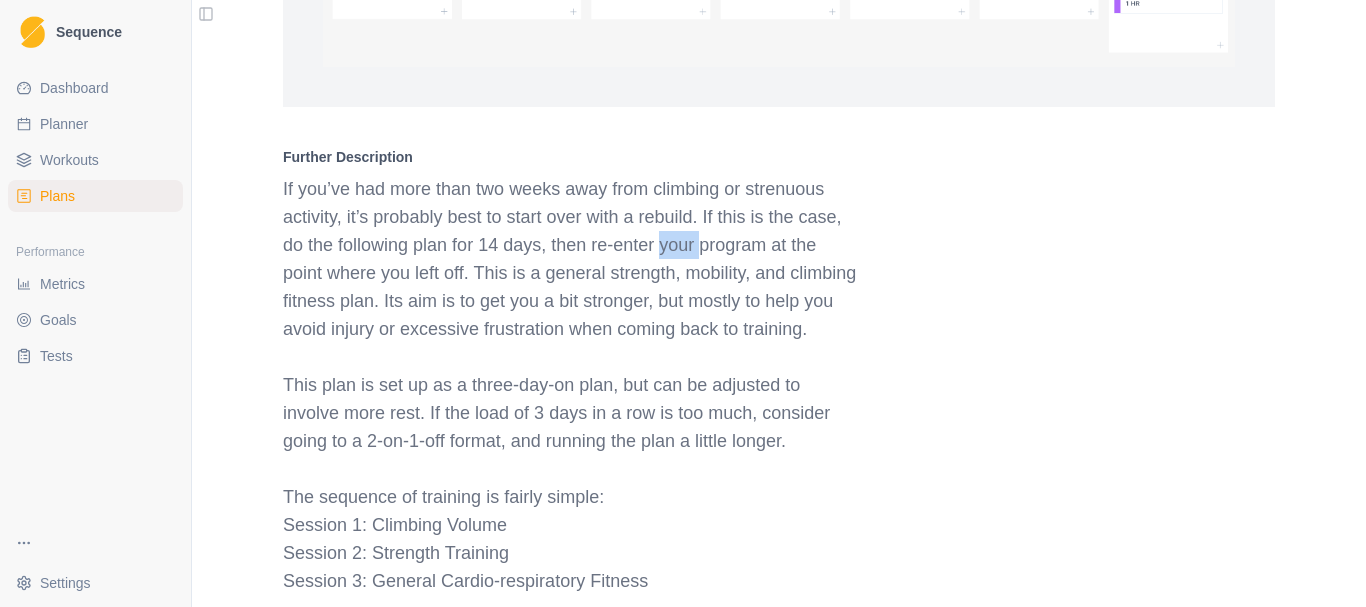 click on "If you’ve had more than two weeks away from climbing or strenuous activity, it’s probably best to start over with a rebuild. If this is the case, do the following plan for 14 days, then re-enter your program at the point where you left off. This is a general strength, mobility, and climbing fitness plan. Its aim is to get you a bit stronger, but mostly to help you avoid injury or excessive frustration when coming back to training." at bounding box center [571, 259] 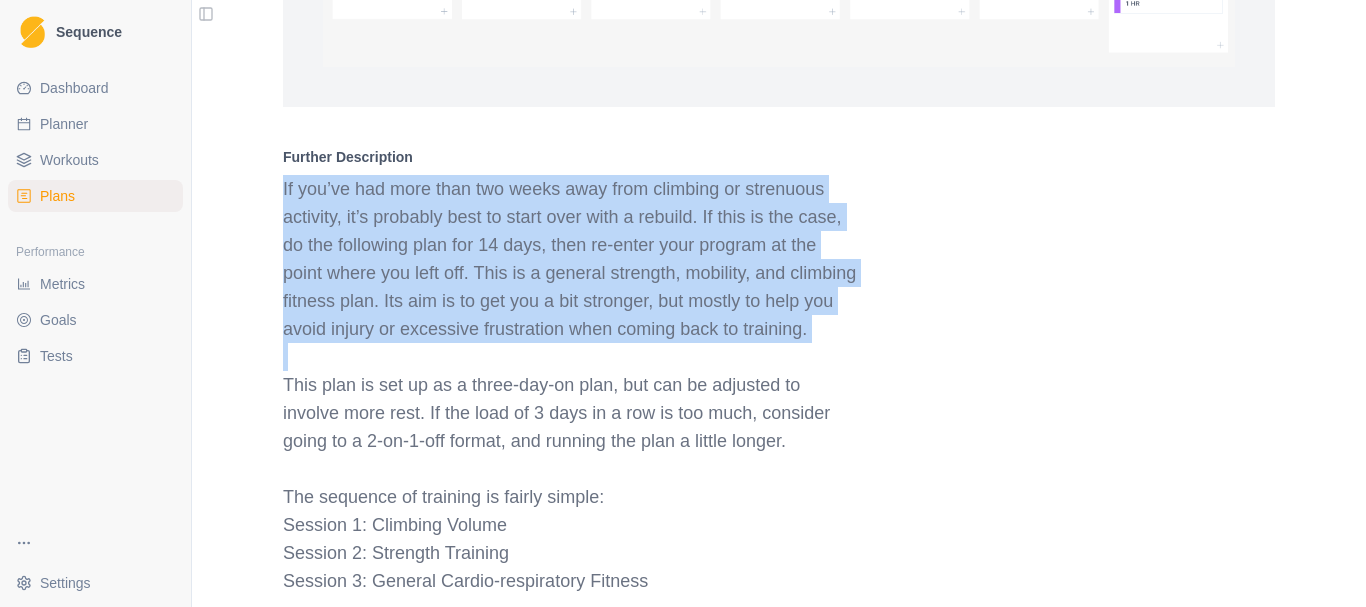 click on "If you’ve had more than two weeks away from climbing or strenuous activity, it’s probably best to start over with a rebuild. If this is the case, do the following plan for 14 days, then re-enter your program at the point where you left off. This is a general strength, mobility, and climbing fitness plan. Its aim is to get you a bit stronger, but mostly to help you avoid injury or excessive frustration when coming back to training." at bounding box center (571, 259) 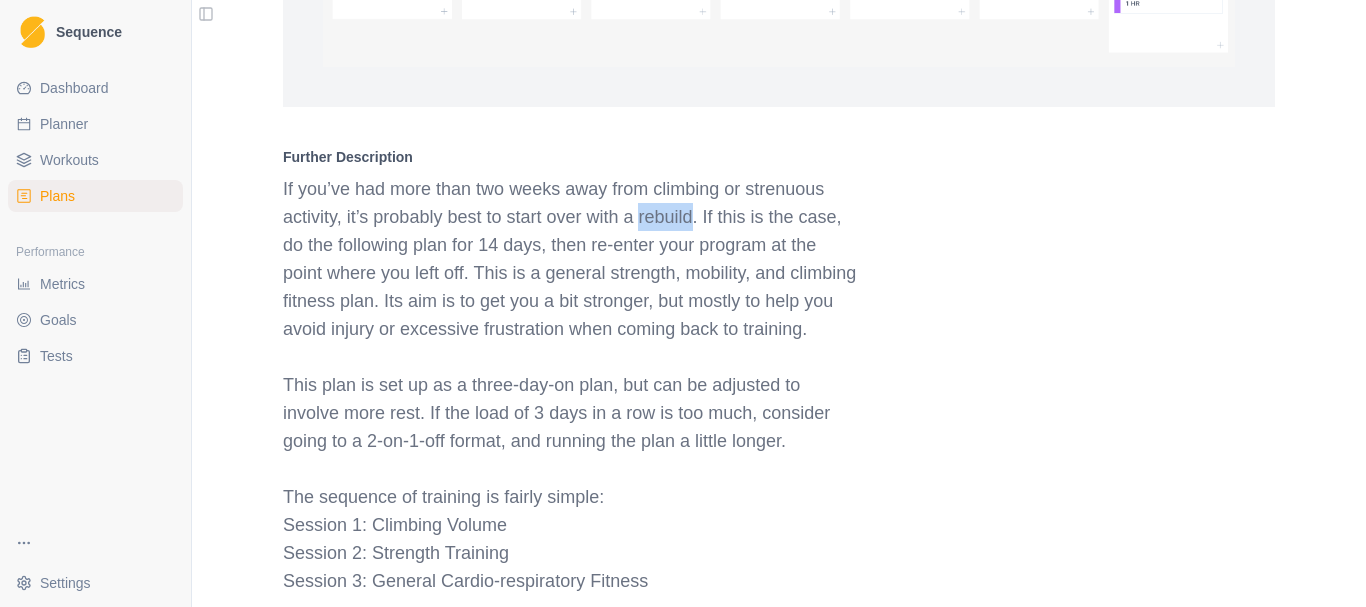 click on "If you’ve had more than two weeks away from climbing or strenuous activity, it’s probably best to start over with a rebuild. If this is the case, do the following plan for 14 days, then re-enter your program at the point where you left off. This is a general strength, mobility, and climbing fitness plan. Its aim is to get you a bit stronger, but mostly to help you avoid injury or excessive frustration when coming back to training." at bounding box center [571, 259] 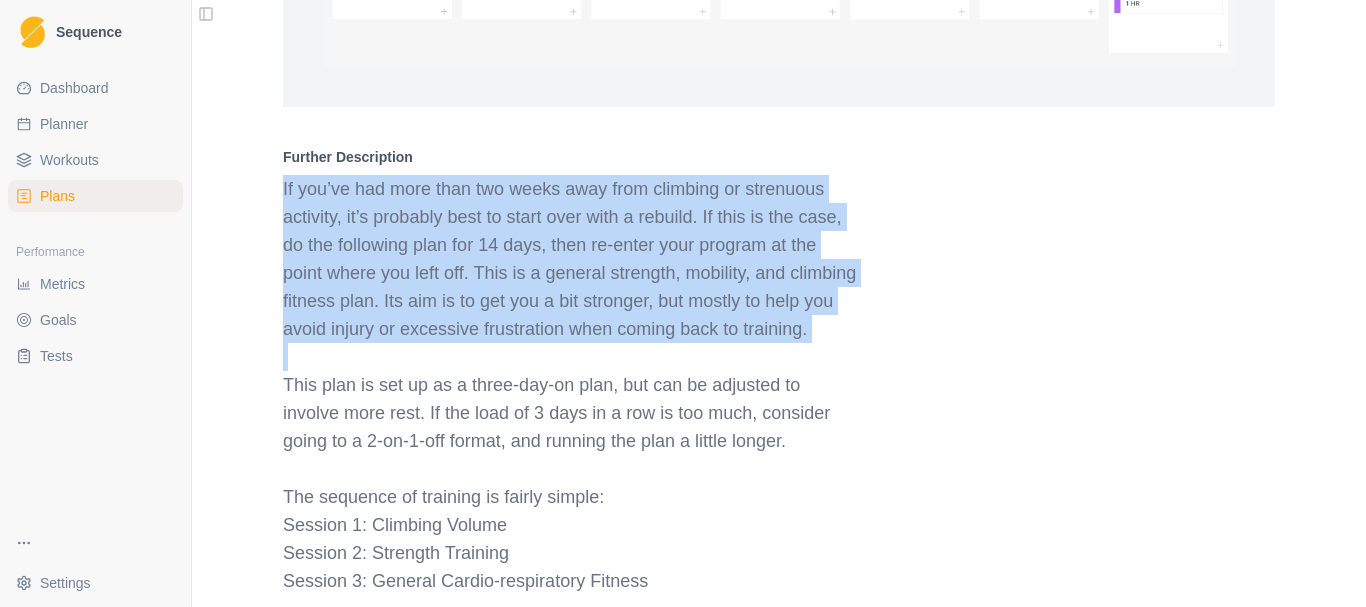 click on "If you’ve had more than two weeks away from climbing or strenuous activity, it’s probably best to start over with a rebuild. If this is the case, do the following plan for 14 days, then re-enter your program at the point where you left off. This is a general strength, mobility, and climbing fitness plan. Its aim is to get you a bit stronger, but mostly to help you avoid injury or excessive frustration when coming back to training." at bounding box center [571, 259] 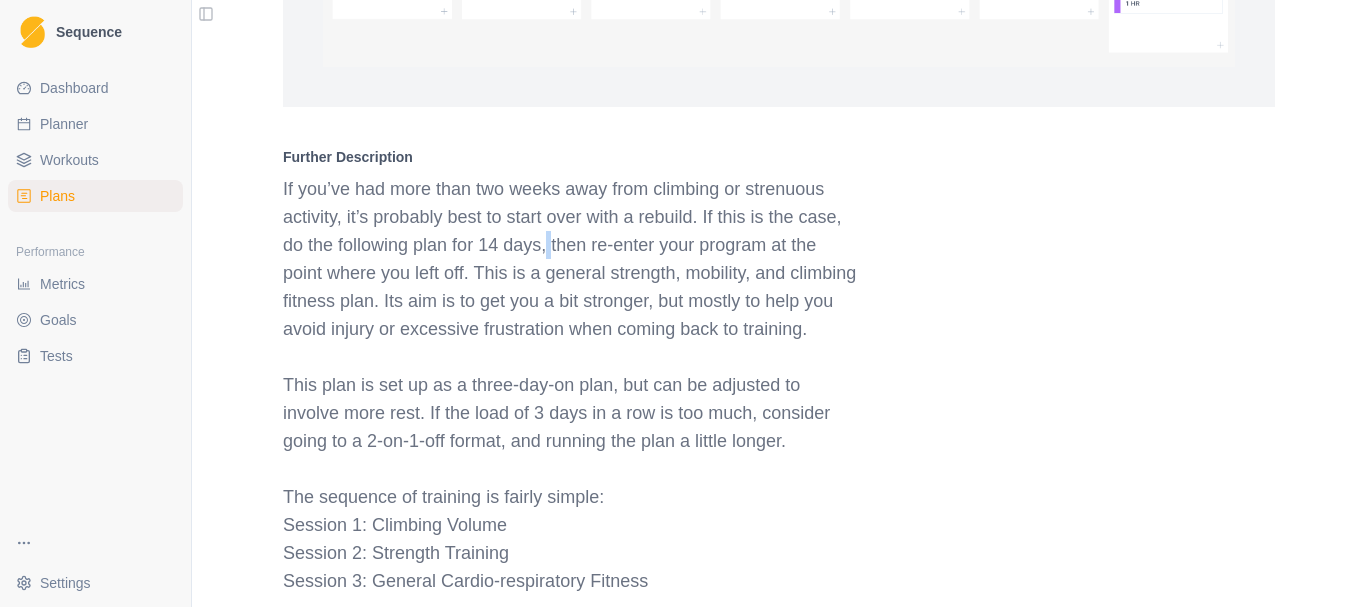 click on "If you’ve had more than two weeks away from climbing or strenuous activity, it’s probably best to start over with a rebuild. If this is the case, do the following plan for 14 days, then re-enter your program at the point where you left off. This is a general strength, mobility, and climbing fitness plan. Its aim is to get you a bit stronger, but mostly to help you avoid injury or excessive frustration when coming back to training." at bounding box center (571, 259) 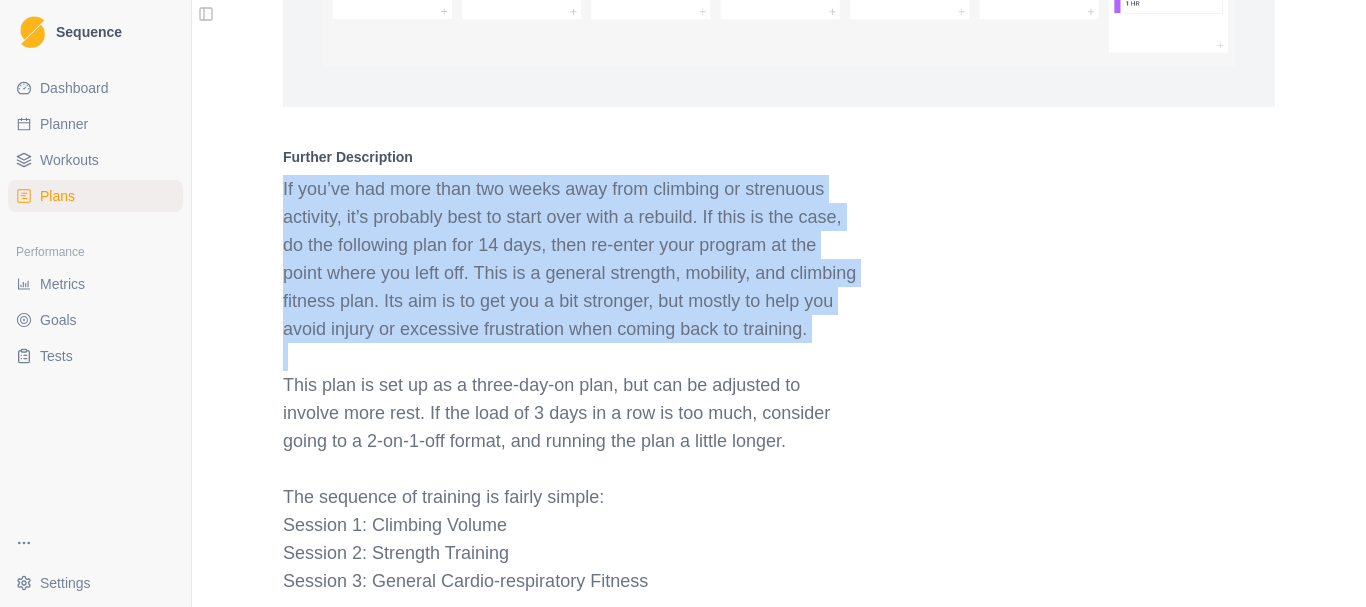 click on "If you’ve had more than two weeks away from climbing or strenuous activity, it’s probably best to start over with a rebuild. If this is the case, do the following plan for 14 days, then re-enter your program at the point where you left off. This is a general strength, mobility, and climbing fitness plan. Its aim is to get you a bit stronger, but mostly to help you avoid injury or excessive frustration when coming back to training." at bounding box center (571, 259) 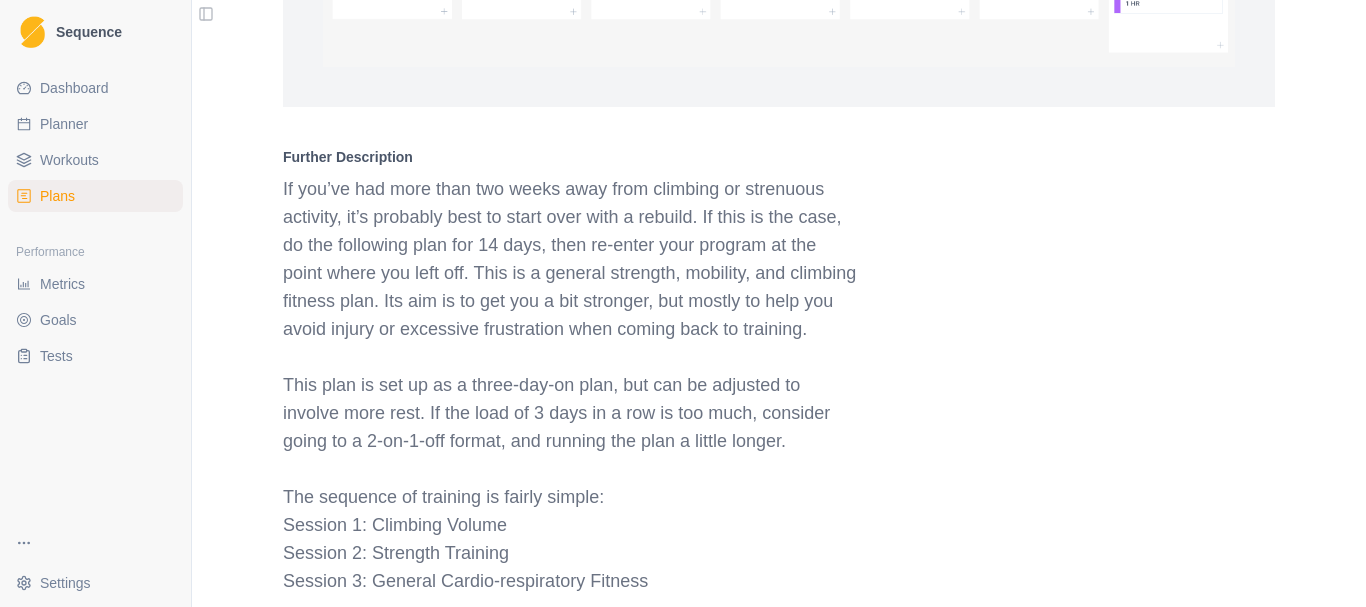 click on "If you’ve had more than two weeks away from climbing or strenuous activity, it’s probably best to start over with a rebuild. If this is the case, do the following plan for 14 days, then re-enter your program at the point where you left off. This is a general strength, mobility, and climbing fitness plan. Its aim is to get you a bit stronger, but mostly to help you avoid injury or excessive frustration when coming back to training." at bounding box center [571, 259] 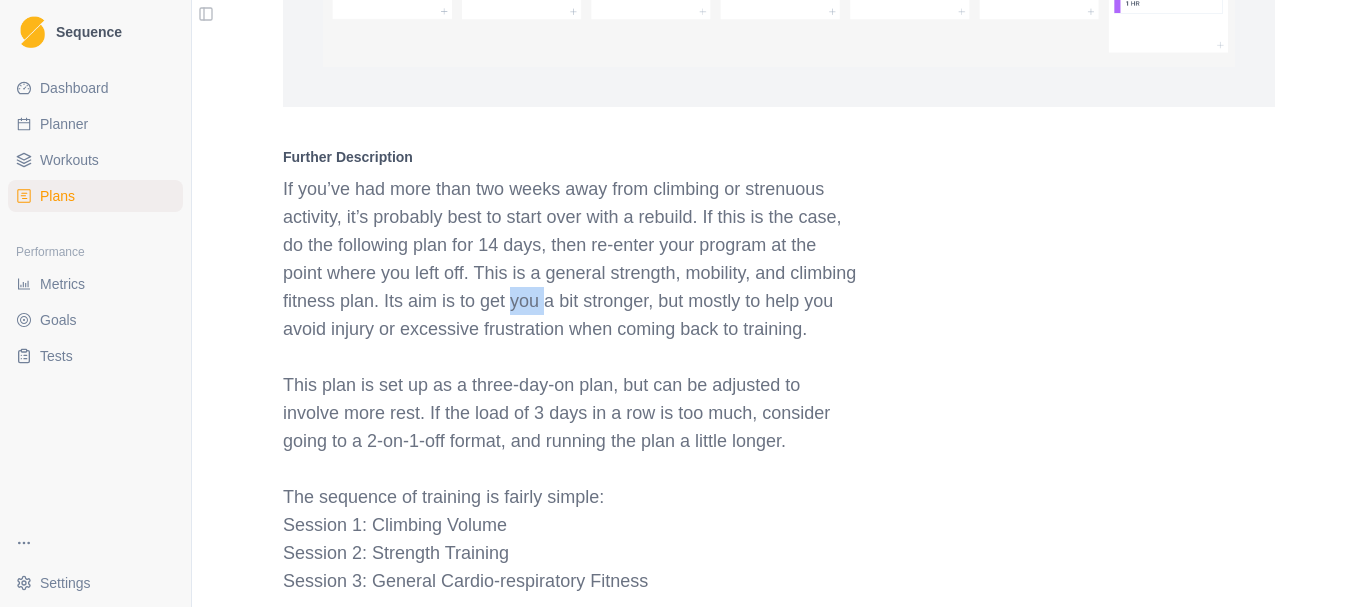 click on "If you’ve had more than two weeks away from climbing or strenuous activity, it’s probably best to start over with a rebuild. If this is the case, do the following plan for 14 days, then re-enter your program at the point where you left off. This is a general strength, mobility, and climbing fitness plan. Its aim is to get you a bit stronger, but mostly to help you avoid injury or excessive frustration when coming back to training." at bounding box center (571, 259) 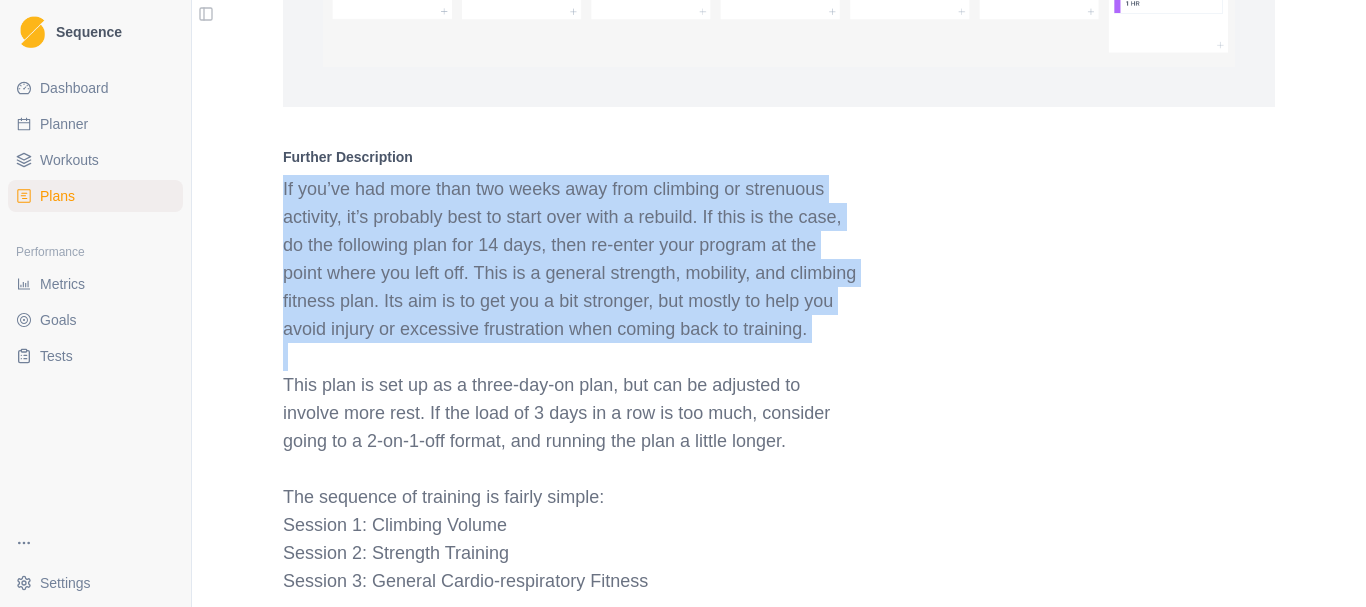 click on "If you’ve had more than two weeks away from climbing or strenuous activity, it’s probably best to start over with a rebuild. If this is the case, do the following plan for 14 days, then re-enter your program at the point where you left off. This is a general strength, mobility, and climbing fitness plan. Its aim is to get you a bit stronger, but mostly to help you avoid injury or excessive frustration when coming back to training." at bounding box center (571, 259) 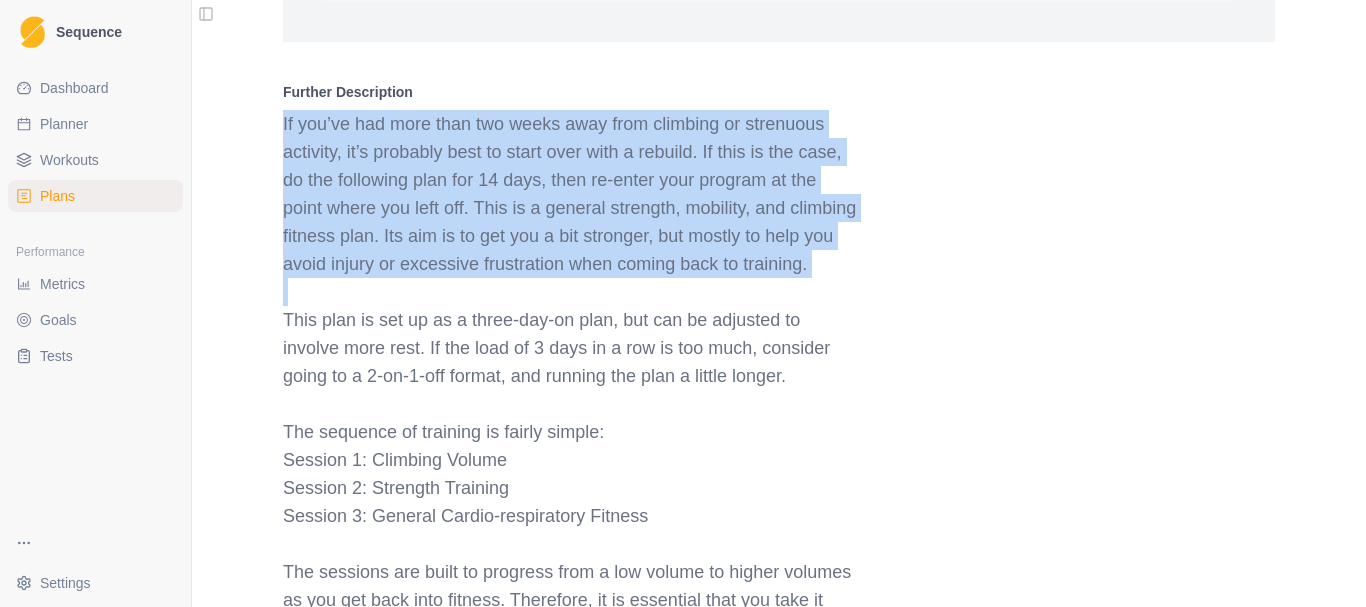 scroll, scrollTop: 2380, scrollLeft: 0, axis: vertical 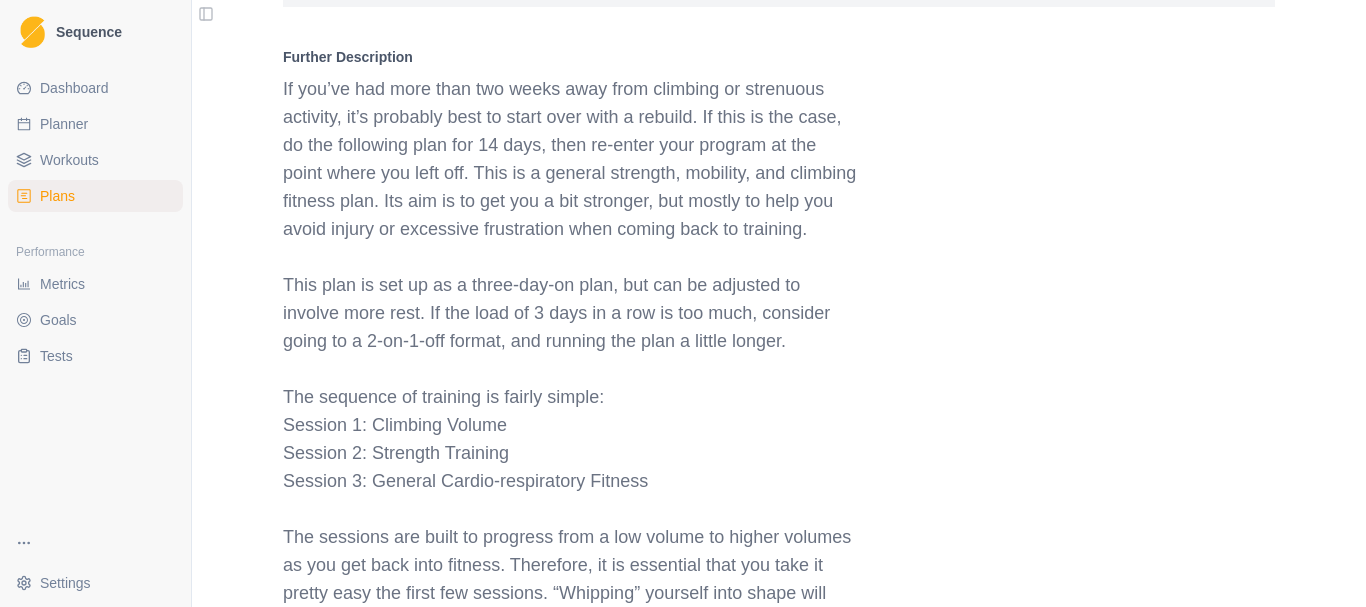click on "This plan is set up as a three-day-on plan, but can be adjusted to involve more rest. If the load of 3 days in a row is too much, consider going to a 2-on-1-off format, and running the plan a little longer." at bounding box center [571, 313] 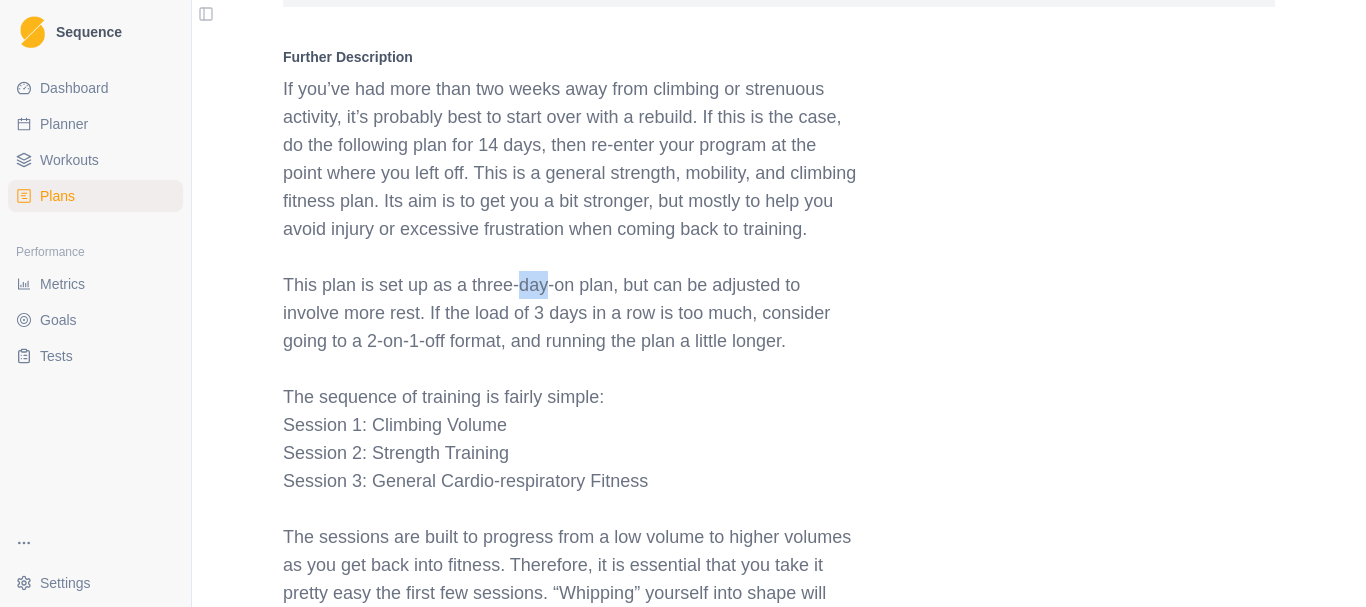 click on "This plan is set up as a three-day-on plan, but can be adjusted to involve more rest. If the load of 3 days in a row is too much, consider going to a 2-on-1-off format, and running the plan a little longer." at bounding box center (571, 313) 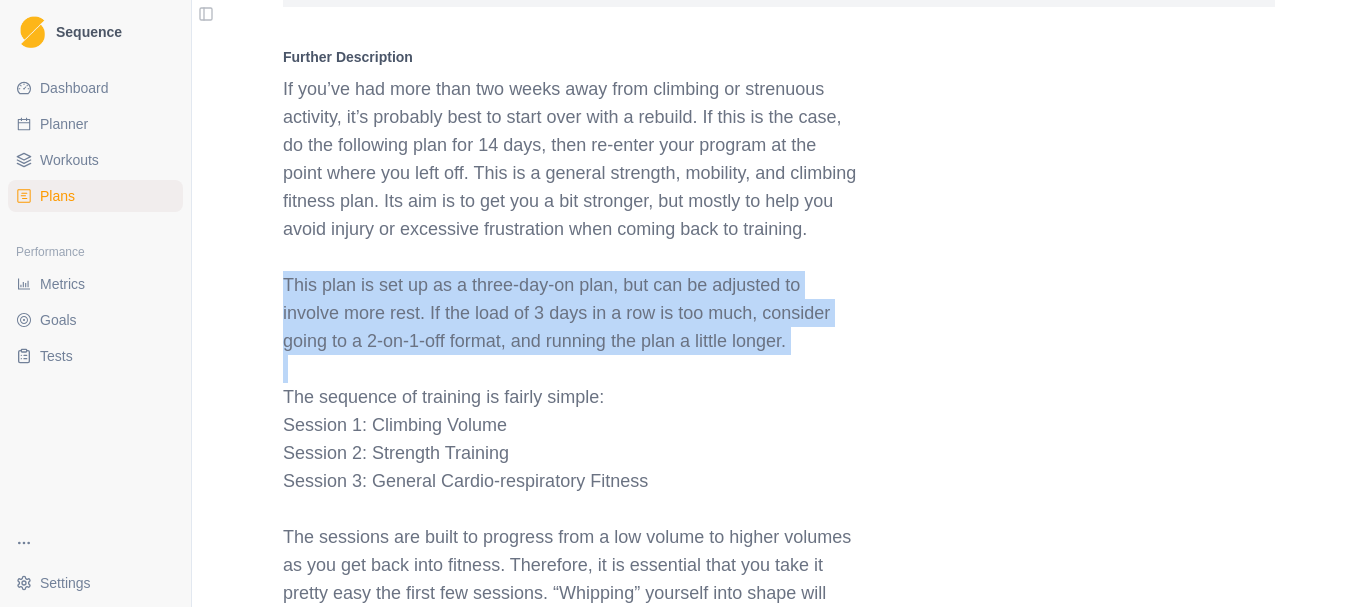 click on "This plan is set up as a three-day-on plan, but can be adjusted to involve more rest. If the load of 3 days in a row is too much, consider going to a 2-on-1-off format, and running the plan a little longer." at bounding box center [571, 313] 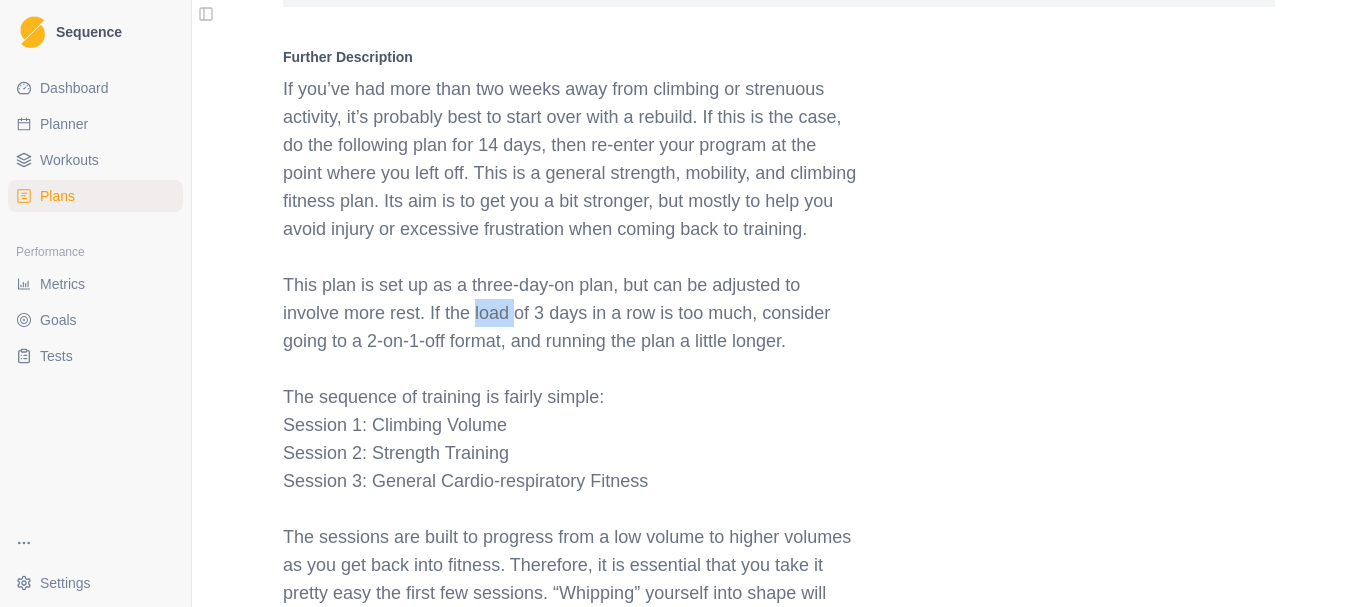 click on "This plan is set up as a three-day-on plan, but can be adjusted to involve more rest. If the load of 3 days in a row is too much, consider going to a 2-on-1-off format, and running the plan a little longer." at bounding box center (571, 313) 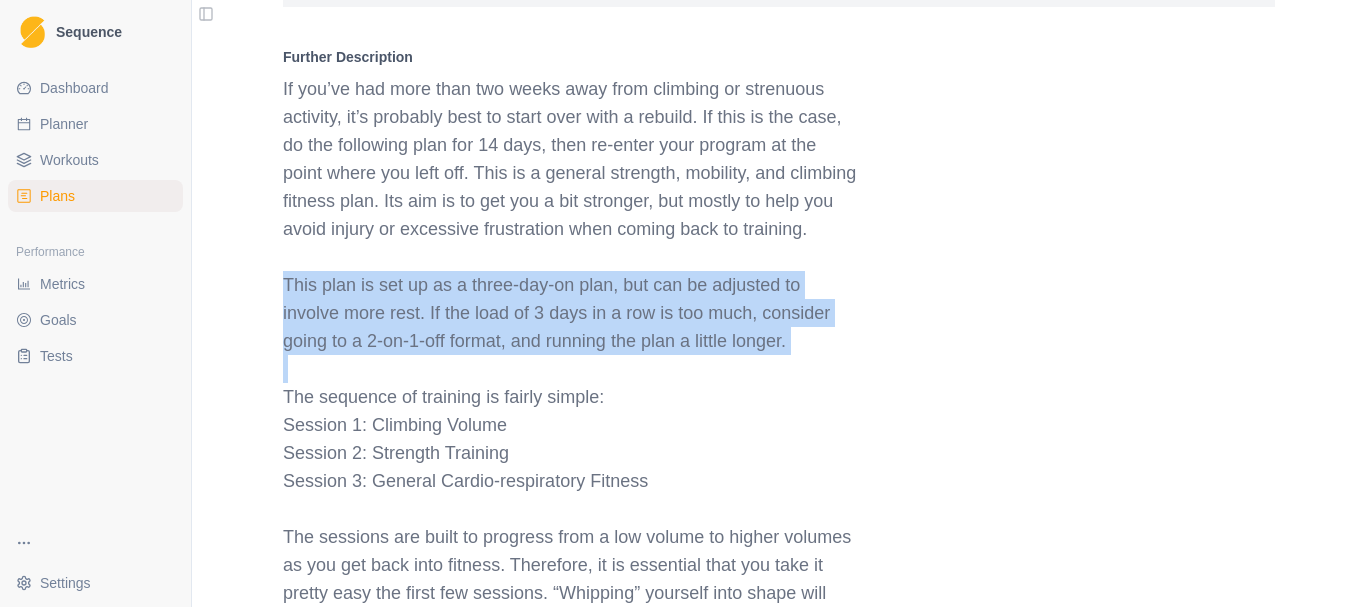 click on "This plan is set up as a three-day-on plan, but can be adjusted to involve more rest. If the load of 3 days in a row is too much, consider going to a 2-on-1-off format, and running the plan a little longer." at bounding box center [571, 313] 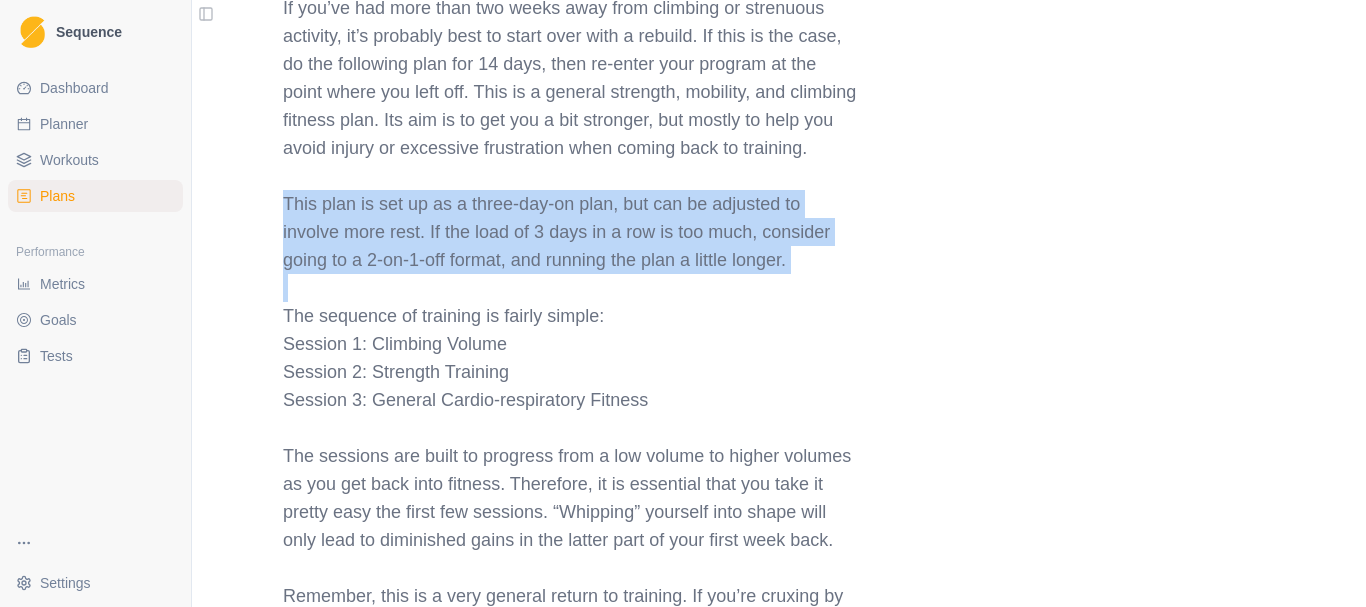 scroll, scrollTop: 2580, scrollLeft: 0, axis: vertical 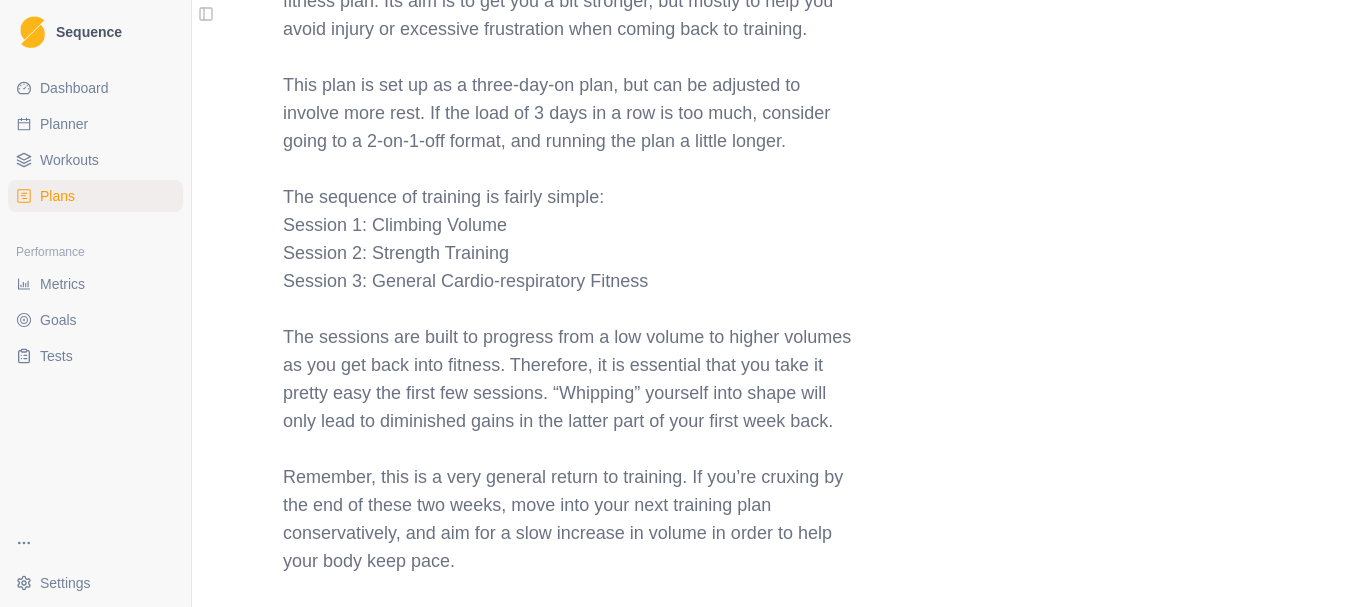 click on "If you’ve had more than two weeks away from climbing or strenuous activity, it’s probably best to start over with a rebuild. If this is the case, do the following plan for 14 days, then re-enter your program at the point where you left off. This is a general strength, mobility, and climbing fitness plan. Its aim is to get you a bit stronger, but mostly to help you avoid injury or excessive frustration when coming back to training.
This plan is set up as a three-day-on plan, but can be adjusted to involve more rest. If the load of 3 days in a row is too much, consider going to a 2-on-1-off format, and running the plan a little longer.
The sequence of training is fairly simple:
Session 1: Climbing Volume
Session 2: Strength Training
Session 3: General Cardio-respiratory Fitness" at bounding box center [571, 225] 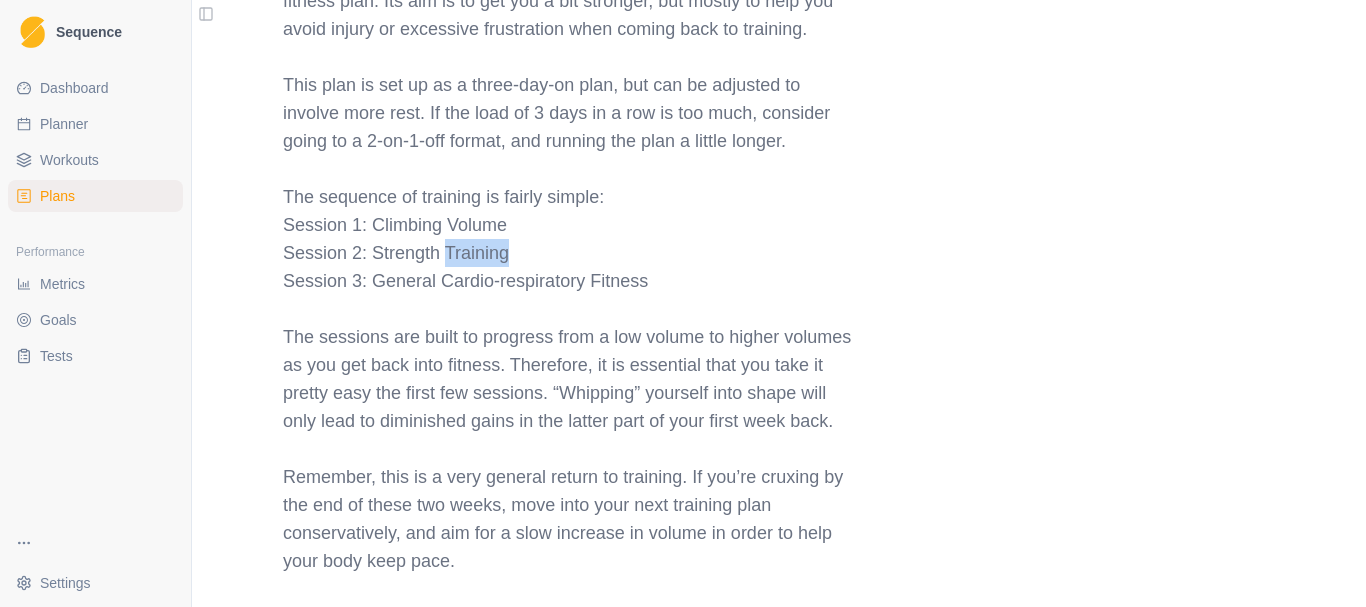 click on "Session 2: Strength Training" at bounding box center (571, 253) 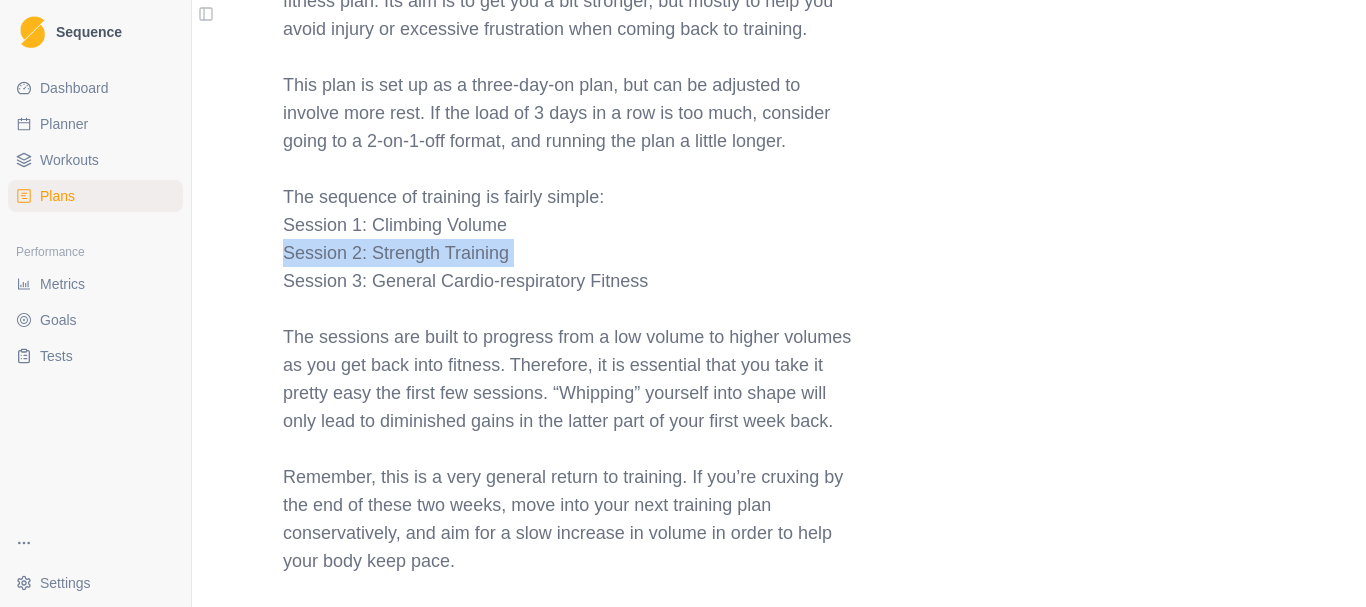 click on "Session 2: Strength Training" at bounding box center (571, 253) 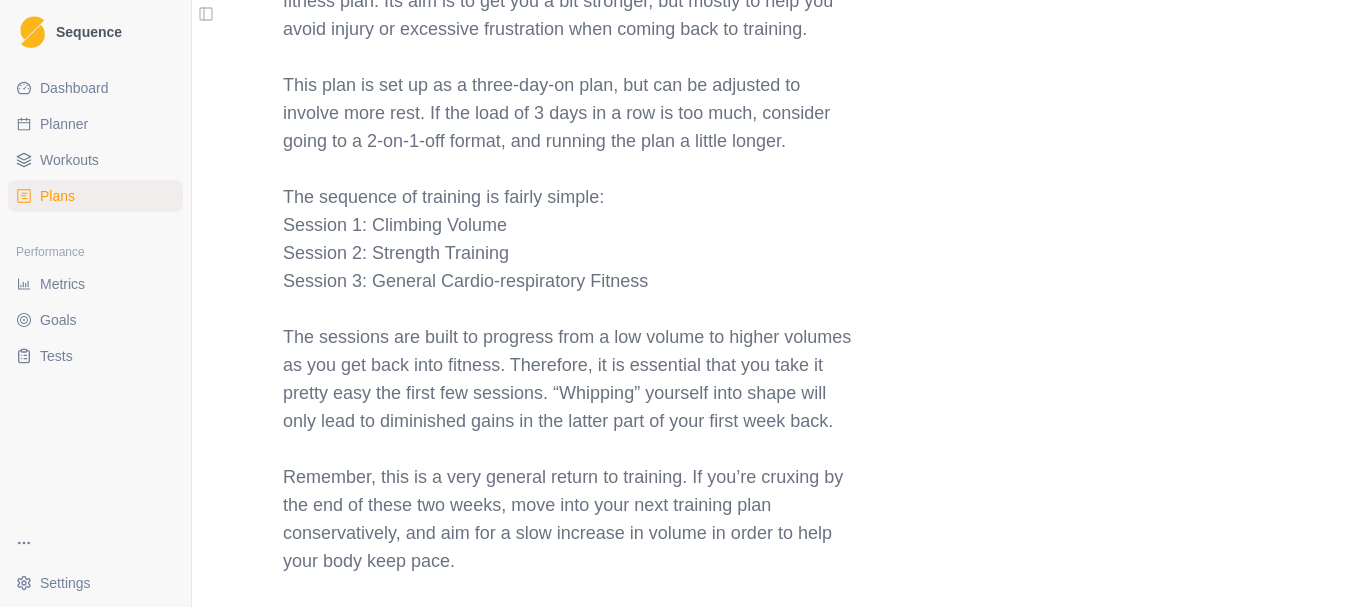 click on "Session 3: General Cardio-respiratory Fitness" at bounding box center [571, 281] 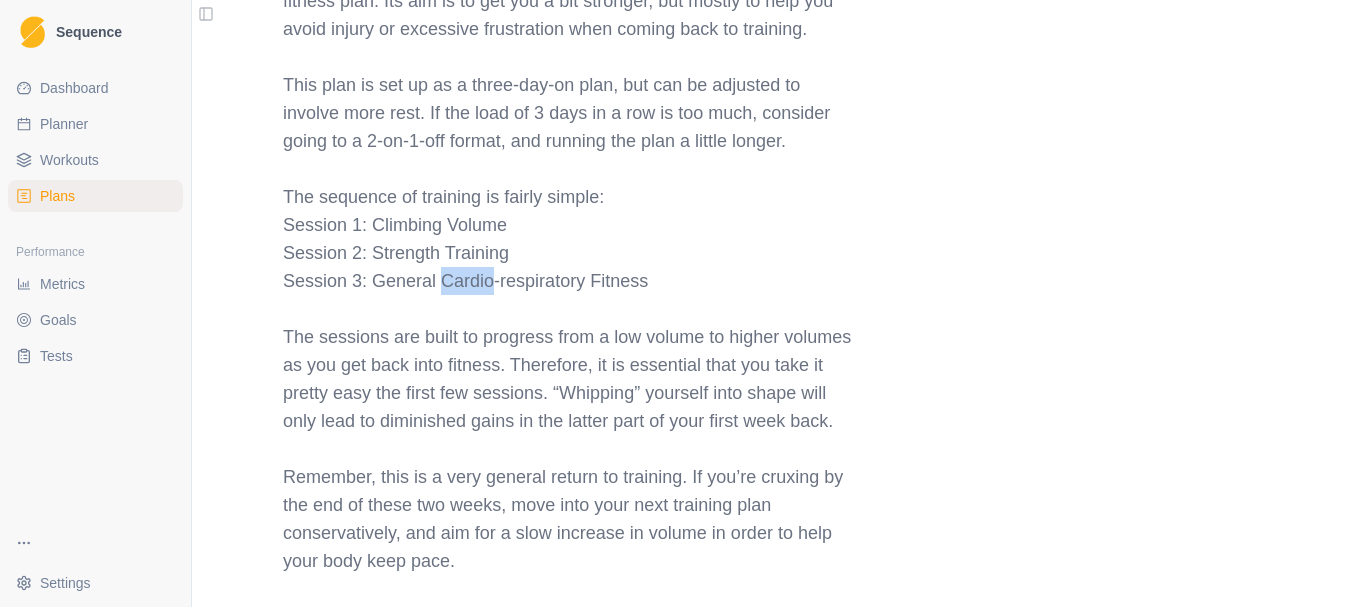 click on "Session 3: General Cardio-respiratory Fitness" at bounding box center [571, 281] 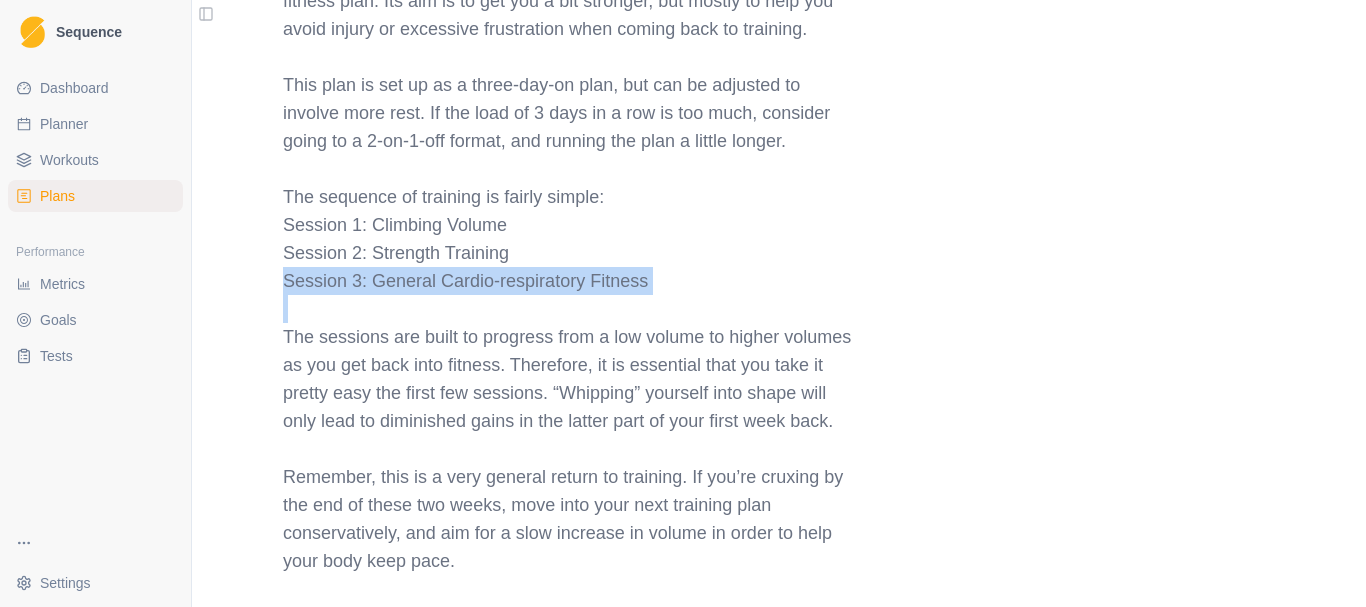 click on "Session 3: General Cardio-respiratory Fitness" at bounding box center [571, 281] 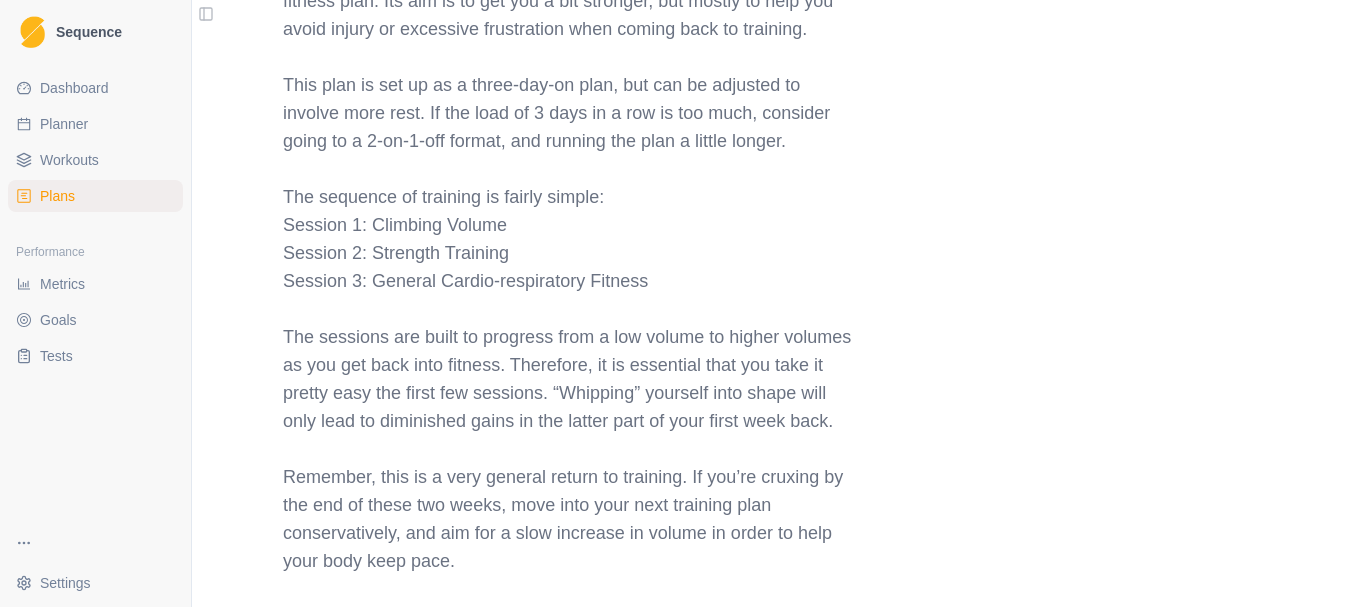 click on "Session 2: Strength Training" at bounding box center [571, 253] 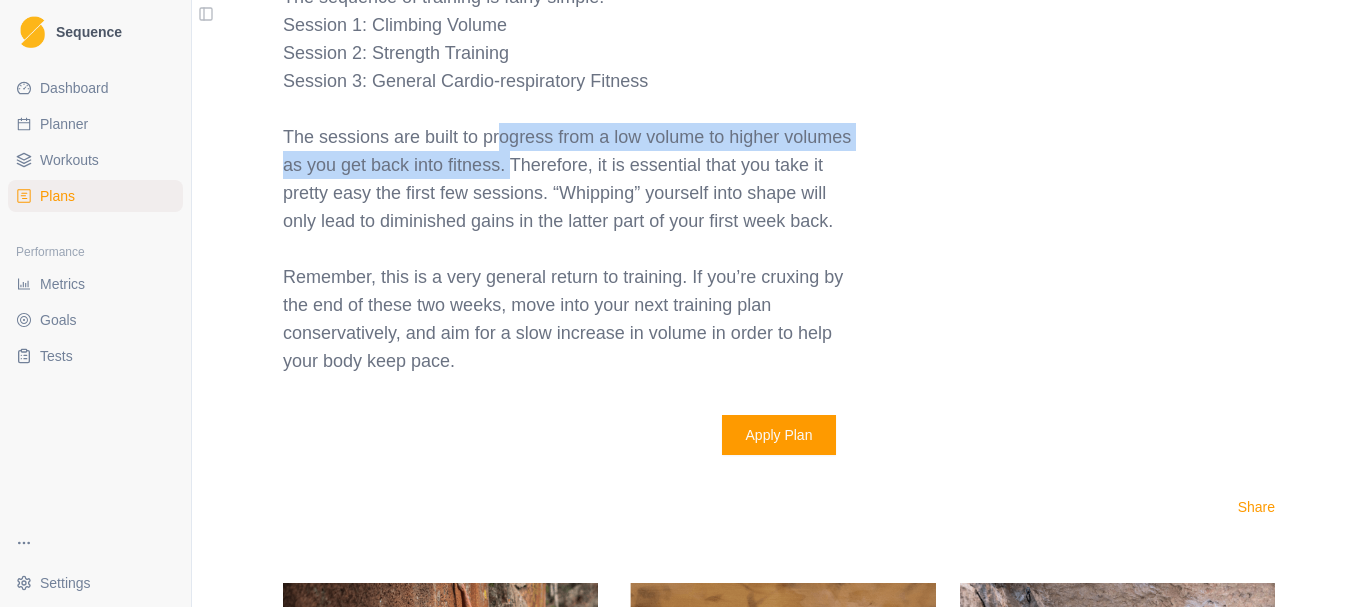 drag, startPoint x: 489, startPoint y: 161, endPoint x: 501, endPoint y: 206, distance: 46.572525 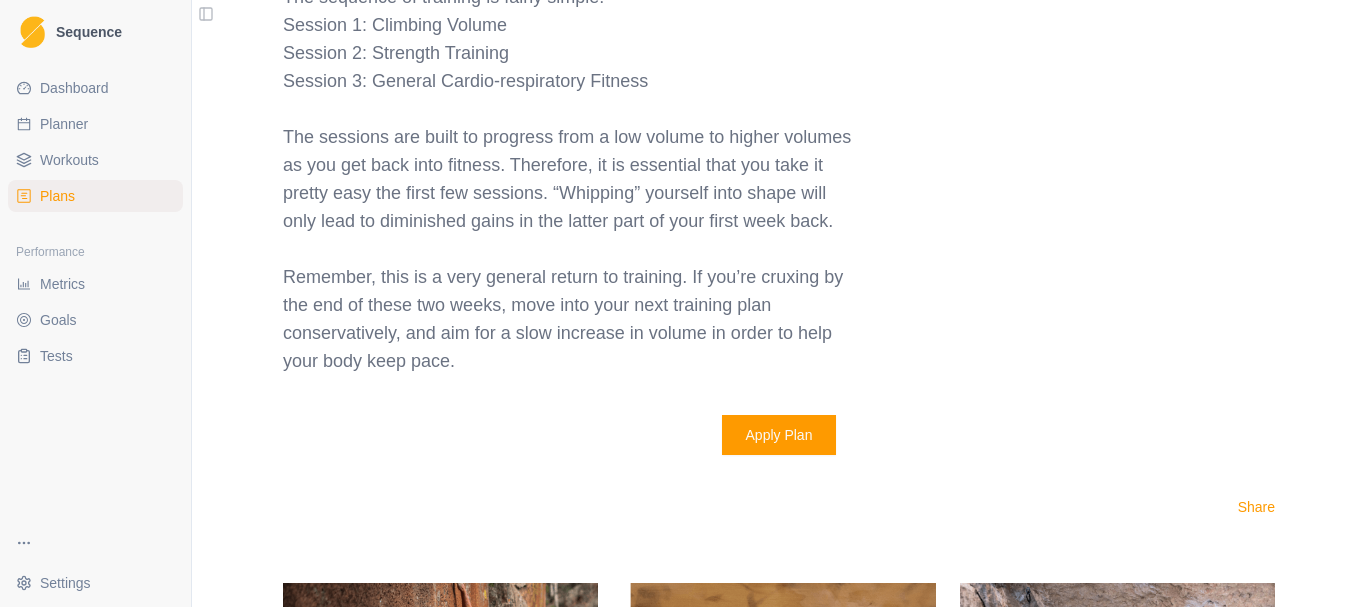 click on "The sessions are built to progress from a low volume to higher volumes as you get back into fitness. Therefore, it is essential that you take it pretty easy the first few sessions. “Whipping” yourself into shape will only lead to diminished gains in the latter part of your first week back." at bounding box center [571, 179] 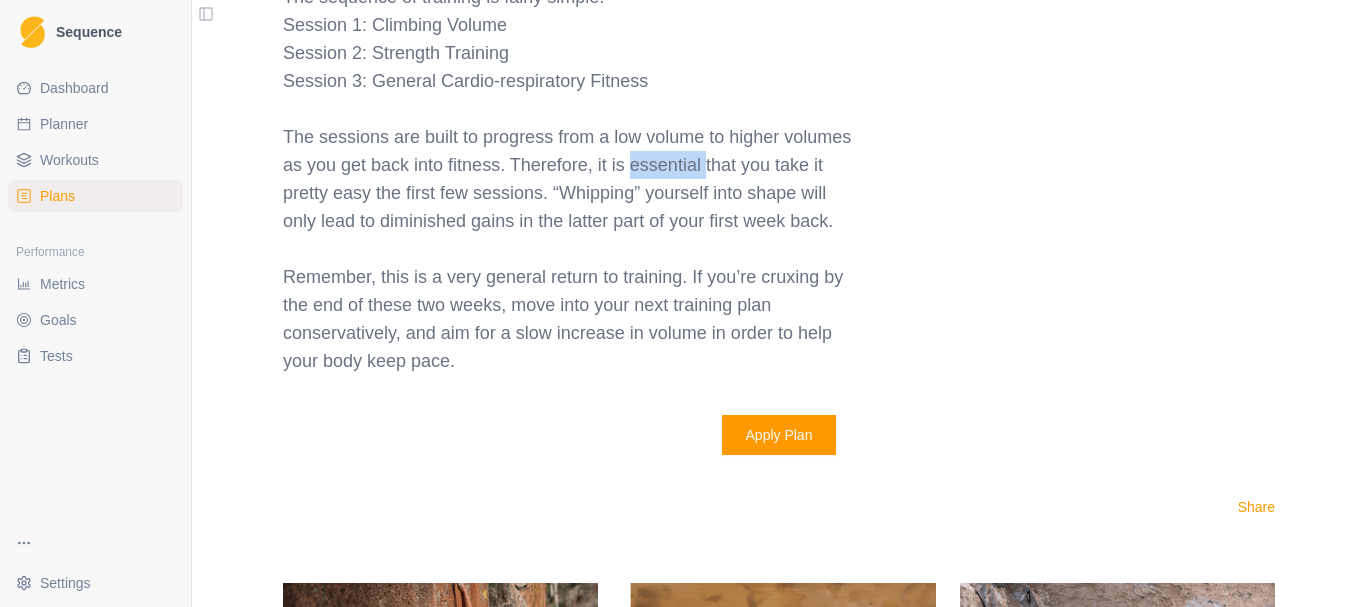 click on "The sessions are built to progress from a low volume to higher volumes as you get back into fitness. Therefore, it is essential that you take it pretty easy the first few sessions. “Whipping” yourself into shape will only lead to diminished gains in the latter part of your first week back." at bounding box center (571, 179) 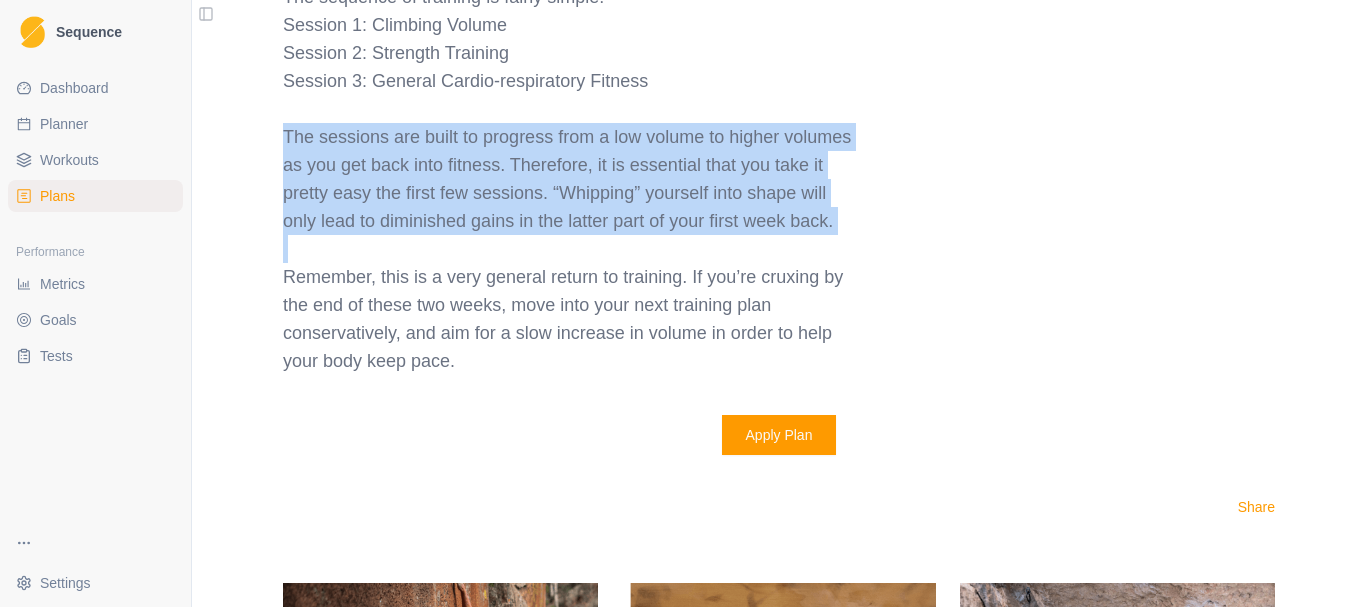 click on "The sessions are built to progress from a low volume to higher volumes as you get back into fitness. Therefore, it is essential that you take it pretty easy the first few sessions. “Whipping” yourself into shape will only lead to diminished gains in the latter part of your first week back." at bounding box center (571, 179) 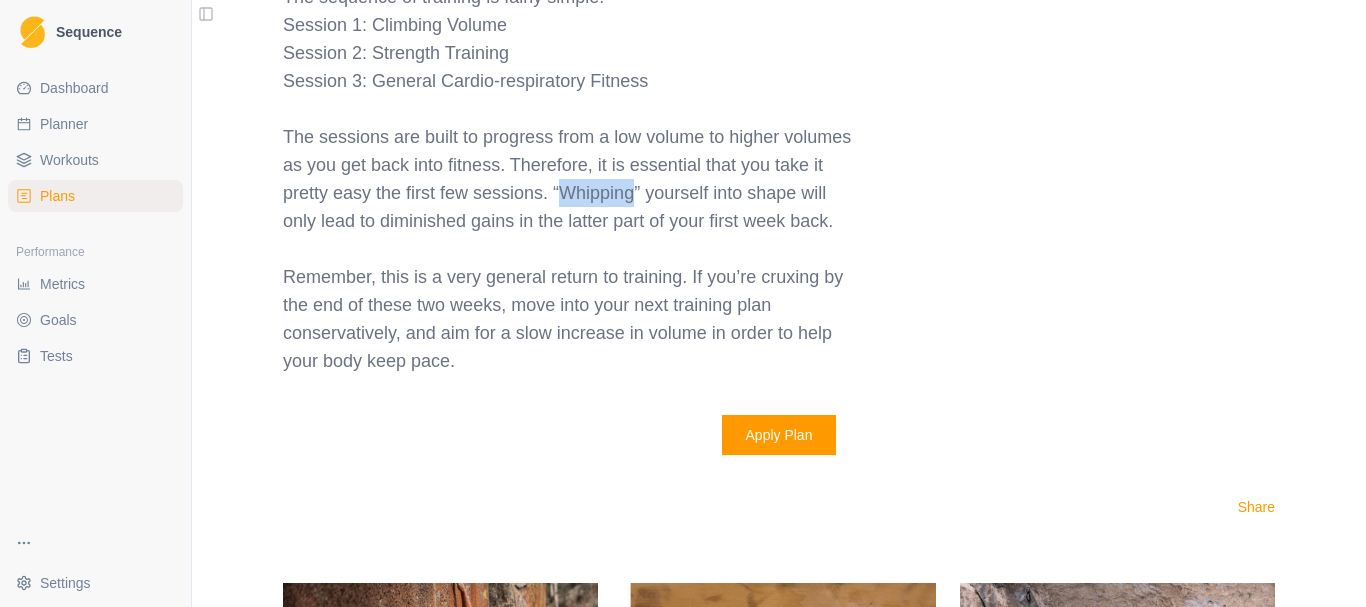 click on "The sessions are built to progress from a low volume to higher volumes as you get back into fitness. Therefore, it is essential that you take it pretty easy the first few sessions. “Whipping” yourself into shape will only lead to diminished gains in the latter part of your first week back." at bounding box center [571, 179] 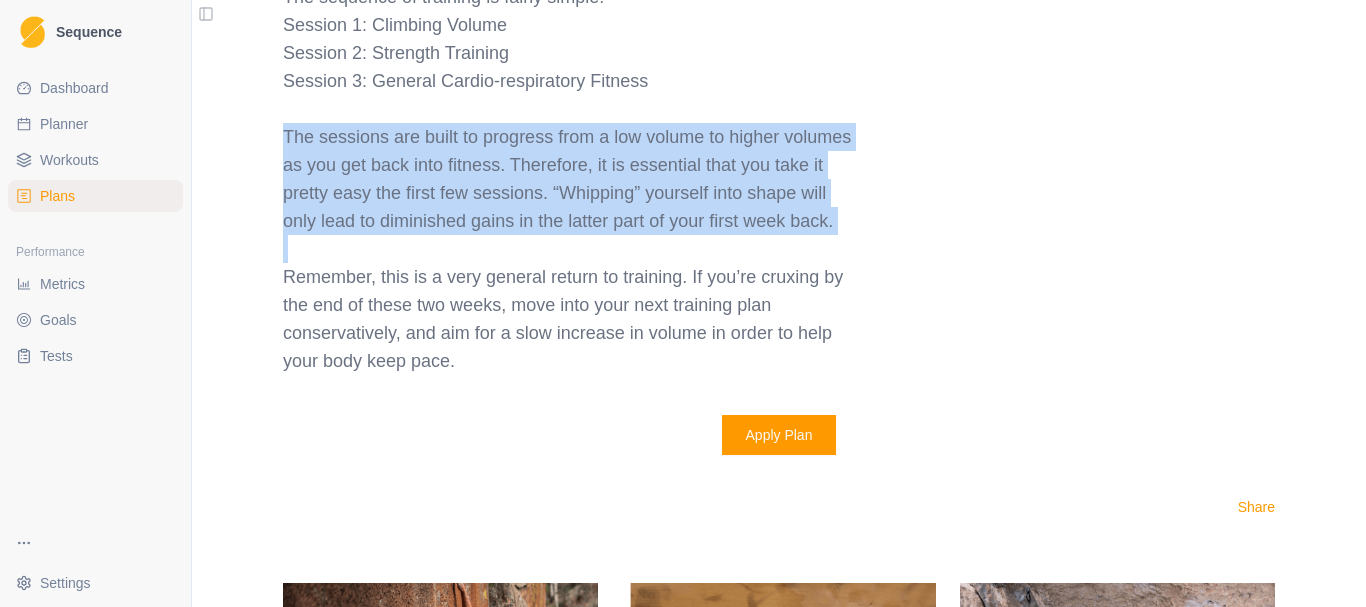 click on "The sessions are built to progress from a low volume to higher volumes as you get back into fitness. Therefore, it is essential that you take it pretty easy the first few sessions. “Whipping” yourself into shape will only lead to diminished gains in the latter part of your first week back." at bounding box center [571, 179] 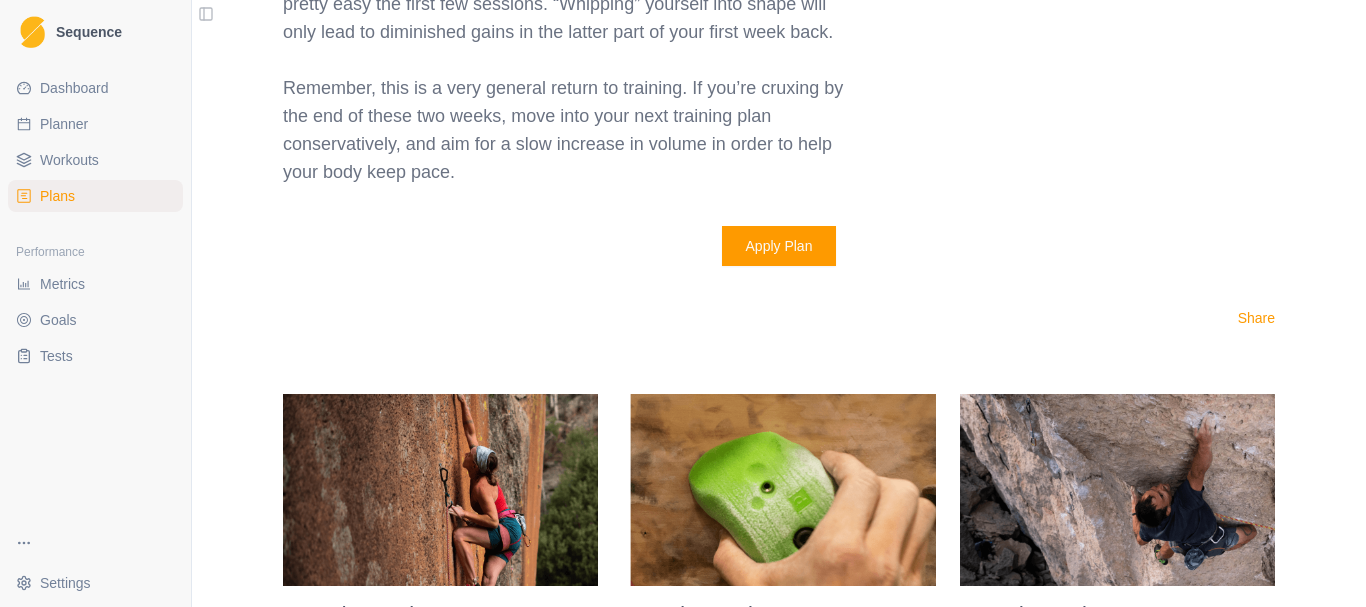 scroll, scrollTop: 3080, scrollLeft: 0, axis: vertical 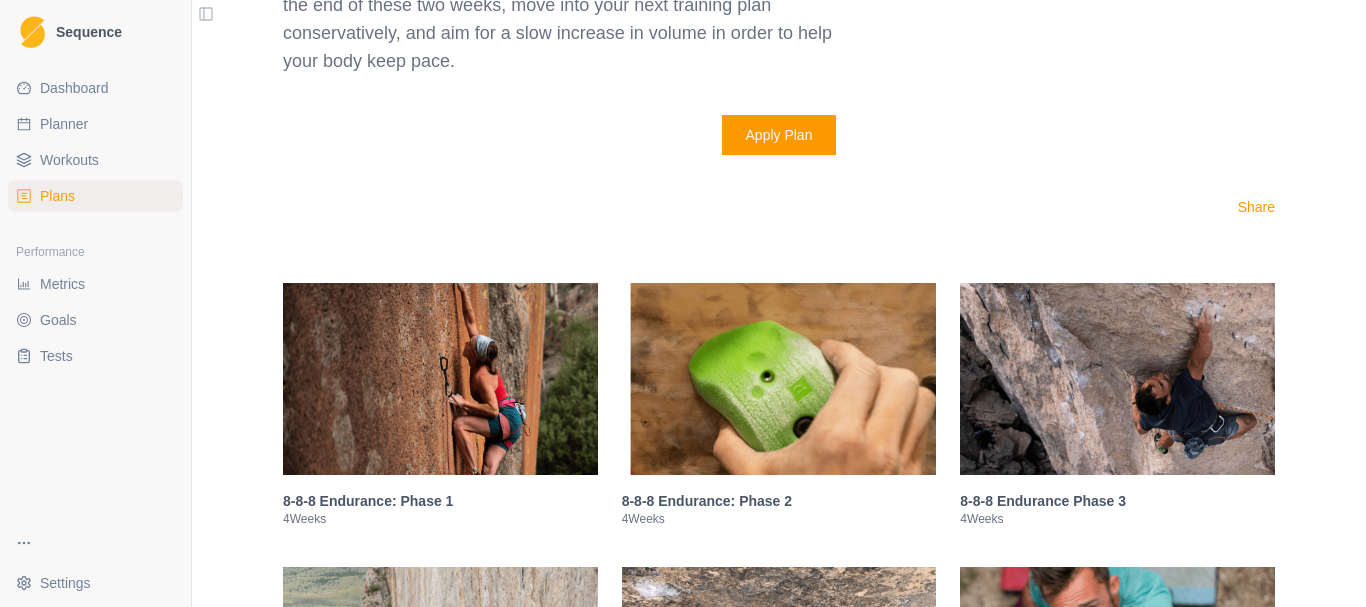 click on "Apply Plan" at bounding box center [779, 135] 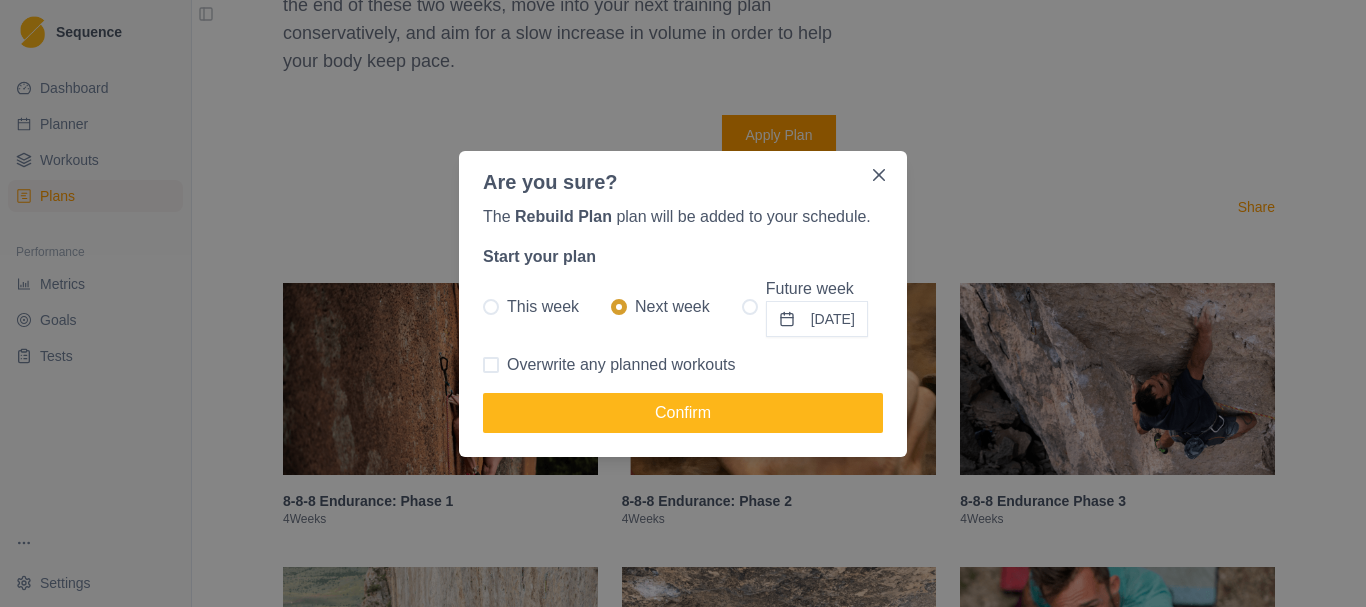click at bounding box center (491, 307) 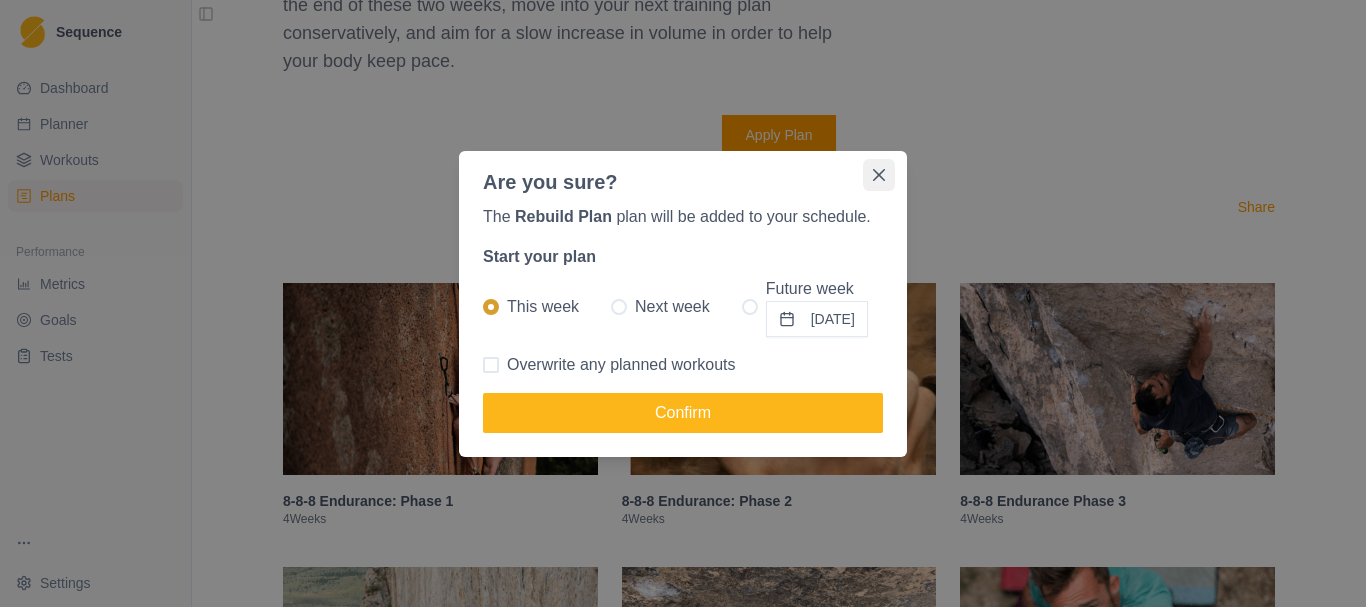click at bounding box center (879, 175) 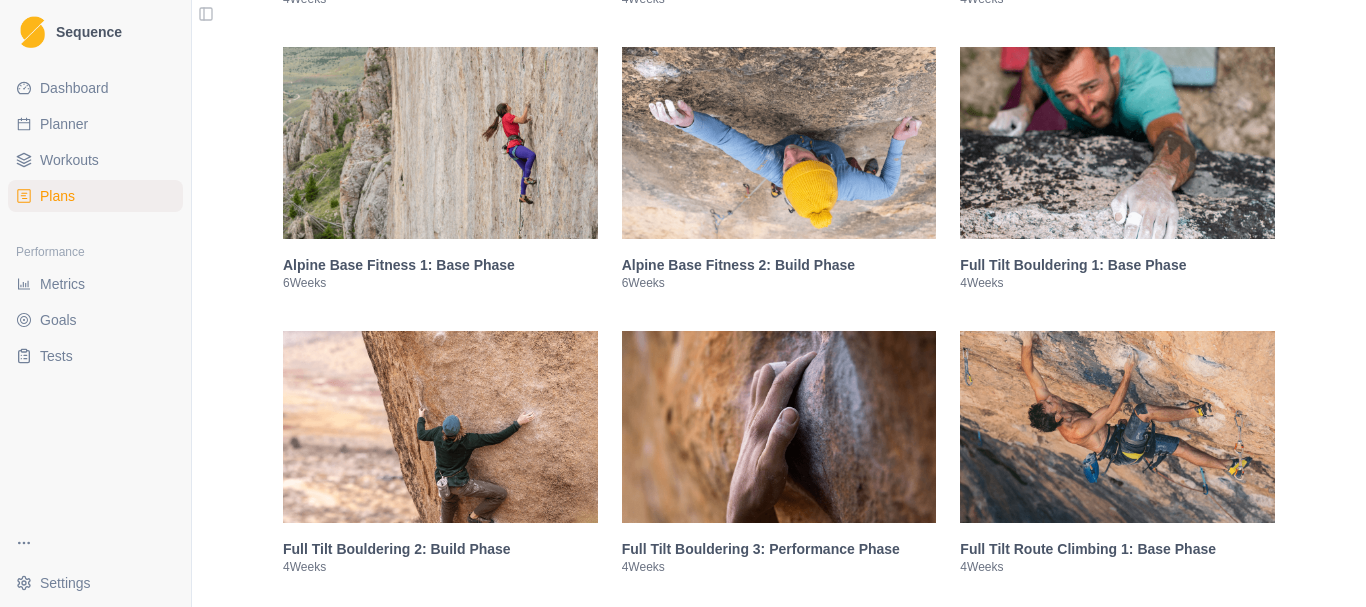 scroll, scrollTop: 2900, scrollLeft: 0, axis: vertical 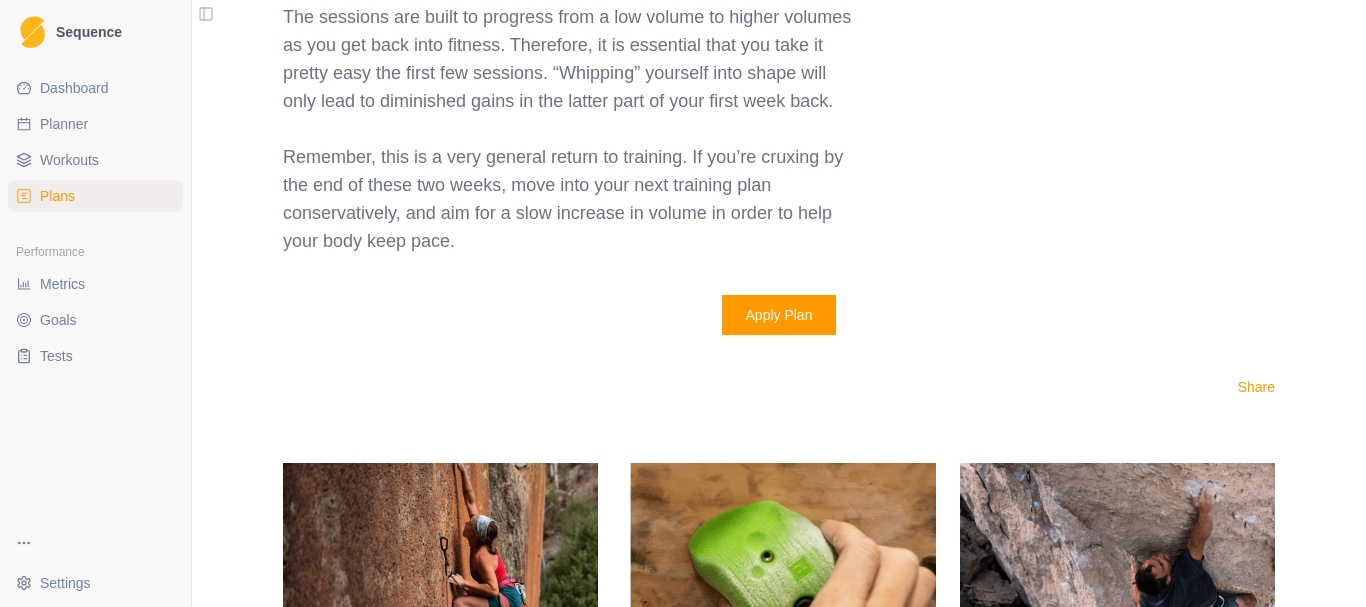 click on "Apply Plan" at bounding box center [779, 315] 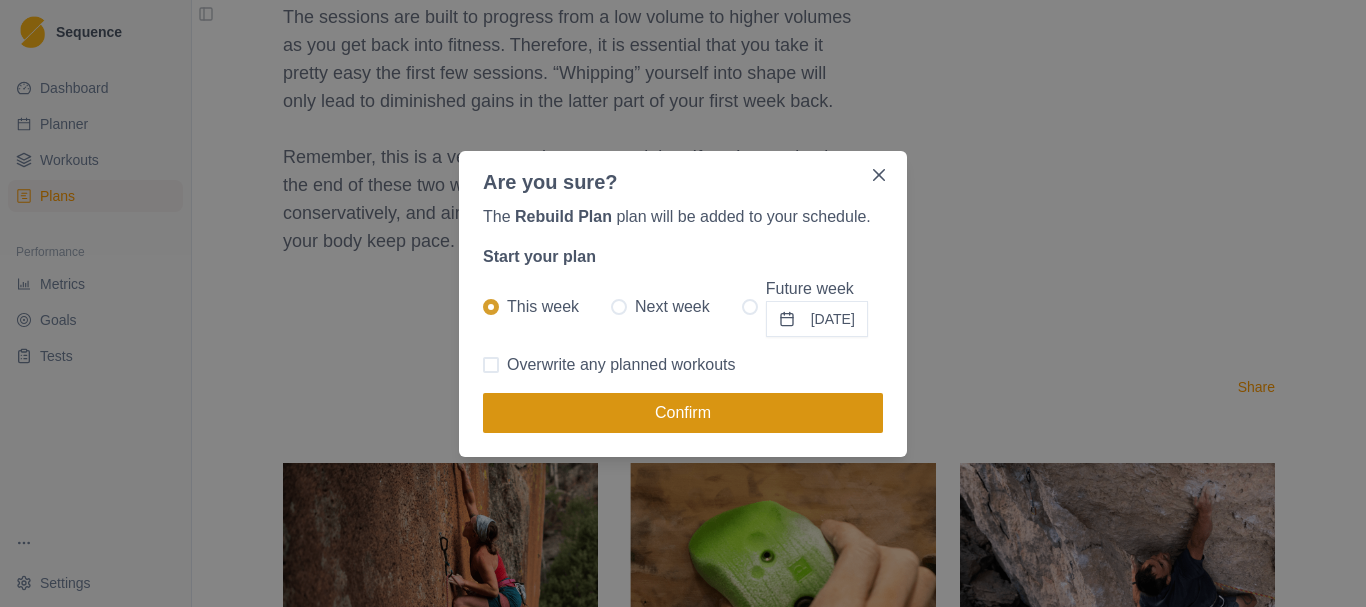 click on "Confirm" at bounding box center (683, 413) 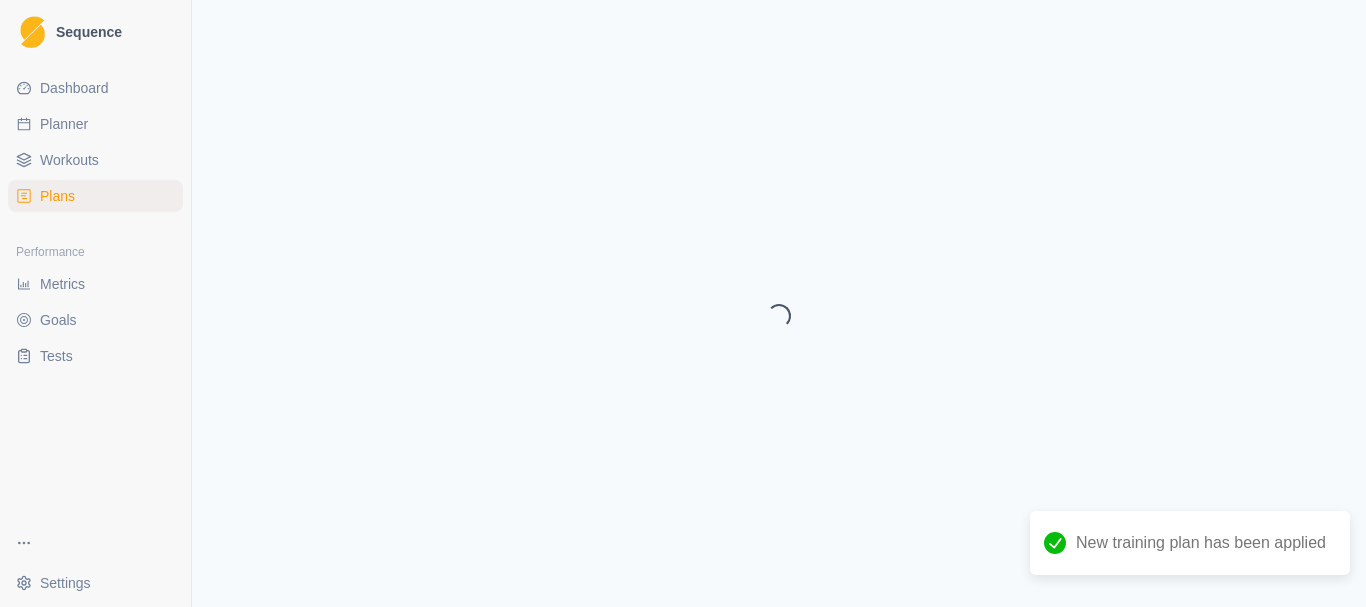 select on "month" 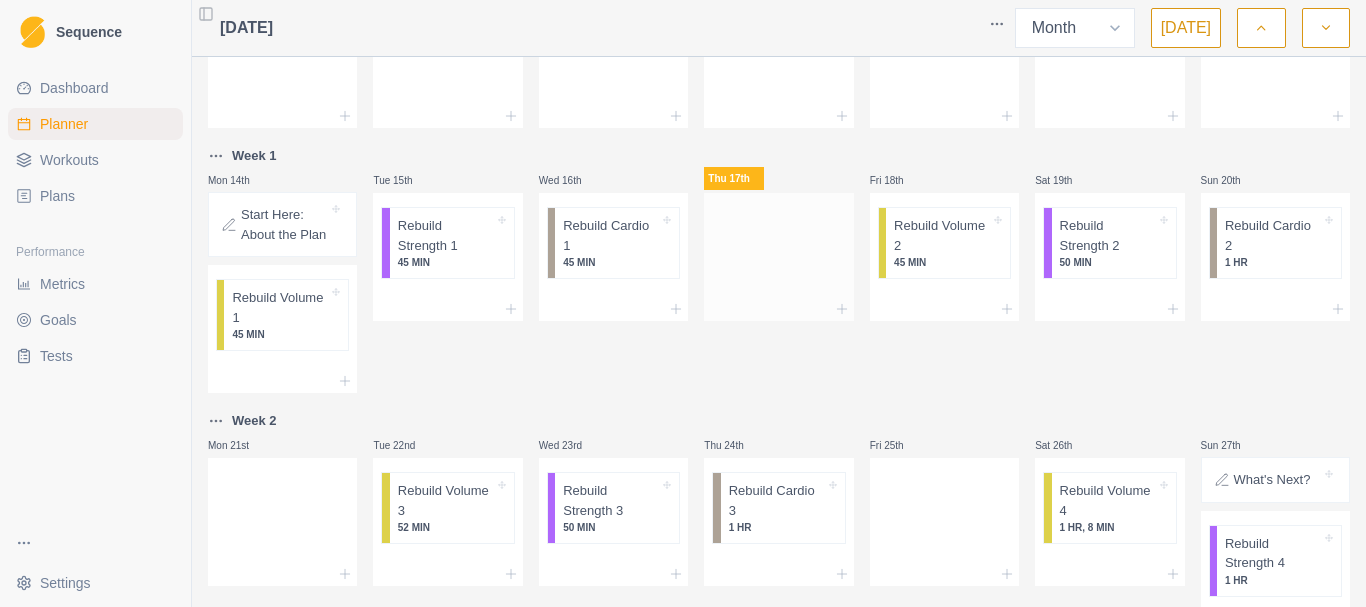 scroll, scrollTop: 208, scrollLeft: 0, axis: vertical 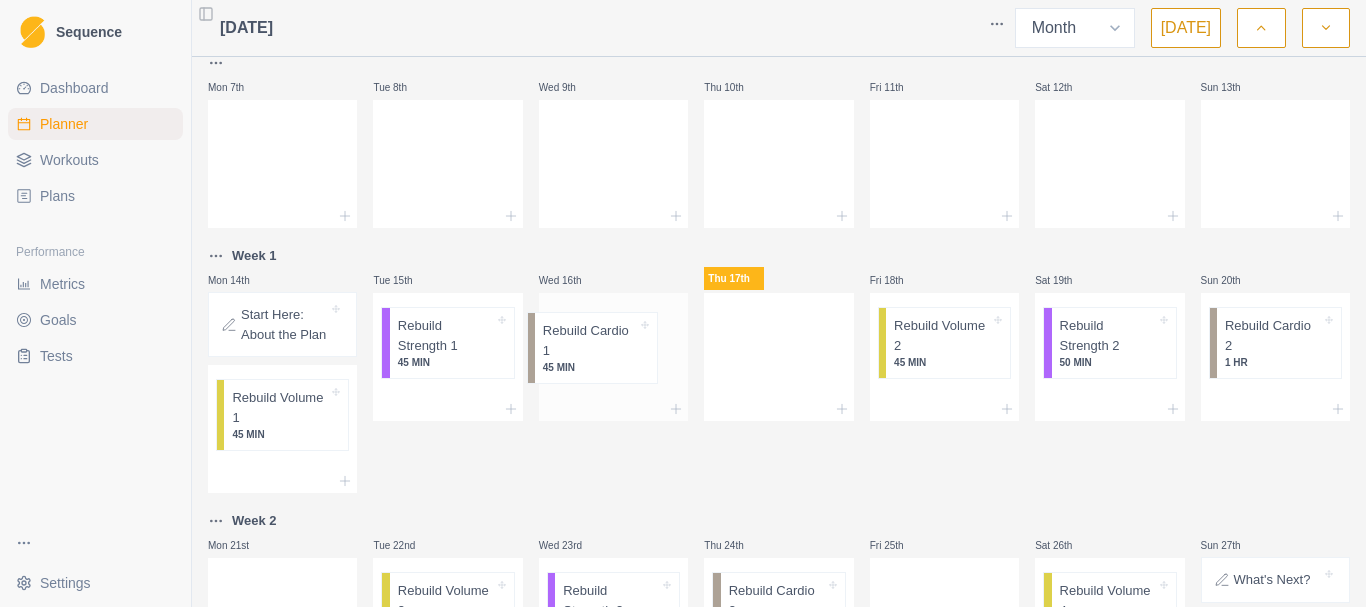 click on "Rebuild Cardio 1 45 MIN" at bounding box center (613, 340) 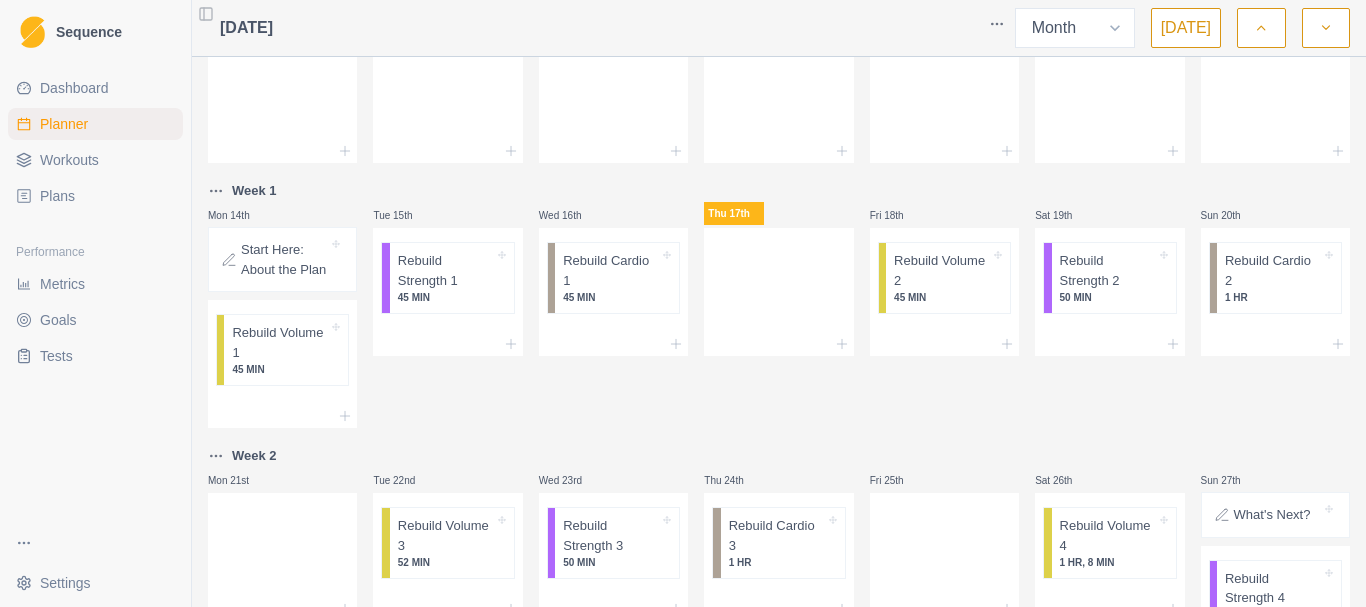 scroll, scrollTop: 308, scrollLeft: 0, axis: vertical 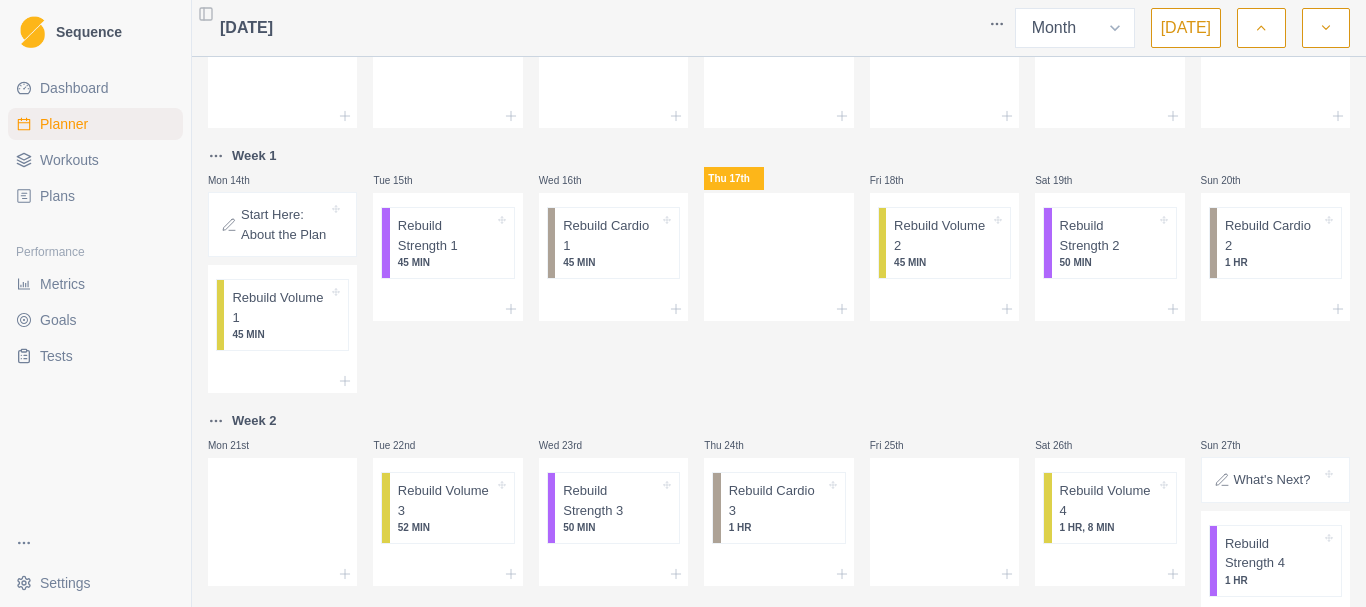 click on "Start Here: About the Plan" at bounding box center [284, 224] 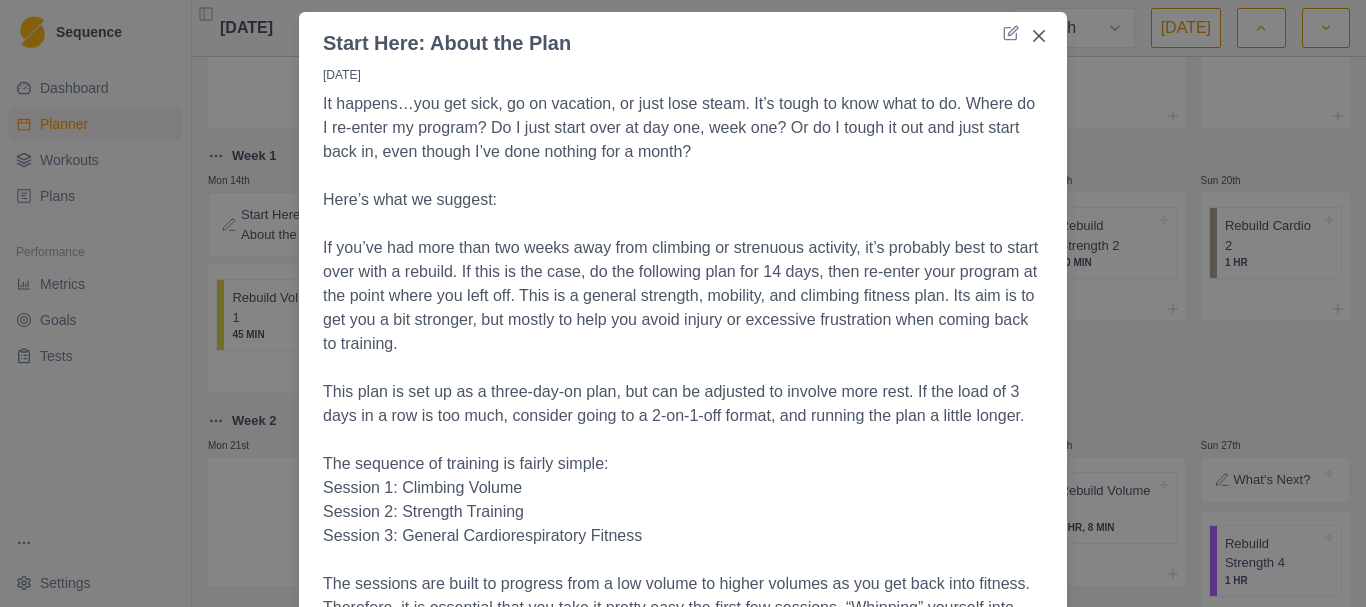 scroll, scrollTop: 0, scrollLeft: 0, axis: both 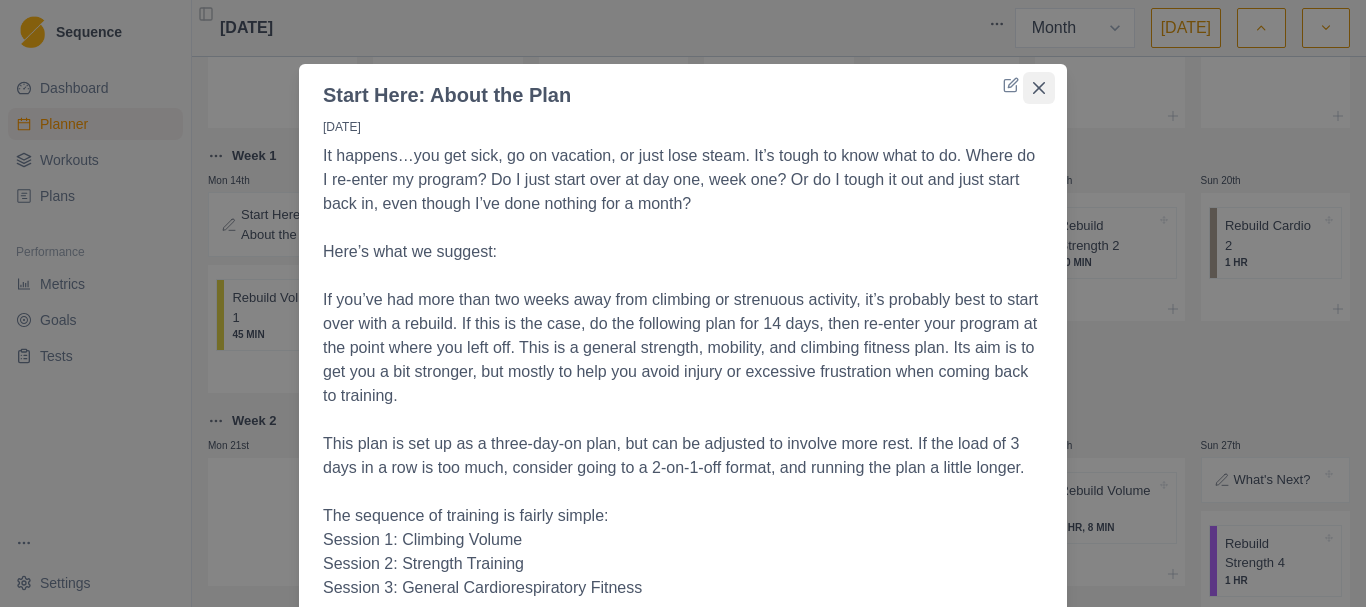 click at bounding box center [1039, 88] 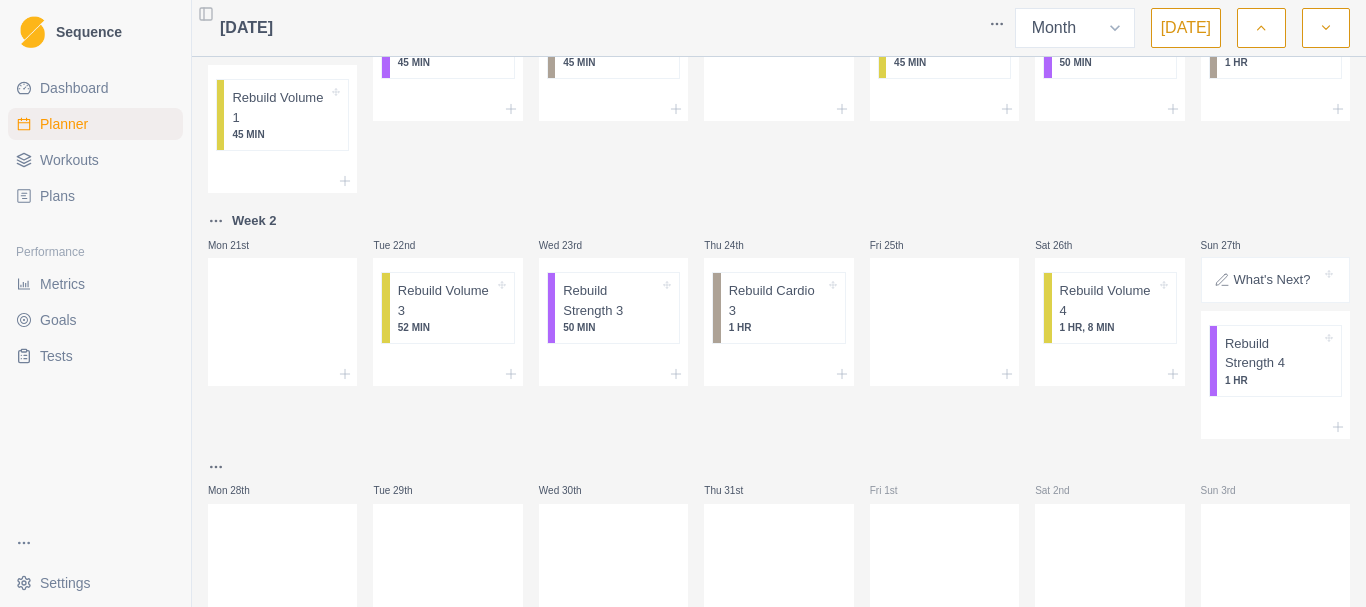 scroll, scrollTop: 308, scrollLeft: 0, axis: vertical 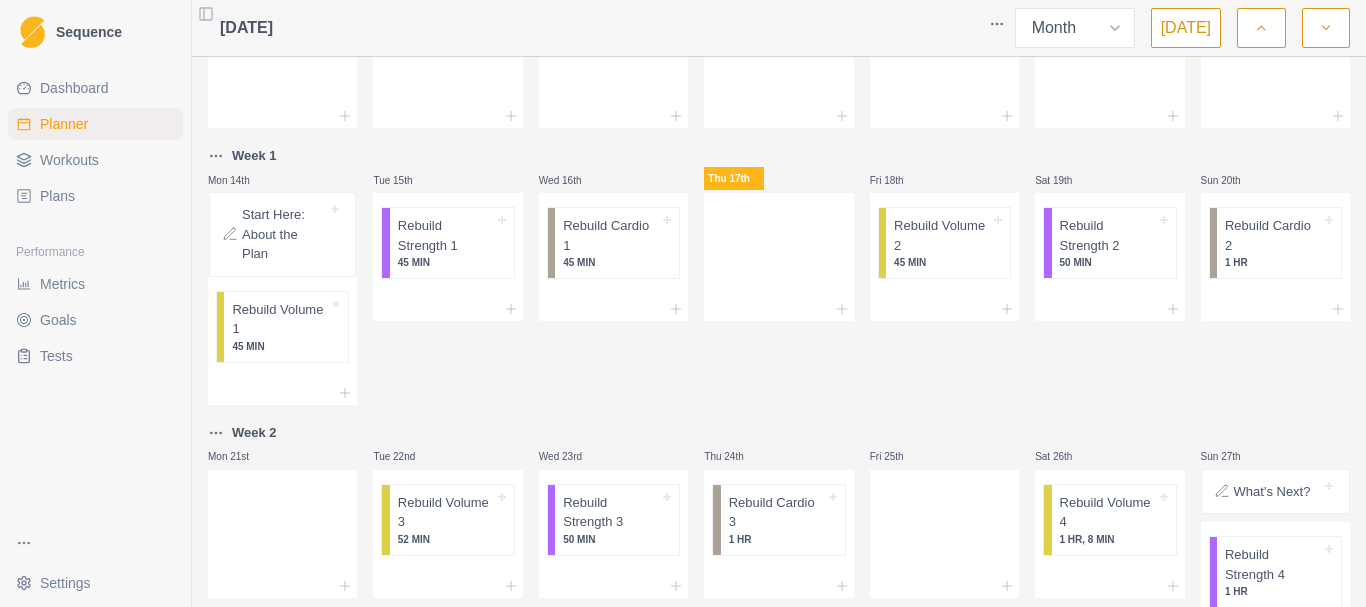 drag, startPoint x: 265, startPoint y: 249, endPoint x: 286, endPoint y: 249, distance: 21 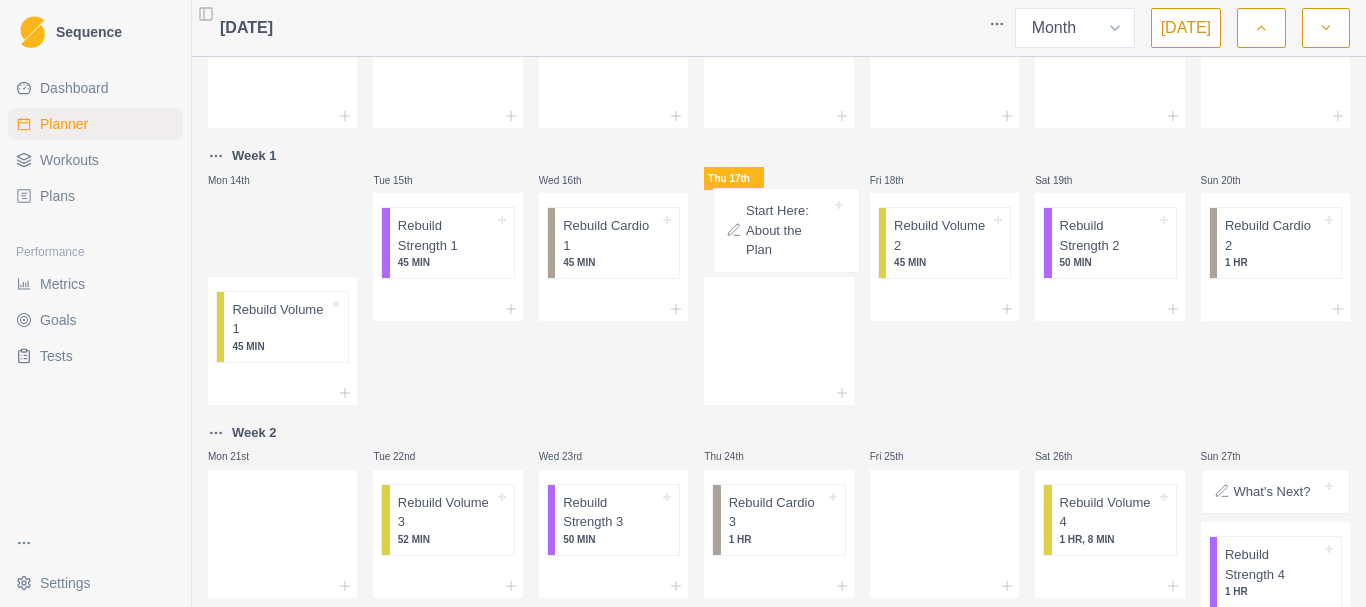 drag, startPoint x: 280, startPoint y: 250, endPoint x: 790, endPoint y: 246, distance: 510.0157 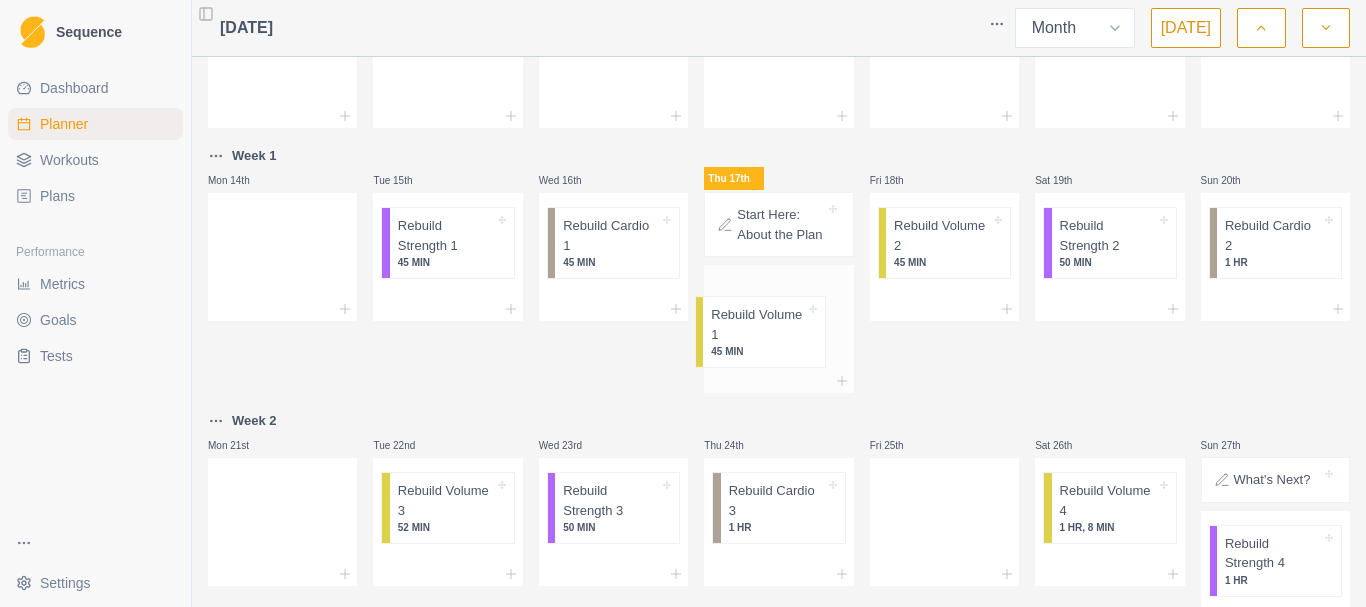 drag, startPoint x: 307, startPoint y: 231, endPoint x: 811, endPoint y: 325, distance: 512.6909 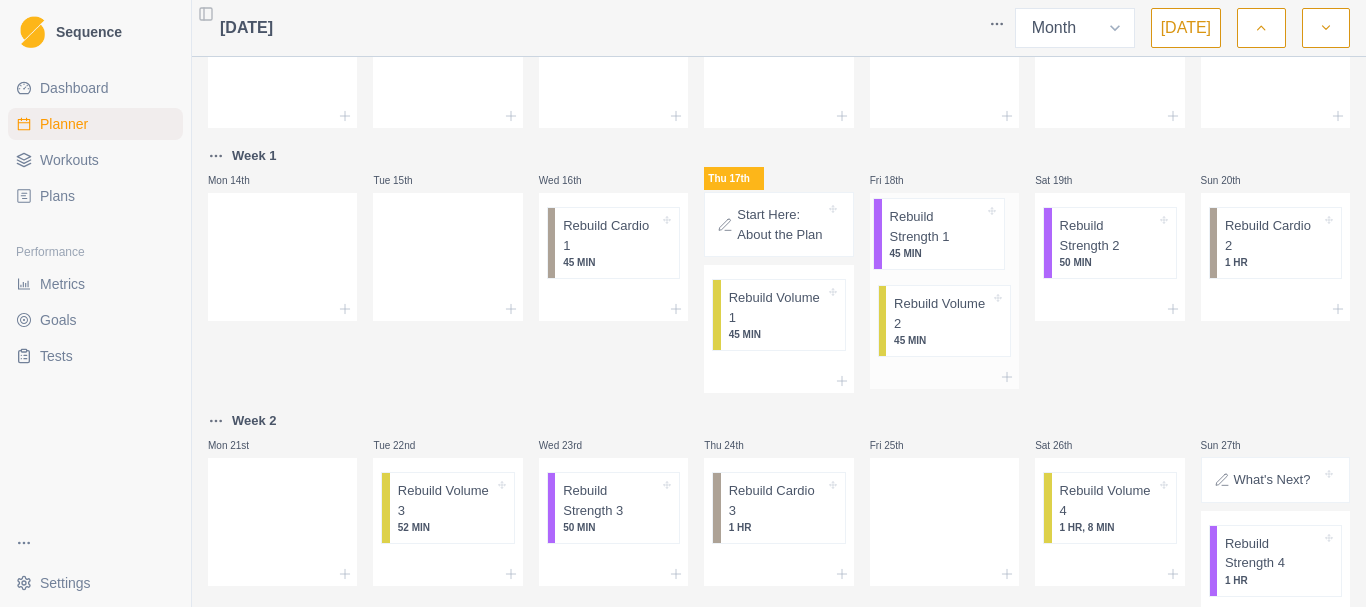 drag, startPoint x: 425, startPoint y: 246, endPoint x: 929, endPoint y: 236, distance: 504.09918 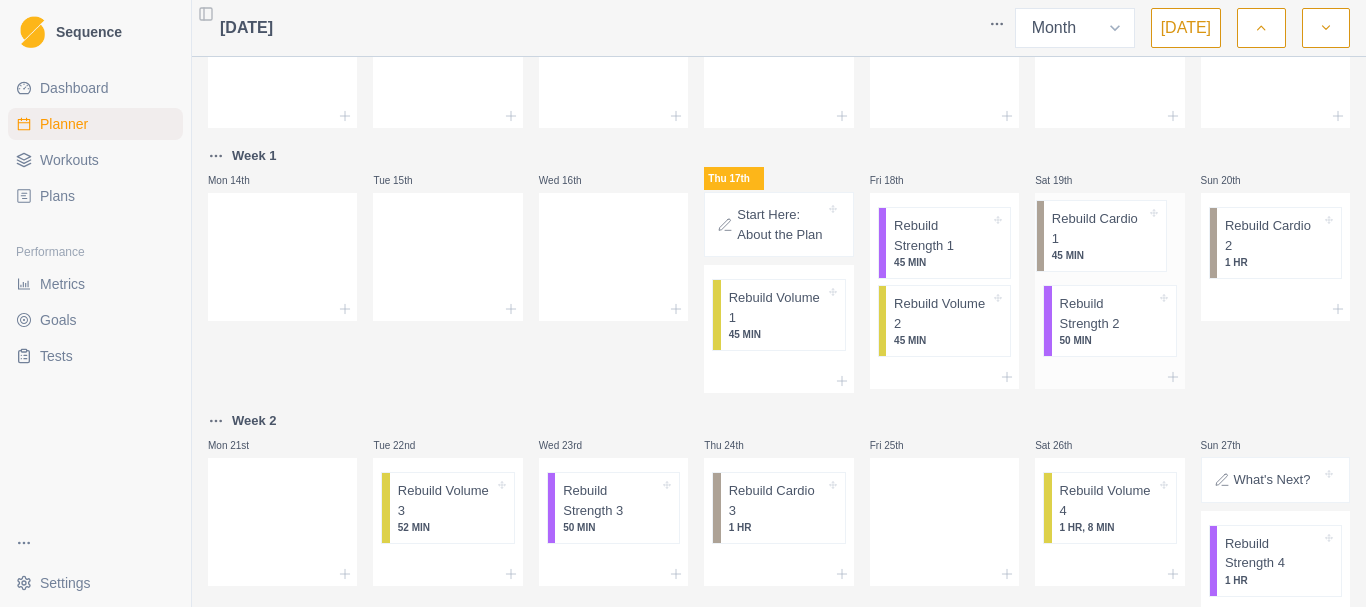 drag, startPoint x: 605, startPoint y: 249, endPoint x: 1115, endPoint y: 242, distance: 510.04803 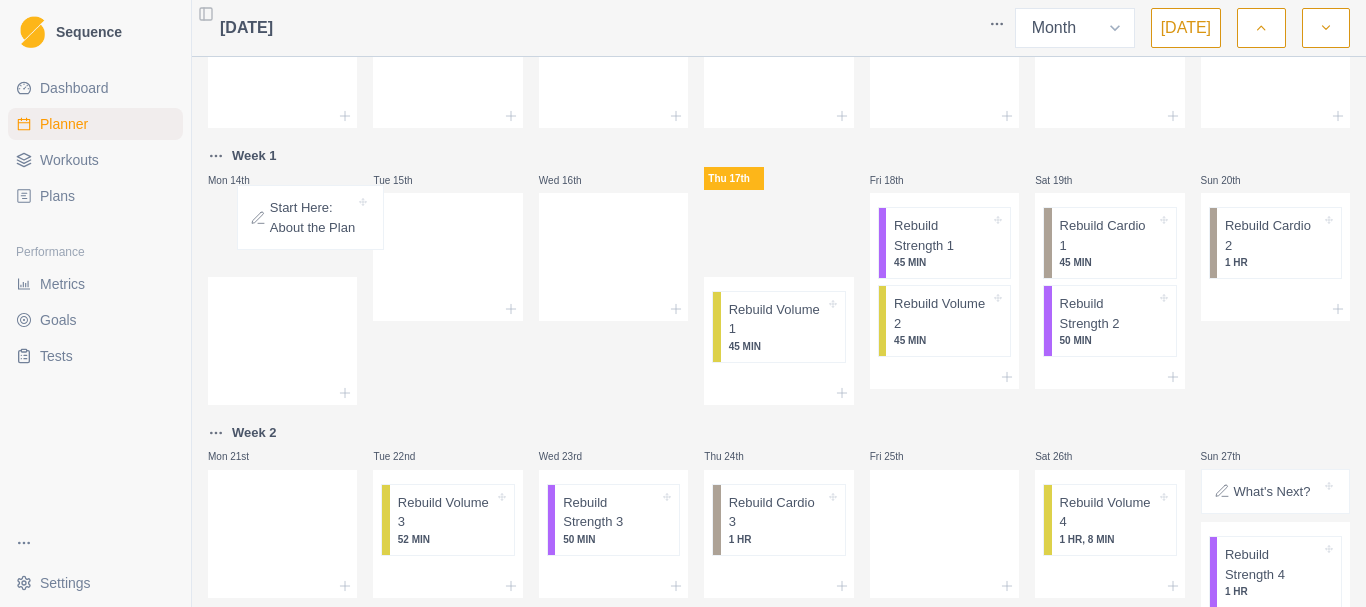 drag, startPoint x: 765, startPoint y: 250, endPoint x: 279, endPoint y: 247, distance: 486.00925 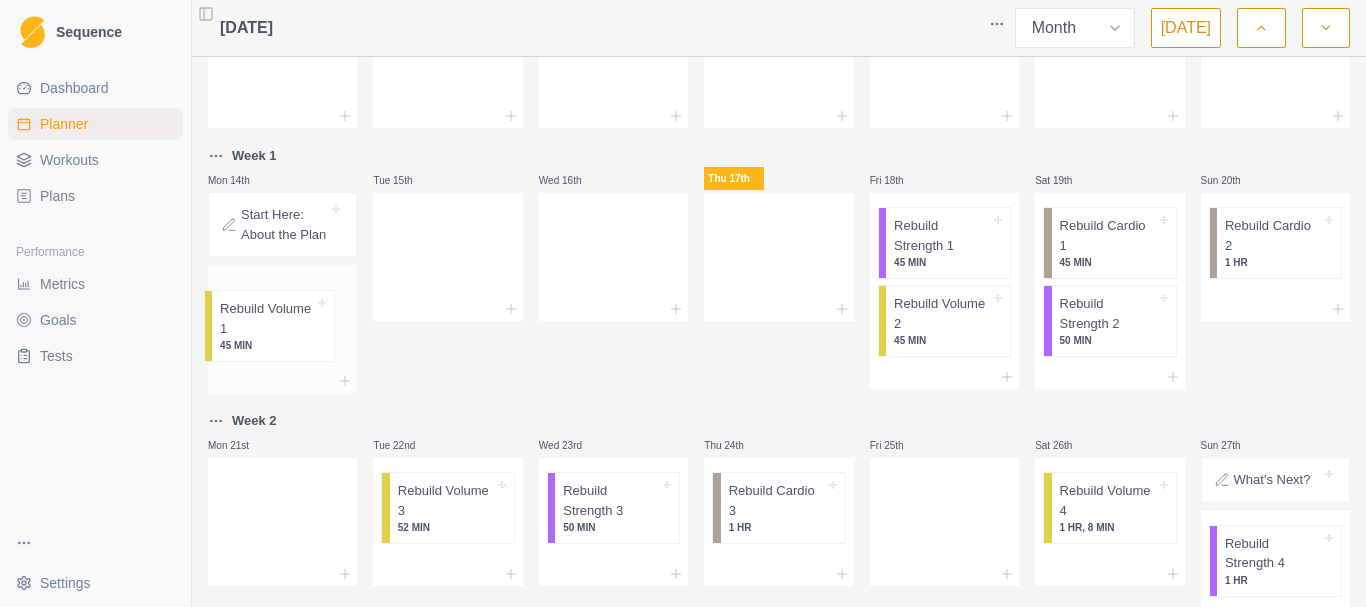 drag, startPoint x: 729, startPoint y: 265, endPoint x: 285, endPoint y: 332, distance: 449.02673 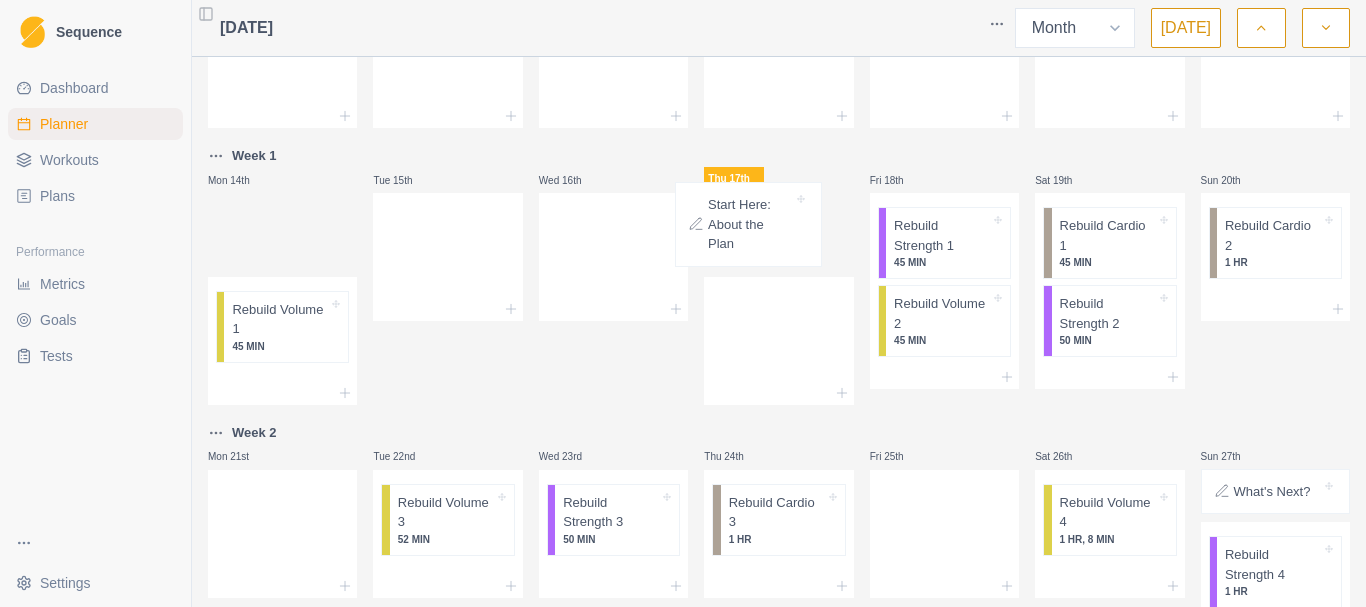 drag, startPoint x: 258, startPoint y: 233, endPoint x: 737, endPoint y: 223, distance: 479.10437 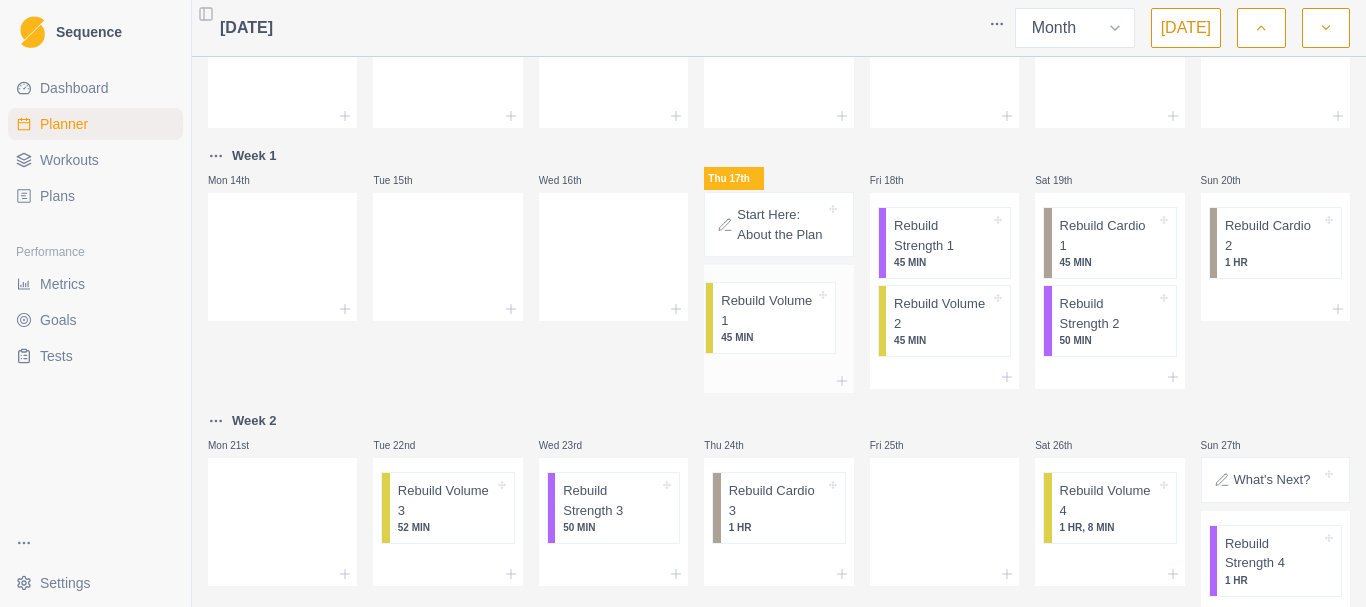 drag, startPoint x: 294, startPoint y: 248, endPoint x: 793, endPoint y: 334, distance: 506.3566 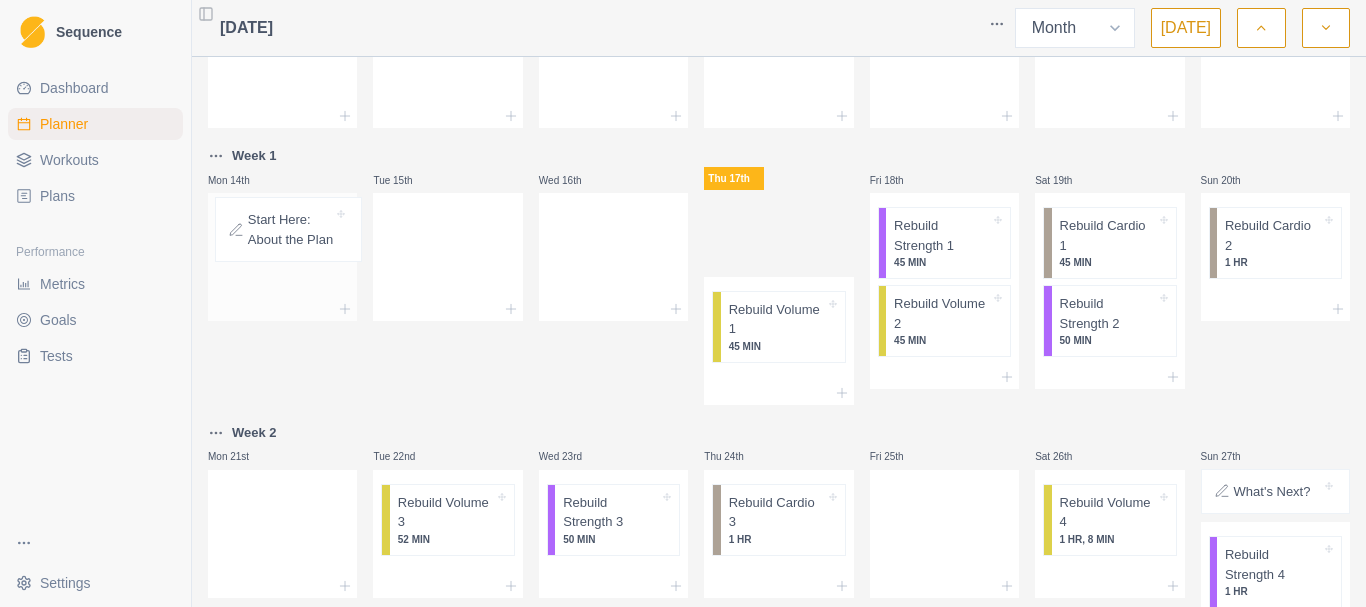 drag, startPoint x: 749, startPoint y: 239, endPoint x: 272, endPoint y: 244, distance: 477.0262 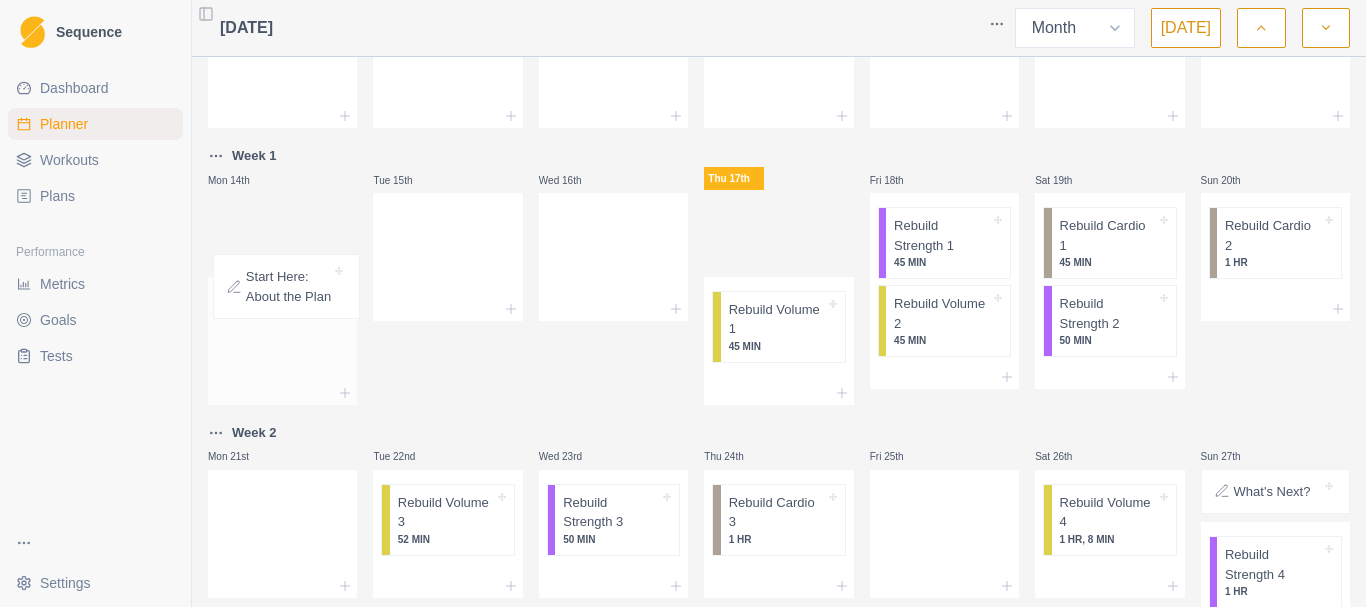 drag, startPoint x: 757, startPoint y: 250, endPoint x: 275, endPoint y: 303, distance: 484.90515 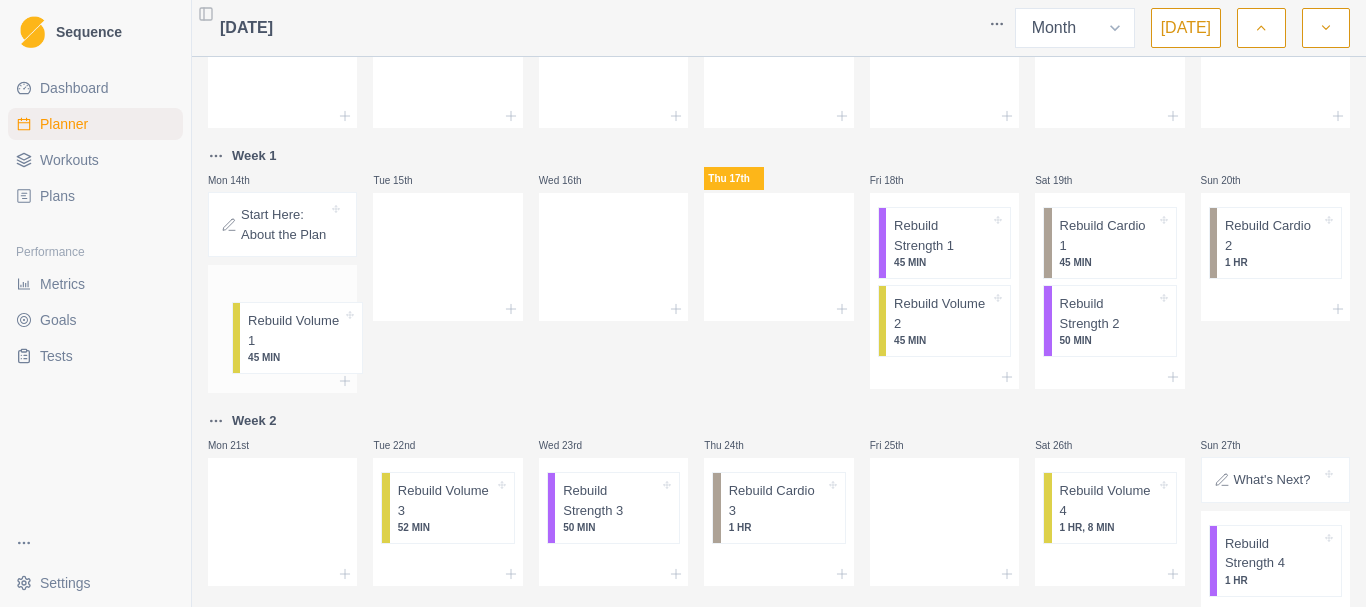 drag, startPoint x: 762, startPoint y: 233, endPoint x: 283, endPoint y: 329, distance: 488.52533 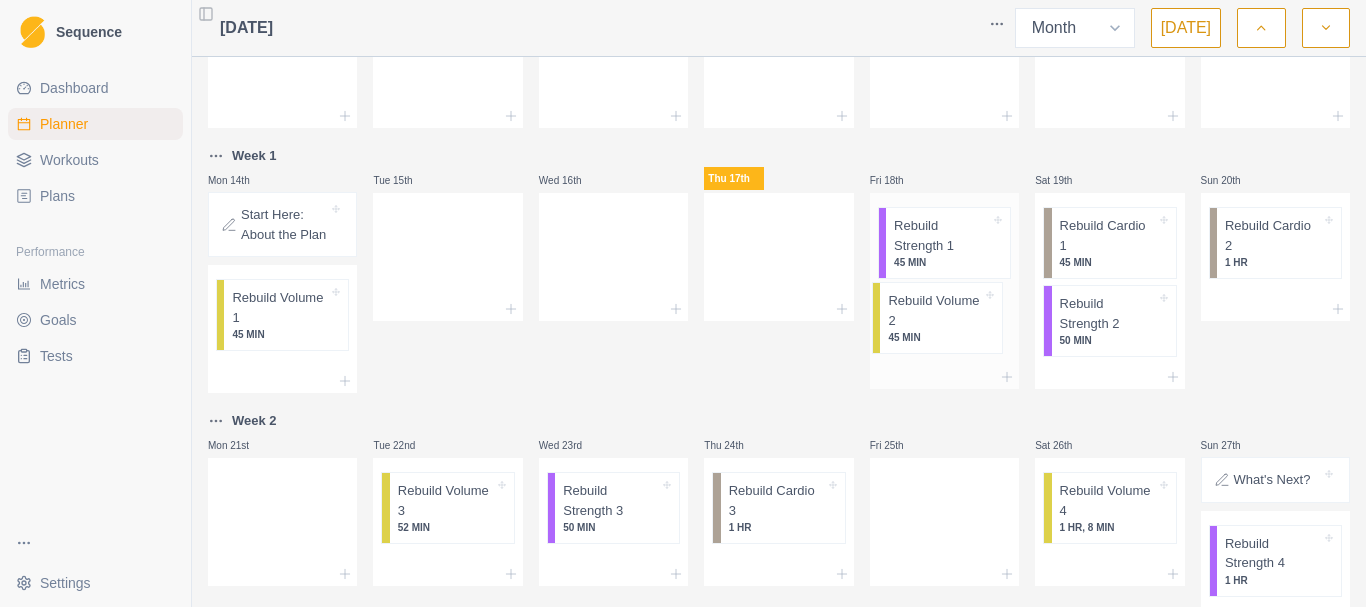 click on "Rebuild Strength 1 45 MIN Rebuild Volume 2 45 MIN" at bounding box center [944, 279] 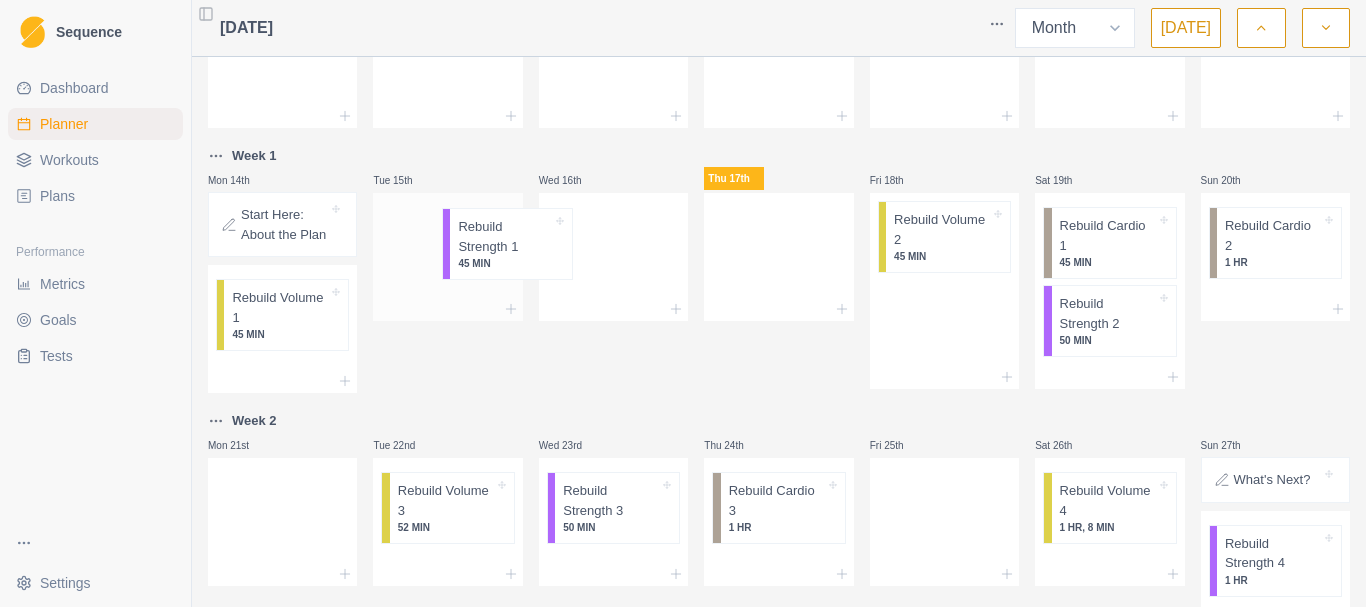 drag, startPoint x: 916, startPoint y: 243, endPoint x: 483, endPoint y: 244, distance: 433.00116 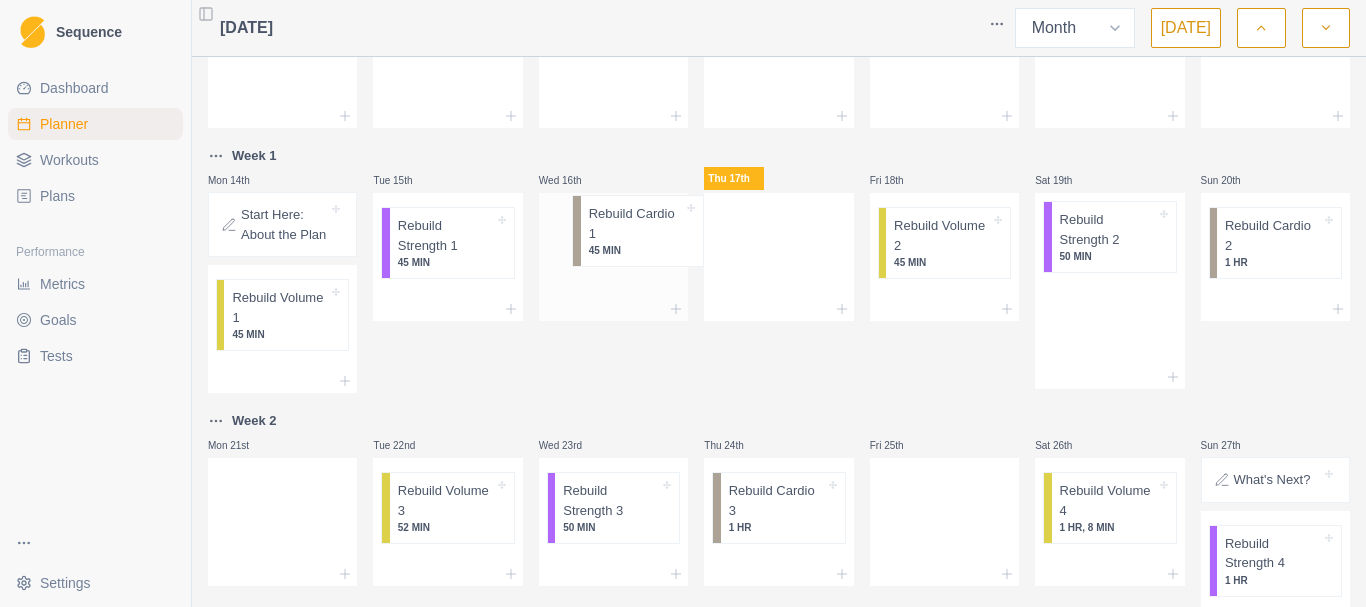 drag, startPoint x: 1081, startPoint y: 249, endPoint x: 581, endPoint y: 237, distance: 500.14398 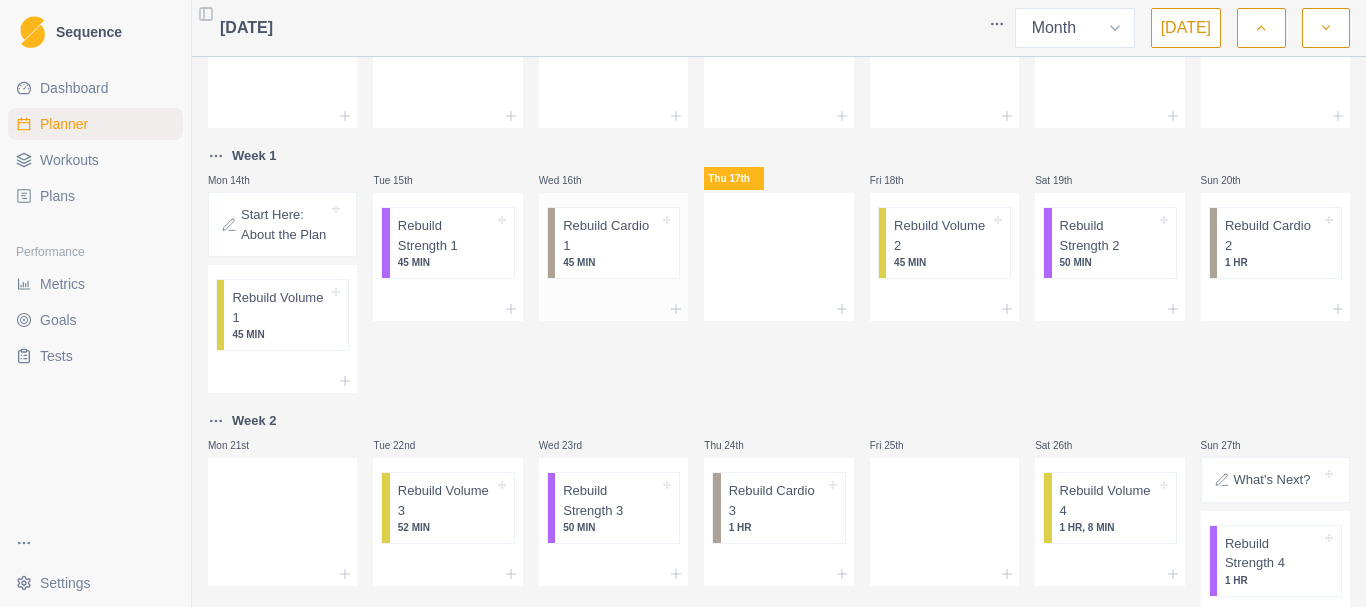 click on "Rebuild Cardio 1" at bounding box center (611, 235) 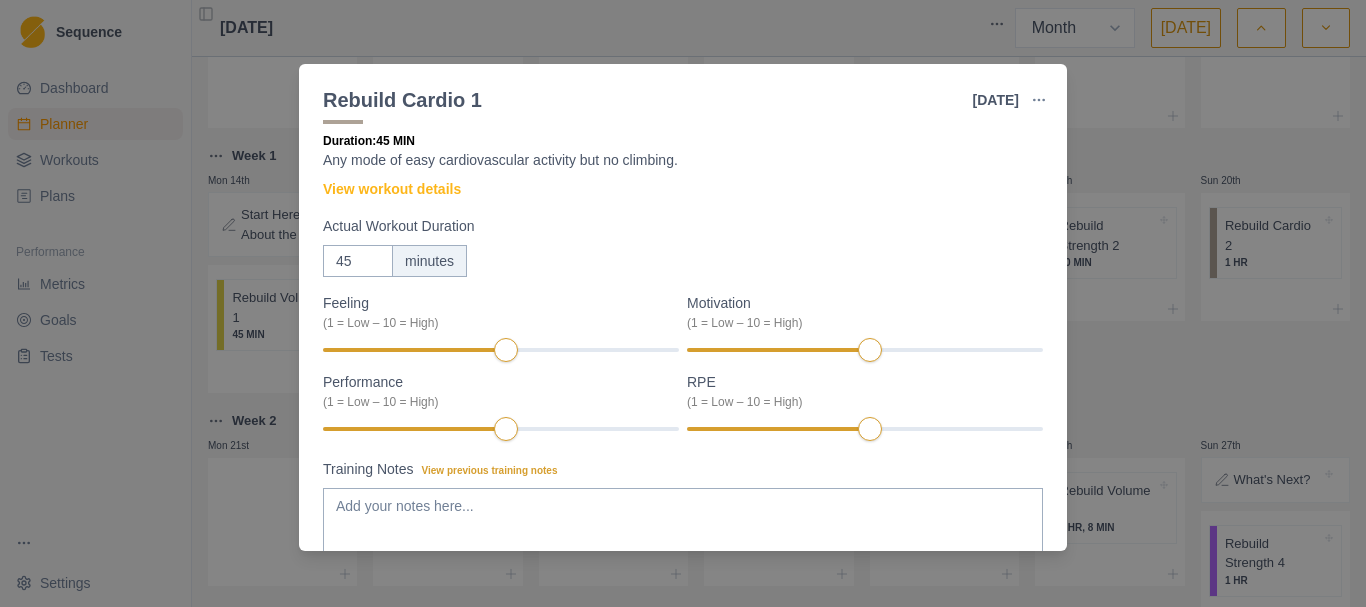 scroll, scrollTop: 0, scrollLeft: 0, axis: both 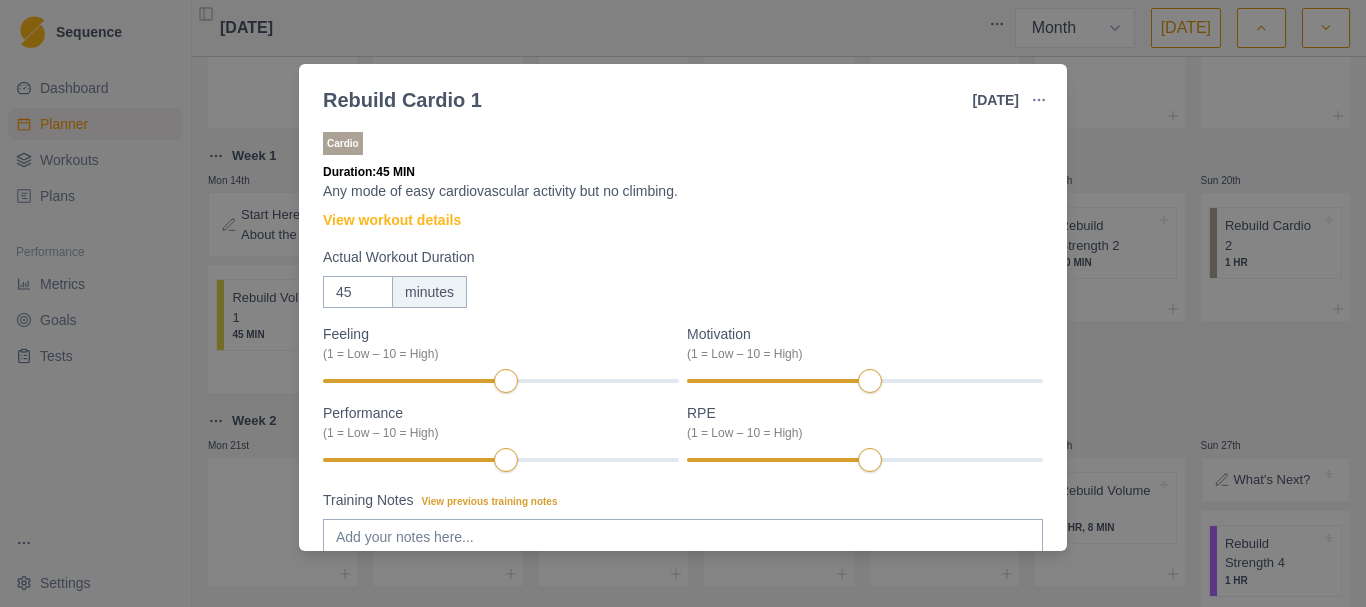 click on "Rebuild Cardio 1 [DATE] Link To Goal View Workout Metrics Edit Original Workout Reschedule Workout Remove From Schedule Cardio Duration:  45 MIN Any mode of easy cardiovascular activity but no climbing. View workout details Actual Workout Duration 45 minutes Feeling (1 = Low – 10 = High) Motivation (1 = Low – 10 = High) Performance (1 = Low – 10 = High) RPE (1 = Low – 10 = High) Training Notes View previous training notes Mark as Incomplete Complete Workout" at bounding box center (683, 303) 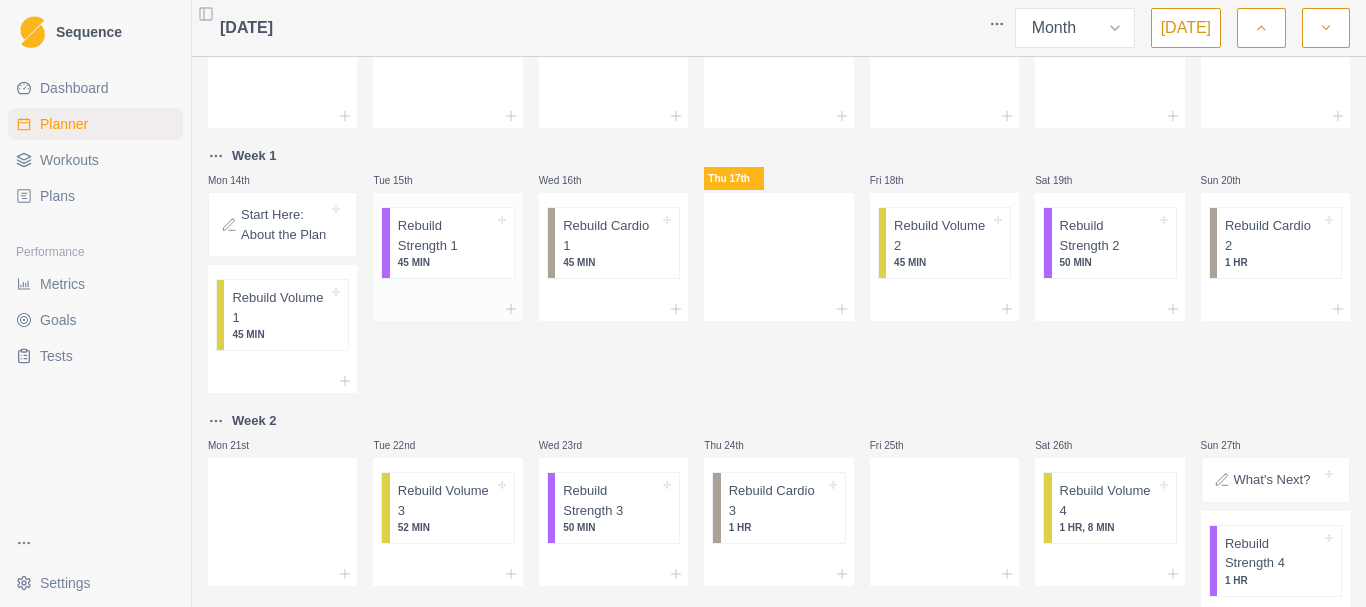 click on "Rebuild Strength 1" at bounding box center [446, 235] 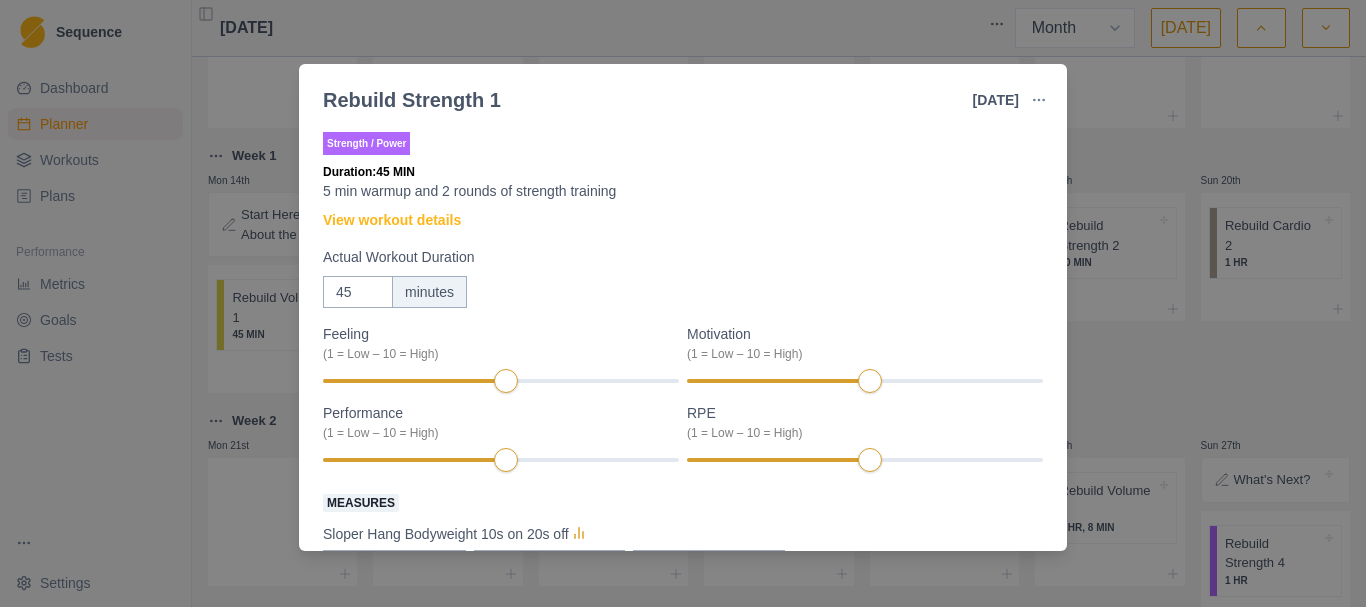 click on "Rebuild Strength 1 [DATE] Link To Goal View Workout Metrics Edit Original Workout Reschedule Workout Remove From Schedule Strength / Power Duration:  45 MIN 5 min warmup and 2 rounds of strength training View workout details Actual Workout Duration 45 minutes Feeling (1 = Low – 10 = High) Motivation (1 = Low – 10 = High) Performance (1 = Low – 10 = High) RPE (1 = Low – 10 = High) Measures Sloper Hang Bodyweight 10s on 20s off lbs 1 sets 4 reps Goblet Squat lb 0 sets 0 reps Kettlebell Deadlift lb 0 sets 0 reps Pull-Up bodyweight +/- 0 sets 0 reps Push Up bodyweight 2 sets 10 reps 30mm Edge Hang Bodyweight 10s on 20s off lbs 2 sets 4 reps Training Notes View previous training notes [PERSON_NAME] as Incomplete Complete Workout" at bounding box center (683, 303) 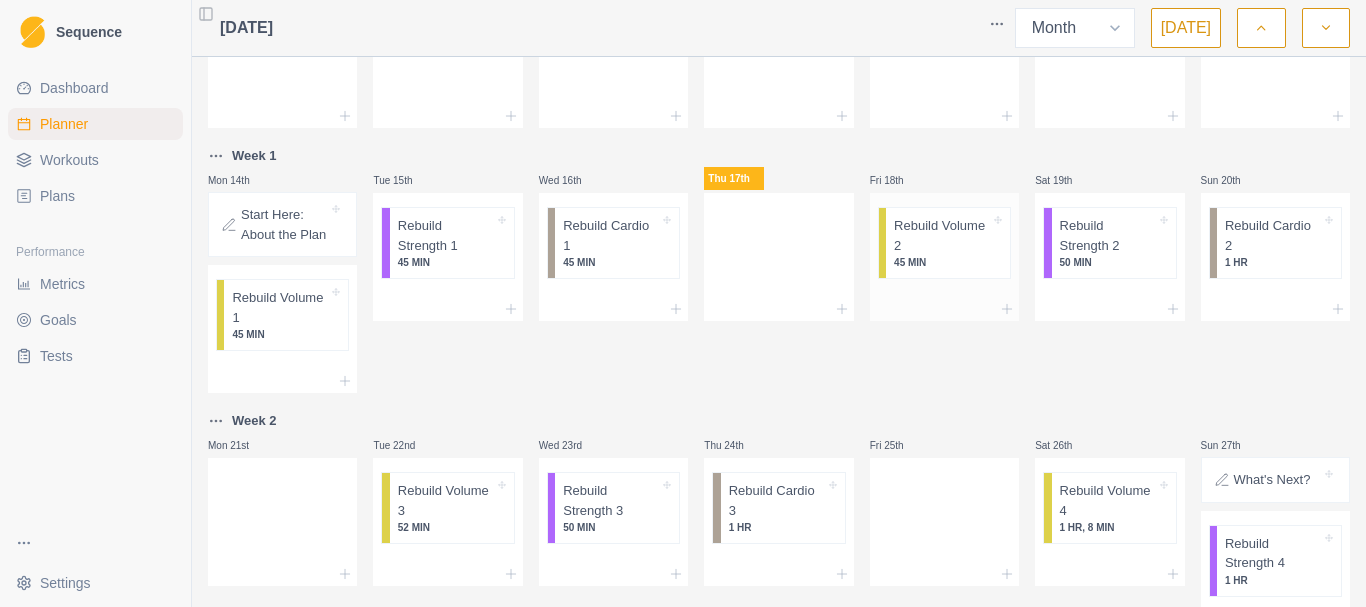 click on "Rebuild Volume 2" at bounding box center [942, 235] 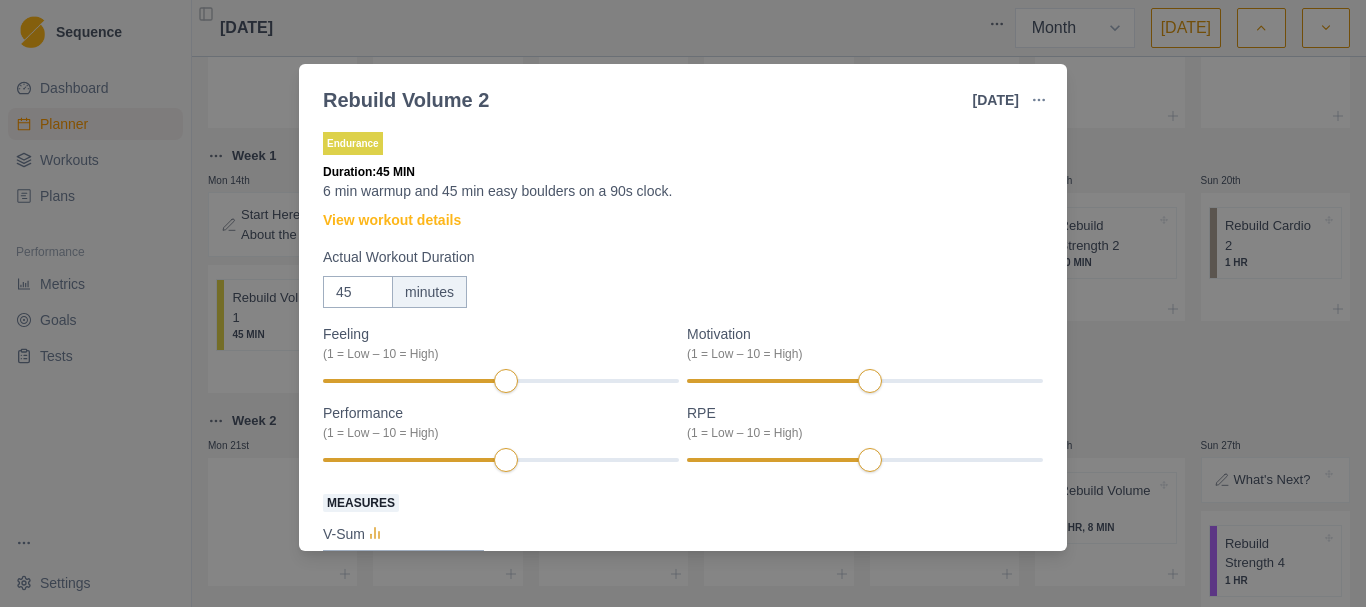 click on "Rebuild Volume 2 [DATE] Link To Goal View Workout Metrics Edit Original Workout Reschedule Workout Remove From Schedule Endurance Duration:  45 MIN 6 min warmup and 45 min easy boulders on a 90s clock. View workout details Actual Workout Duration 45 minutes Feeling (1 = Low – 10 = High) Motivation (1 = Low – 10 = High) Performance (1 = Low – 10 = High) RPE (1 = Low – 10 = High) Measures V-Sum grade V-Max  grade Number of problems Amount Training Notes View previous training notes Mark as Incomplete Complete Workout" at bounding box center (683, 303) 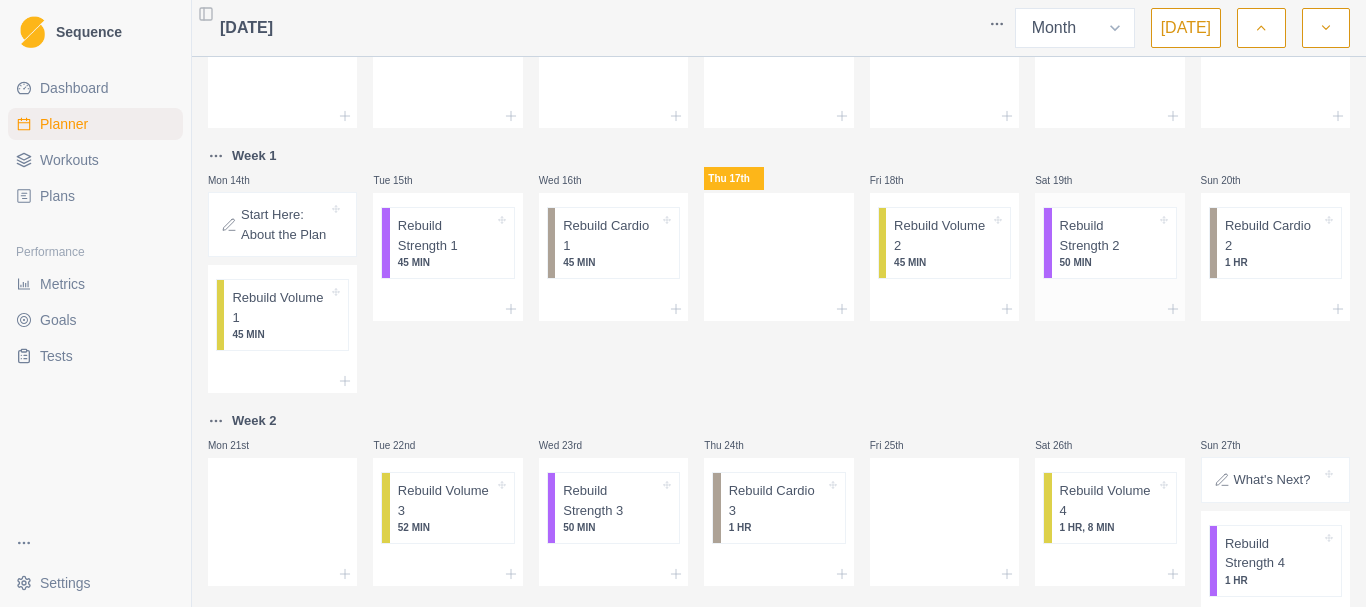 click on "50 MIN" at bounding box center (1108, 262) 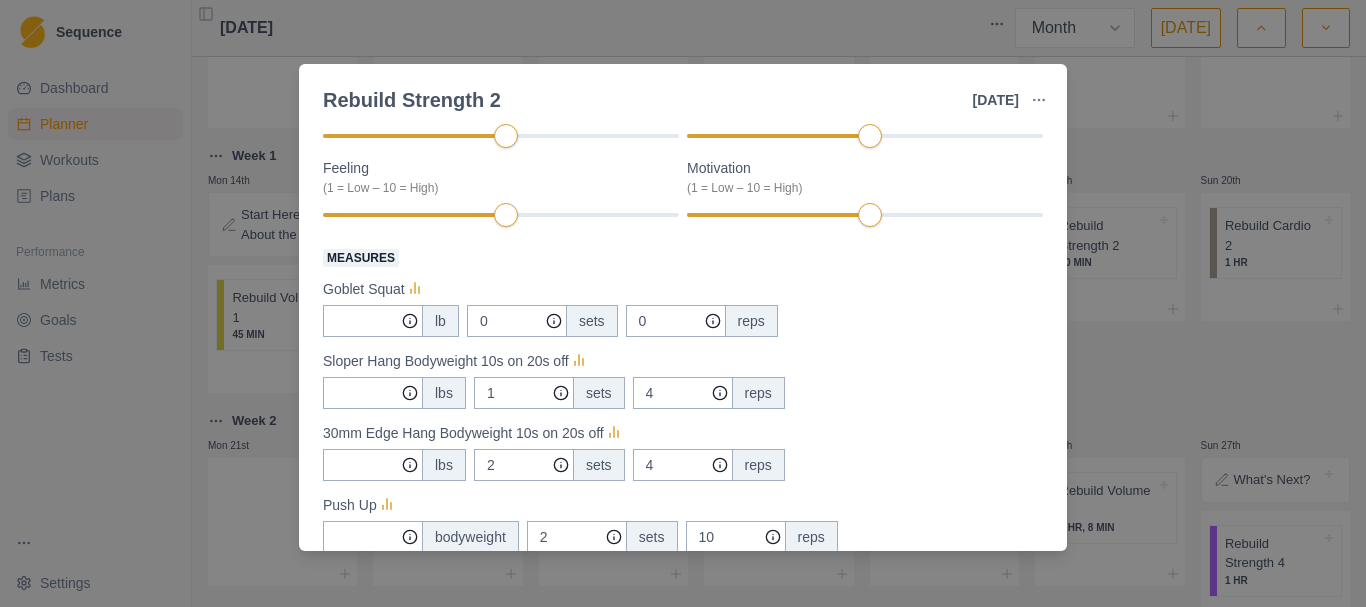 scroll, scrollTop: 0, scrollLeft: 0, axis: both 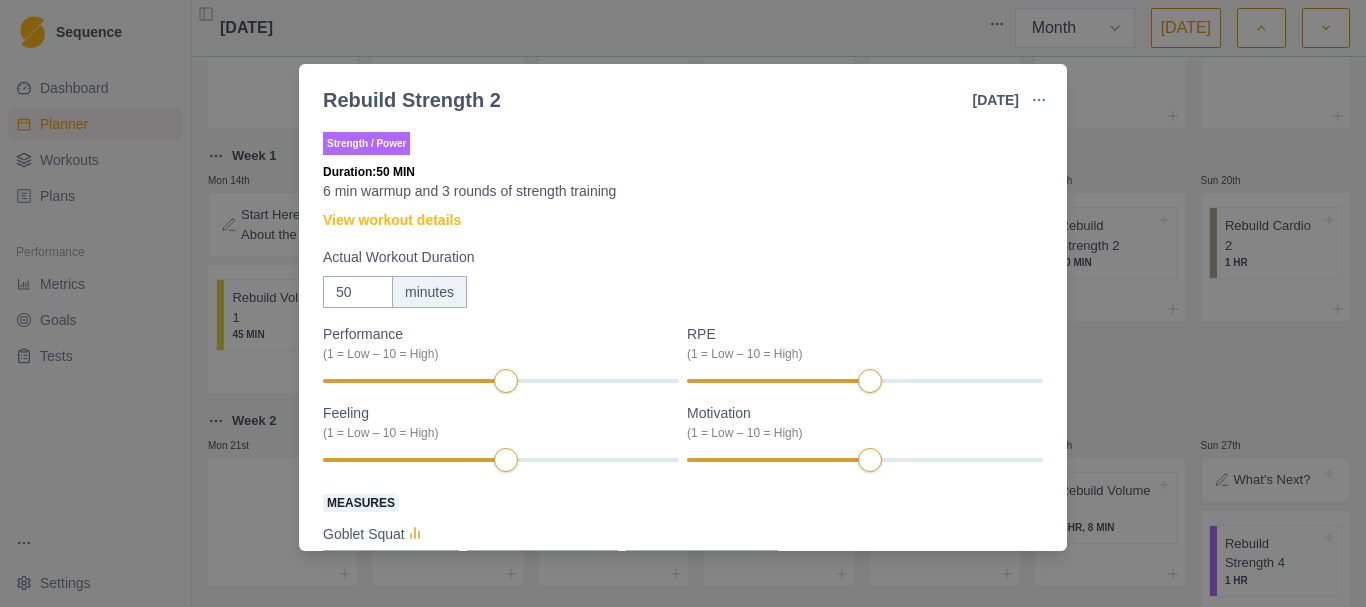 click on "Rebuild Strength 2 [DATE] Link To Goal View Workout Metrics Edit Original Workout Reschedule Workout Remove From Schedule Strength / Power Duration:  50 MIN 6 min warmup and 3 rounds of strength training View workout details Actual Workout Duration 50 minutes Performance (1 = Low – 10 = High) RPE (1 = Low – 10 = High) Feeling (1 = Low – 10 = High) Motivation (1 = Low – 10 = High) Measures Goblet Squat lb 0 sets 0 reps Sloper Hang Bodyweight 10s on 20s off lbs 1 sets 4 reps 30mm Edge Hang Bodyweight 10s on 20s off lbs 2 sets 4 reps Push Up bodyweight 2 sets 10 reps Pull-Up bodyweight +/- 0 sets 0 reps Kettlebell Deadlift lb 0 sets 0 reps Training Notes View previous training notes [PERSON_NAME] as Incomplete Complete Workout" at bounding box center (683, 303) 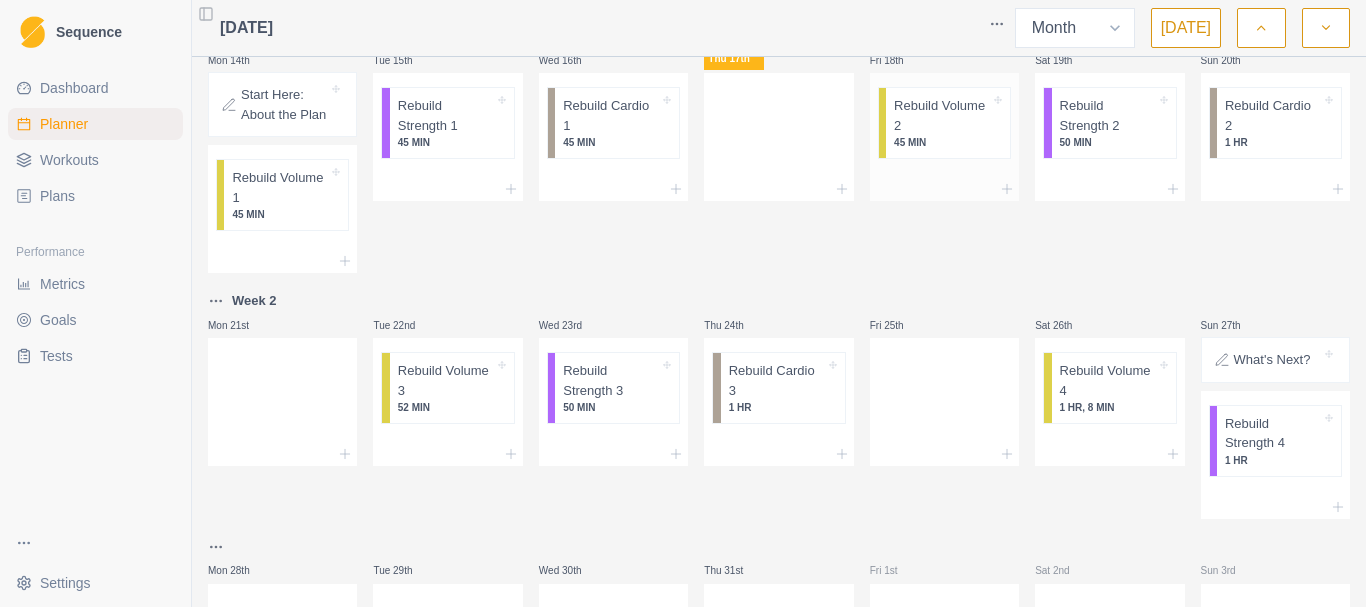 scroll, scrollTop: 408, scrollLeft: 0, axis: vertical 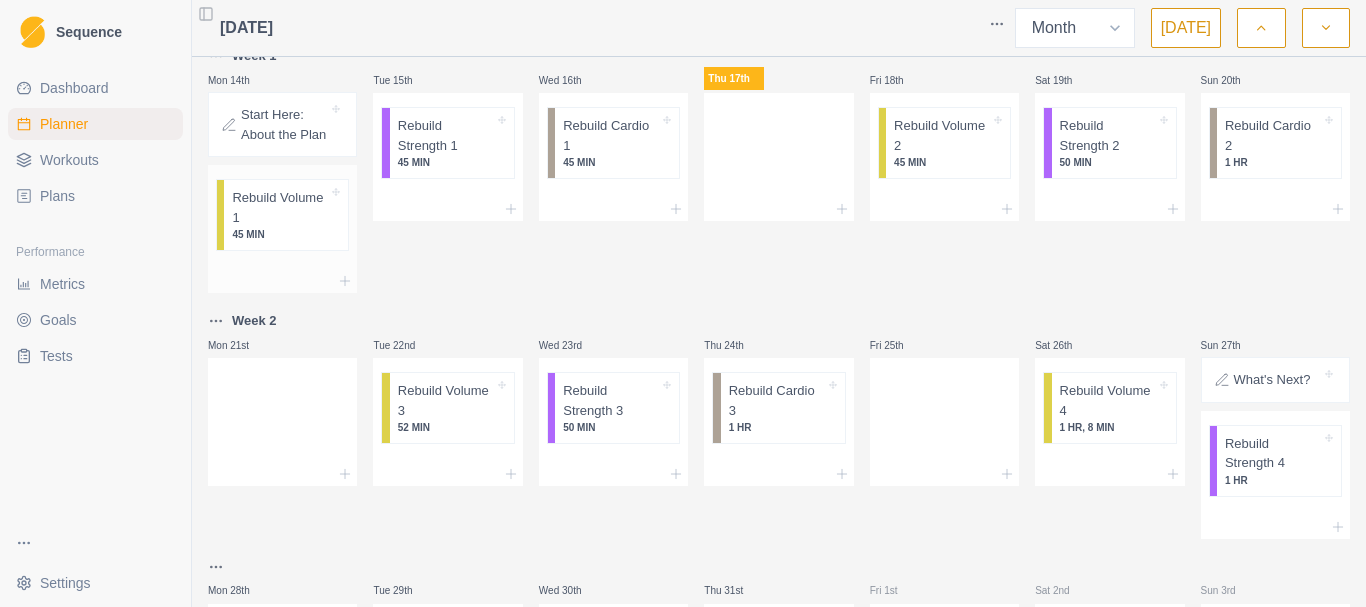 click on "45 MIN" at bounding box center (280, 234) 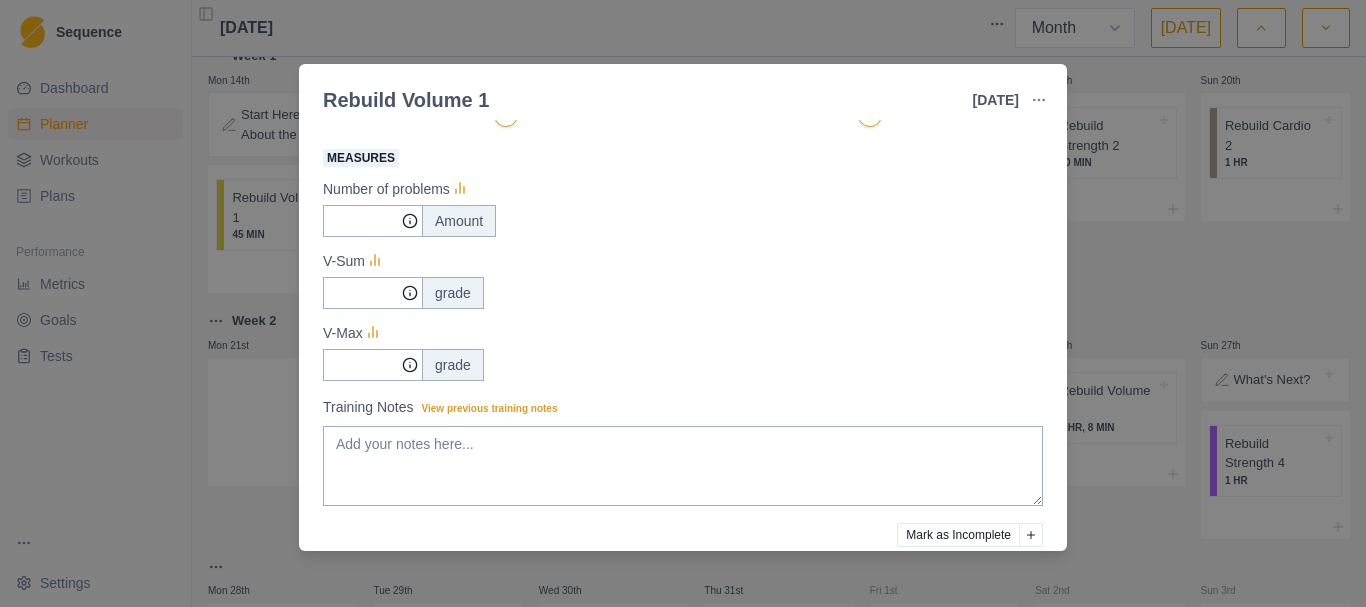 scroll, scrollTop: 300, scrollLeft: 0, axis: vertical 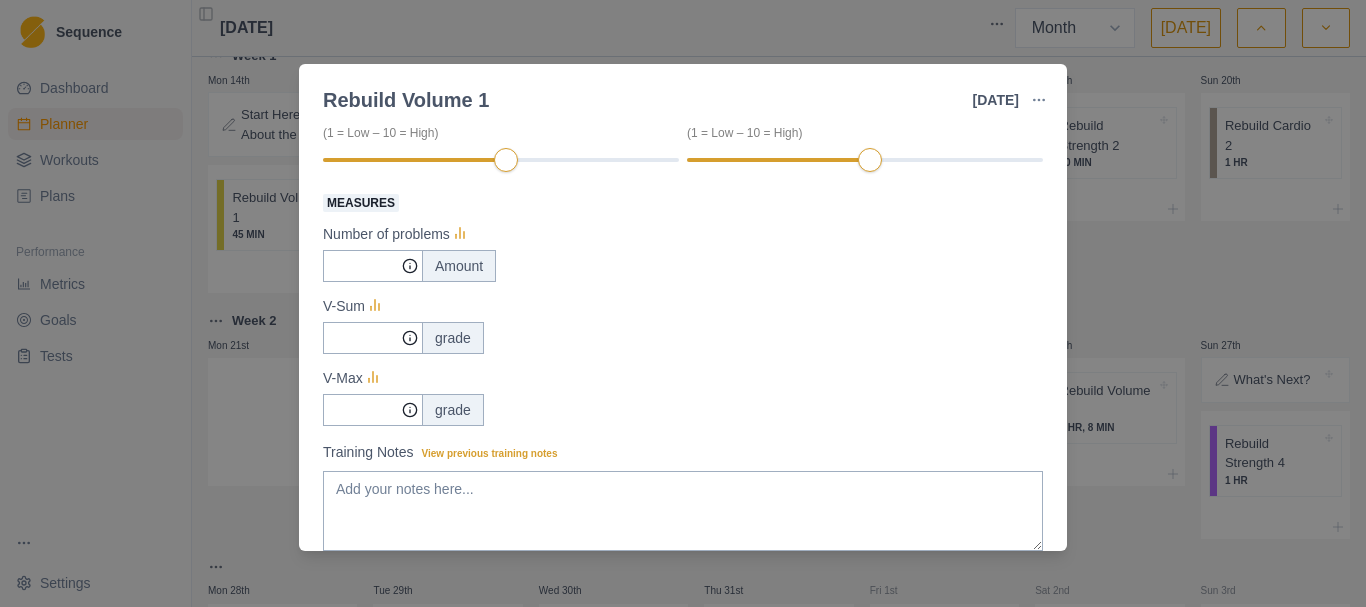 click on "Rebuild Volume 1 [DATE] Link To Goal View Workout Metrics Edit Original Workout Reschedule Workout Remove From Schedule Endurance Duration:  45 MIN 5 min warmup and 40 min easy boulders on a 2 min clock. View workout details Actual Workout Duration 45 minutes RPE (1 = Low – 10 = High) Feeling (1 = Low – 10 = High) Motivation (1 = Low – 10 = High) Performance (1 = Low – 10 = High) Measures Number of problems Amount V-Sum grade V-Max  grade Training Notes View previous training notes Mark as Incomplete Complete Workout" at bounding box center (683, 303) 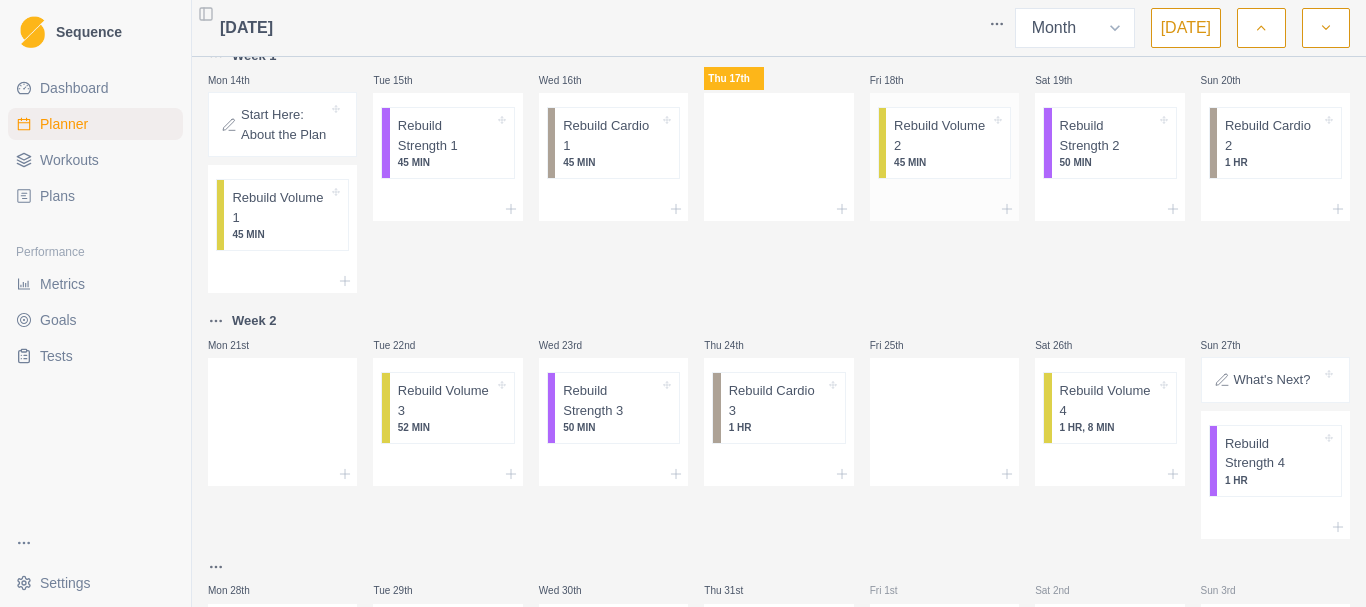 click on "Rebuild Volume 2" at bounding box center [942, 135] 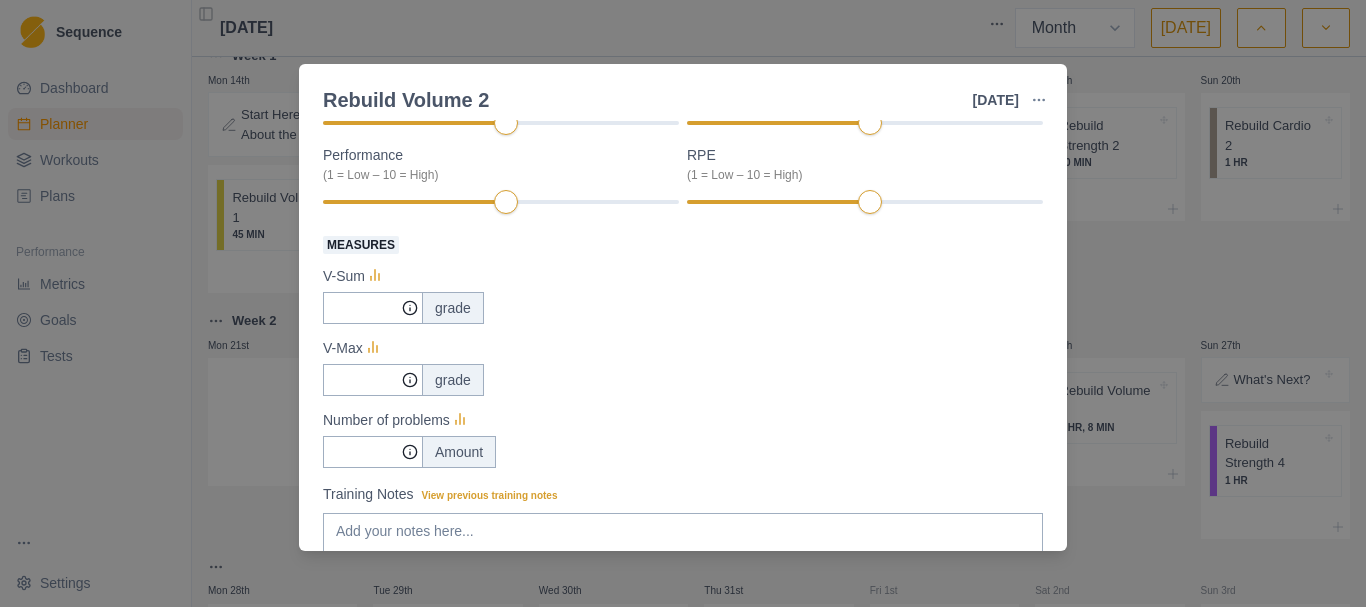 scroll, scrollTop: 0, scrollLeft: 0, axis: both 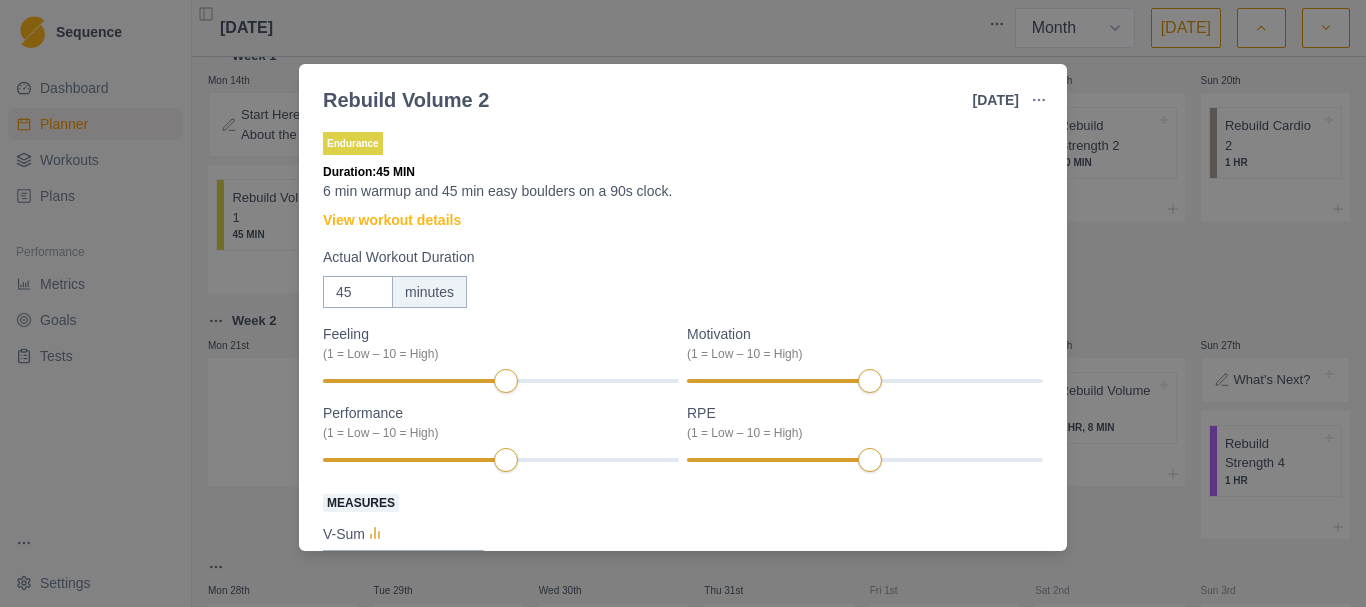 click on "Rebuild Volume 2 [DATE] Link To Goal View Workout Metrics Edit Original Workout Reschedule Workout Remove From Schedule Endurance Duration:  45 MIN 6 min warmup and 45 min easy boulders on a 90s clock. View workout details Actual Workout Duration 45 minutes Feeling (1 = Low – 10 = High) Motivation (1 = Low – 10 = High) Performance (1 = Low – 10 = High) RPE (1 = Low – 10 = High) Measures V-Sum grade V-Max  grade Number of problems Amount Training Notes View previous training notes Mark as Incomplete Complete Workout" at bounding box center [683, 303] 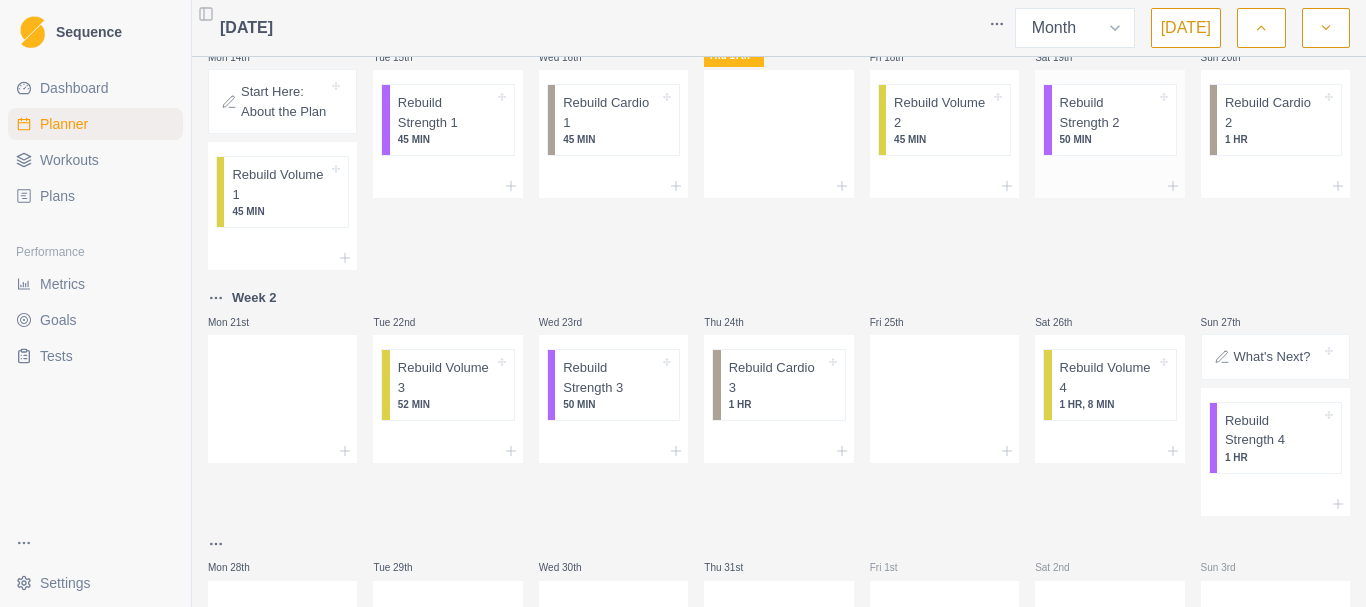 scroll, scrollTop: 208, scrollLeft: 0, axis: vertical 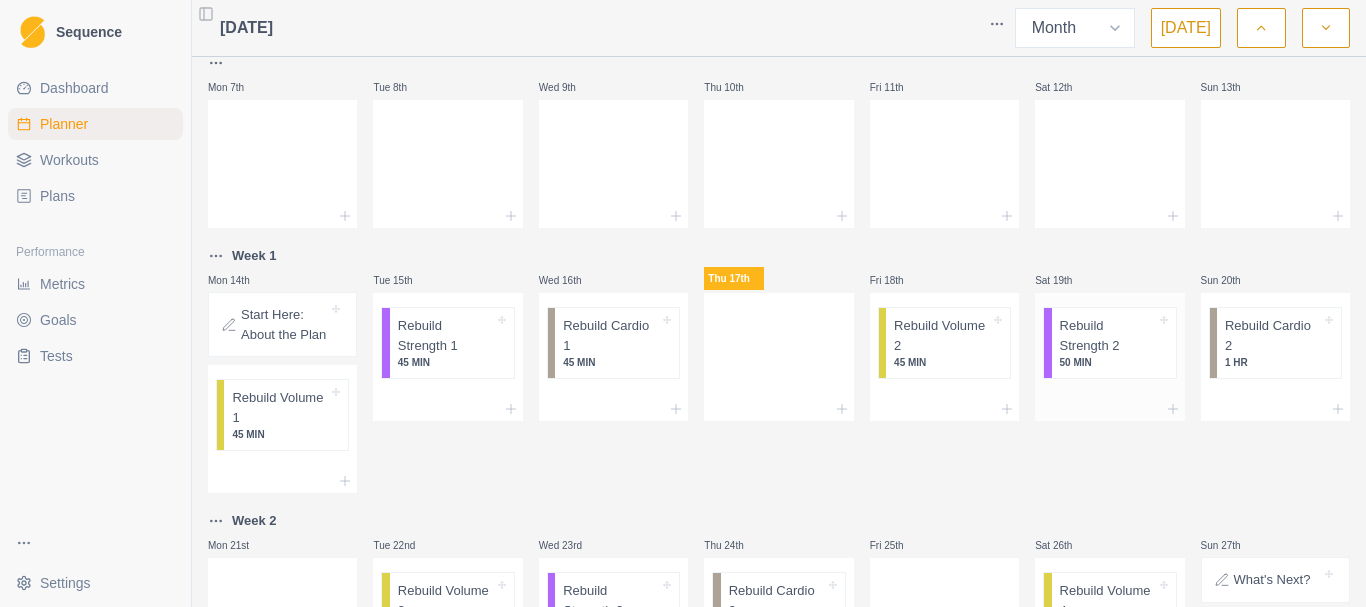 click on "Rebuild Strength 2" at bounding box center (1108, 335) 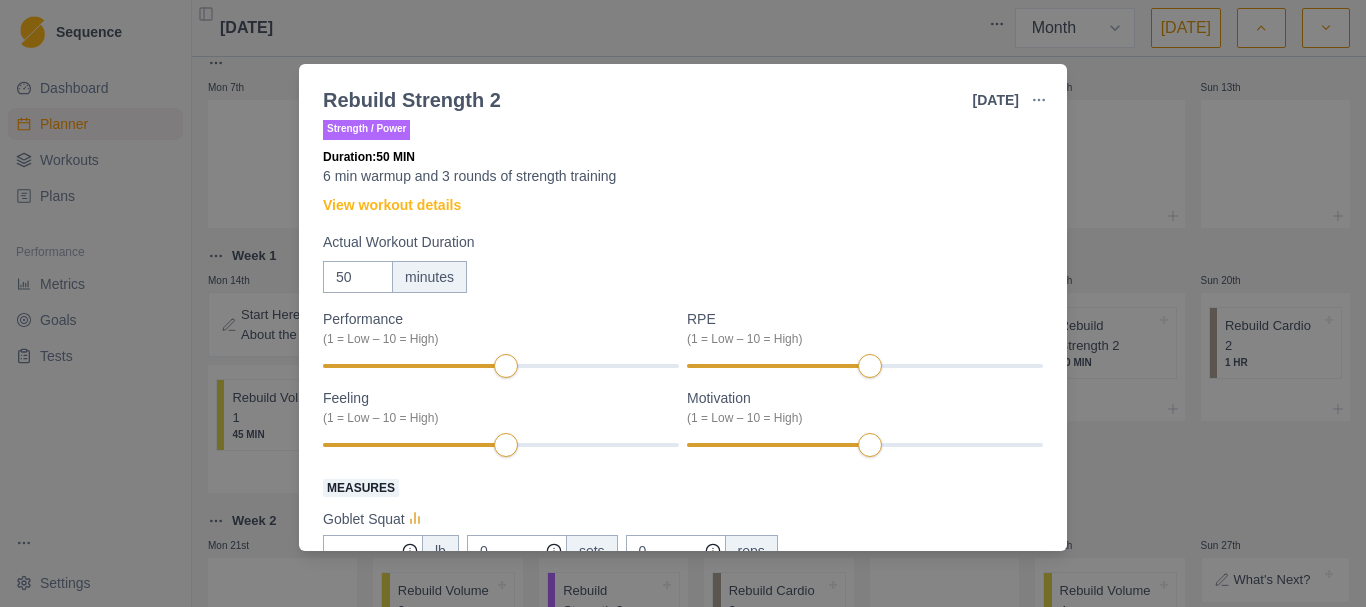 scroll, scrollTop: 0, scrollLeft: 0, axis: both 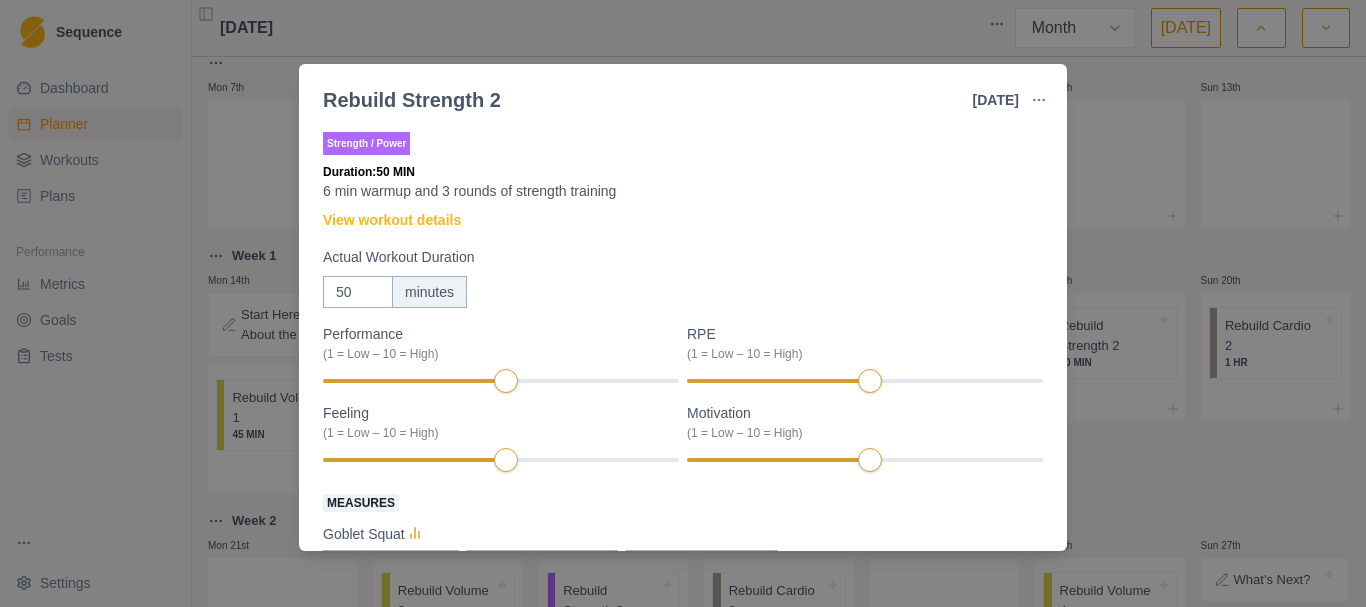 click on "Rebuild Strength 2 [DATE] Link To Goal View Workout Metrics Edit Original Workout Reschedule Workout Remove From Schedule Strength / Power Duration:  50 MIN 6 min warmup and 3 rounds of strength training View workout details Actual Workout Duration 50 minutes Performance (1 = Low – 10 = High) RPE (1 = Low – 10 = High) Feeling (1 = Low – 10 = High) Motivation (1 = Low – 10 = High) Measures Goblet Squat lb 0 sets 0 reps Sloper Hang Bodyweight 10s on 20s off lbs 1 sets 4 reps 30mm Edge Hang Bodyweight 10s on 20s off lbs 2 sets 4 reps Push Up bodyweight 2 sets 10 reps Pull-Up bodyweight +/- 0 sets 0 reps Kettlebell Deadlift lb 0 sets 0 reps Training Notes View previous training notes [PERSON_NAME] as Incomplete Complete Workout" at bounding box center (683, 303) 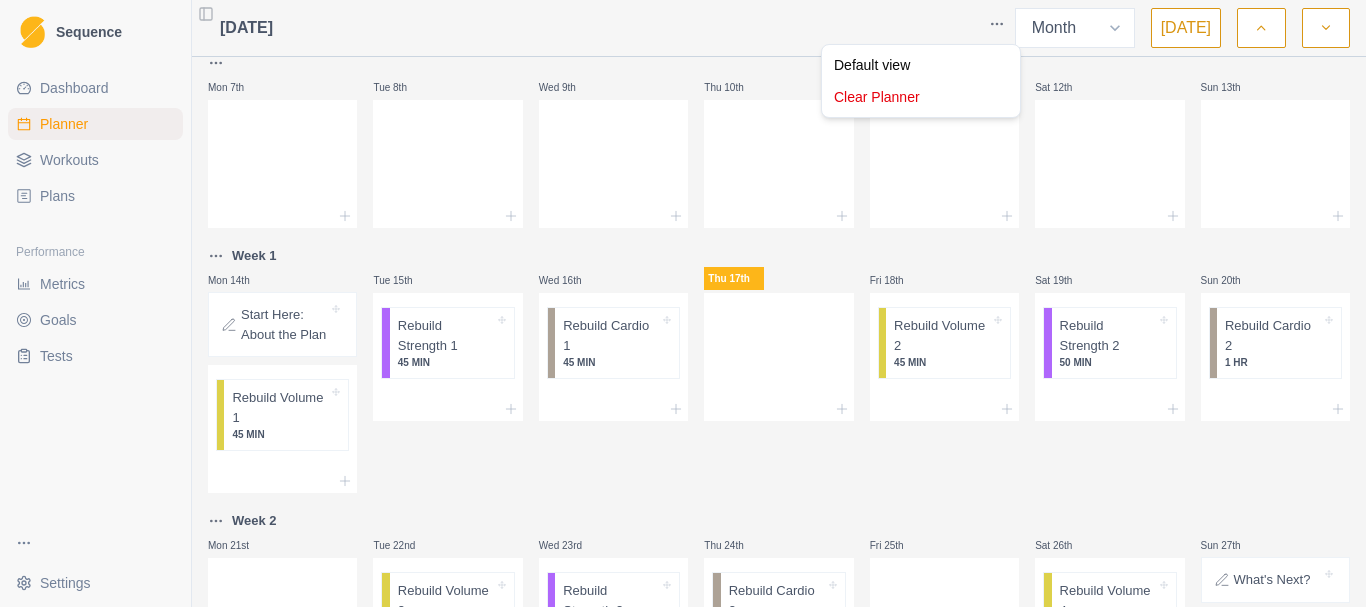 click on "Sequence Dashboard Planner Workouts Plans Performance Metrics Goals Tests Settings Toggle Sidebar [DATE] Week Month [DATE] Mon 30th Tue 1st Wed 2nd Thu 3rd Fri 4th Sat 5th Sun 6th Mon 7th Tue 8th Wed 9th Thu 10th Fri 11th Sat 12th Sun 13th Week 1 Mon 14th Start Here: About the Plan Rebuild Volume 1 45 MIN Tue 15th Rebuild Strength 1 45 MIN Wed 16th Rebuild Cardio 1 45 MIN Thu 17th Fri 18th Rebuild Volume 2 45 MIN Sat 19th Rebuild Strength 2 50 [PERSON_NAME] 20th Rebuild Cardio 2 1 HR Week 2 Mon 21st Tue 22nd Rebuild Volume 3 52 MIN Wed 23rd Rebuild Strength 3 50 MIN Thu 24th Rebuild Cardio 3 1 HR Fri 25th Sat 26th Rebuild Volume 4 1 HR, 8 [PERSON_NAME] 27th What's Next? Rebuild Strength 4 1 HR Mon 28th Tue 29th Wed 30th Thu 31st Fri 1st Sat 2nd Sun 3rd
Strength / Power
You have dropped the item.
You have moved the item from position 1
in list 19
to list 16
in position 1
Default view Clear Planner" at bounding box center [683, 303] 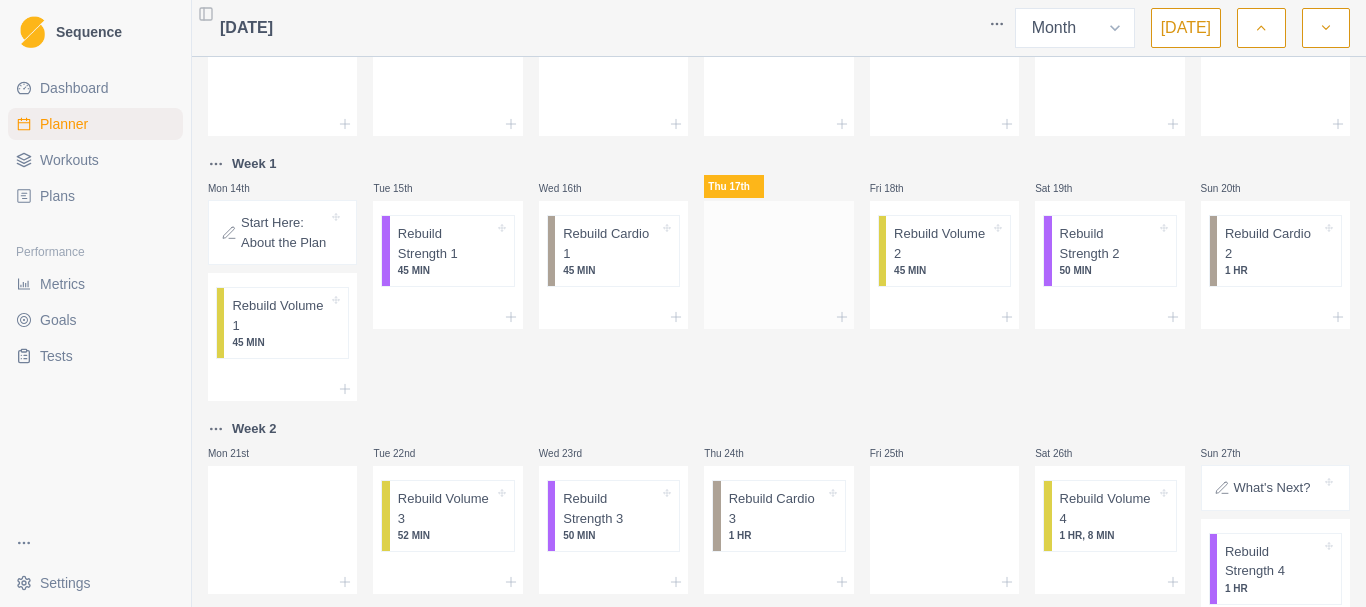 scroll, scrollTop: 200, scrollLeft: 0, axis: vertical 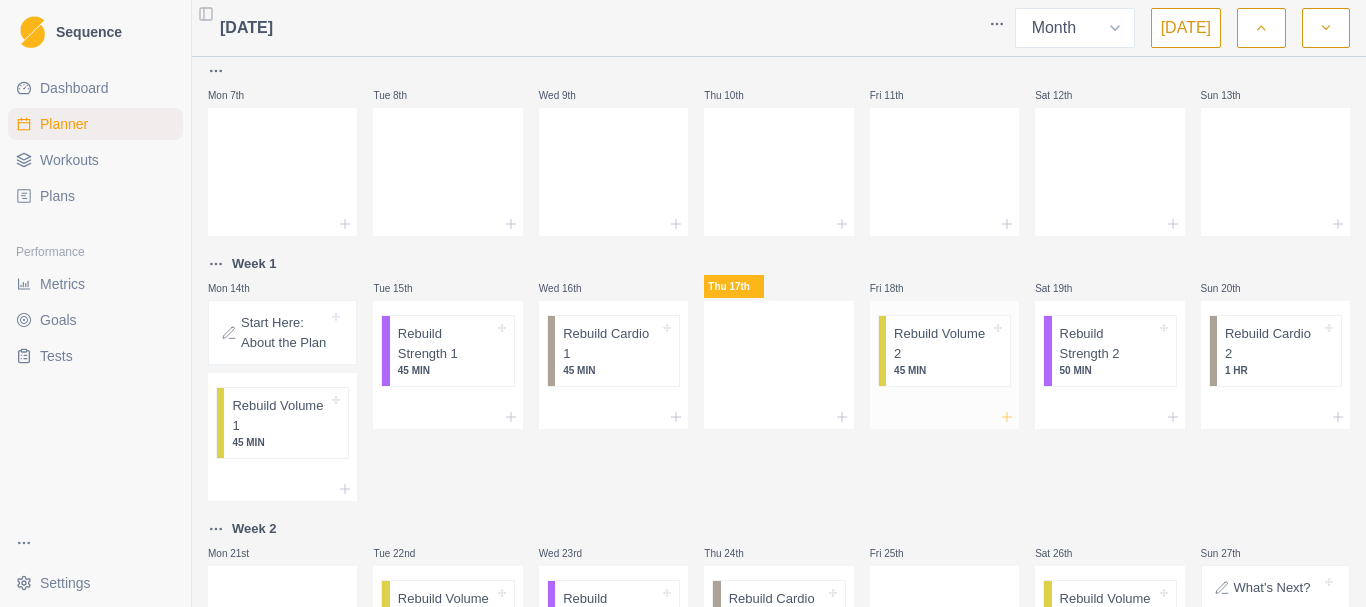 click 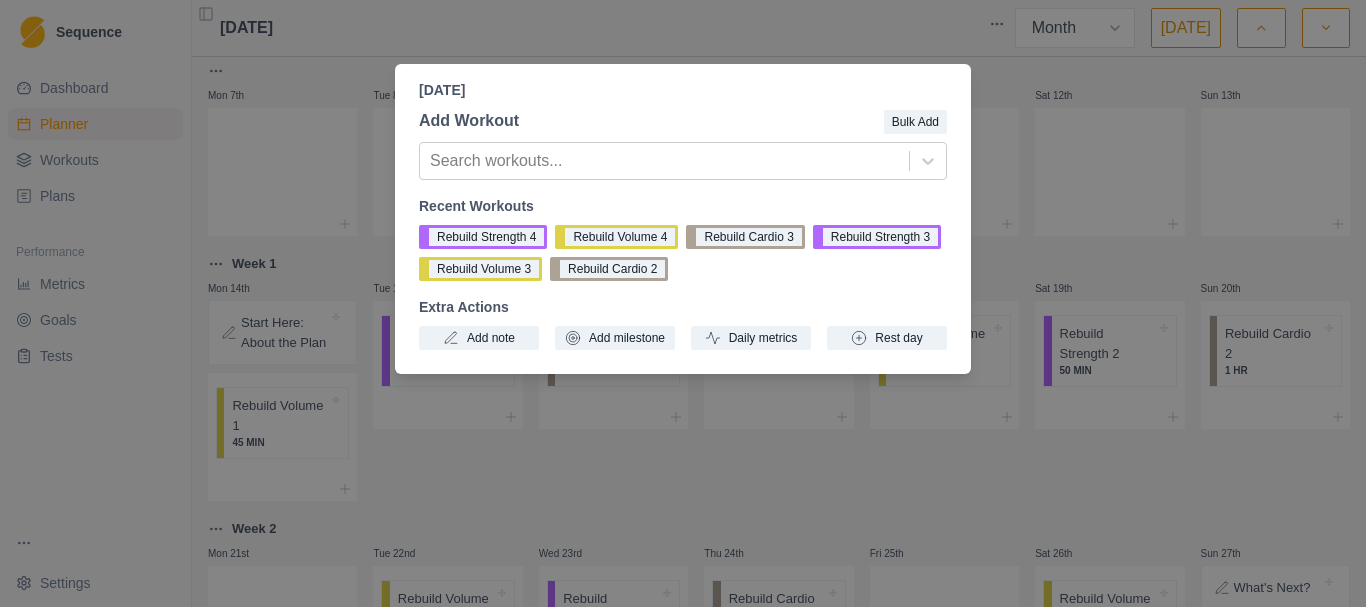 click on "[DATE] Add Workout Bulk Add Search workouts... Recent Workouts Rebuild Strength 4 Rebuild Volume 4 Rebuild Cardio 3 Rebuild Strength 3 Rebuild Volume 3 Rebuild Cardio 2 Extra Actions Add note Add milestone Daily metrics Rest day" at bounding box center [683, 303] 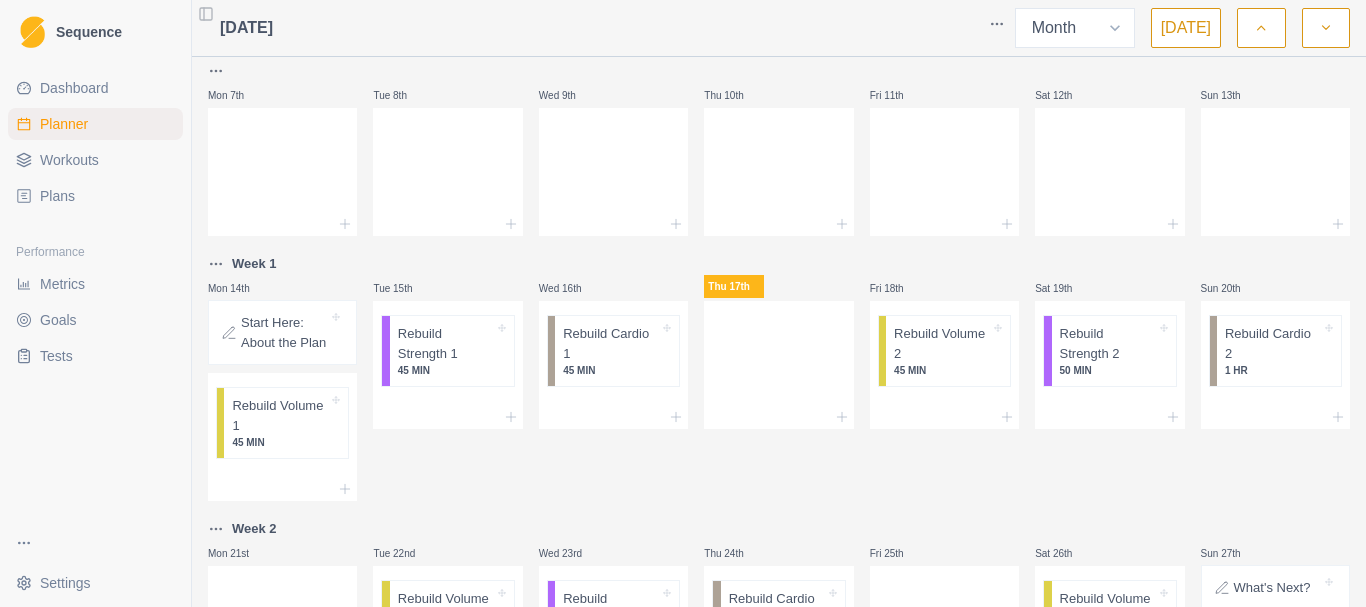 click on "Workouts" at bounding box center (69, 160) 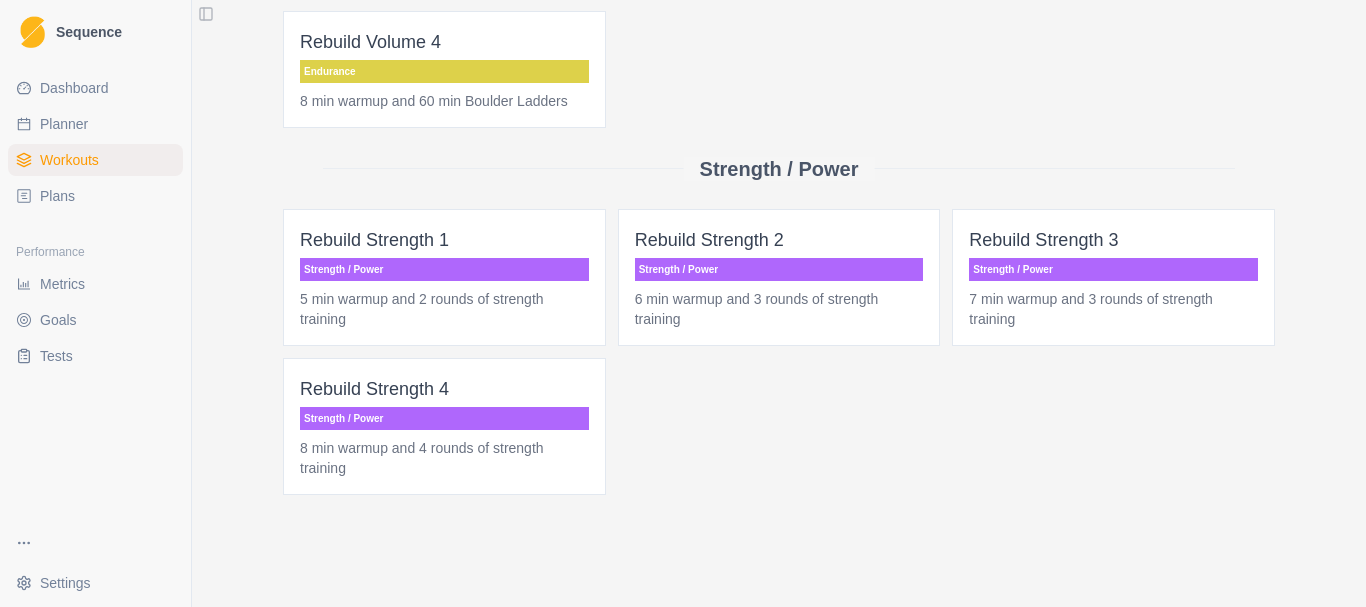 scroll, scrollTop: 0, scrollLeft: 0, axis: both 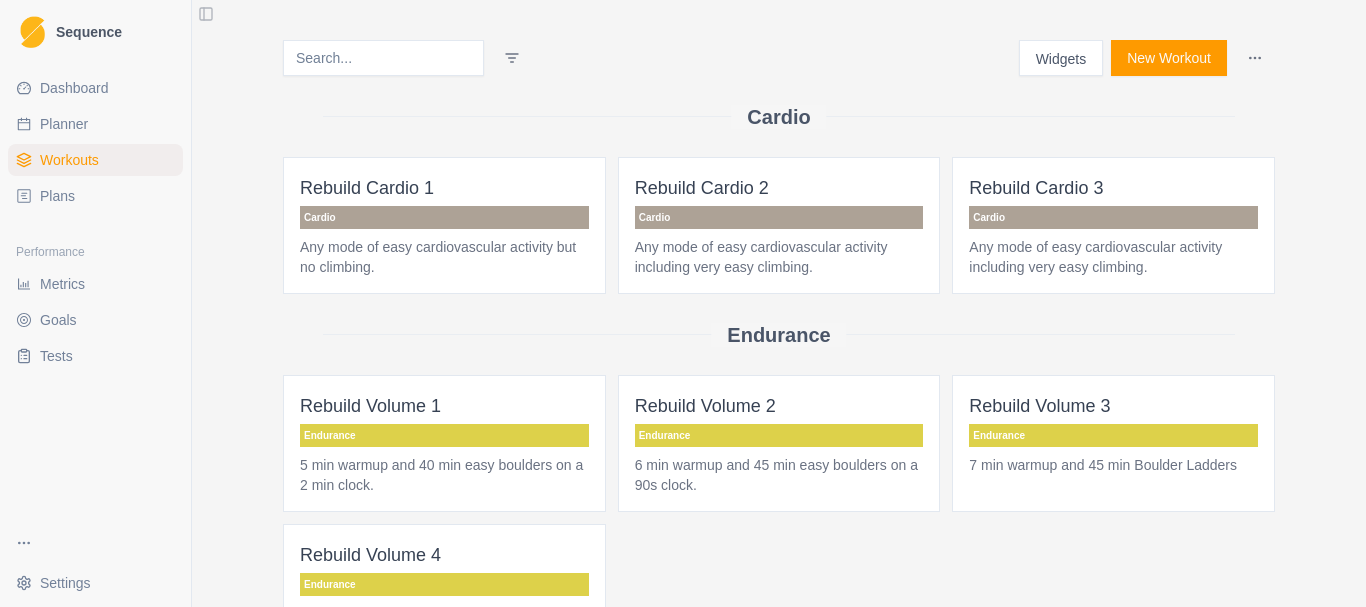 click on "Widgets" at bounding box center (1061, 58) 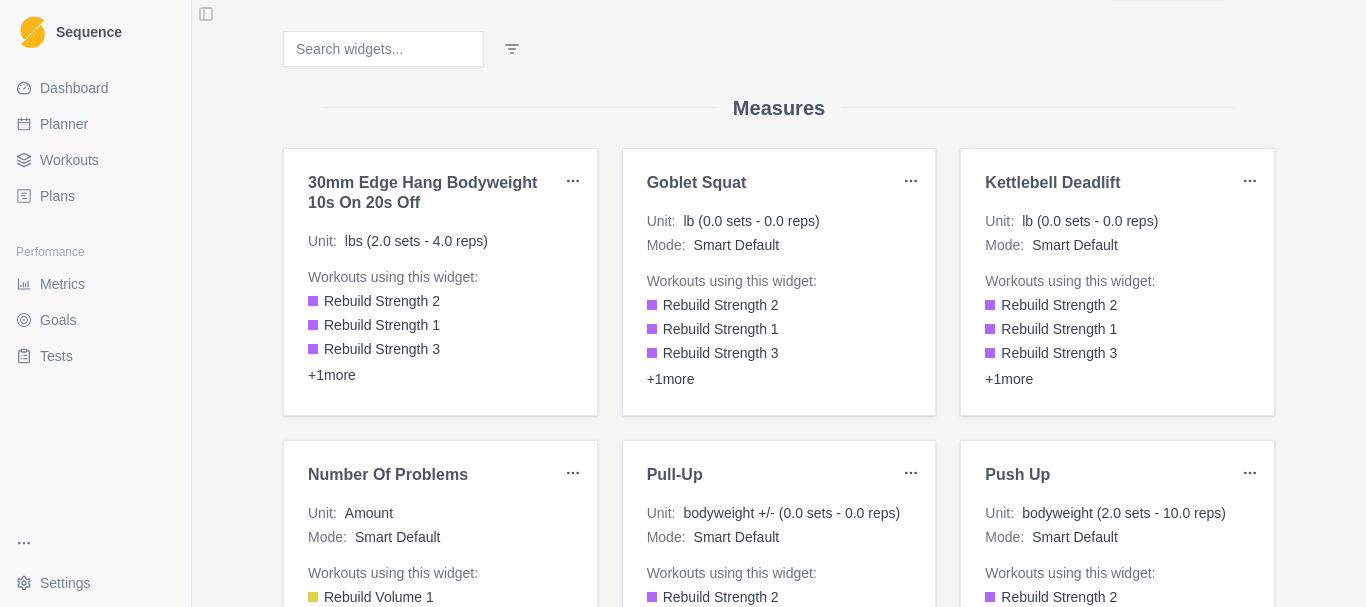 scroll, scrollTop: 100, scrollLeft: 0, axis: vertical 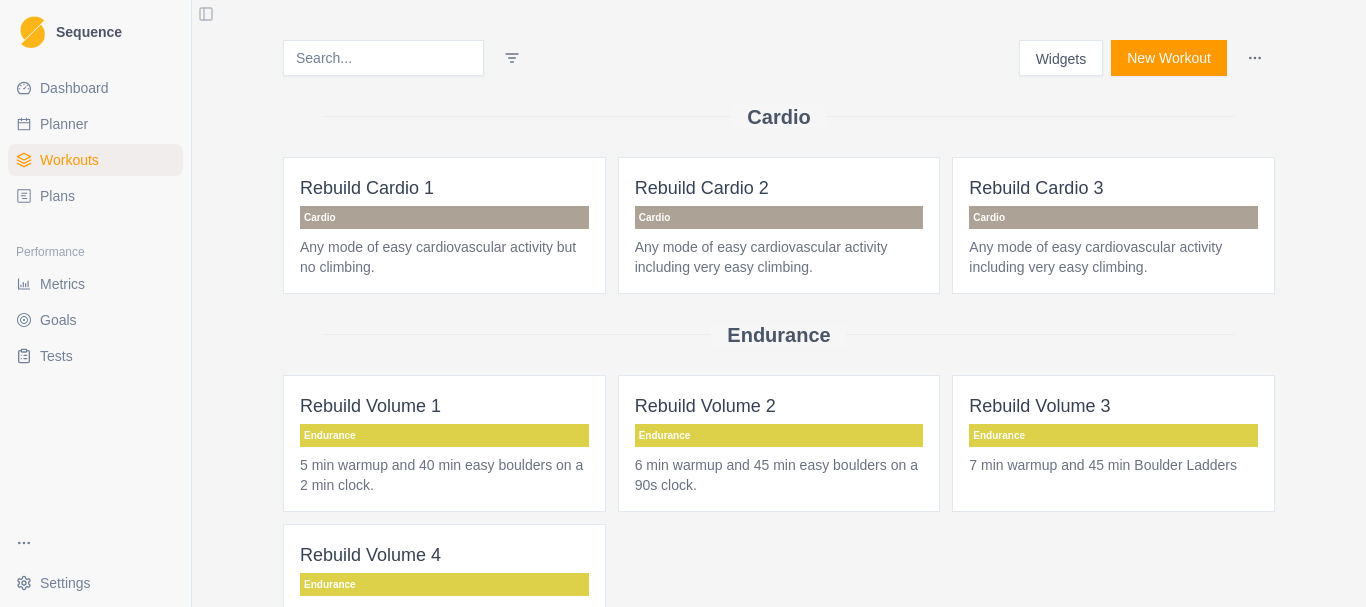 click on "New Workout" at bounding box center [1169, 58] 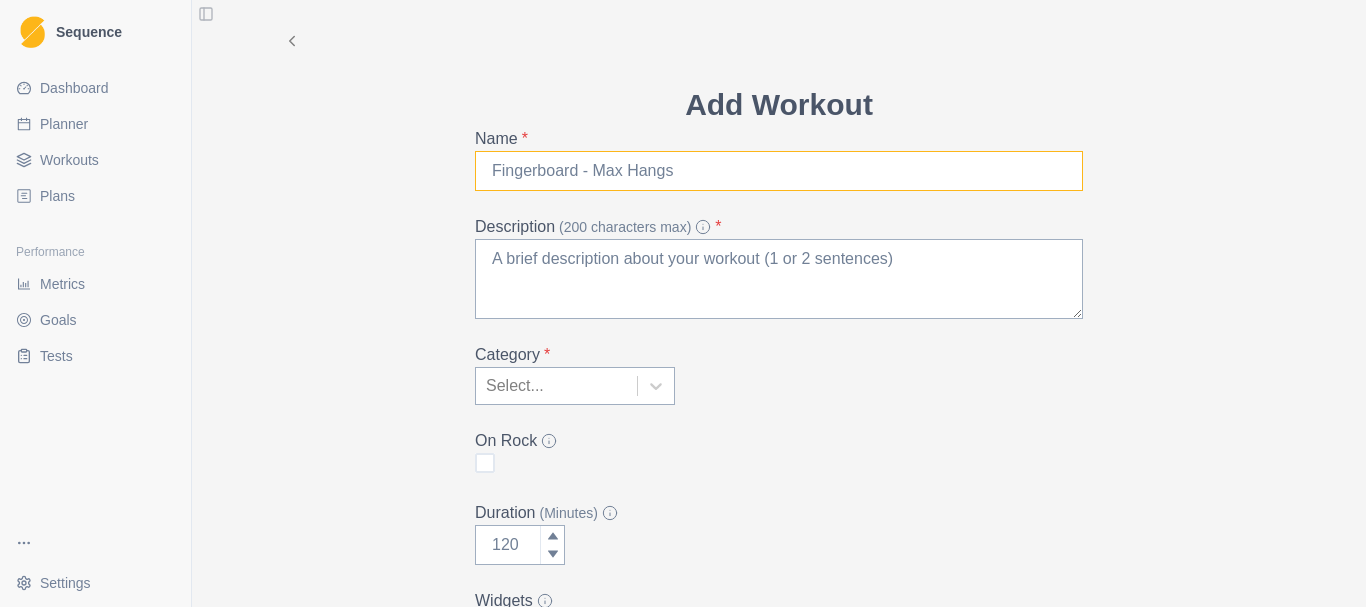 click on "Name *" at bounding box center (779, 171) 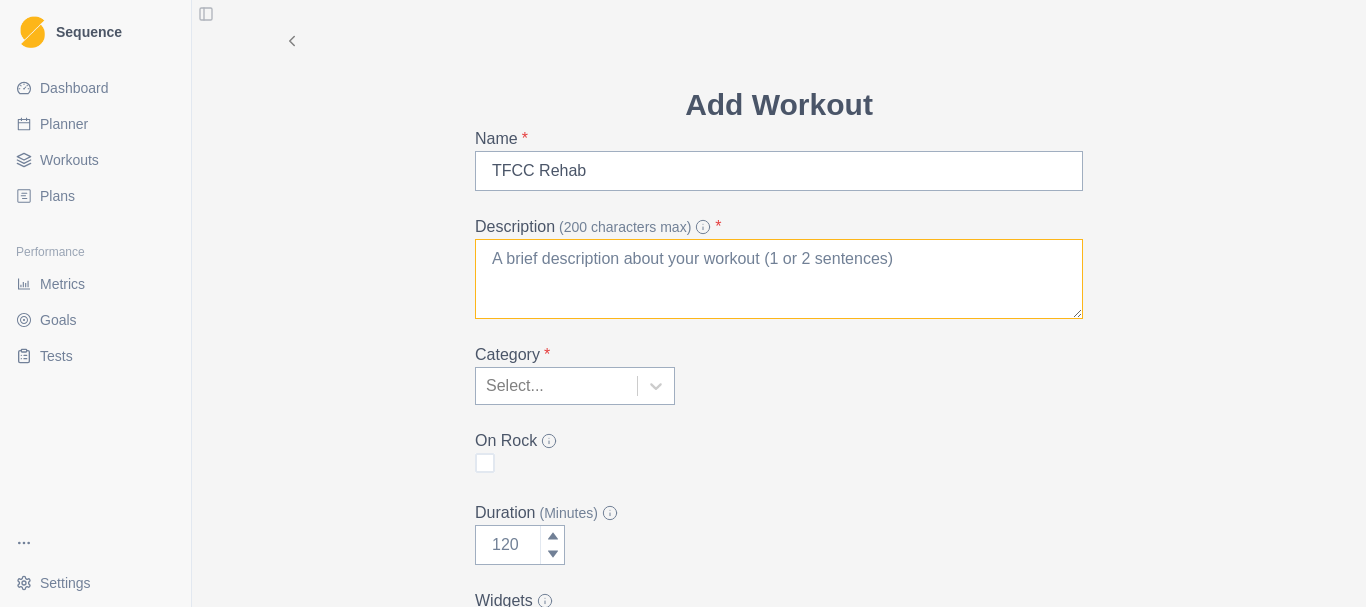 click on "Description   (200 characters max) *" at bounding box center [779, 279] 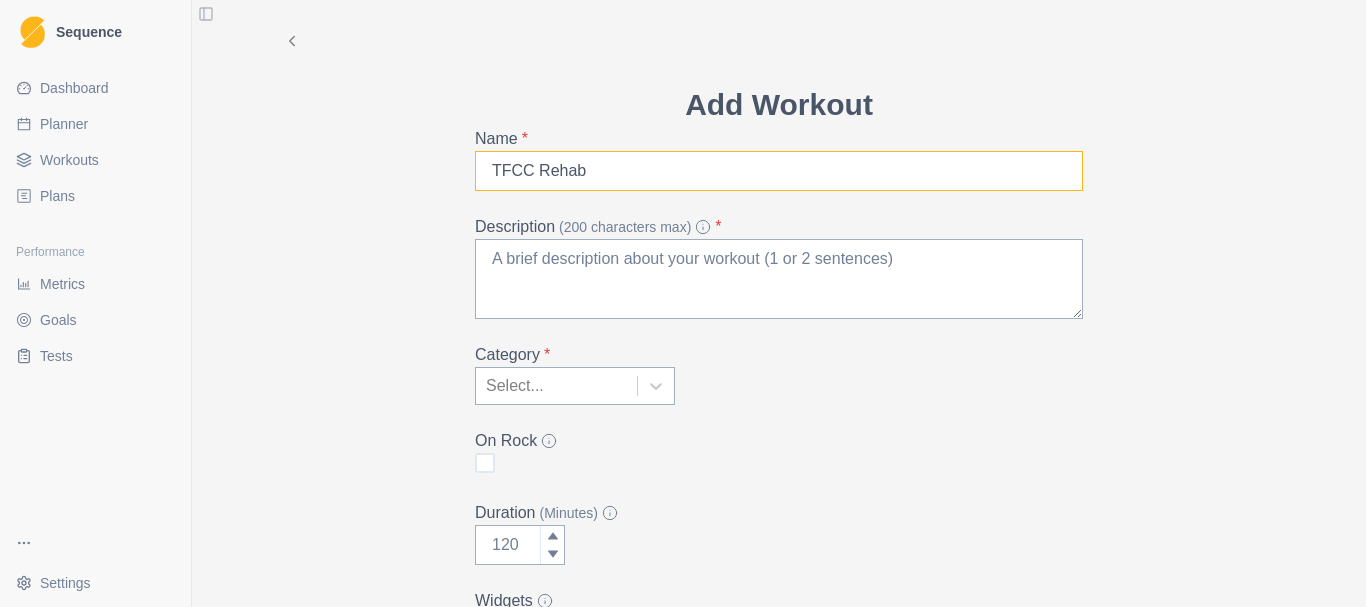click on "TFCC Rehab" at bounding box center [779, 171] 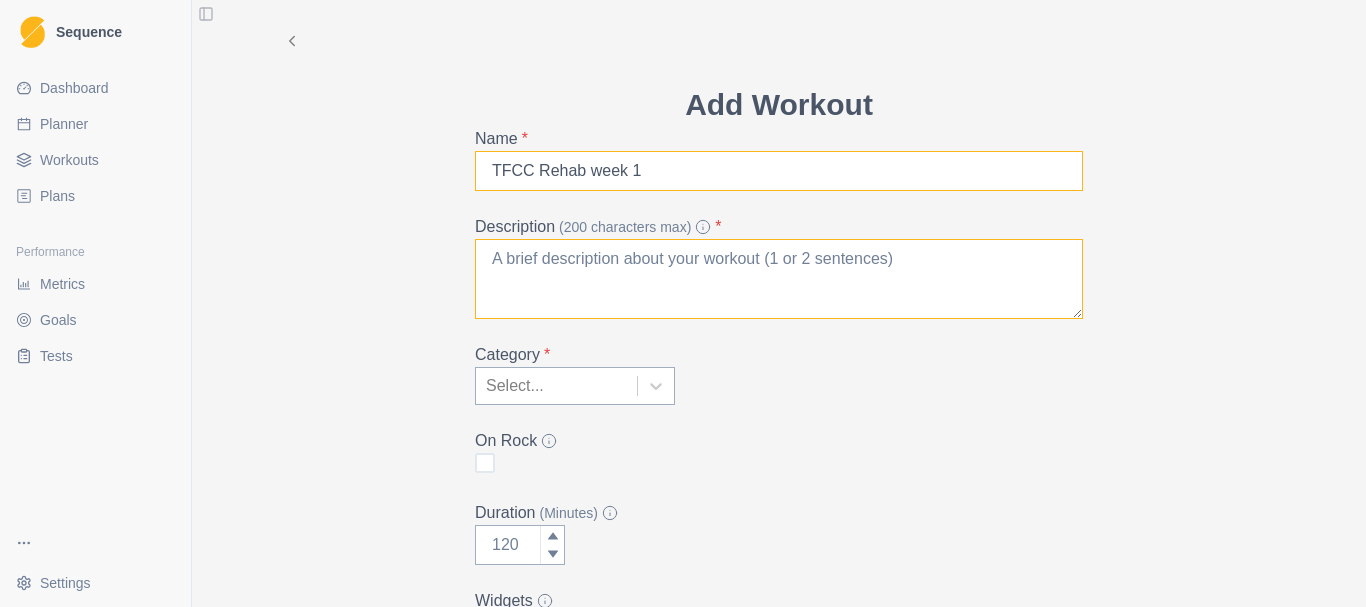 type on "TFCC Rehab week 1" 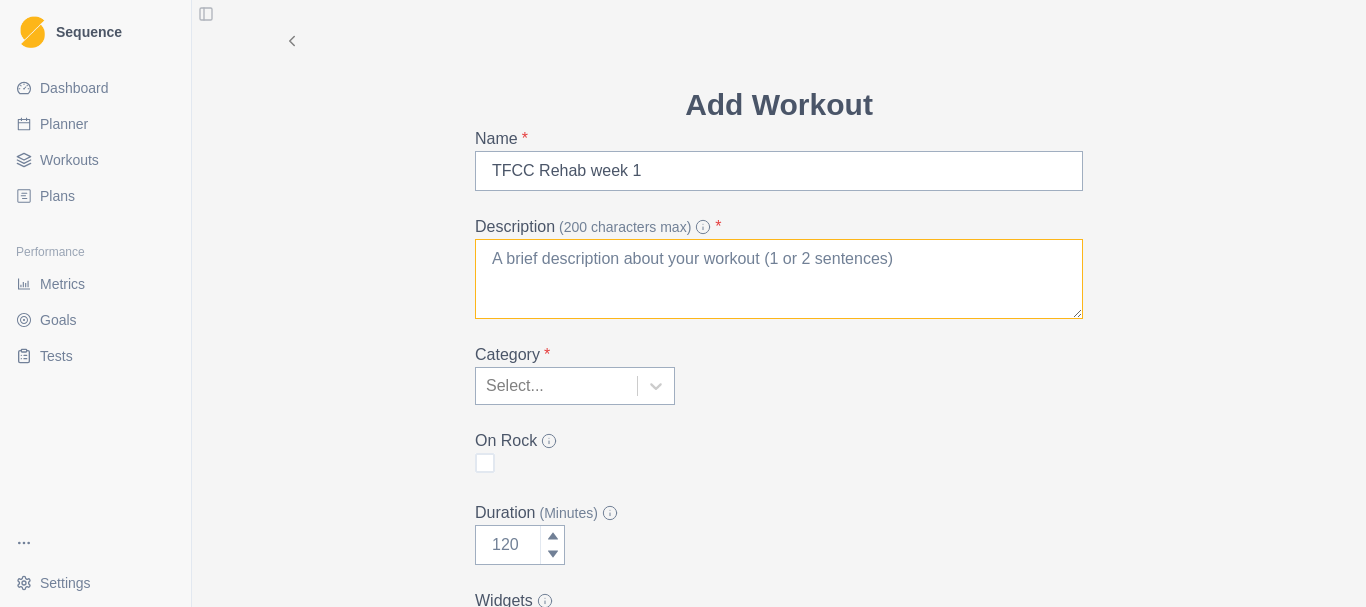 click on "Description   (200 characters max) *" at bounding box center (779, 279) 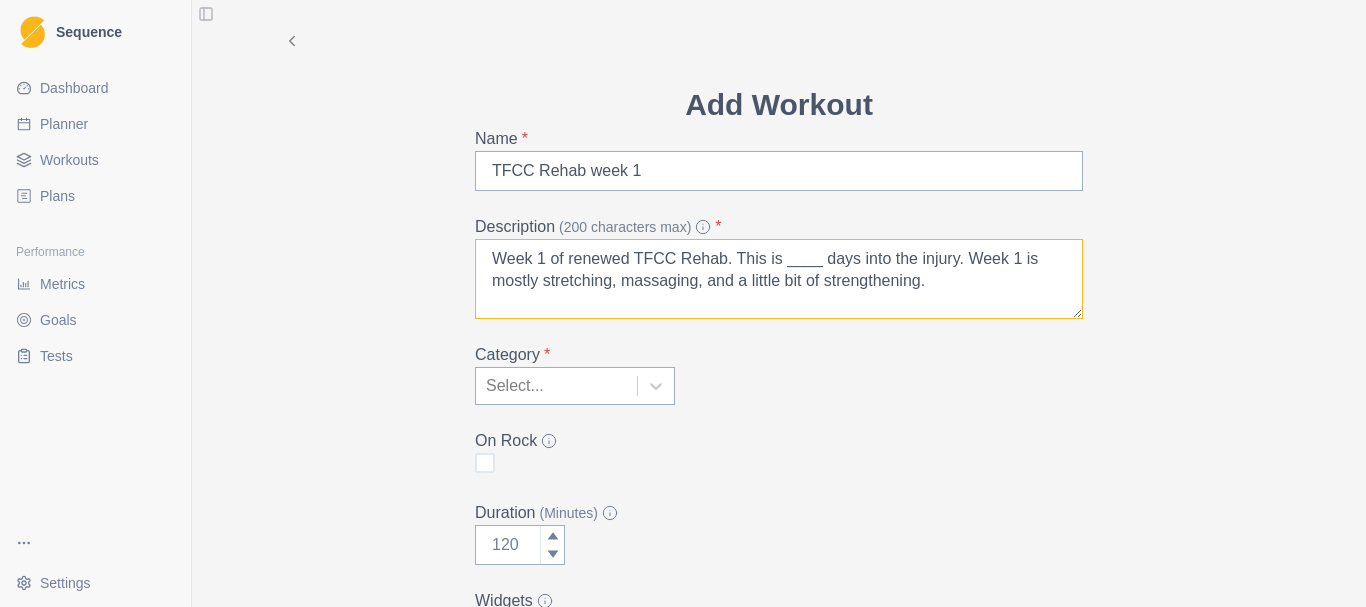 drag, startPoint x: 827, startPoint y: 256, endPoint x: 762, endPoint y: 256, distance: 65 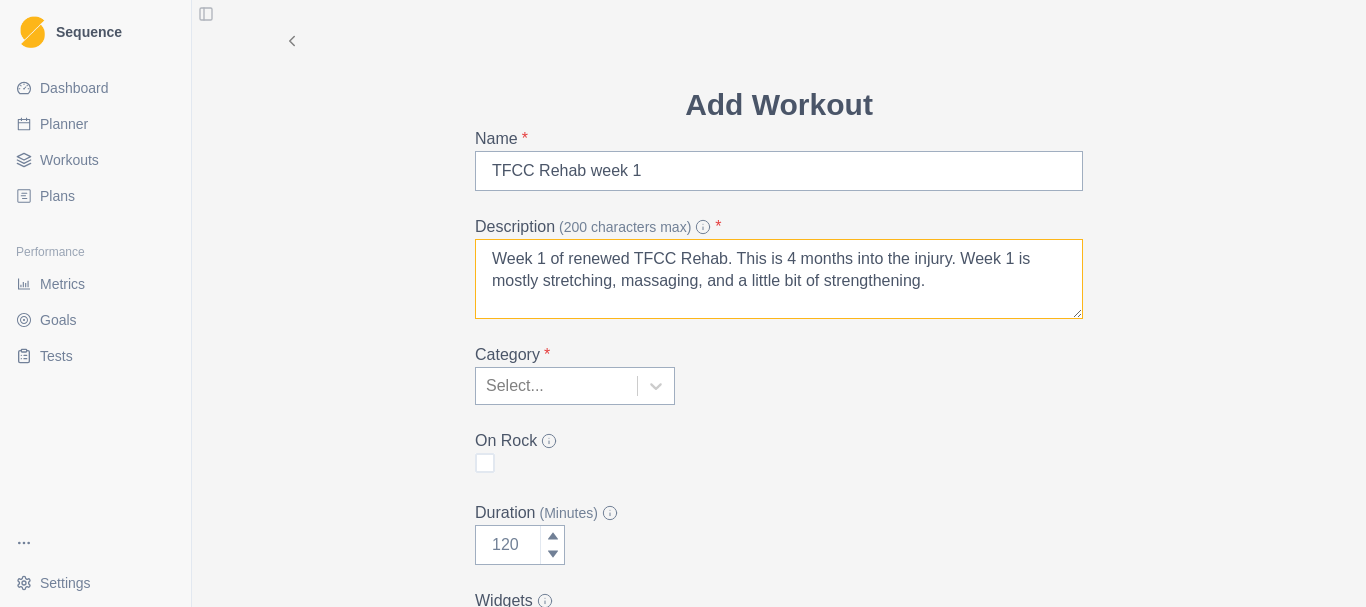 click on "Week 1 of renewed TFCC Rehab. This is 4 months into the injury. Week 1 is mostly stretching, massaging, and a little bit of strengthening." at bounding box center (779, 279) 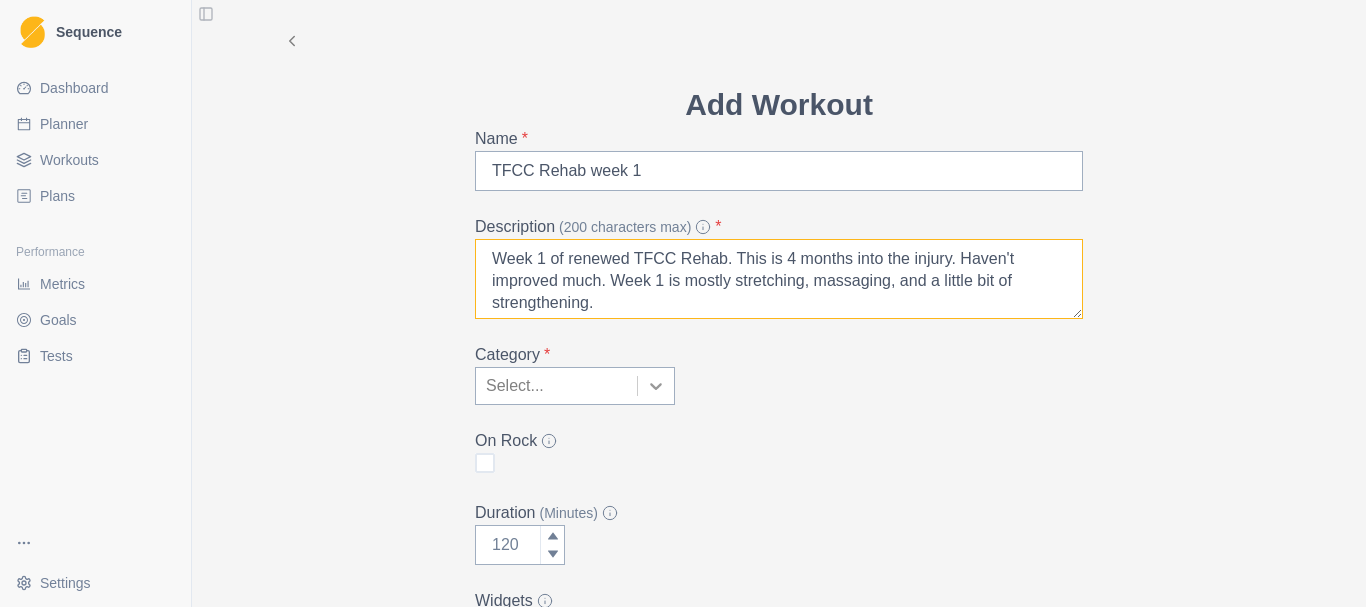 type on "Week 1 of renewed TFCC Rehab. This is 4 months into the injury. Haven't improved much. Week 1 is mostly stretching, massaging, and a little bit of strengthening." 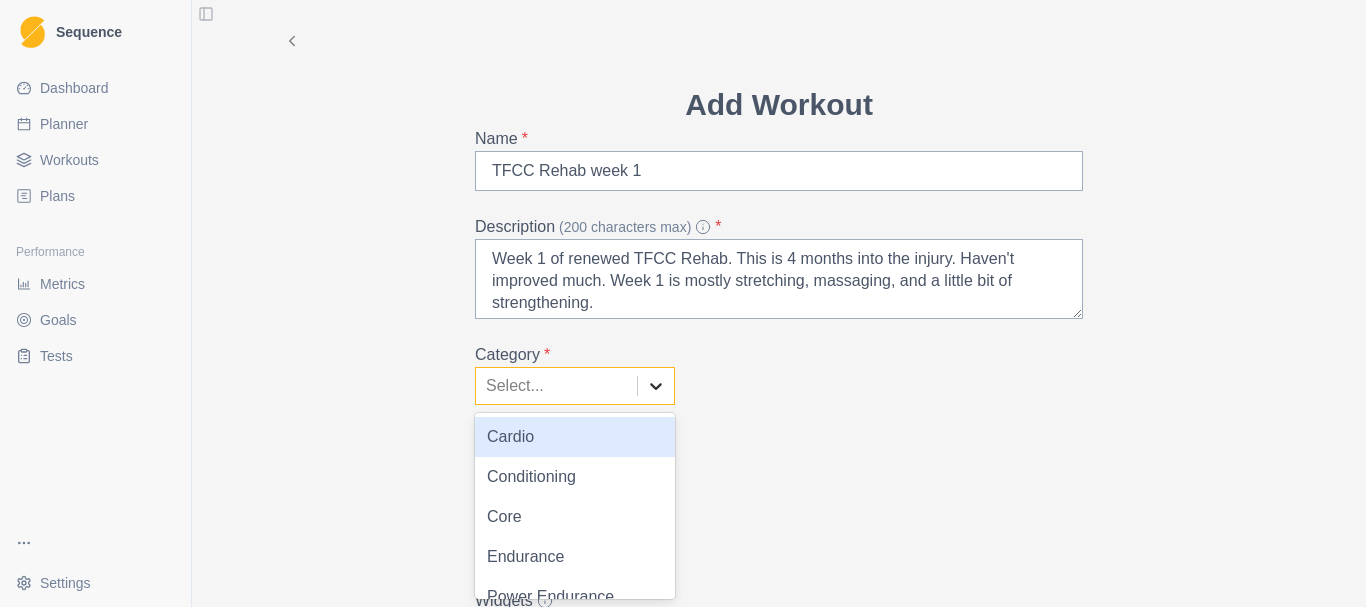 click at bounding box center [656, 386] 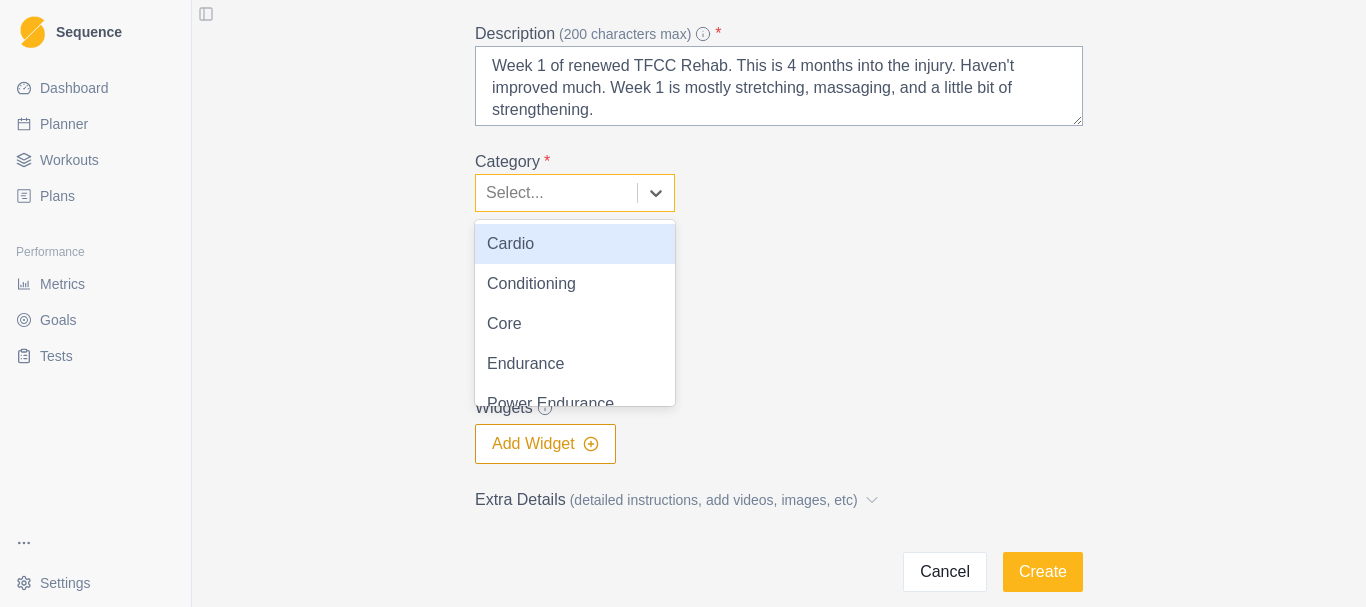 scroll, scrollTop: 200, scrollLeft: 0, axis: vertical 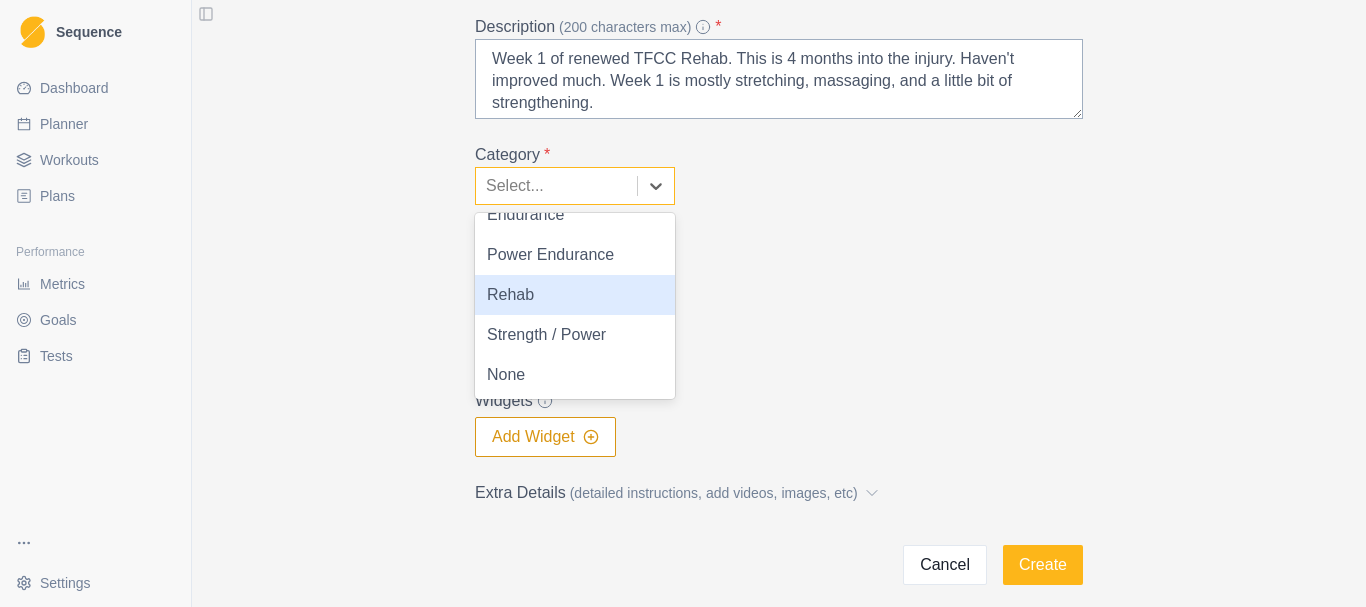 click on "Rehab" at bounding box center (575, 295) 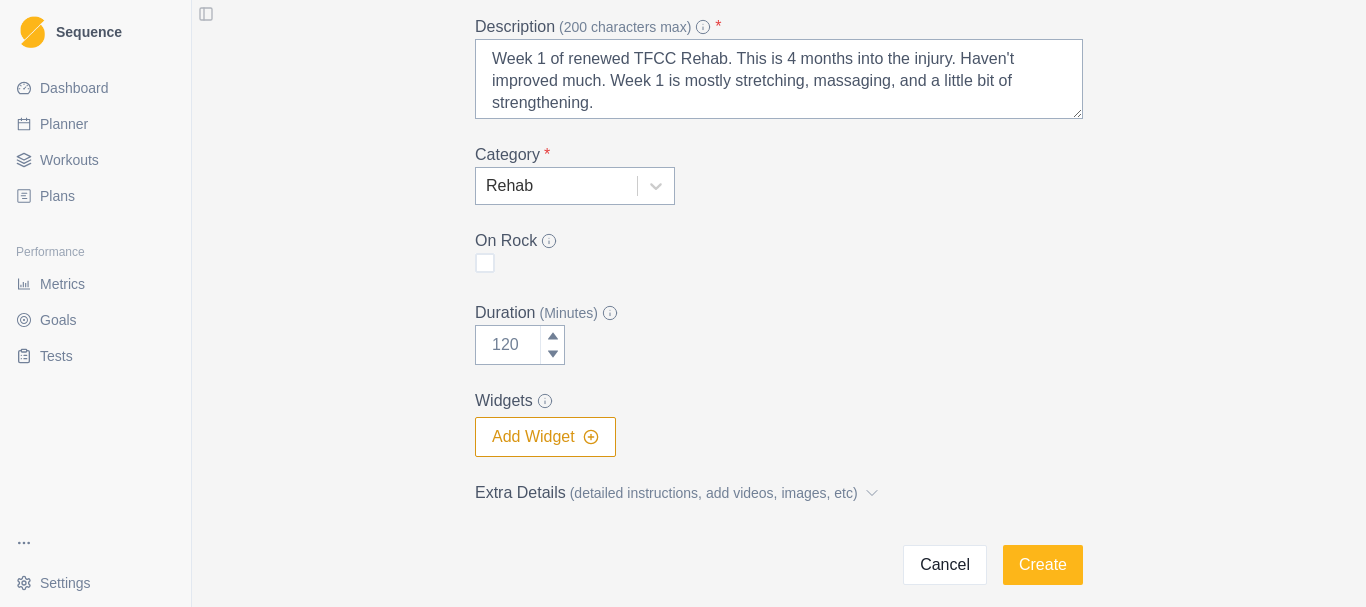 click on "Duration   (Minutes)" at bounding box center (773, 313) 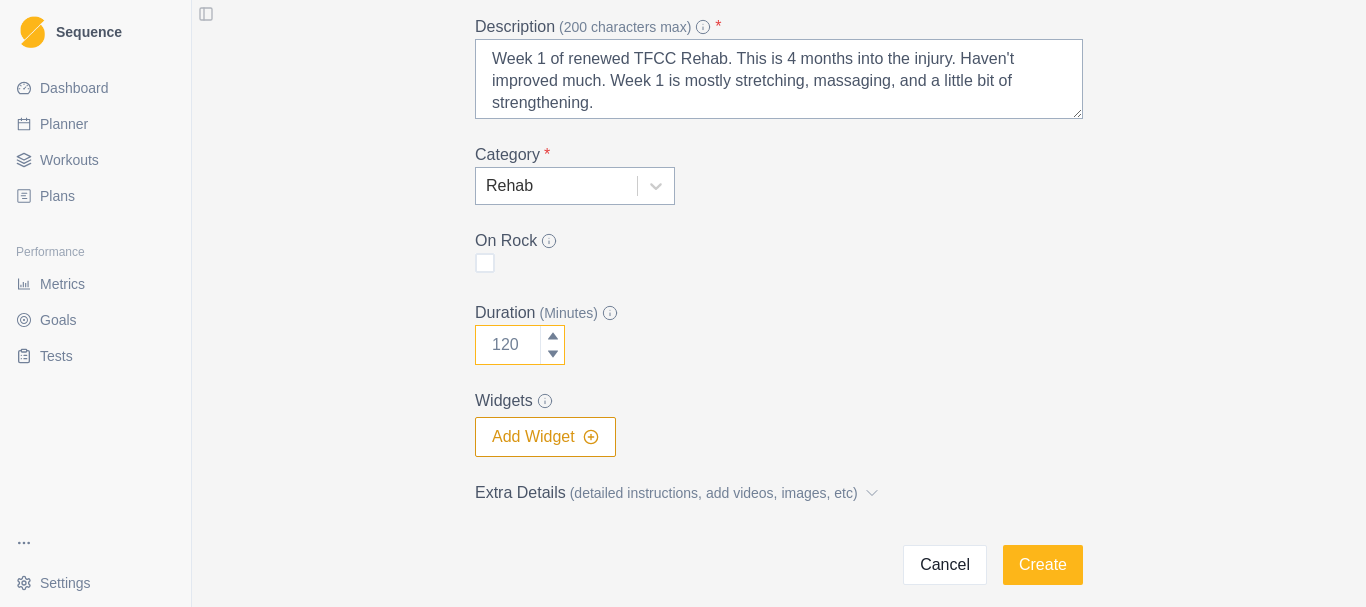 click on "Duration   (Minutes)" at bounding box center [520, 345] 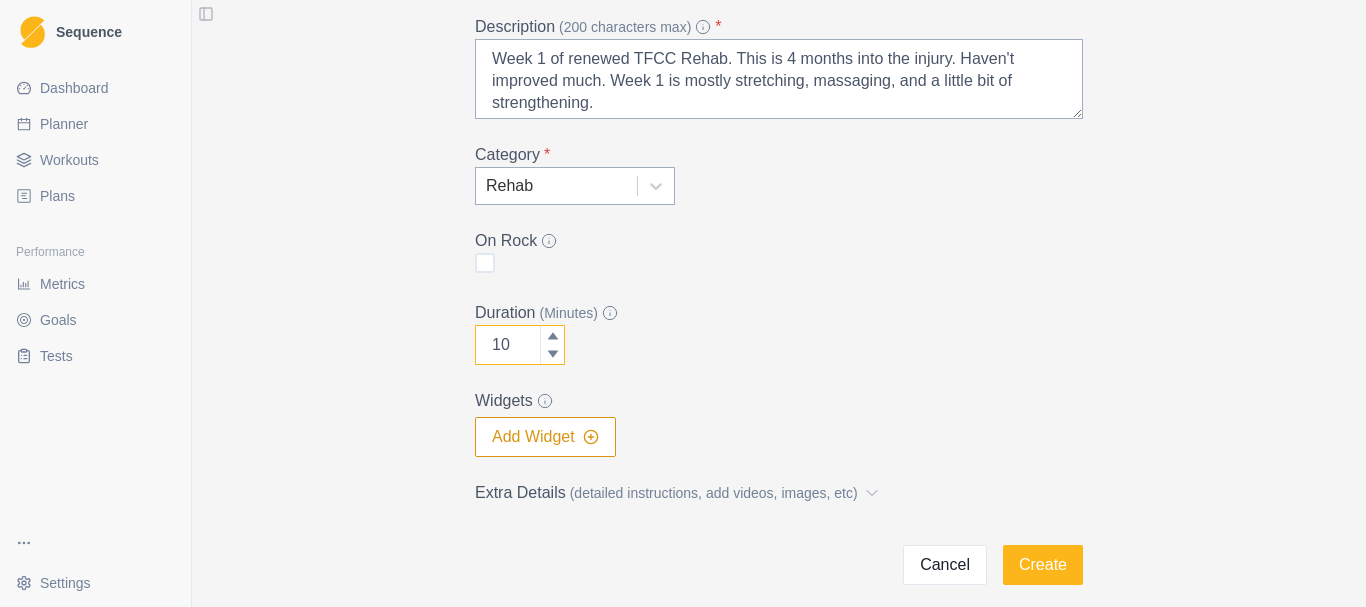 type on "10" 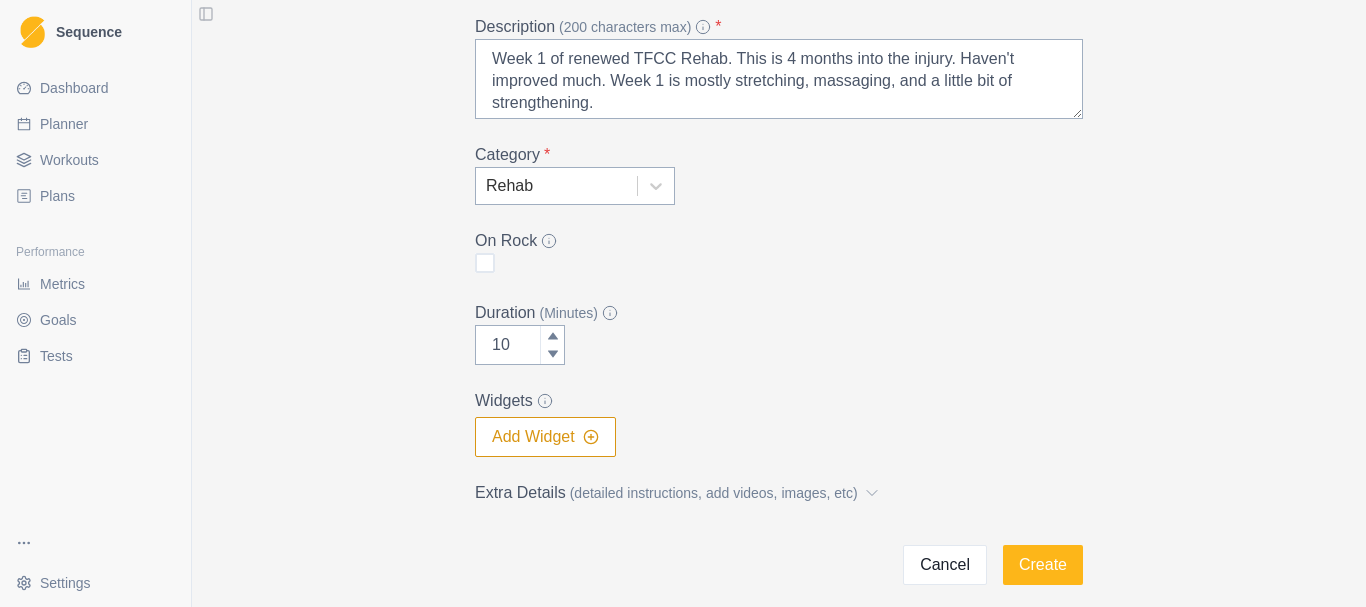 click on "Duration   (Minutes) 10" at bounding box center (779, 333) 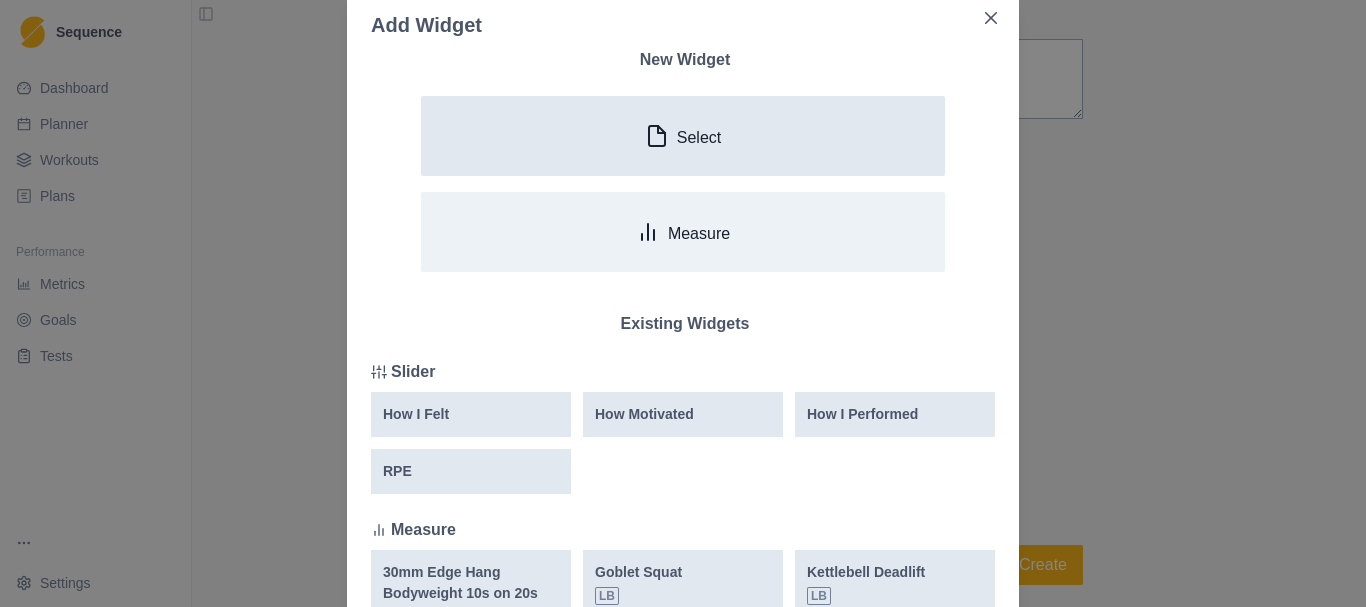 scroll, scrollTop: 100, scrollLeft: 0, axis: vertical 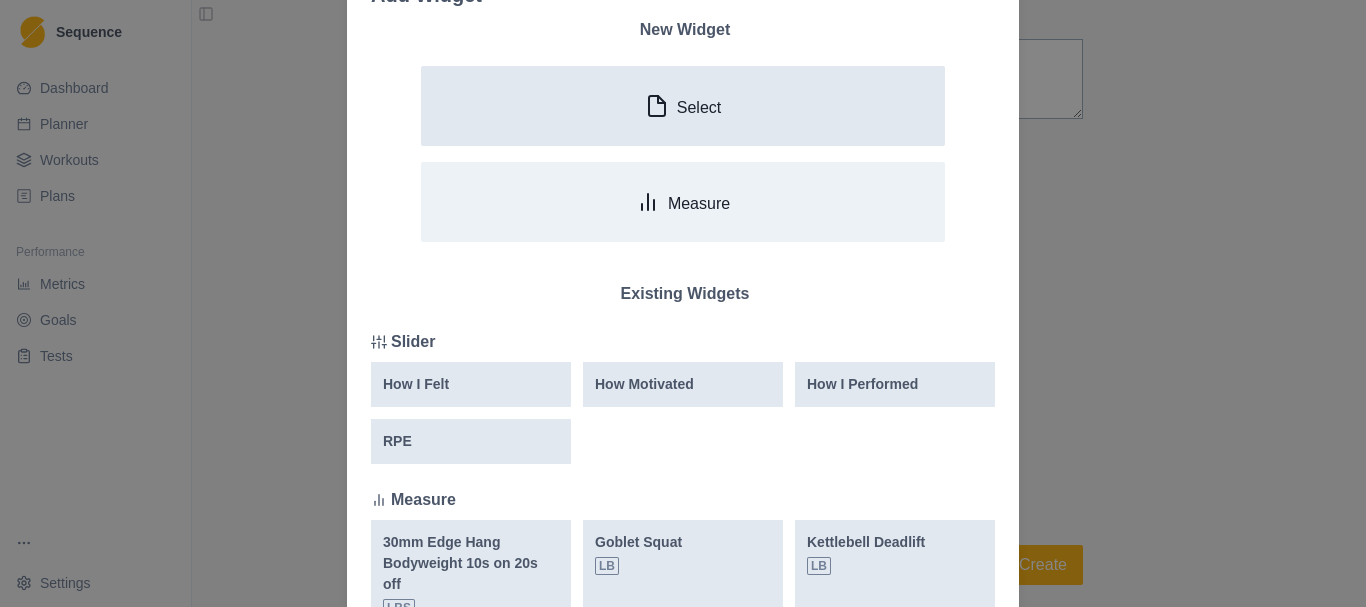 click on "Select" at bounding box center [699, 107] 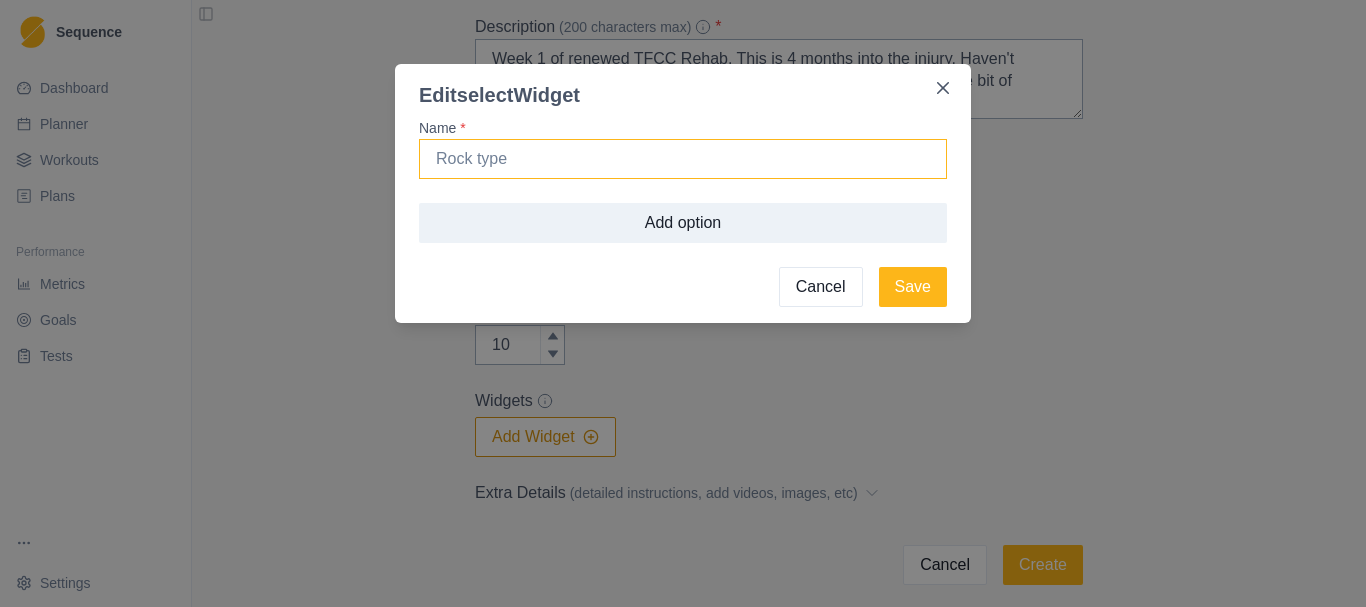 click on "Name *" at bounding box center [683, 159] 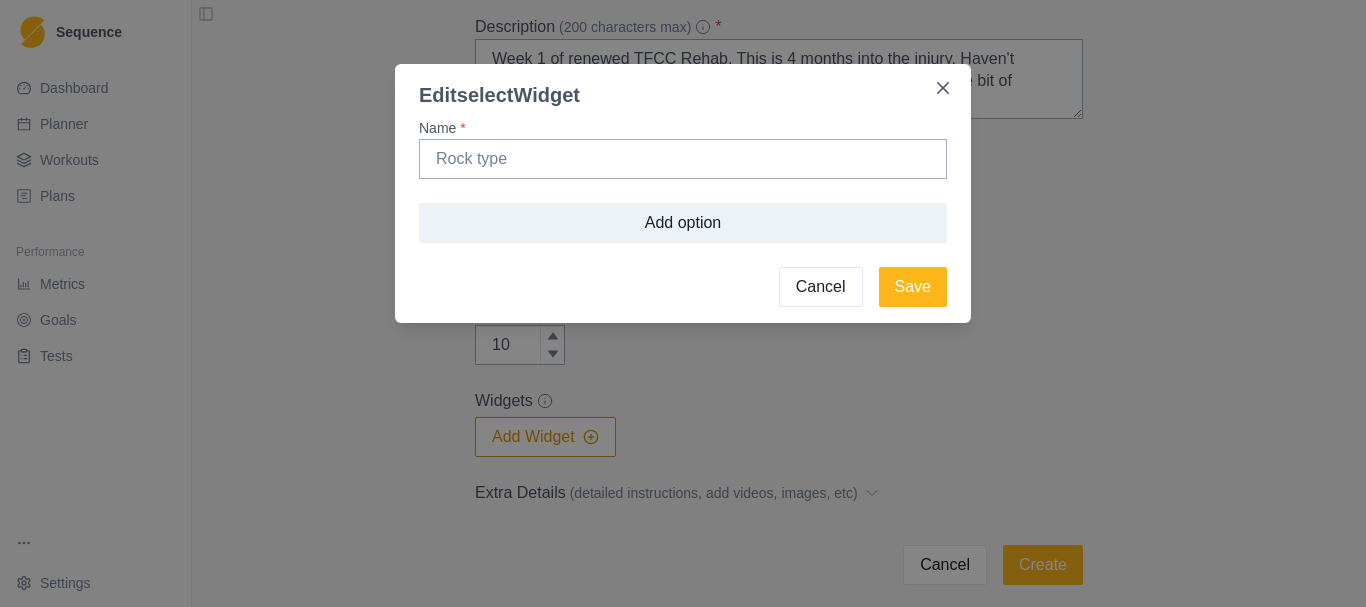 click on "Cancel" at bounding box center [821, 287] 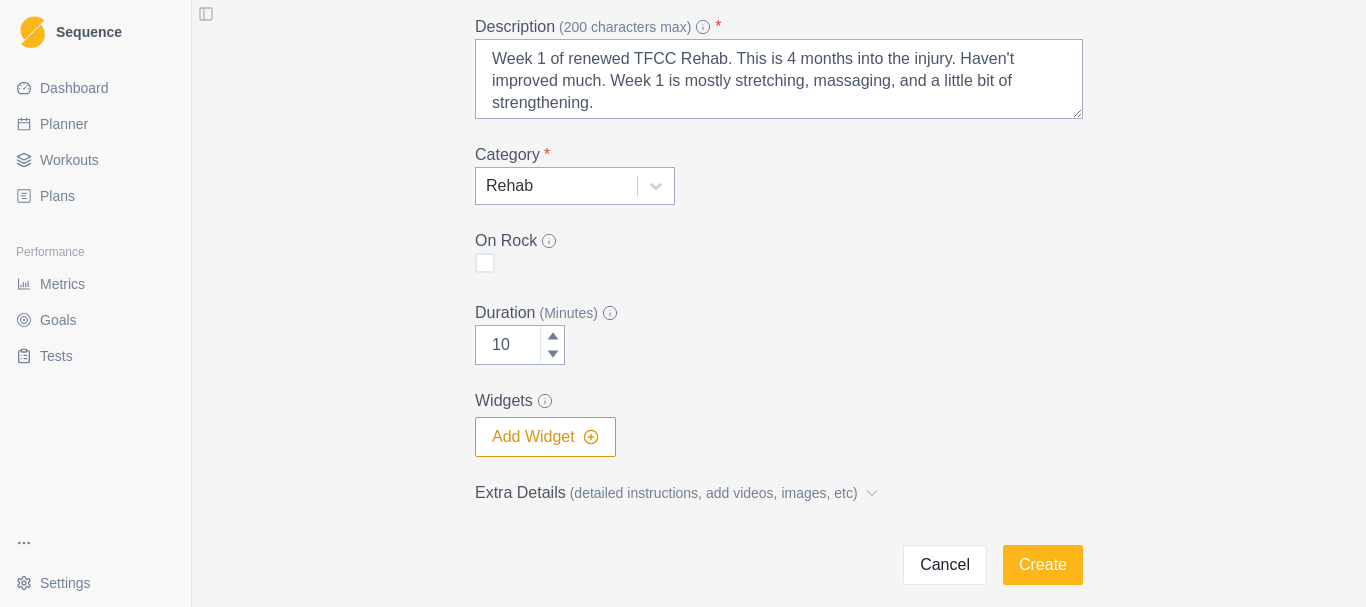 click on "Add Widget" at bounding box center (545, 437) 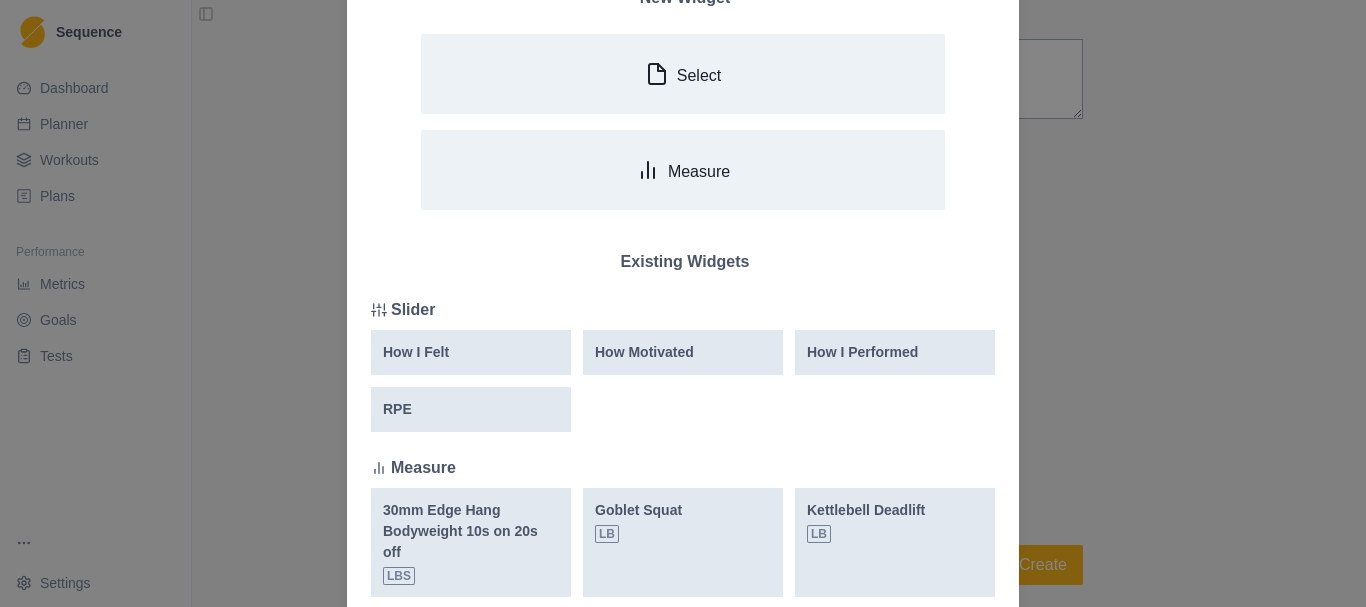 scroll, scrollTop: 100, scrollLeft: 0, axis: vertical 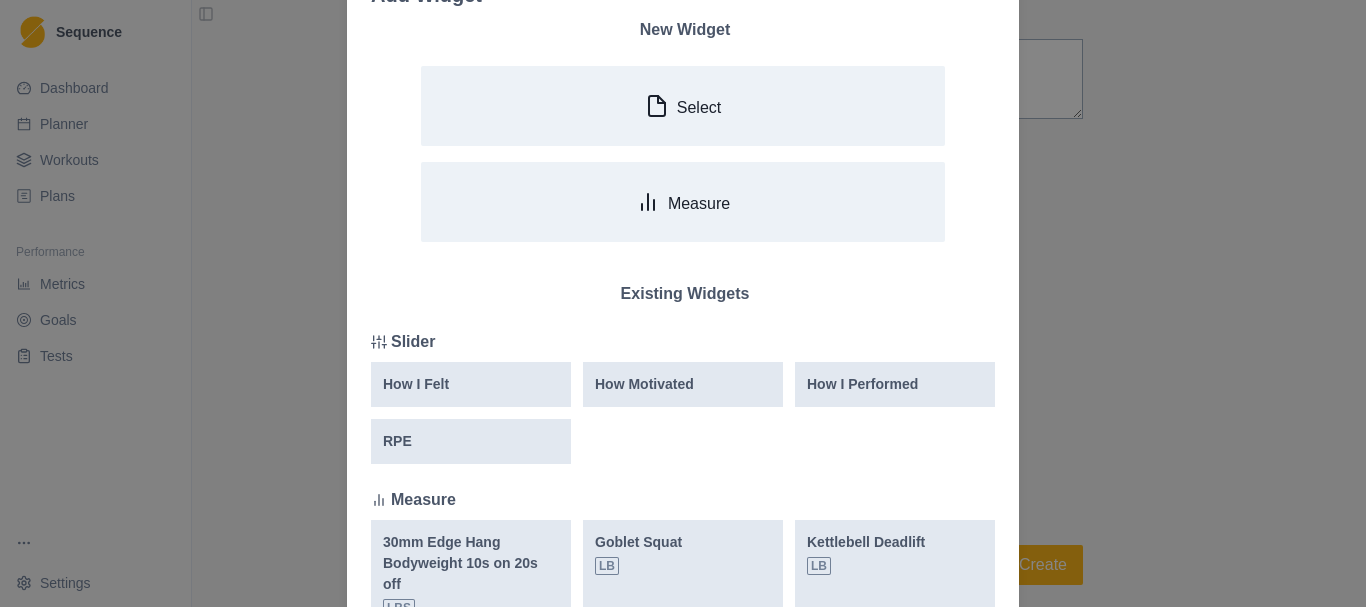 click on "Add Widget New Widget Select Measure Existing Widgets Slider How I Felt How Motivated How I Performed RPE Measure 30mm Edge Hang Bodyweight 10s on 20s off lbs Goblet Squat lb Kettlebell Deadlift lb Number of problems Amount Pull-Up bodyweight +/- Push Up bodyweight Sloper Hang Bodyweight 10s on 20s off lbs Total Climbing Time Time V-Max  grade V-Sum grade" at bounding box center [683, 303] 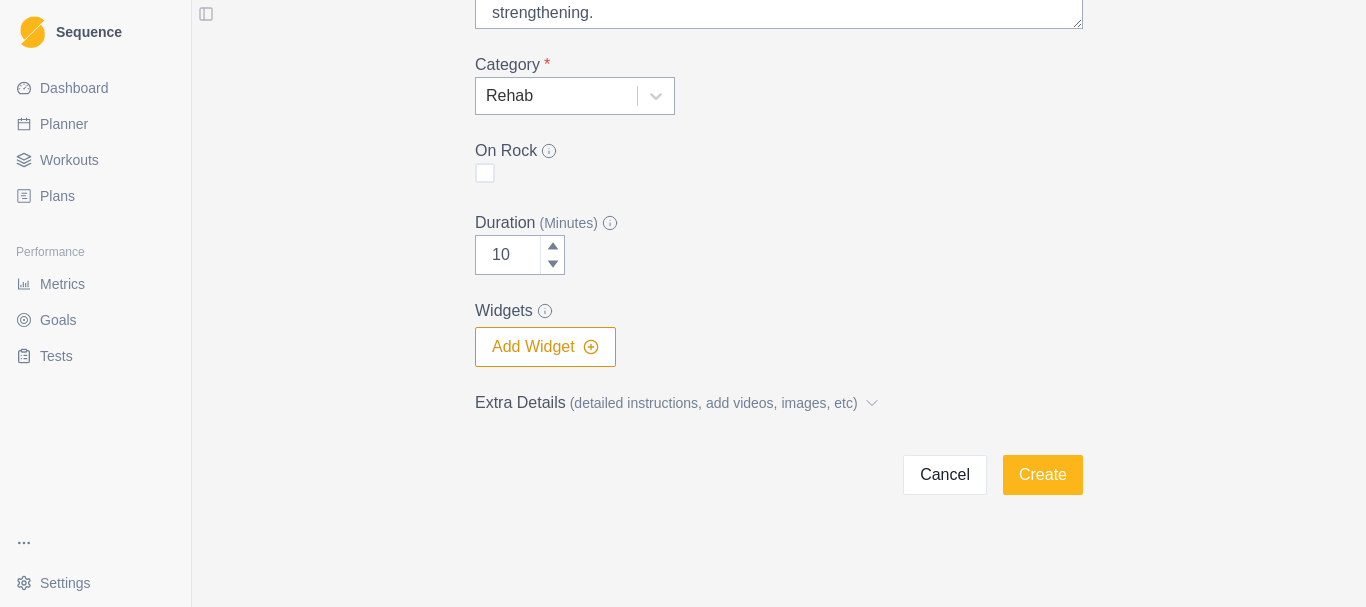 scroll, scrollTop: 190, scrollLeft: 0, axis: vertical 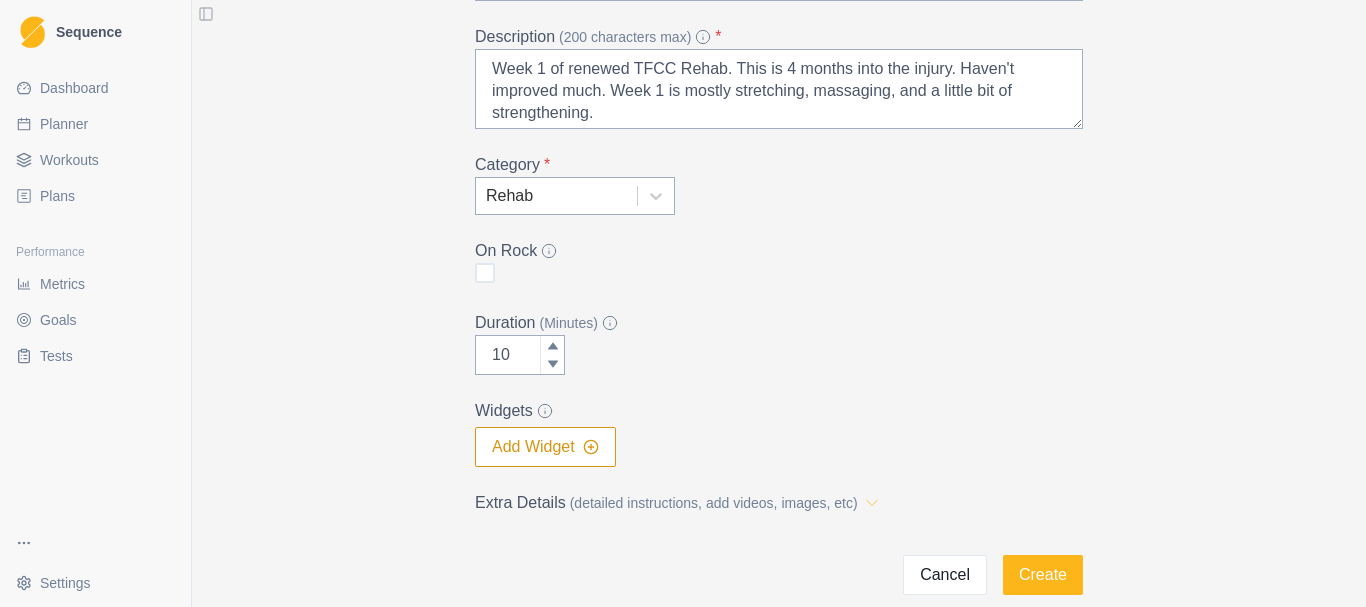 click 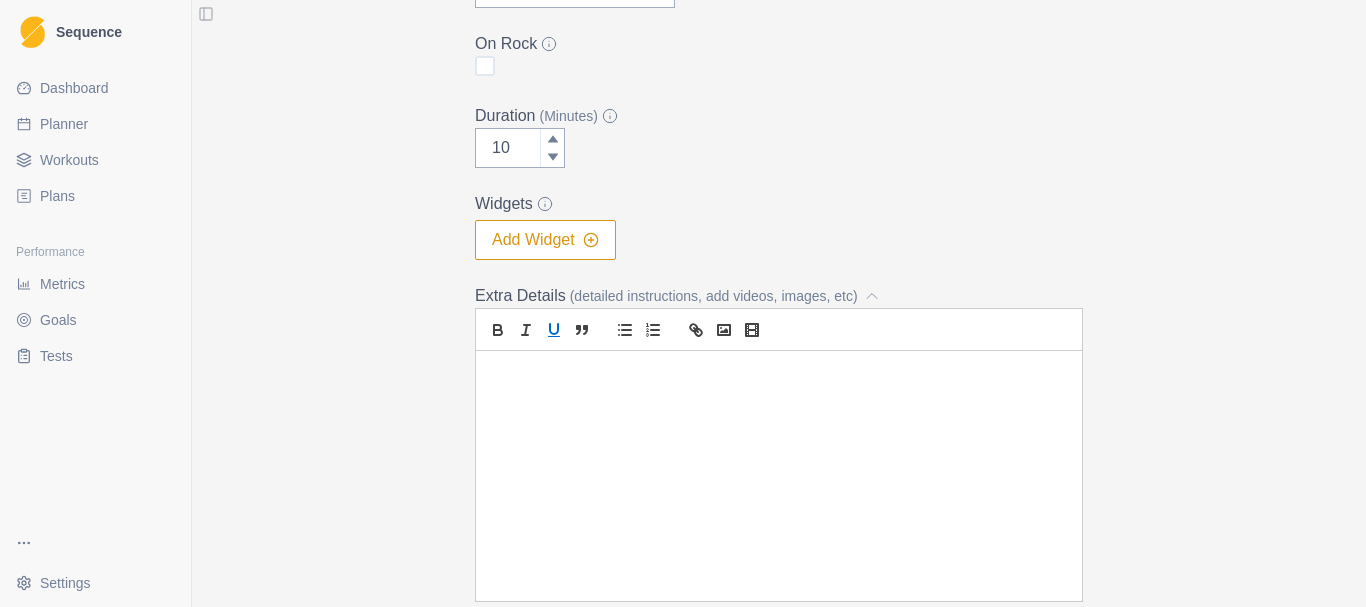 scroll, scrollTop: 384, scrollLeft: 0, axis: vertical 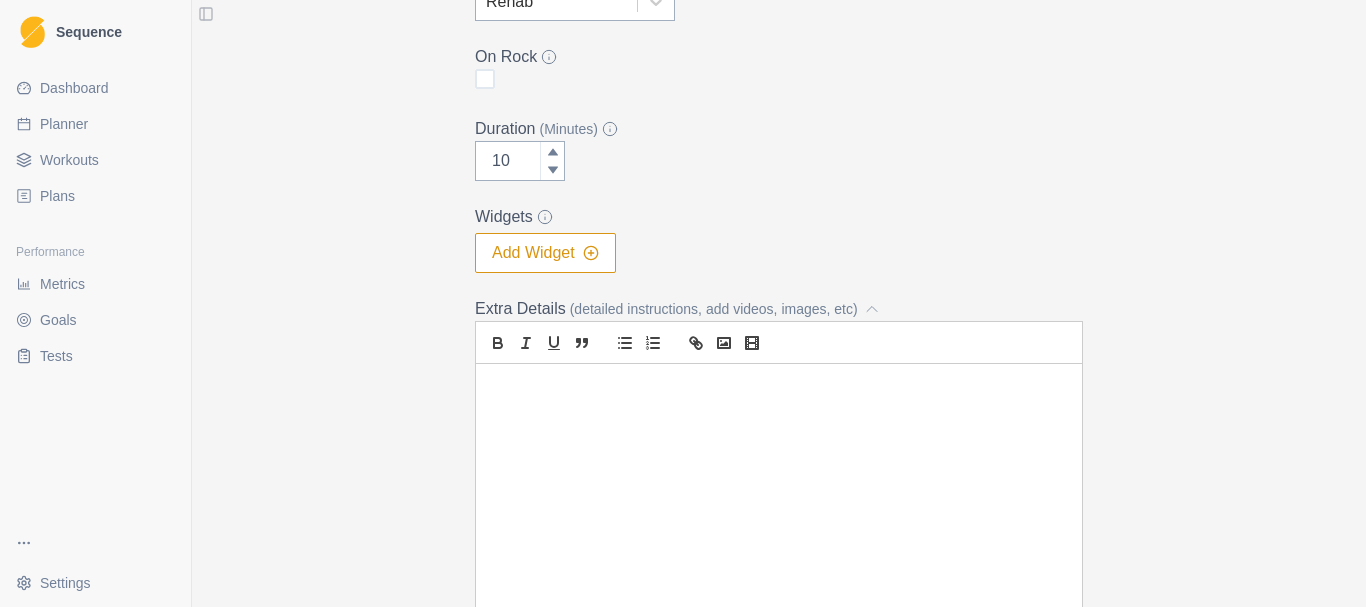 click at bounding box center [779, 489] 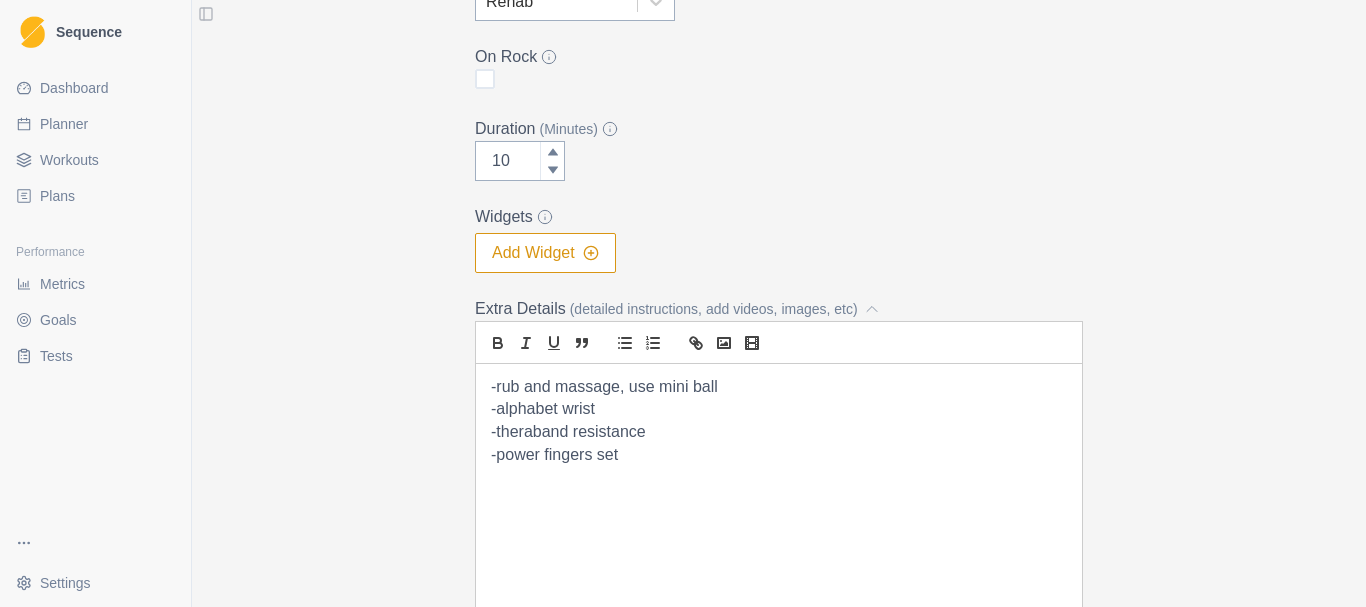 click on "-rub and massage, use mini ball -alphabet wrist -theraband resistance -power fingers set" at bounding box center [779, 489] 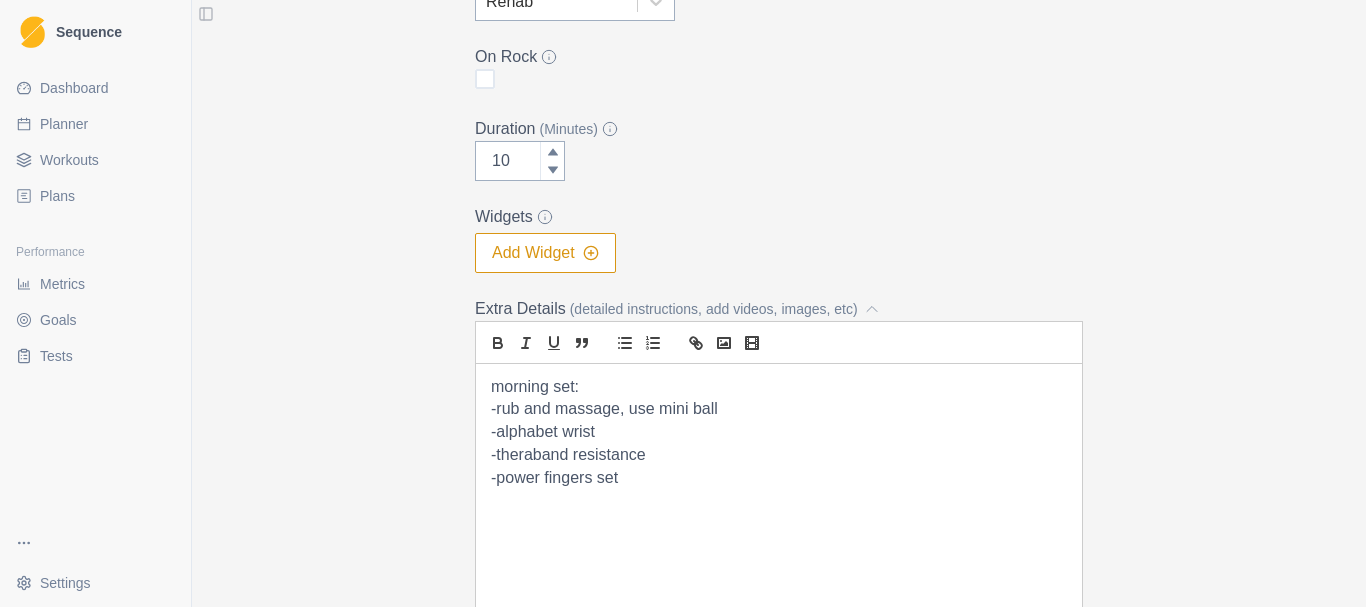 click on "morning set: -rub and massage, use mini ball -alphabet wrist -theraband resistance -power fingers set" at bounding box center [779, 489] 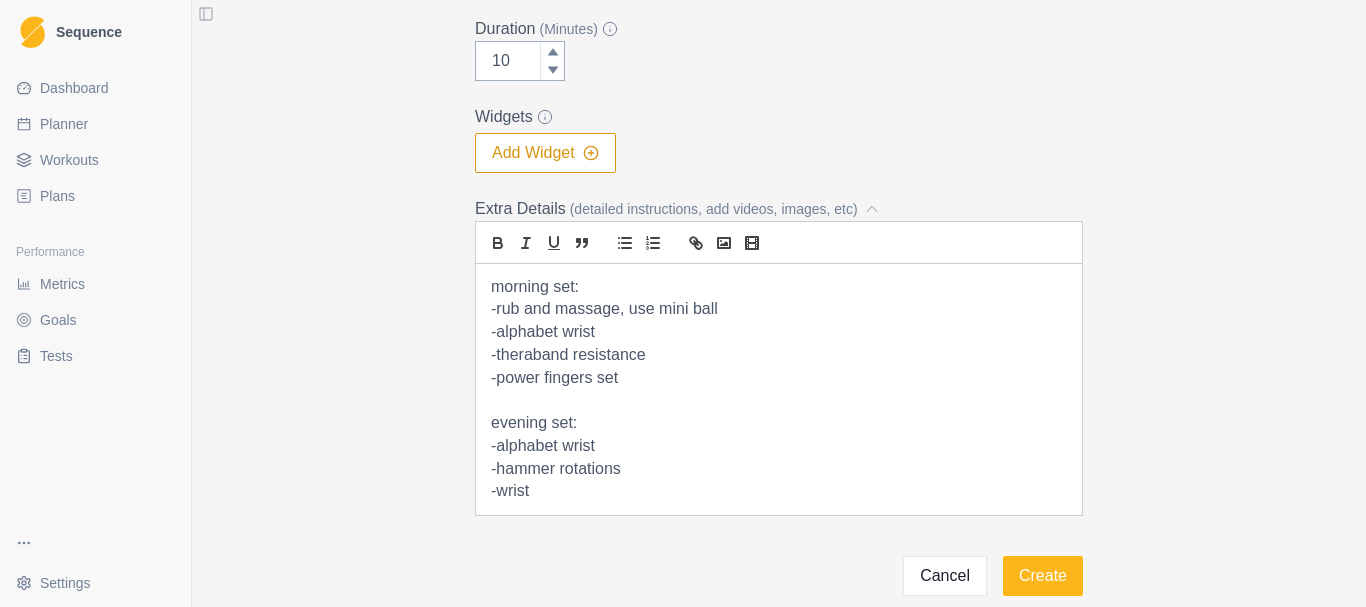 scroll, scrollTop: 584, scrollLeft: 0, axis: vertical 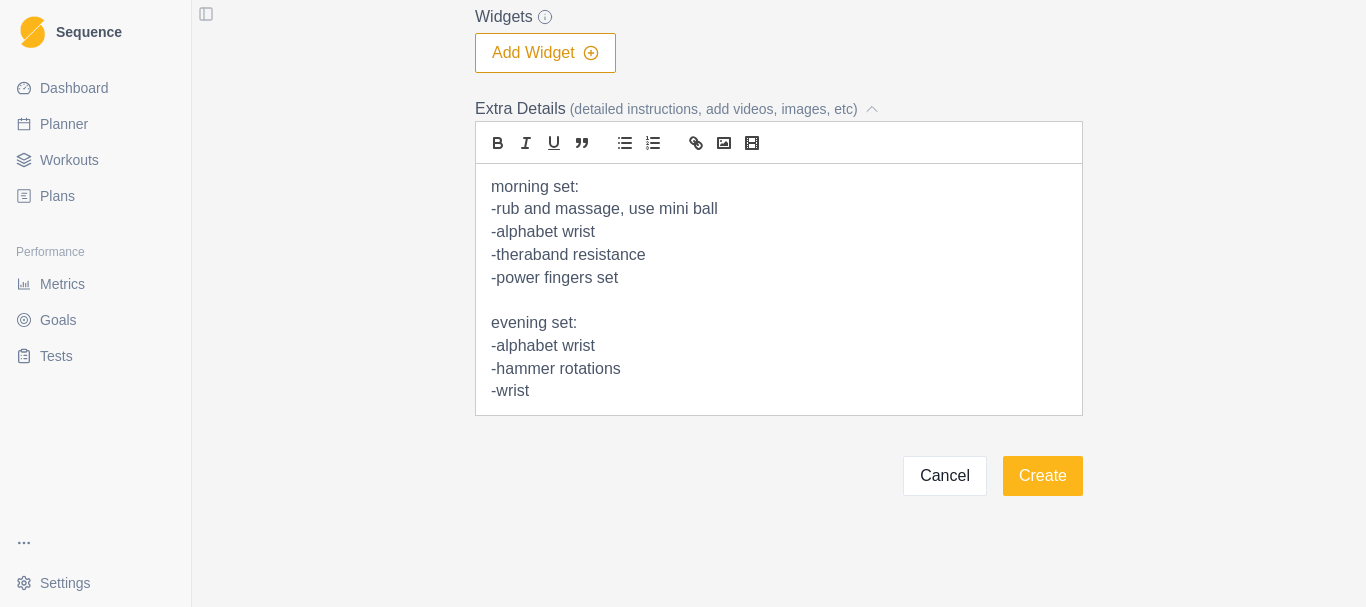 click on "evening set:" at bounding box center [779, 323] 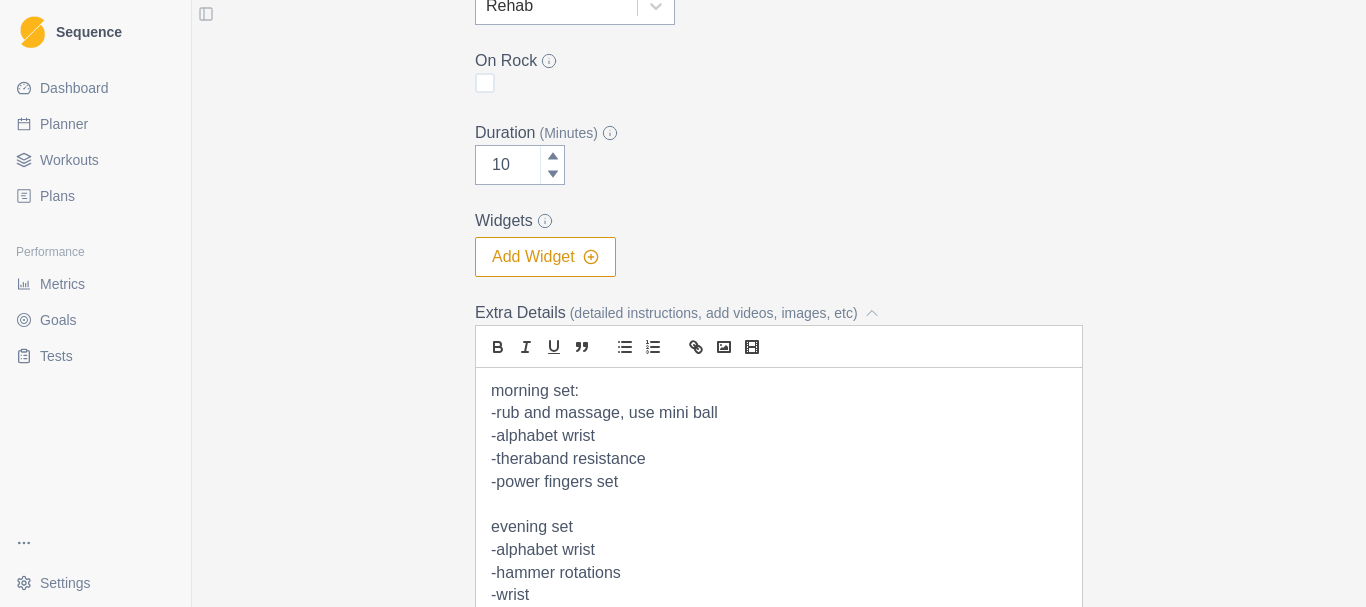 scroll, scrollTop: 585, scrollLeft: 0, axis: vertical 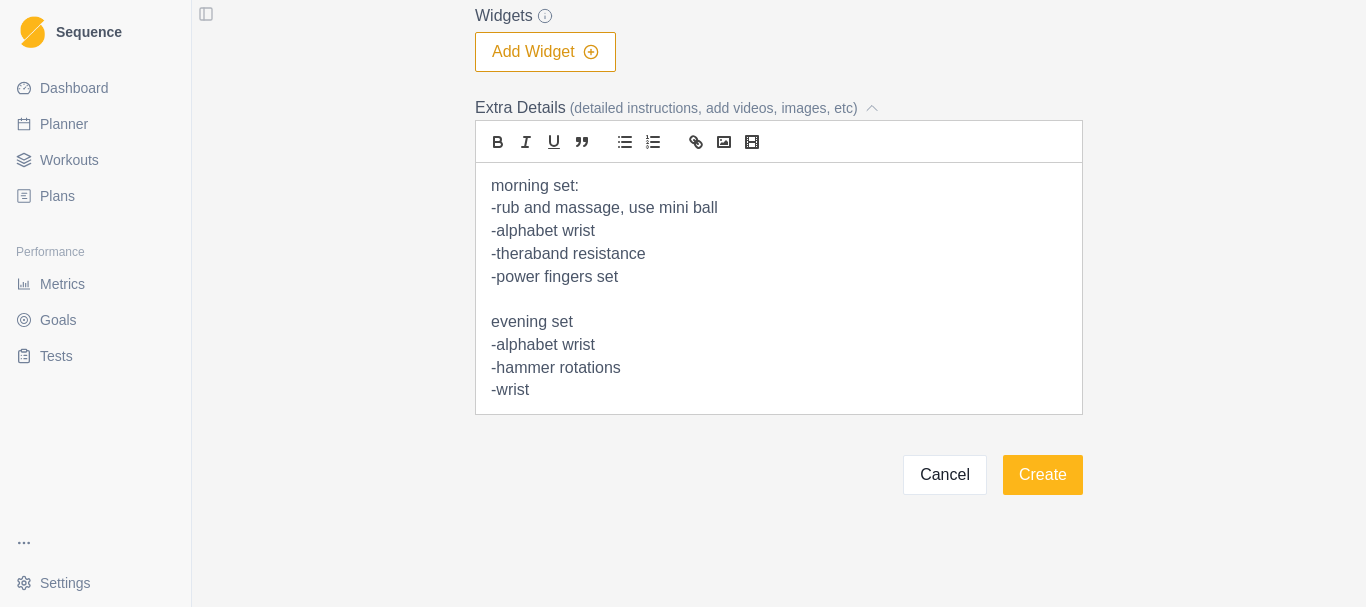 drag, startPoint x: 483, startPoint y: 321, endPoint x: 637, endPoint y: 404, distance: 174.94284 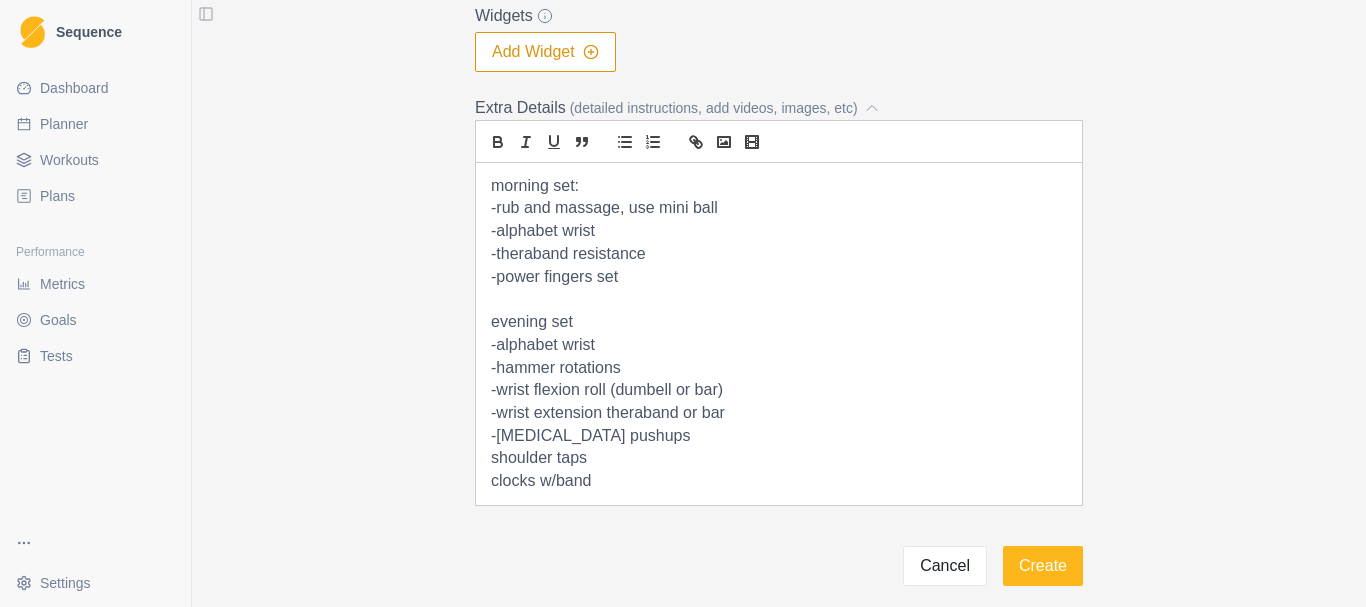 drag, startPoint x: 483, startPoint y: 323, endPoint x: 571, endPoint y: 320, distance: 88.051125 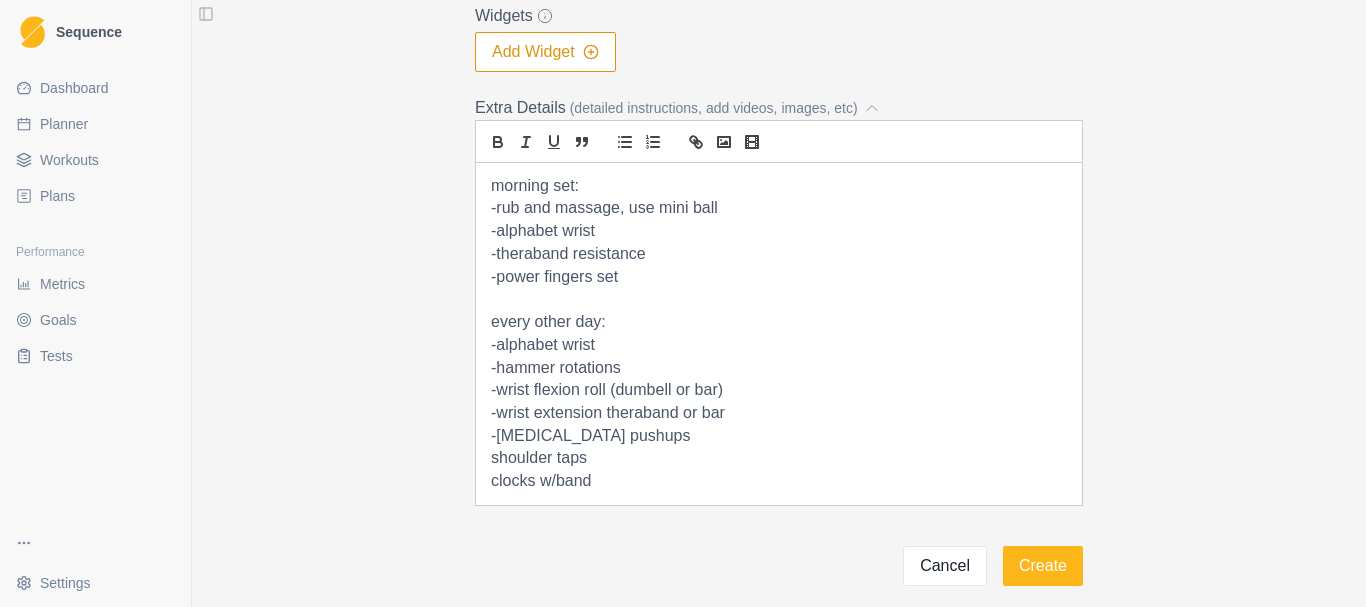 drag, startPoint x: 480, startPoint y: 318, endPoint x: 787, endPoint y: 487, distance: 350.44257 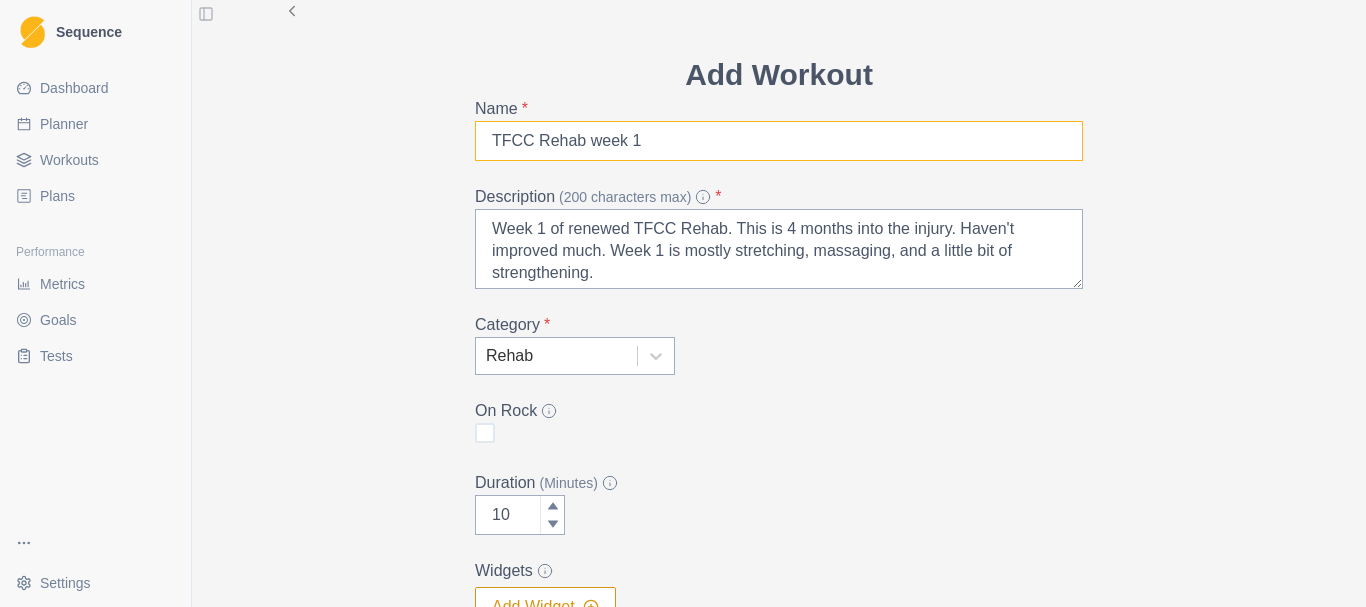 scroll, scrollTop: 0, scrollLeft: 0, axis: both 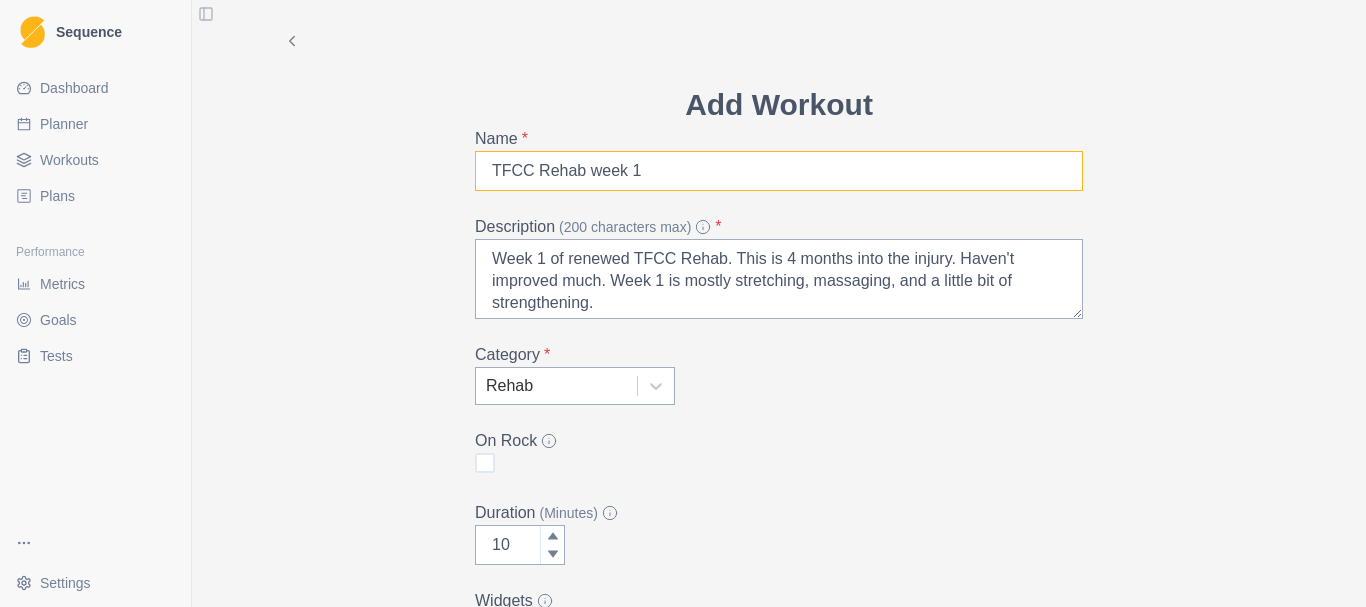 click on "TFCC Rehab week 1" at bounding box center (779, 171) 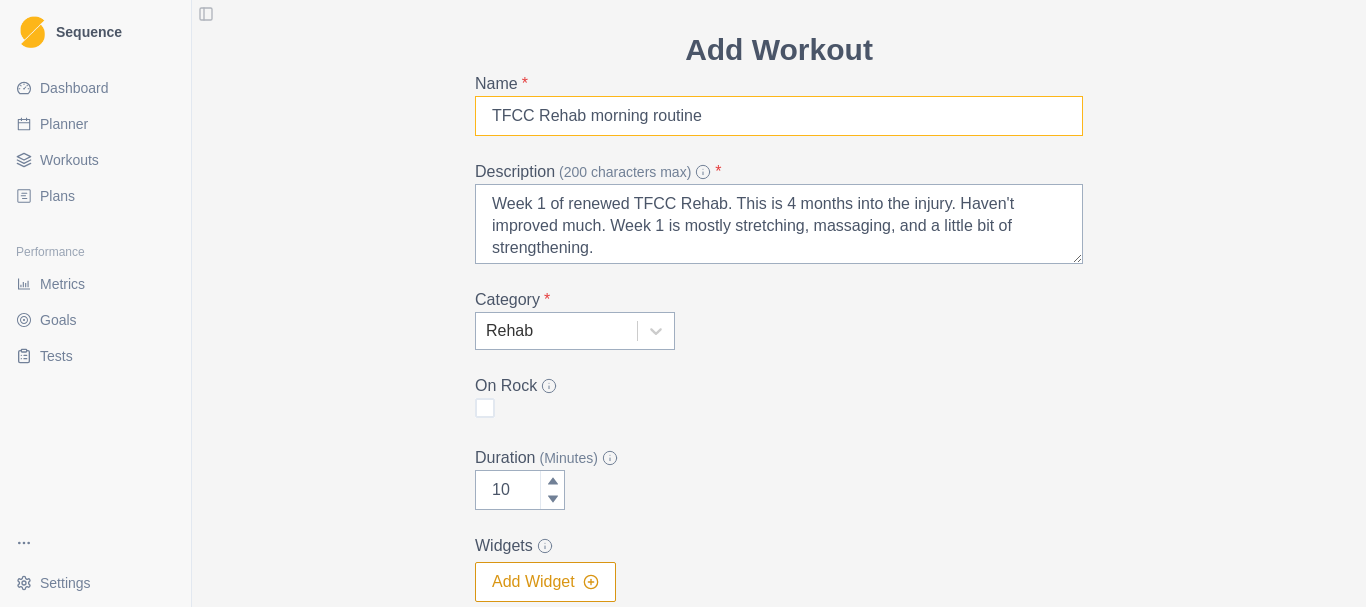 scroll, scrollTop: 100, scrollLeft: 0, axis: vertical 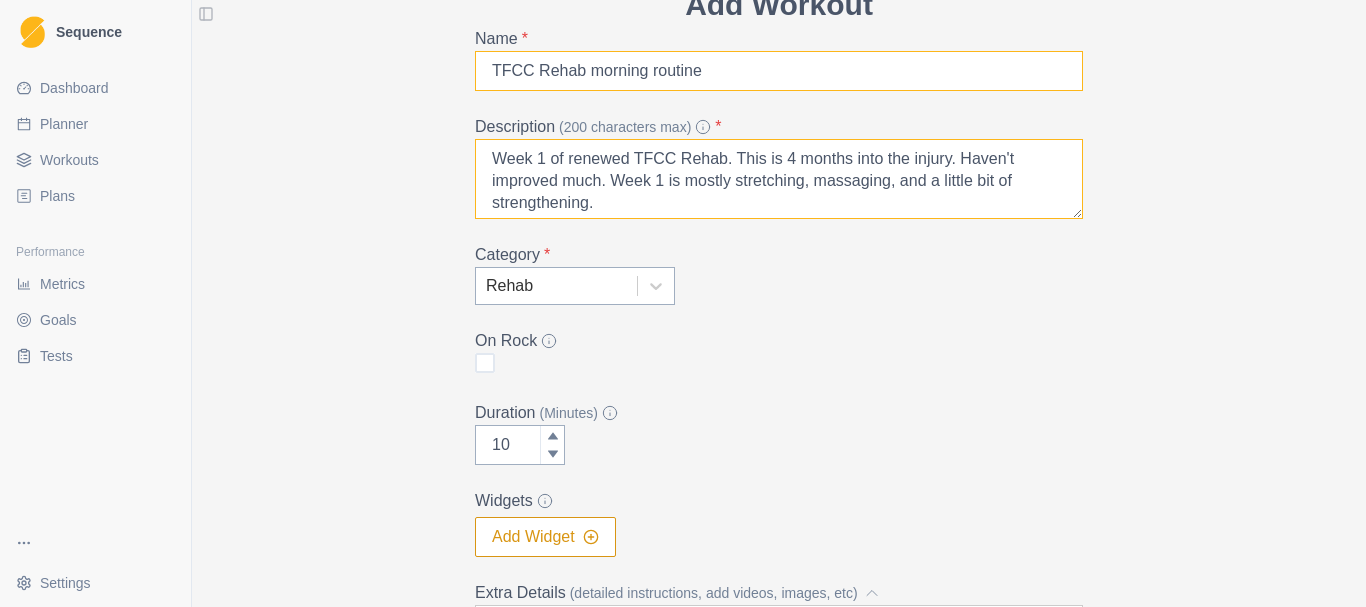 type on "TFCC Rehab morning routine" 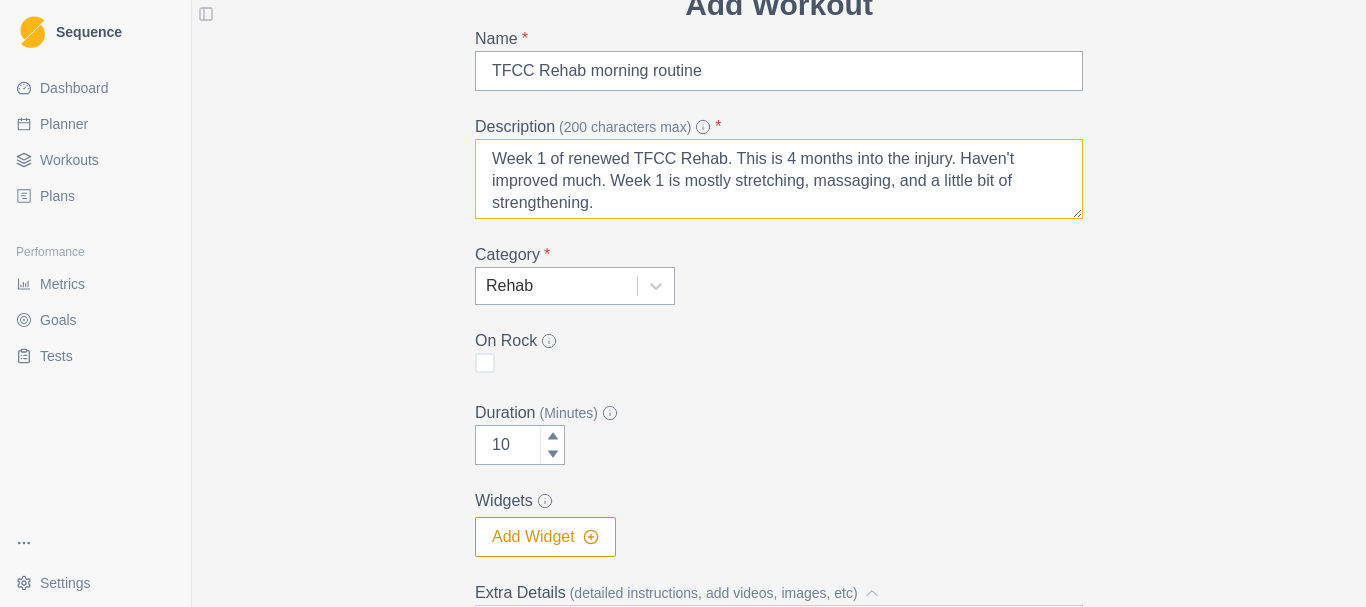 click on "Week 1 of renewed TFCC Rehab. This is 4 months into the injury. Haven't improved much. Week 1 is mostly stretching, massaging, and a little bit of strengthening." at bounding box center (779, 179) 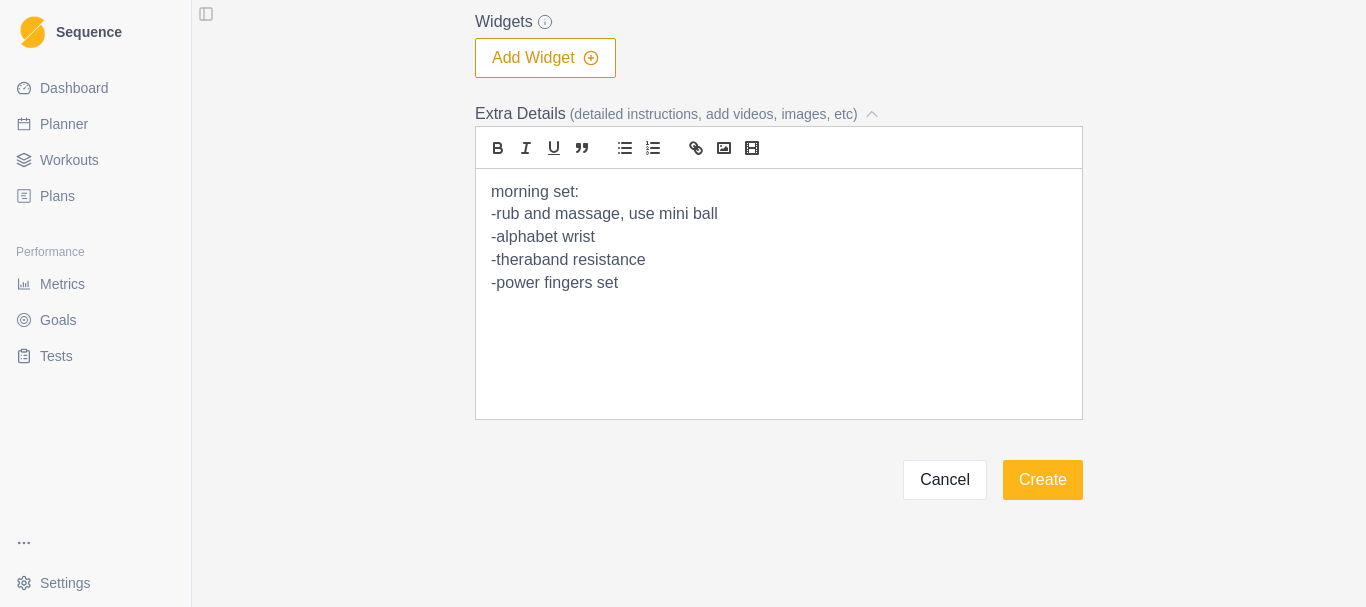 scroll, scrollTop: 584, scrollLeft: 0, axis: vertical 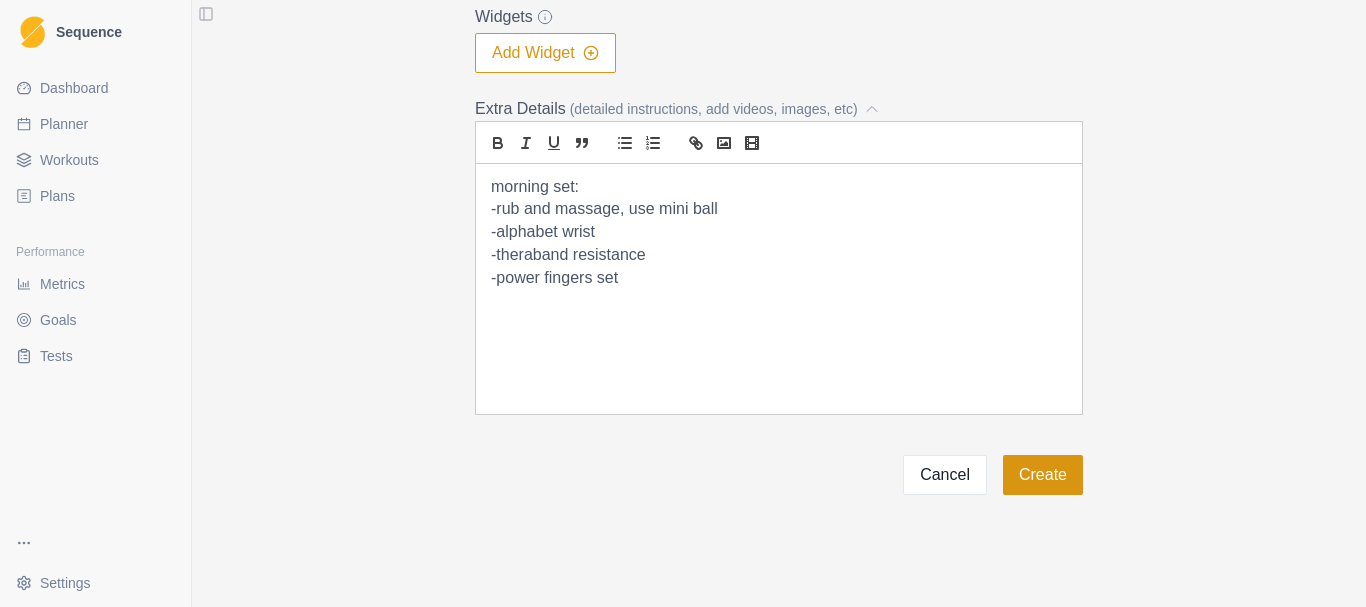 click on "Create" at bounding box center [1043, 475] 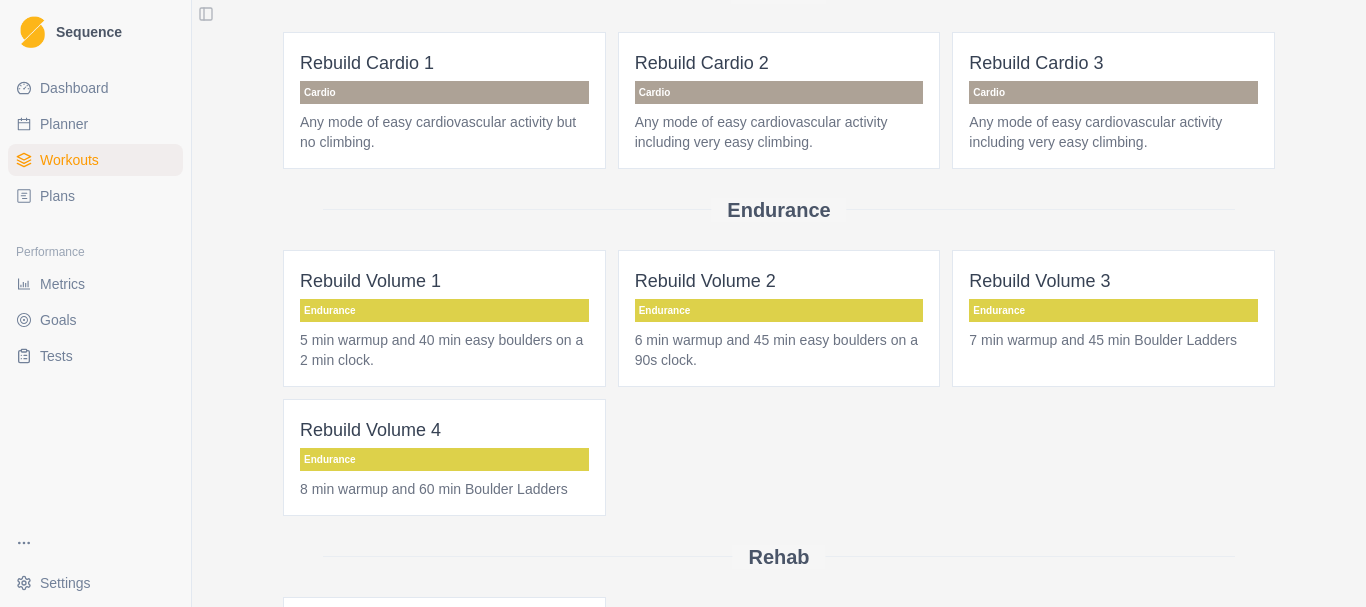 scroll, scrollTop: 0, scrollLeft: 0, axis: both 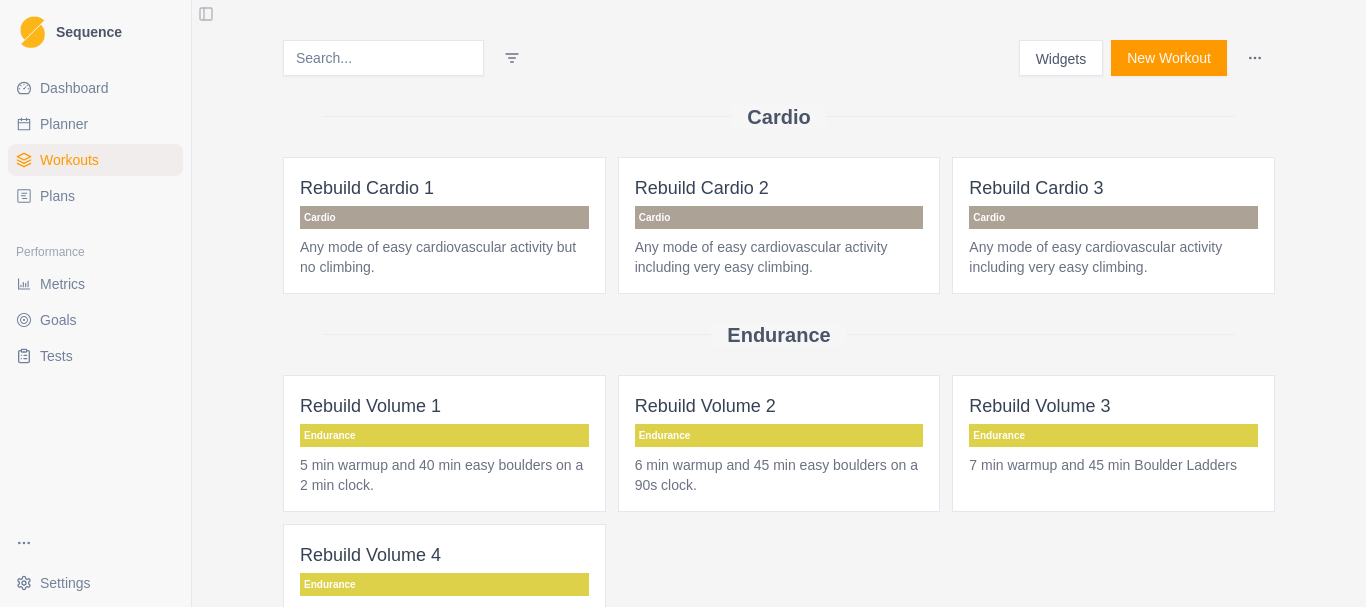 click on "New Workout" at bounding box center [1169, 58] 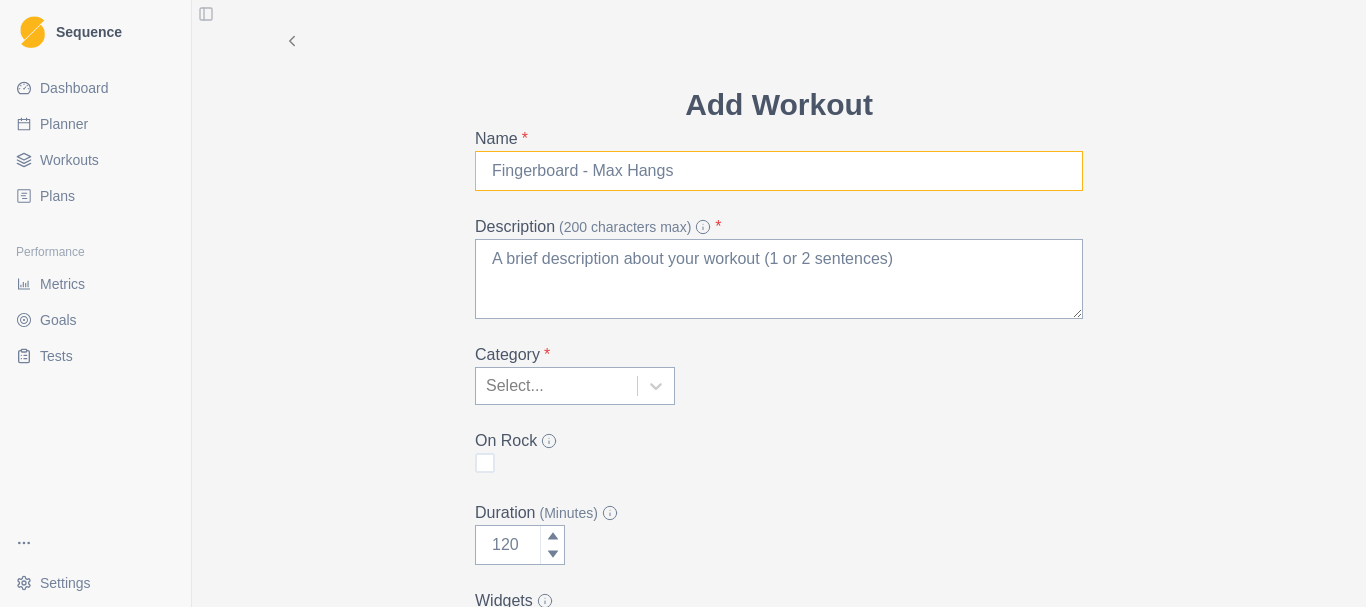 click on "Name *" at bounding box center (779, 171) 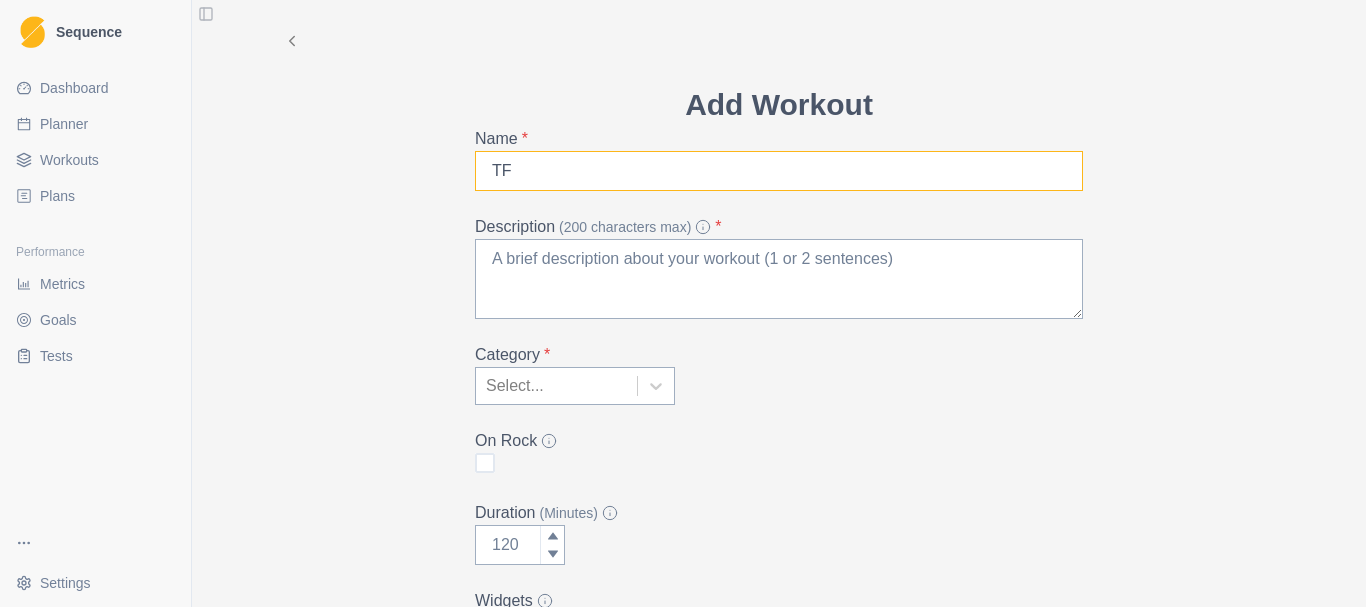 type on "T" 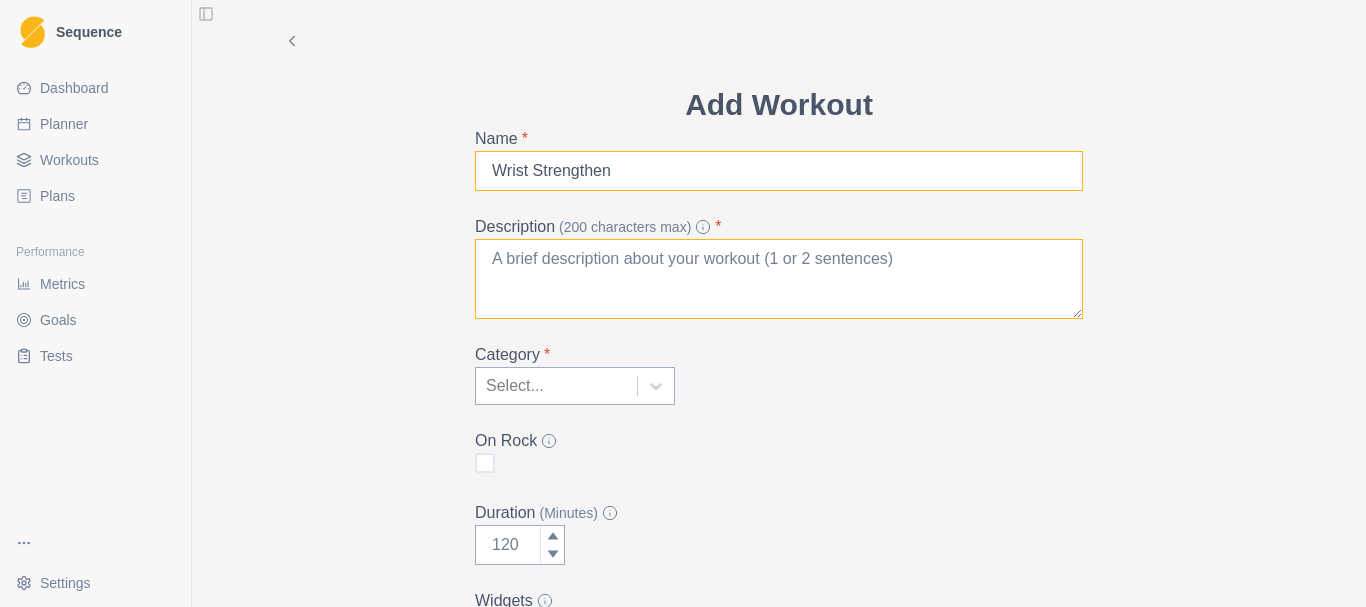 type on "Wrist Strengthen" 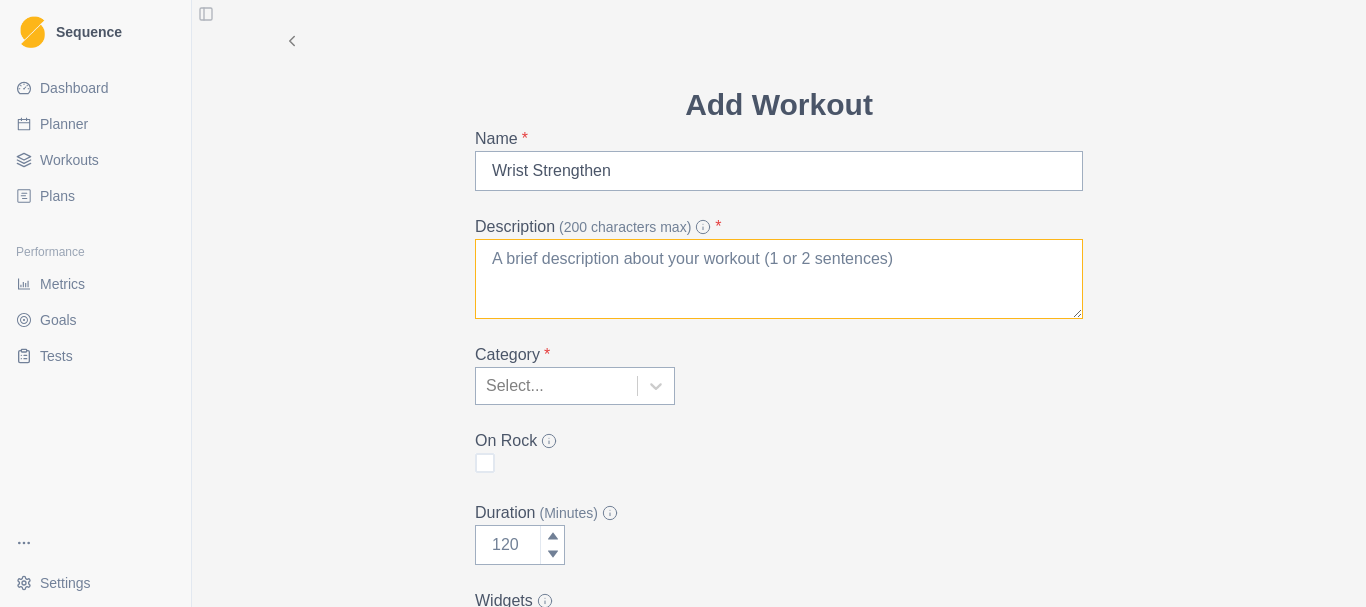 click on "Description   (200 characters max) *" at bounding box center (779, 279) 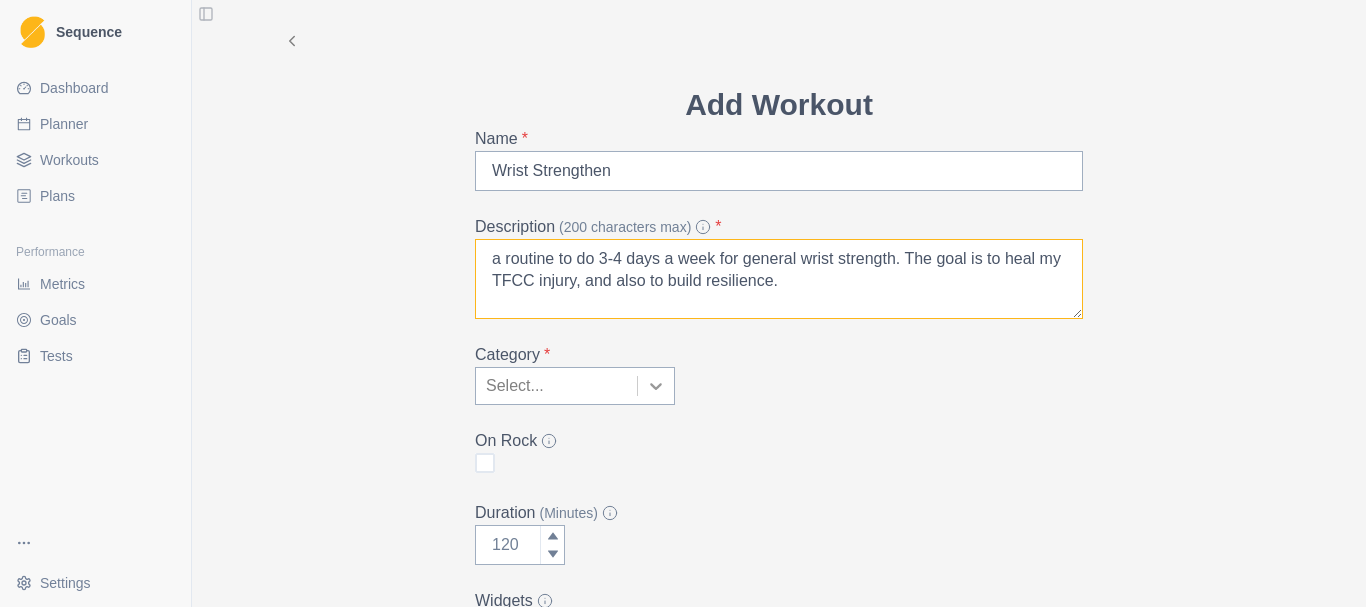 type on "a routine to do 3-4 days a week for general wrist strength. The goal is to heal my TFCC injury, and also to build resilience." 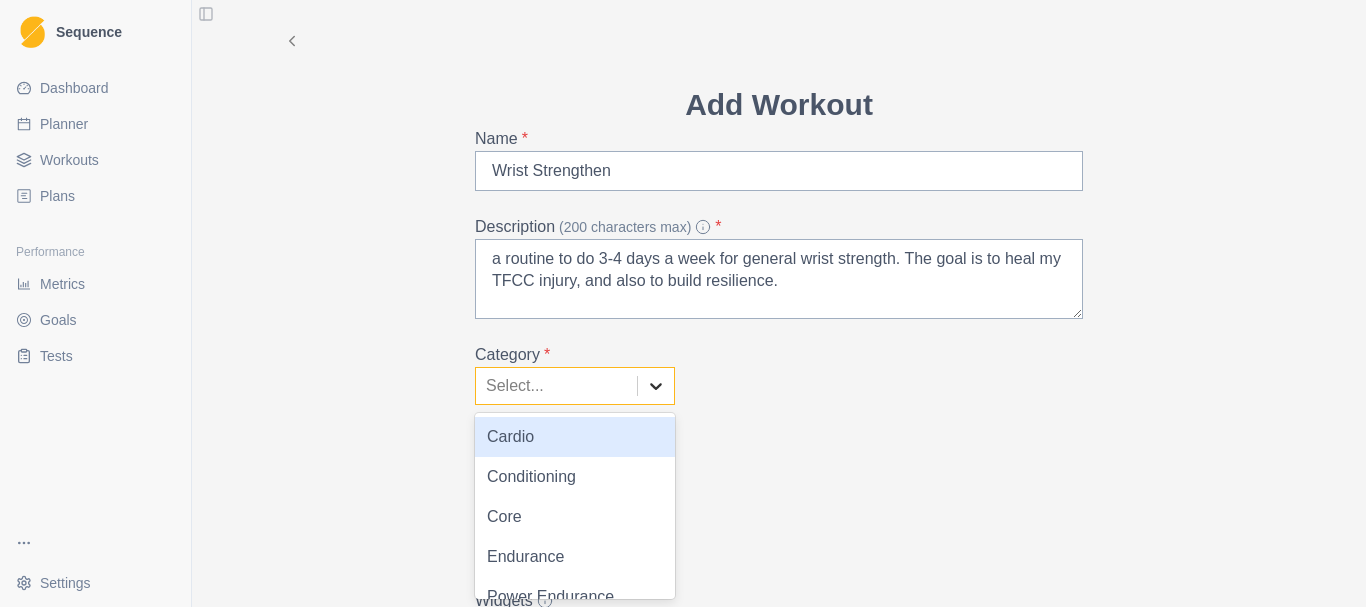 click at bounding box center [656, 386] 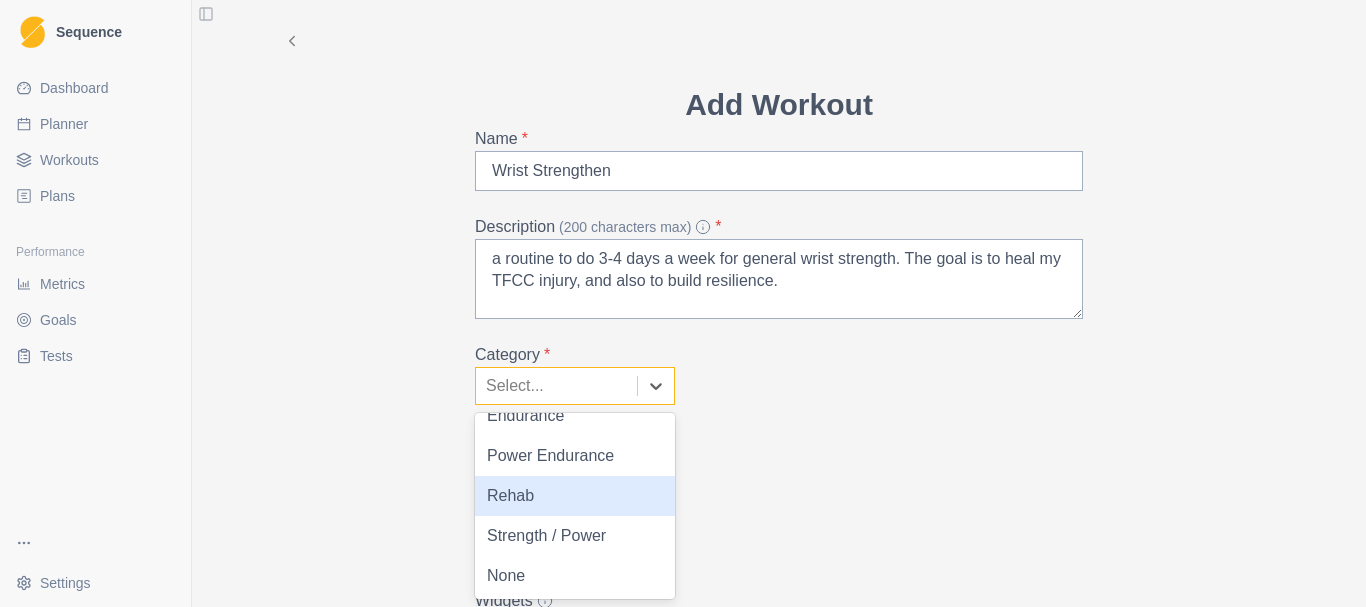 scroll, scrollTop: 142, scrollLeft: 0, axis: vertical 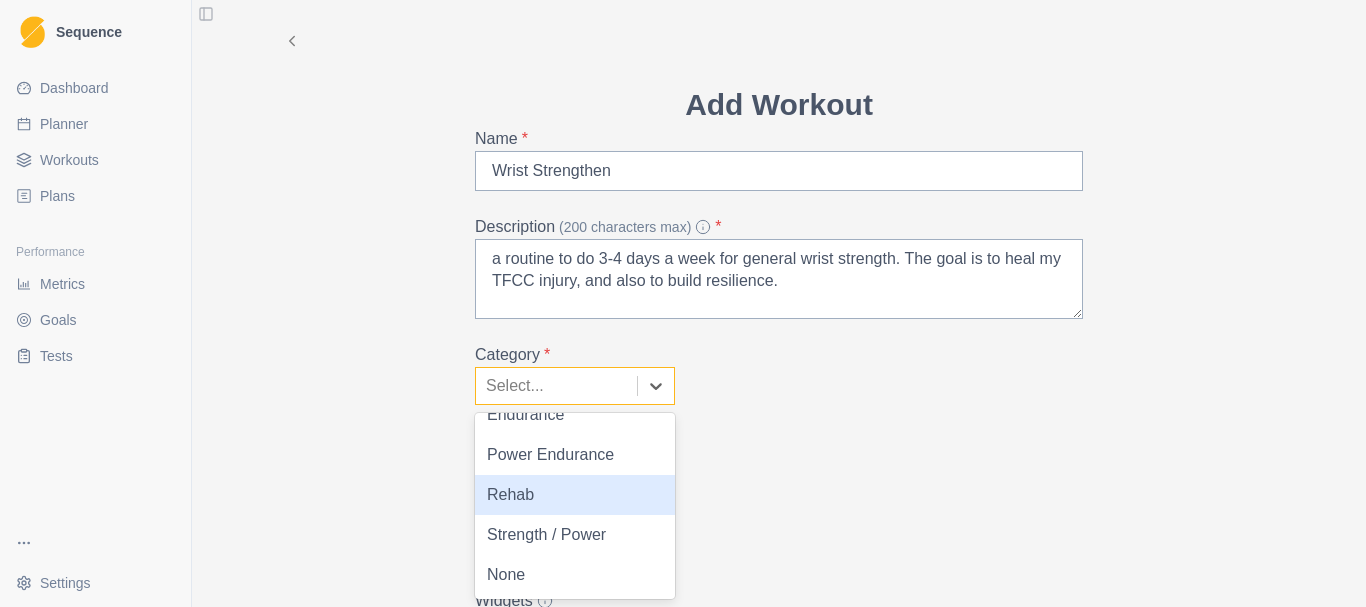 click on "Rehab" at bounding box center (575, 495) 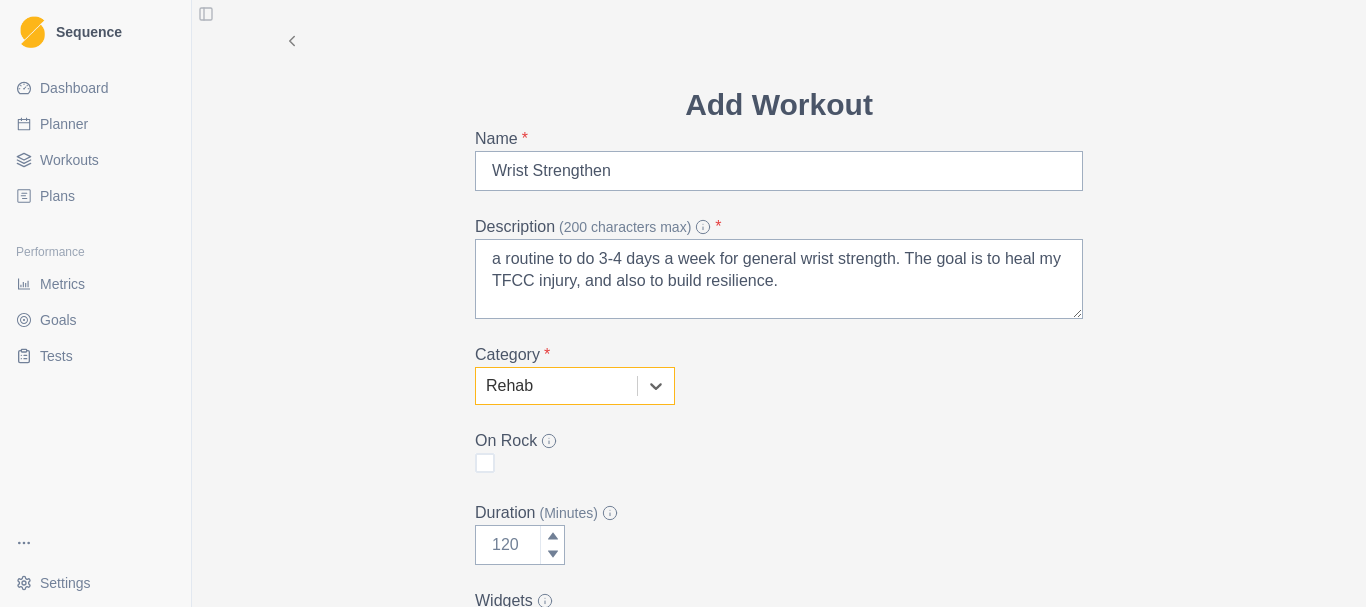 click on "Add Workout Name * Wrist Strengthen Description   (200 characters max) * a routine to do 3-4 days a week for general wrist strength. The goal is to heal my TFCC injury, and also to build resilience. Category * option Rehab, selected. Rehab On Rock Duration   (Minutes) Widgets Add Widget Extra Details (detailed instructions, add videos, images, etc) Cancel Create" at bounding box center [779, 392] 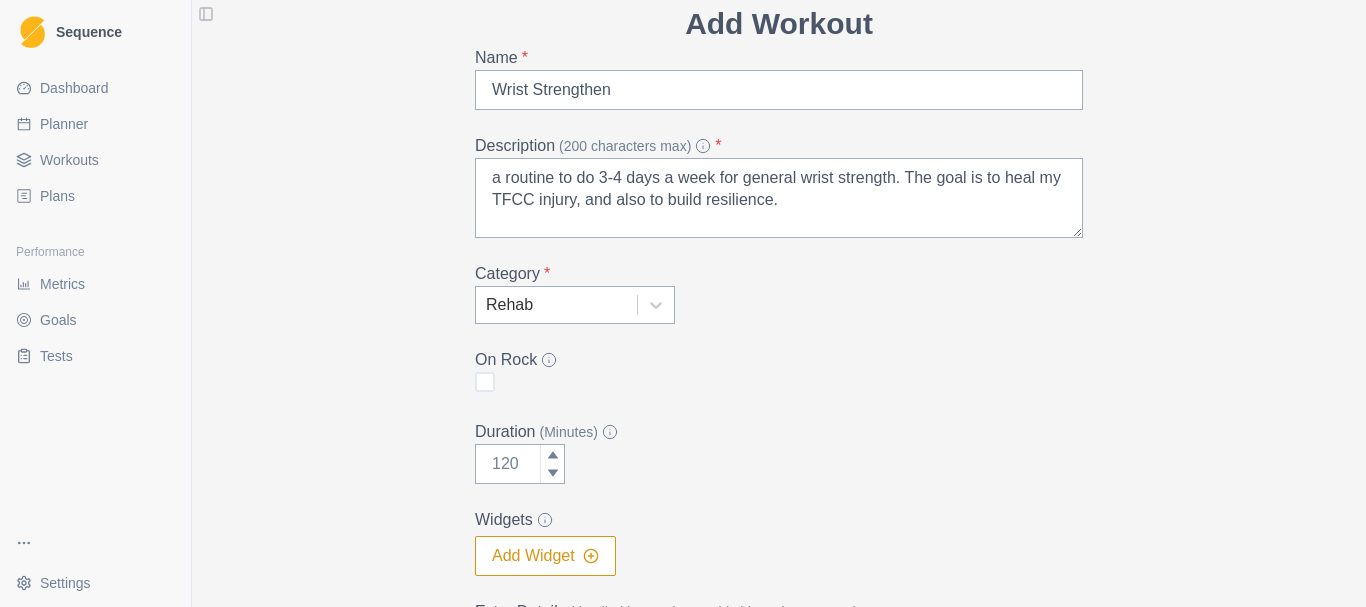 scroll, scrollTop: 200, scrollLeft: 0, axis: vertical 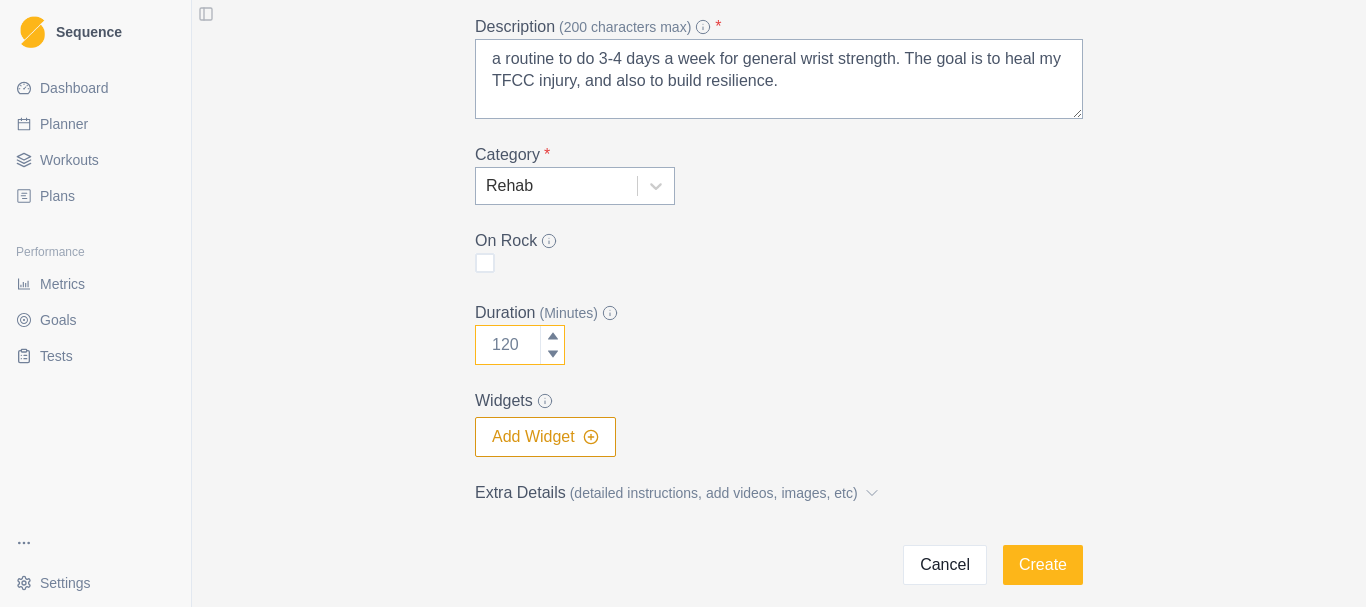 click on "Duration   (Minutes)" at bounding box center [520, 345] 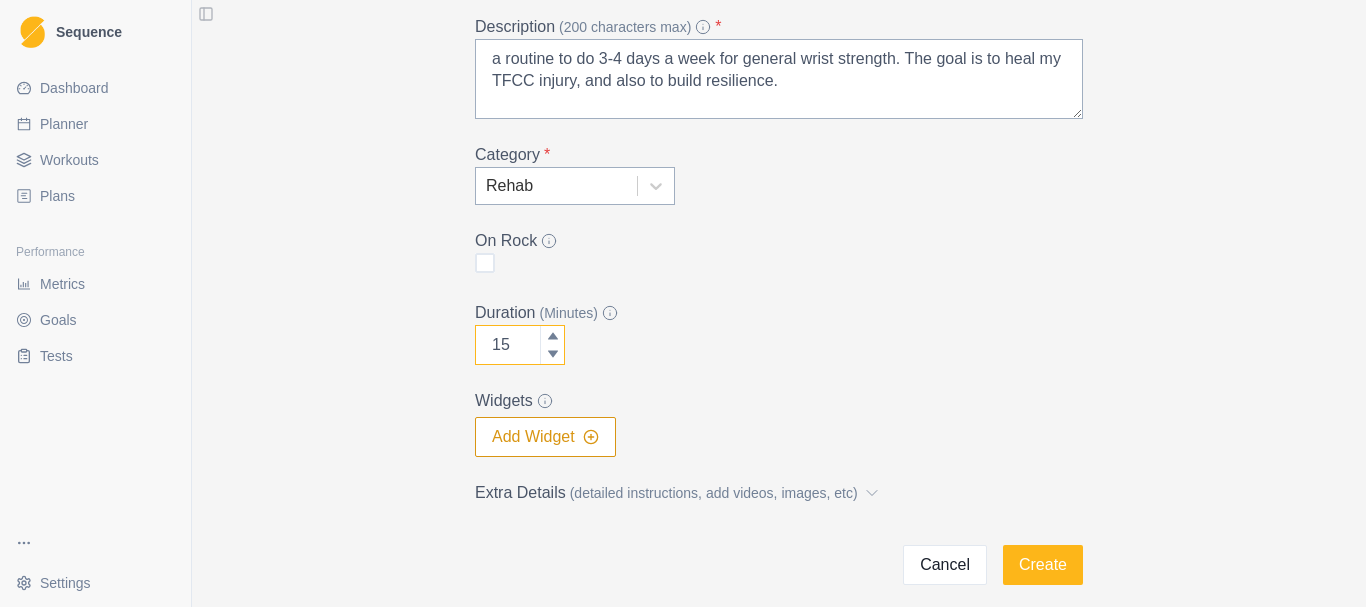 type on "15" 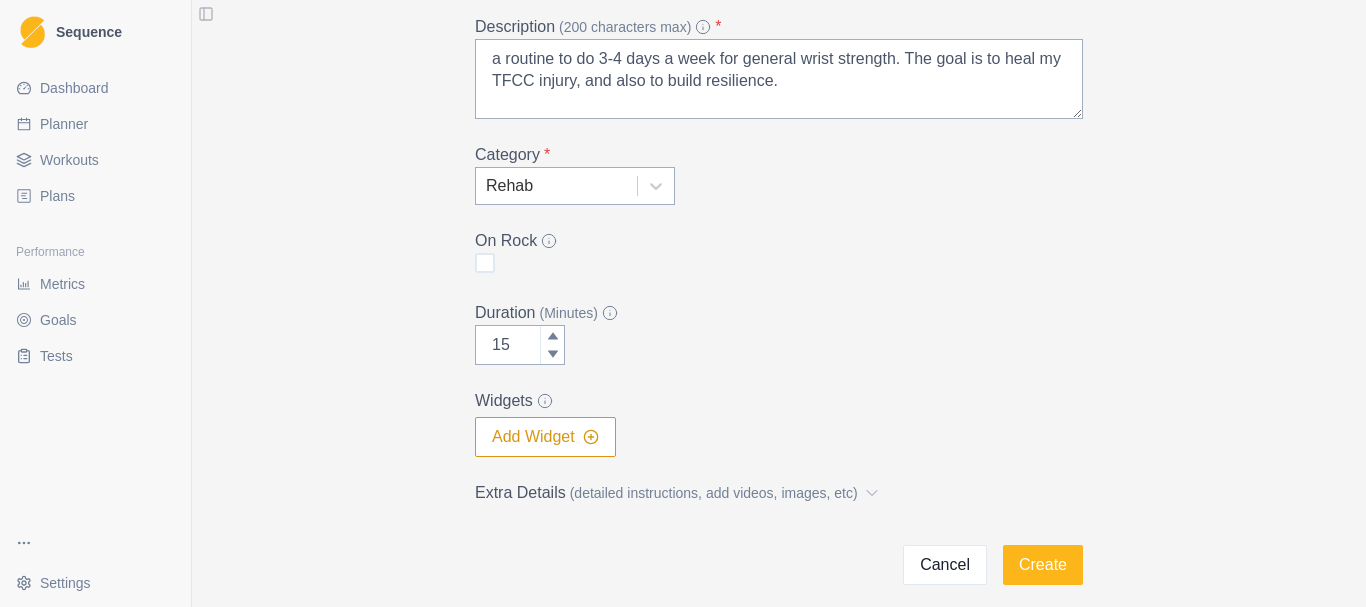 click on "Duration   (Minutes) 15" at bounding box center [779, 333] 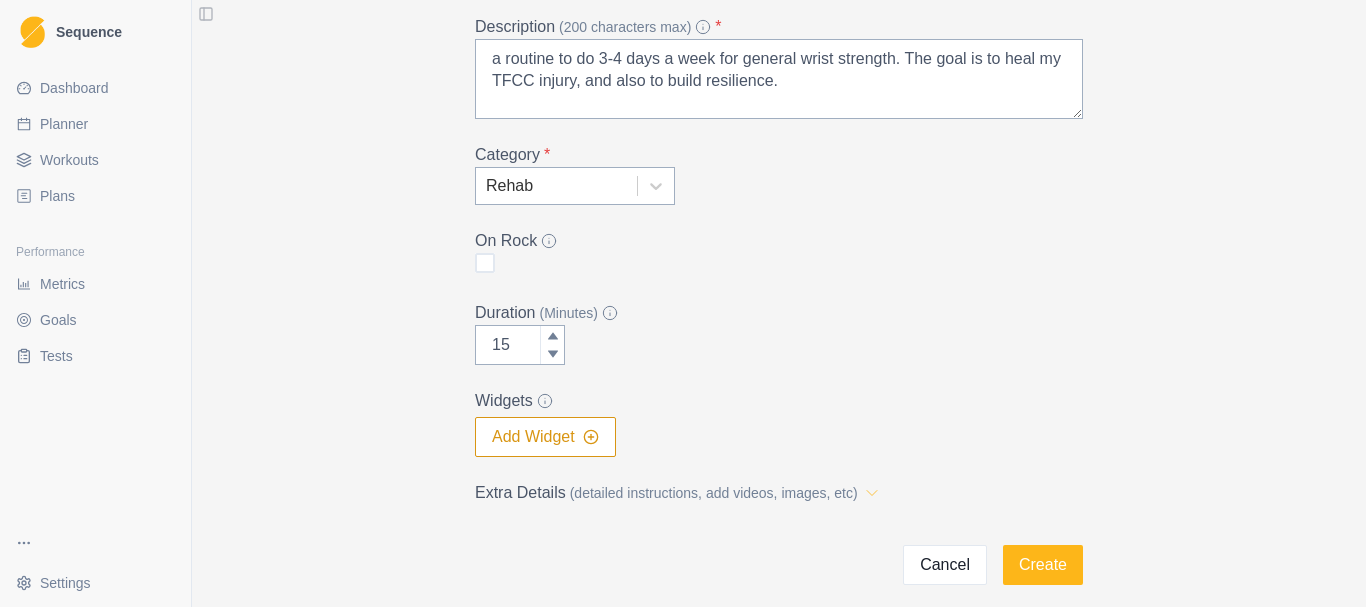 click 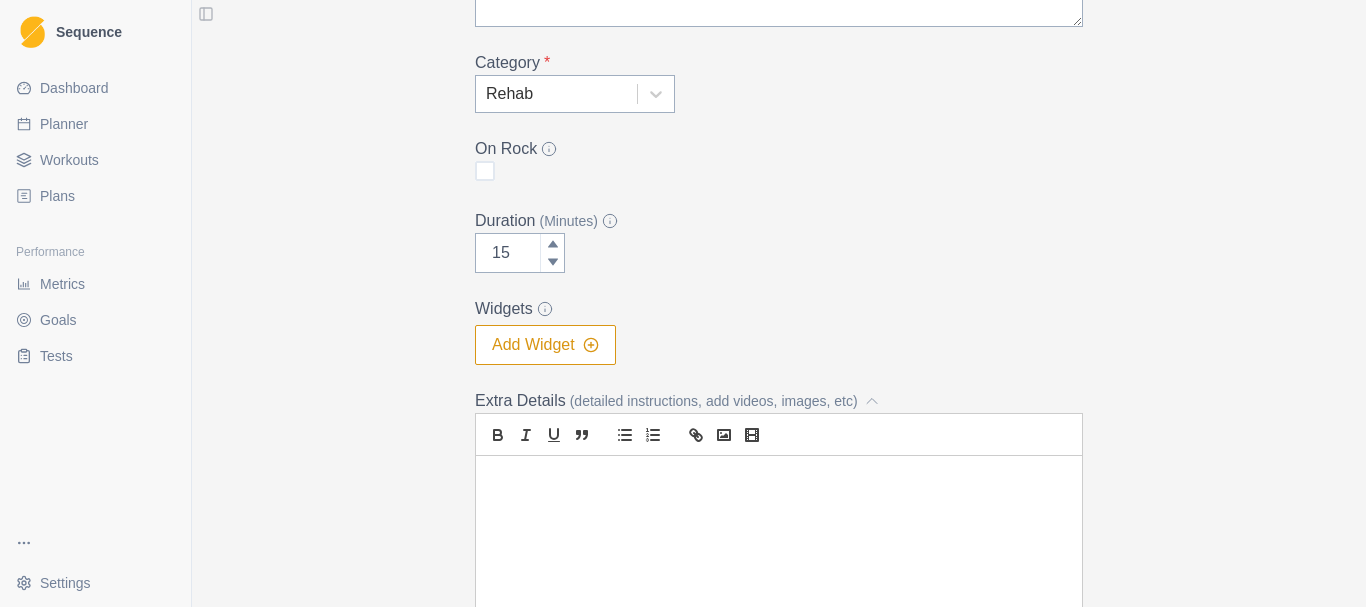 scroll, scrollTop: 400, scrollLeft: 0, axis: vertical 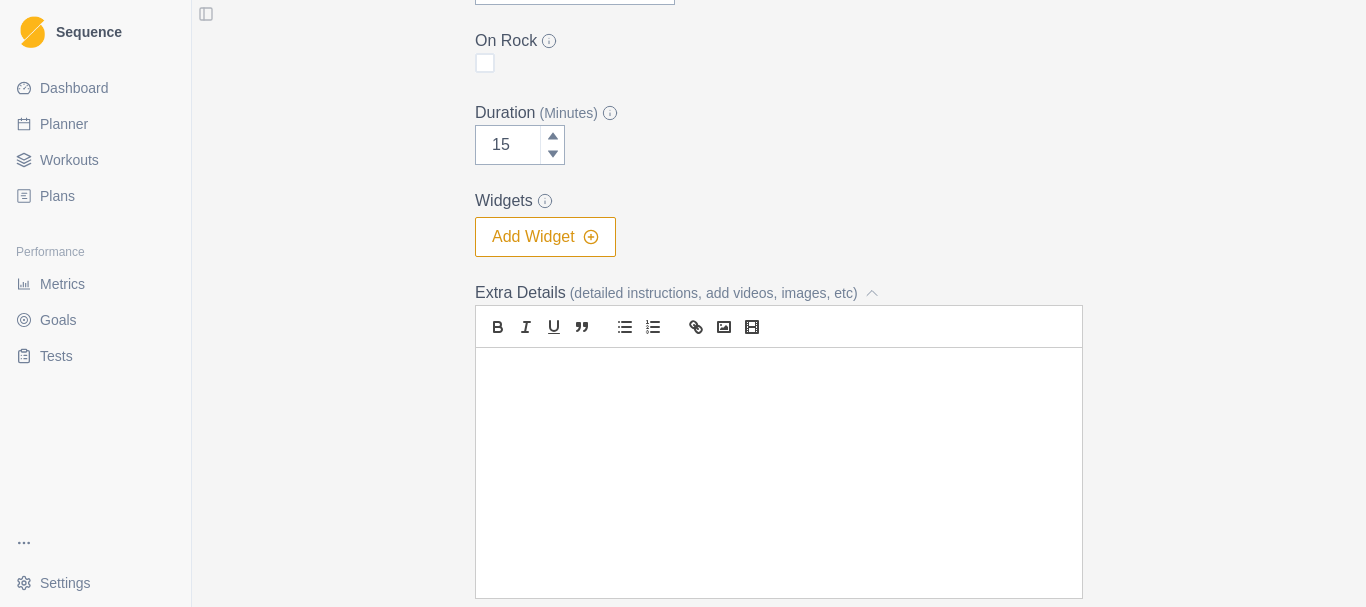 click at bounding box center [779, 371] 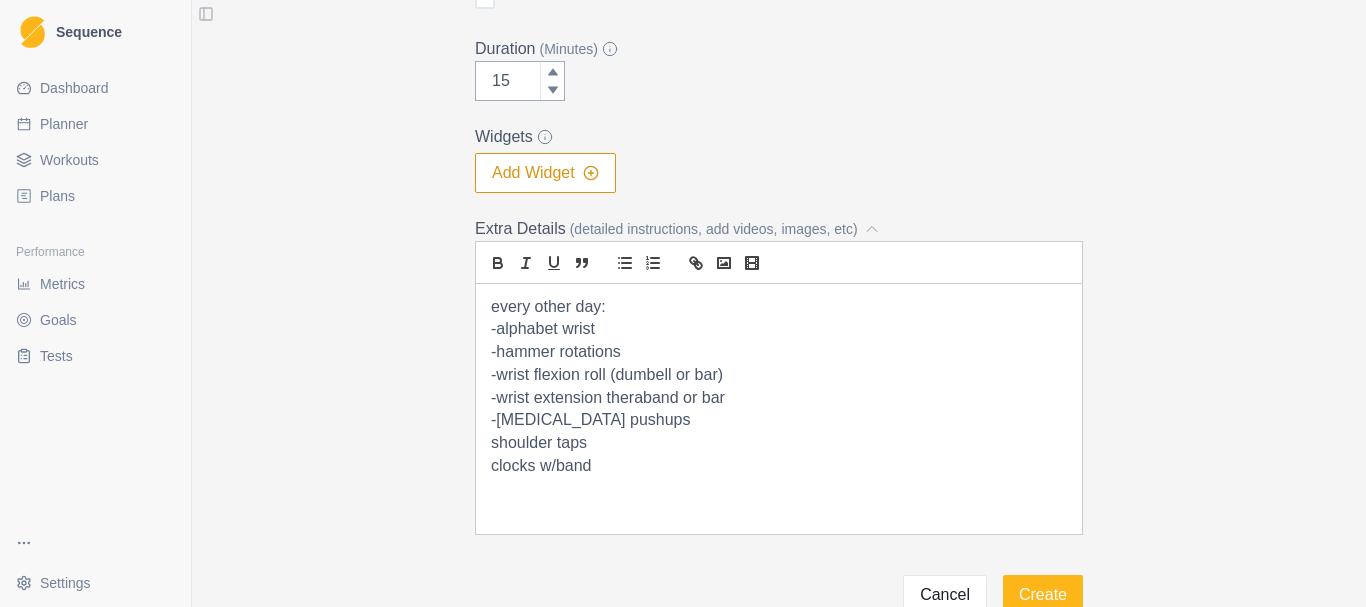 scroll, scrollTop: 500, scrollLeft: 0, axis: vertical 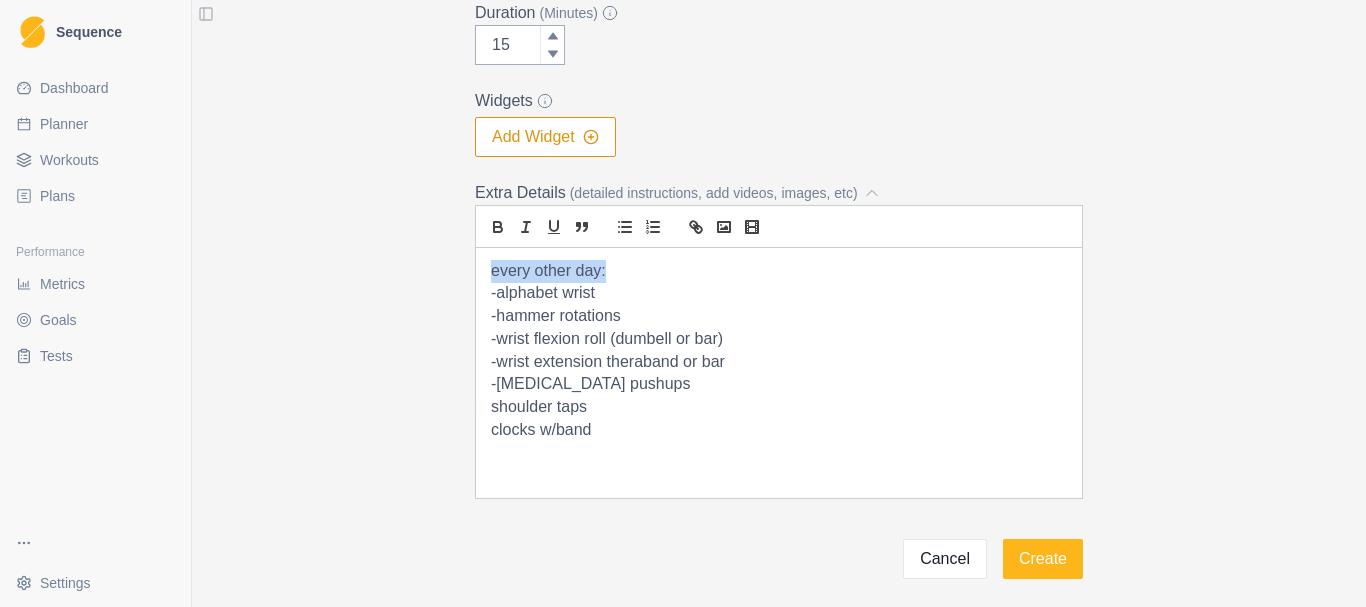 drag, startPoint x: 611, startPoint y: 268, endPoint x: 458, endPoint y: 270, distance: 153.01308 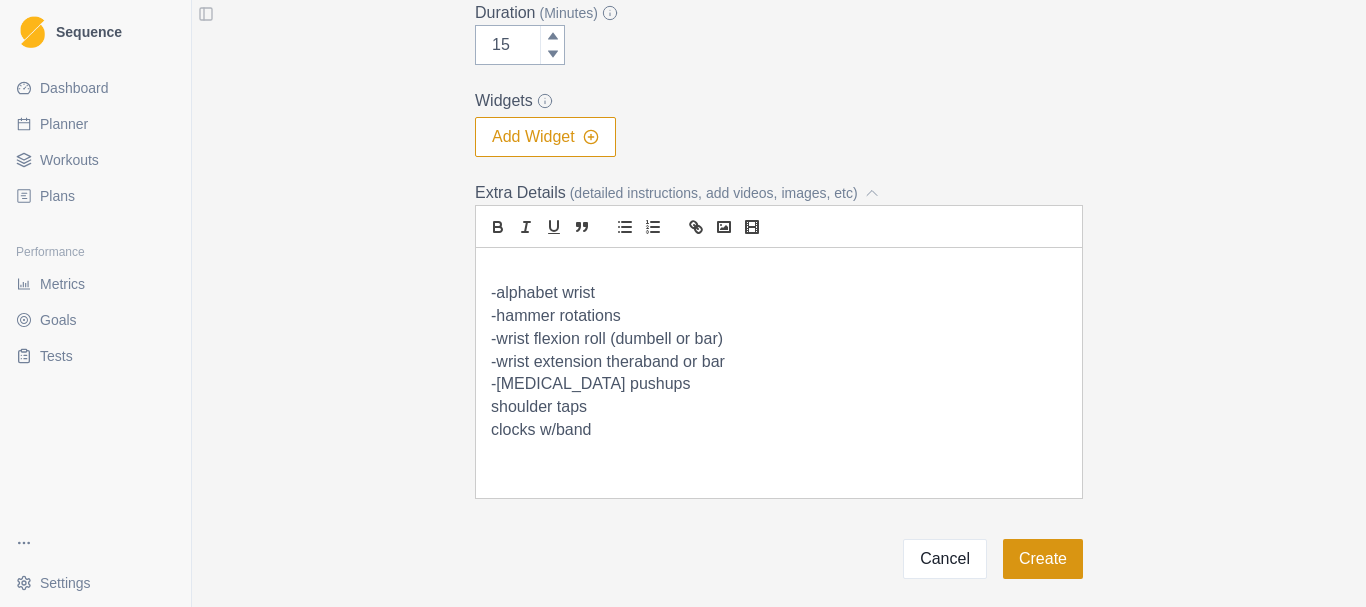 click on "Create" at bounding box center [1043, 559] 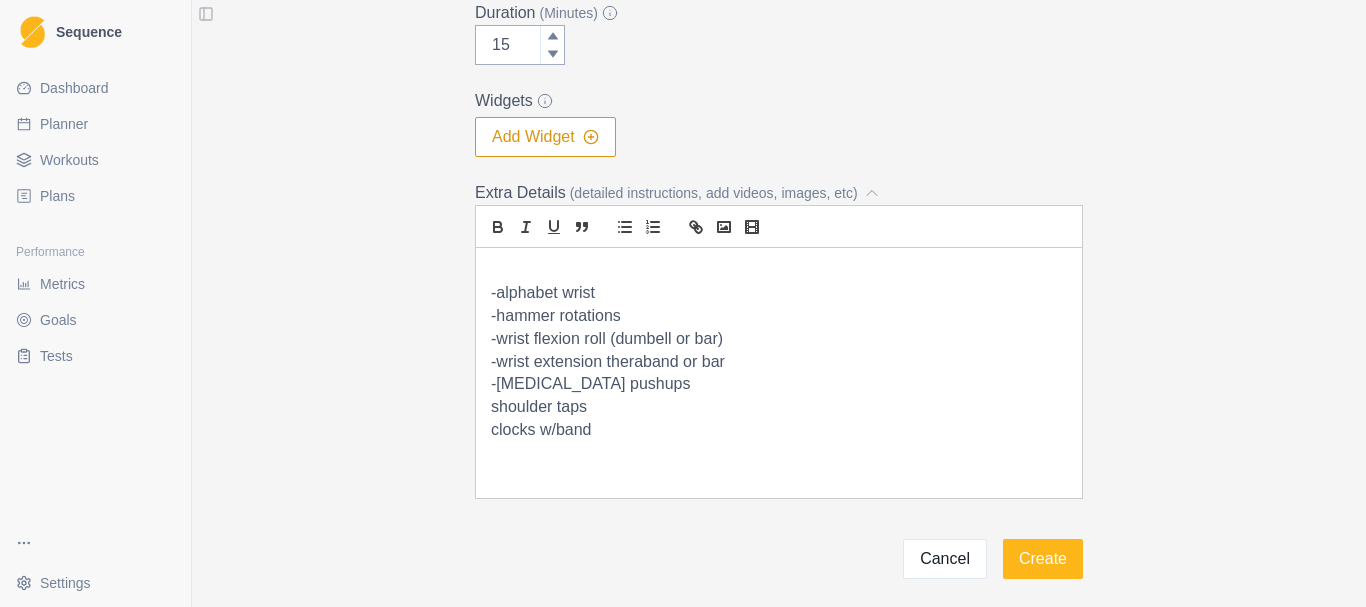 scroll, scrollTop: 0, scrollLeft: 0, axis: both 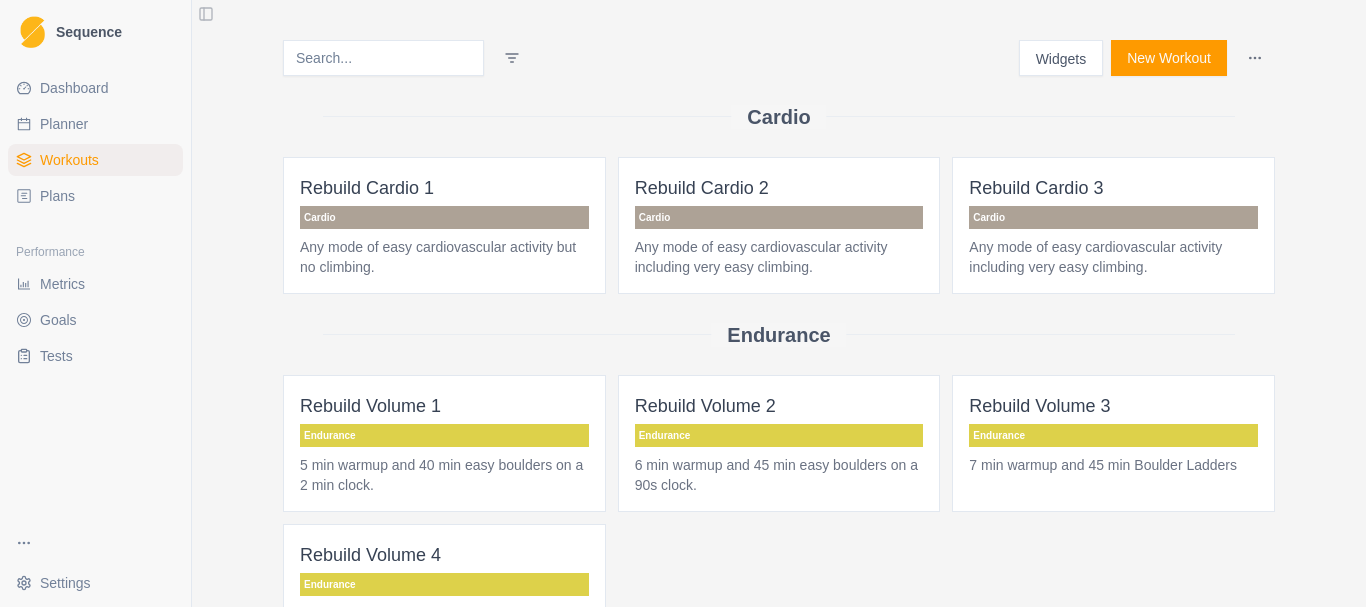 click on "Planner" at bounding box center (64, 124) 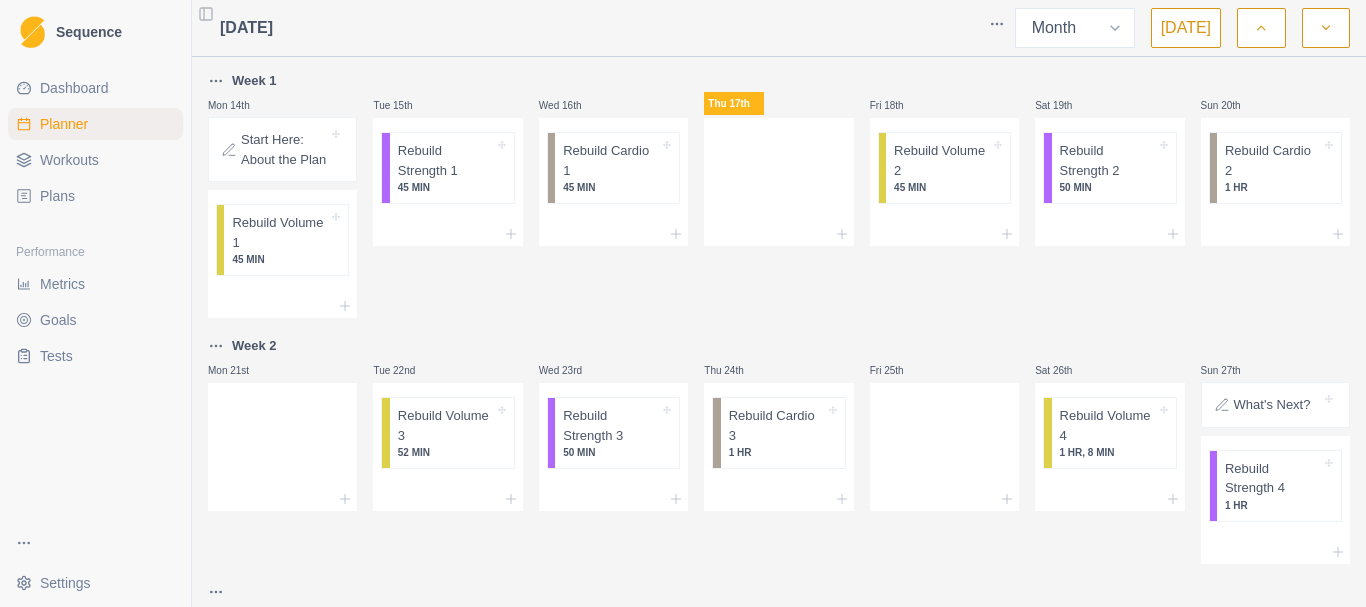 scroll, scrollTop: 400, scrollLeft: 0, axis: vertical 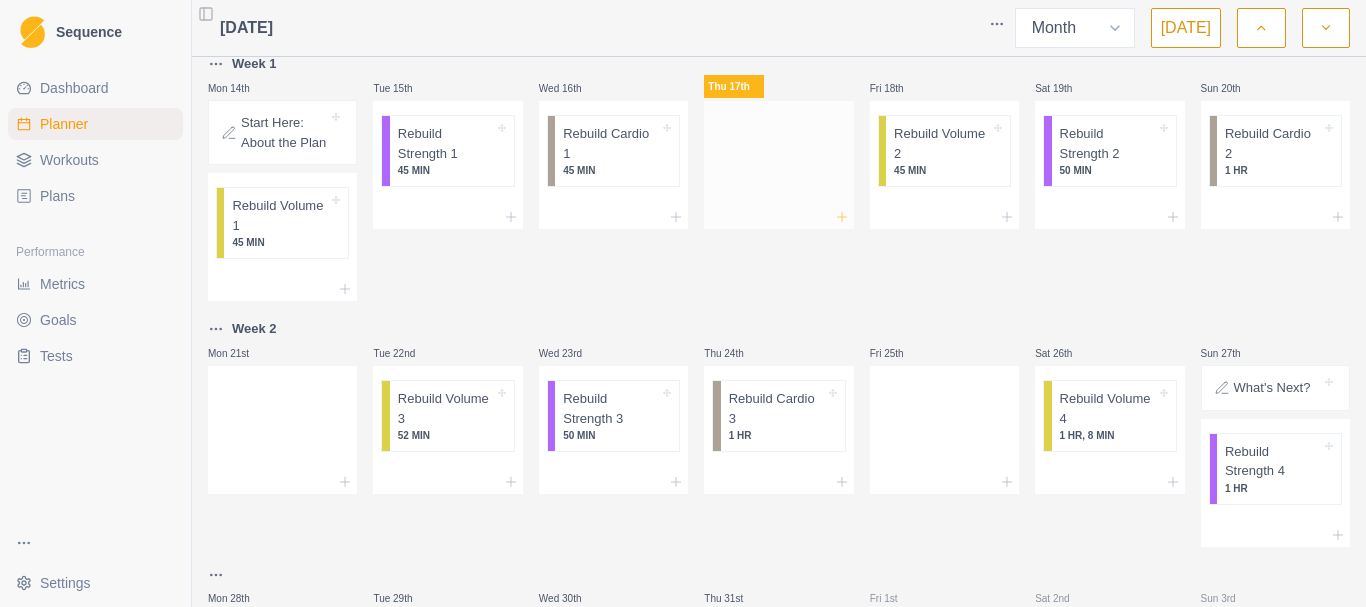 click 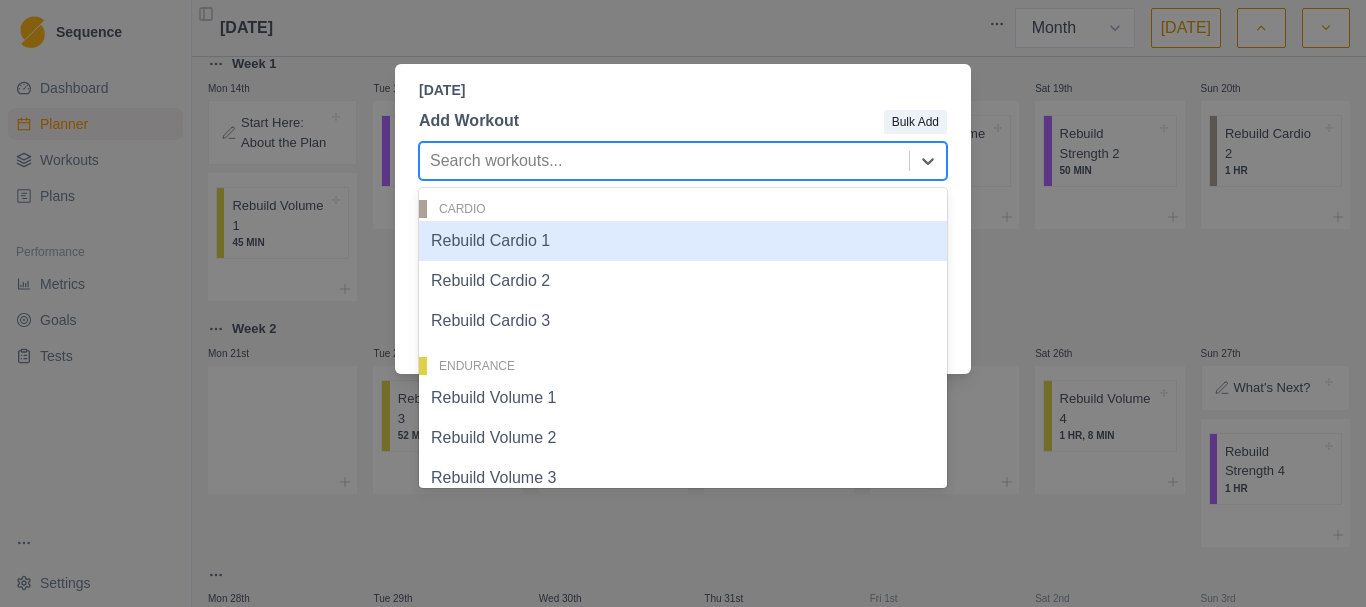 click at bounding box center (664, 161) 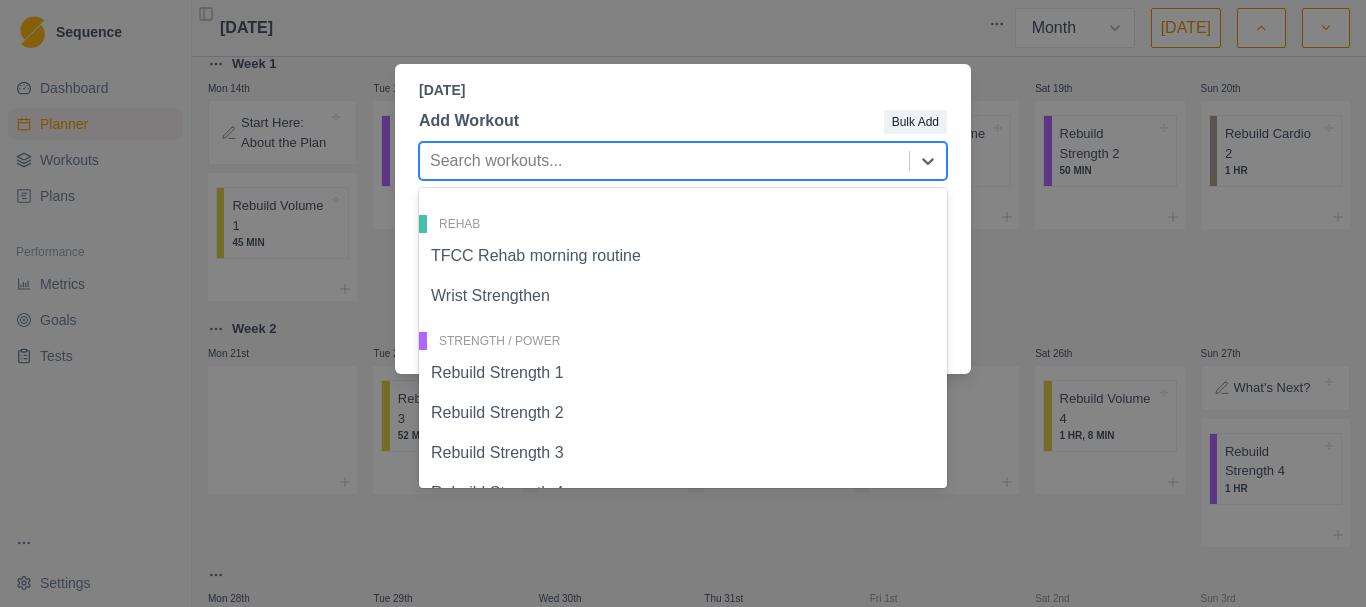 scroll, scrollTop: 376, scrollLeft: 0, axis: vertical 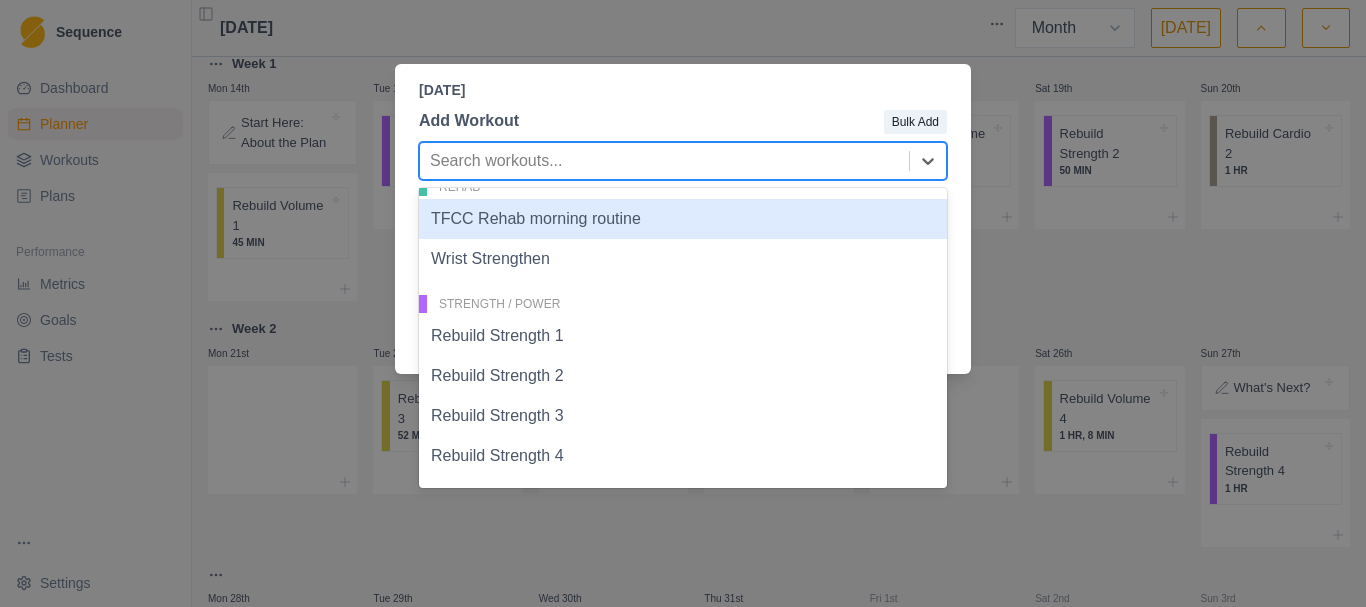 click on "TFCC Rehab morning routine" at bounding box center (683, 219) 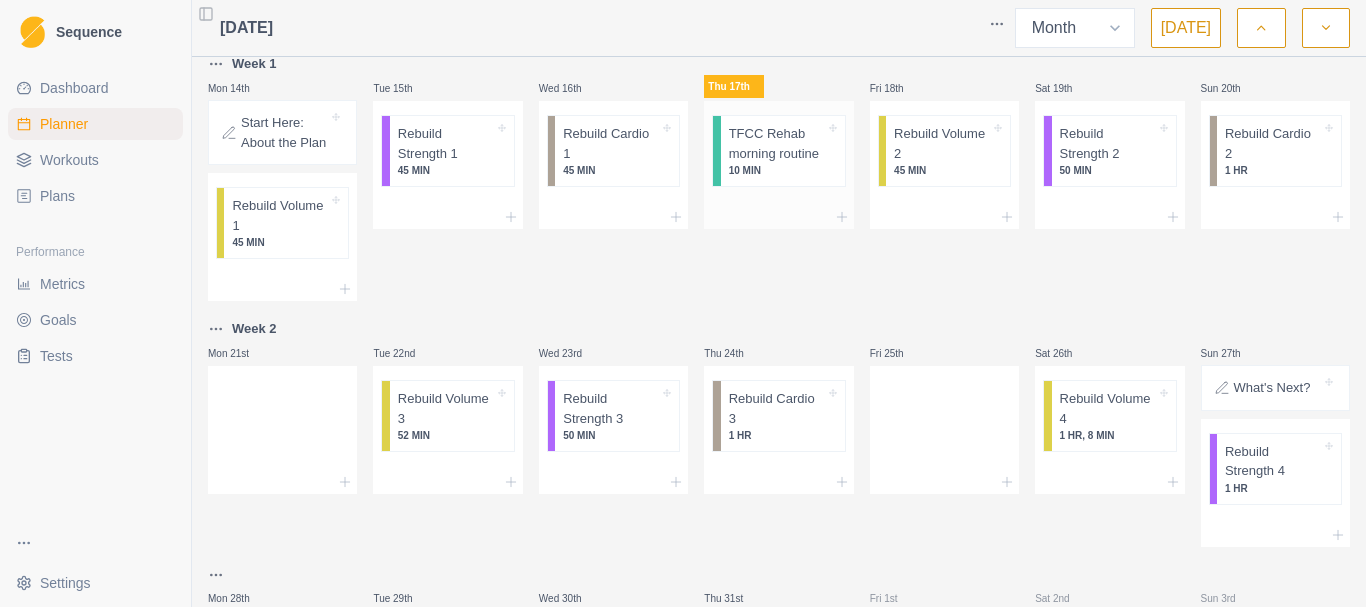 click on "10 MIN" at bounding box center [777, 170] 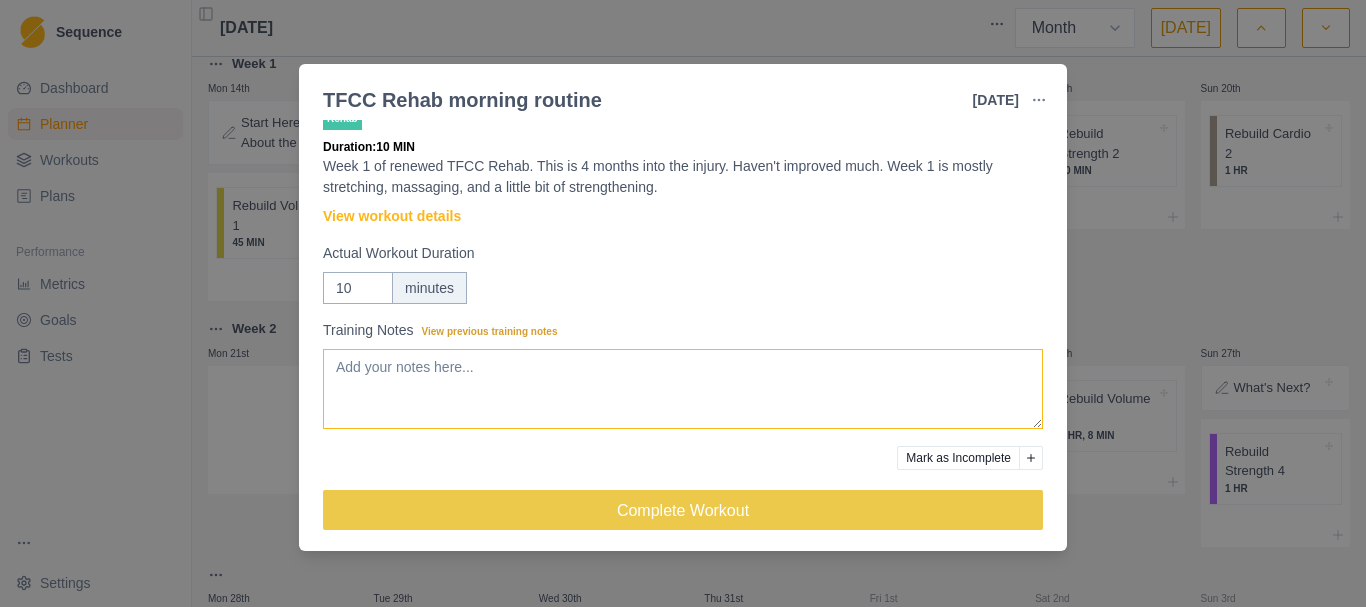 scroll, scrollTop: 32, scrollLeft: 0, axis: vertical 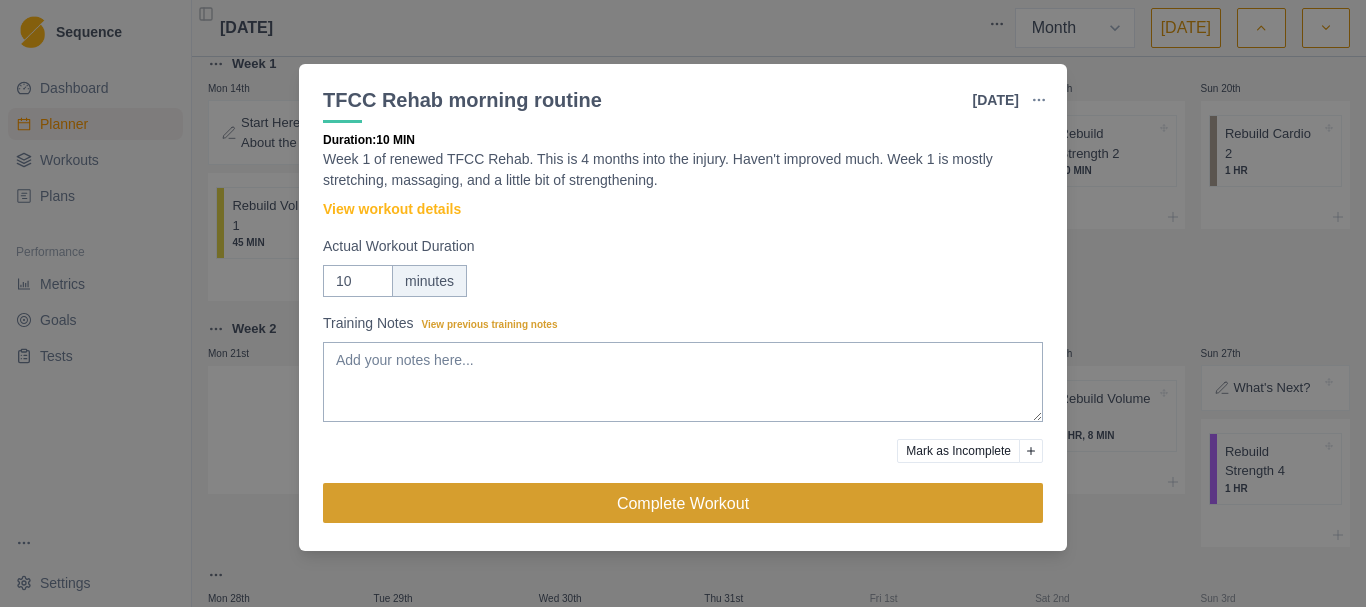 click on "Complete Workout" at bounding box center [683, 503] 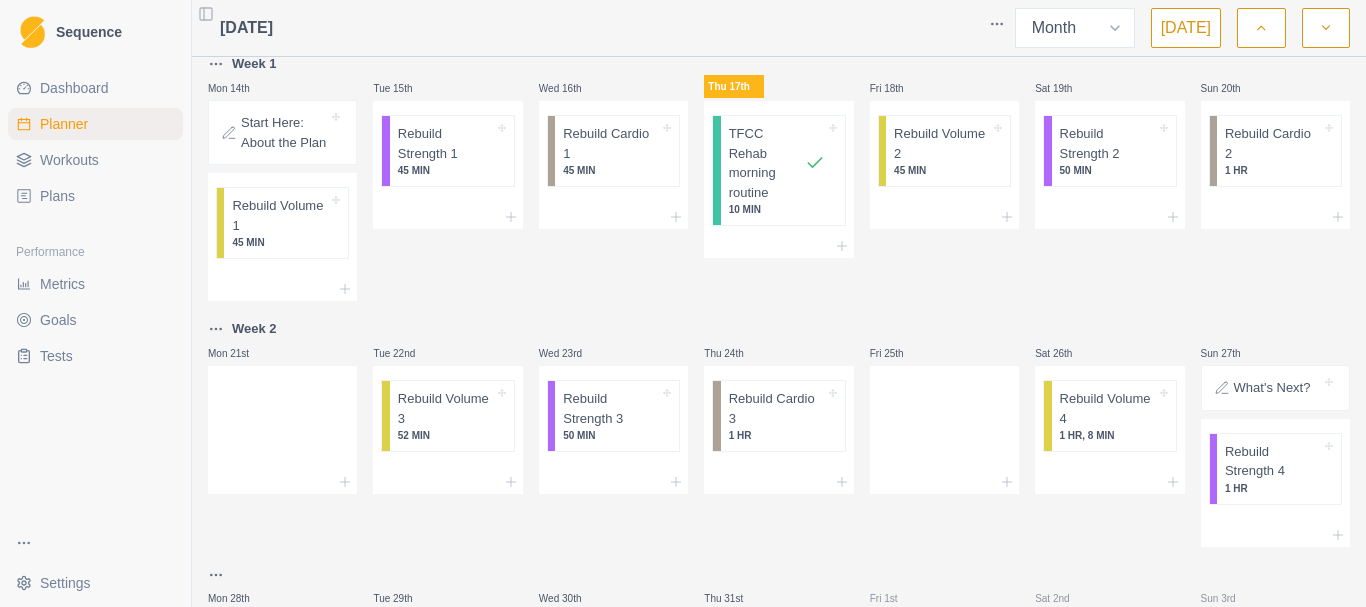 click on "Workouts" at bounding box center (69, 160) 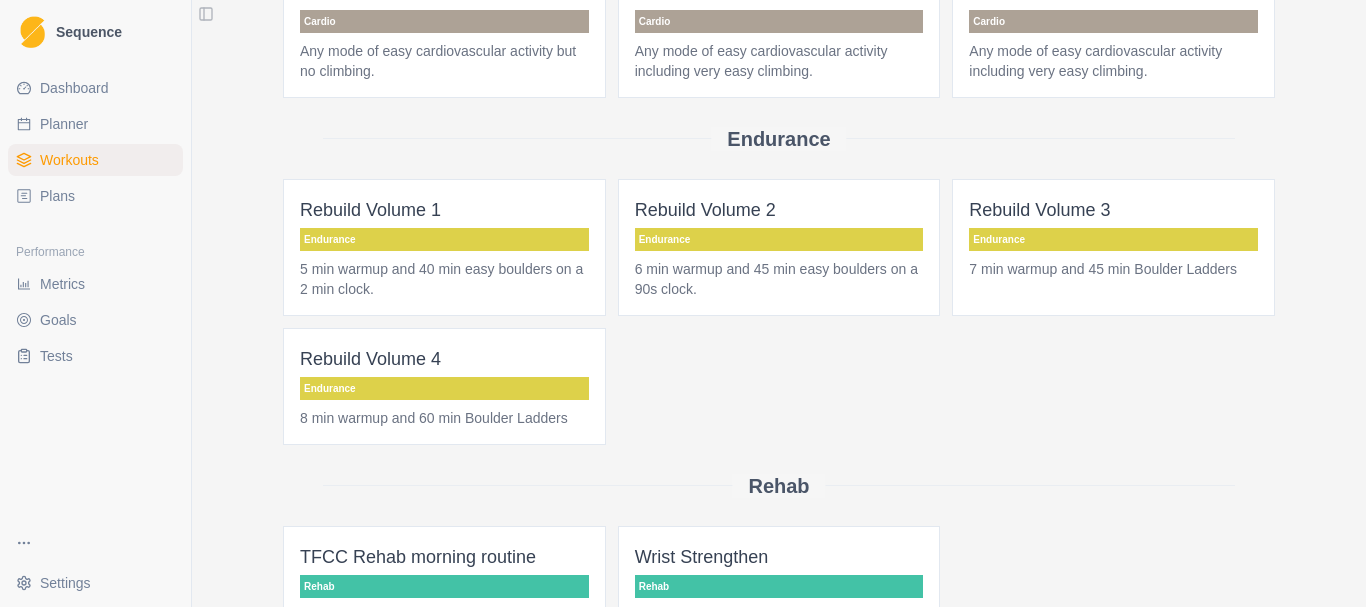 scroll, scrollTop: 400, scrollLeft: 0, axis: vertical 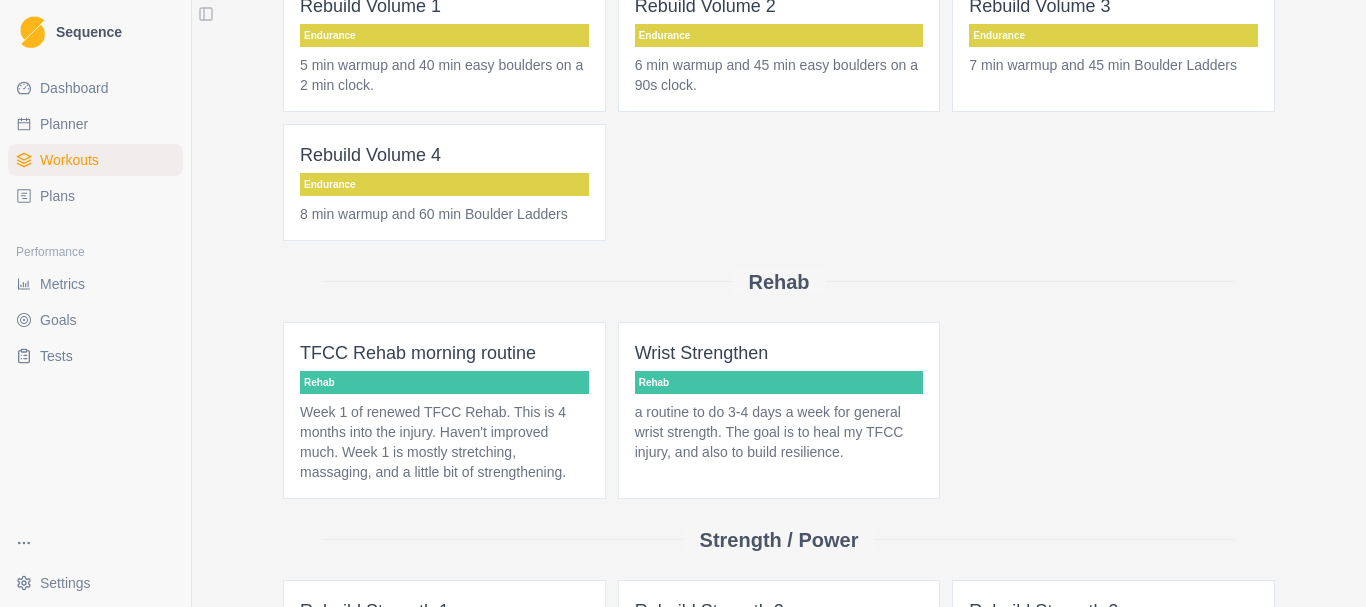 click on "Week 1 of renewed TFCC Rehab. This is 4 months into the injury. Haven't improved much. Week 1 is mostly stretching, massaging, and a little bit of strengthening." at bounding box center (444, 442) 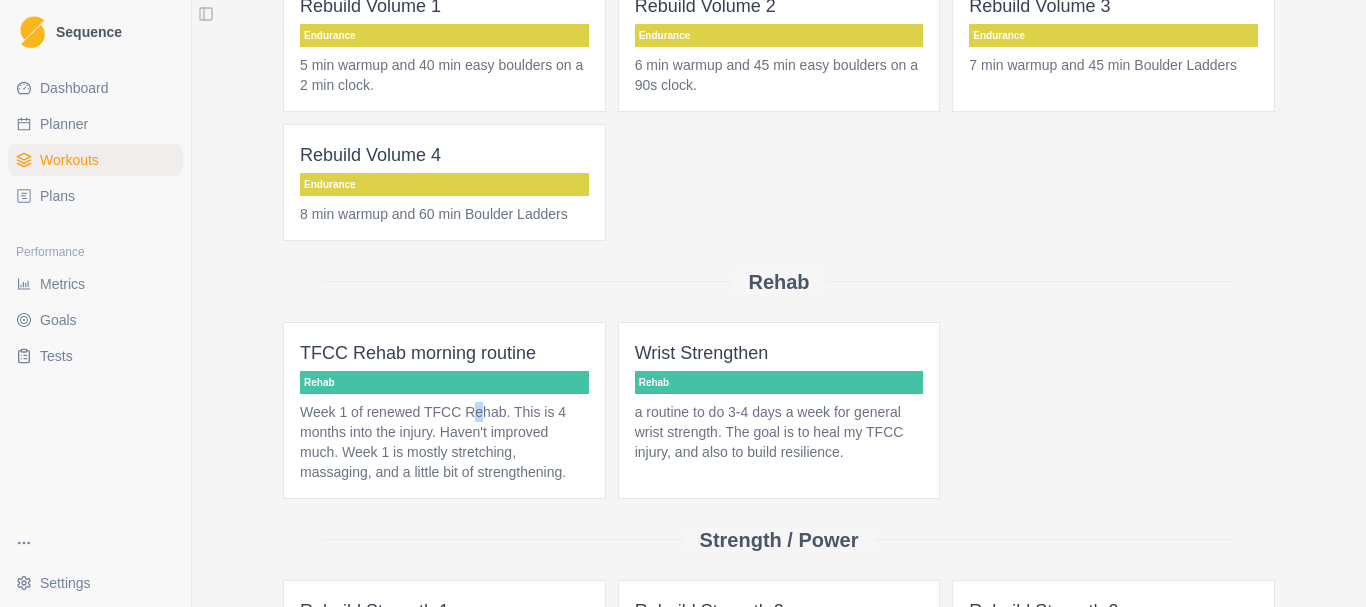 scroll, scrollTop: 0, scrollLeft: 0, axis: both 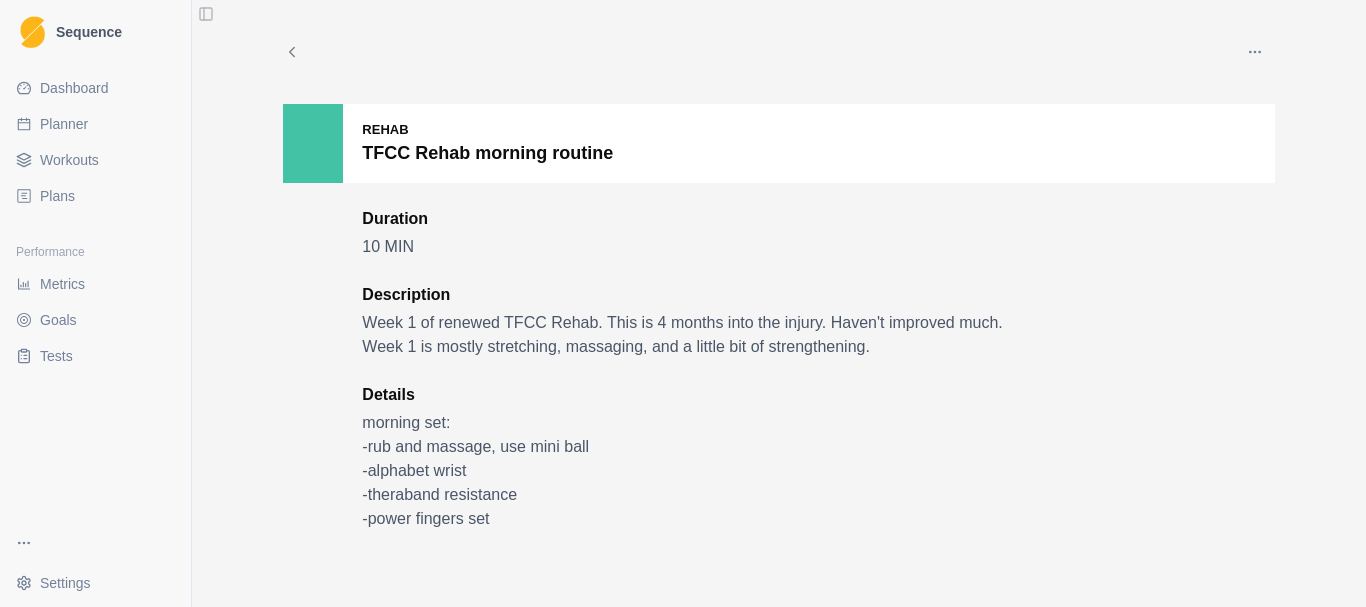 click on "Rehab TFCC Rehab morning routine" at bounding box center [779, 143] 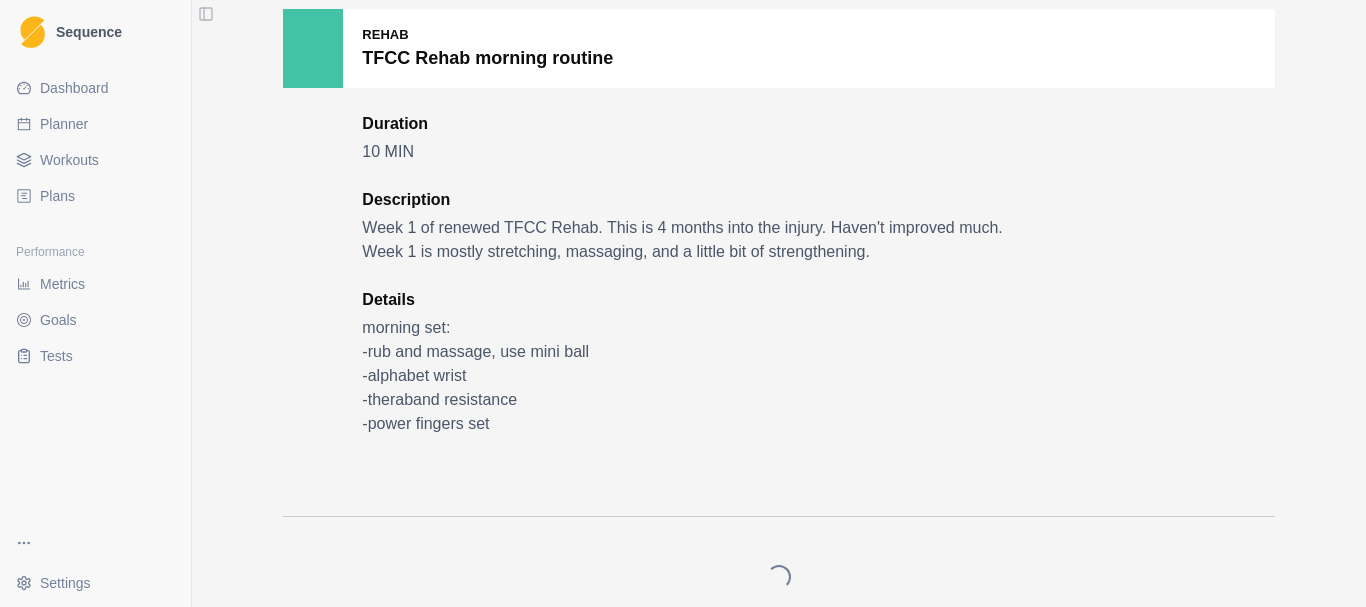 scroll, scrollTop: 0, scrollLeft: 0, axis: both 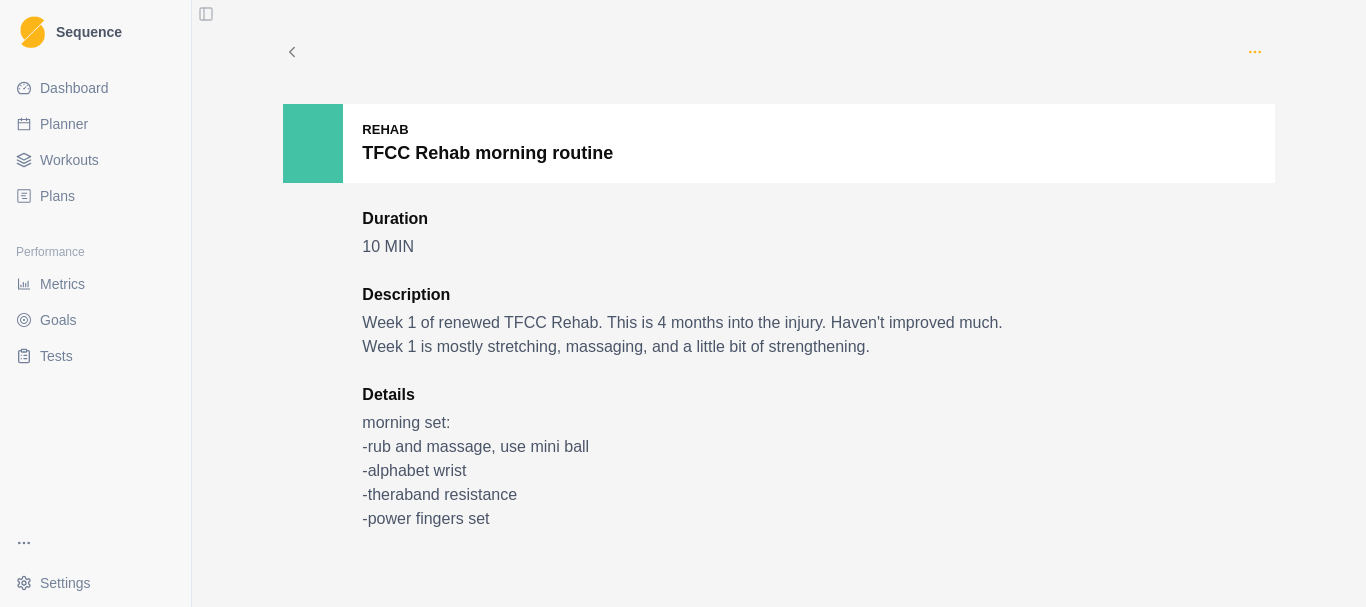 click 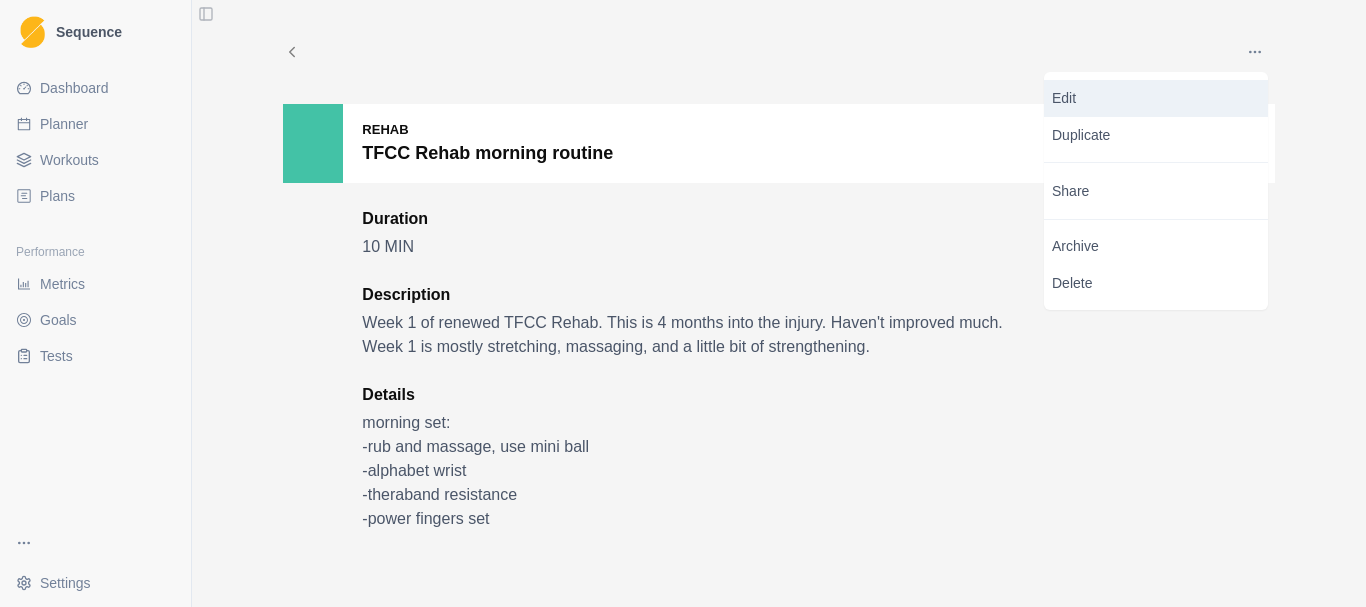 click on "Edit" at bounding box center [1156, 98] 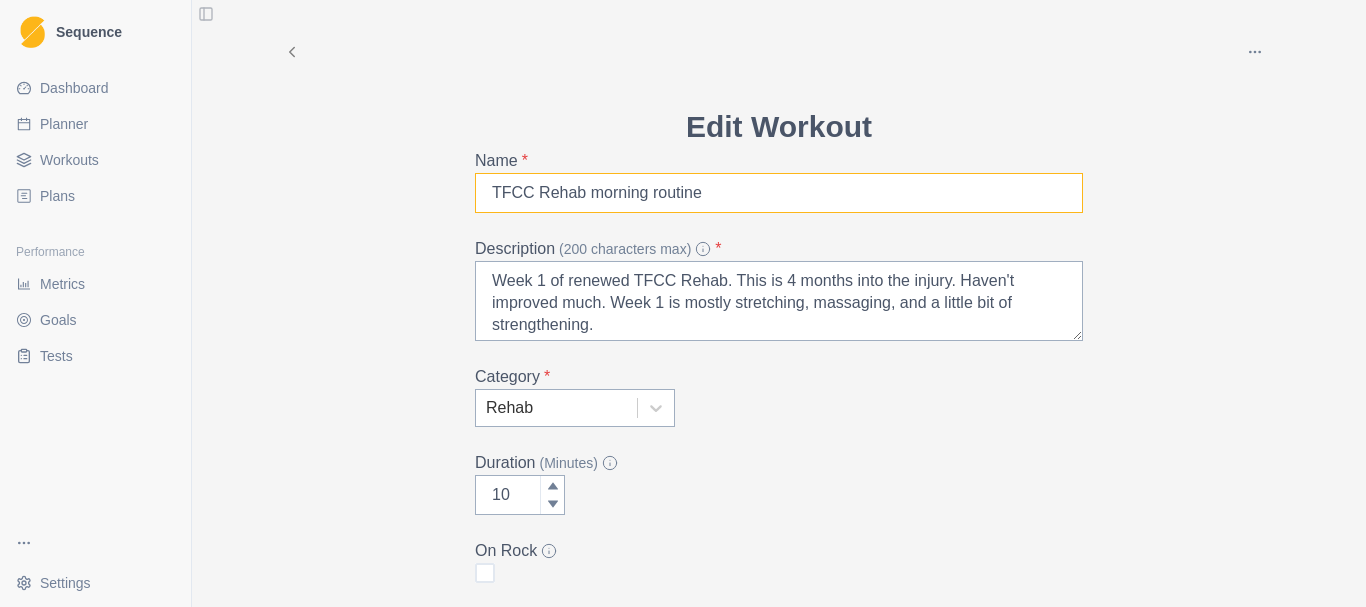 drag, startPoint x: 749, startPoint y: 188, endPoint x: 570, endPoint y: 196, distance: 179.17868 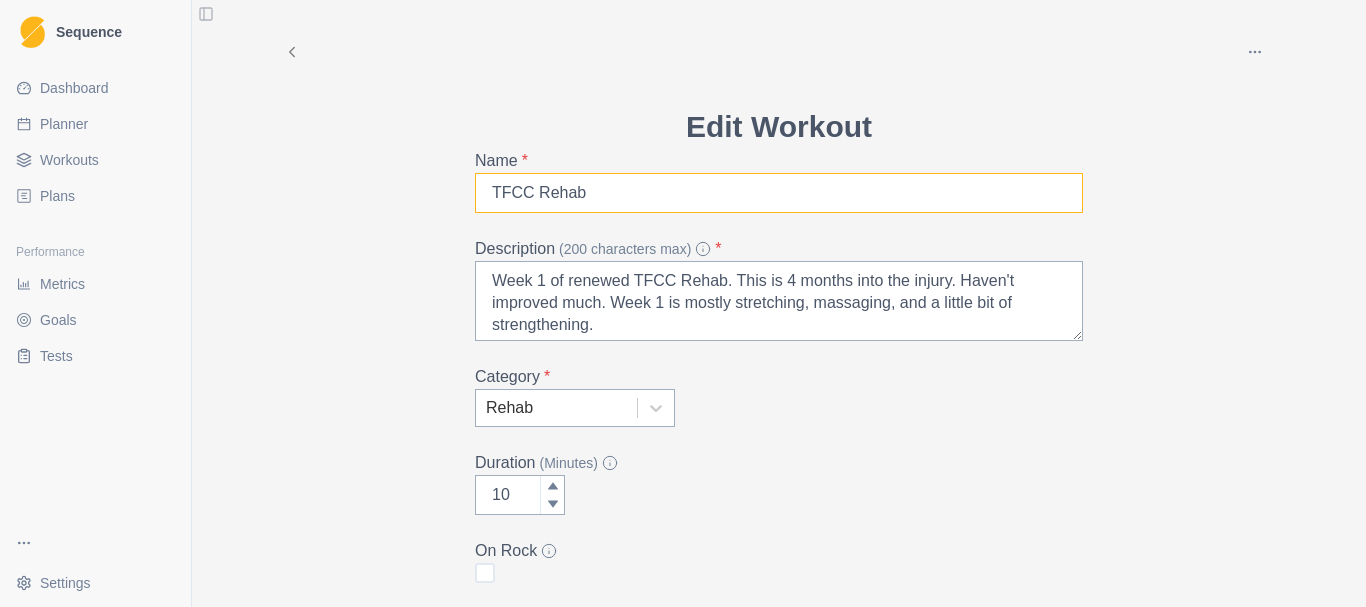 type on "TFCC Rehab" 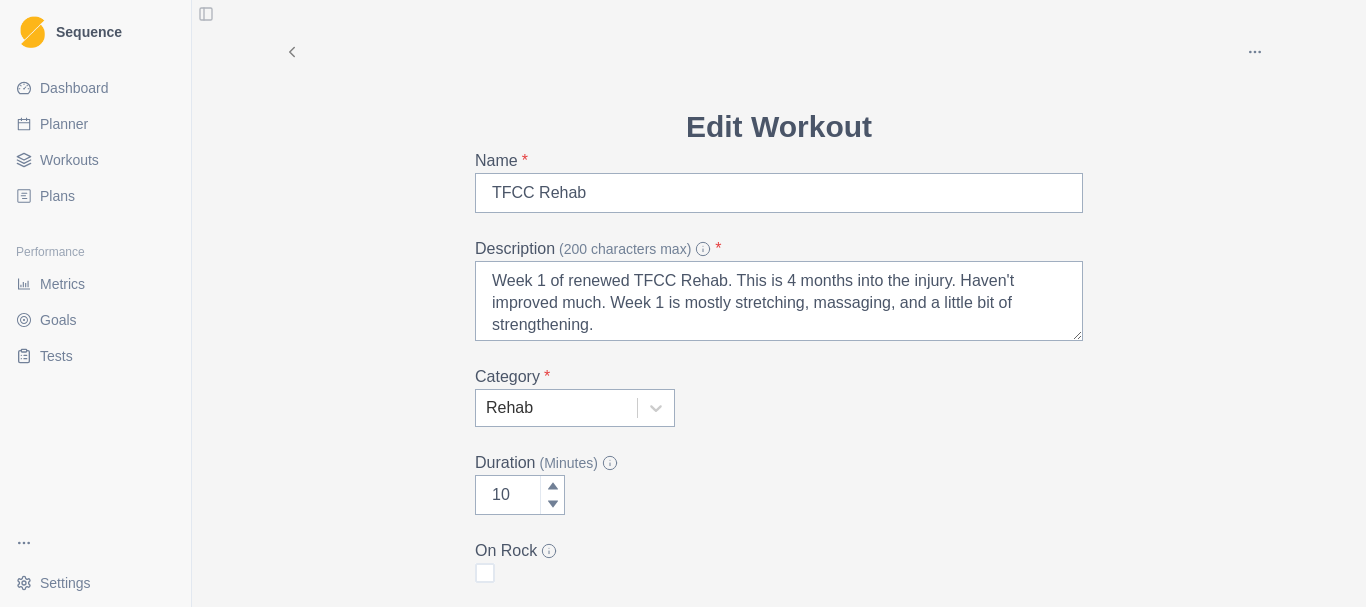 click on "Archive Delete Edit Workout Name * TFCC Rehab Description   (200 characters max) * Week 1 of renewed TFCC Rehab. This is 4 months into the injury. Haven't improved much. Week 1 is mostly stretching, massaging, and a little bit of strengthening. Category * Rehab Duration   (Minutes) 10 On Rock Widgets Add Widget Extra Details (detailed instructions, add videos, images, etc) morning set: -rub and massage, use mini ball -alphabet wrist -theraband resistance -power fingers set Cancel Update" at bounding box center (779, 550) 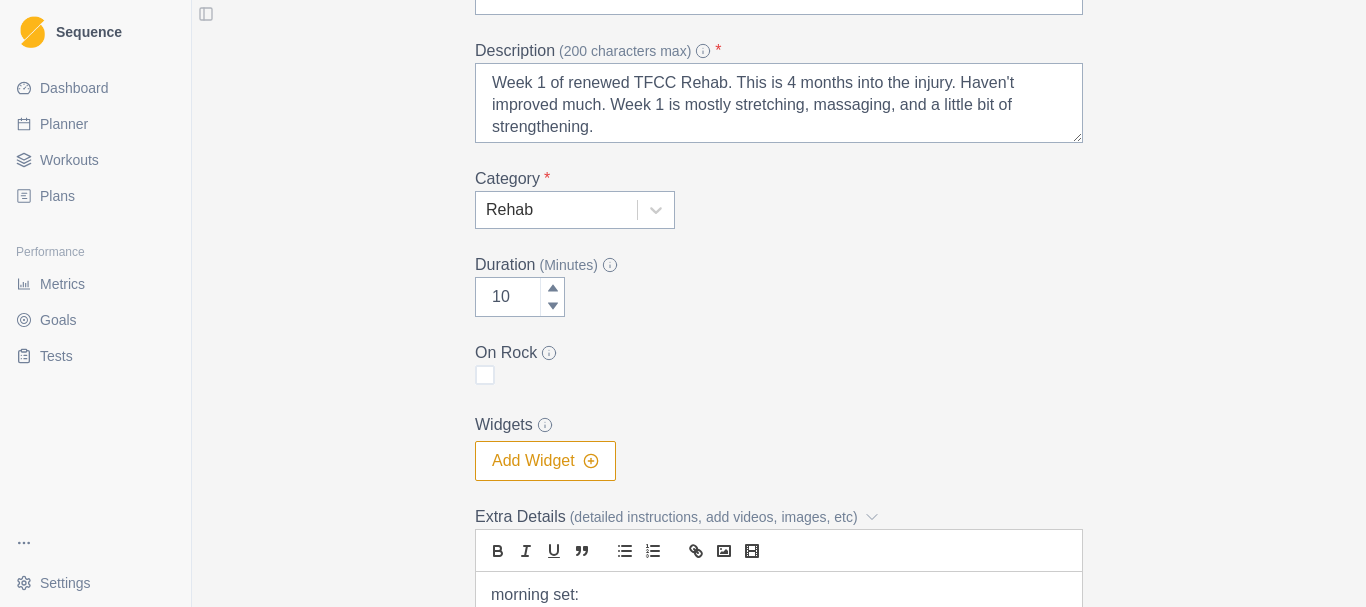 scroll, scrollTop: 500, scrollLeft: 0, axis: vertical 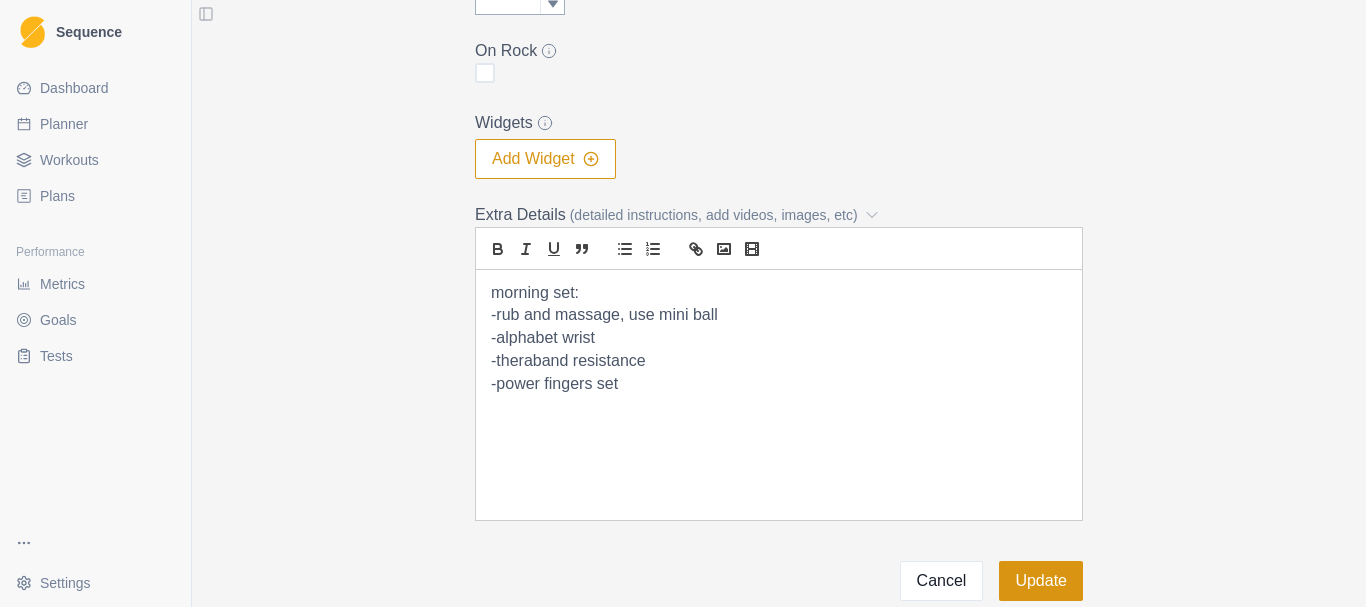 click on "Update" at bounding box center (1041, 581) 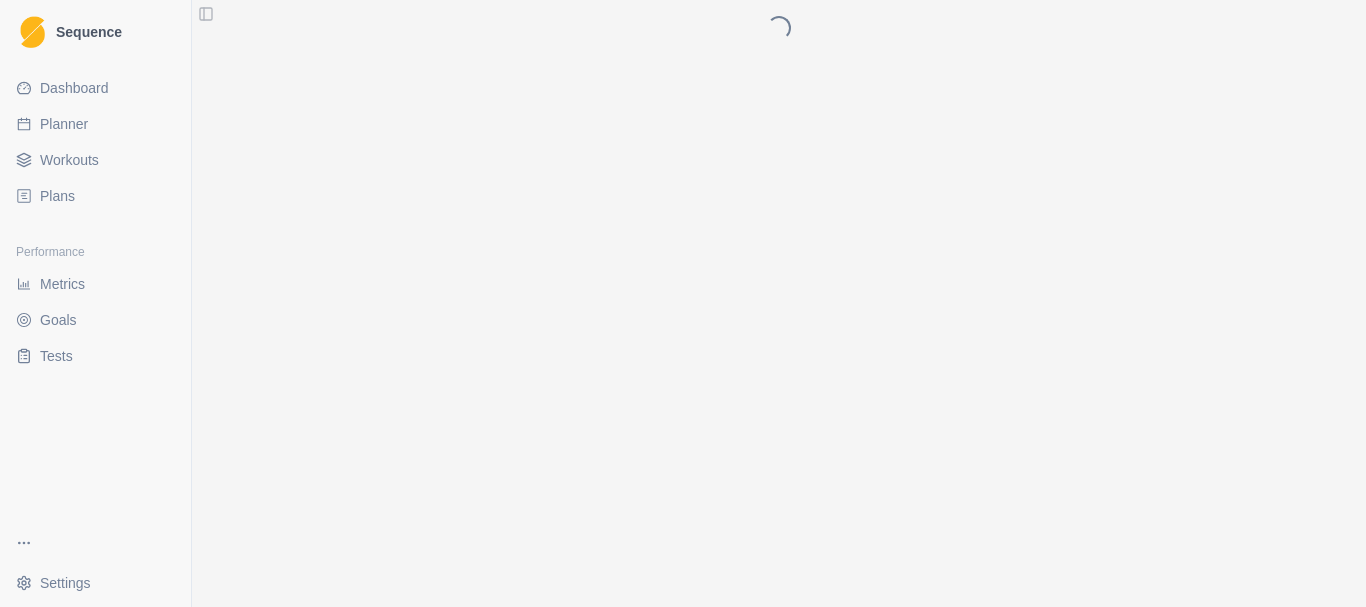 scroll, scrollTop: 0, scrollLeft: 0, axis: both 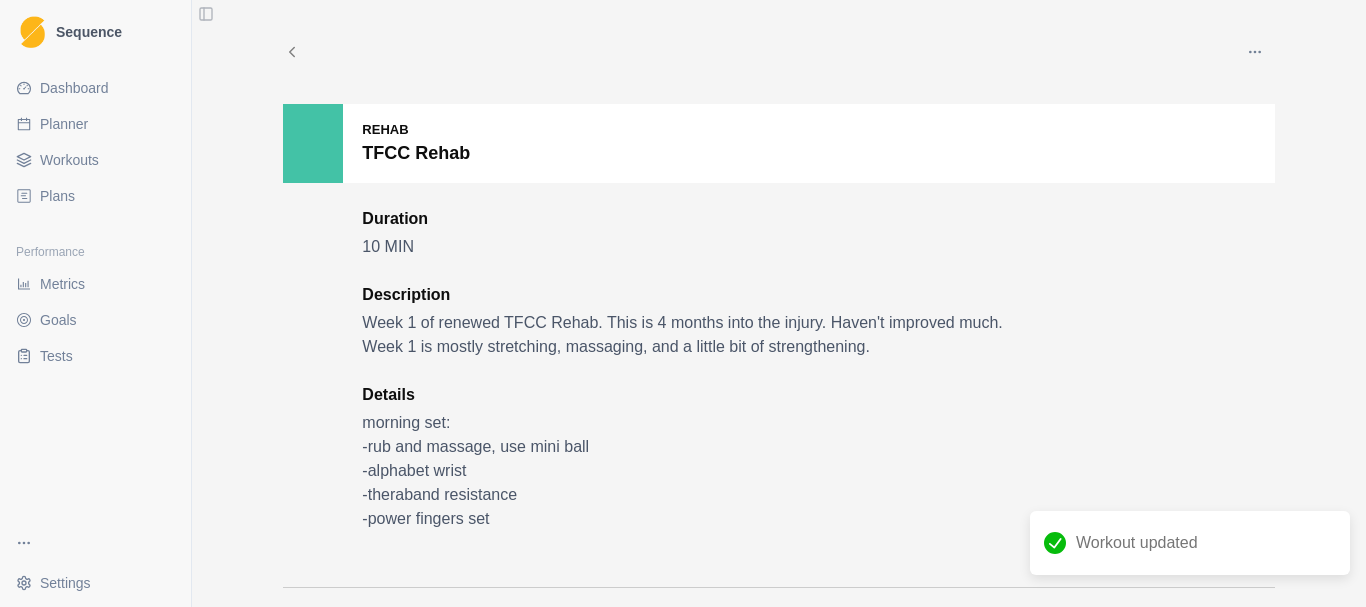 click on "Workouts" at bounding box center [69, 160] 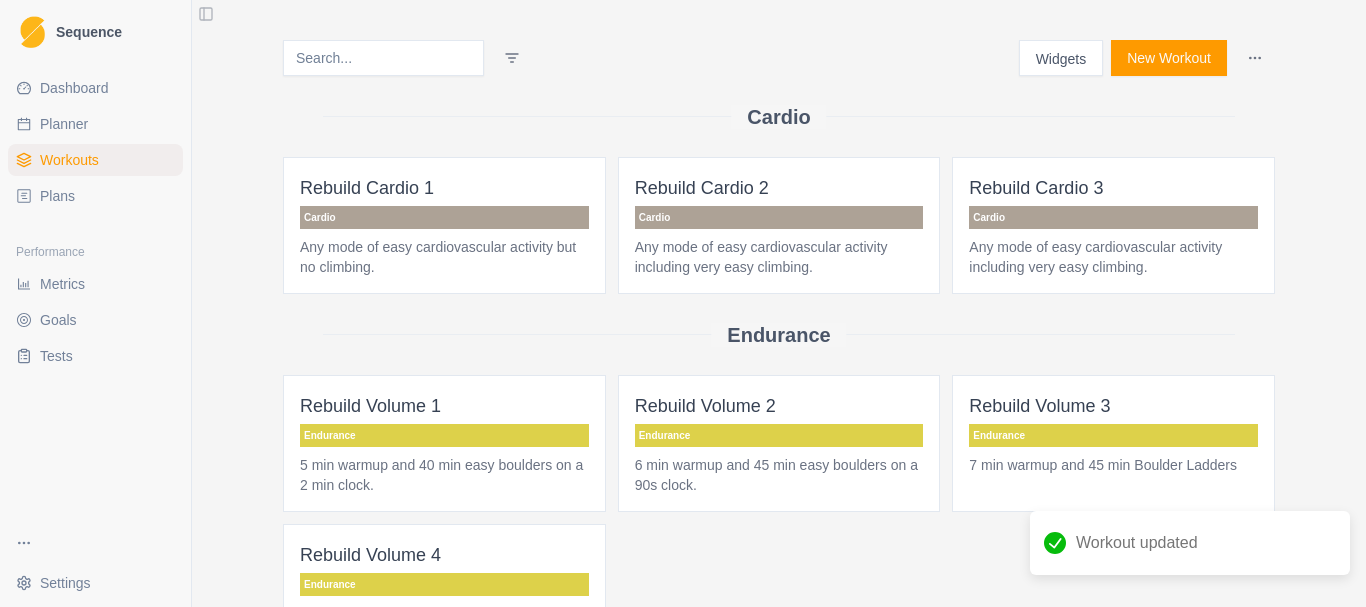 click on "Plans" at bounding box center [95, 196] 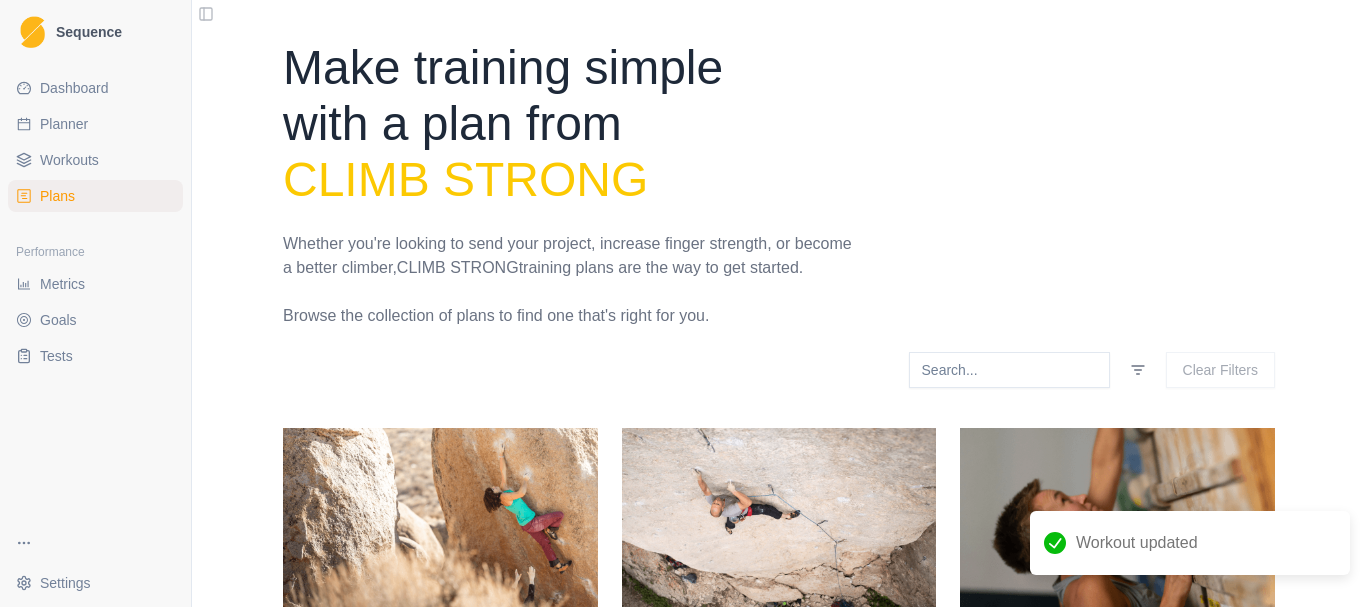 click on "Planner" at bounding box center (95, 124) 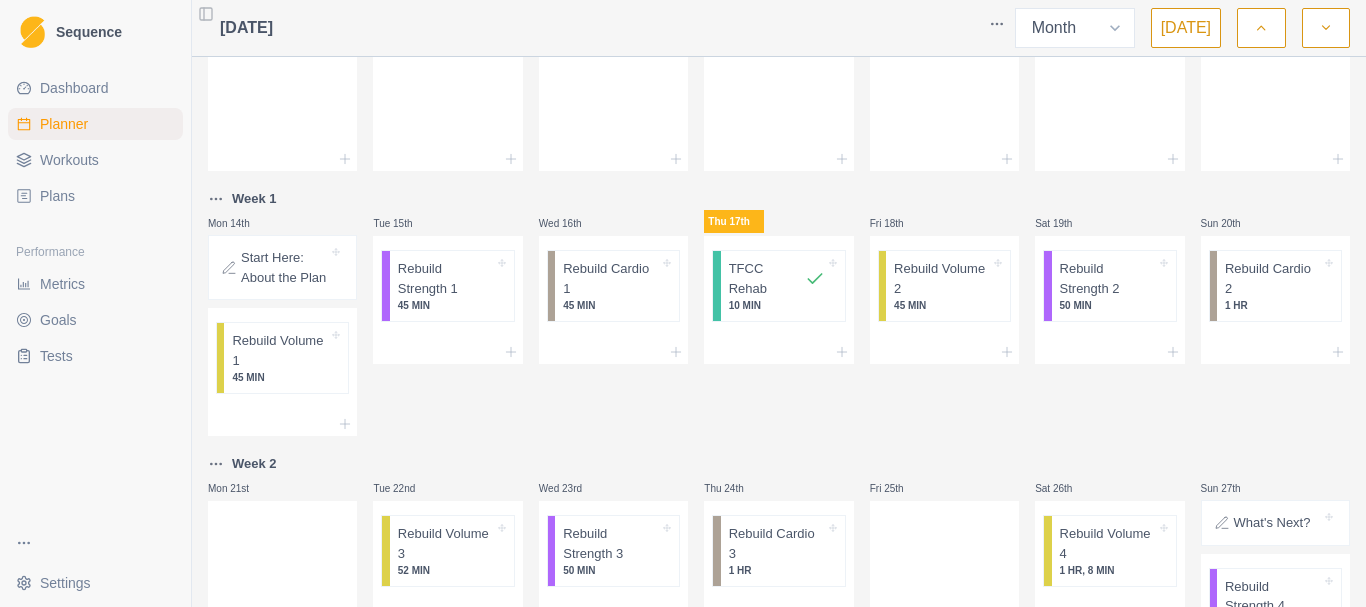 scroll, scrollTop: 300, scrollLeft: 0, axis: vertical 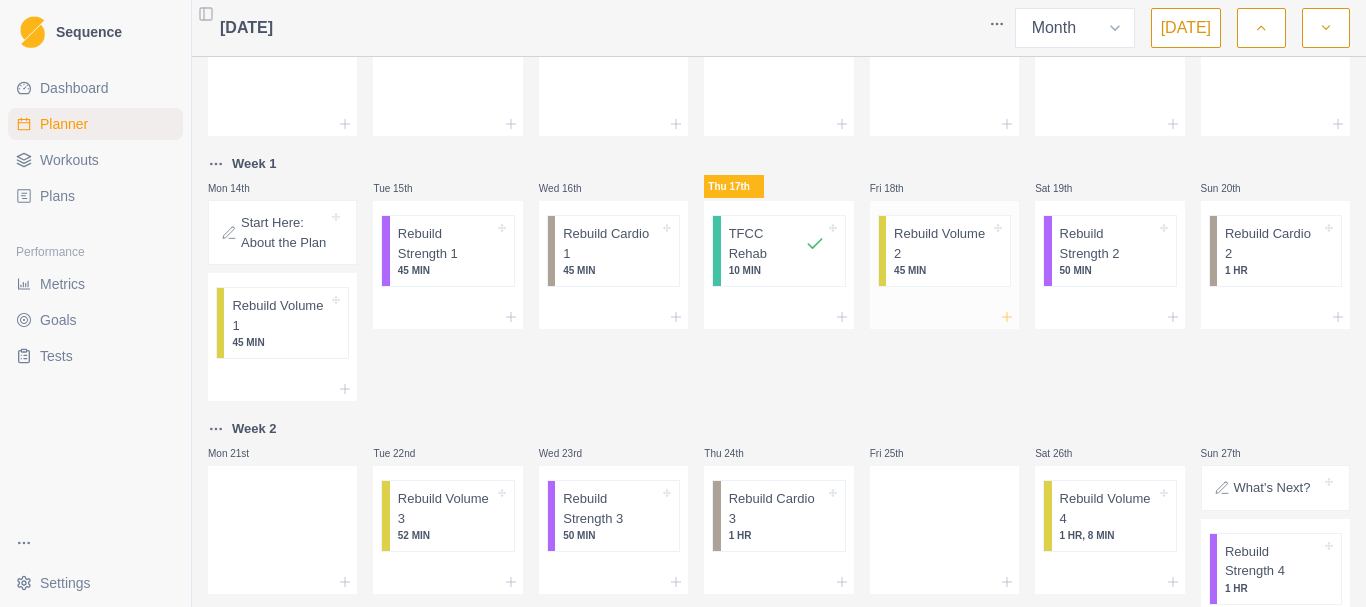click 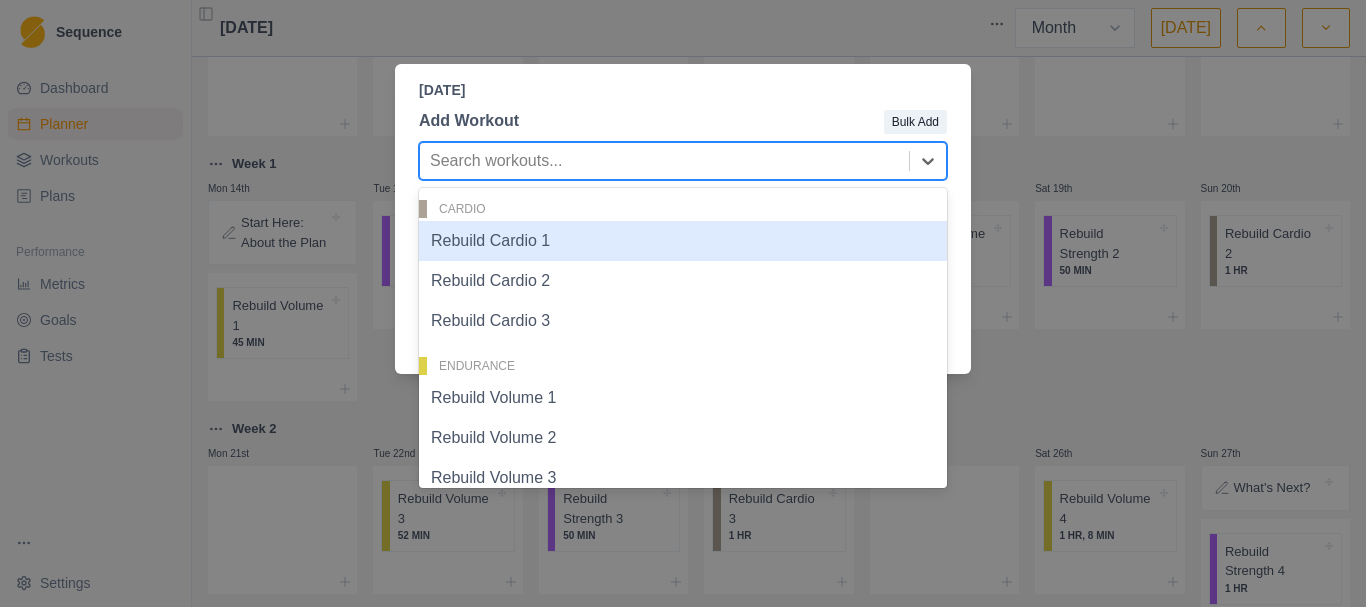 click on "Search workouts..." at bounding box center (664, 161) 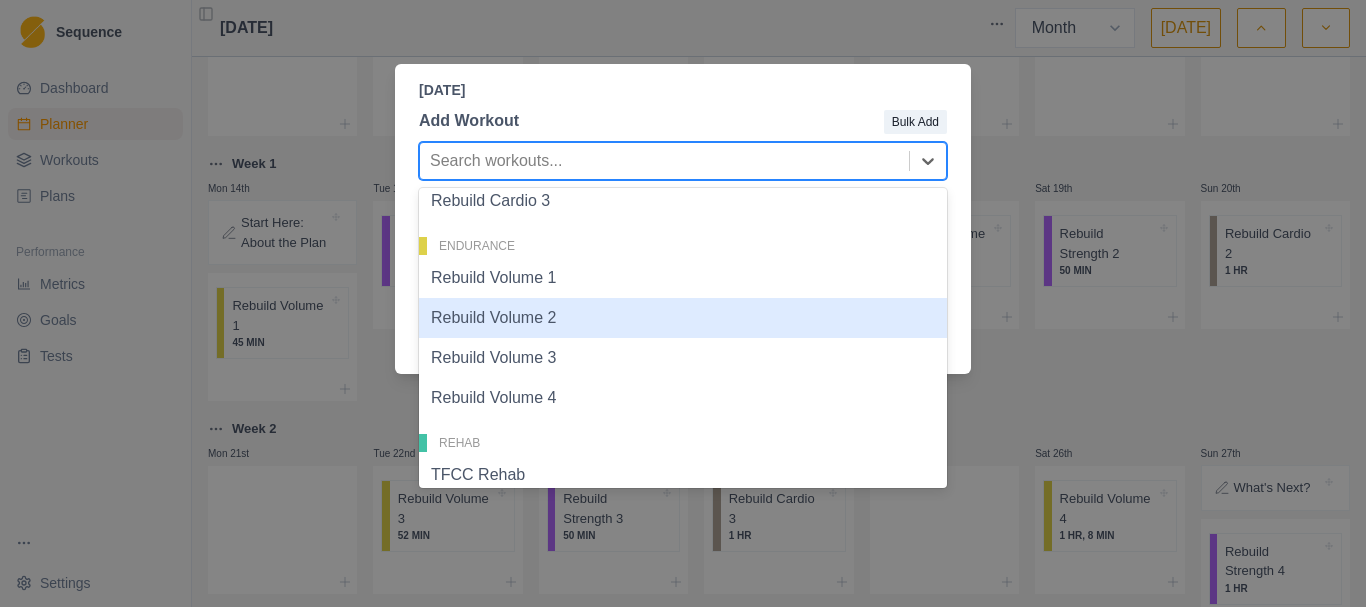 scroll, scrollTop: 300, scrollLeft: 0, axis: vertical 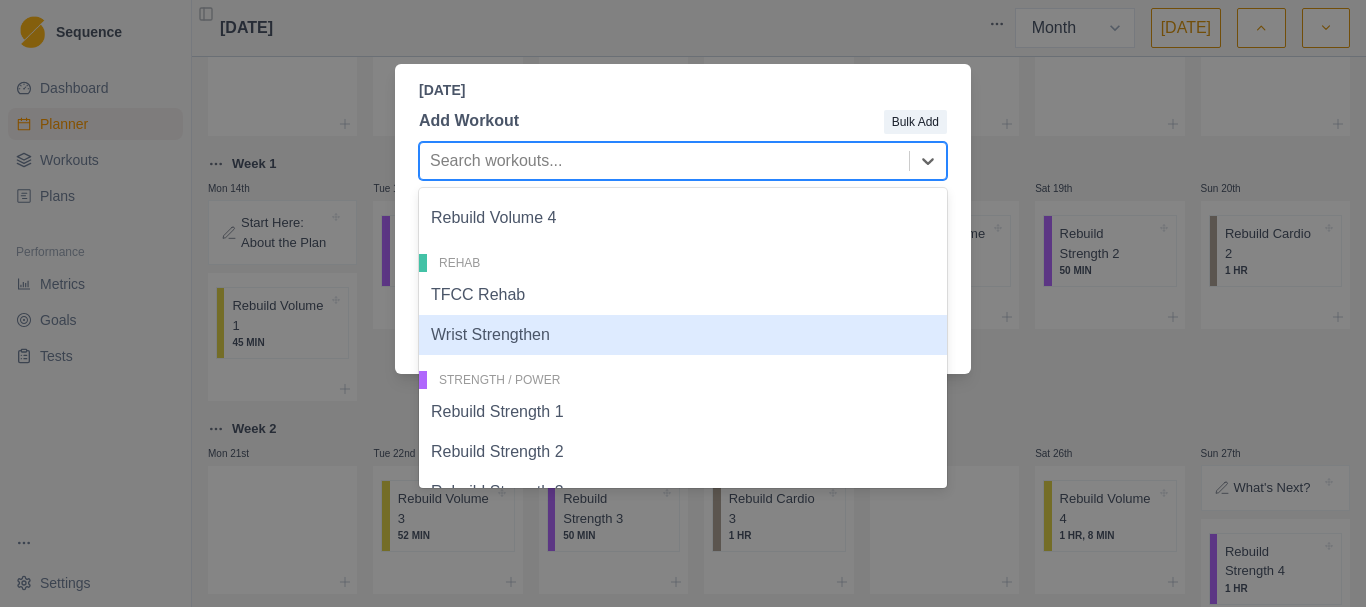 click on "Wrist Strengthen" at bounding box center (683, 335) 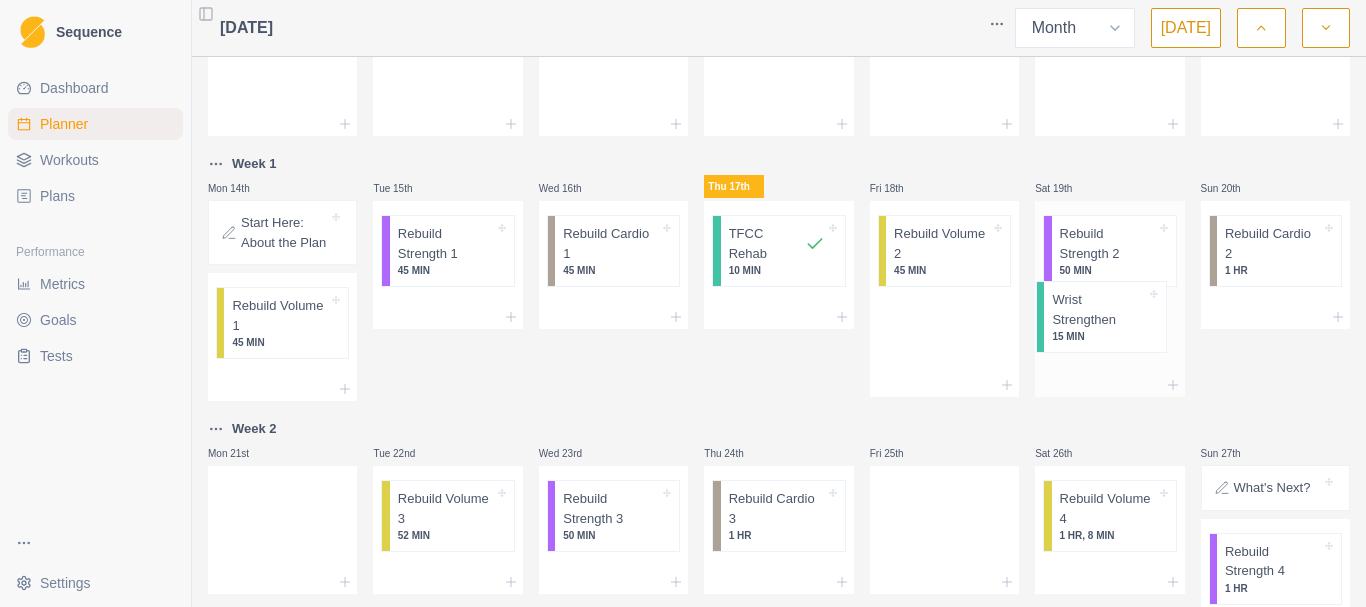 drag, startPoint x: 933, startPoint y: 334, endPoint x: 1103, endPoint y: 317, distance: 170.84789 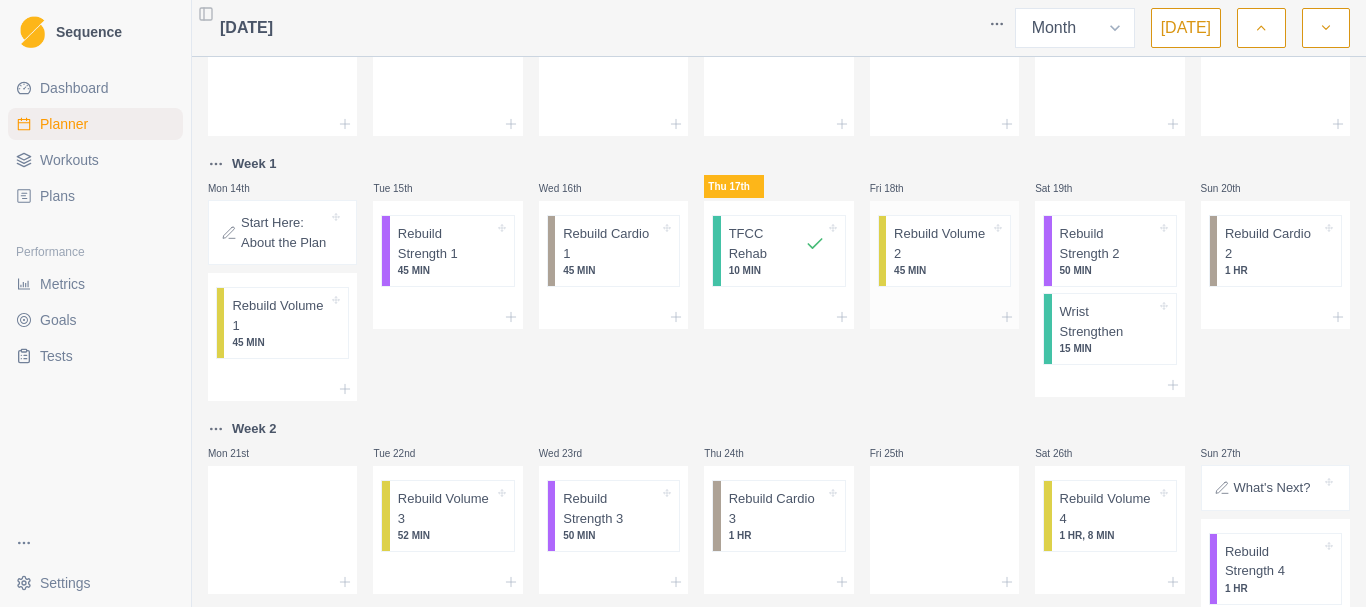 click at bounding box center (944, 317) 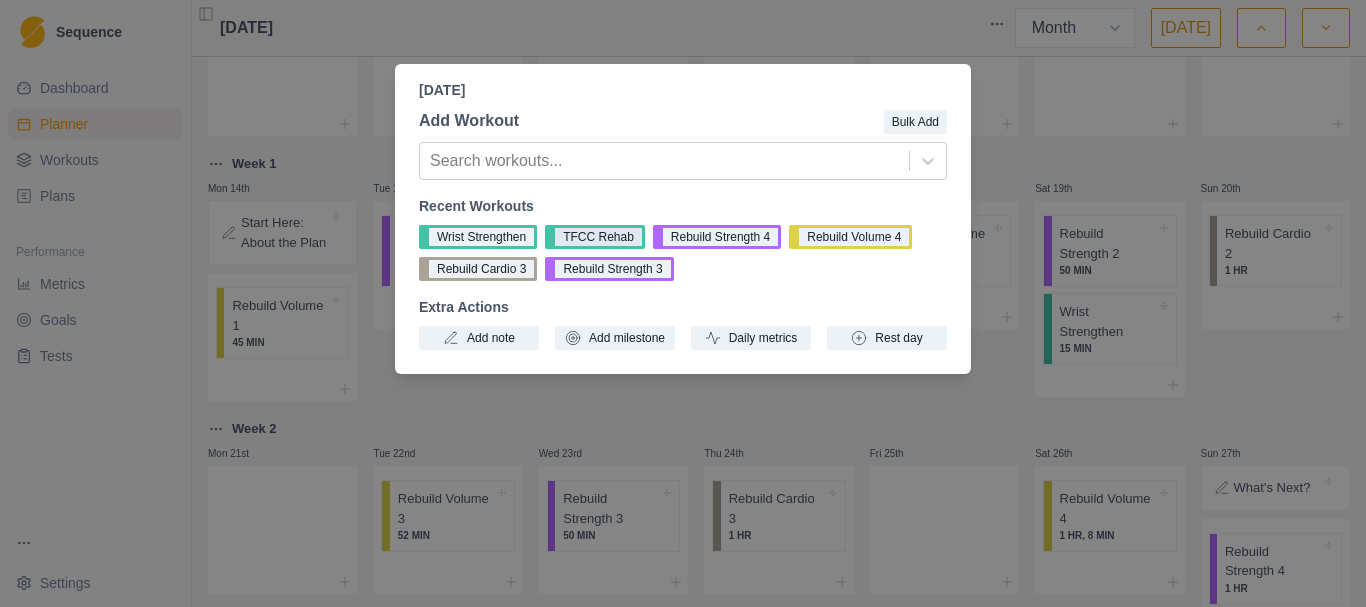 click on "TFCC Rehab" at bounding box center (595, 237) 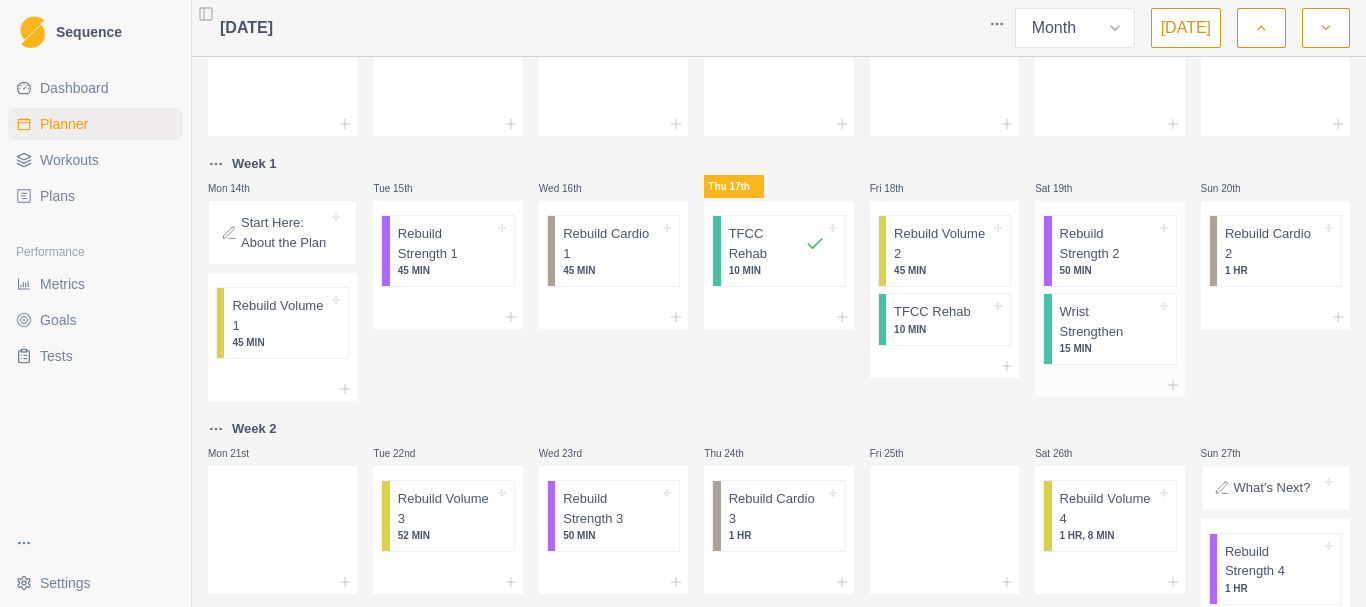 click at bounding box center [1109, 385] 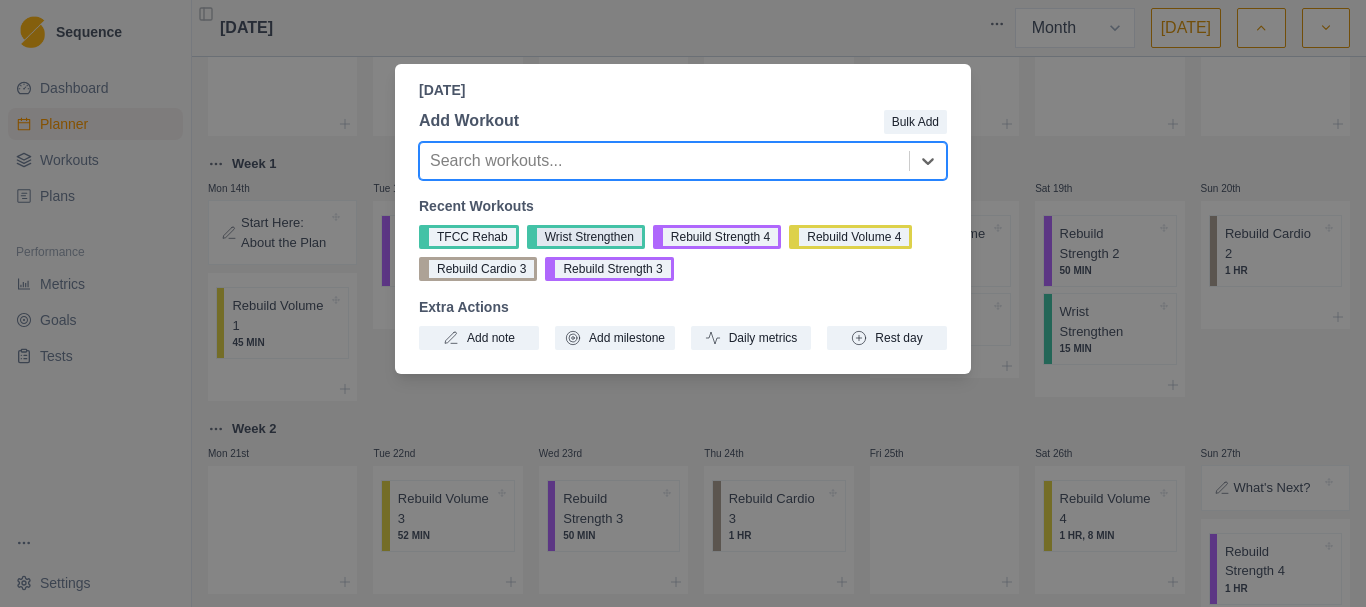 click on "Wrist Strengthen" at bounding box center (586, 237) 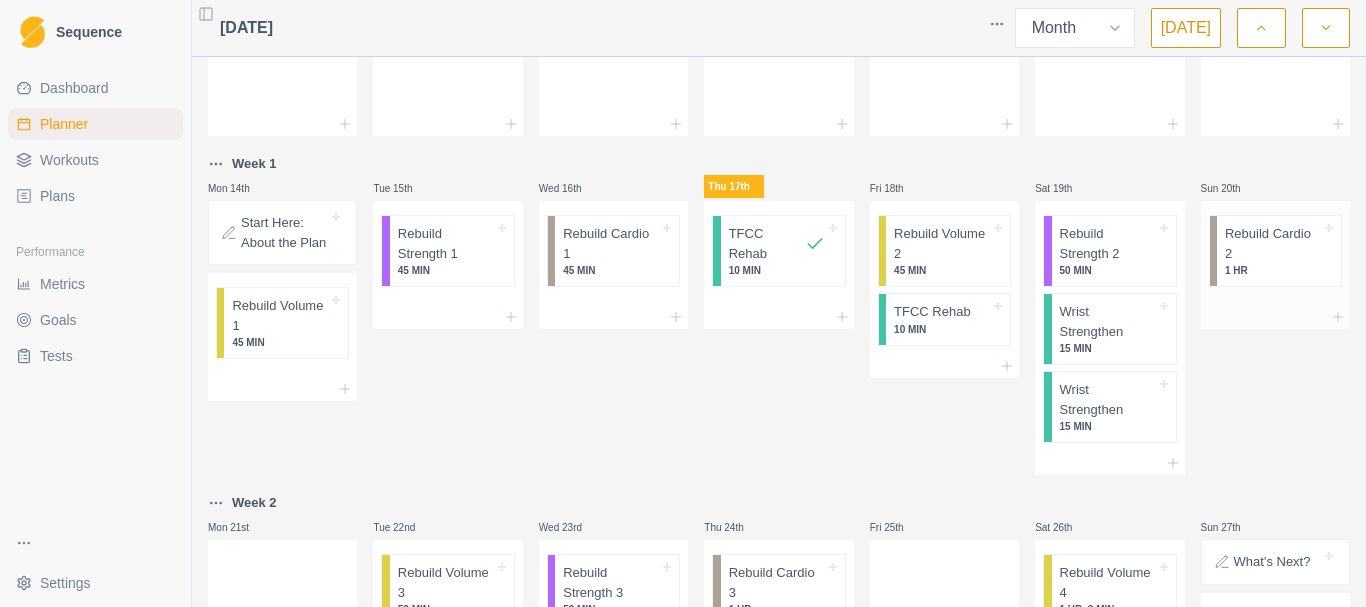 click at bounding box center [1275, 317] 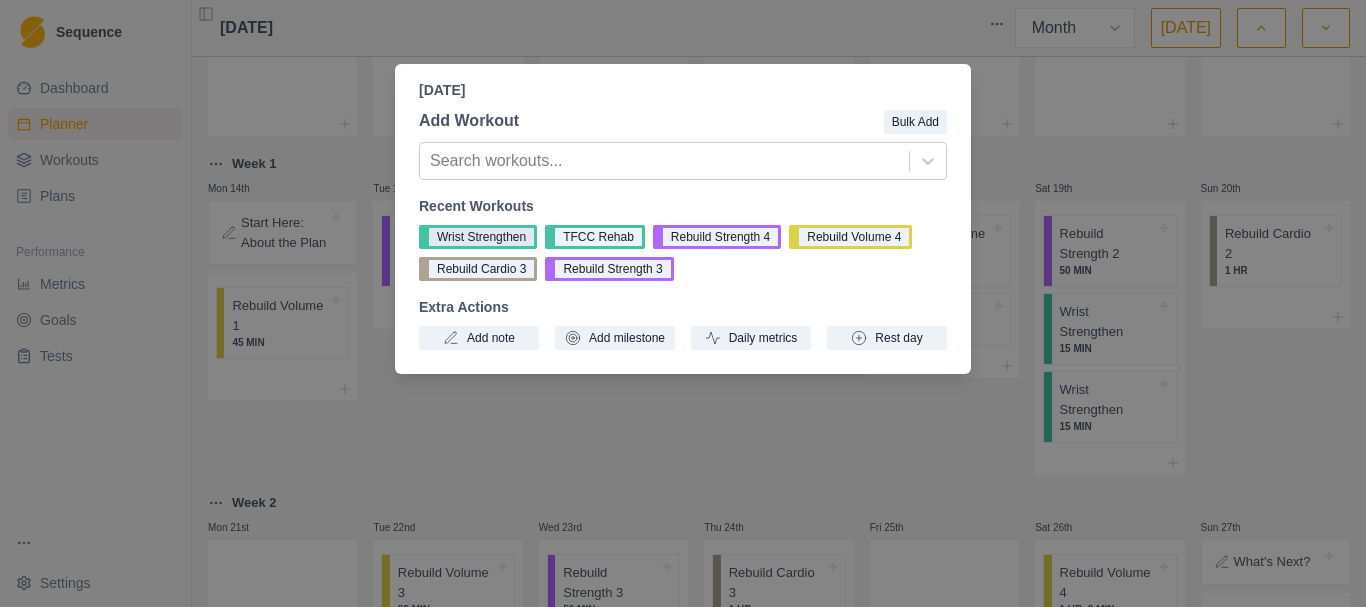 click on "Wrist Strengthen" at bounding box center (478, 237) 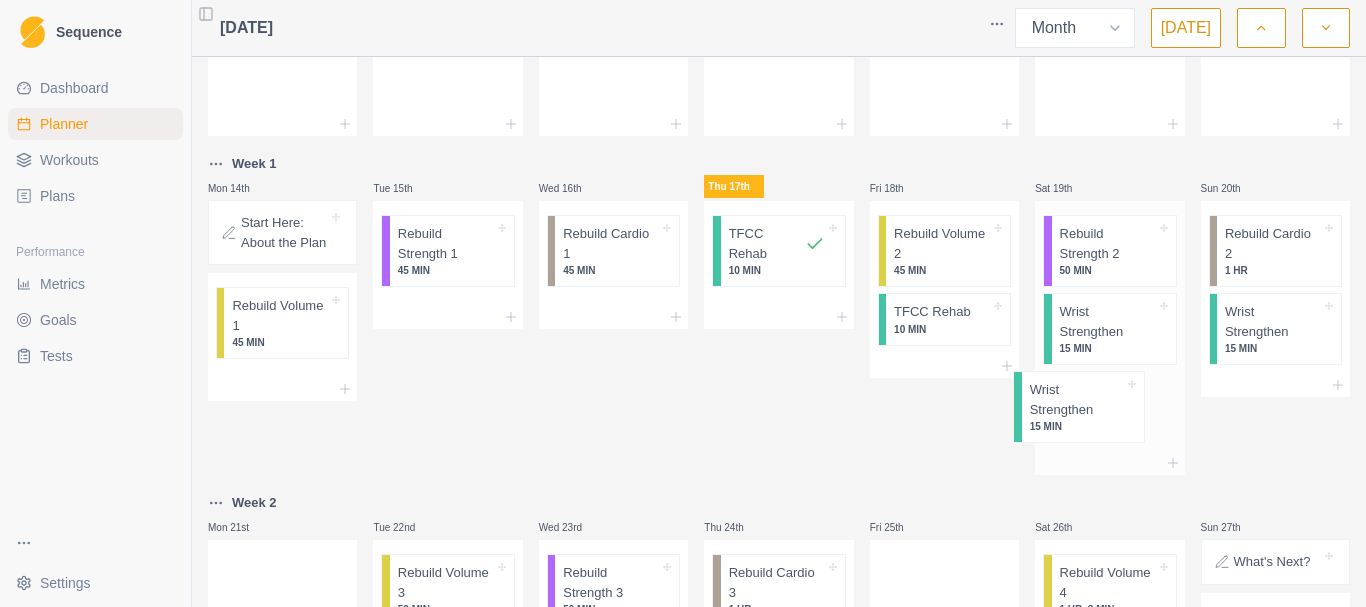 drag, startPoint x: 1129, startPoint y: 410, endPoint x: 1119, endPoint y: 409, distance: 10.049875 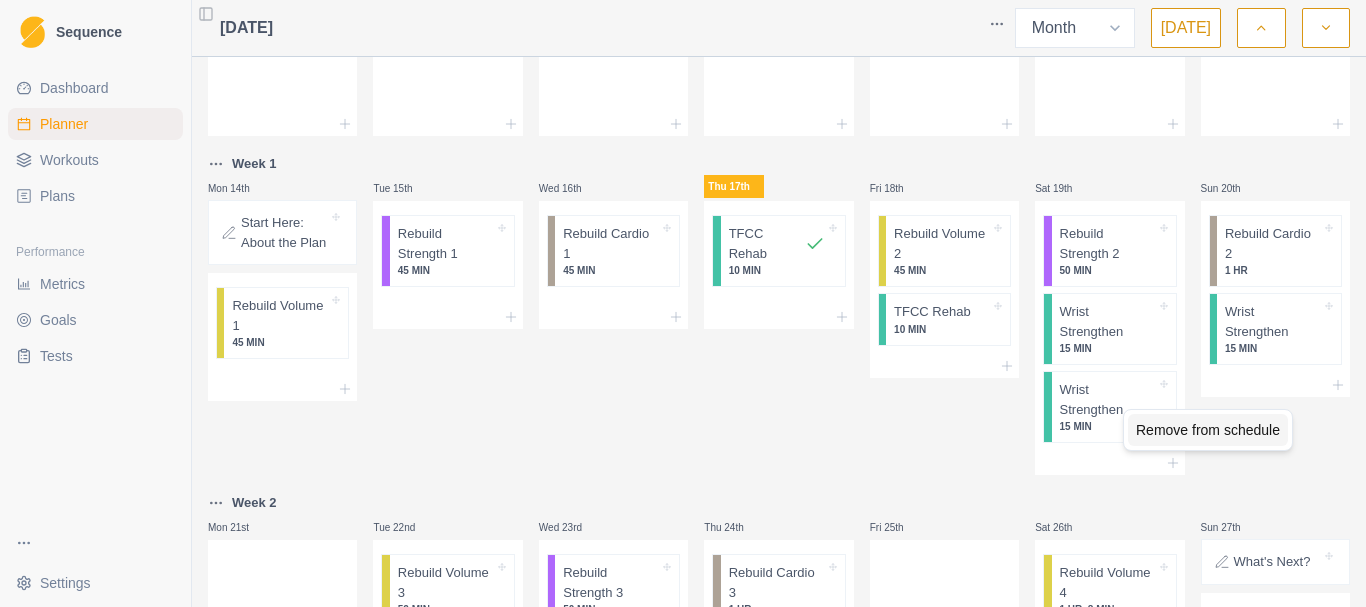 click on "Remove from schedule" at bounding box center (1208, 430) 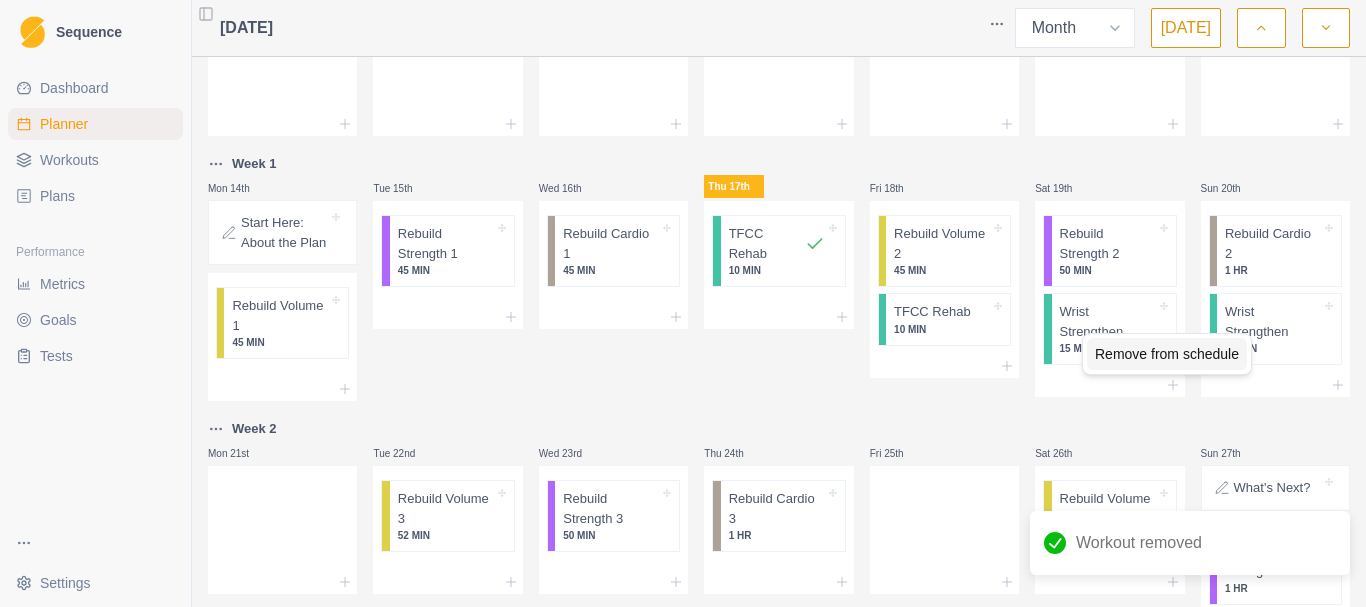 click on "Remove from schedule" at bounding box center [1167, 354] 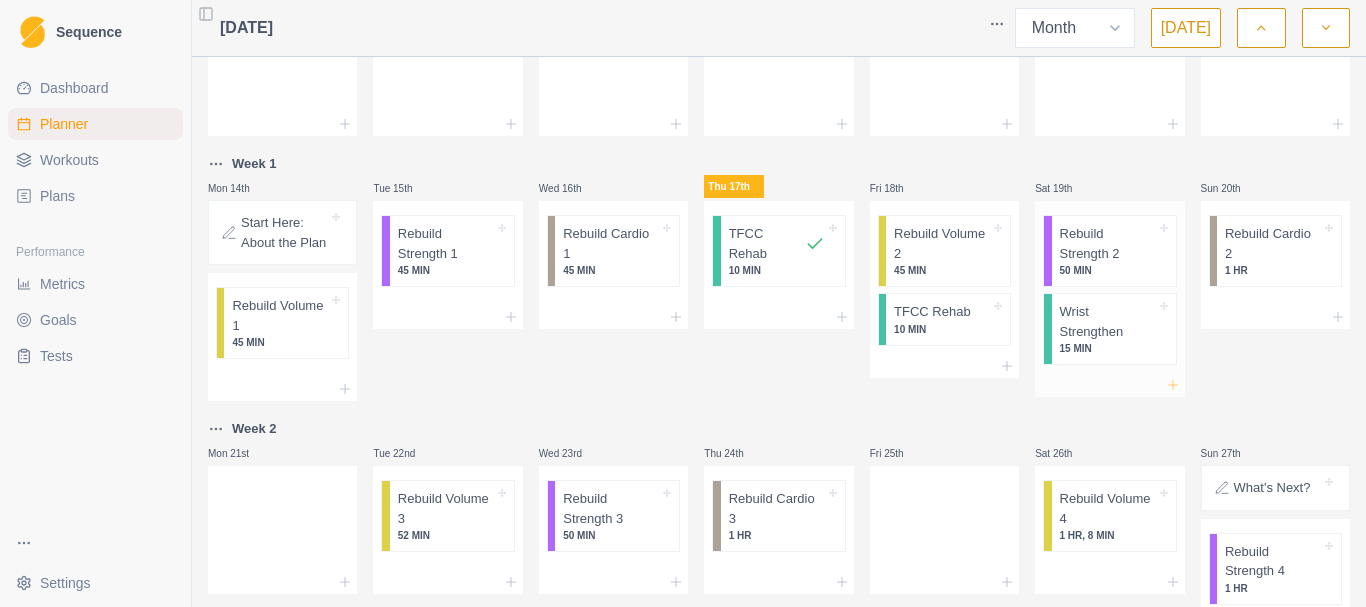 click 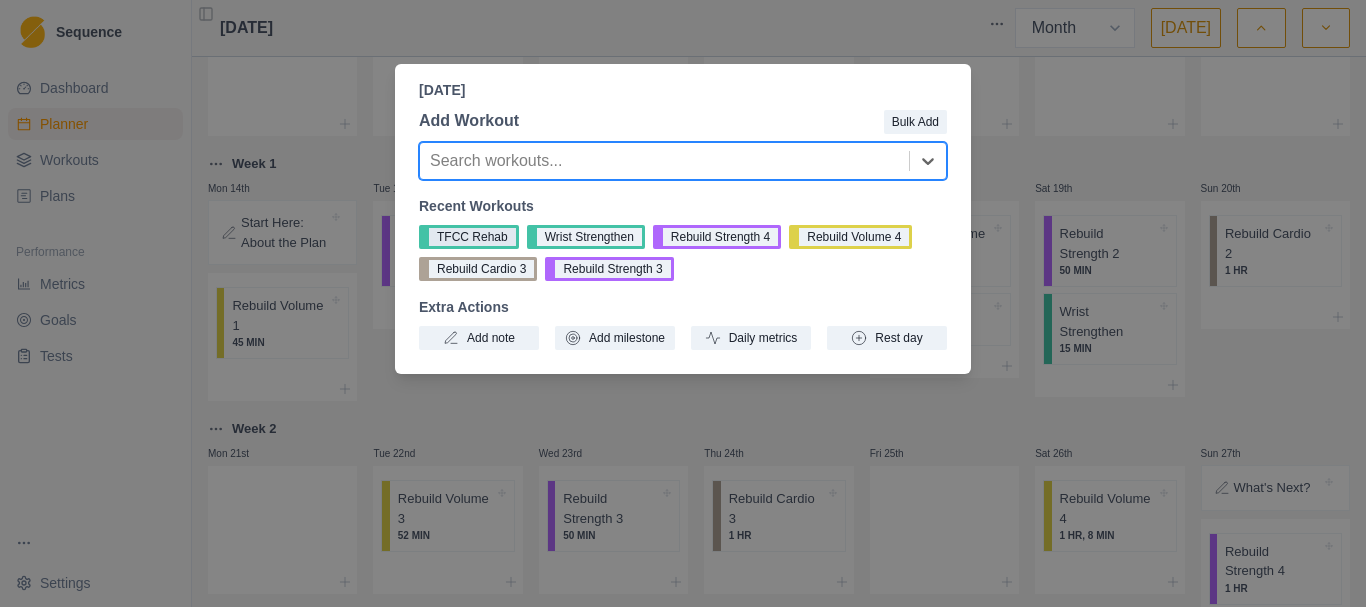click on "TFCC Rehab" at bounding box center [469, 237] 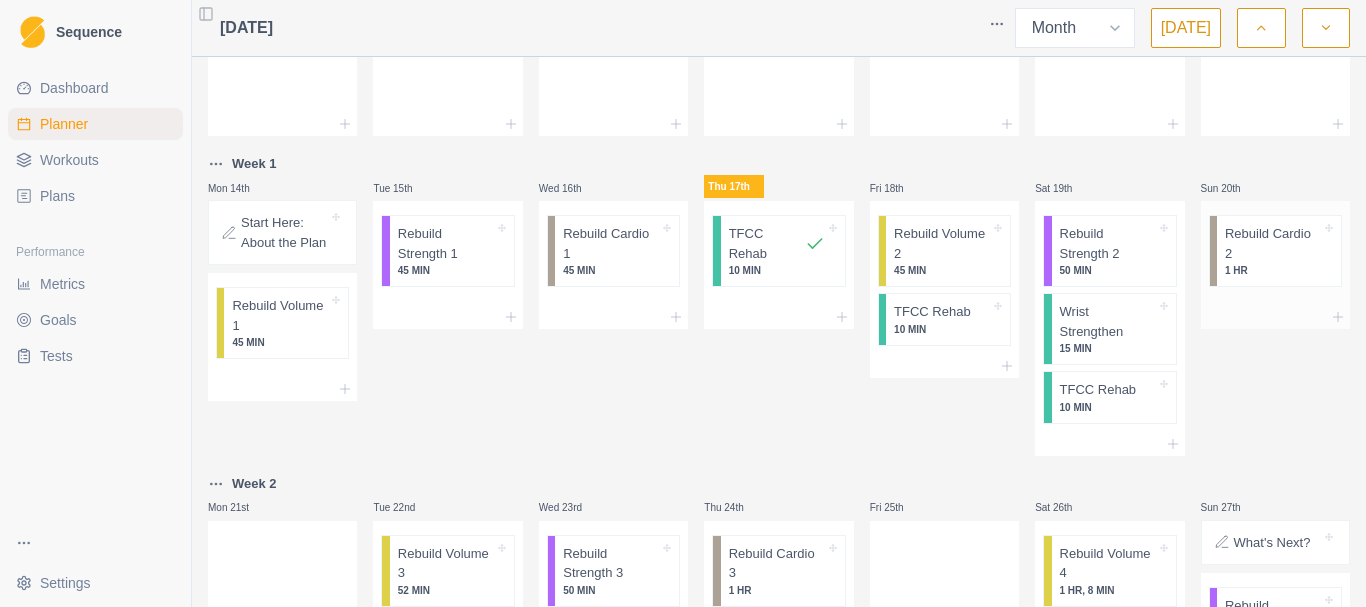 click at bounding box center (1275, 317) 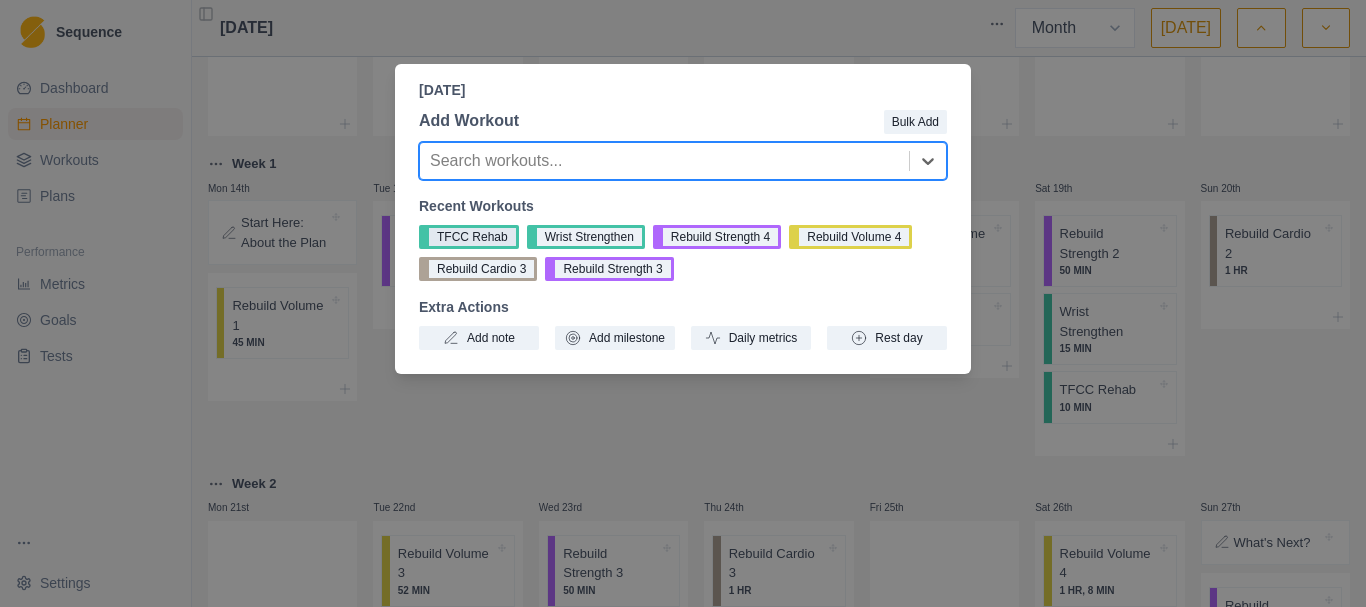 click on "TFCC Rehab" at bounding box center [469, 237] 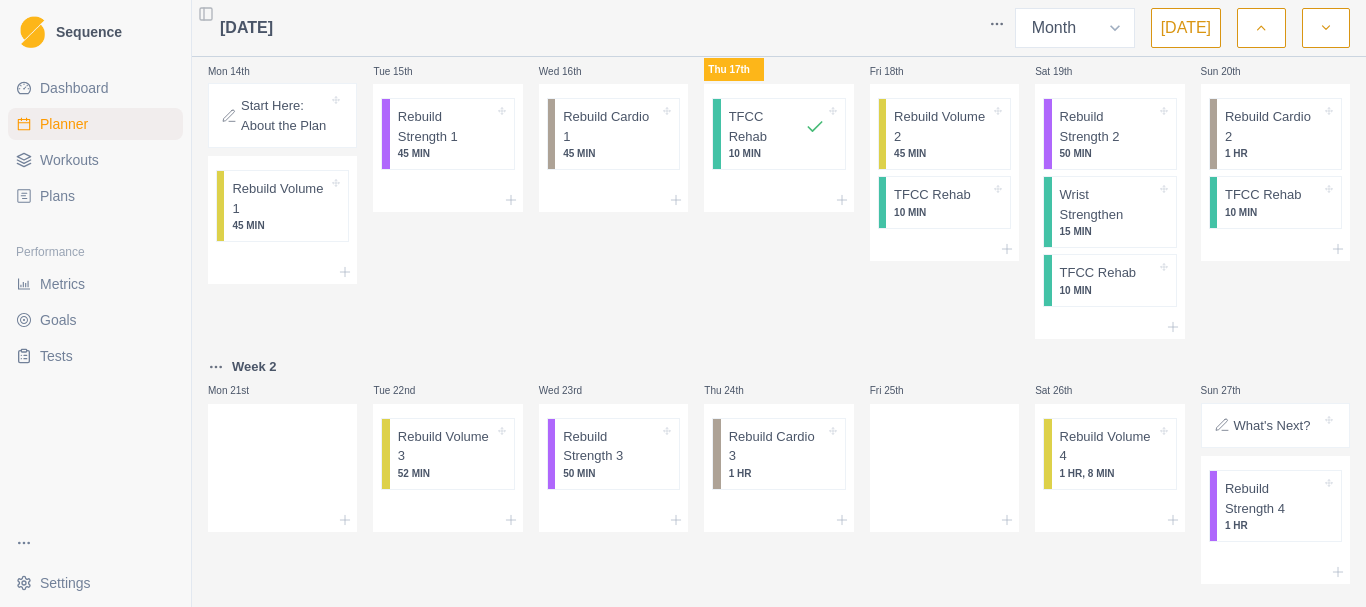 scroll, scrollTop: 600, scrollLeft: 0, axis: vertical 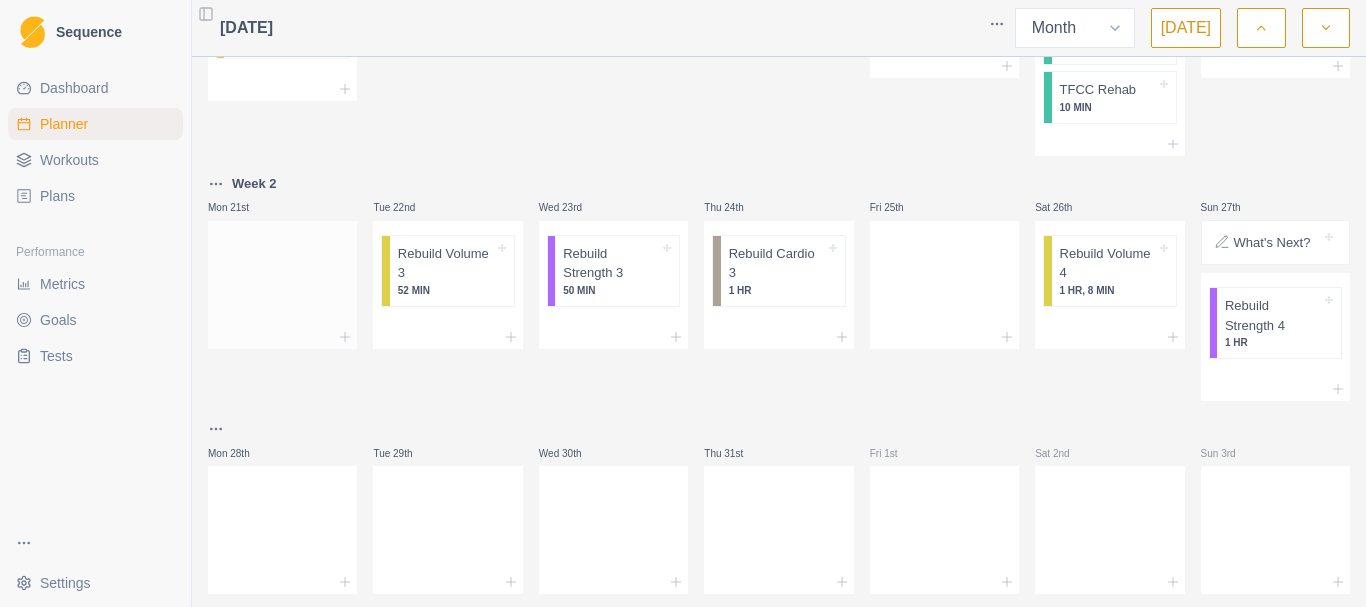 click at bounding box center (282, 337) 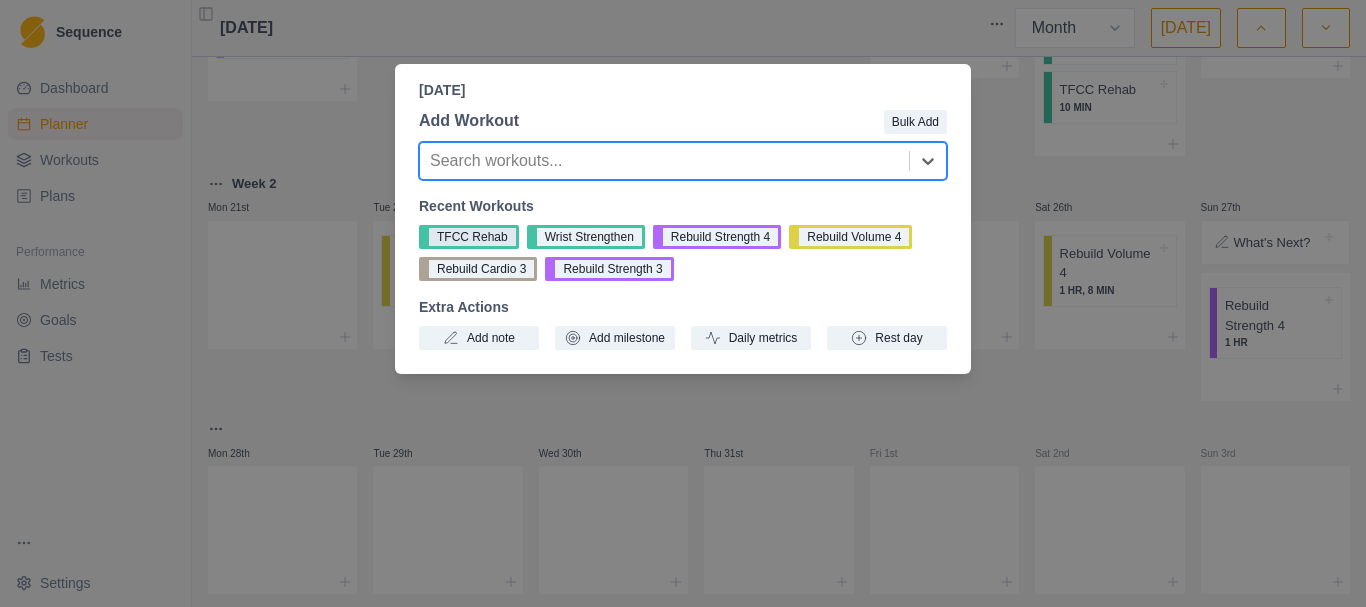 click on "TFCC Rehab" at bounding box center [469, 237] 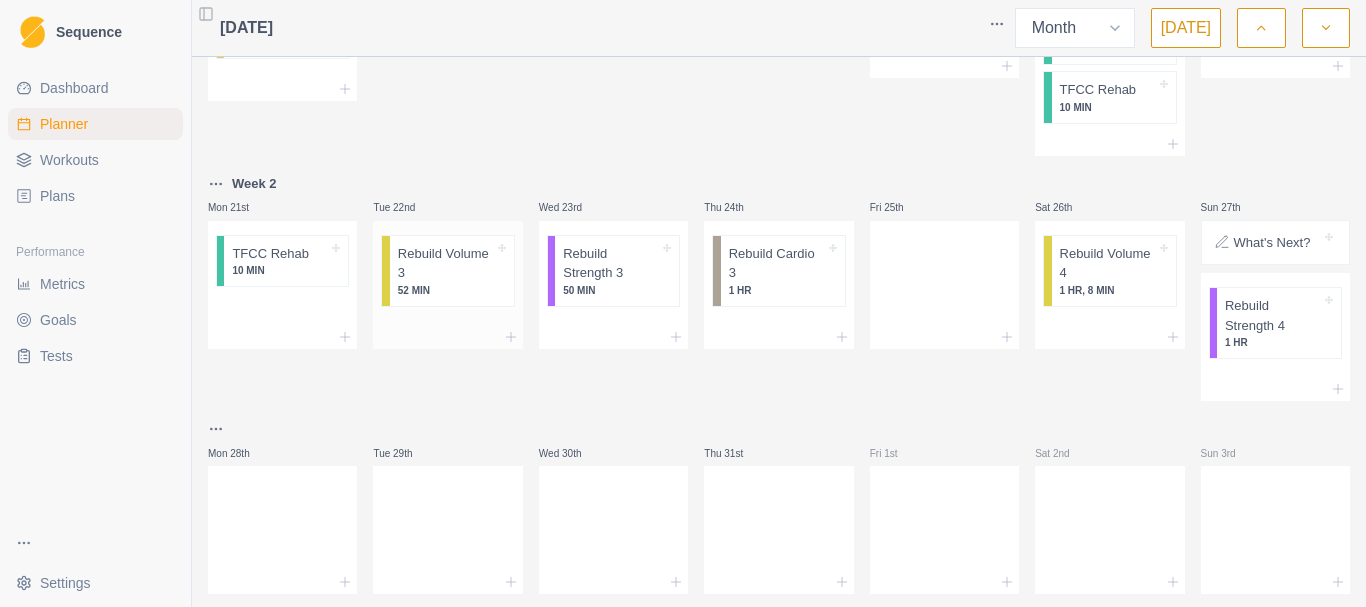 click at bounding box center (447, 337) 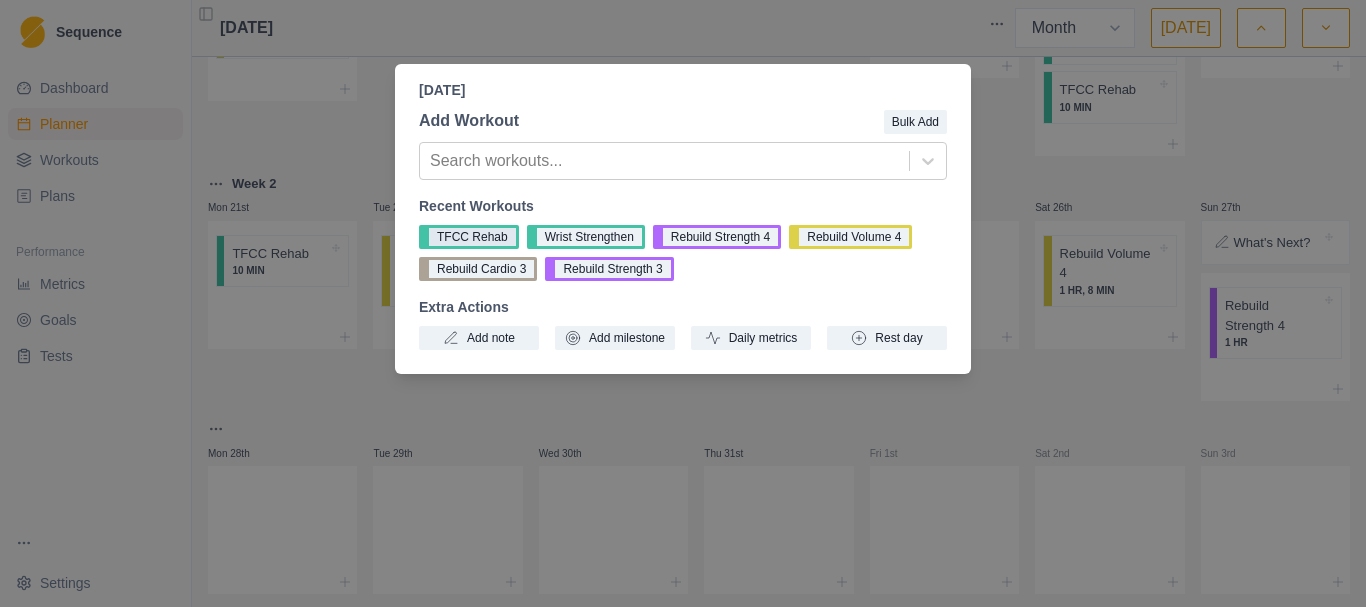 click on "TFCC Rehab" at bounding box center (469, 237) 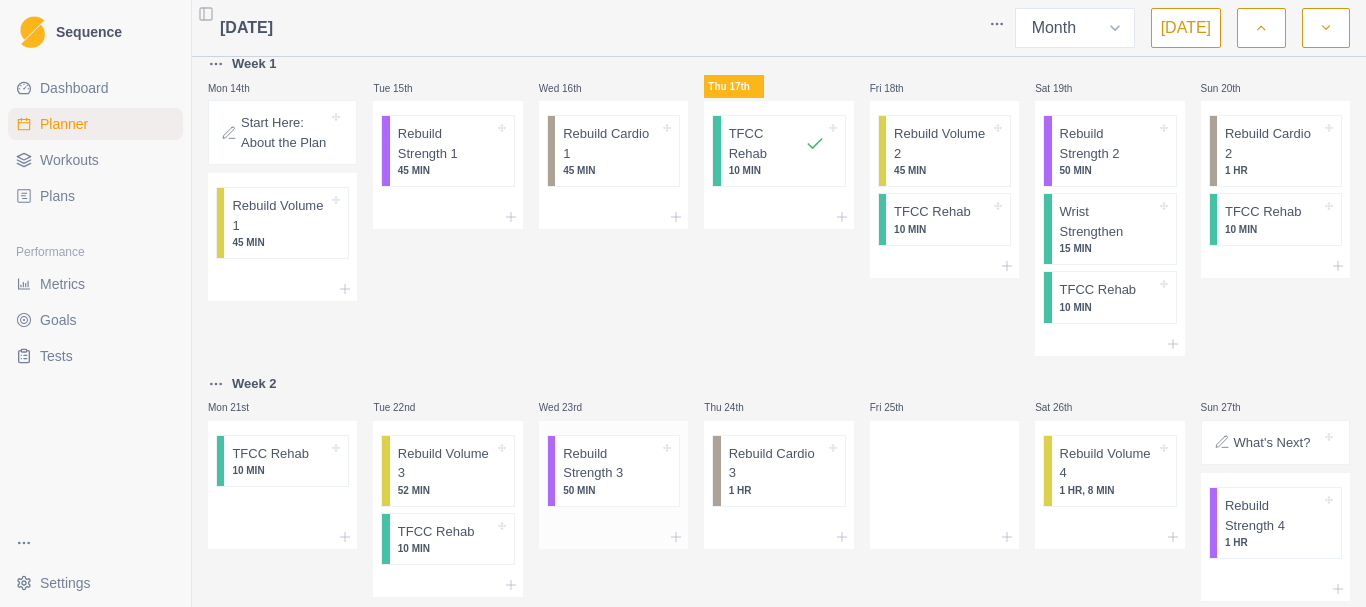 scroll, scrollTop: 500, scrollLeft: 0, axis: vertical 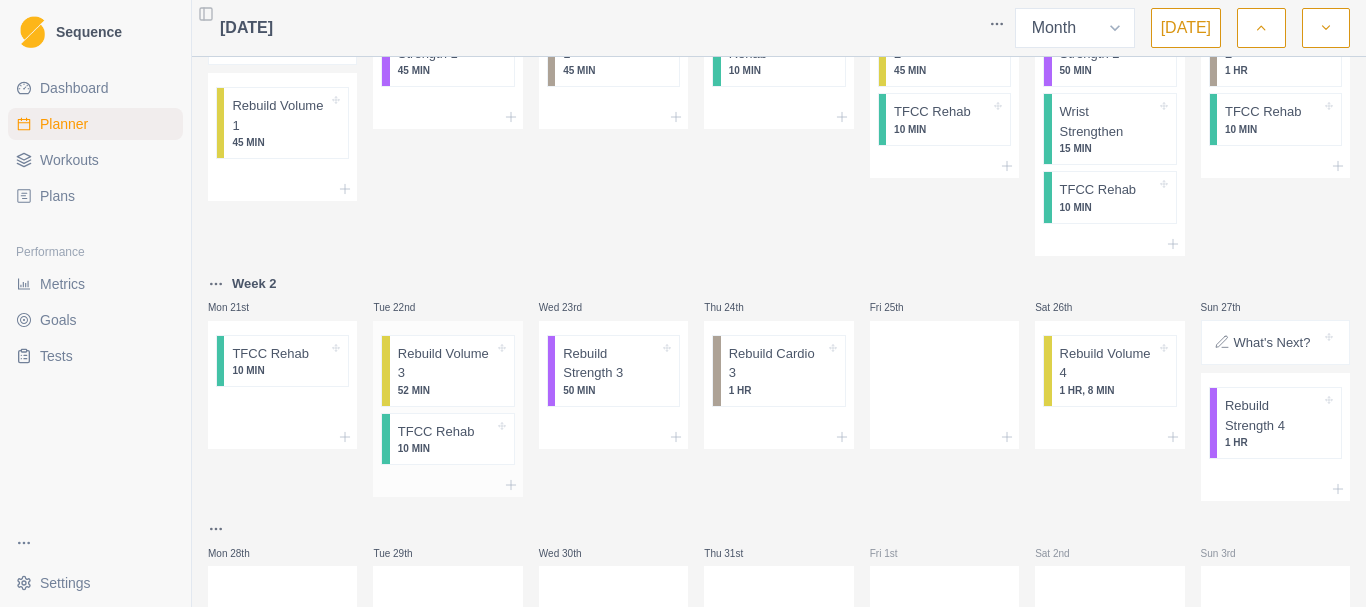 click at bounding box center (447, 485) 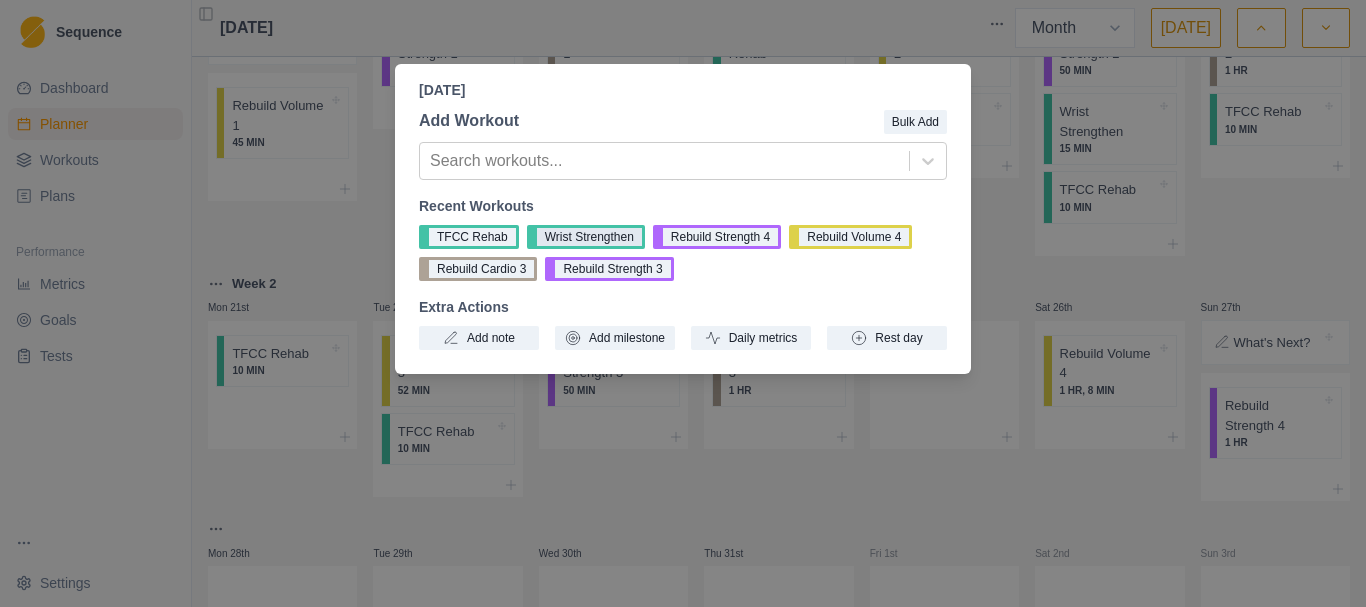 click on "Wrist Strengthen" at bounding box center (586, 237) 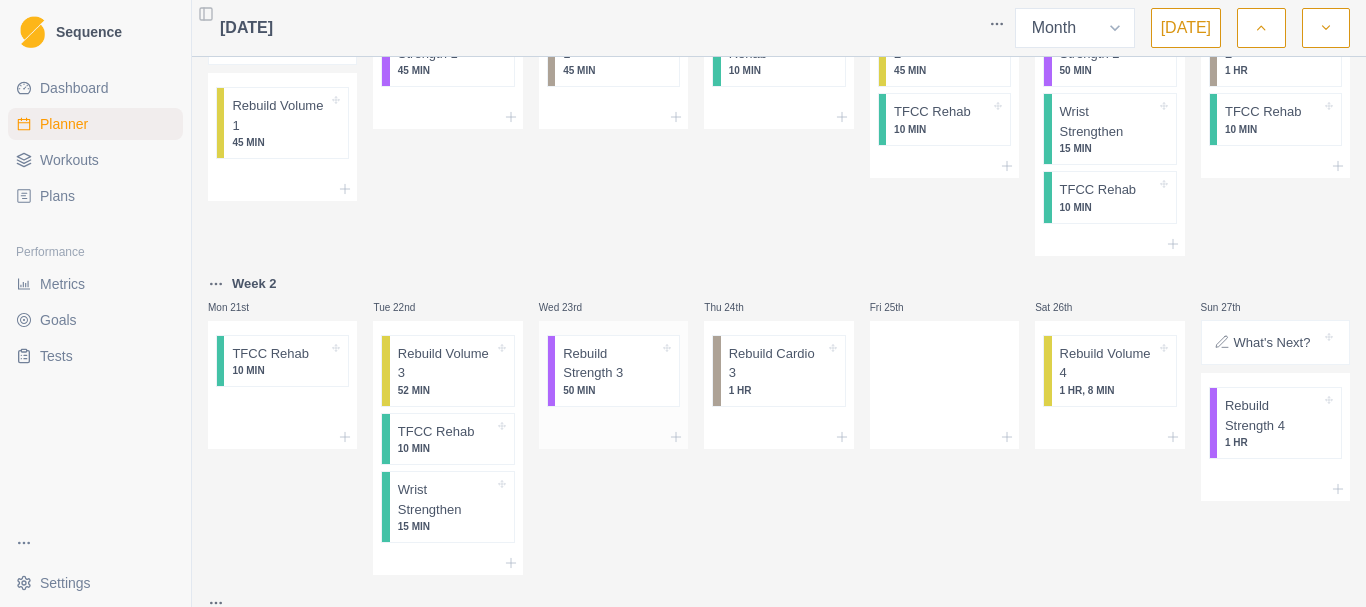 click at bounding box center (613, 437) 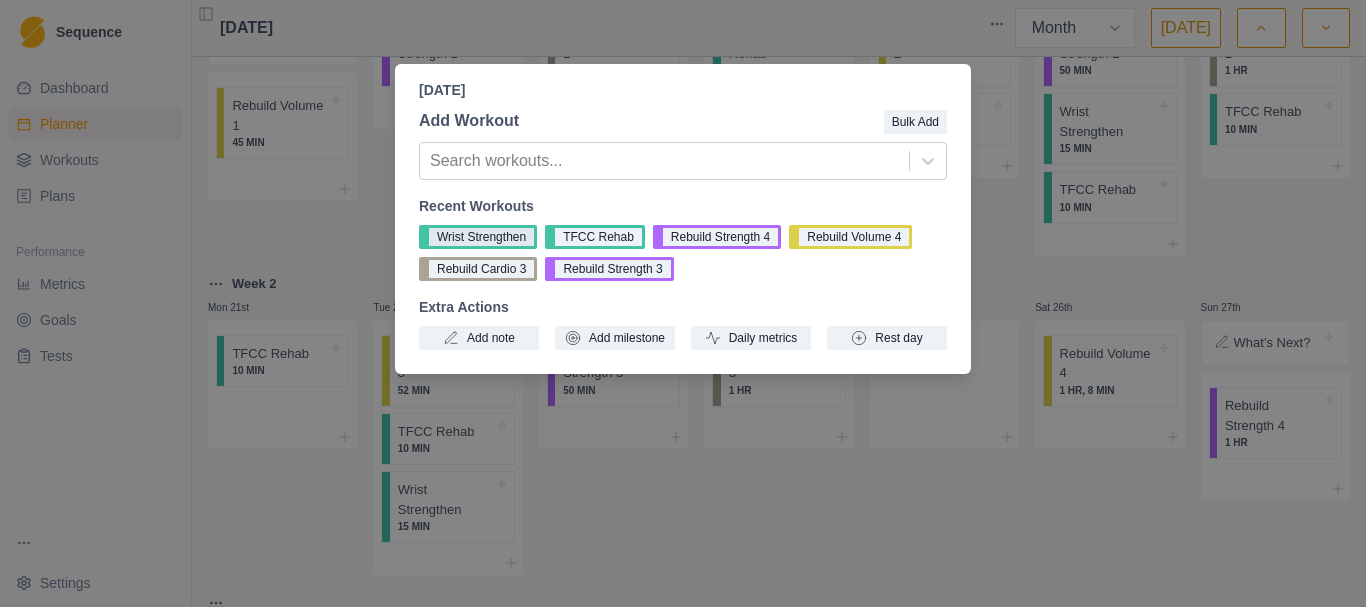 click on "Wrist Strengthen" at bounding box center [478, 237] 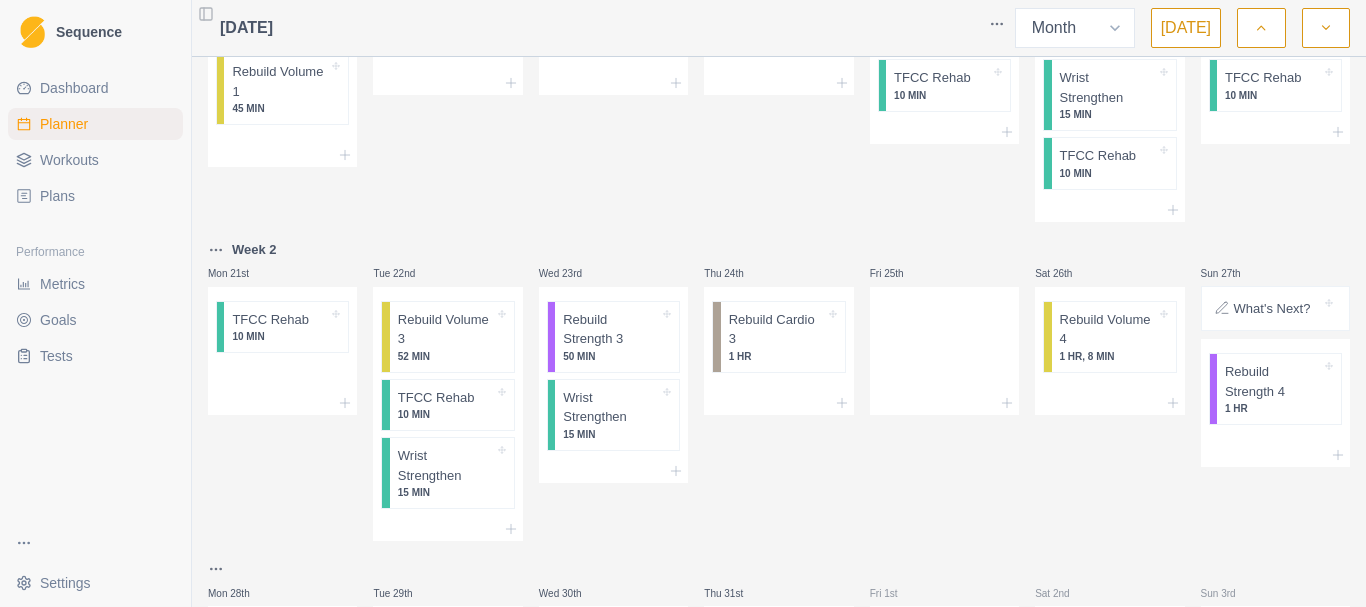 scroll, scrollTop: 500, scrollLeft: 0, axis: vertical 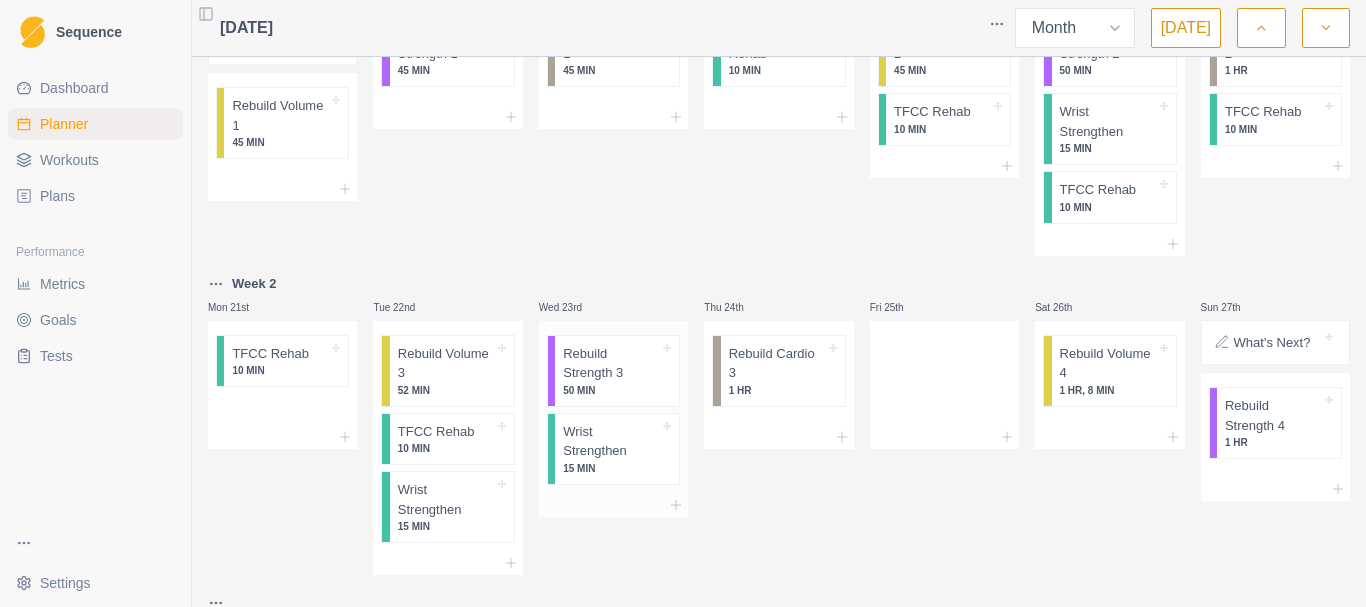 click at bounding box center (613, 505) 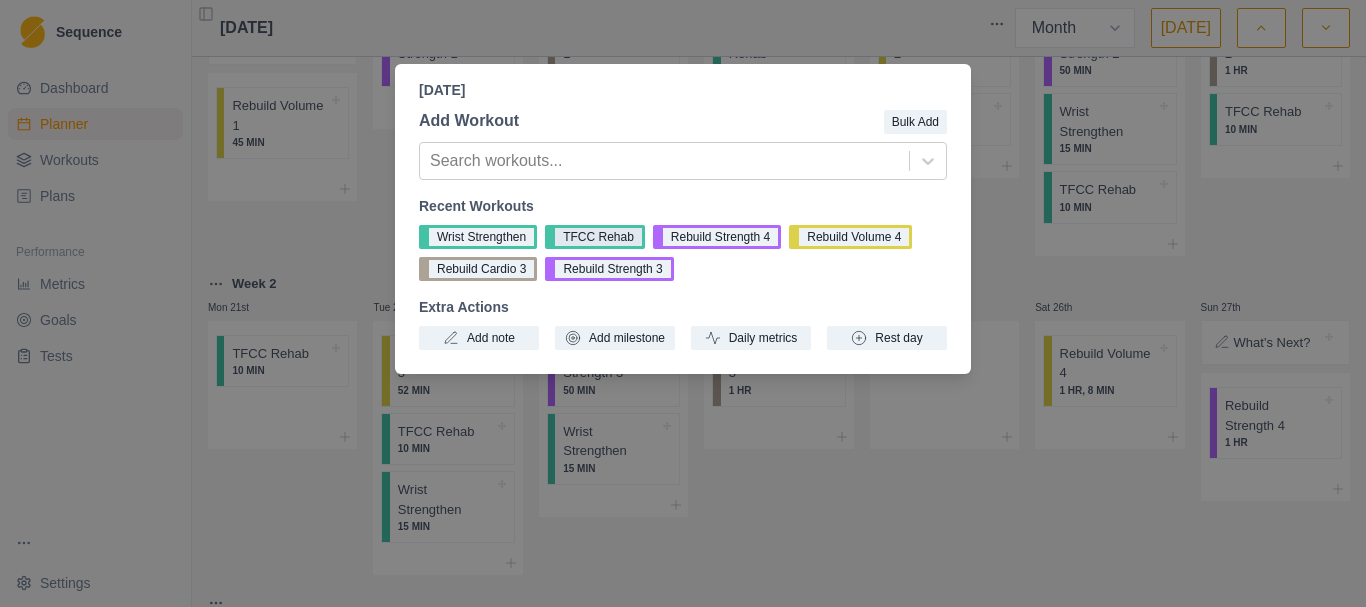 click on "TFCC Rehab" at bounding box center (595, 237) 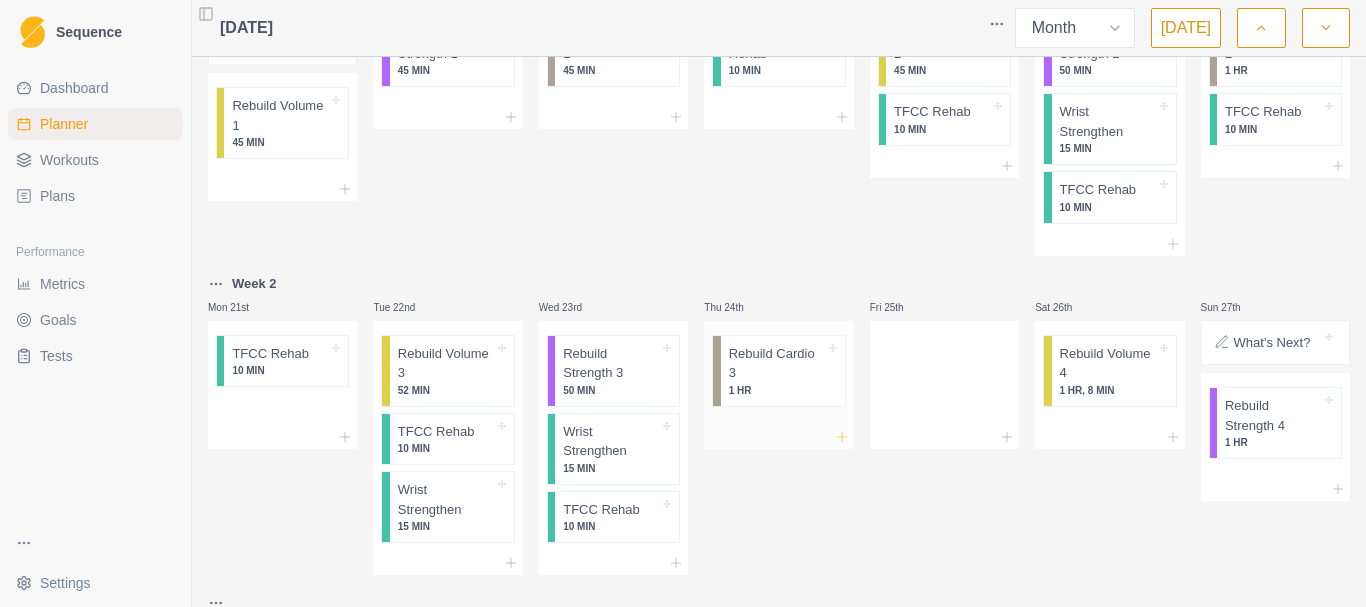 click 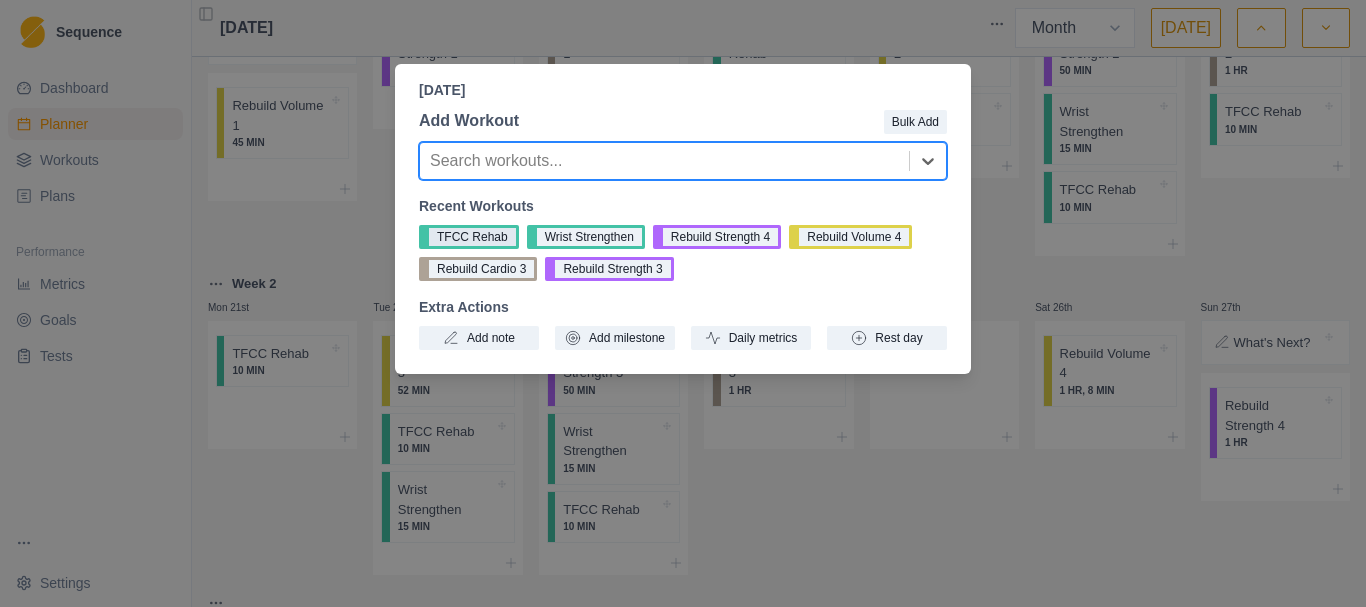 click on "TFCC Rehab" at bounding box center [469, 237] 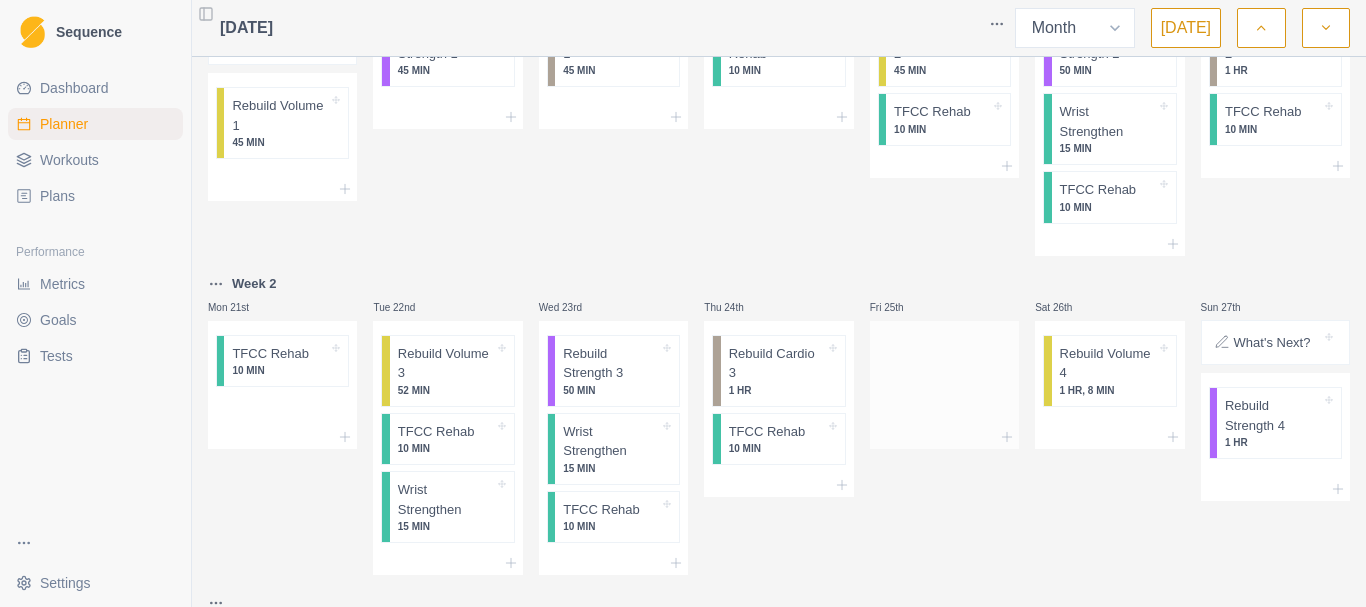 click at bounding box center [944, 381] 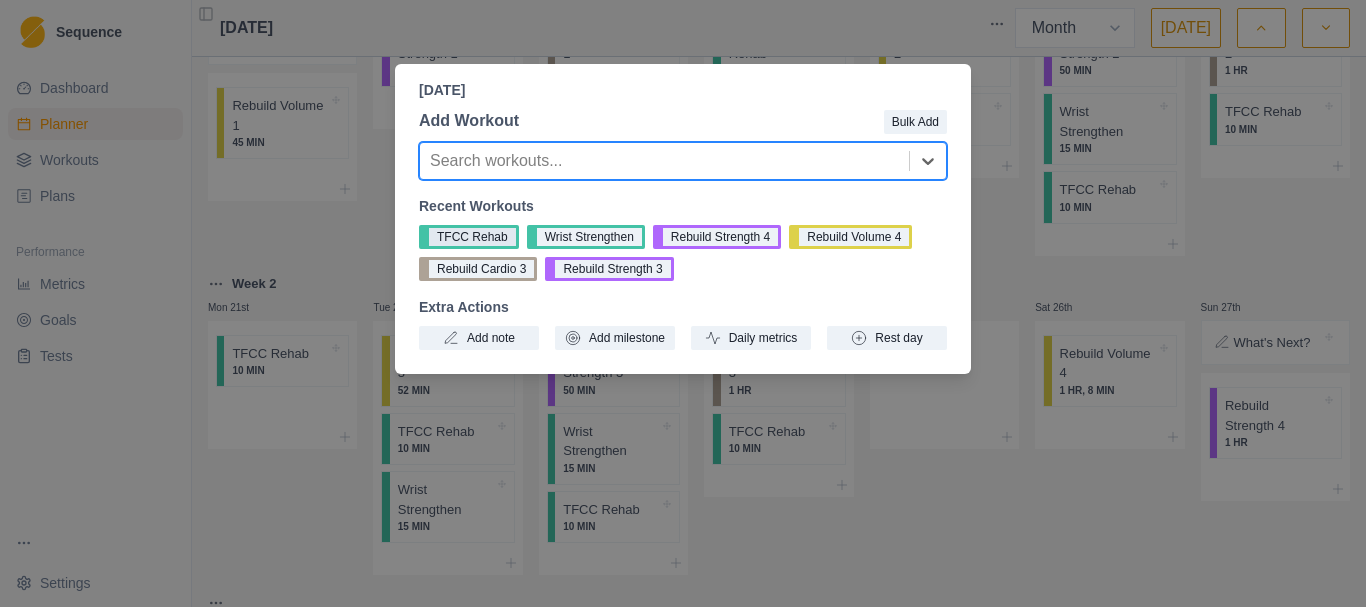 click on "TFCC Rehab" at bounding box center [469, 237] 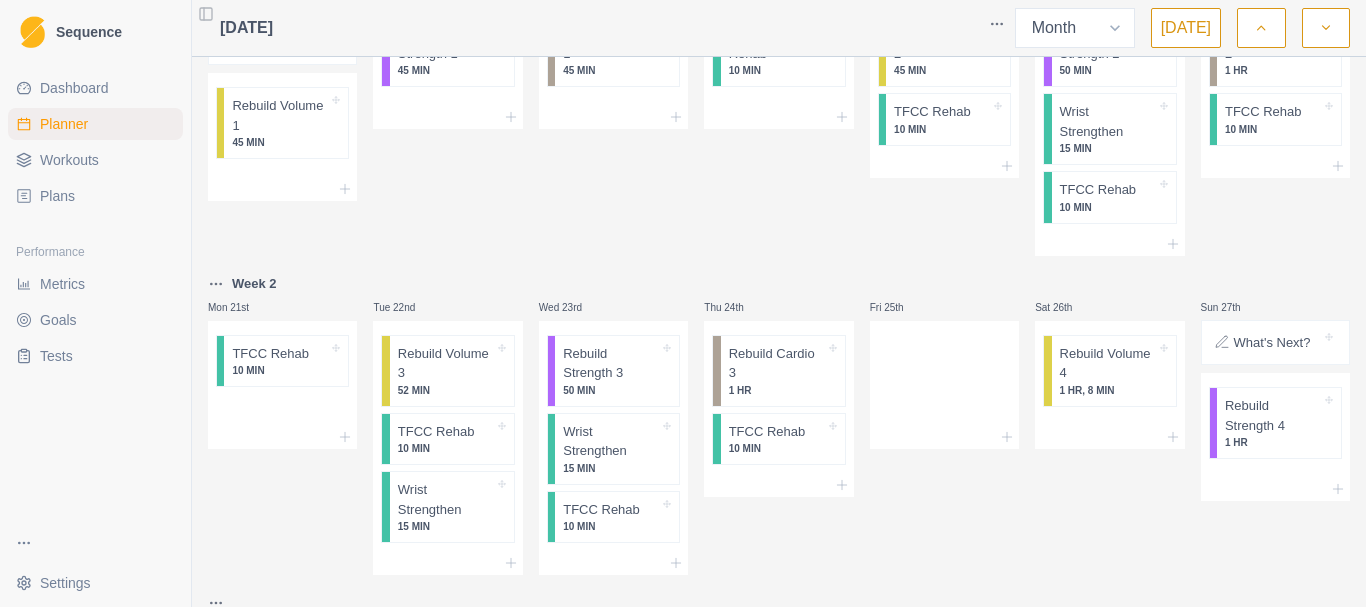click on "Fri 25th" at bounding box center [944, 424] 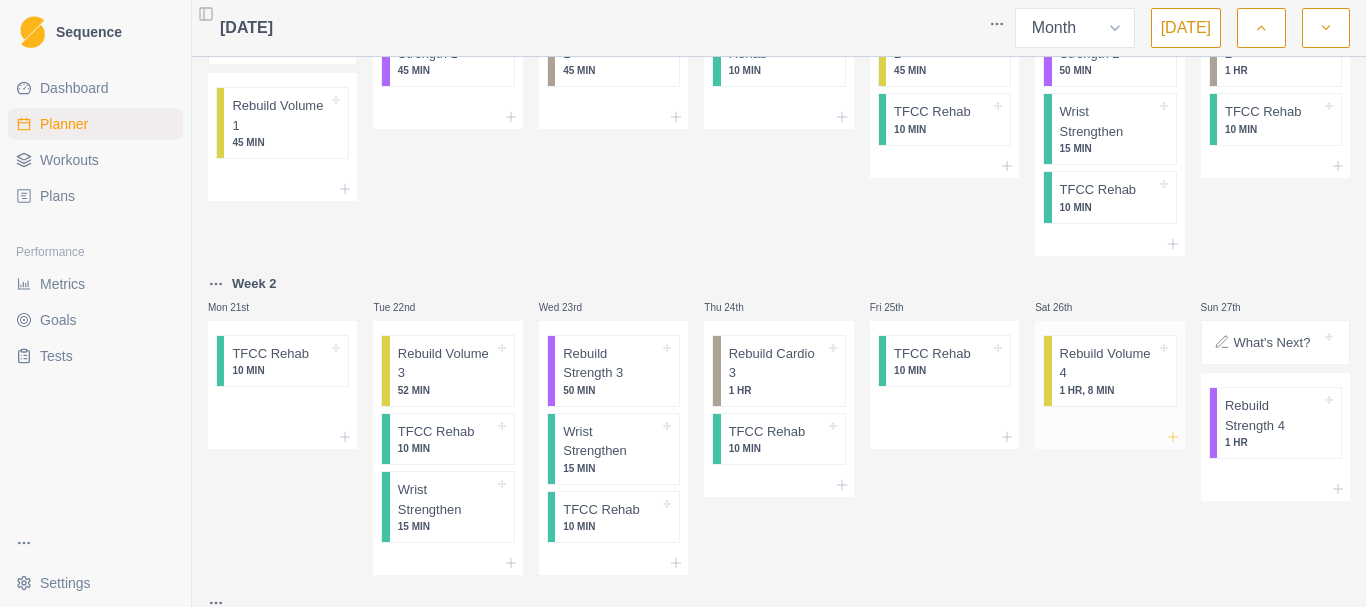 click 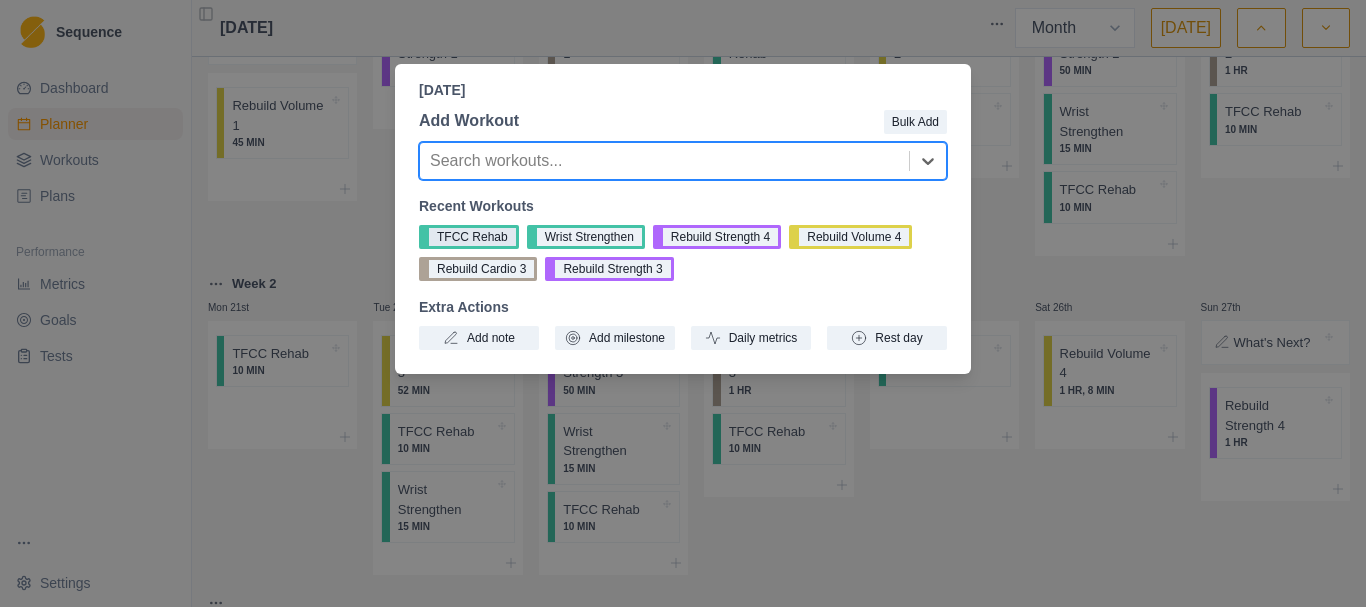 click on "TFCC Rehab" at bounding box center [469, 237] 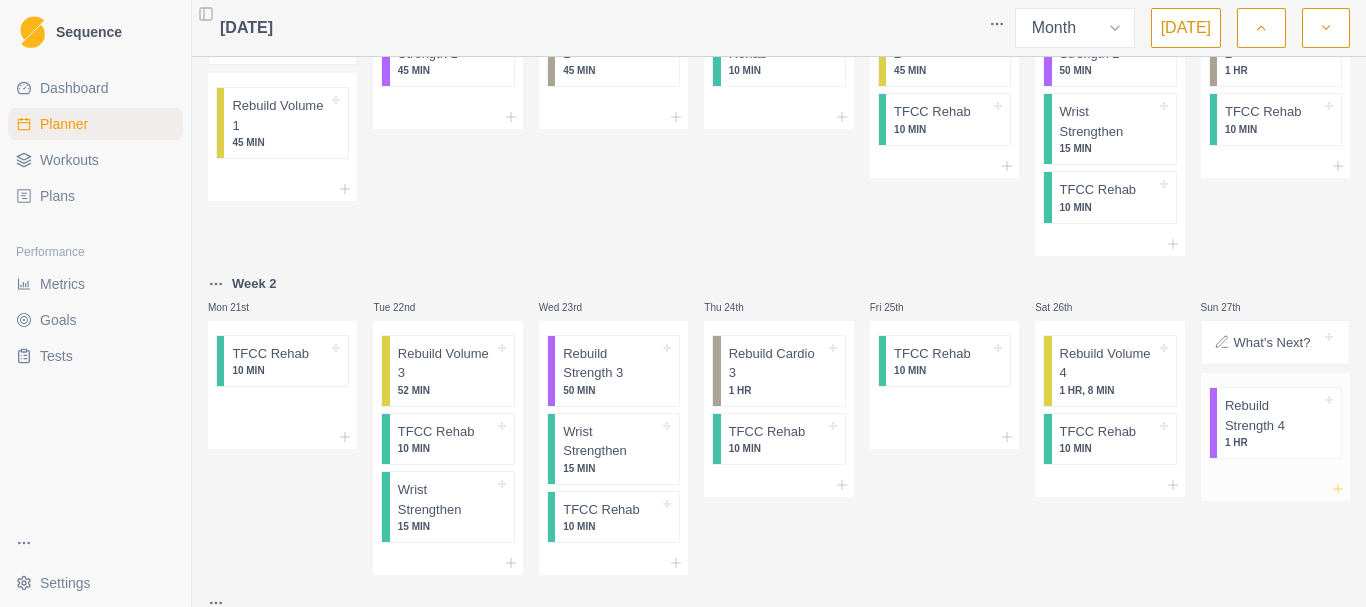 click 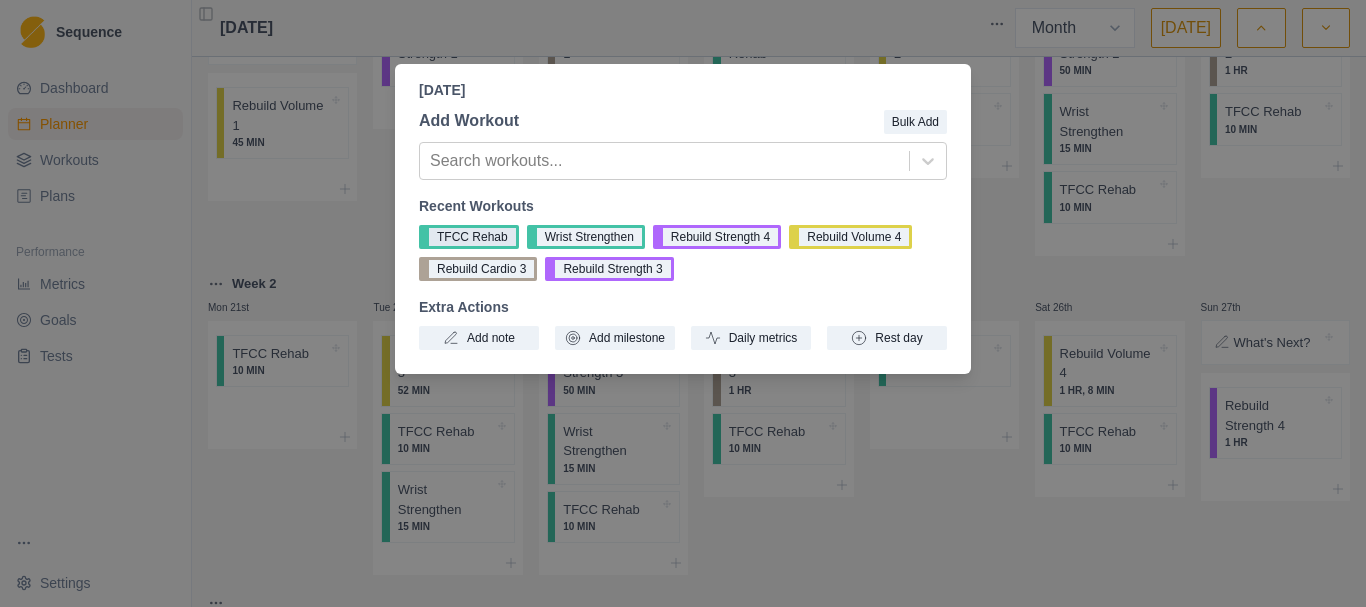 click on "TFCC Rehab" at bounding box center [469, 237] 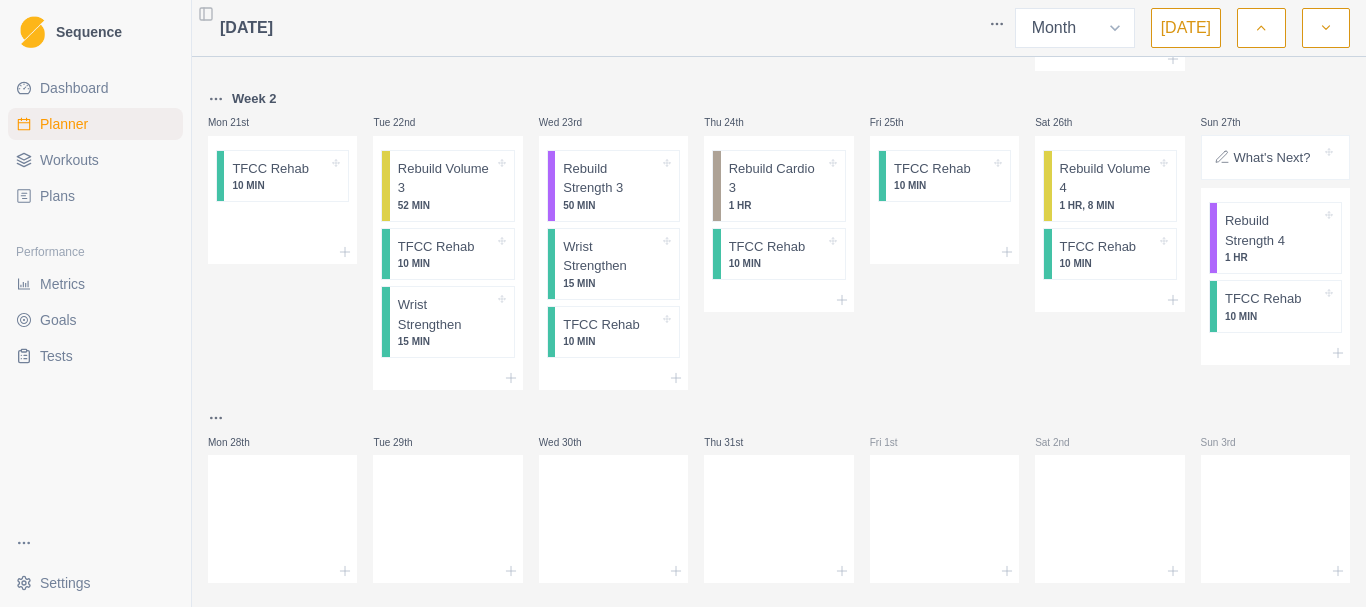 scroll, scrollTop: 717, scrollLeft: 0, axis: vertical 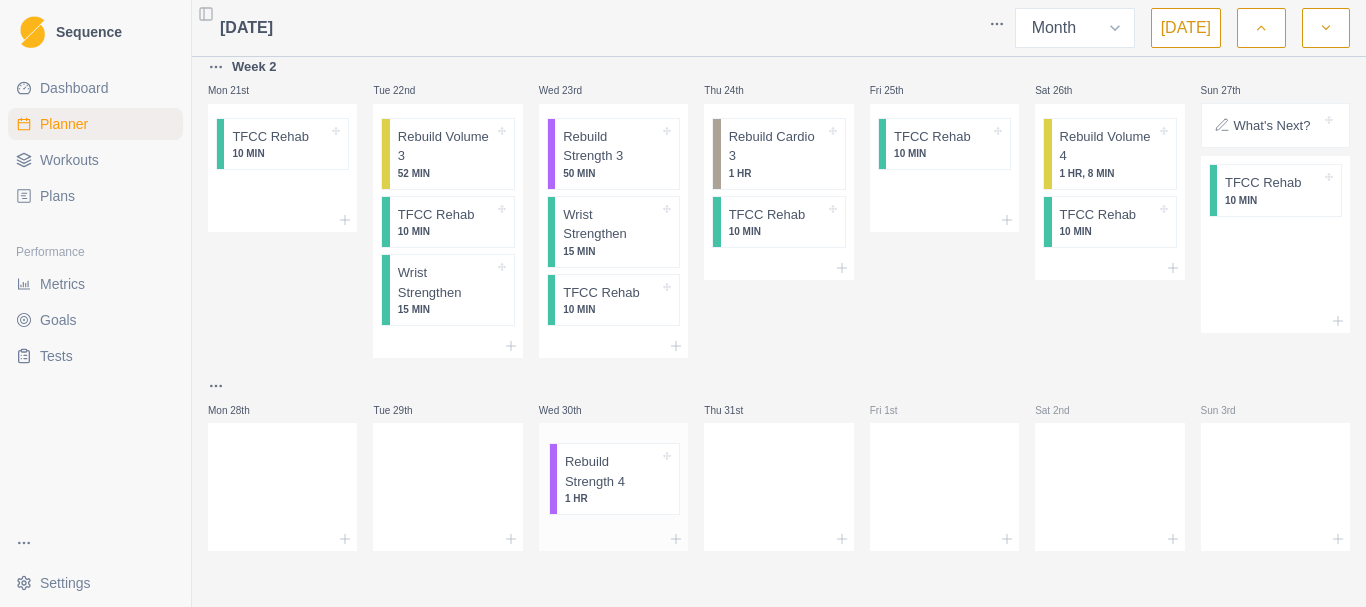 drag, startPoint x: 1243, startPoint y: 208, endPoint x: 594, endPoint y: 486, distance: 706.0347 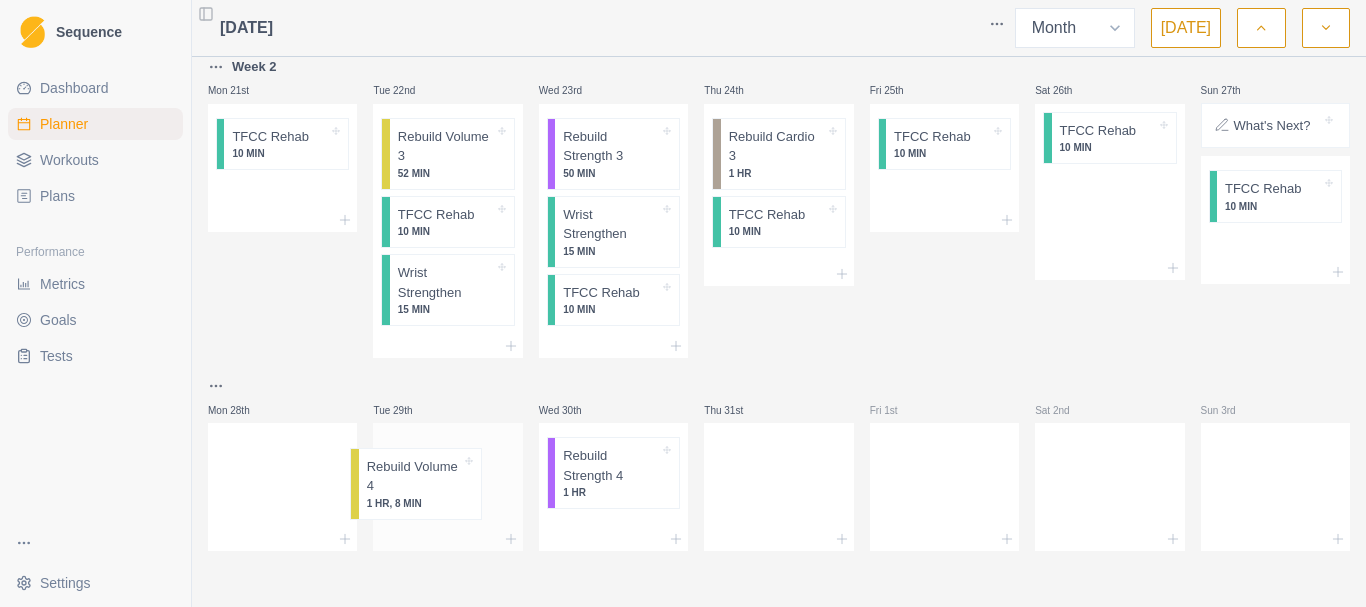 drag, startPoint x: 1115, startPoint y: 167, endPoint x: 460, endPoint y: 496, distance: 732.9843 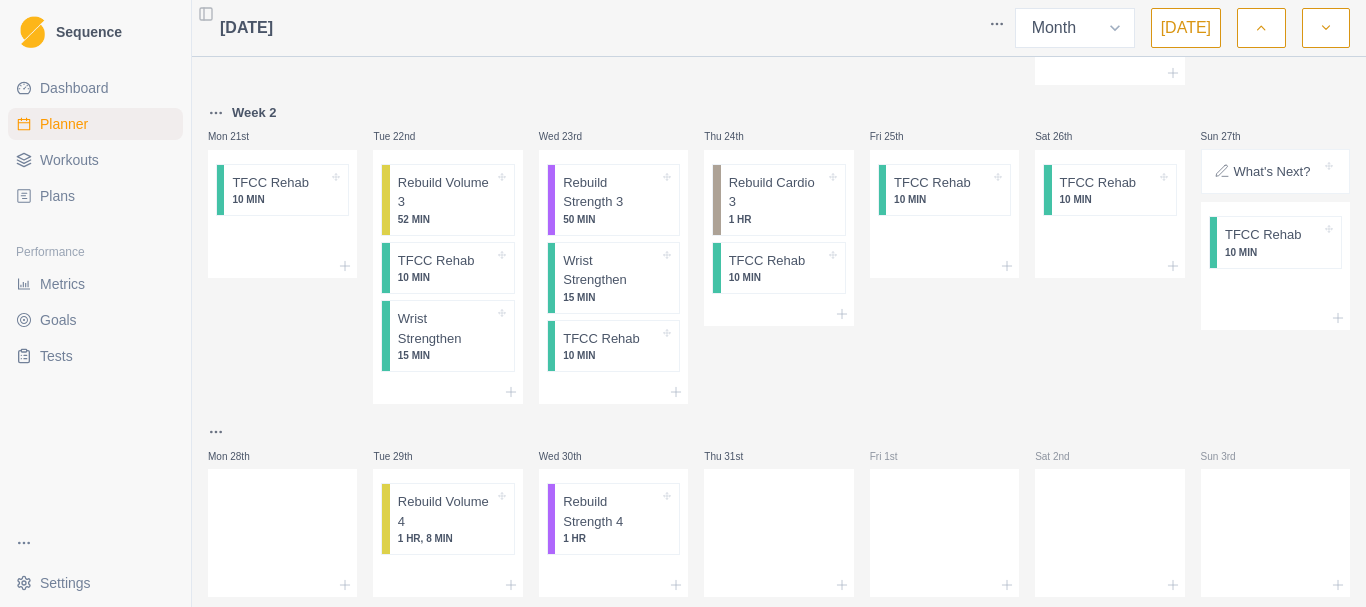 scroll, scrollTop: 717, scrollLeft: 0, axis: vertical 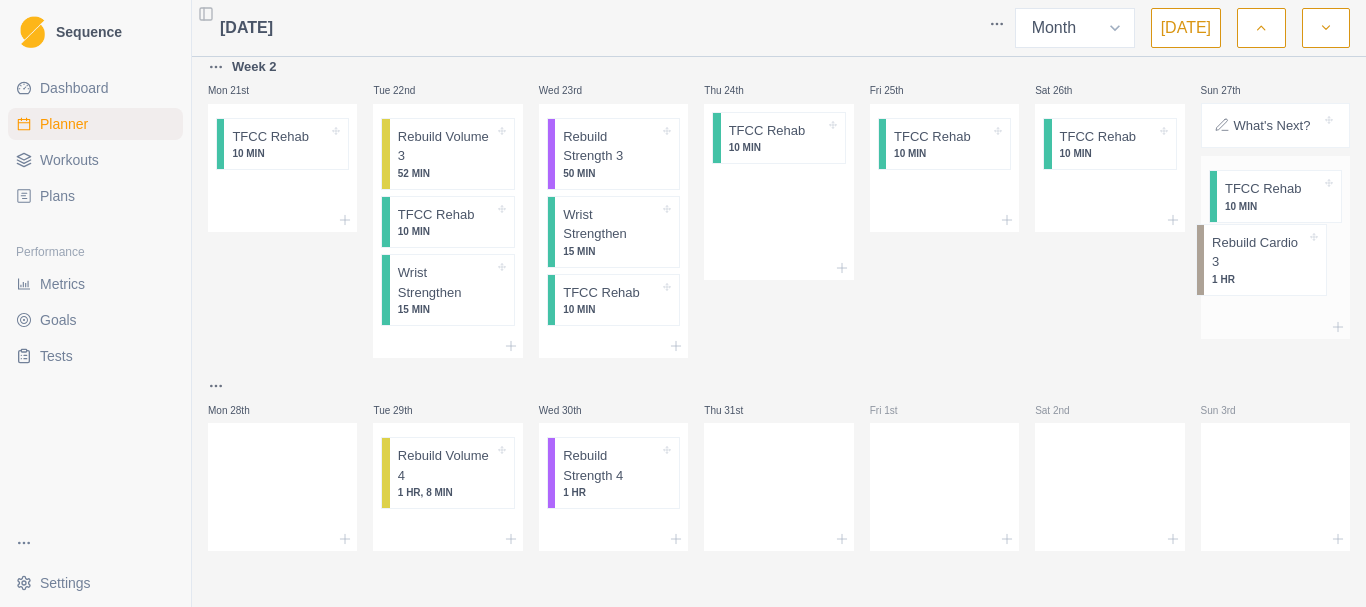 drag, startPoint x: 785, startPoint y: 157, endPoint x: 1323, endPoint y: 271, distance: 549.94543 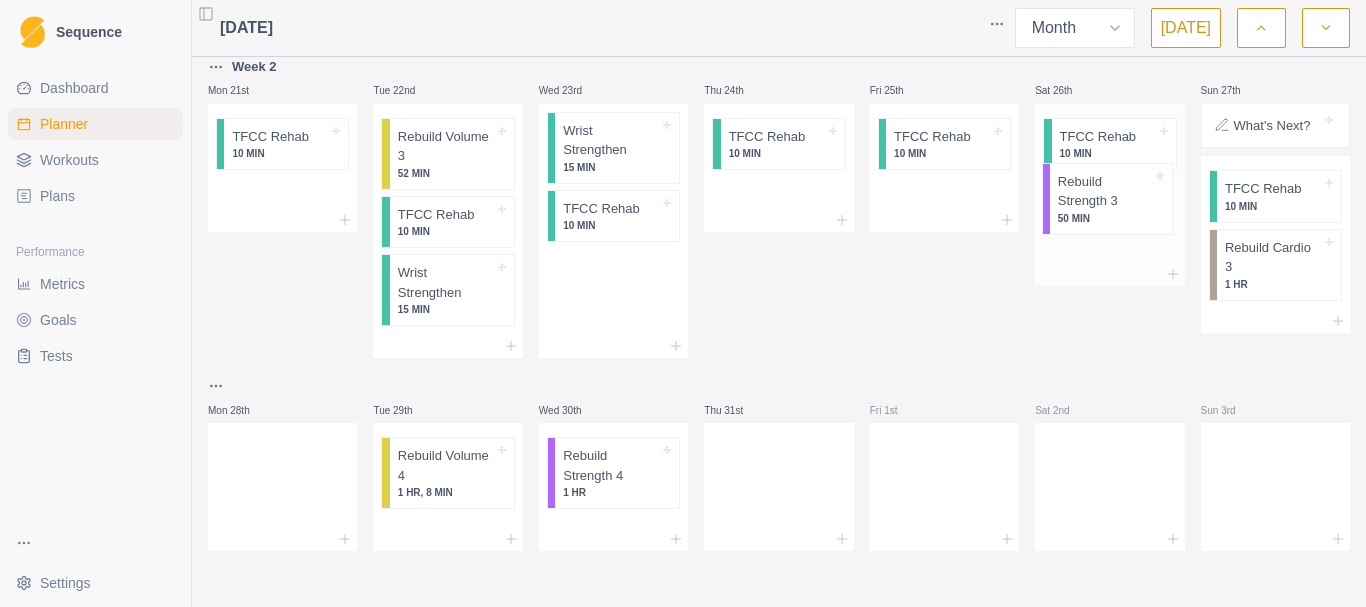 drag, startPoint x: 609, startPoint y: 165, endPoint x: 1114, endPoint y: 210, distance: 507.00098 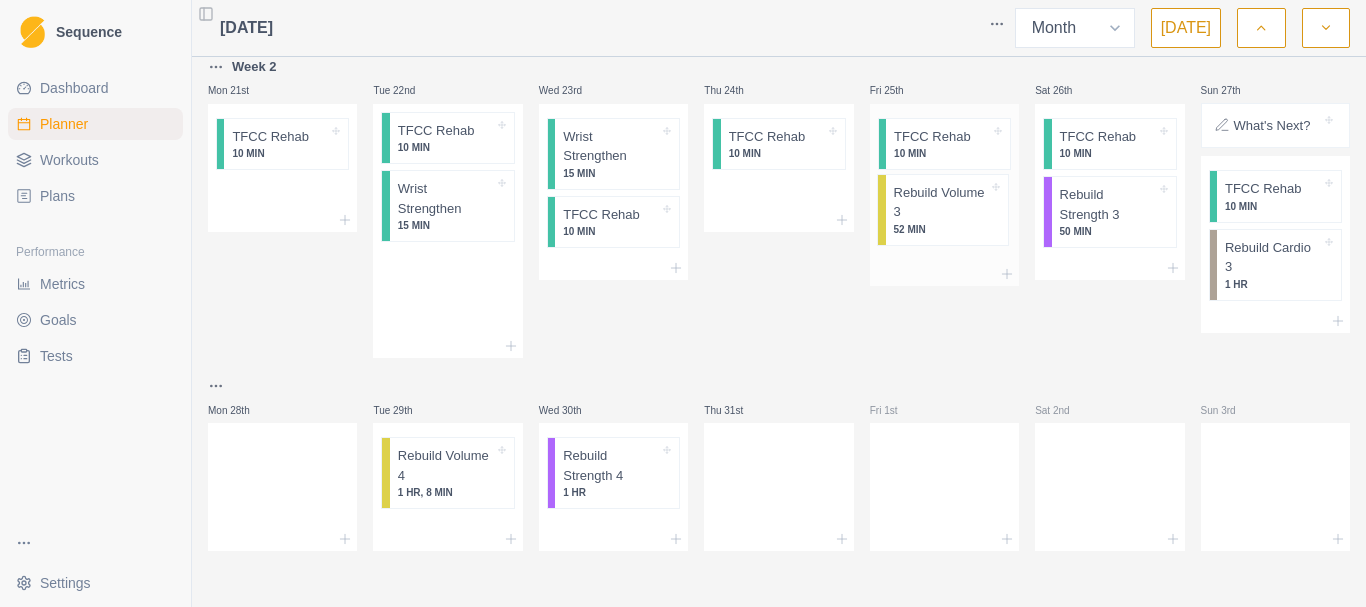 drag, startPoint x: 445, startPoint y: 155, endPoint x: 950, endPoint y: 211, distance: 508.09546 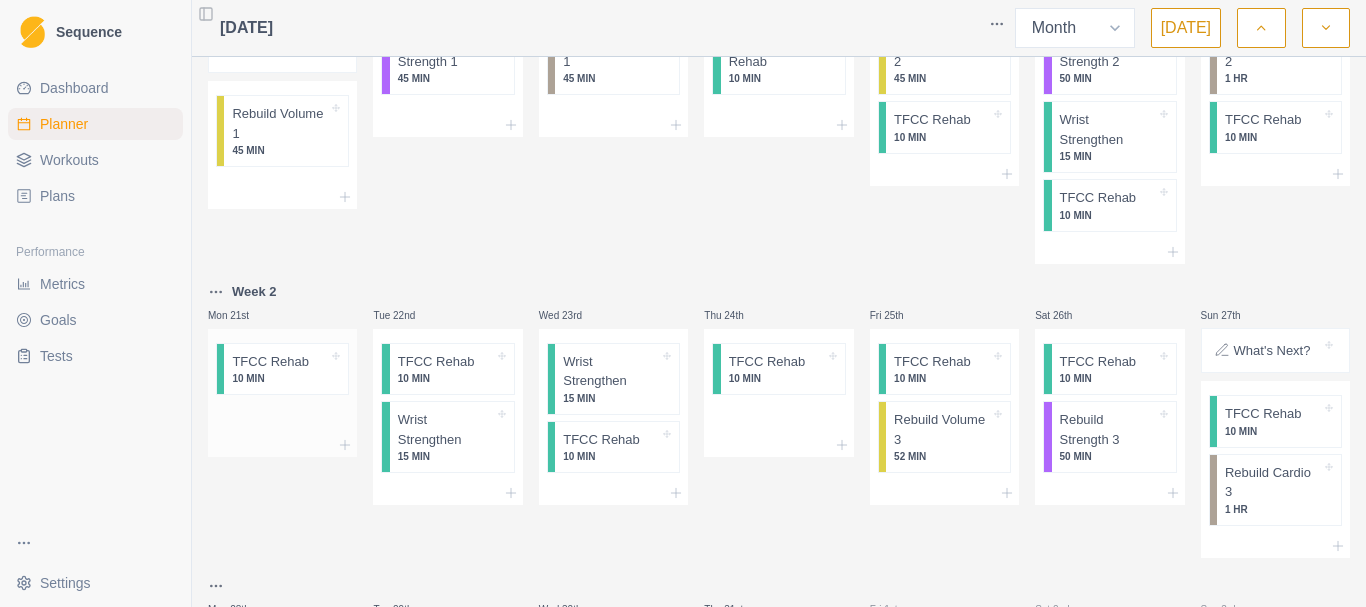 scroll, scrollTop: 392, scrollLeft: 0, axis: vertical 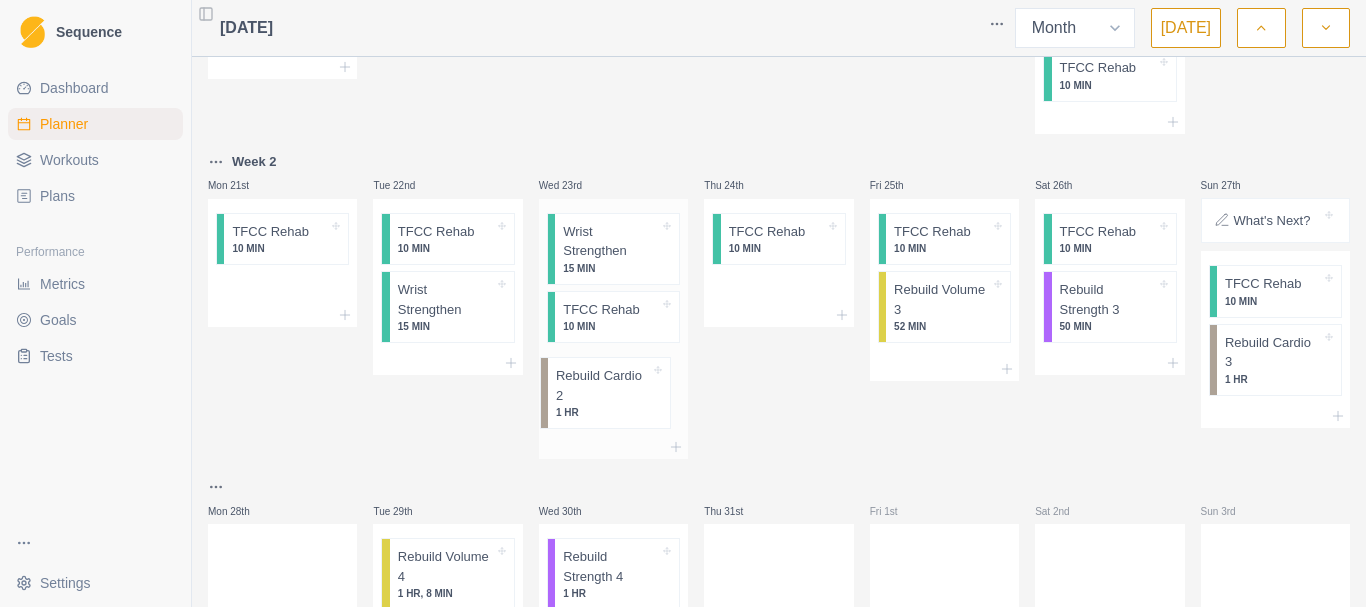 drag, startPoint x: 1254, startPoint y: 160, endPoint x: 597, endPoint y: 398, distance: 698.77966 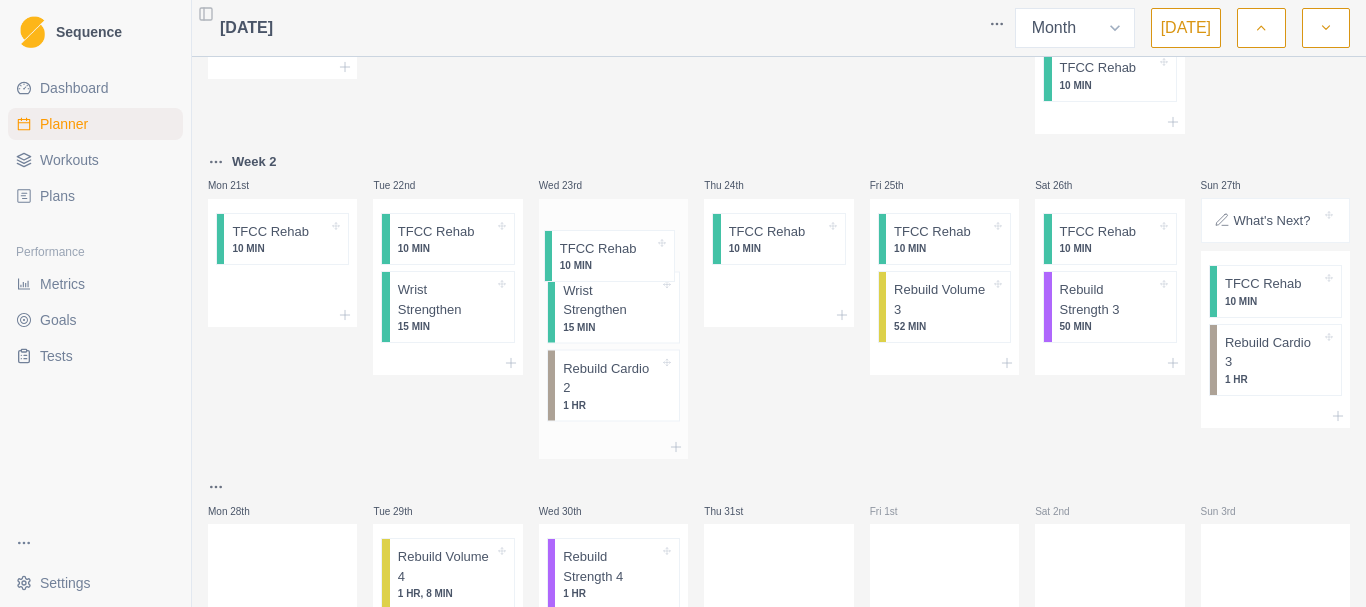 drag, startPoint x: 589, startPoint y: 328, endPoint x: 591, endPoint y: 247, distance: 81.02469 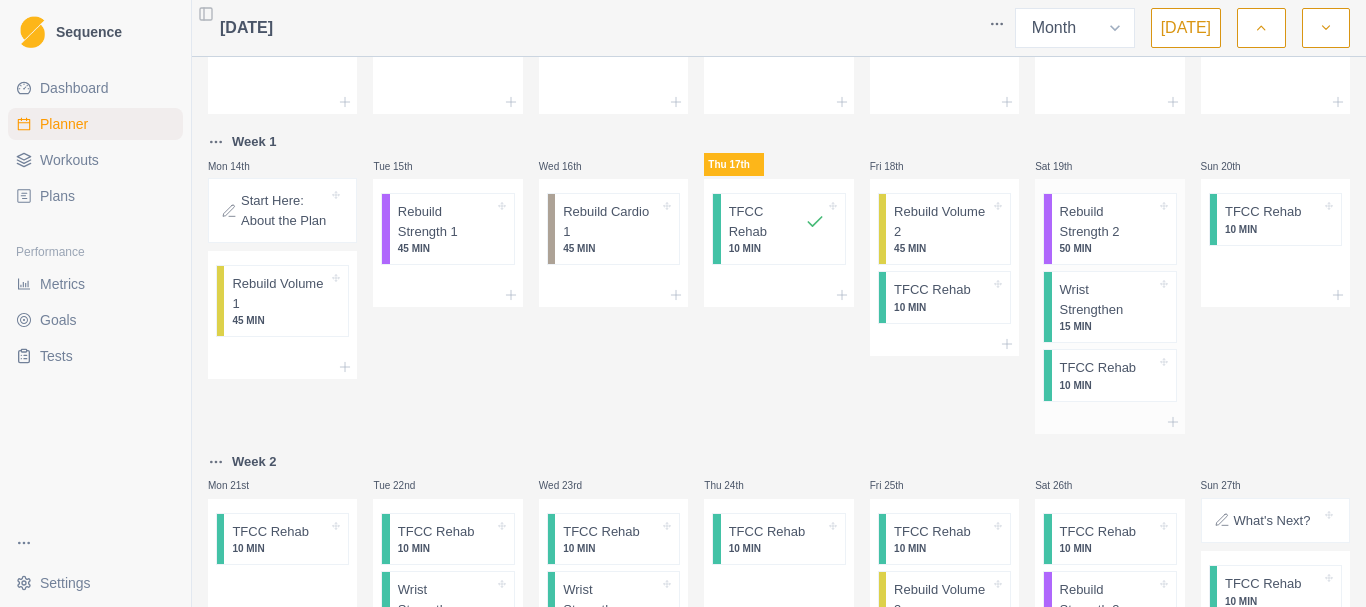 scroll, scrollTop: 422, scrollLeft: 0, axis: vertical 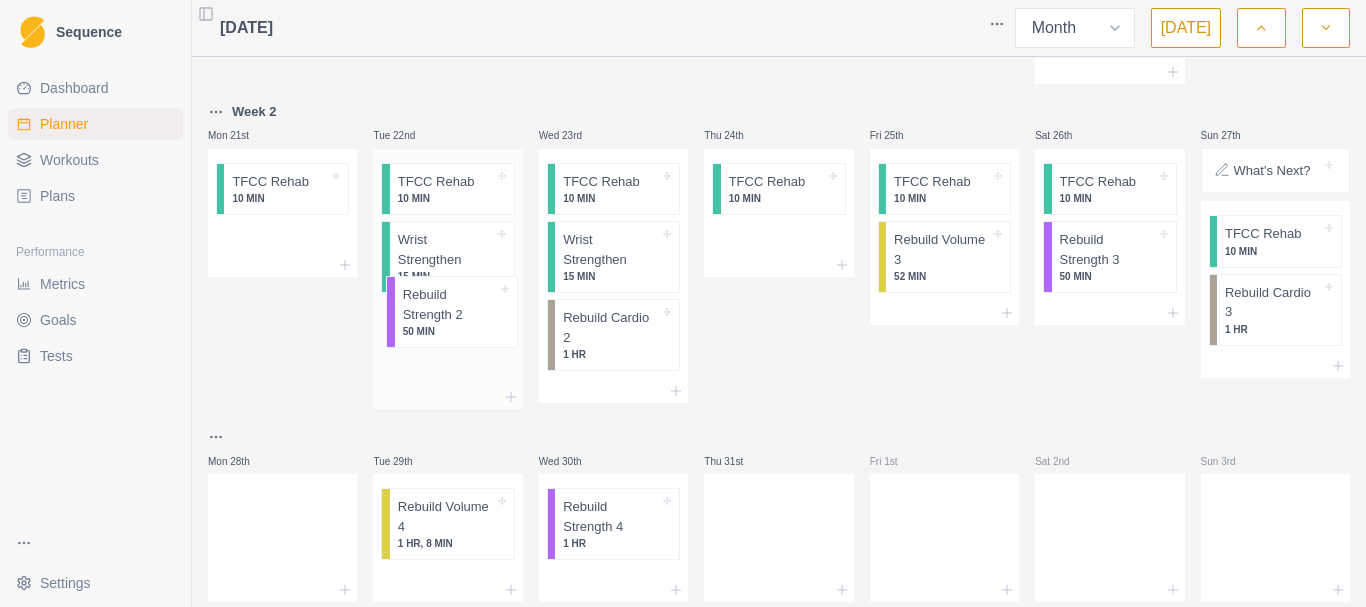 drag, startPoint x: 1114, startPoint y: 138, endPoint x: 463, endPoint y: 324, distance: 677.05023 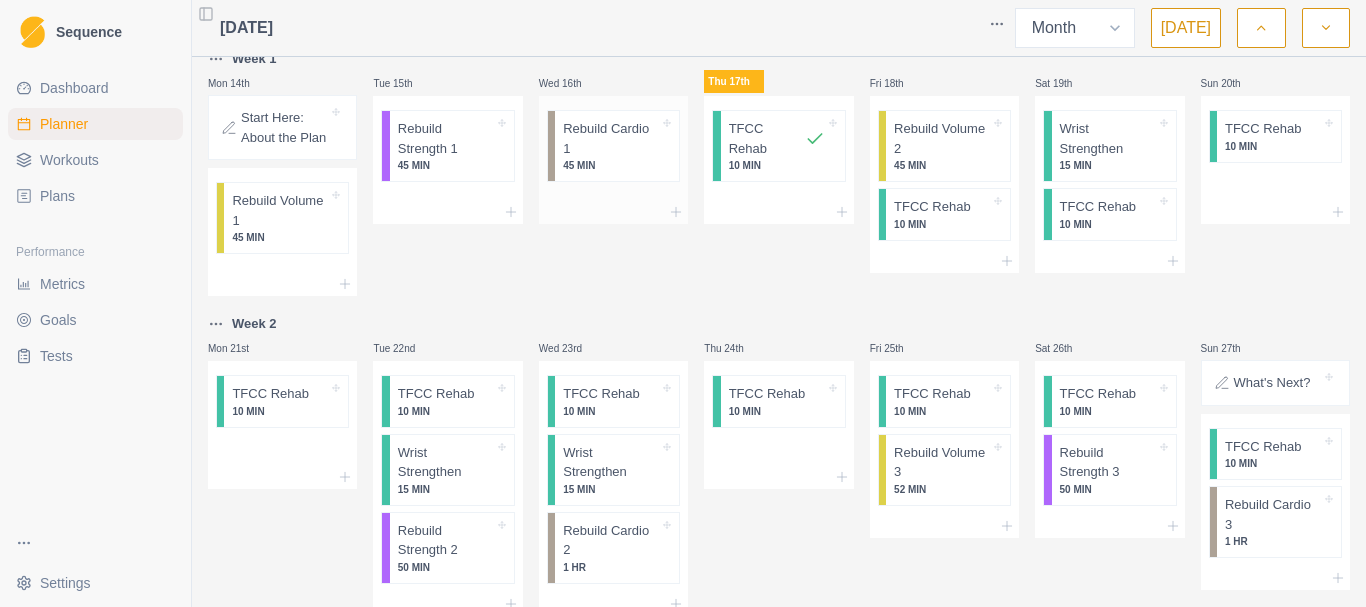 scroll, scrollTop: 372, scrollLeft: 0, axis: vertical 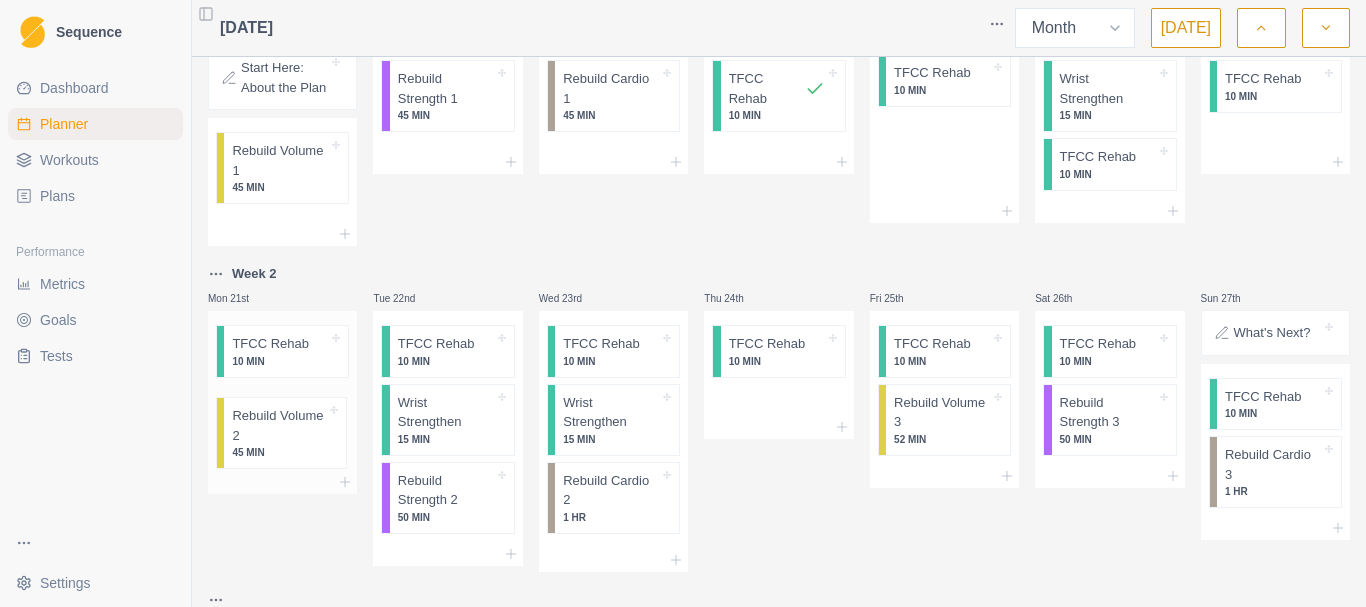drag, startPoint x: 959, startPoint y: 190, endPoint x: 298, endPoint y: 451, distance: 710.6631 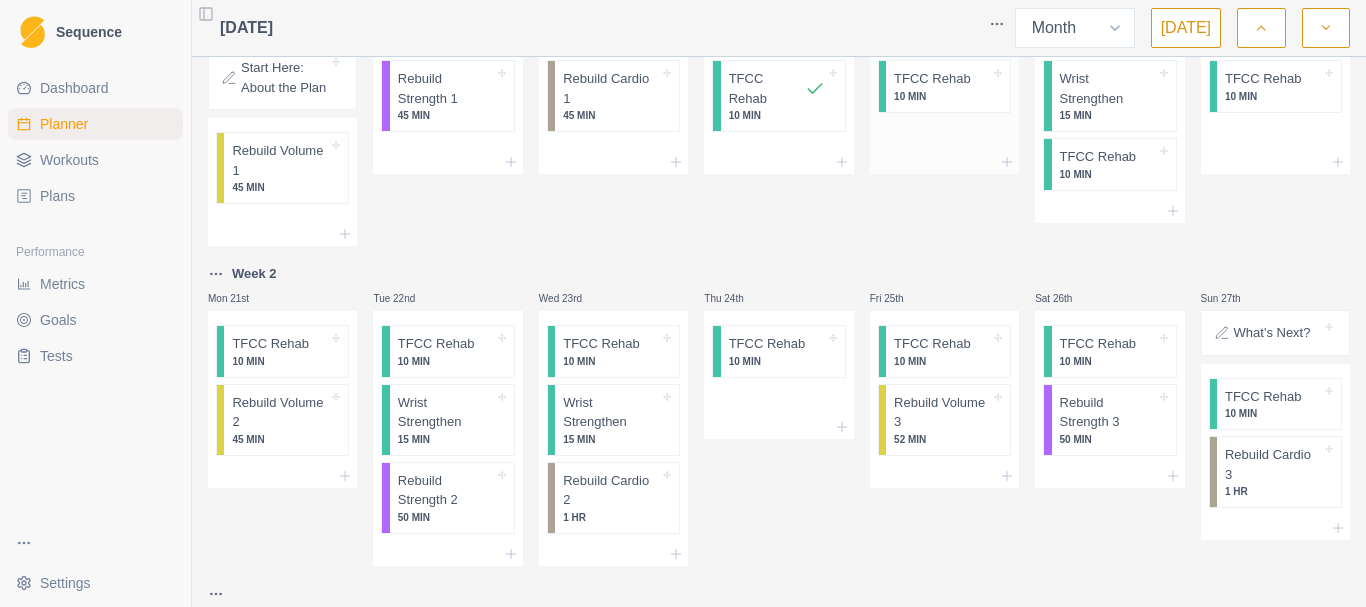 scroll, scrollTop: 355, scrollLeft: 0, axis: vertical 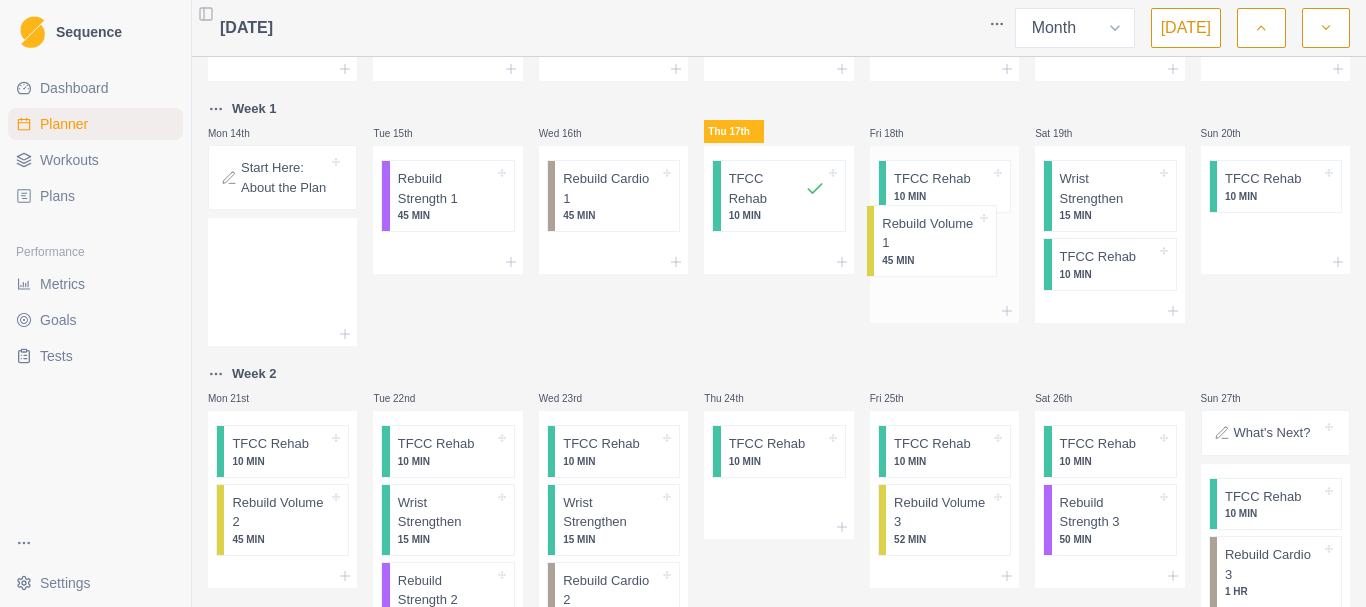 drag, startPoint x: 257, startPoint y: 292, endPoint x: 916, endPoint y: 245, distance: 660.6739 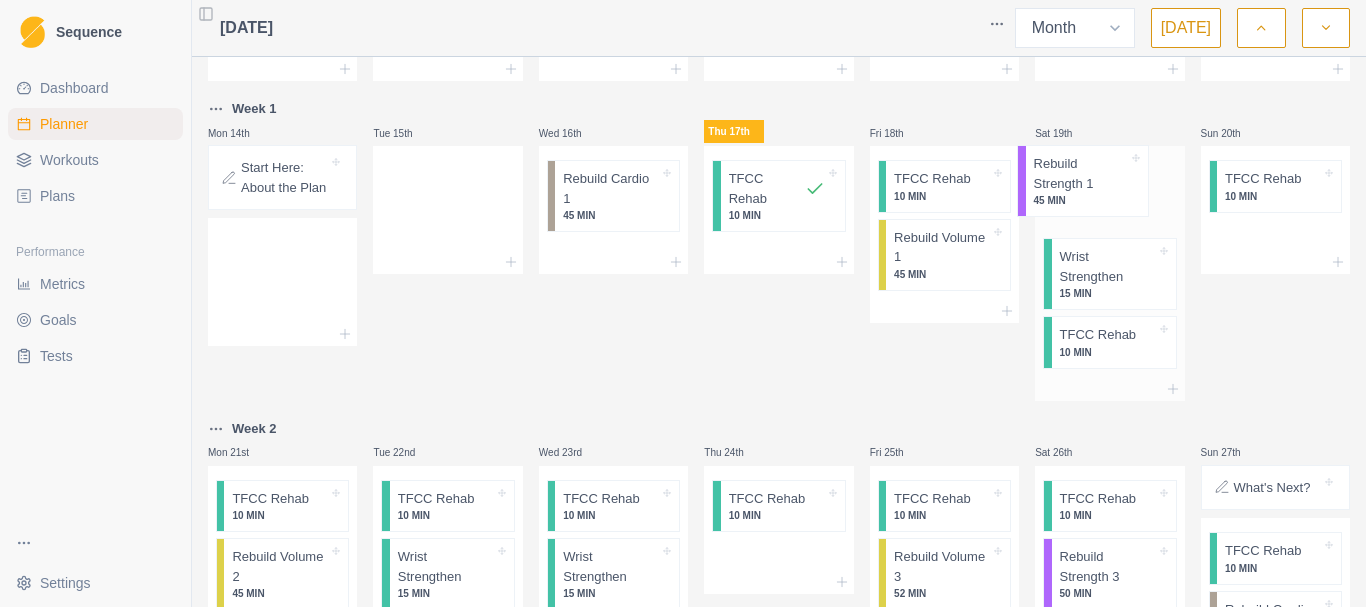 drag, startPoint x: 445, startPoint y: 201, endPoint x: 1099, endPoint y: 195, distance: 654.0275 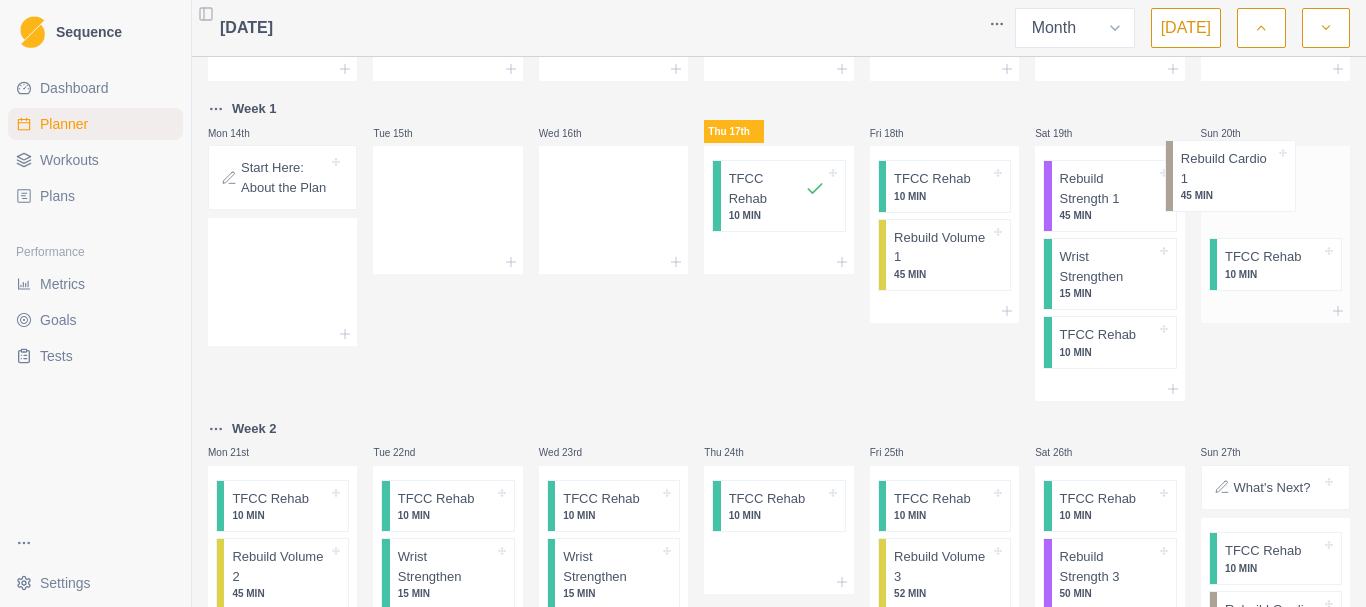 drag, startPoint x: 629, startPoint y: 203, endPoint x: 1266, endPoint y: 183, distance: 637.3139 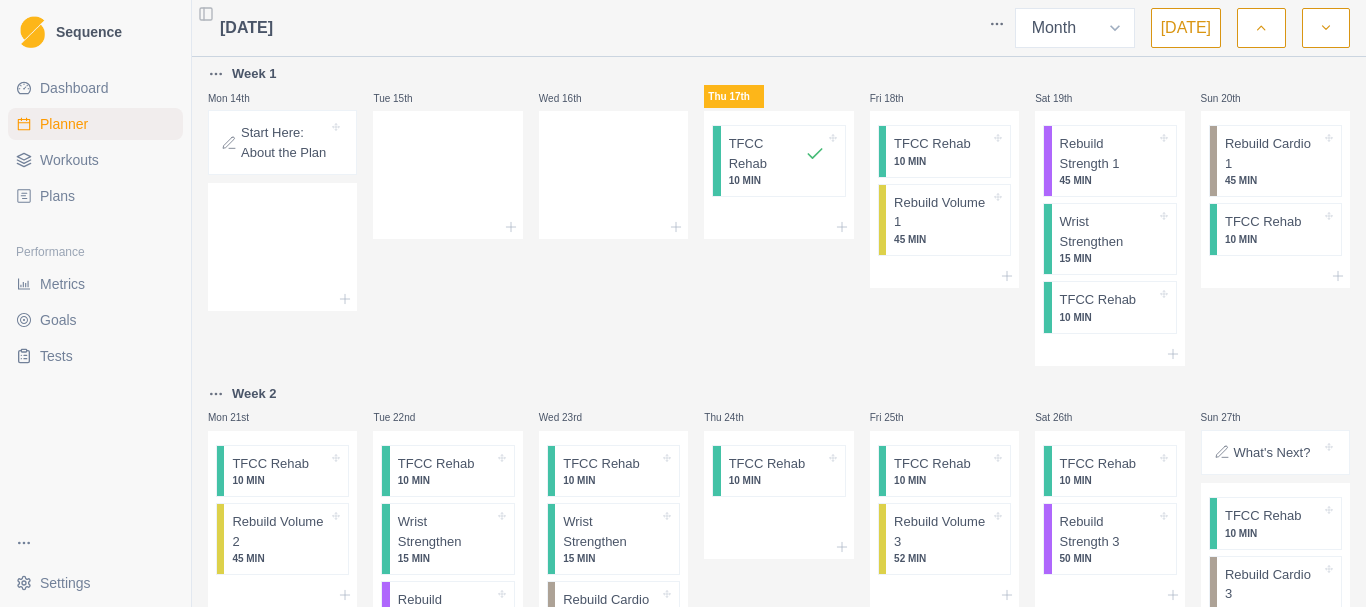 scroll, scrollTop: 355, scrollLeft: 0, axis: vertical 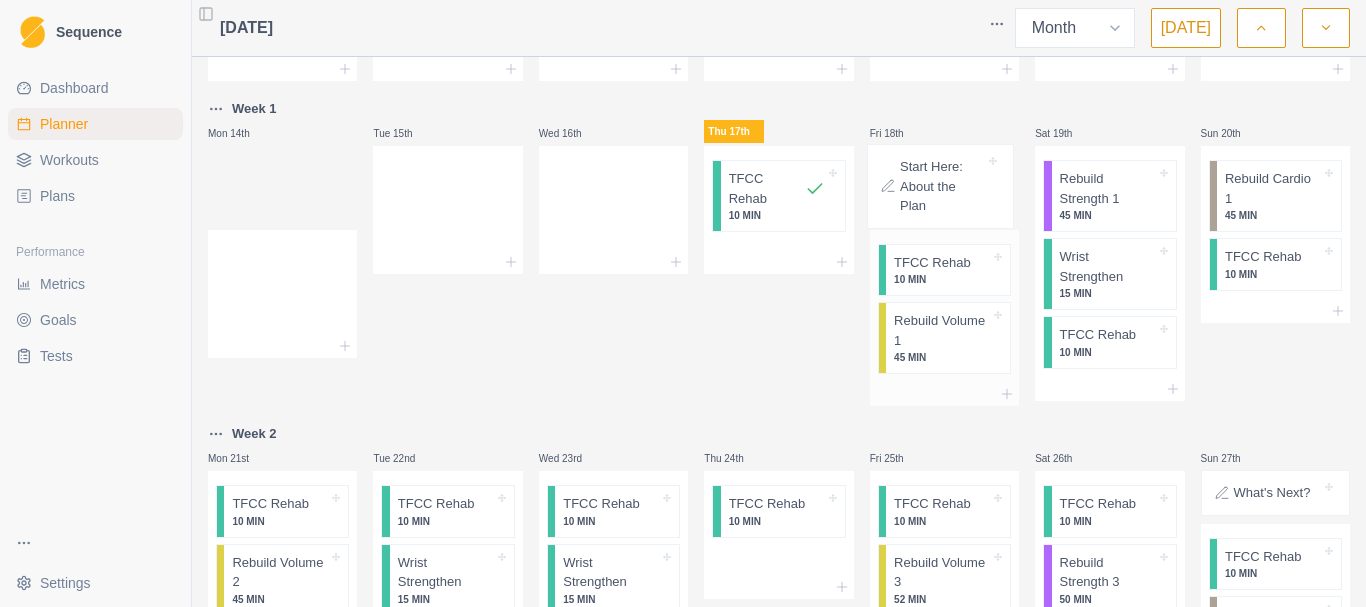 drag, startPoint x: 289, startPoint y: 191, endPoint x: 954, endPoint y: 189, distance: 665.003 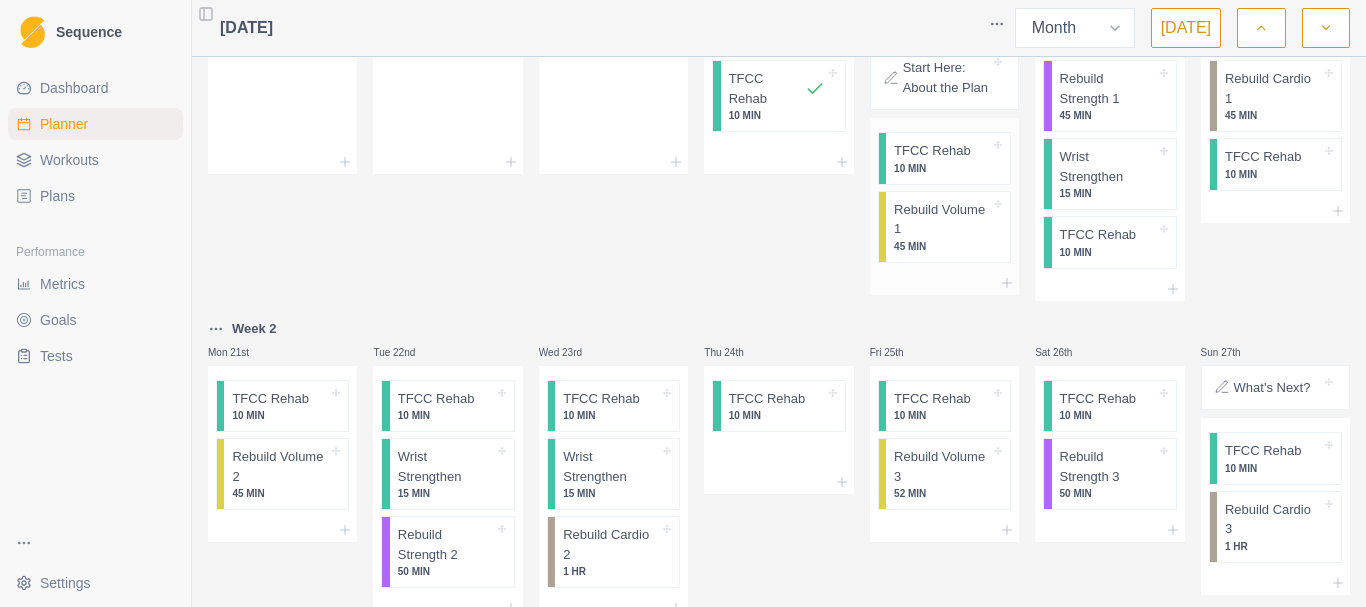 scroll, scrollTop: 355, scrollLeft: 0, axis: vertical 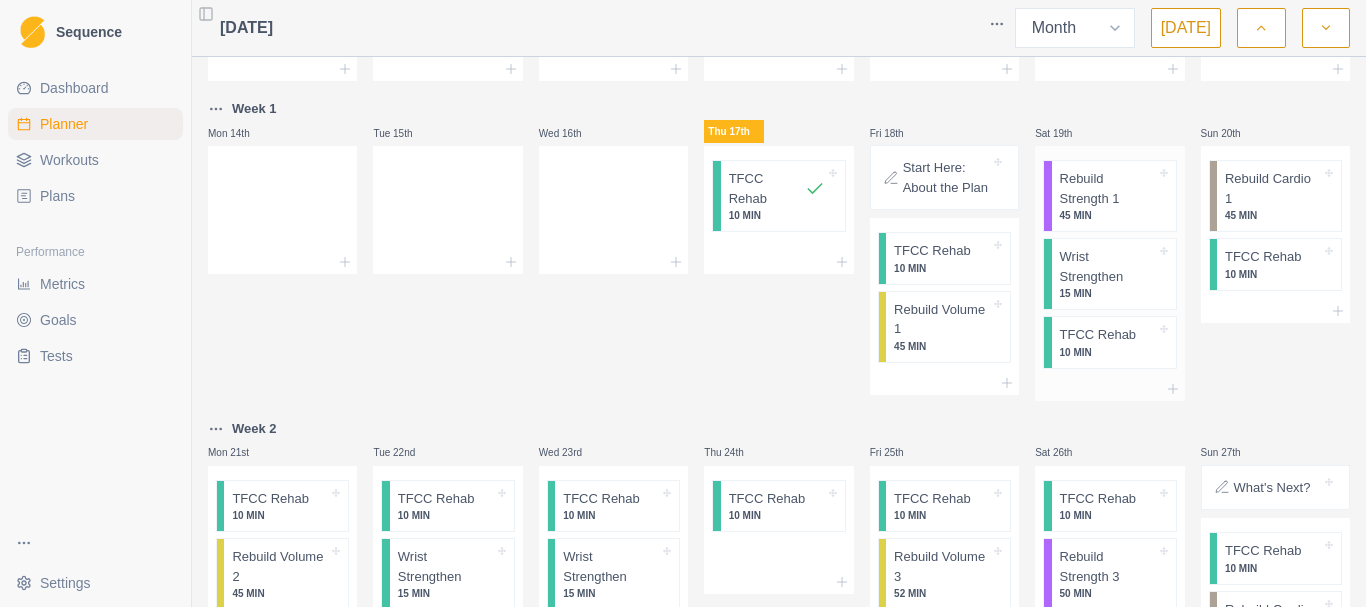 click on "Rebuild Strength 1 45 MIN Wrist Strengthen 15 MIN TFCC Rehab 10 MIN" at bounding box center [1109, 261] 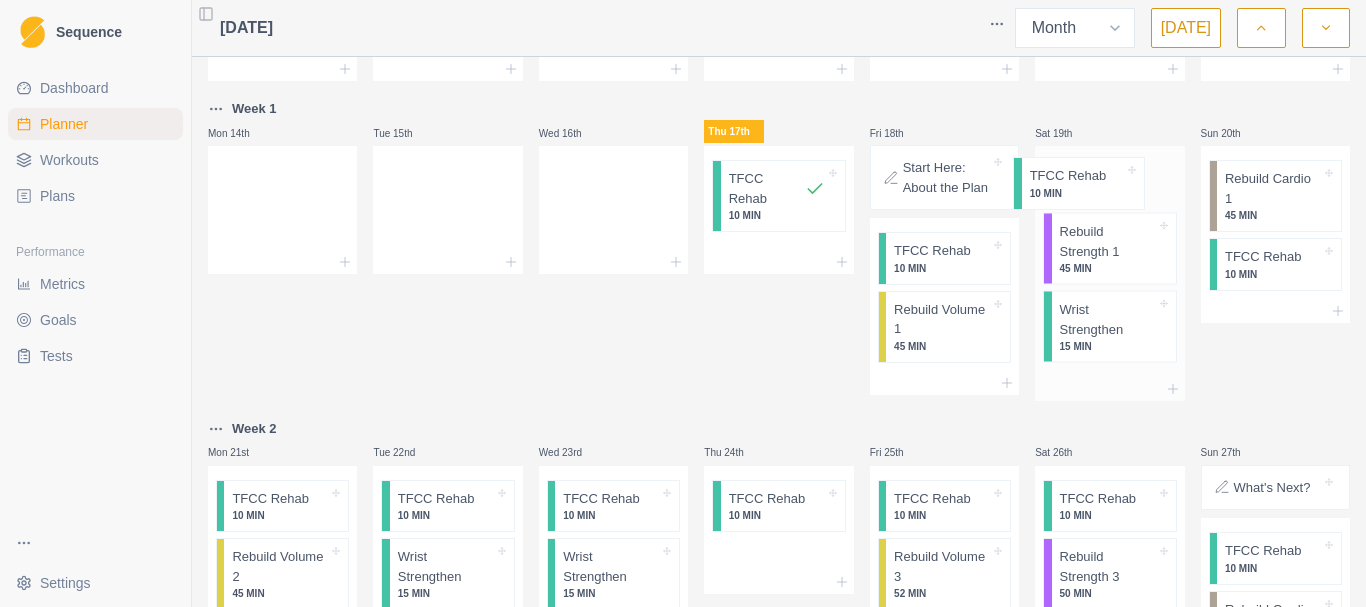 drag, startPoint x: 1086, startPoint y: 352, endPoint x: 1070, endPoint y: 181, distance: 171.7469 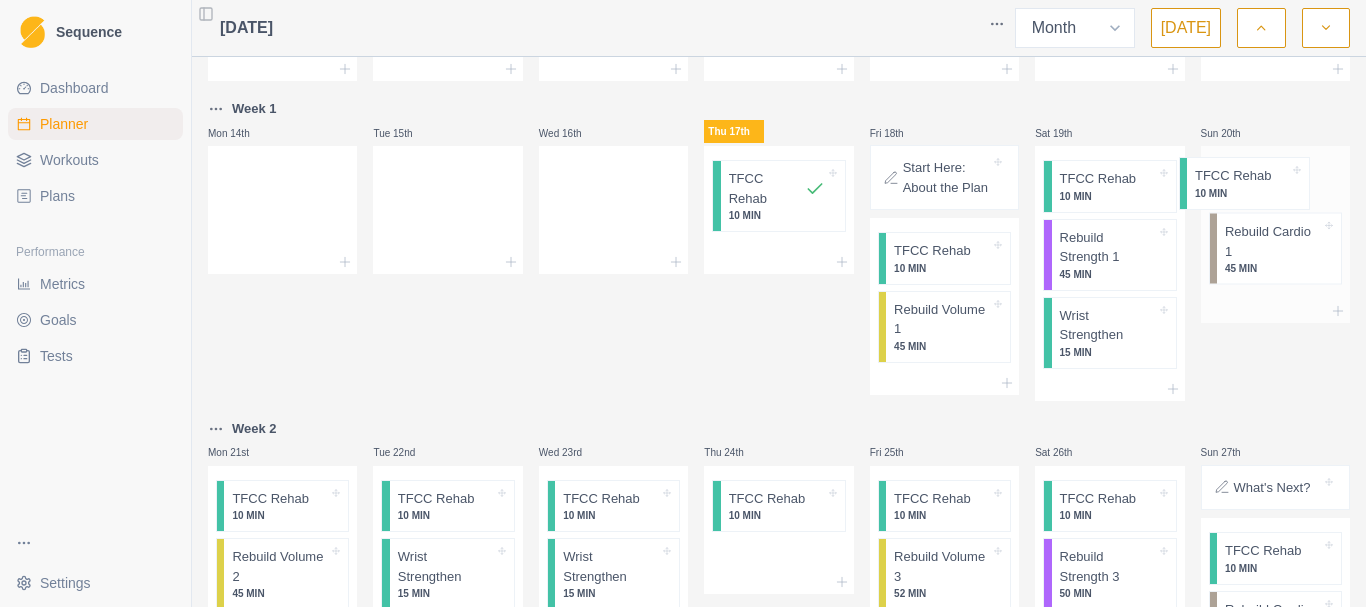 drag, startPoint x: 1259, startPoint y: 263, endPoint x: 1242, endPoint y: 172, distance: 92.574295 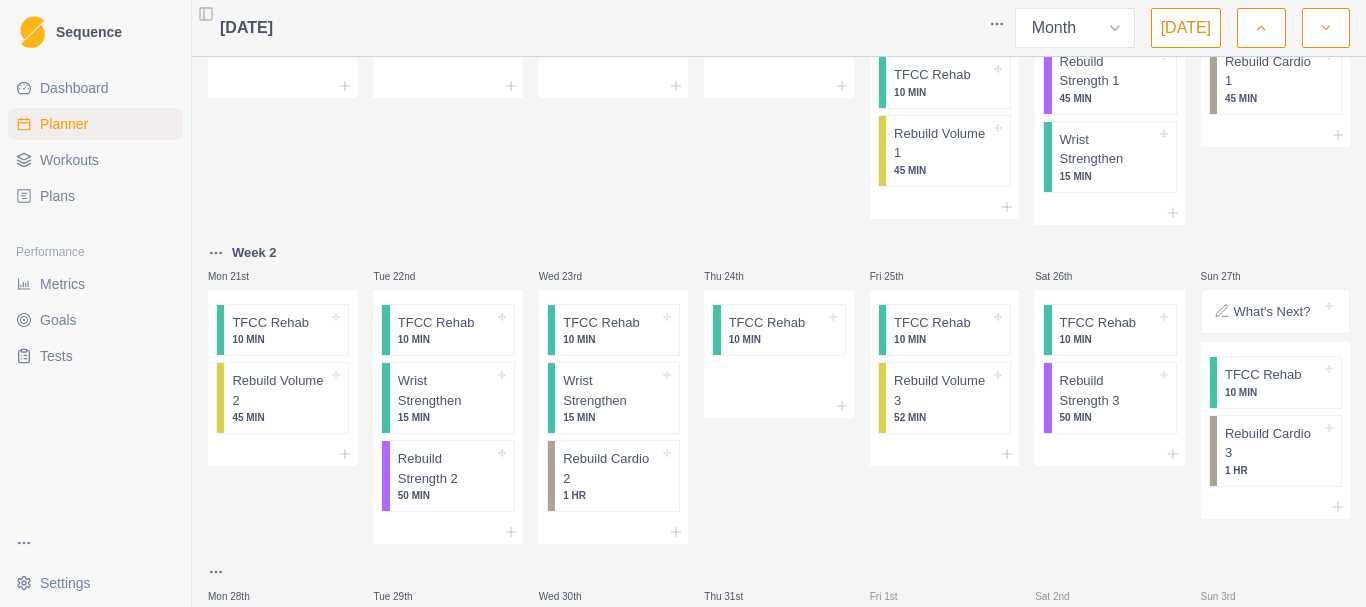 scroll, scrollTop: 431, scrollLeft: 0, axis: vertical 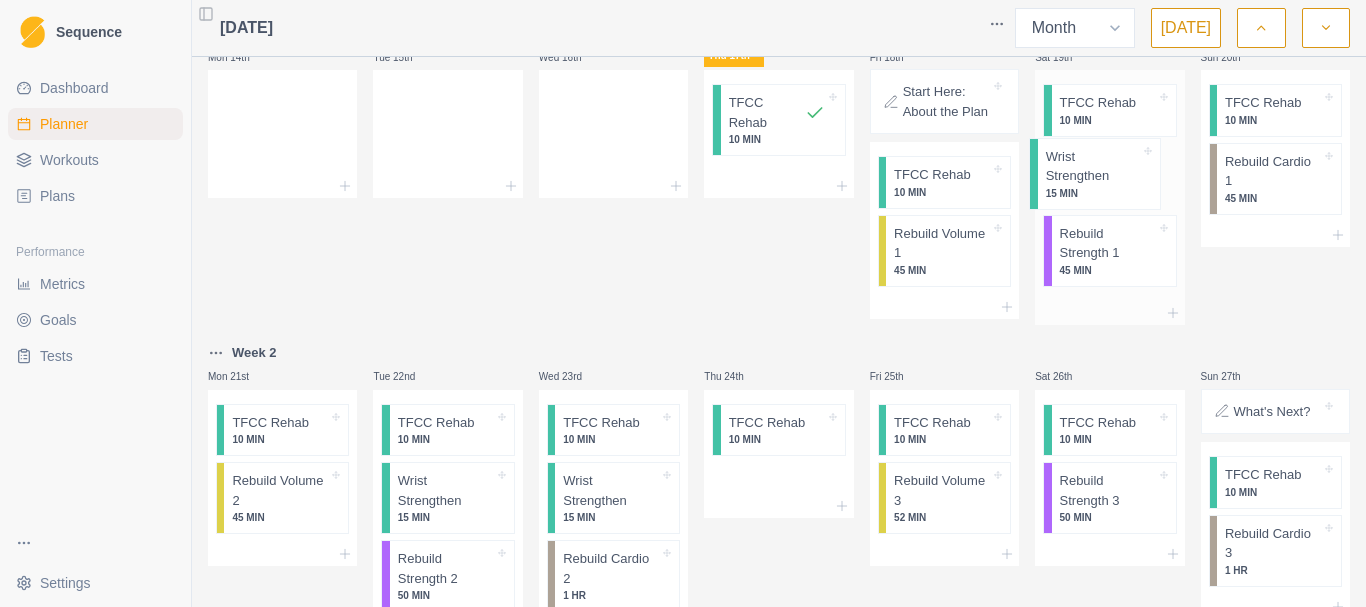 drag, startPoint x: 1083, startPoint y: 265, endPoint x: 1081, endPoint y: 176, distance: 89.02247 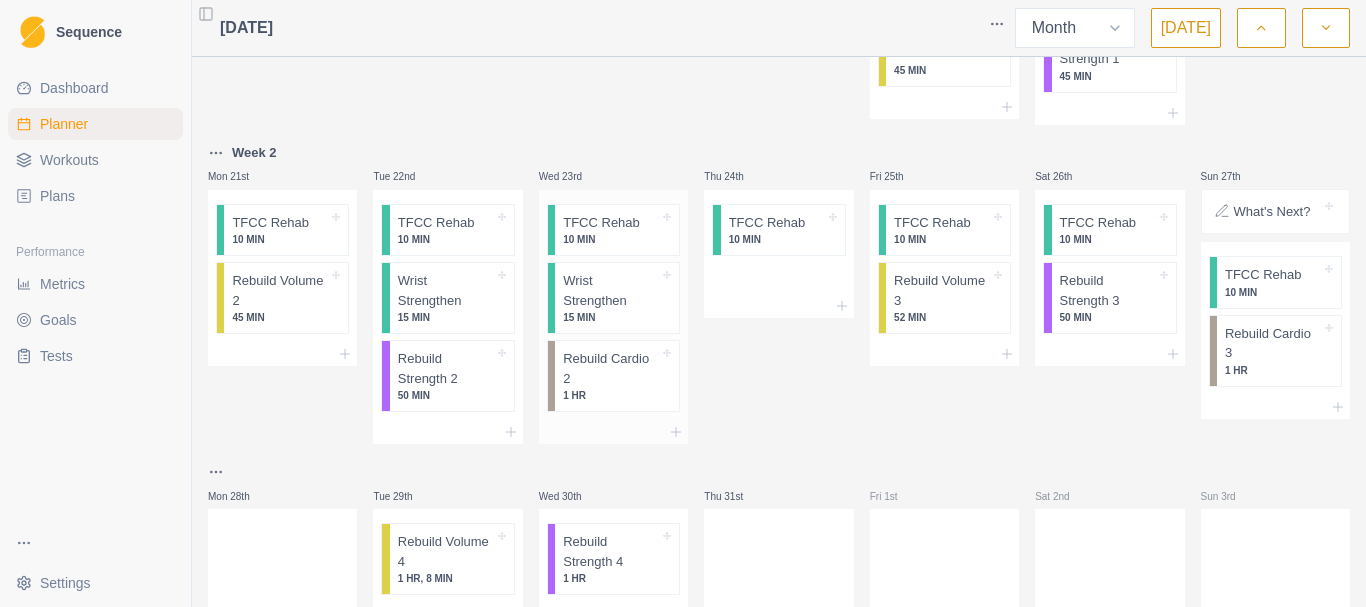 scroll, scrollTop: 731, scrollLeft: 0, axis: vertical 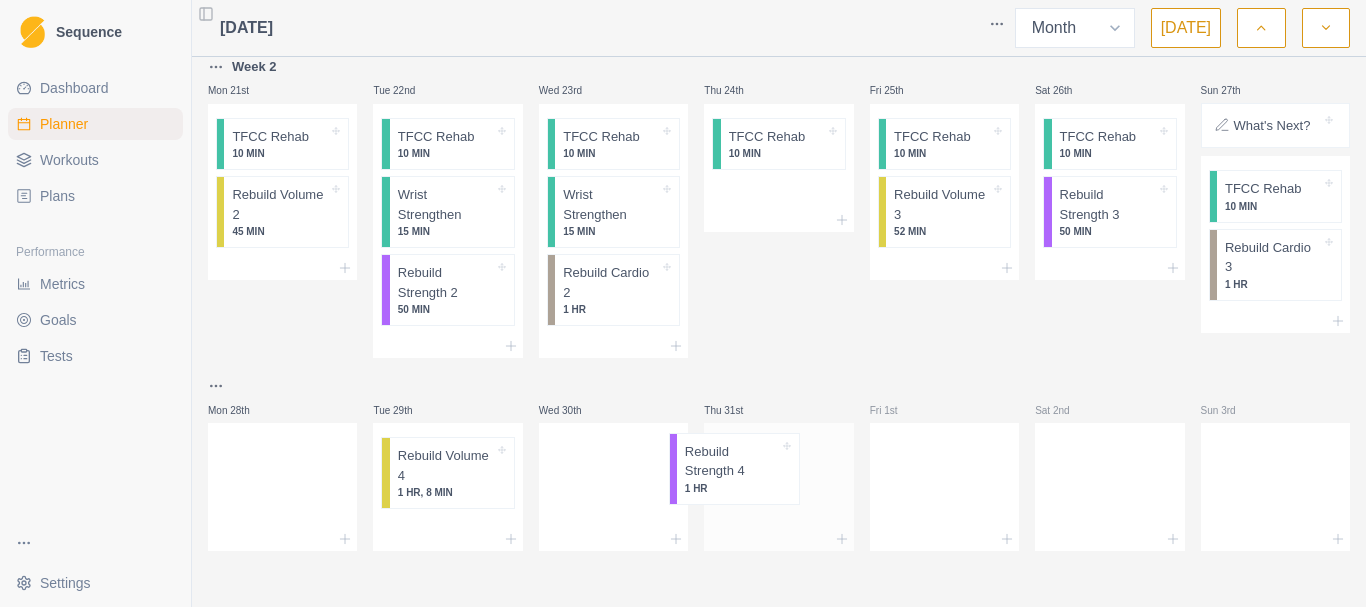 drag, startPoint x: 599, startPoint y: 486, endPoint x: 749, endPoint y: 481, distance: 150.08331 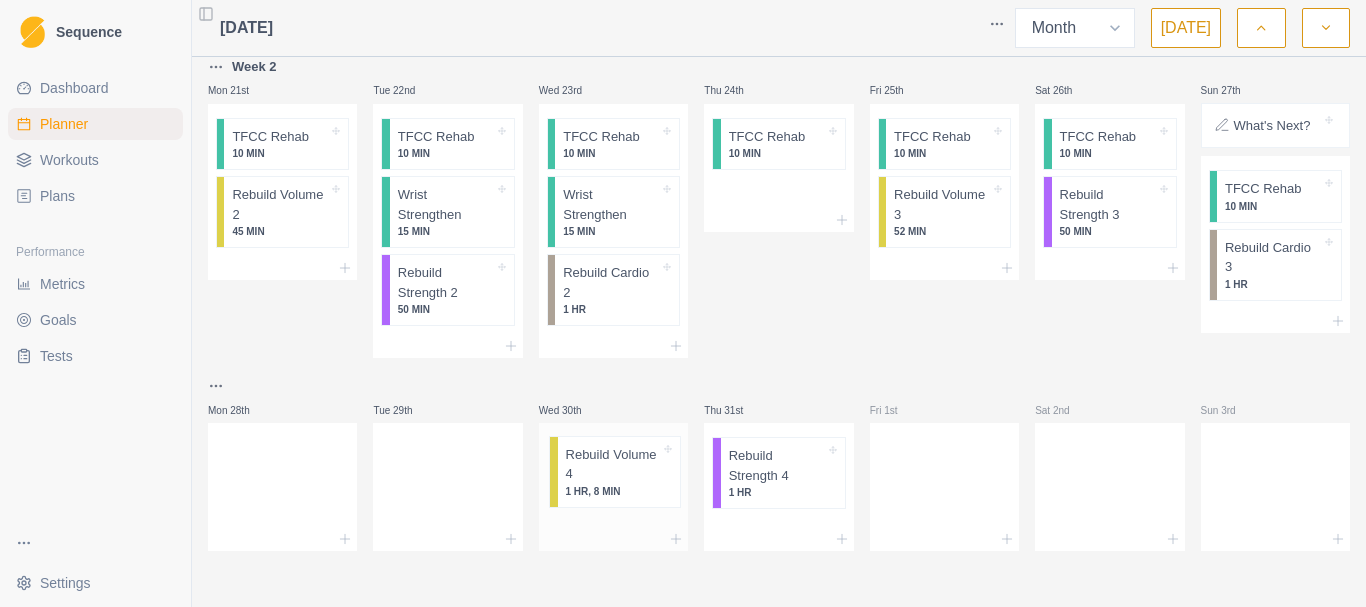 drag, startPoint x: 414, startPoint y: 471, endPoint x: 598, endPoint y: 470, distance: 184.00272 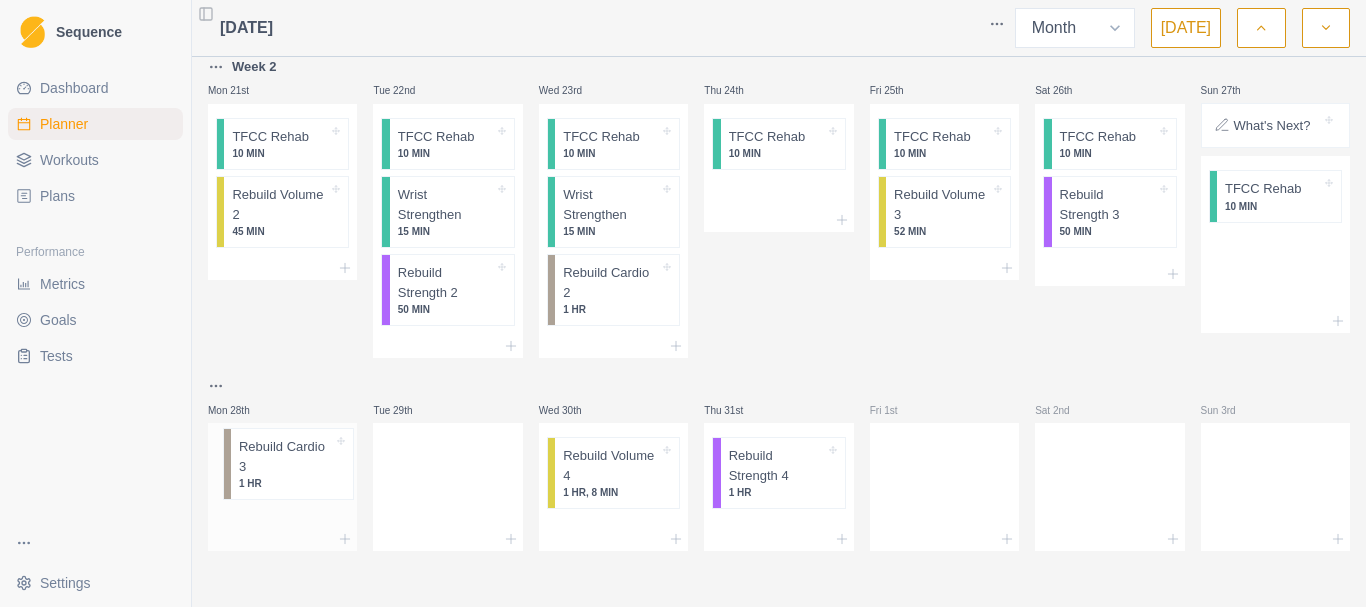 drag, startPoint x: 1282, startPoint y: 263, endPoint x: 302, endPoint y: 470, distance: 1001.62317 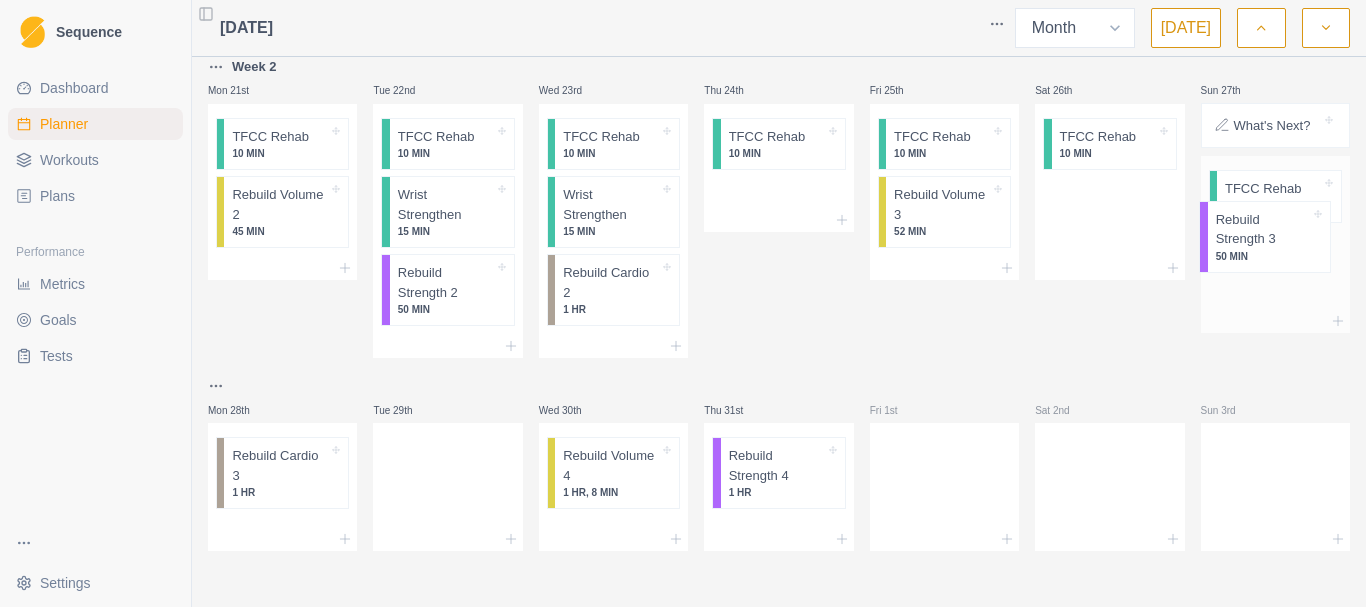 drag, startPoint x: 1069, startPoint y: 231, endPoint x: 1241, endPoint y: 256, distance: 173.80736 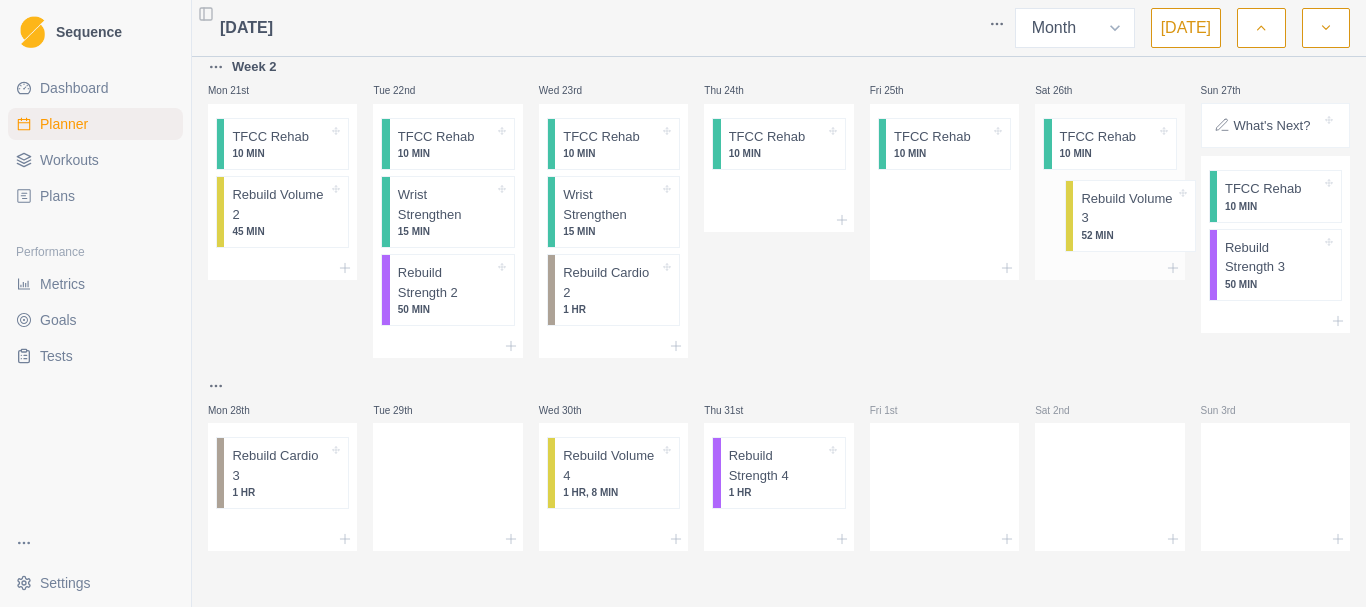 drag, startPoint x: 911, startPoint y: 210, endPoint x: 1114, endPoint y: 214, distance: 203.0394 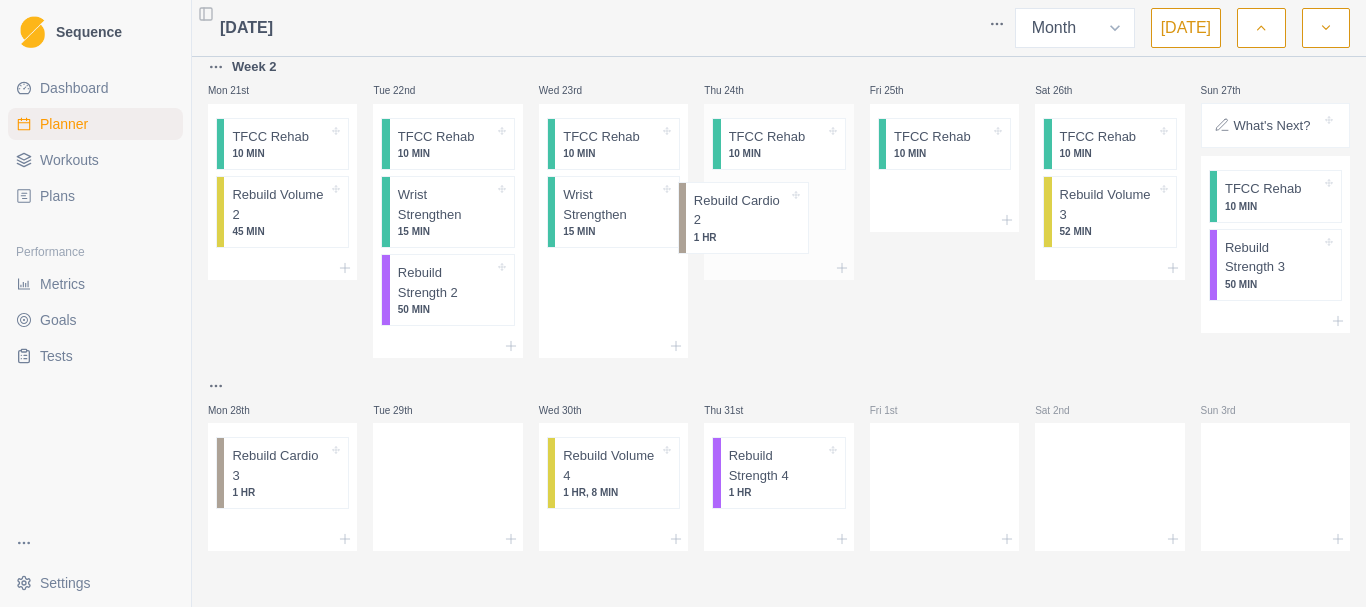 drag, startPoint x: 621, startPoint y: 282, endPoint x: 771, endPoint y: 198, distance: 171.91858 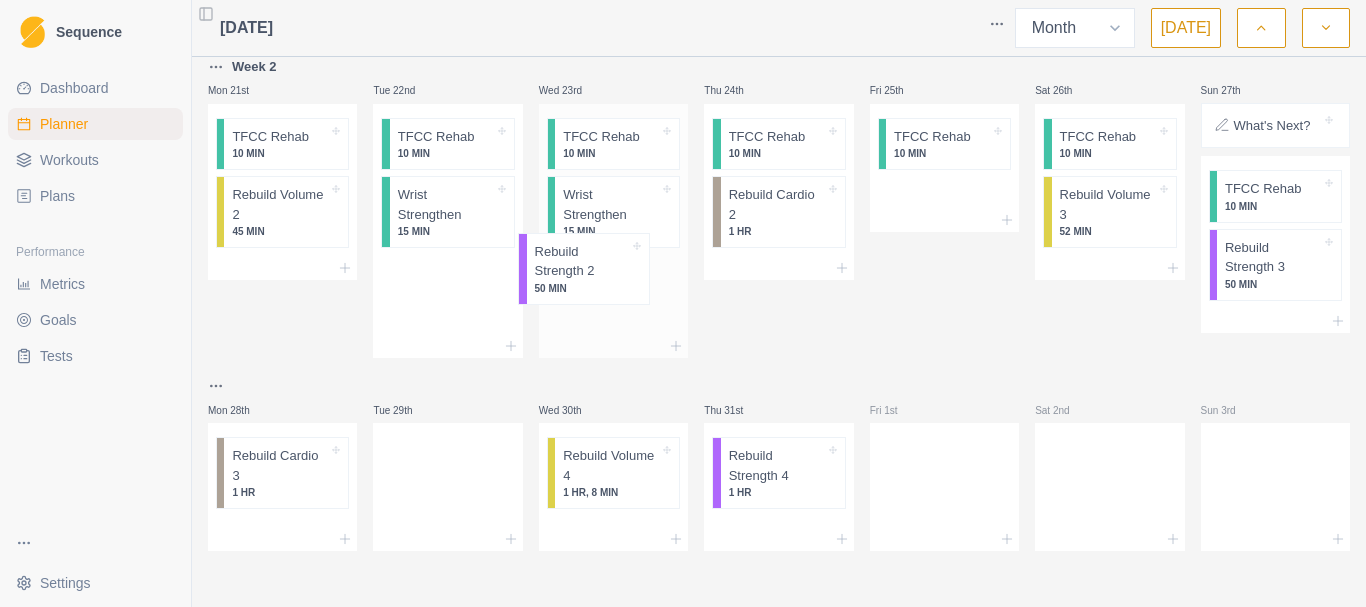 drag, startPoint x: 405, startPoint y: 291, endPoint x: 598, endPoint y: 280, distance: 193.31322 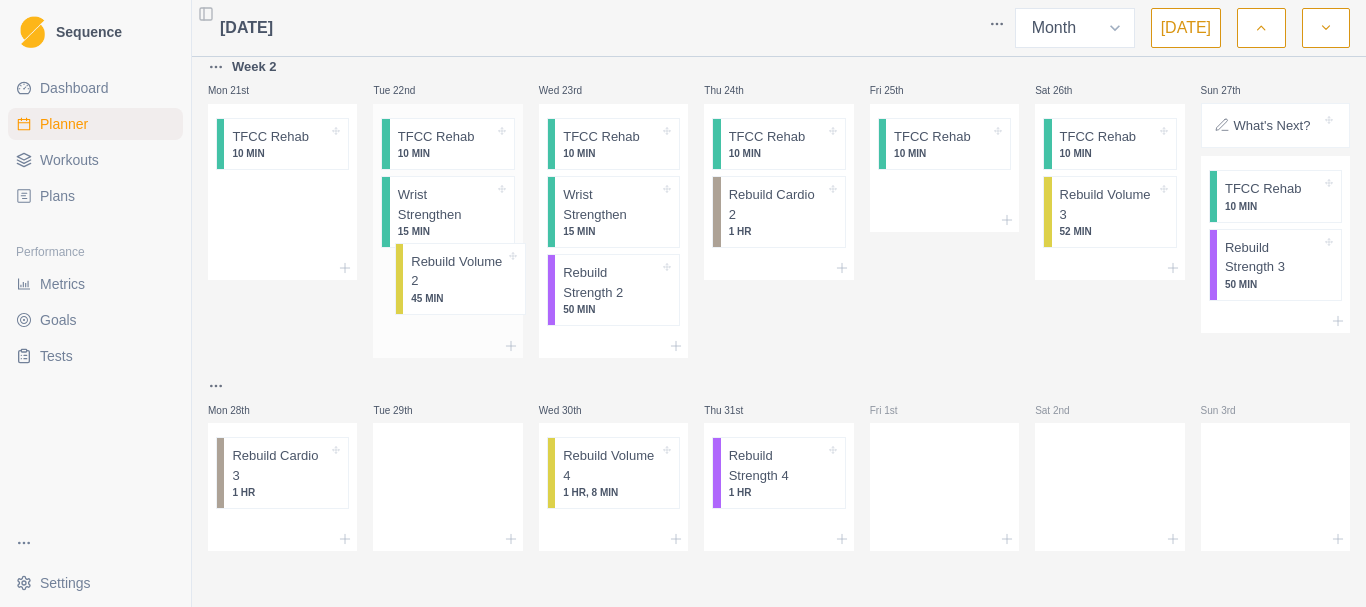 drag, startPoint x: 244, startPoint y: 221, endPoint x: 432, endPoint y: 294, distance: 201.67548 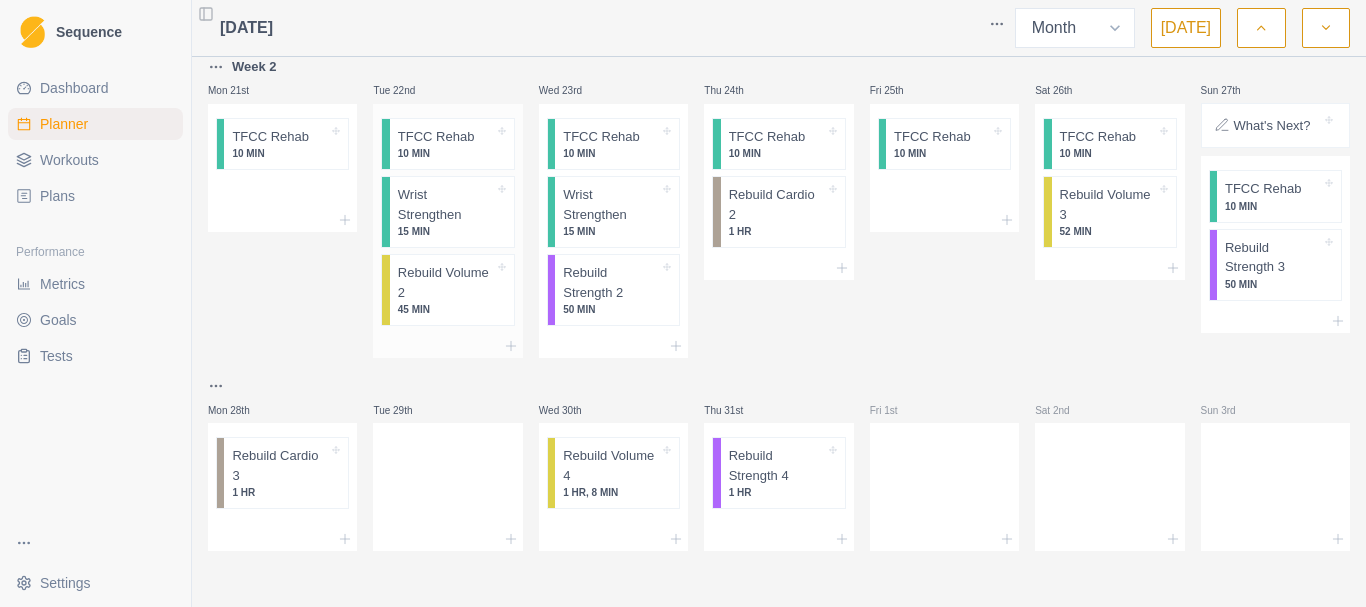 scroll, scrollTop: 631, scrollLeft: 0, axis: vertical 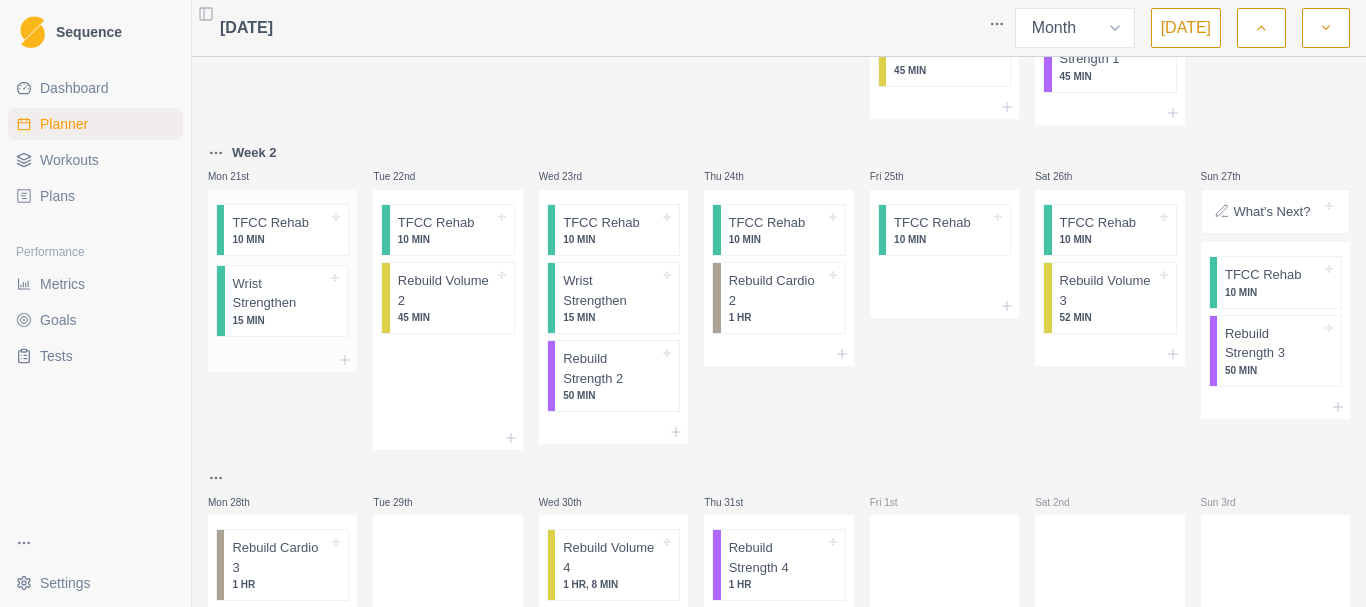 drag, startPoint x: 443, startPoint y: 317, endPoint x: 277, endPoint y: 318, distance: 166.003 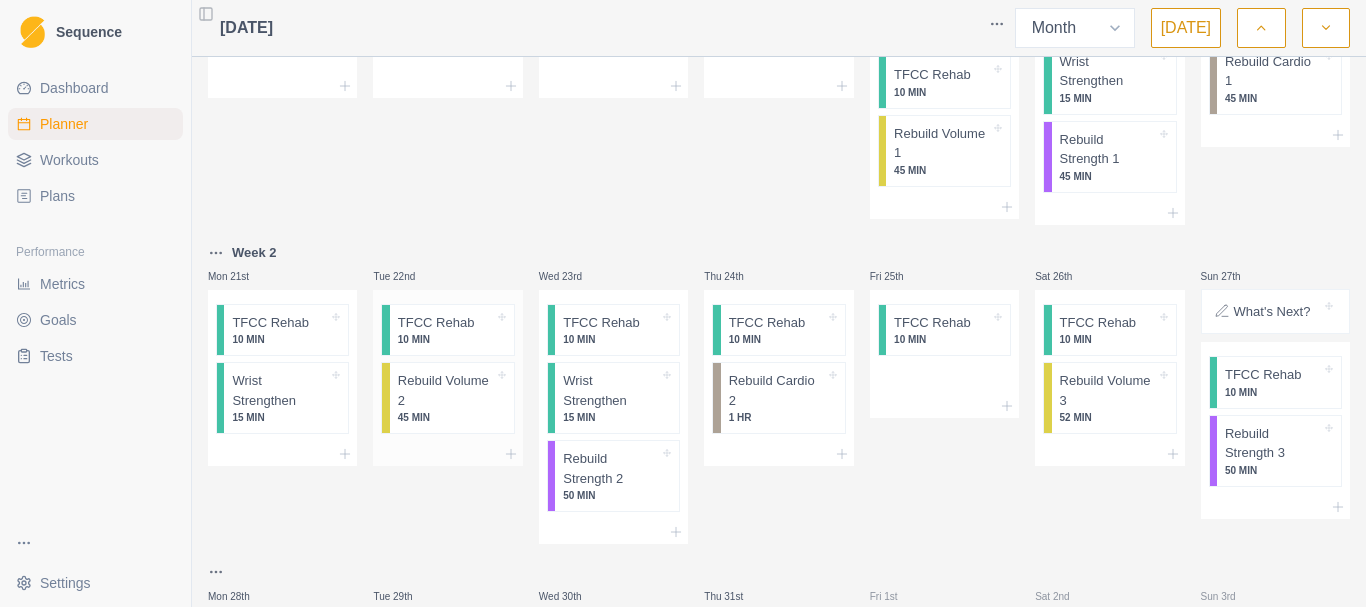 scroll, scrollTop: 631, scrollLeft: 0, axis: vertical 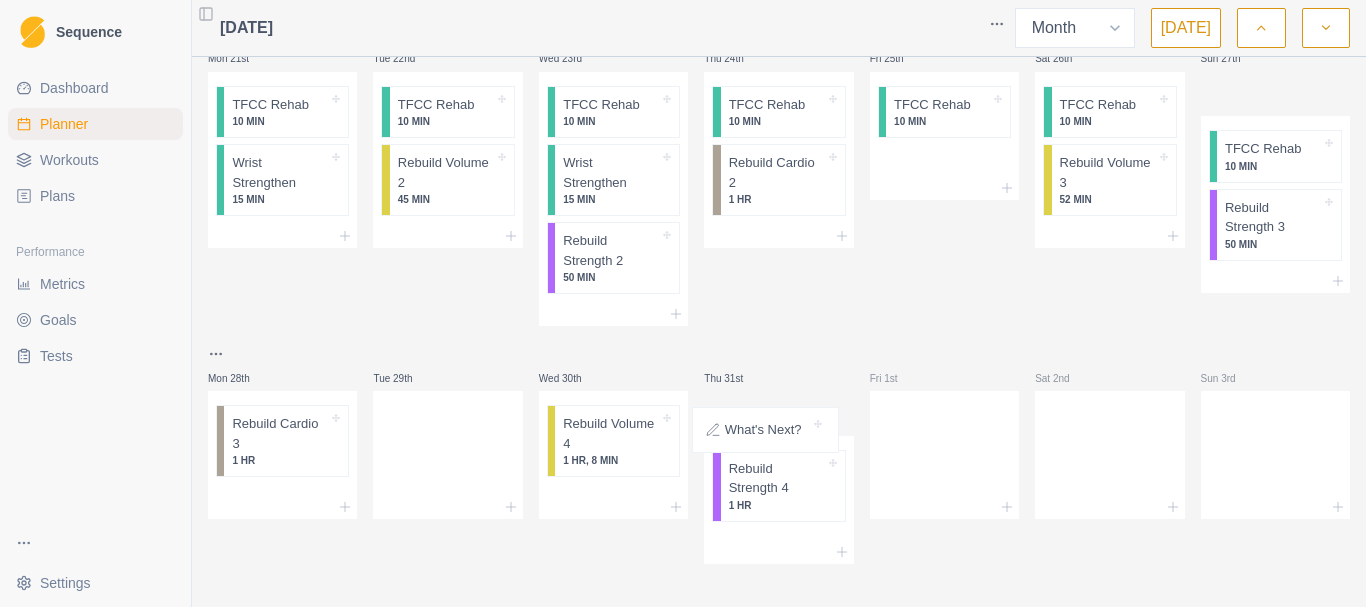 drag, startPoint x: 1272, startPoint y: 235, endPoint x: 773, endPoint y: 447, distance: 542.16693 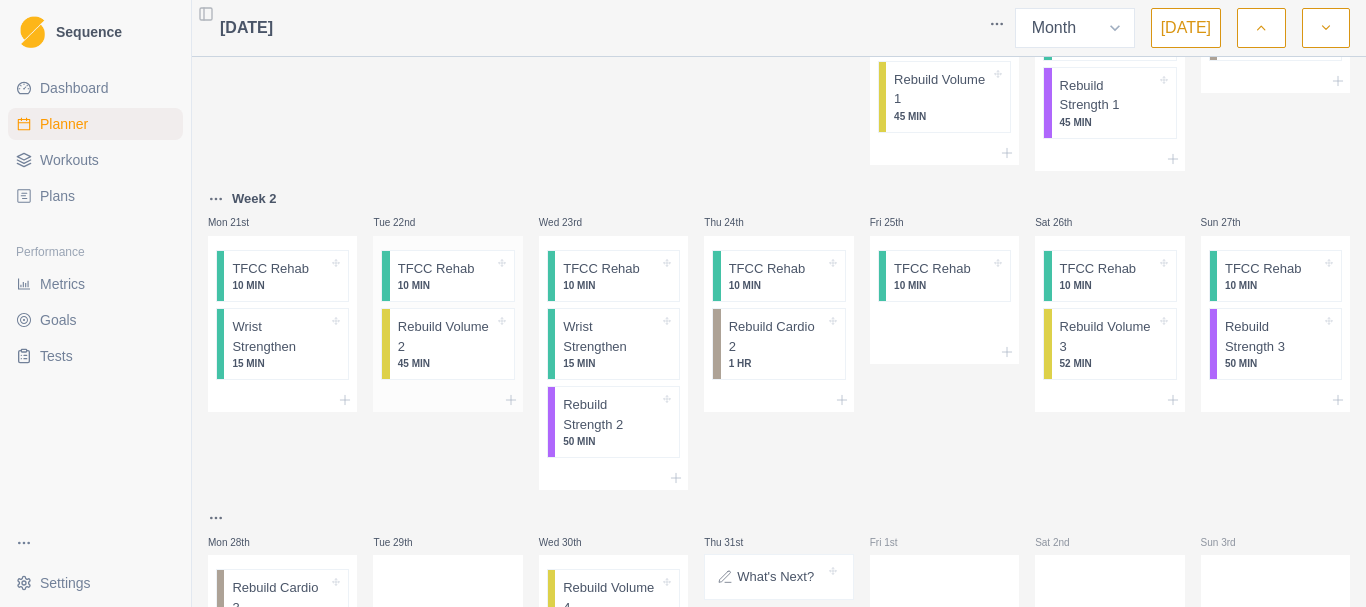 scroll, scrollTop: 649, scrollLeft: 0, axis: vertical 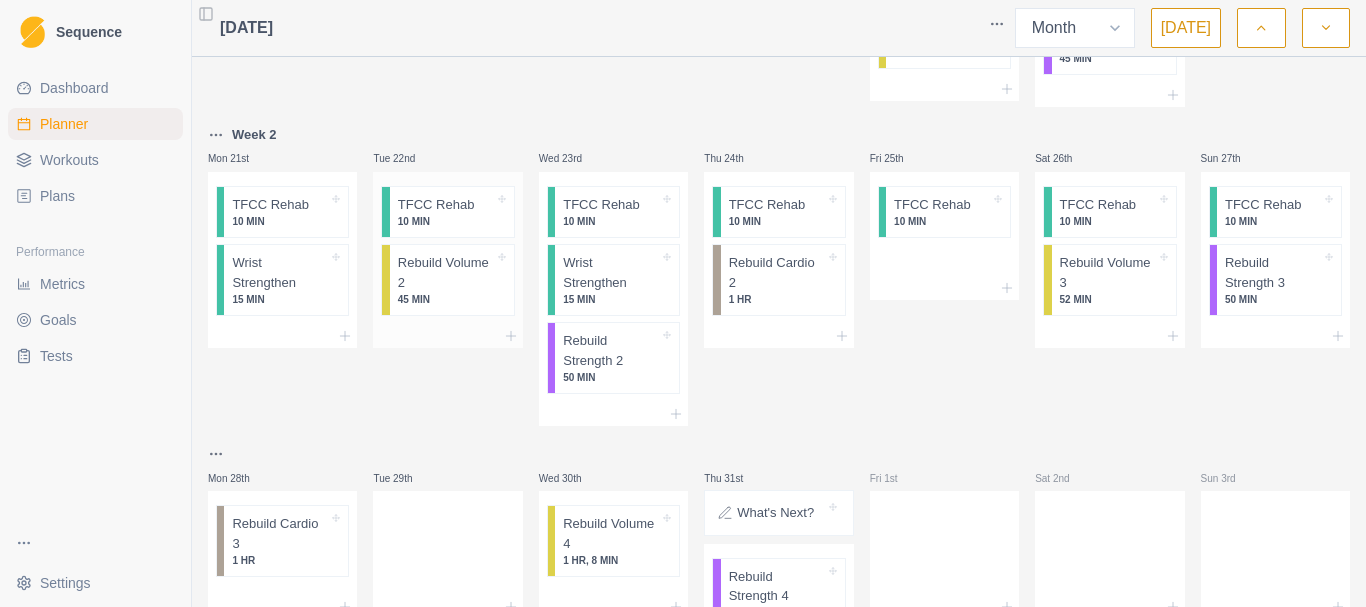 click on "45 MIN" at bounding box center (446, 299) 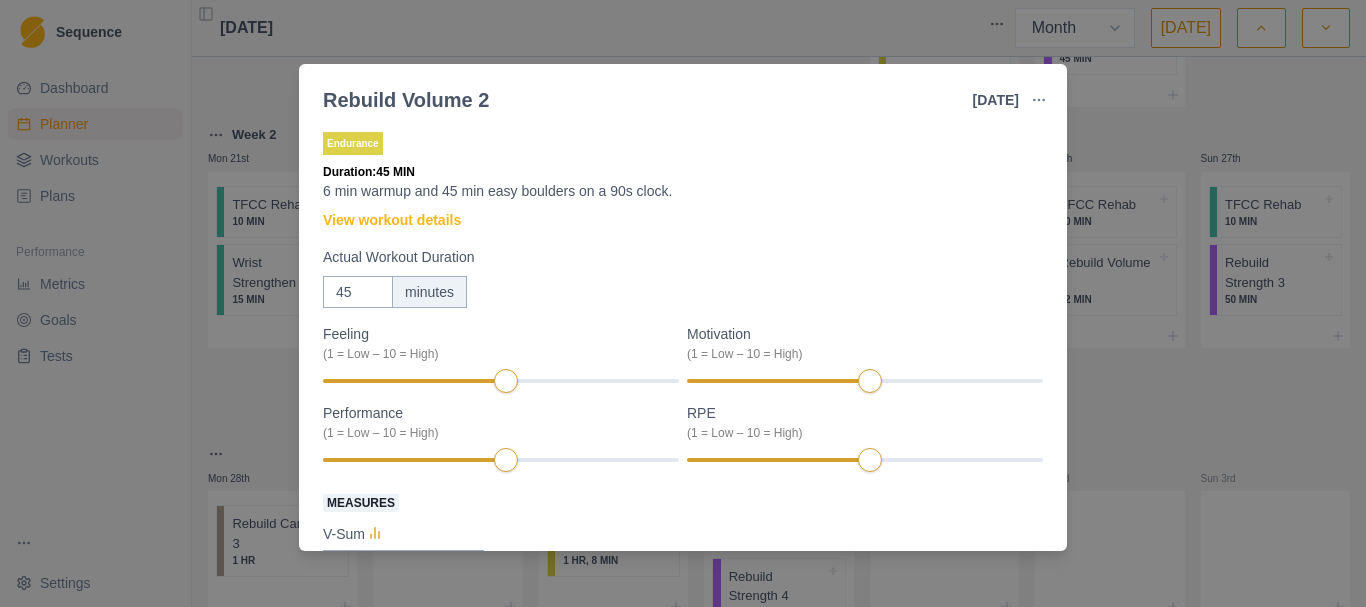 click on "Rebuild Volume 2 [DATE] Link To Goal View Workout Metrics Edit Original Workout Reschedule Workout Remove From Schedule Endurance Duration:  45 MIN 6 min warmup and 45 min easy boulders on a 90s clock. View workout details Actual Workout Duration 45 minutes Feeling (1 = Low – 10 = High) Motivation (1 = Low – 10 = High) Performance (1 = Low – 10 = High) RPE (1 = Low – 10 = High) Measures V-Sum grade V-Max  grade Number of problems Amount Training Notes View previous training notes Mark as Incomplete Complete Workout" at bounding box center [683, 303] 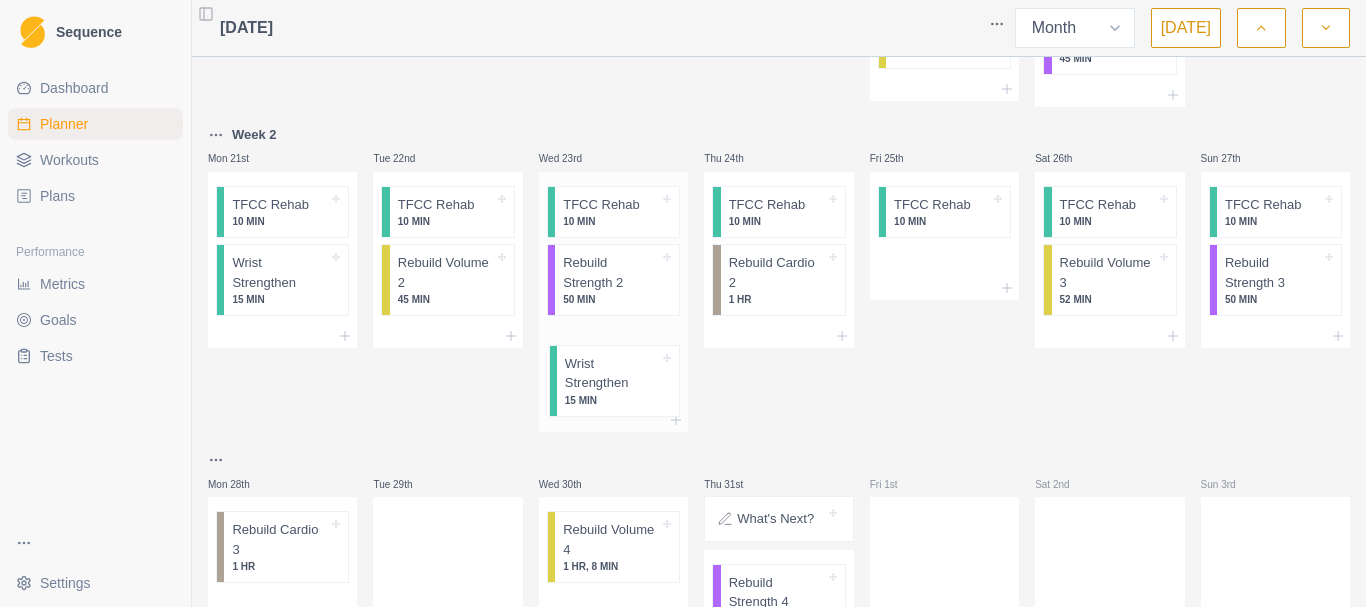 drag, startPoint x: 600, startPoint y: 306, endPoint x: 608, endPoint y: 404, distance: 98.32599 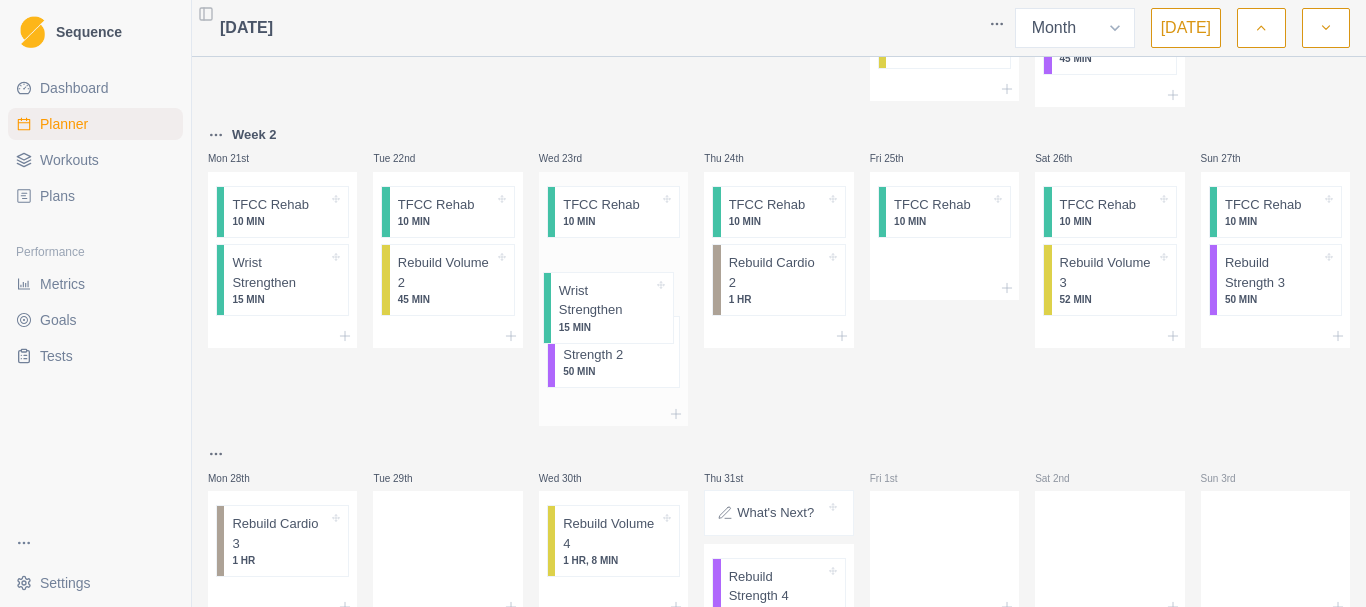 drag, startPoint x: 583, startPoint y: 367, endPoint x: 585, endPoint y: 290, distance: 77.02597 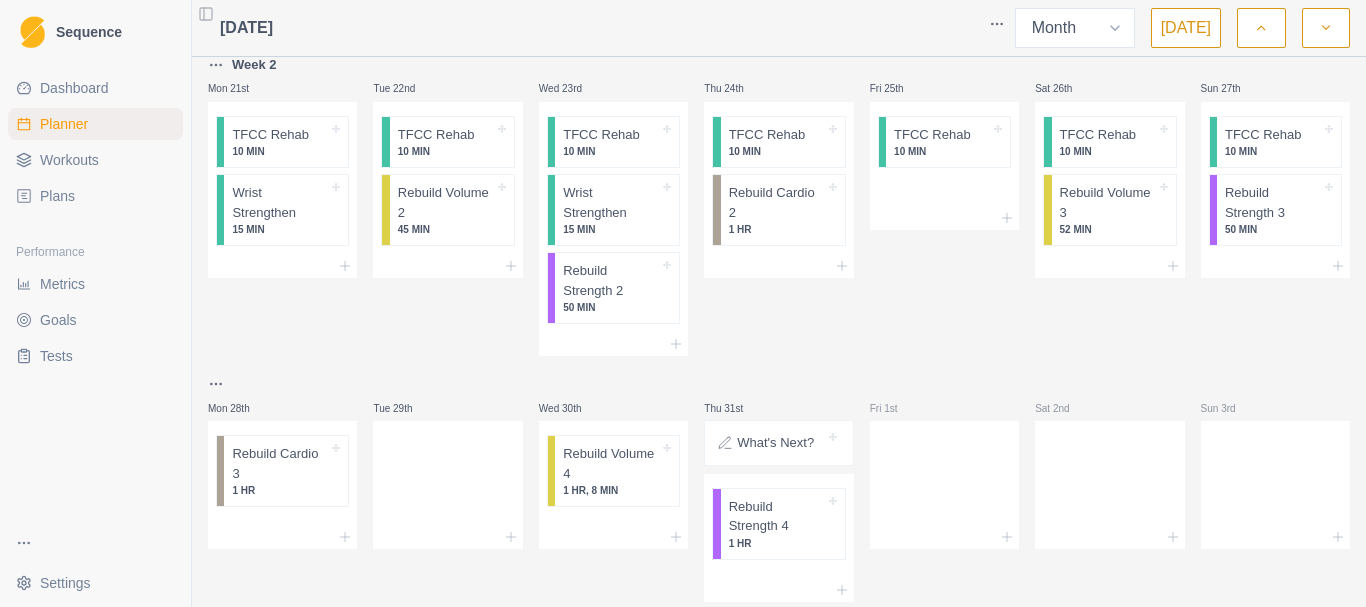 scroll, scrollTop: 749, scrollLeft: 0, axis: vertical 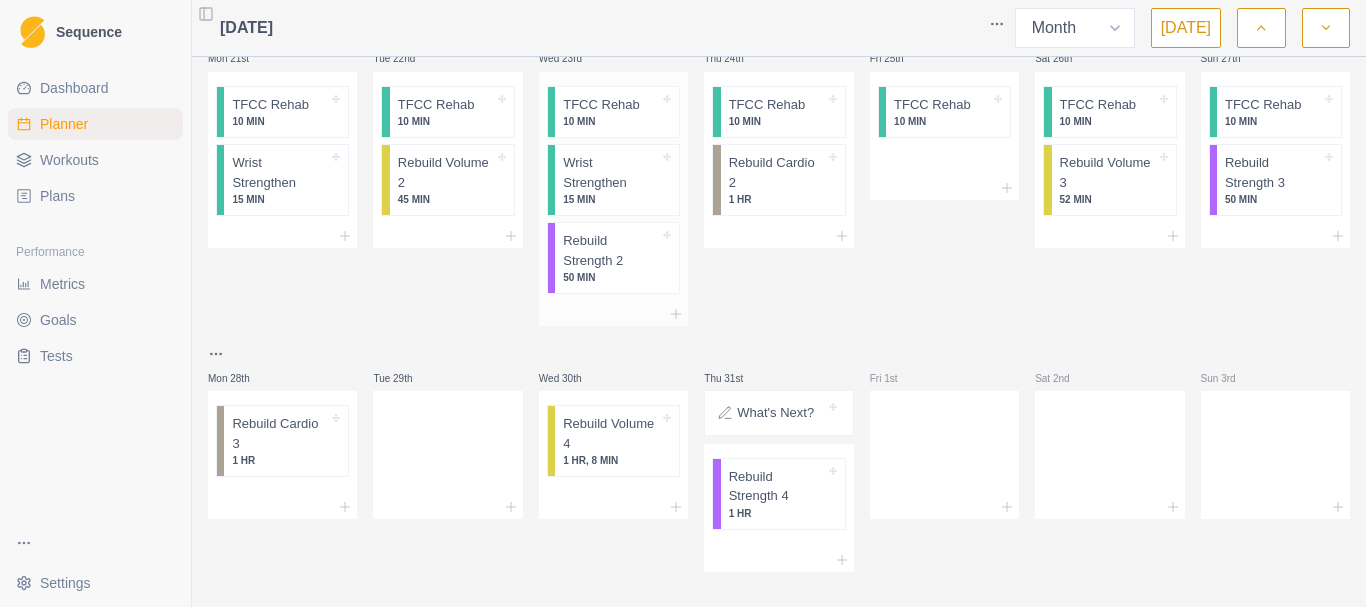 click on "Rebuild Strength 2" at bounding box center [611, 250] 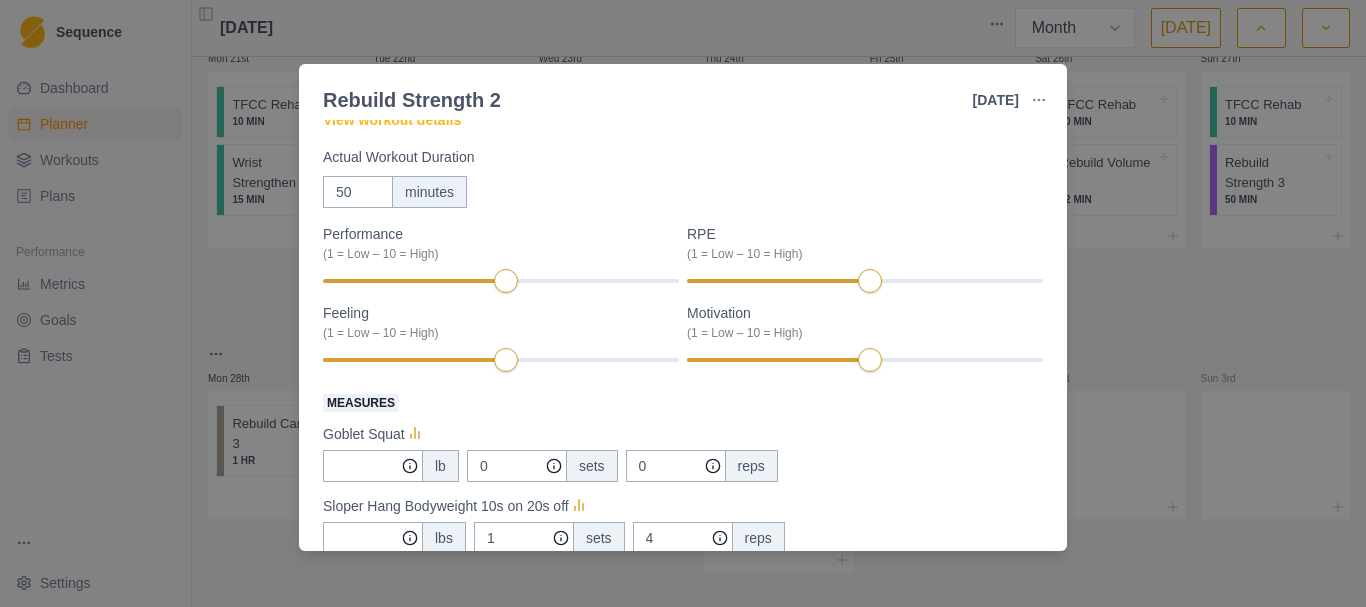 scroll, scrollTop: 0, scrollLeft: 0, axis: both 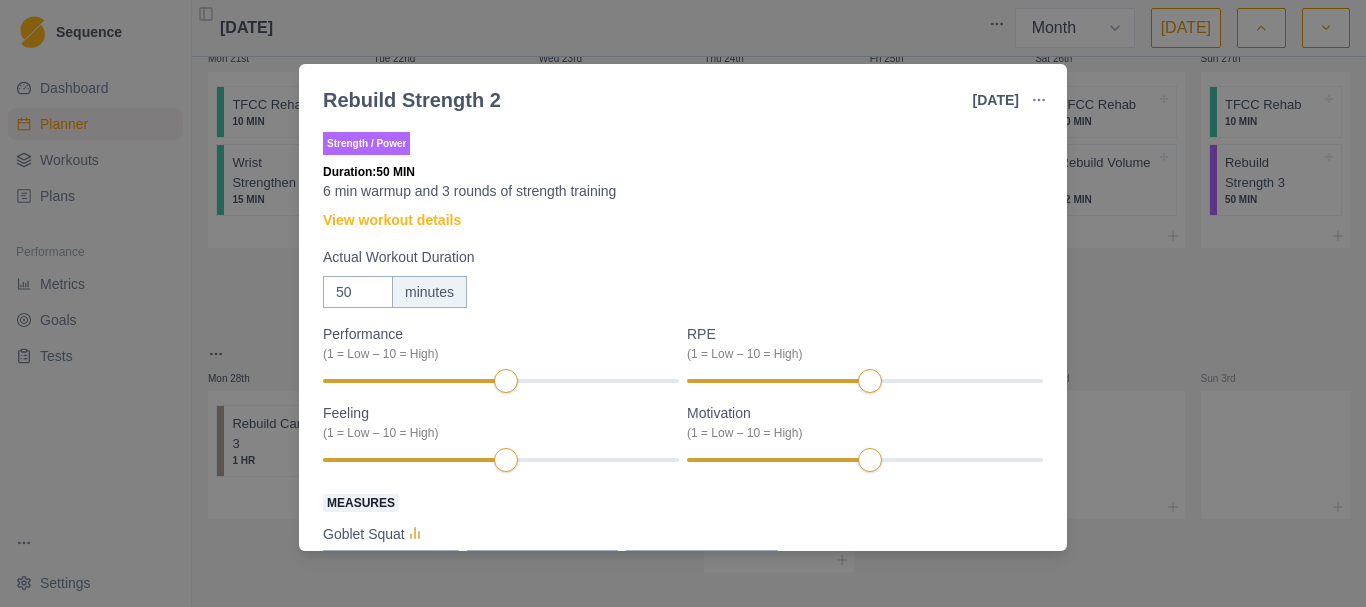 click on "Rebuild Strength 2 [DATE] Link To Goal View Workout Metrics Edit Original Workout Reschedule Workout Remove From Schedule Strength / Power Duration:  50 MIN 6 min warmup and 3 rounds of strength training View workout details Actual Workout Duration 50 minutes Performance (1 = Low – 10 = High) RPE (1 = Low – 10 = High) Feeling (1 = Low – 10 = High) Motivation (1 = Low – 10 = High) Measures Goblet Squat lb 0 sets 0 reps Sloper Hang Bodyweight 10s on 20s off lbs 1 sets 4 reps 30mm Edge Hang Bodyweight 10s on 20s off lbs 2 sets 4 reps Push Up bodyweight 2 sets 10 reps Pull-Up bodyweight +/- 0 sets 0 reps Kettlebell Deadlift lb 0 sets 0 reps Training Notes View previous training notes [PERSON_NAME] as Incomplete Complete Workout" at bounding box center (683, 303) 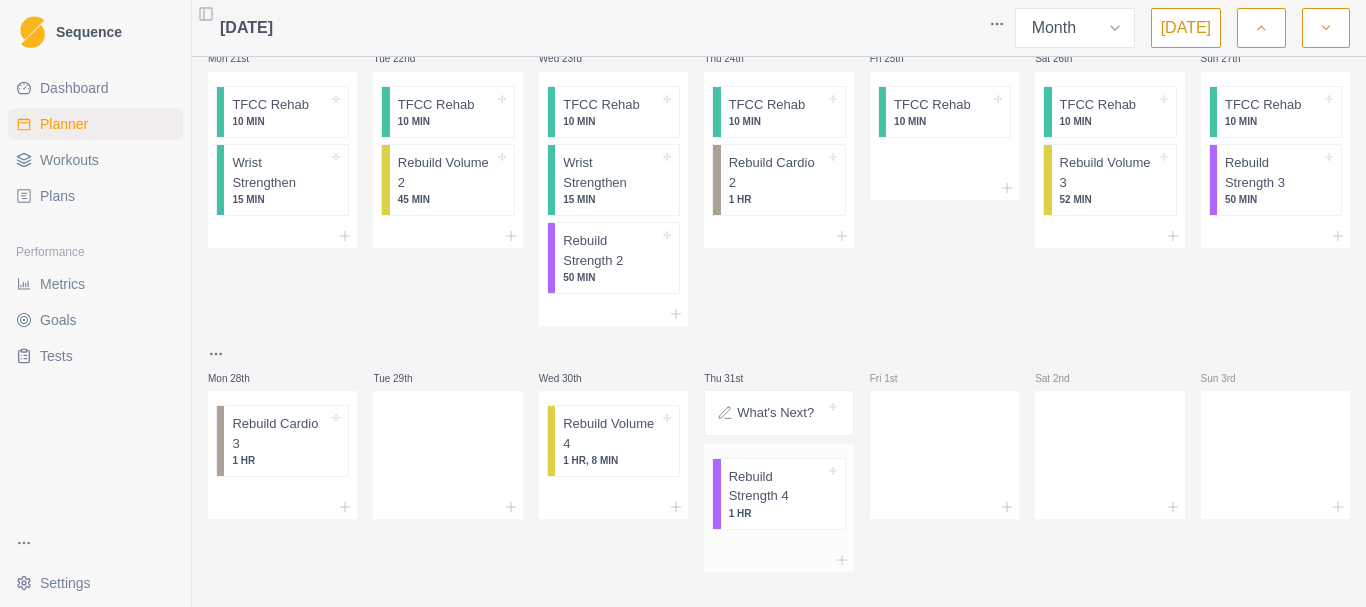 click on "Rebuild Strength 4" at bounding box center [777, 486] 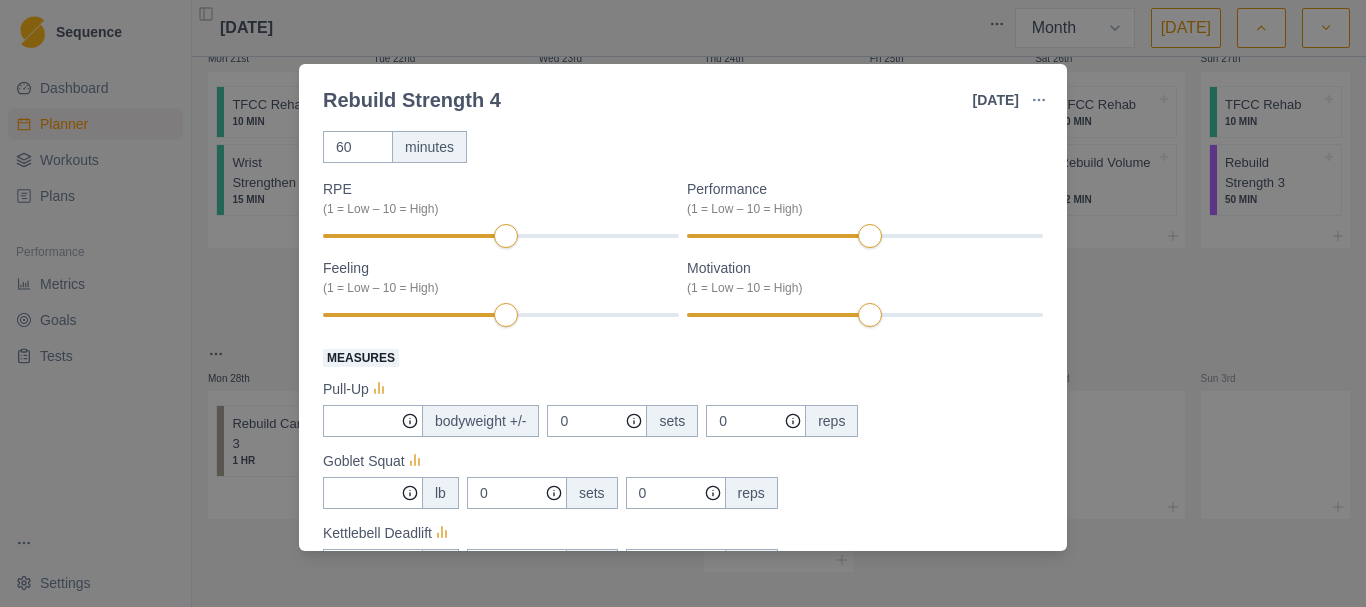 scroll, scrollTop: 0, scrollLeft: 0, axis: both 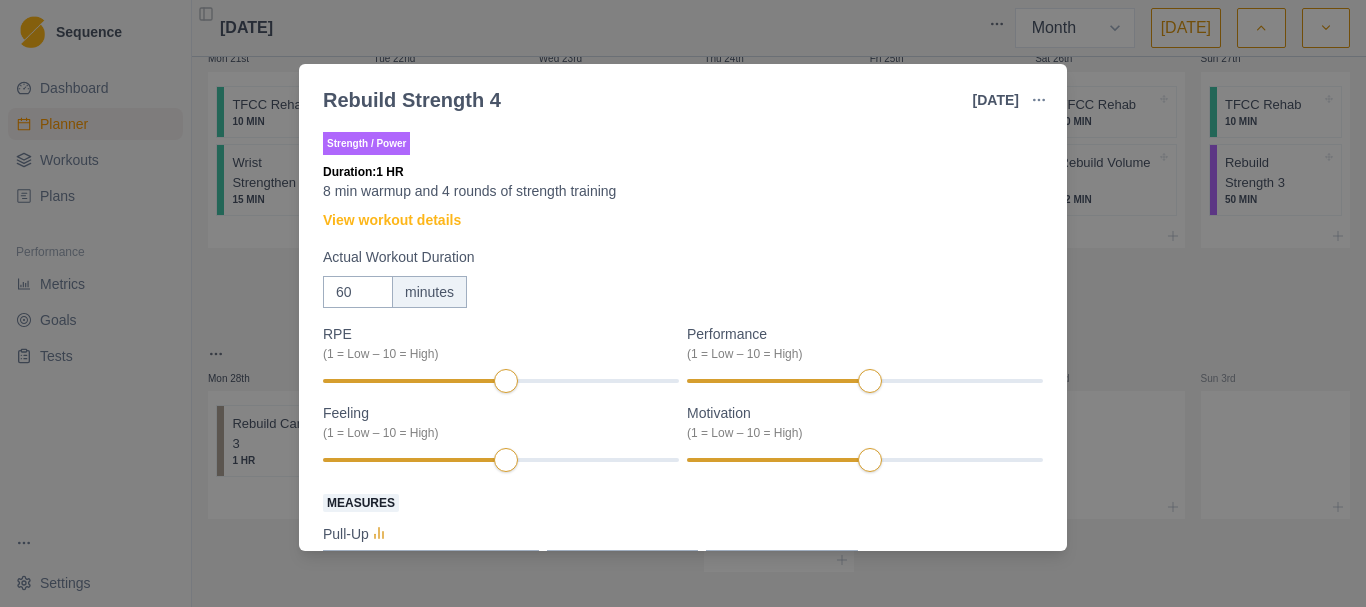 click on "Rebuild Strength 4 [DATE] Link To Goal View Workout Metrics Edit Original Workout Reschedule Workout Remove From Schedule Strength / Power Duration:  1 HR 8 min warmup and 4 rounds of strength training View workout details Actual Workout Duration 60 minutes RPE (1 = Low – 10 = High) Performance (1 = Low – 10 = High) Feeling (1 = Low – 10 = High) Motivation (1 = Low – 10 = High) Measures Pull-Up bodyweight +/- 0 sets 0 reps Goblet Squat lb 0 sets 0 reps Kettlebell Deadlift lb 0 sets 0 reps Push Up bodyweight 2 sets 10 reps 30mm Edge Hang Bodyweight 10s on 20s off lbs 2 sets 4 reps Sloper Hang Bodyweight 10s on 20s off lbs 1 sets 4 reps Training Notes View previous training notes Mark as Incomplete Complete Workout" at bounding box center (683, 303) 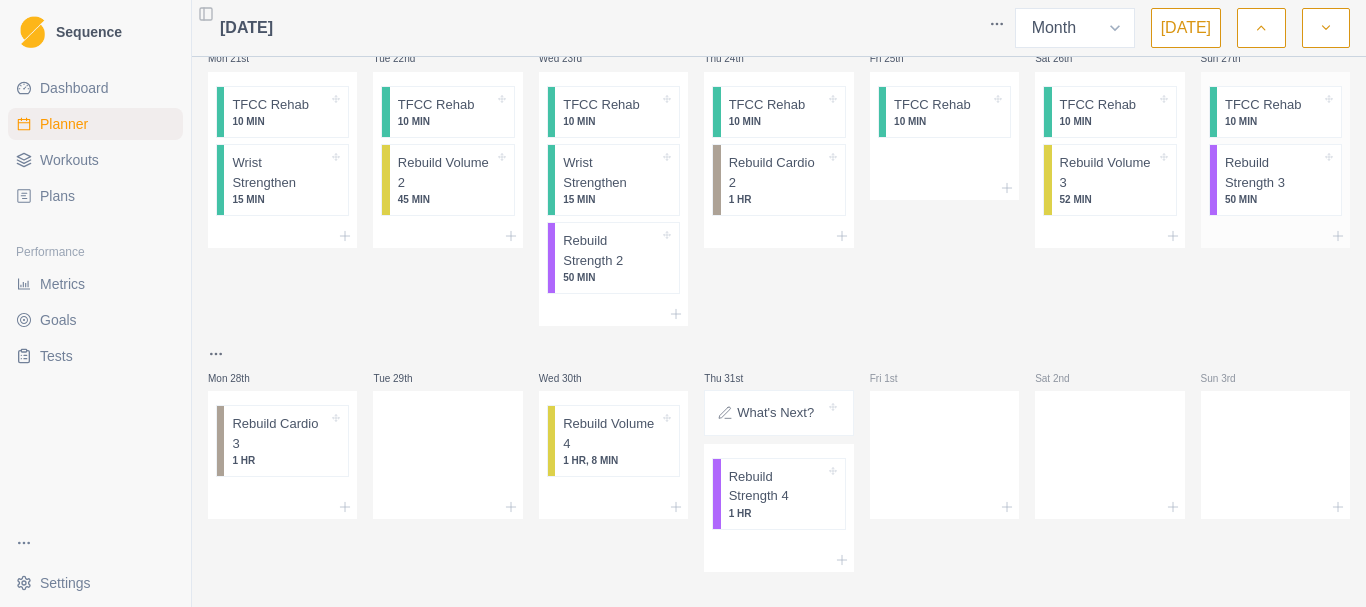 click on "Rebuild Strength 3" at bounding box center [1273, 172] 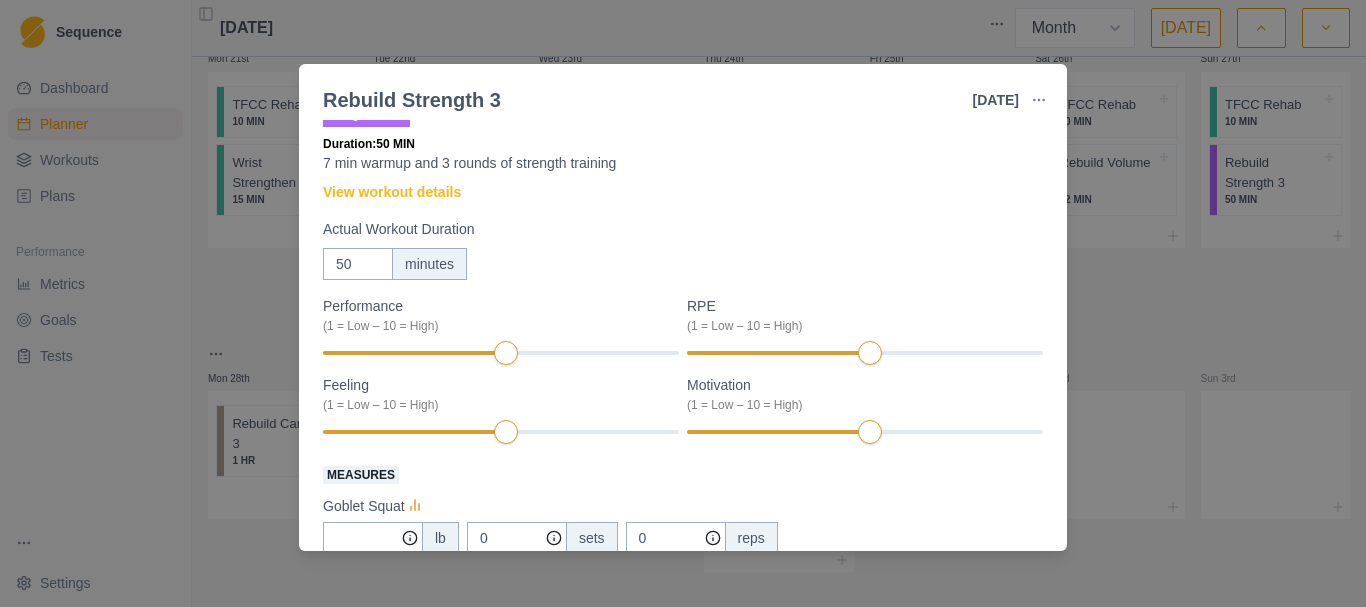 scroll, scrollTop: 0, scrollLeft: 0, axis: both 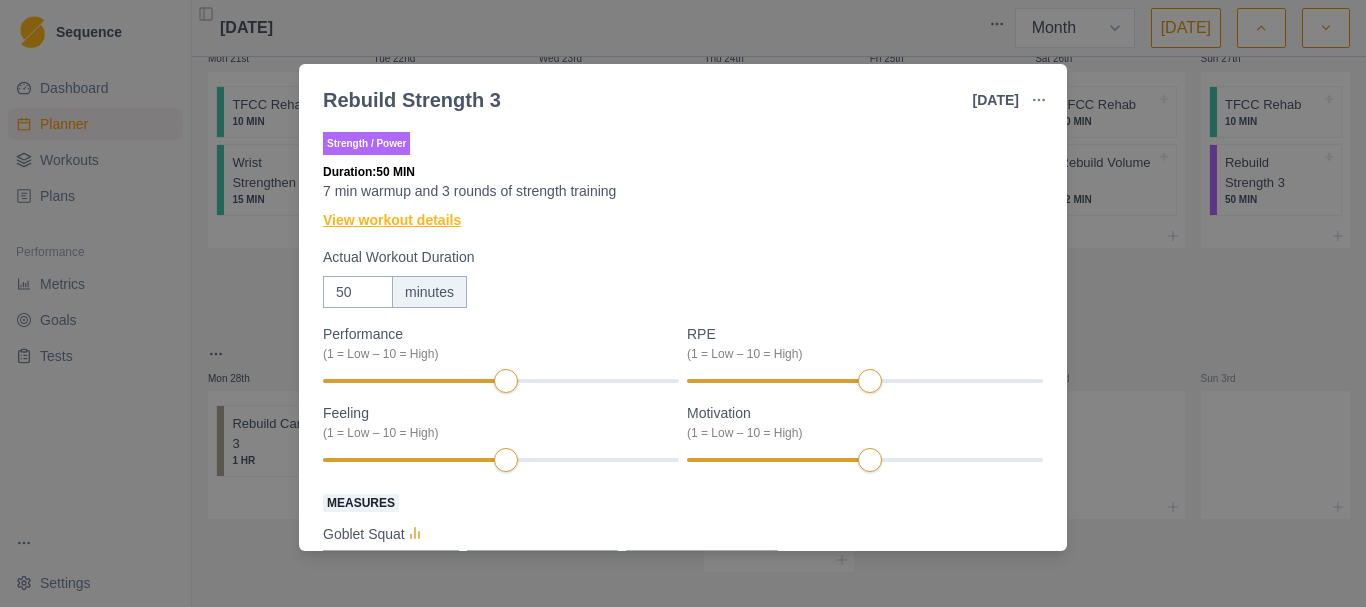 click on "View workout details" at bounding box center [392, 220] 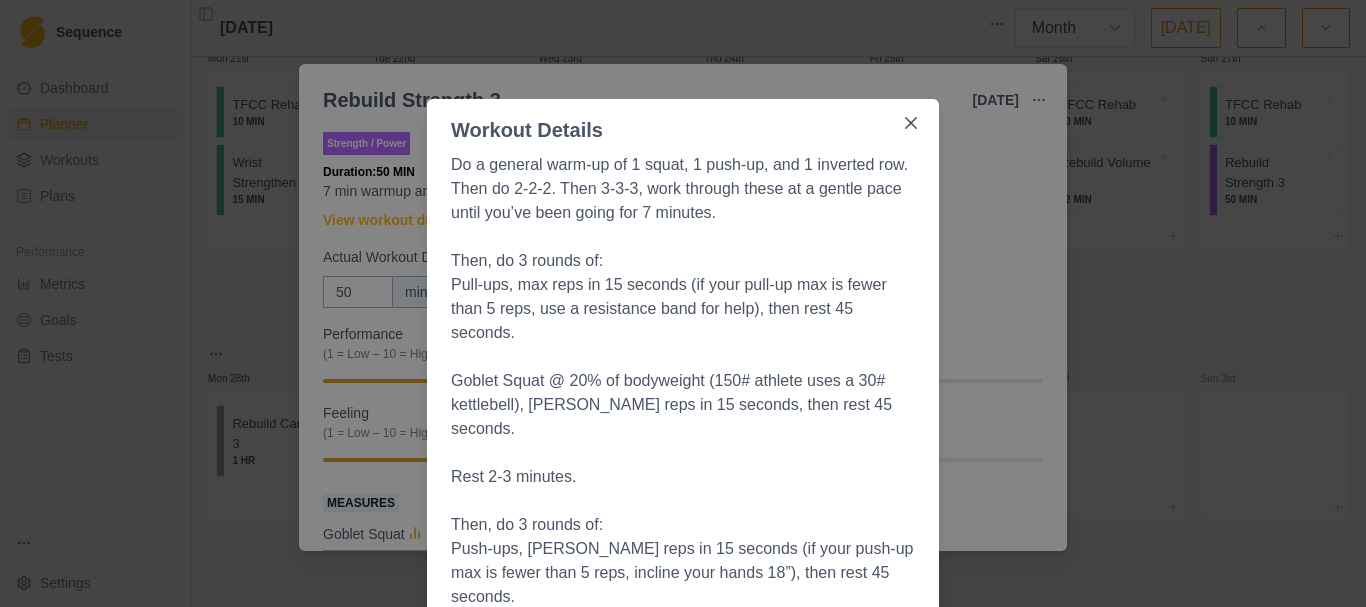 scroll, scrollTop: 0, scrollLeft: 0, axis: both 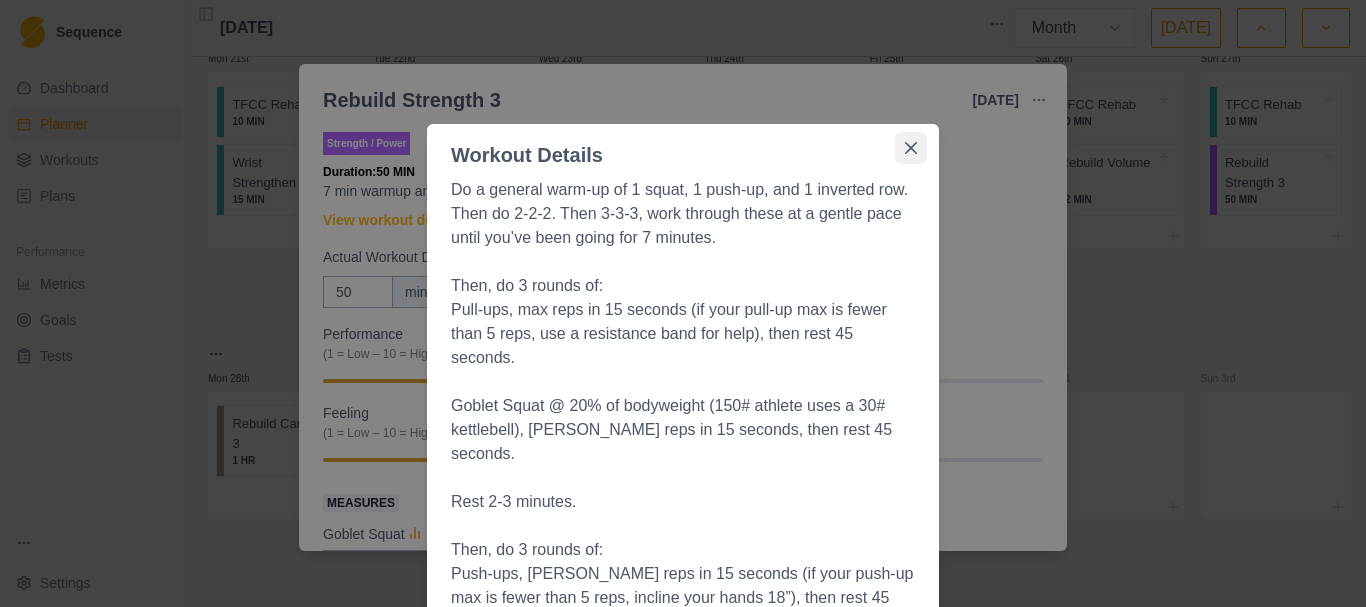 click 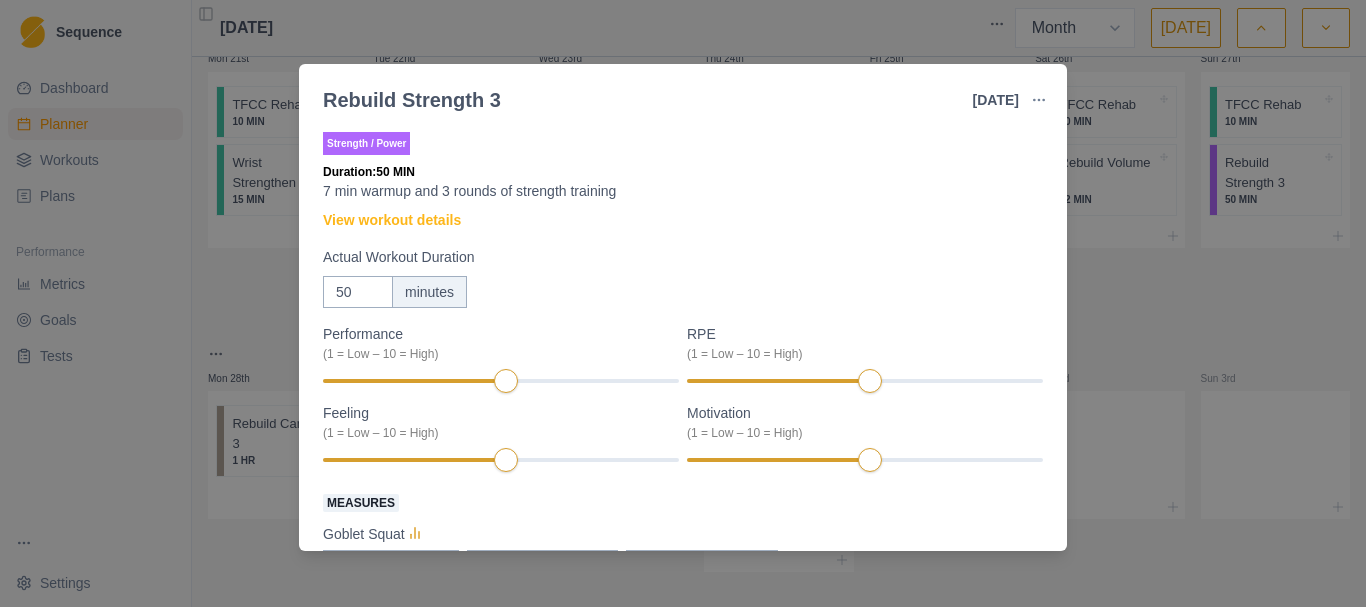 click on "Rebuild Strength 3 [DATE] Link To Goal View Workout Metrics Edit Original Workout Reschedule Workout Remove From Schedule Strength / Power Duration:  50 MIN 7 min warmup and 3 rounds of strength training View workout details Actual Workout Duration 50 minutes Performance (1 = Low – 10 = High) RPE (1 = Low – 10 = High) Feeling (1 = Low – 10 = High) Motivation (1 = Low – 10 = High) Measures Goblet Squat lb 0 sets 0 reps Kettlebell Deadlift lb 0 sets 0 reps Pull-Up bodyweight +/- 0 sets 0 reps Push Up bodyweight 2 sets 10 reps 30mm Edge Hang Bodyweight 10s on 20s off lbs 2 sets 4 reps Sloper Hang Bodyweight 10s on 20s off lbs 1 sets 4 reps Training Notes View previous training notes Mark as Incomplete Complete Workout" at bounding box center (683, 303) 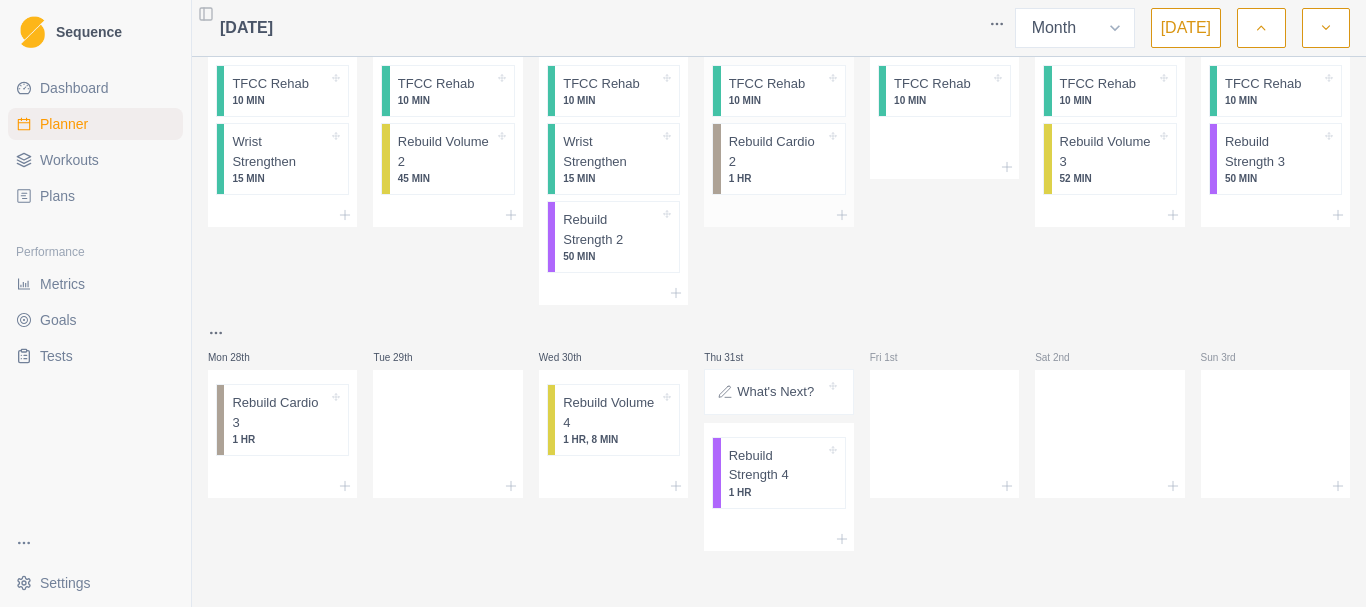 scroll, scrollTop: 783, scrollLeft: 0, axis: vertical 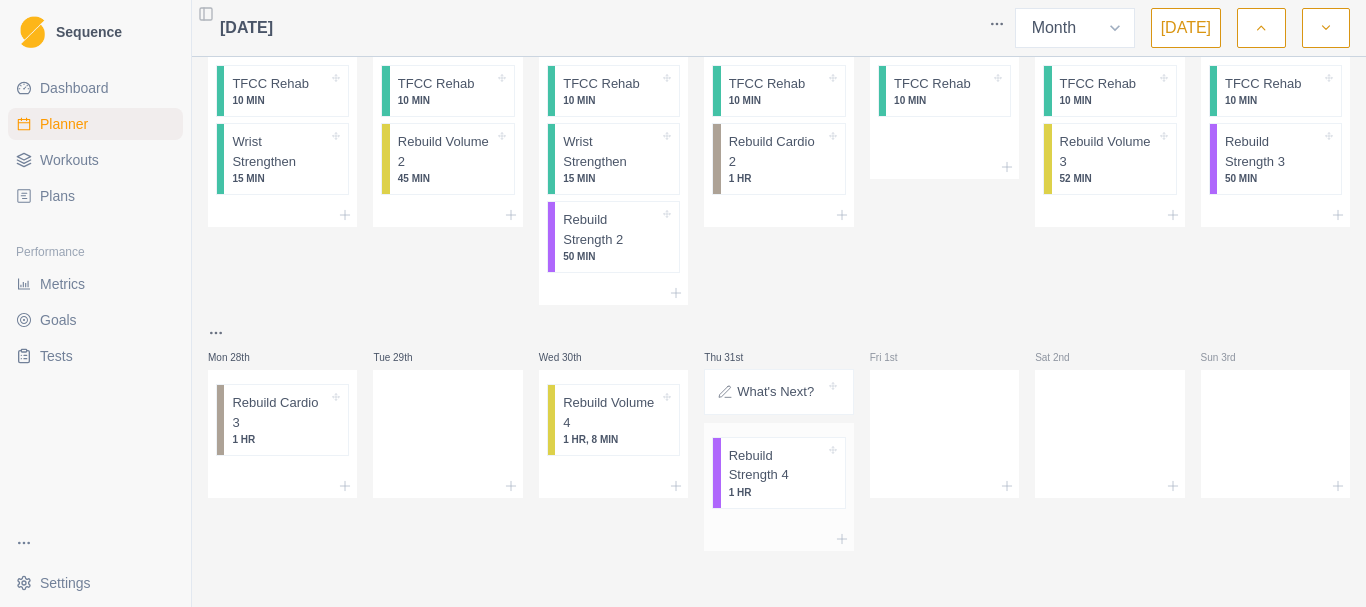 click on "Rebuild Strength 4" at bounding box center [777, 465] 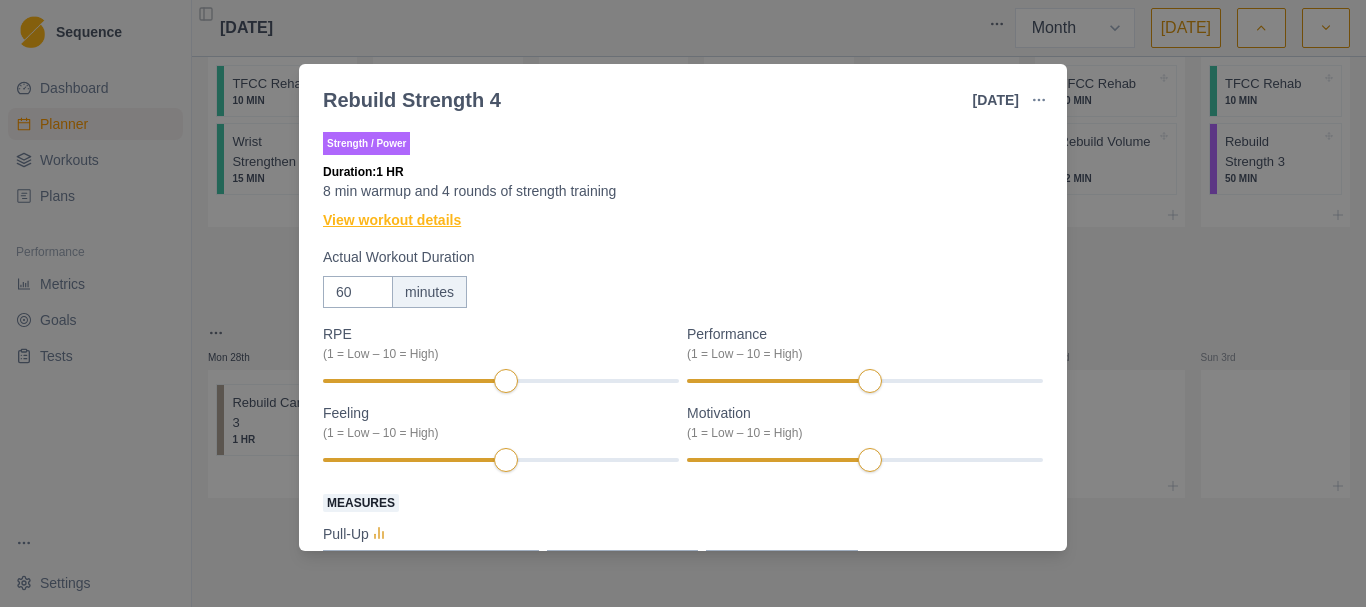 click on "View workout details" at bounding box center (392, 220) 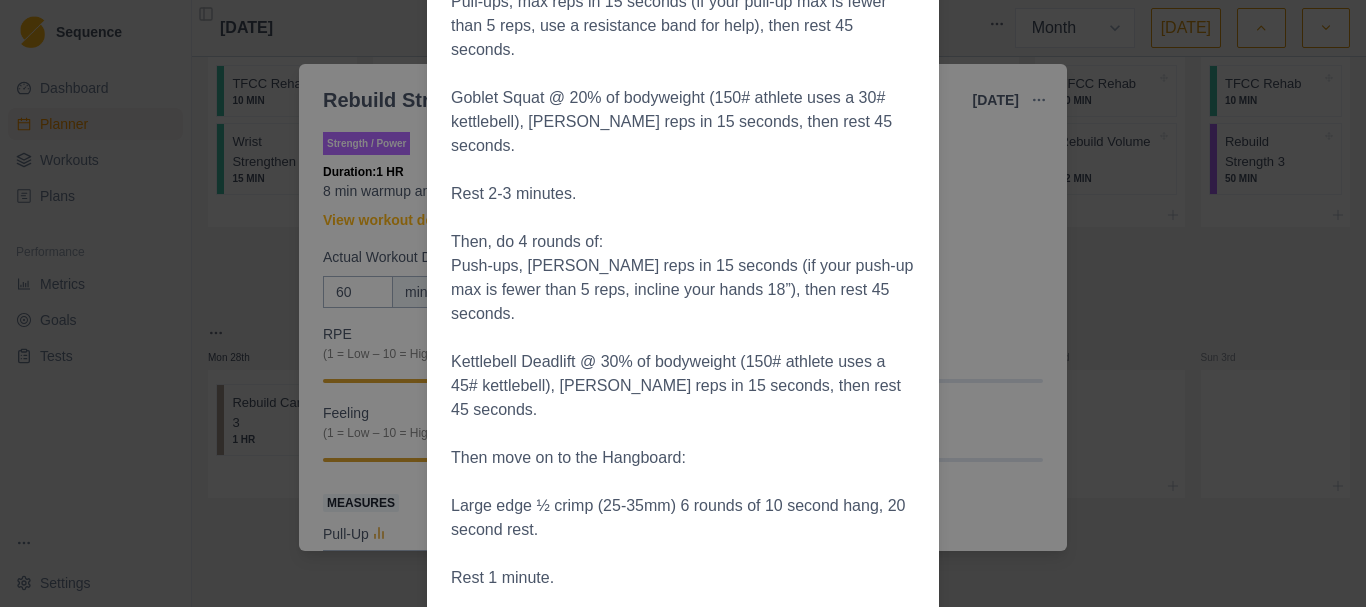 scroll, scrollTop: 300, scrollLeft: 0, axis: vertical 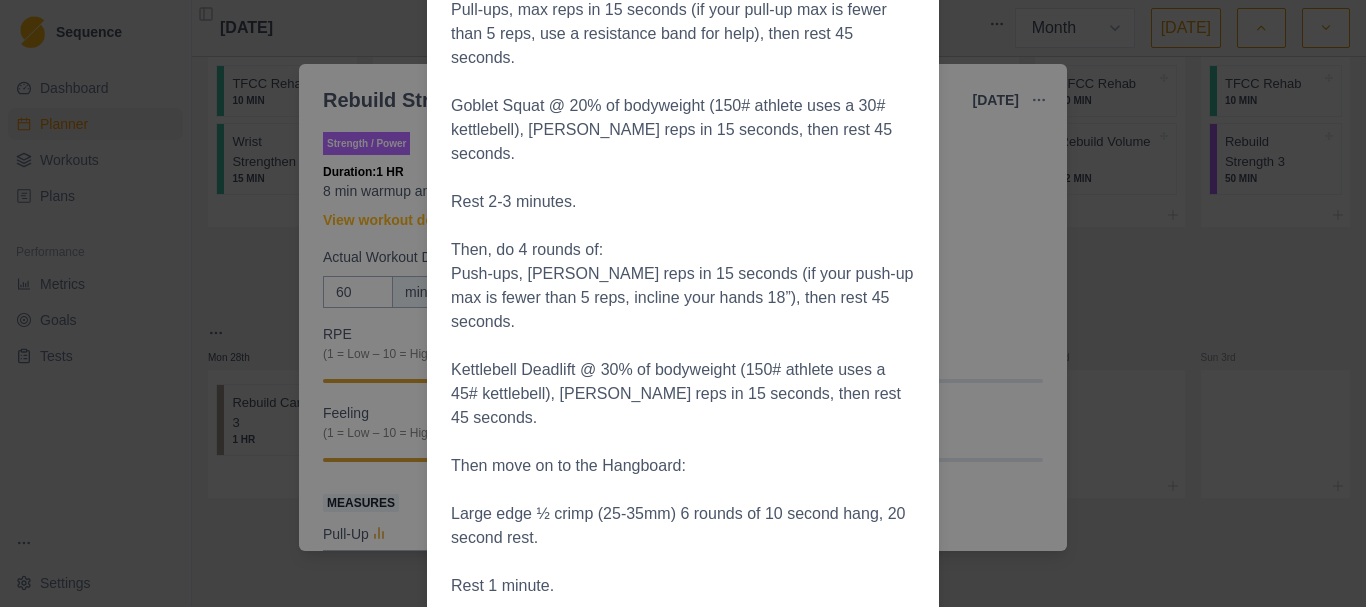 click on "Workout Details Do a general warm-up of 1 squat, 1 push-up, and 1 inverted row. Then do 2-2-2. Then 3-3-3, work through these at a gentle pace until you’ve been going for 8 minutes. Then, do 4 rounds of: Pull-ups, max reps in 15 seconds (if your pull-up max is fewer than 5 reps, use a resistance band for help), then rest 45 seconds. [PERSON_NAME] @ 20% of bodyweight (150# athlete uses a 30# kettlebell), [PERSON_NAME] reps in 15 seconds, then rest 45 seconds. Rest 2-3 minutes. Then, do 4 rounds of: Push-ups, [PERSON_NAME] reps in 15 seconds (if your push-up max is fewer than 5 reps, incline your hands 18”), then rest 45 seconds. Kettlebell Deadlift @ 30% of bodyweight (150# athlete uses a 45# kettlebell), [PERSON_NAME] reps in 15 seconds, then rest 45 seconds. Then move on to the Hangboard: Large edge ½ crimp (25-35mm) 6 rounds of 10 second hang, 20 second rest. Rest 1 minute. Sloper 6 rounds of 10 second hang, 20 second rest." at bounding box center (683, 303) 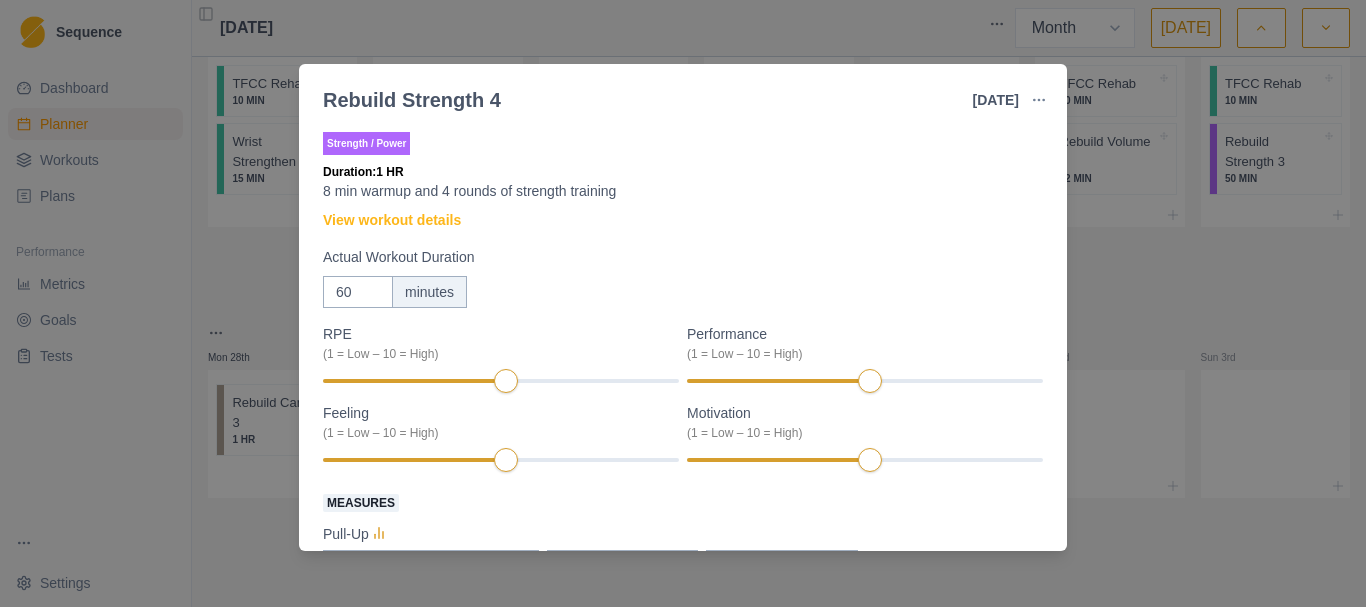 click on "Rebuild Strength 4 [DATE] Link To Goal View Workout Metrics Edit Original Workout Reschedule Workout Remove From Schedule Strength / Power Duration:  1 HR 8 min warmup and 4 rounds of strength training View workout details Actual Workout Duration 60 minutes RPE (1 = Low – 10 = High) Performance (1 = Low – 10 = High) Feeling (1 = Low – 10 = High) Motivation (1 = Low – 10 = High) Measures Pull-Up bodyweight +/- 0 sets 0 reps Goblet Squat lb 0 sets 0 reps Kettlebell Deadlift lb 0 sets 0 reps Push Up bodyweight 2 sets 10 reps 30mm Edge Hang Bodyweight 10s on 20s off lbs 2 sets 4 reps Sloper Hang Bodyweight 10s on 20s off lbs 1 sets 4 reps Training Notes View previous training notes Mark as Incomplete Complete Workout" at bounding box center (683, 303) 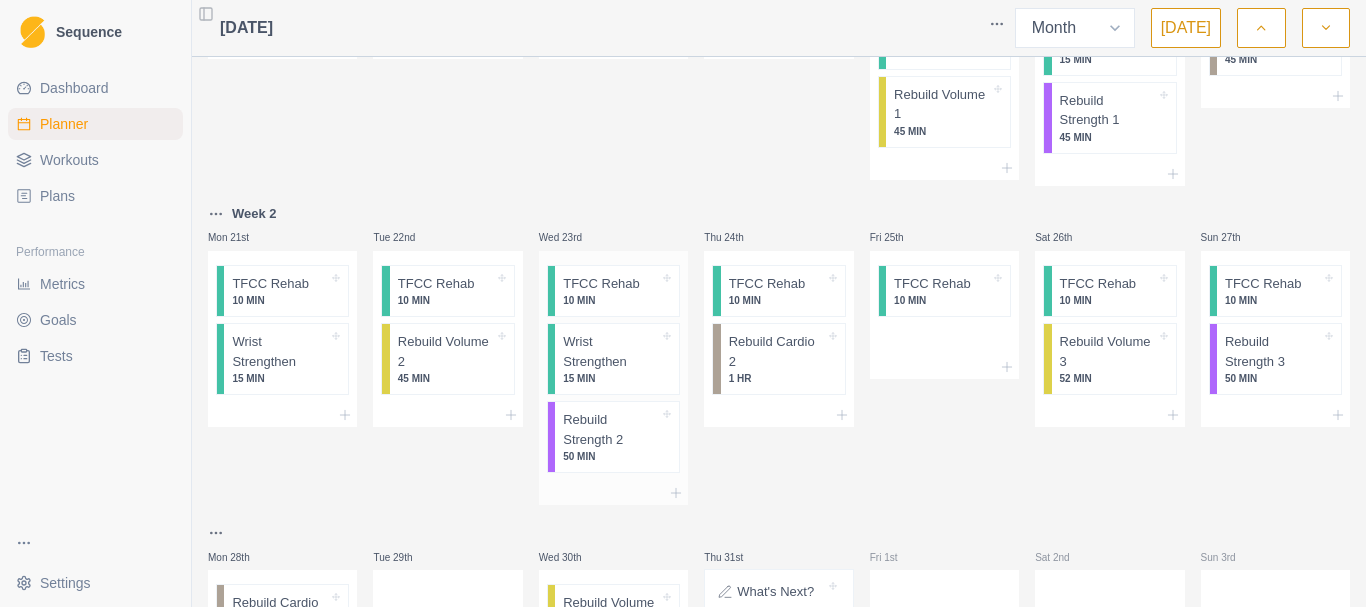 scroll, scrollTop: 583, scrollLeft: 0, axis: vertical 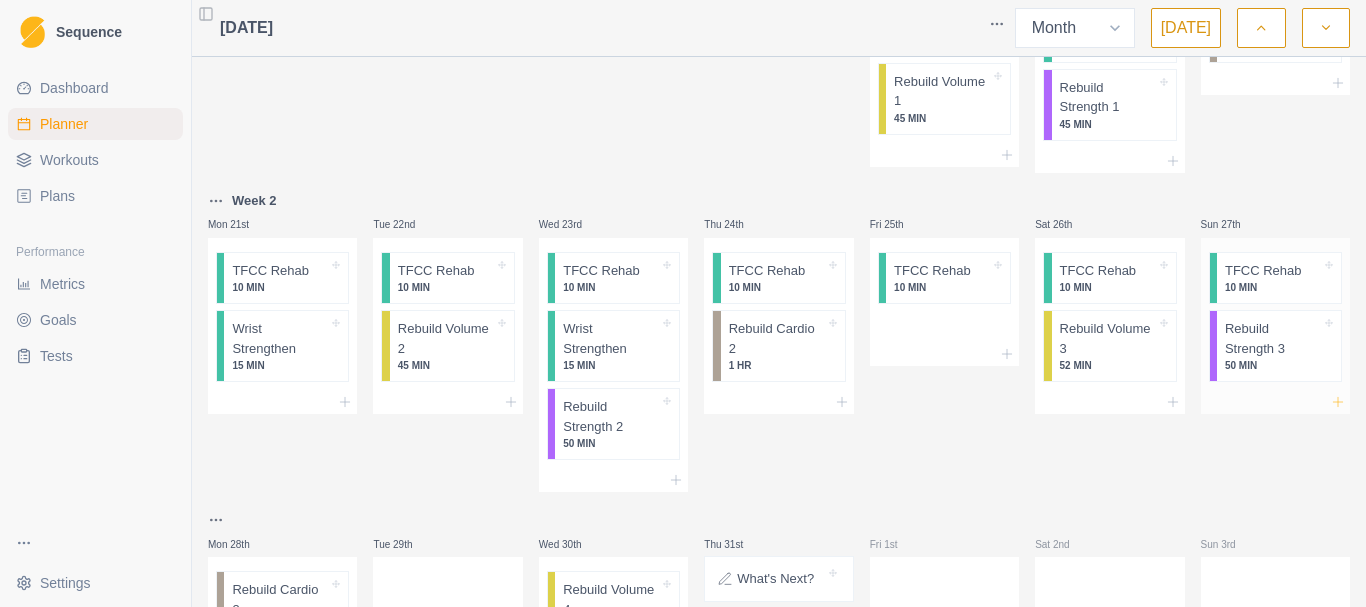 click 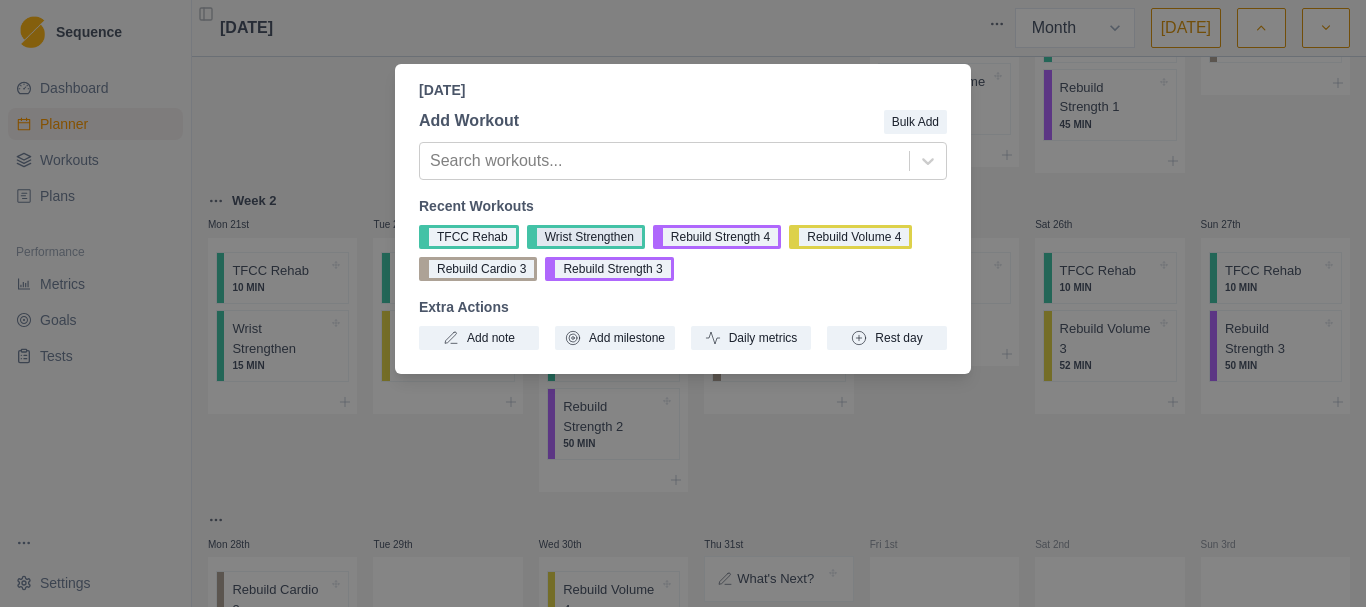 click on "Wrist Strengthen" at bounding box center [586, 237] 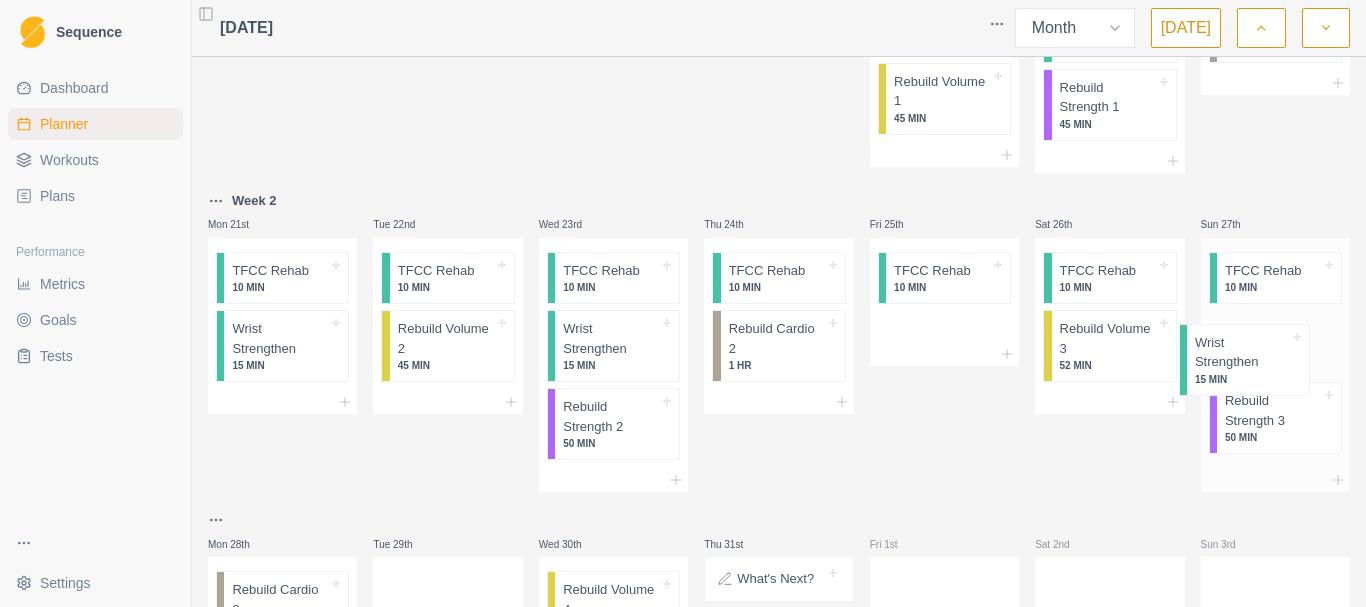 drag, startPoint x: 1254, startPoint y: 446, endPoint x: 1246, endPoint y: 366, distance: 80.399 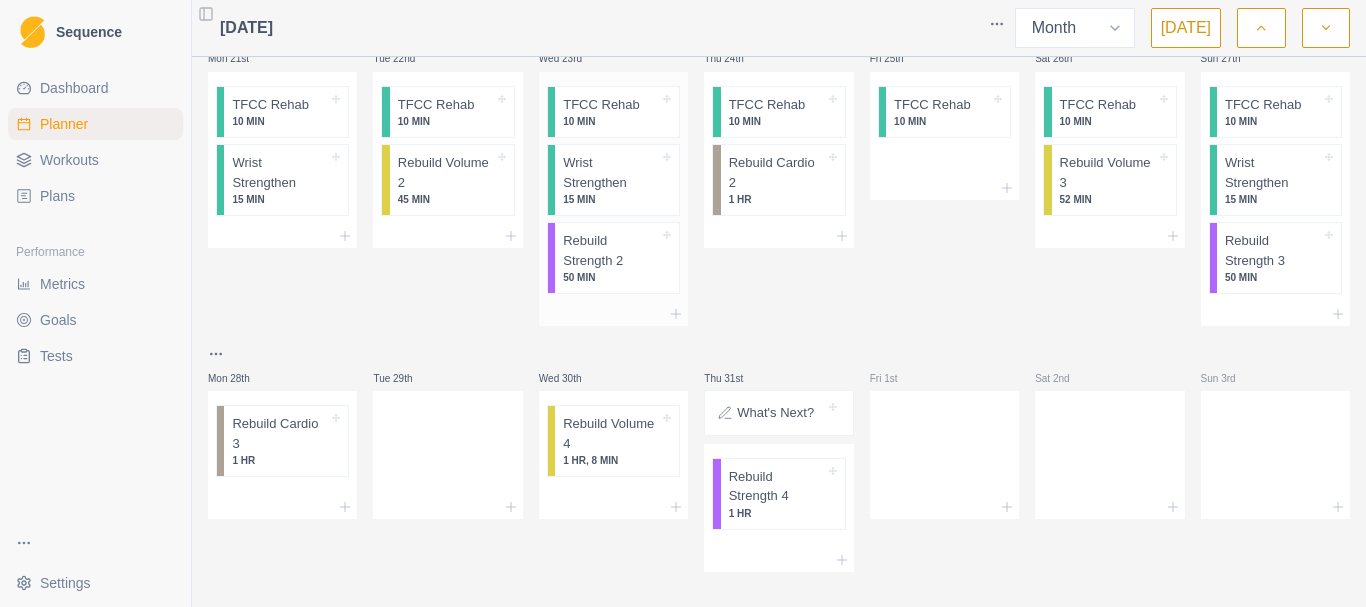 scroll, scrollTop: 783, scrollLeft: 0, axis: vertical 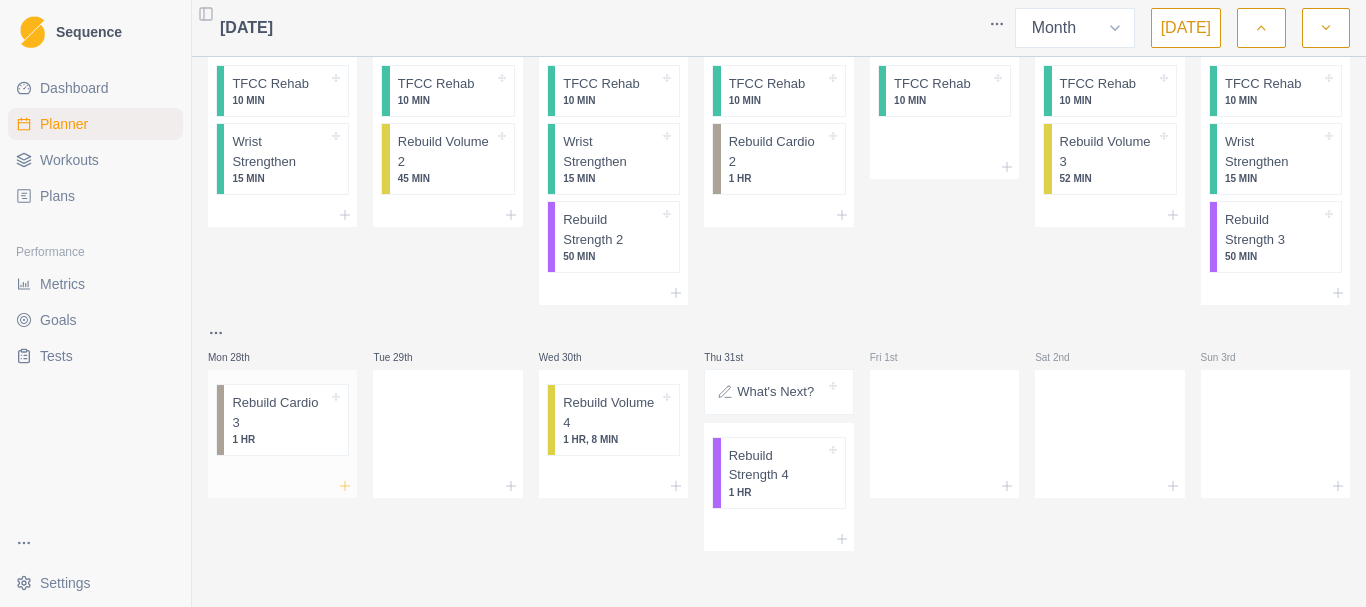 click 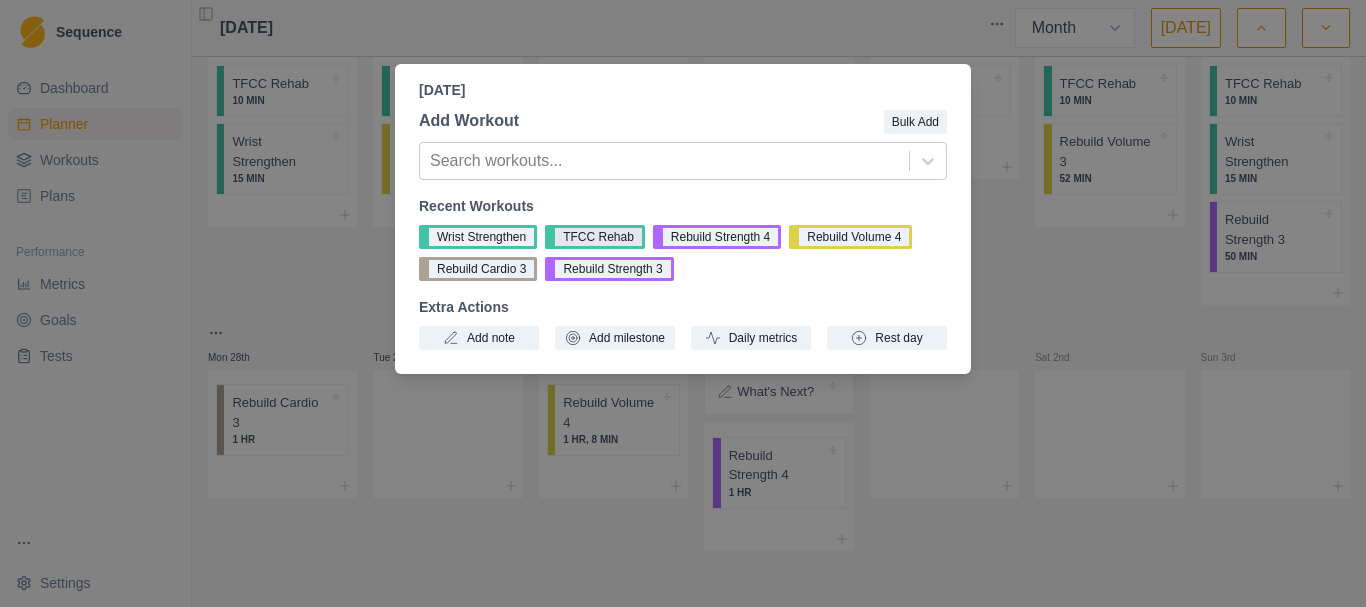 click on "TFCC Rehab" at bounding box center (595, 237) 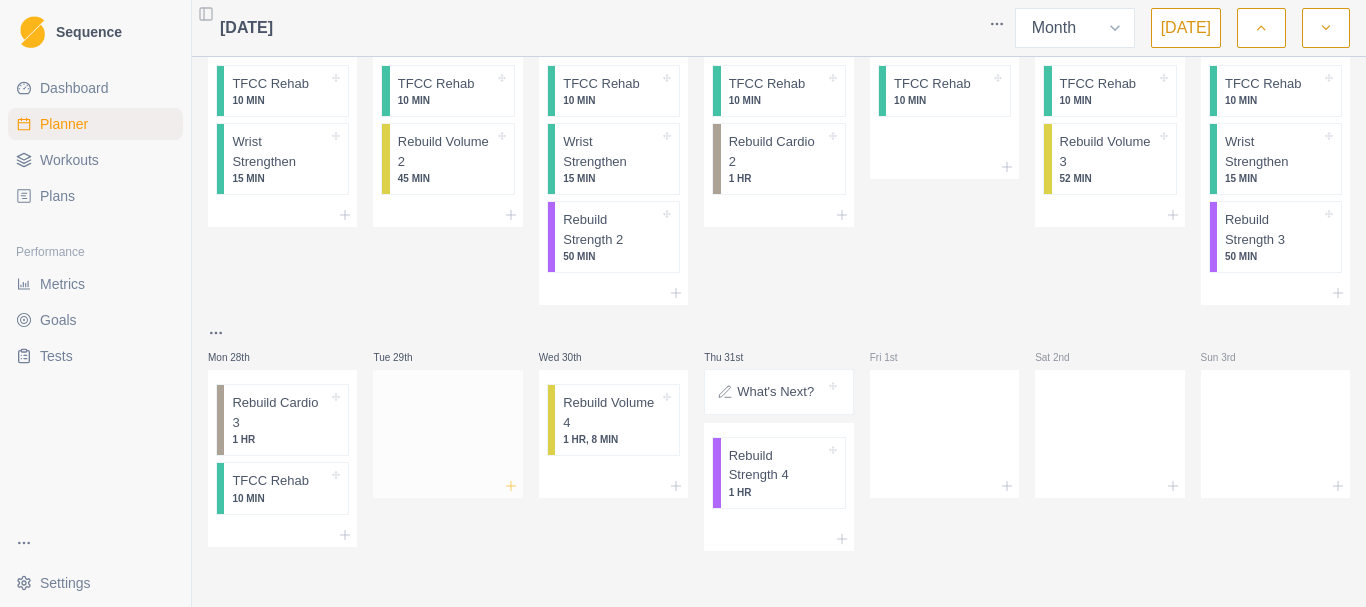 click 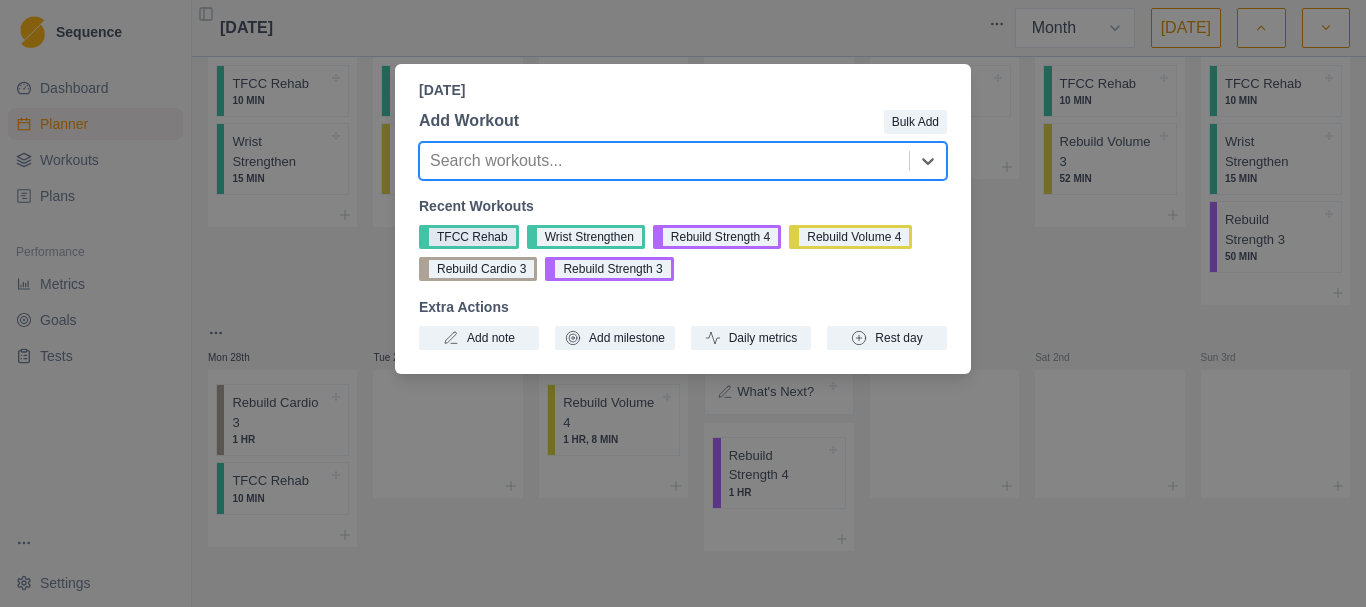 click on "TFCC Rehab" at bounding box center (469, 237) 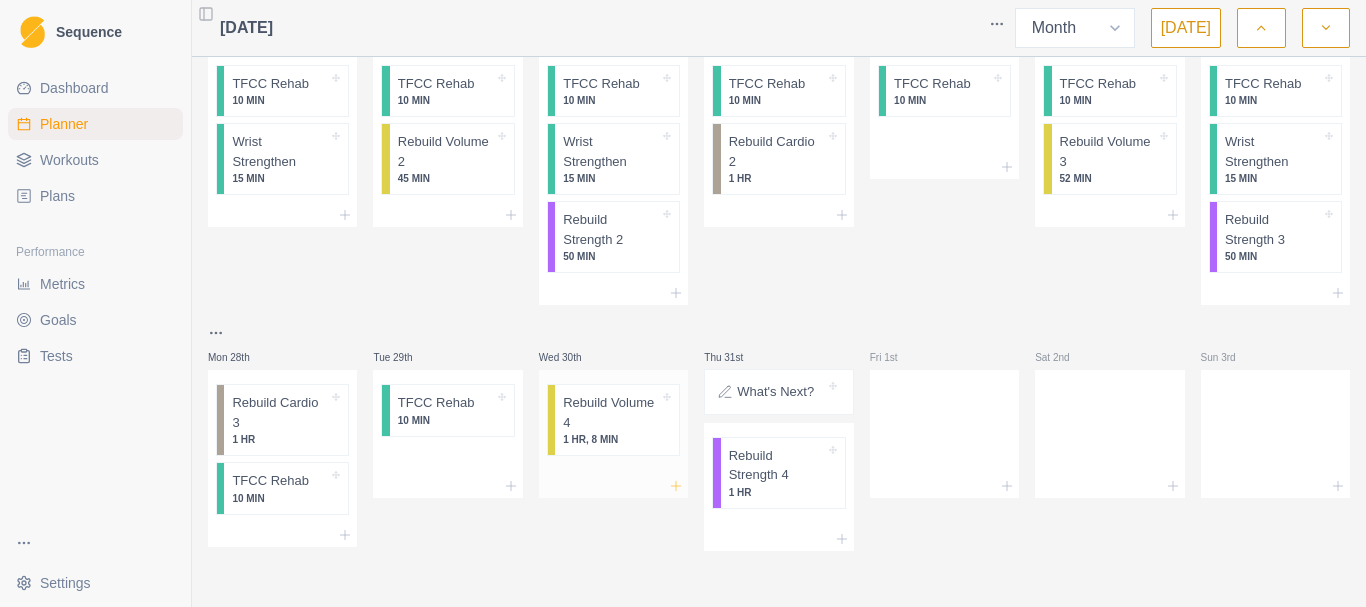 click 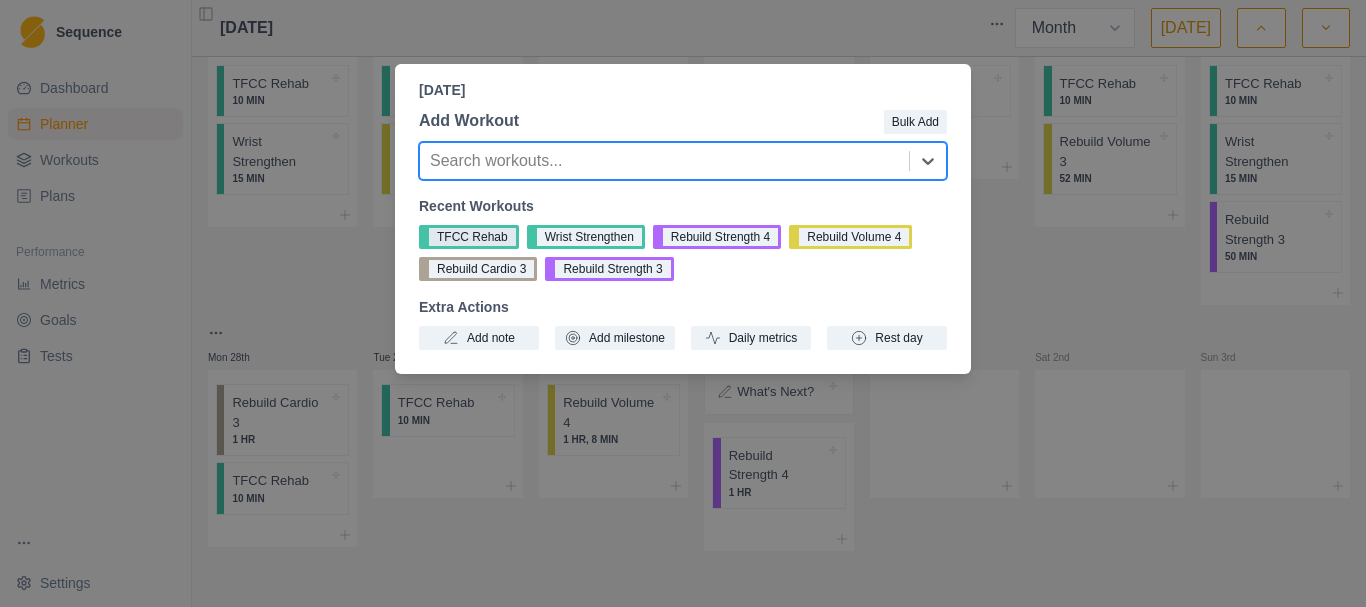 click on "TFCC Rehab" at bounding box center (469, 237) 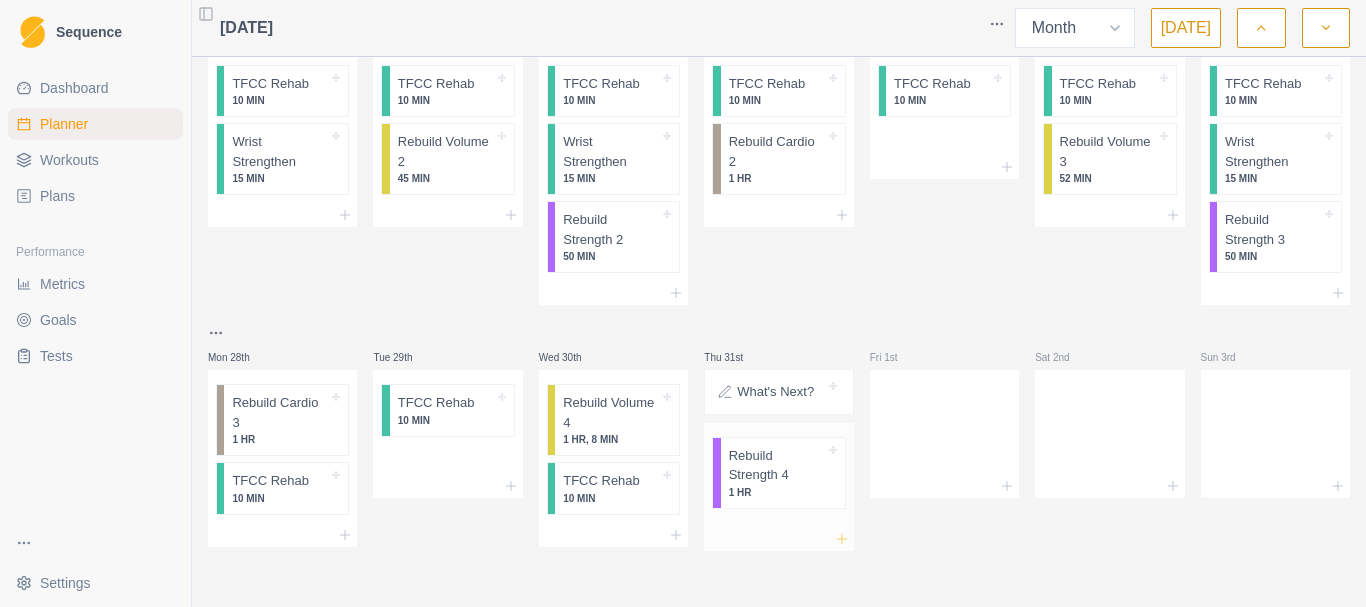 click 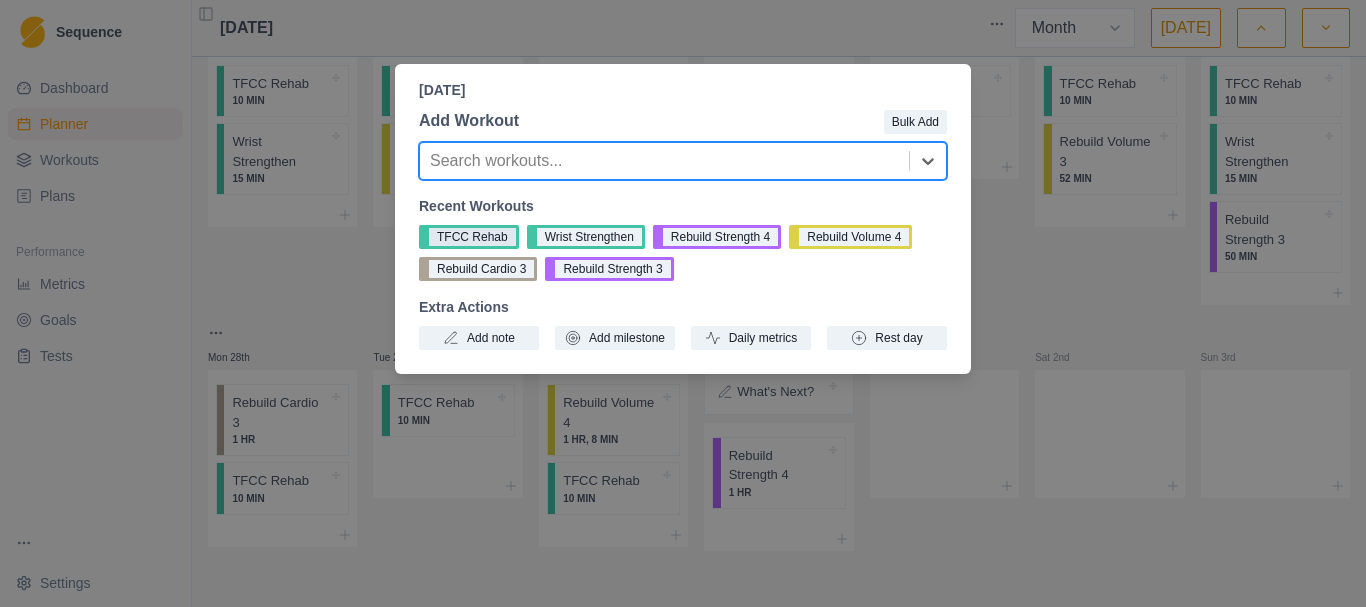 click on "TFCC Rehab" at bounding box center (469, 237) 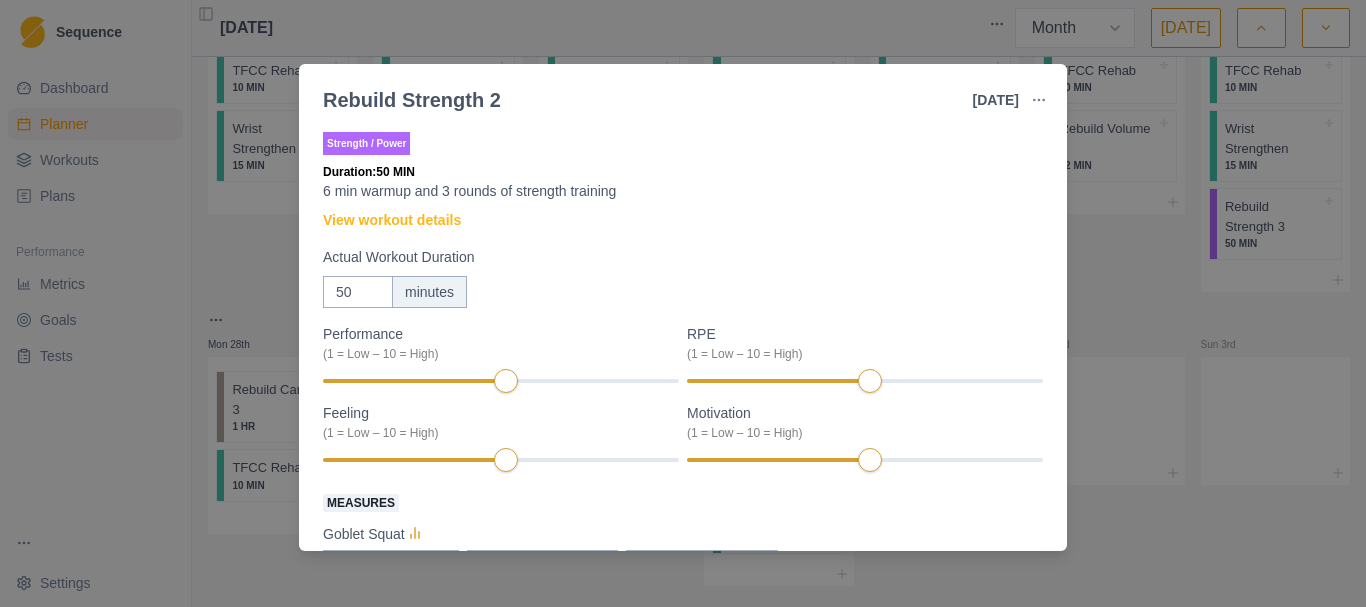 click on "Rebuild Strength 2 [DATE] Link To Goal View Workout Metrics Edit Original Workout Reschedule Workout Remove From Schedule Strength / Power Duration:  50 MIN 6 min warmup and 3 rounds of strength training View workout details Actual Workout Duration 50 minutes Performance (1 = Low – 10 = High) RPE (1 = Low – 10 = High) Feeling (1 = Low – 10 = High) Motivation (1 = Low – 10 = High) Measures Goblet Squat lb 0 sets 0 reps Sloper Hang Bodyweight 10s on 20s off lbs 1 sets 4 reps 30mm Edge Hang Bodyweight 10s on 20s off lbs 2 sets 4 reps Push Up bodyweight 2 sets 10 reps Pull-Up bodyweight +/- 0 sets 0 reps Kettlebell Deadlift lb 0 sets 0 reps Training Notes View previous training notes [PERSON_NAME] as Incomplete Complete Workout" at bounding box center [683, 303] 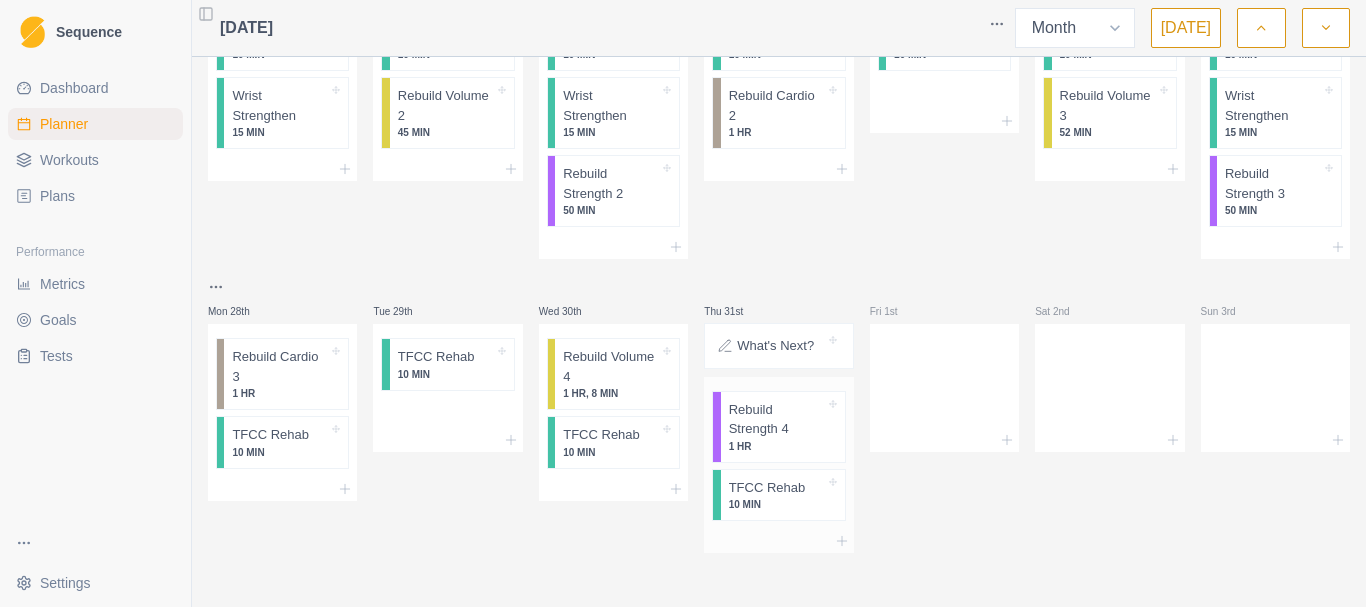 scroll, scrollTop: 832, scrollLeft: 0, axis: vertical 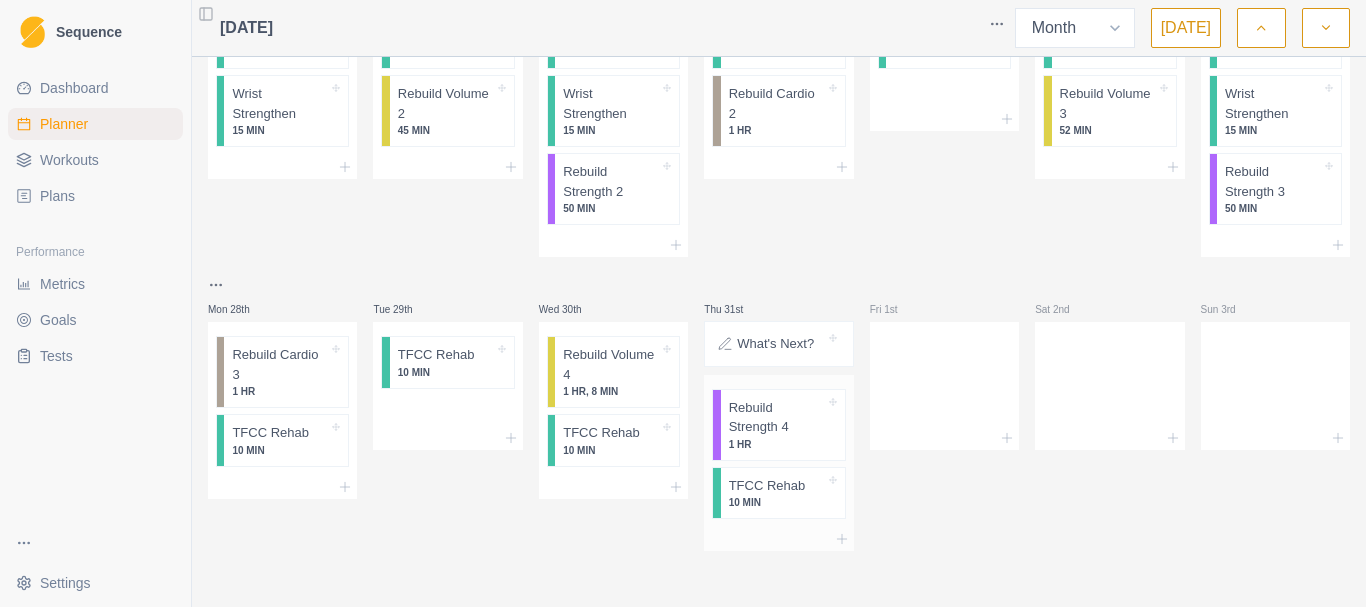 click at bounding box center [778, 539] 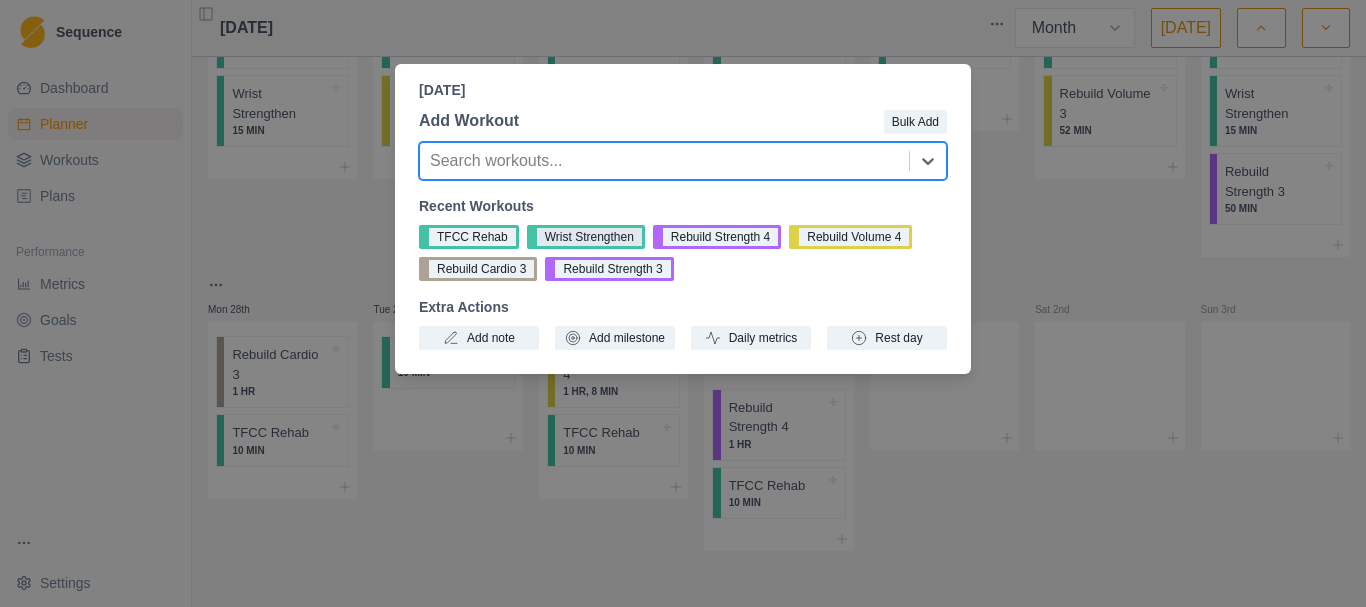 click on "Wrist Strengthen" at bounding box center [586, 237] 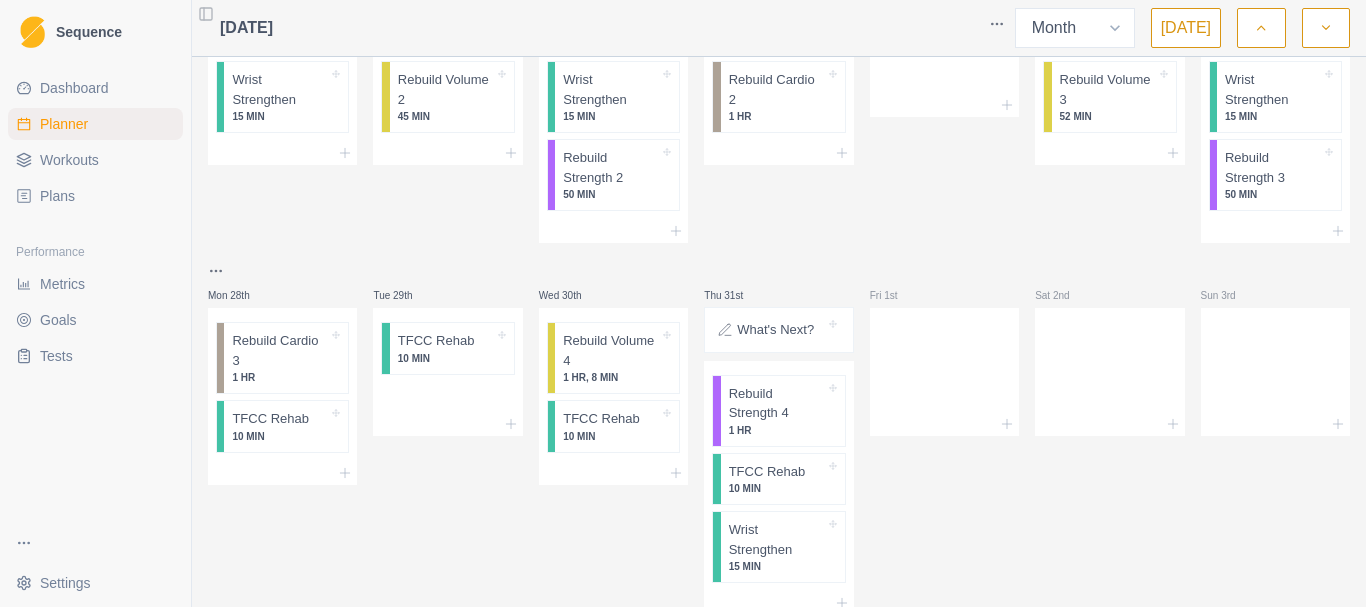 scroll, scrollTop: 910, scrollLeft: 0, axis: vertical 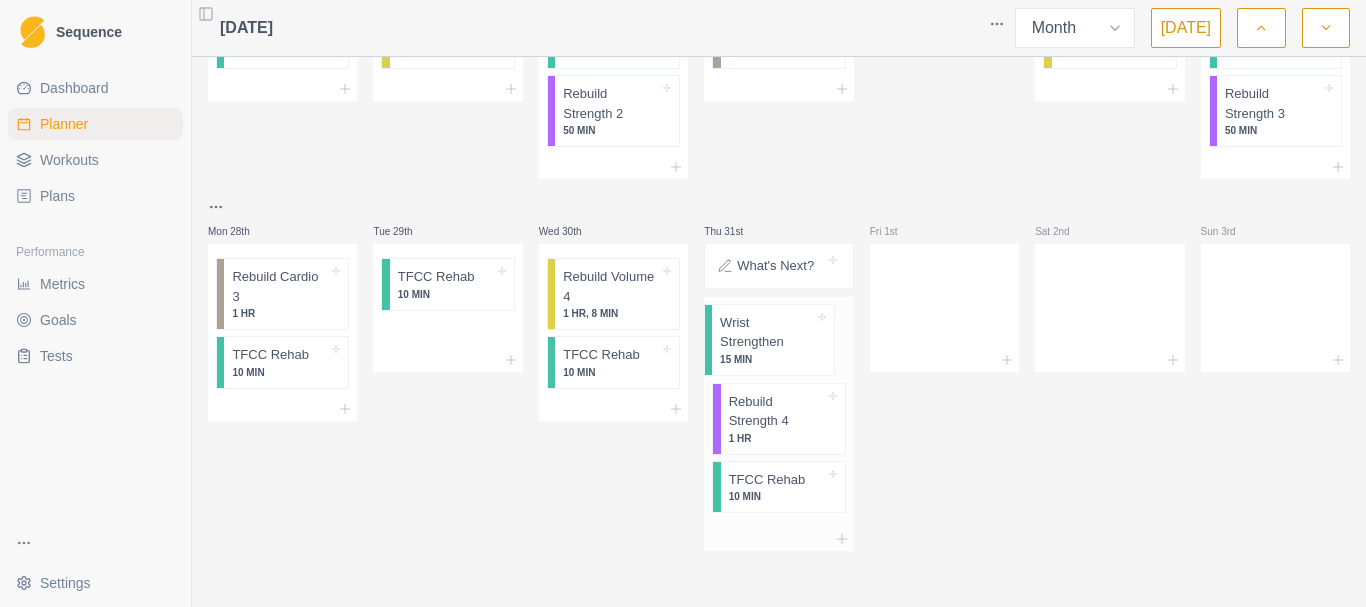drag, startPoint x: 769, startPoint y: 500, endPoint x: 767, endPoint y: 347, distance: 153.01308 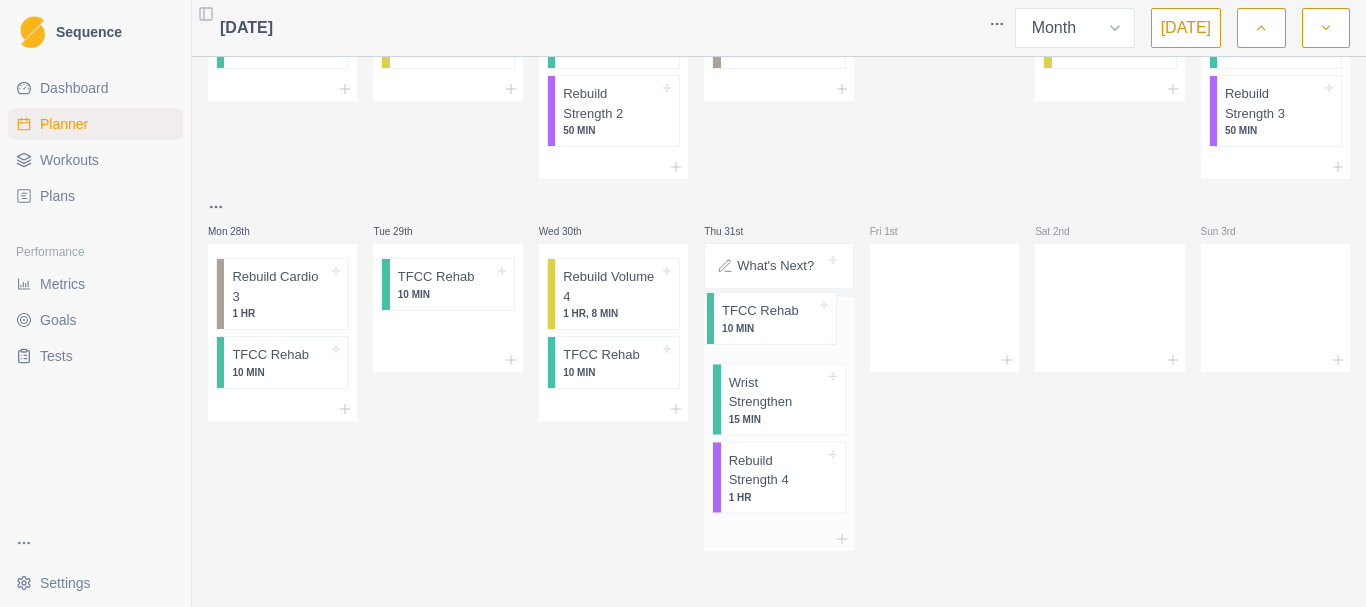 drag, startPoint x: 765, startPoint y: 504, endPoint x: 765, endPoint y: 328, distance: 176 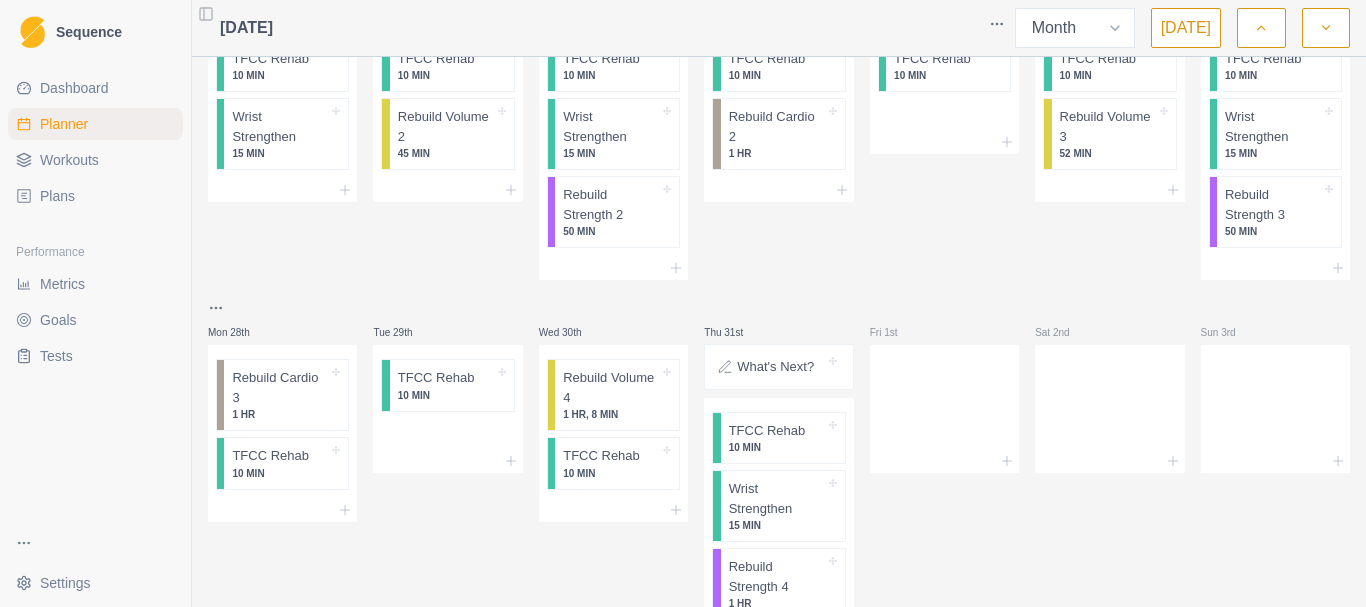 scroll, scrollTop: 910, scrollLeft: 0, axis: vertical 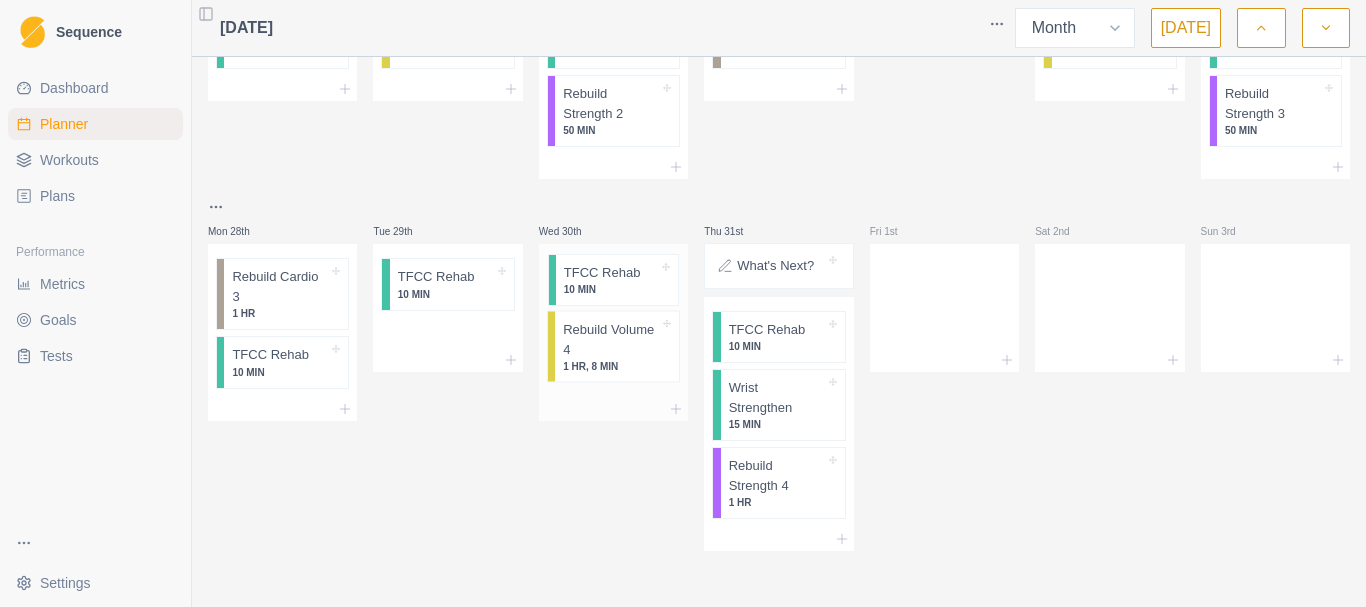 drag, startPoint x: 612, startPoint y: 370, endPoint x: 617, endPoint y: 275, distance: 95.131485 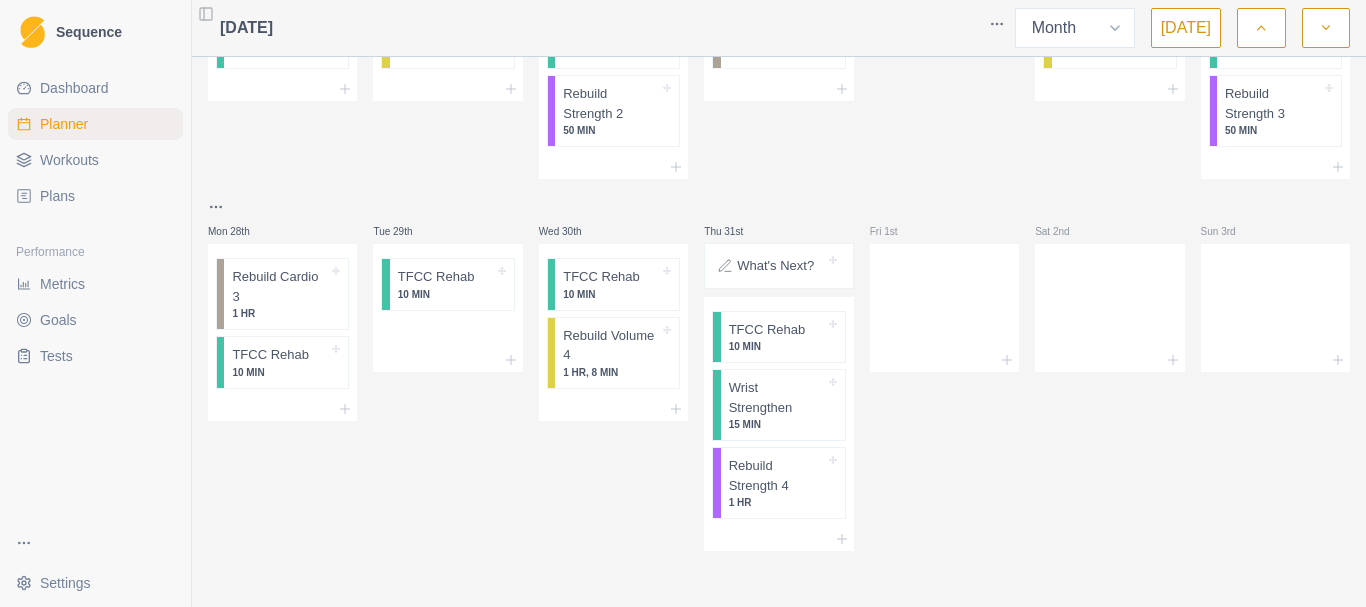 click on "What's Next?" at bounding box center [775, 266] 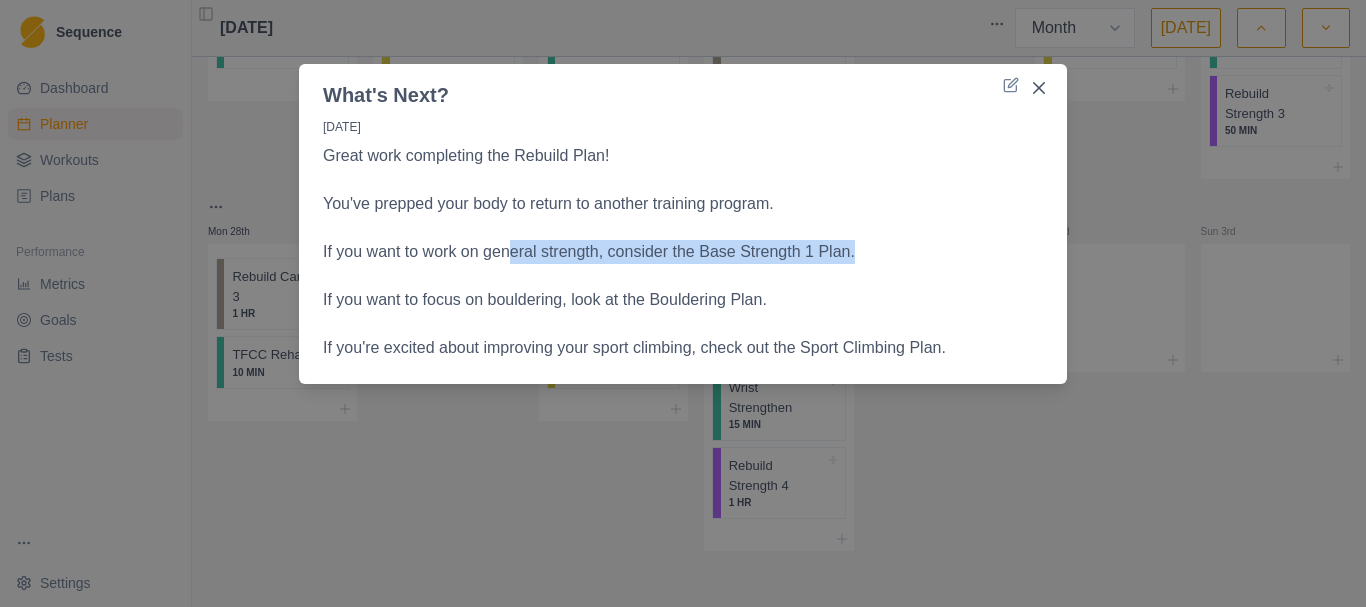 drag, startPoint x: 563, startPoint y: 251, endPoint x: 855, endPoint y: 248, distance: 292.0154 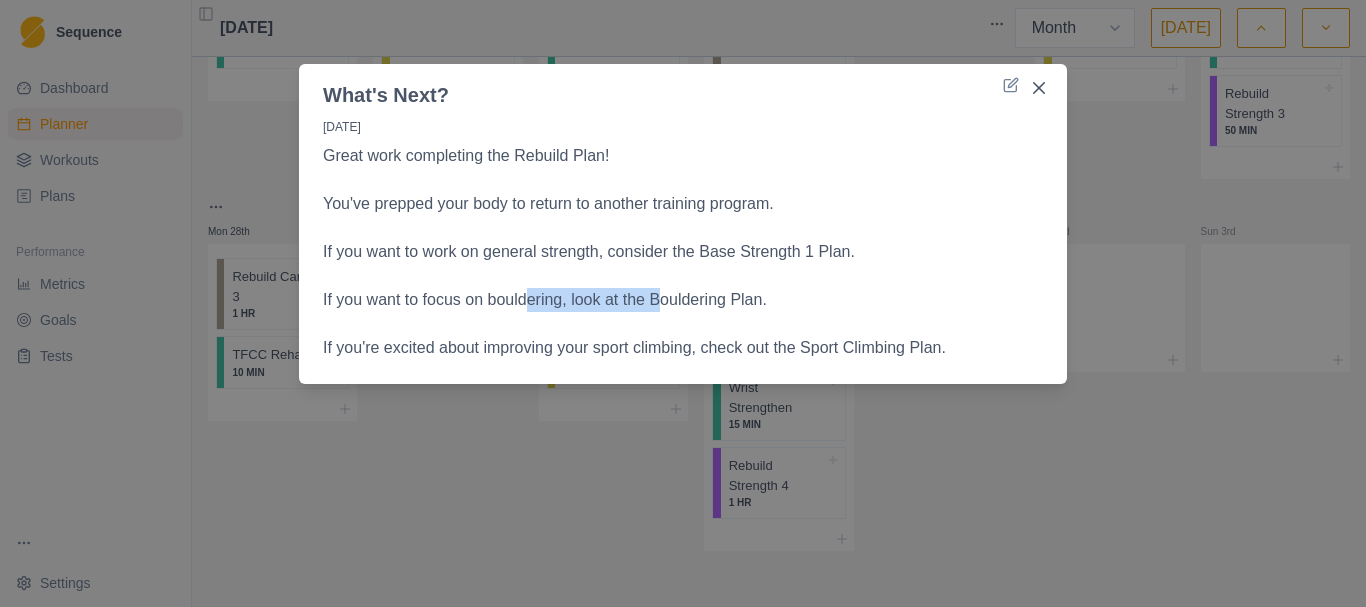 drag, startPoint x: 530, startPoint y: 301, endPoint x: 669, endPoint y: 302, distance: 139.0036 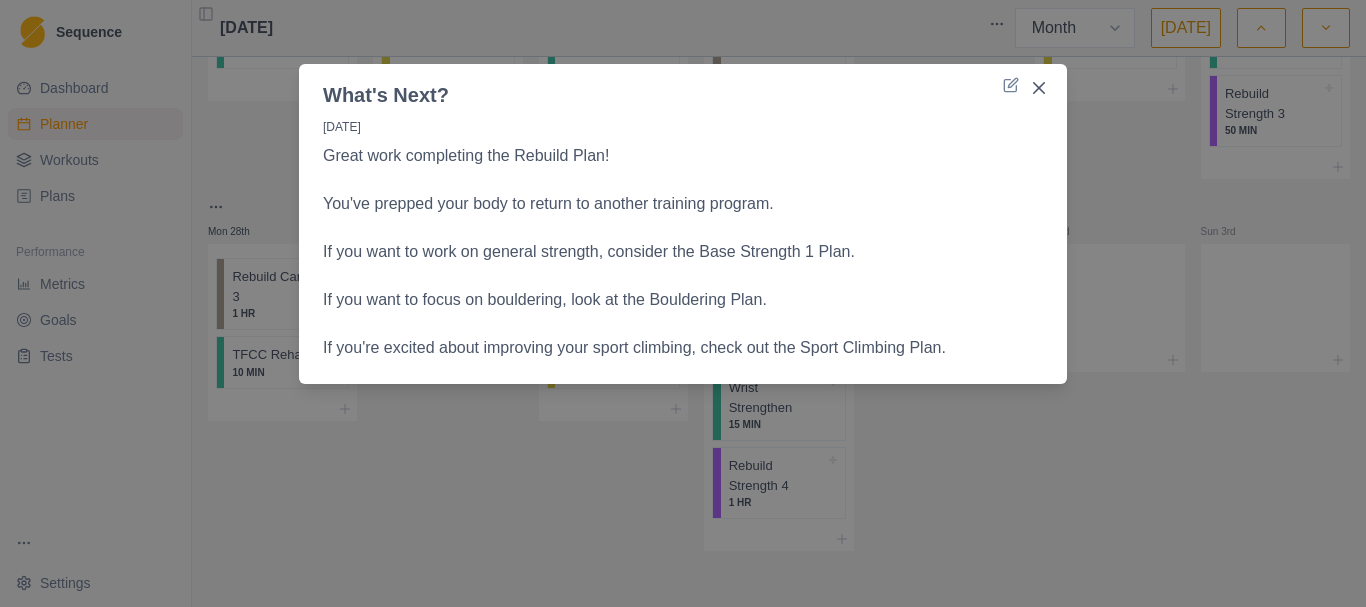 click on "If you want to focus on bouldering, look at the Bouldering Plan." at bounding box center (683, 300) 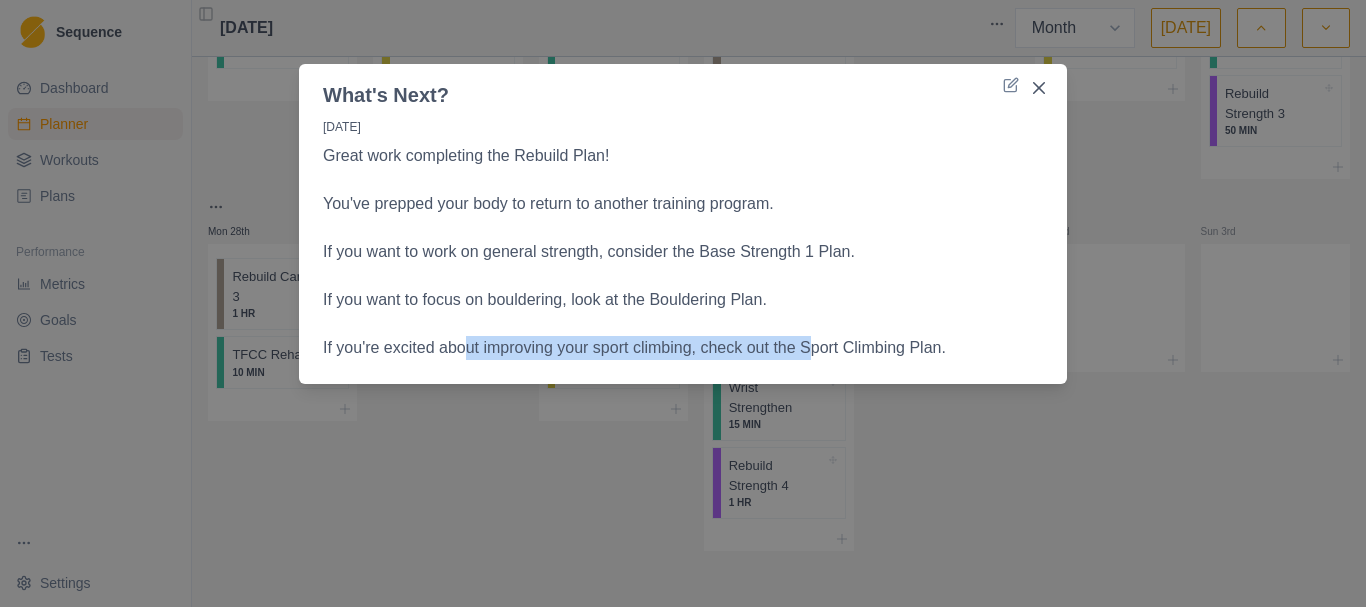drag, startPoint x: 462, startPoint y: 356, endPoint x: 818, endPoint y: 362, distance: 356.05057 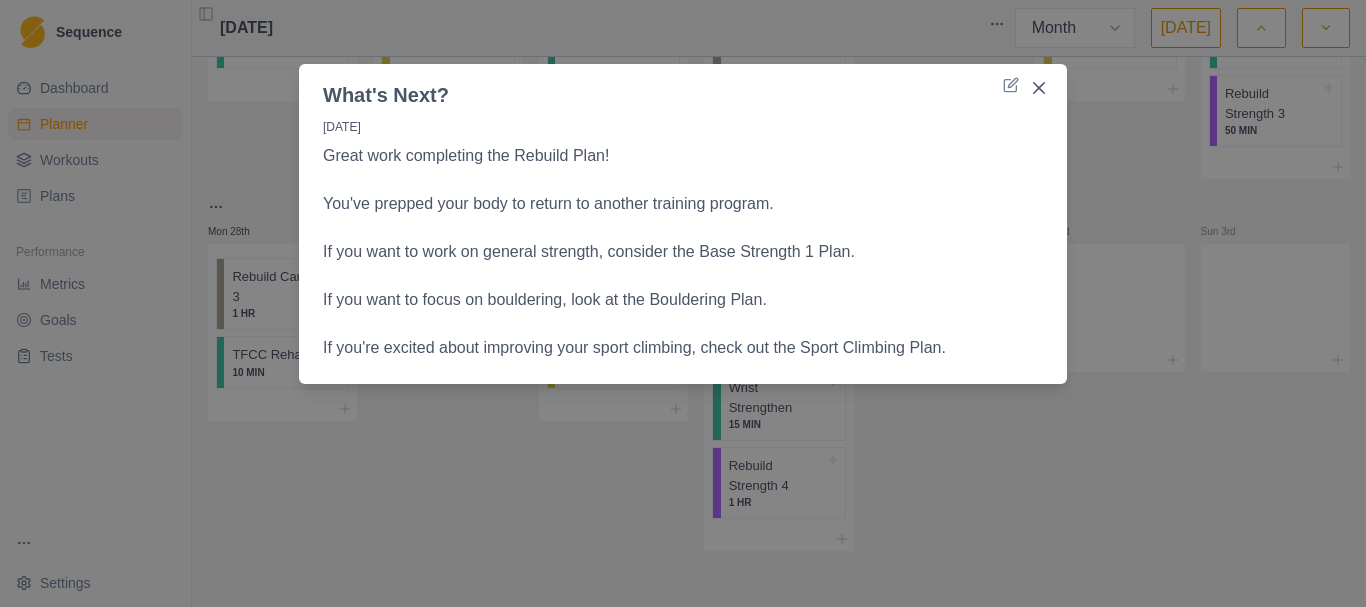 click on "If you're excited about improving your sport climbing, check out the Sport Climbing Plan." at bounding box center (683, 348) 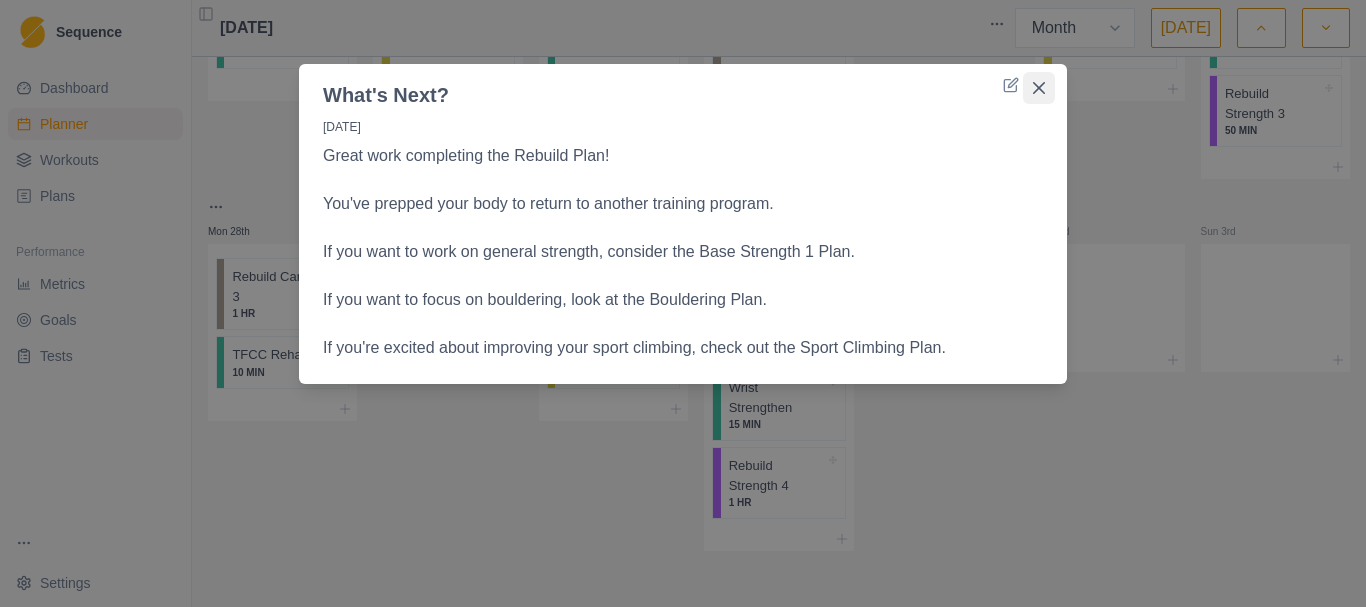 click at bounding box center (1039, 88) 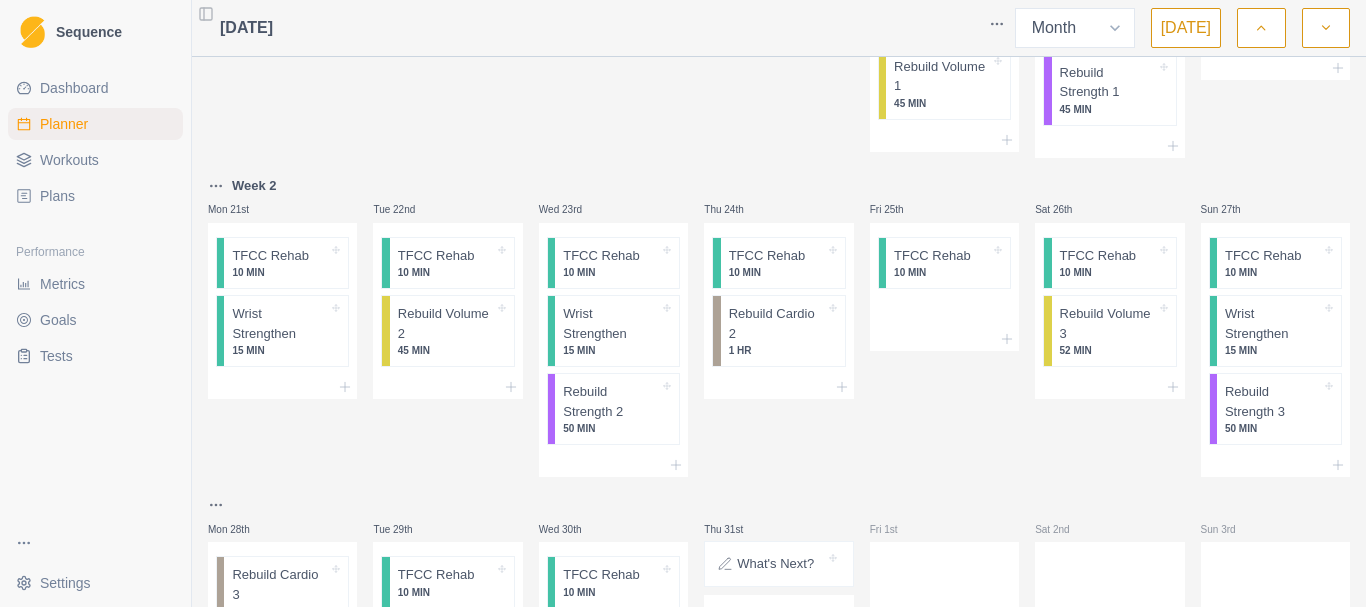 scroll, scrollTop: 310, scrollLeft: 0, axis: vertical 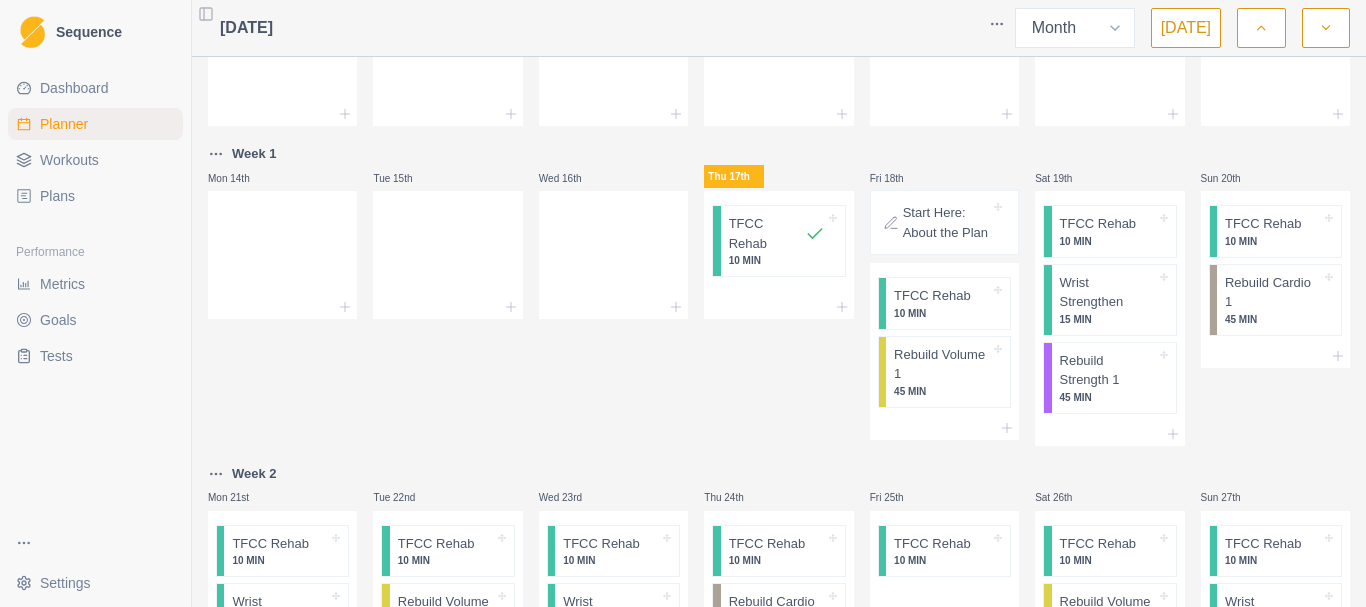 click on "Workouts" at bounding box center [95, 160] 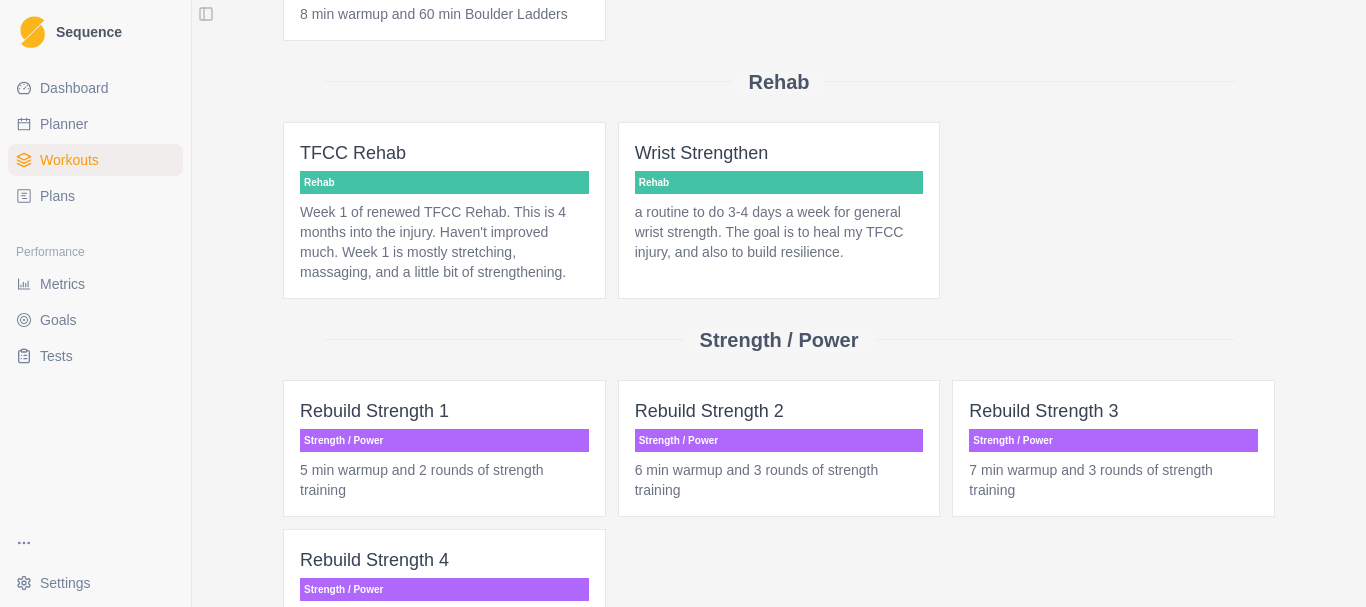 scroll, scrollTop: 0, scrollLeft: 0, axis: both 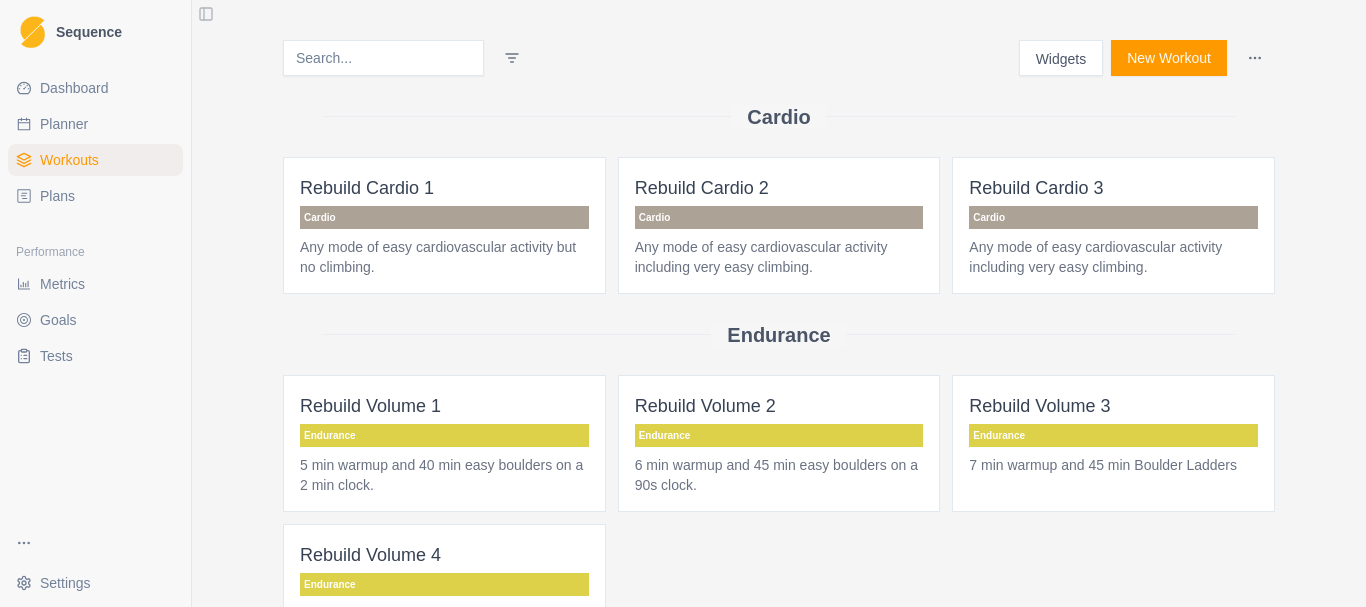 click on "Plans" at bounding box center (57, 196) 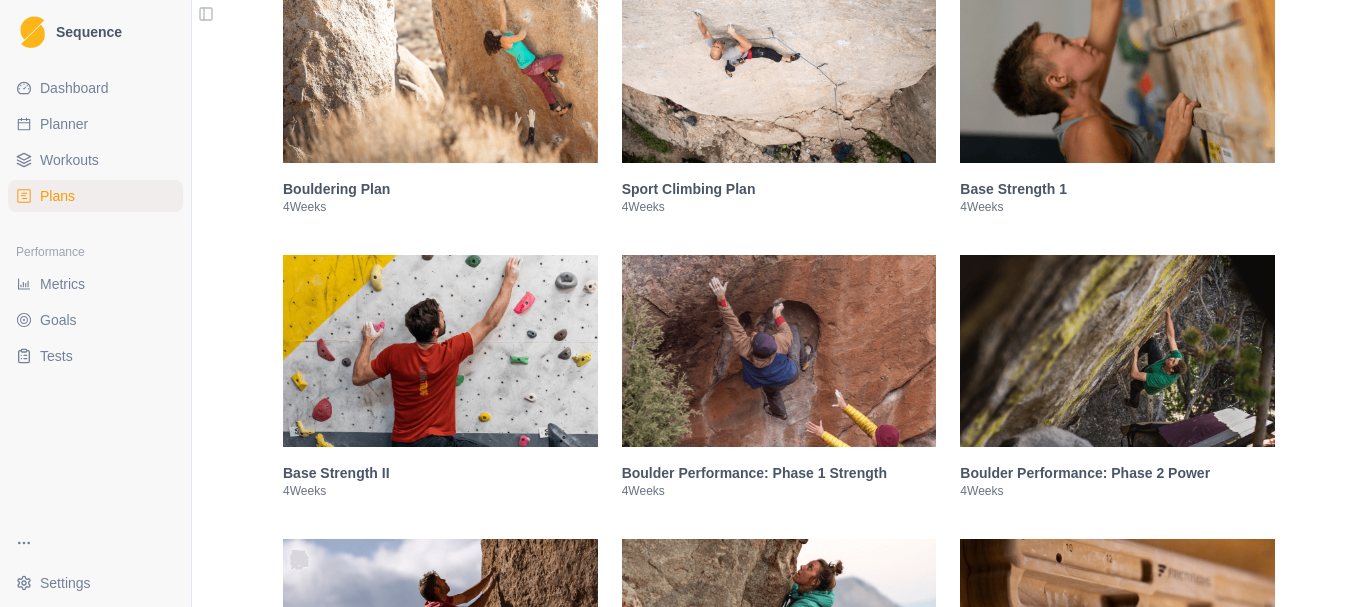 scroll, scrollTop: 500, scrollLeft: 0, axis: vertical 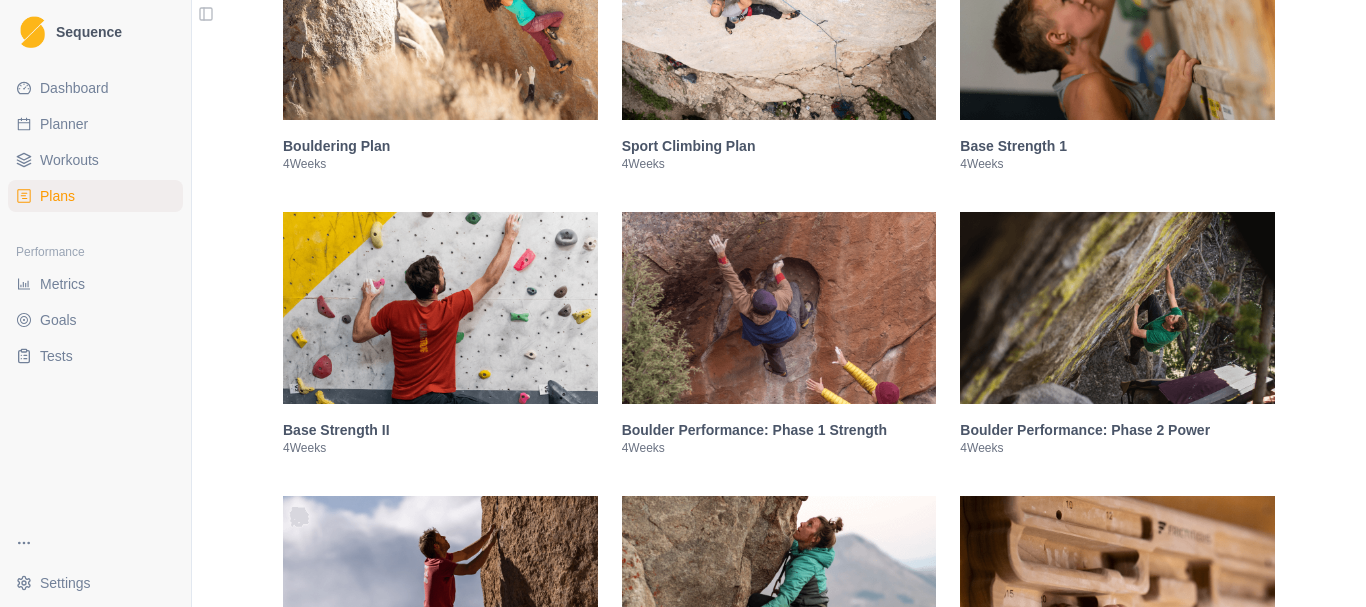click at bounding box center [779, 308] 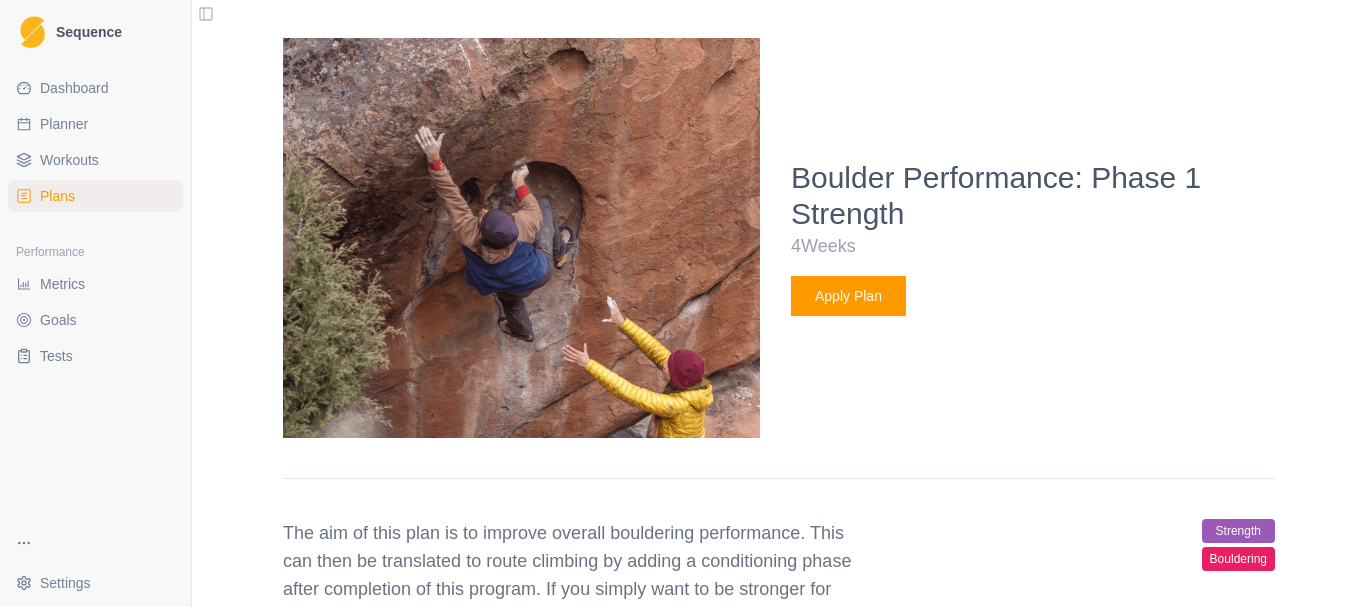 scroll, scrollTop: 796, scrollLeft: 0, axis: vertical 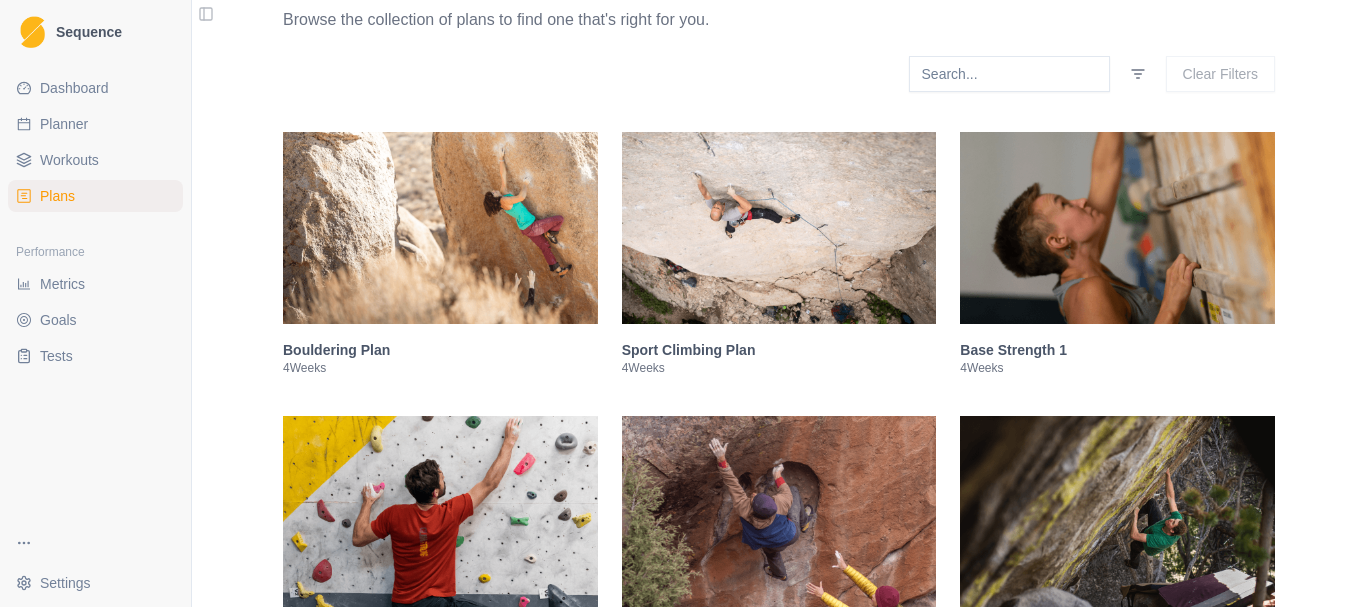 click at bounding box center (440, 228) 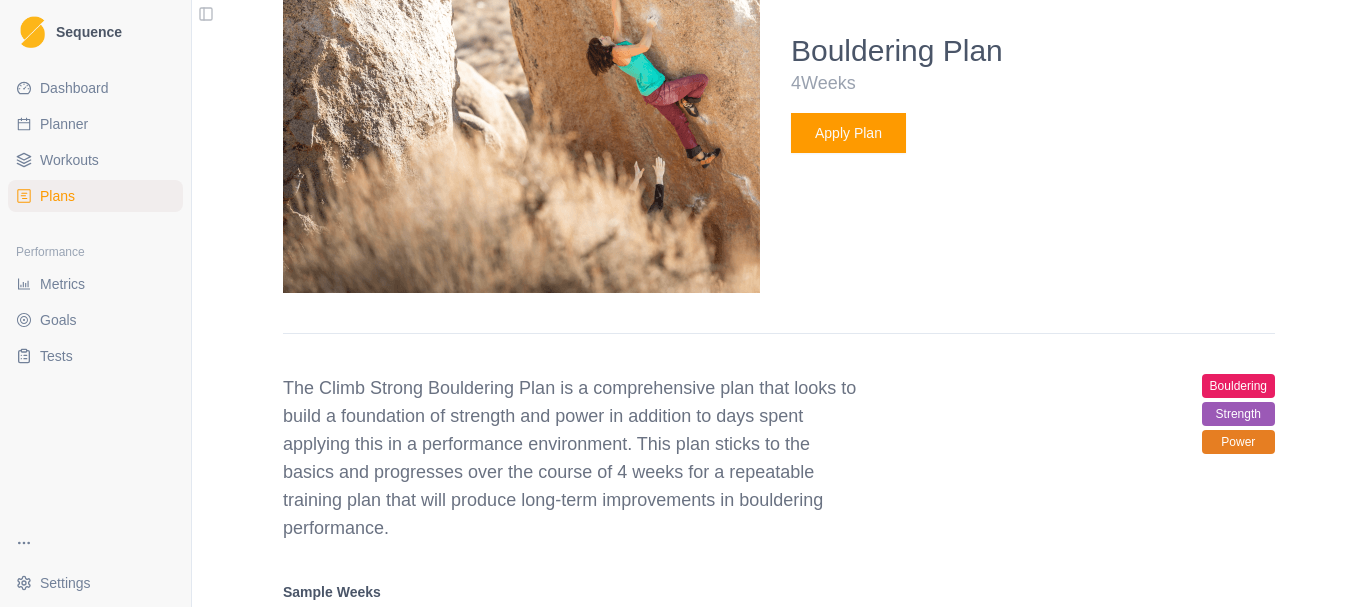 scroll, scrollTop: 1112, scrollLeft: 0, axis: vertical 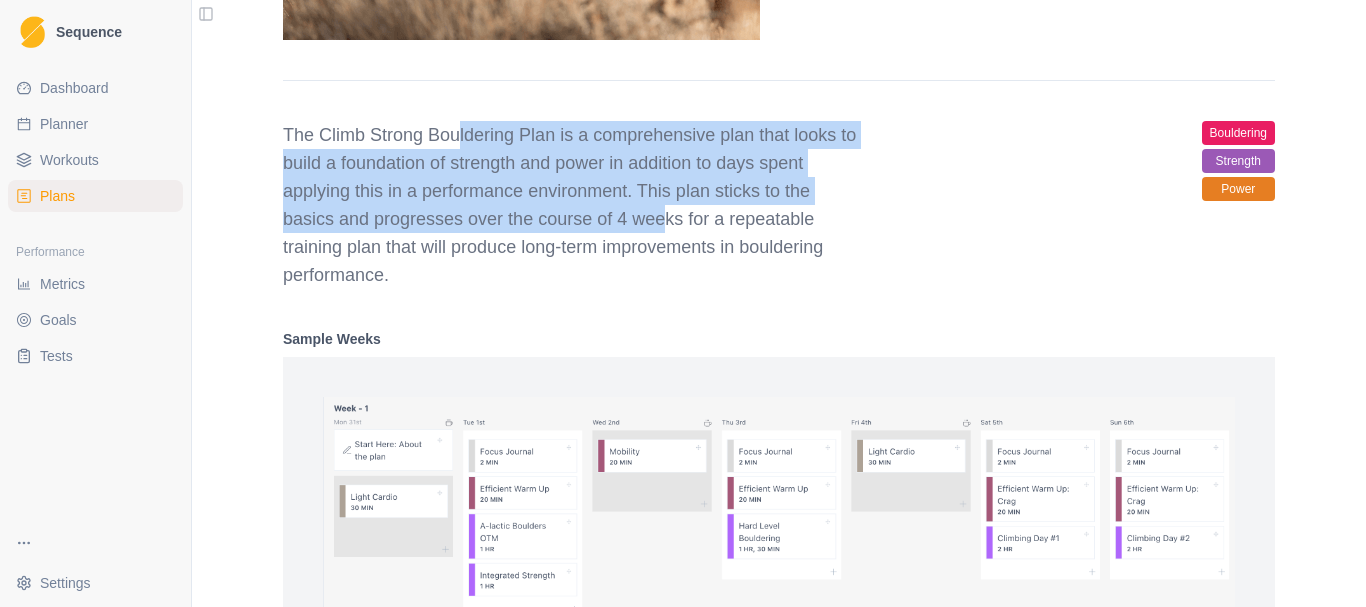 drag, startPoint x: 450, startPoint y: 124, endPoint x: 649, endPoint y: 209, distance: 216.39316 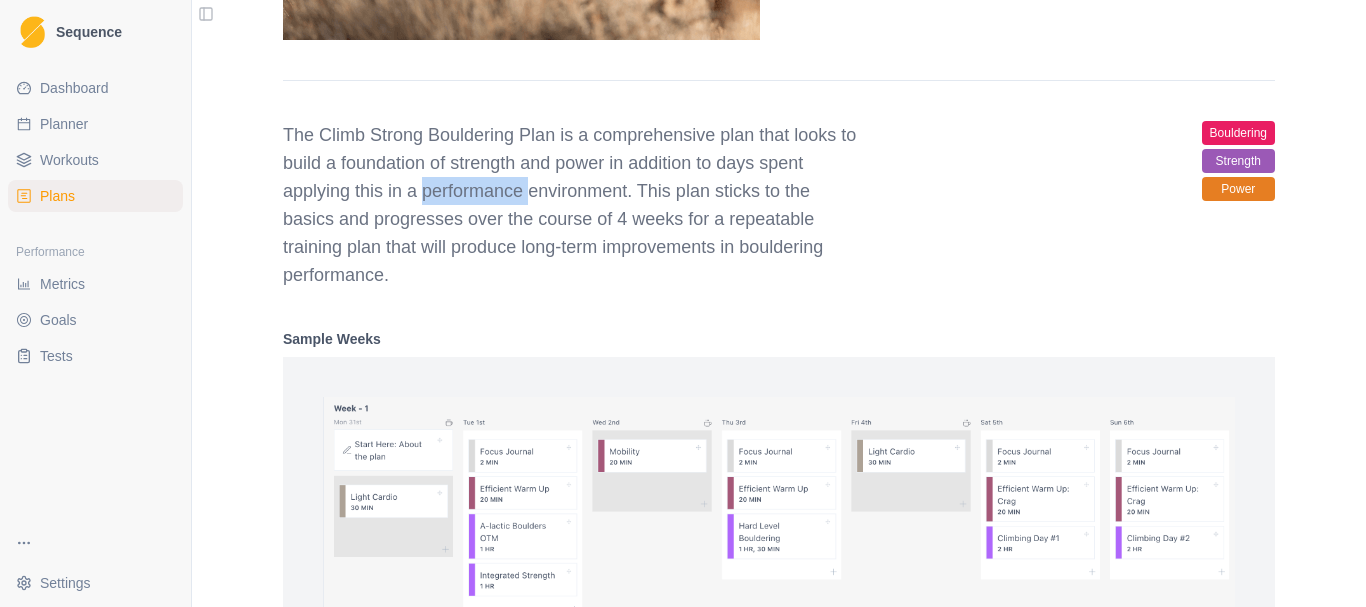 click on "The Climb Strong Bouldering Plan is a comprehensive plan that looks to build a foundation of strength and power in addition to days spent applying this in a performance environment. This plan sticks to the basics and progresses over the course of 4 weeks for a repeatable training plan that will produce long-term improvements in bouldering performance." at bounding box center [571, 205] 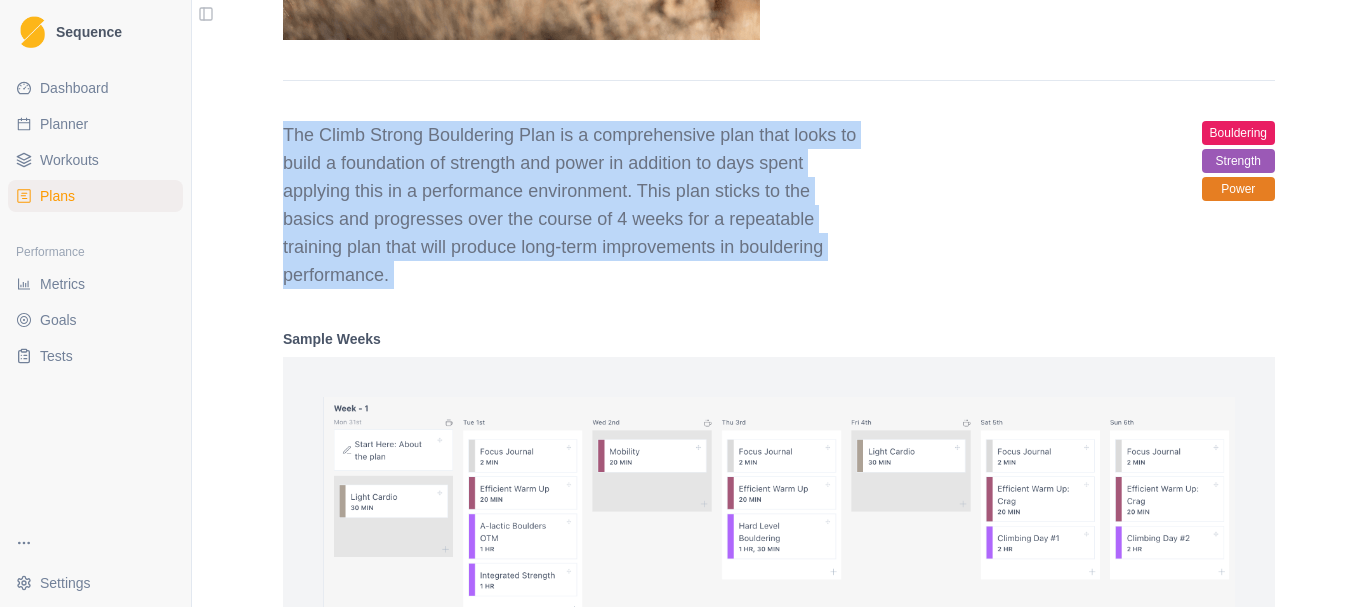 click on "The Climb Strong Bouldering Plan is a comprehensive plan that looks to build a foundation of strength and power in addition to days spent applying this in a performance environment. This plan sticks to the basics and progresses over the course of 4 weeks for a repeatable training plan that will produce long-term improvements in bouldering performance." at bounding box center (571, 205) 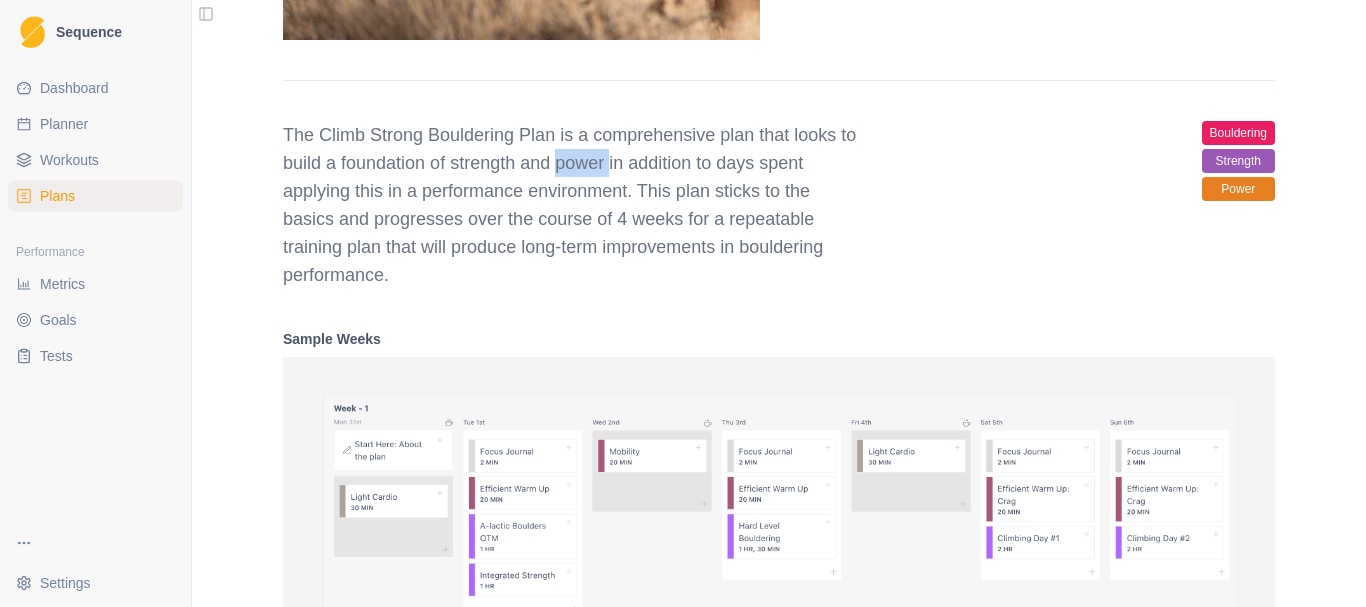 click on "The Climb Strong Bouldering Plan is a comprehensive plan that looks to build a foundation of strength and power in addition to days spent applying this in a performance environment. This plan sticks to the basics and progresses over the course of 4 weeks for a repeatable training plan that will produce long-term improvements in bouldering performance." at bounding box center [571, 205] 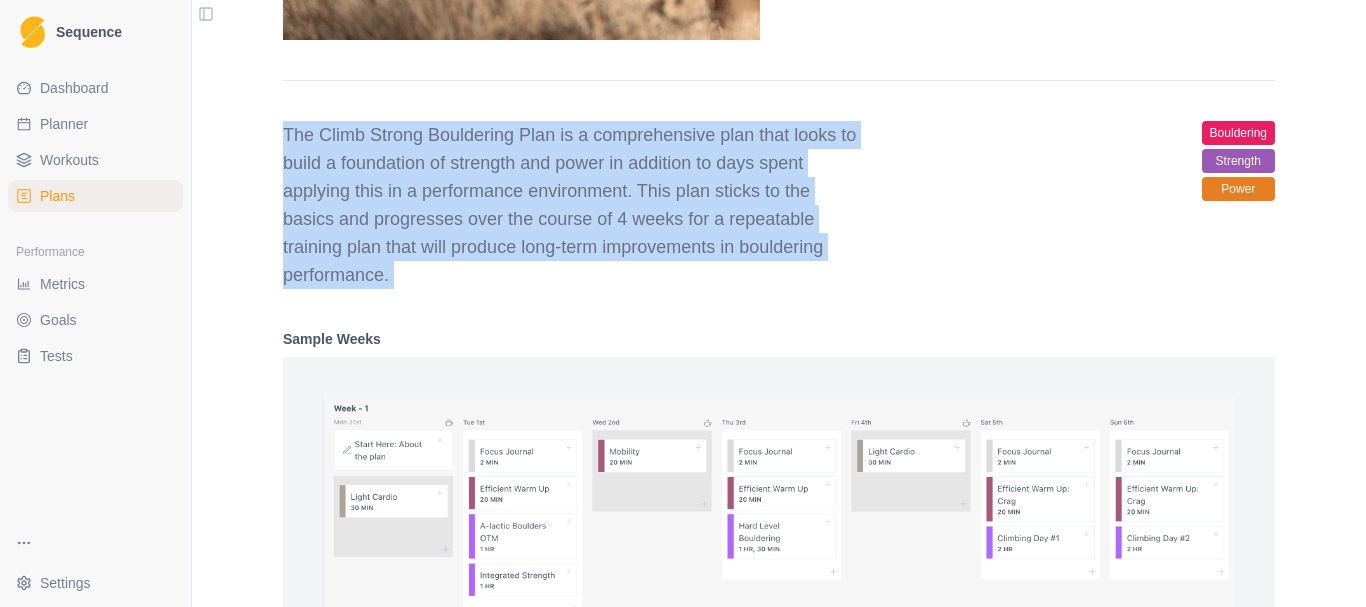 click on "The Climb Strong Bouldering Plan is a comprehensive plan that looks to build a foundation of strength and power in addition to days spent applying this in a performance environment. This plan sticks to the basics and progresses over the course of 4 weeks for a repeatable training plan that will produce long-term improvements in bouldering performance." at bounding box center [571, 205] 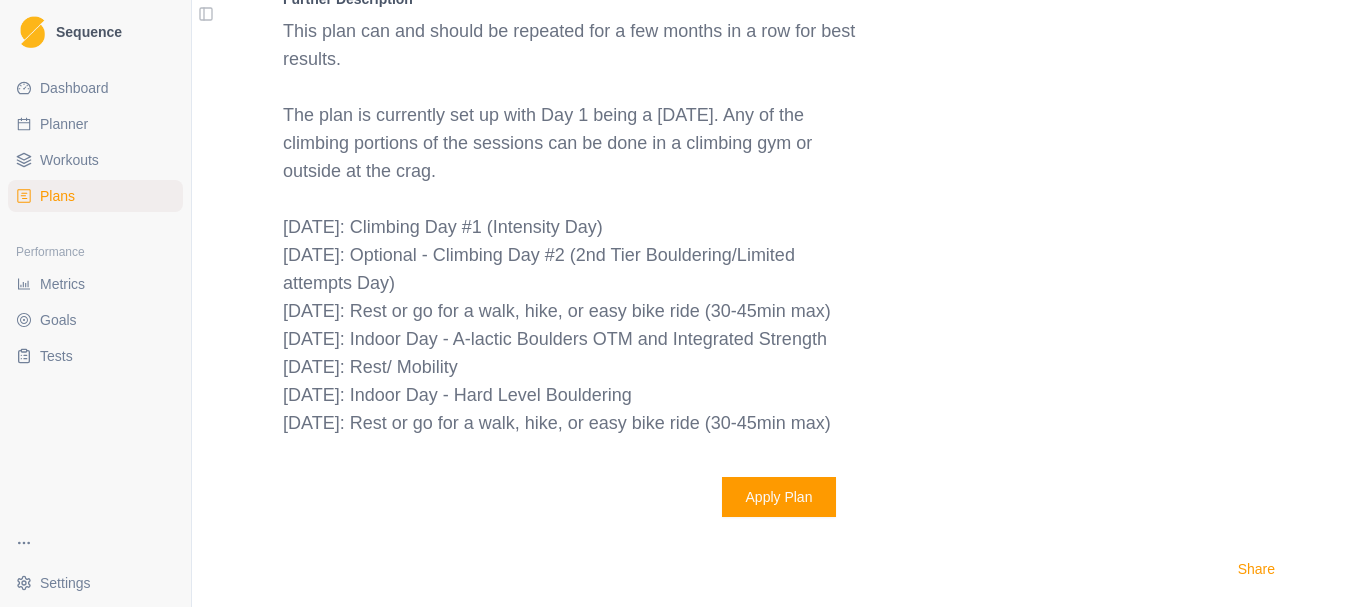 scroll, scrollTop: 2112, scrollLeft: 0, axis: vertical 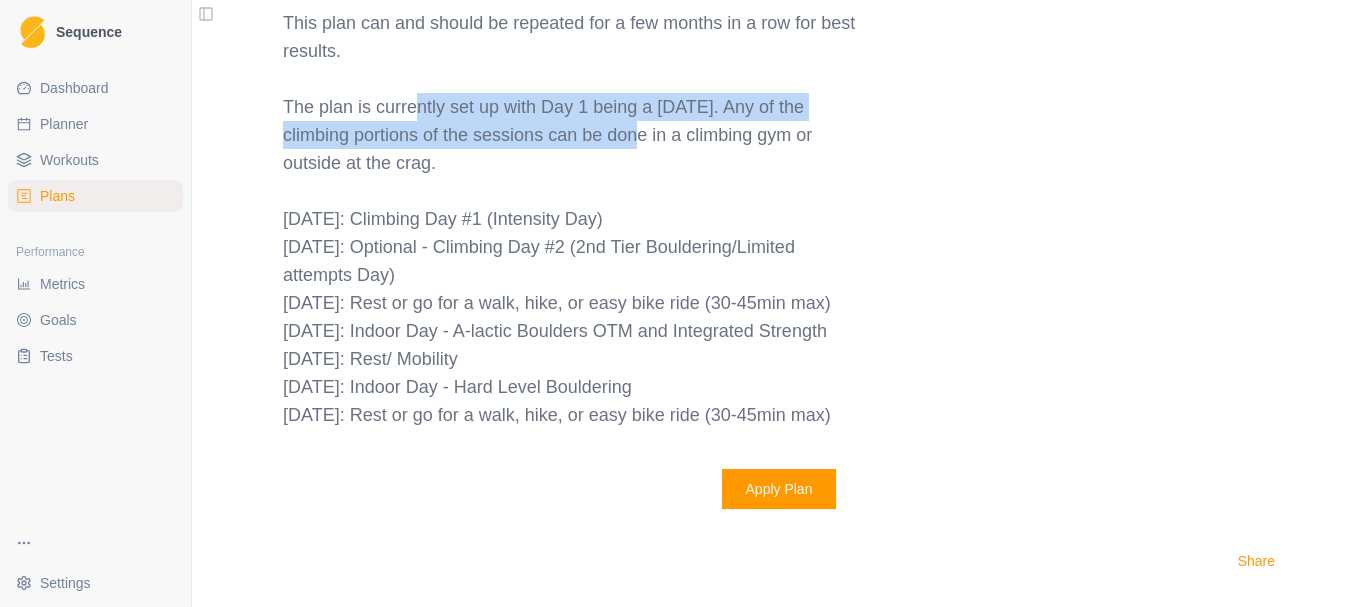 drag, startPoint x: 403, startPoint y: 108, endPoint x: 612, endPoint y: 139, distance: 211.28653 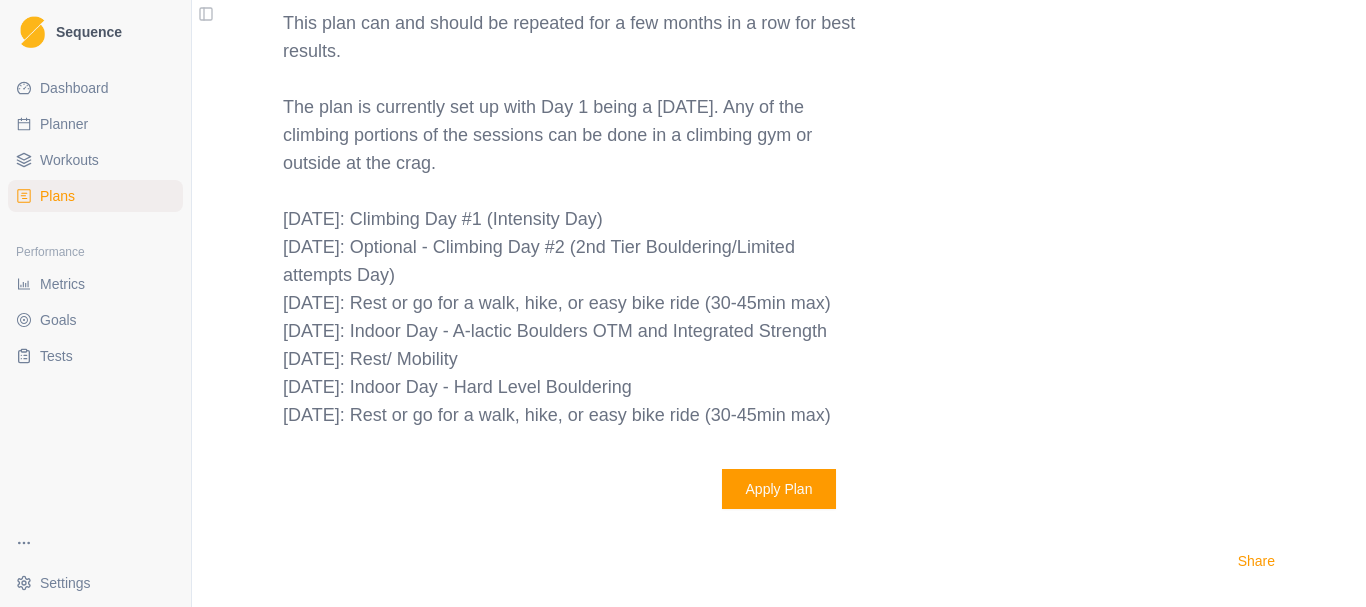 click on "The plan is currently set up with Day 1 being a [DATE].  Any of the climbing portions of the sessions can be done in a climbing gym or outside at the crag." at bounding box center [571, 135] 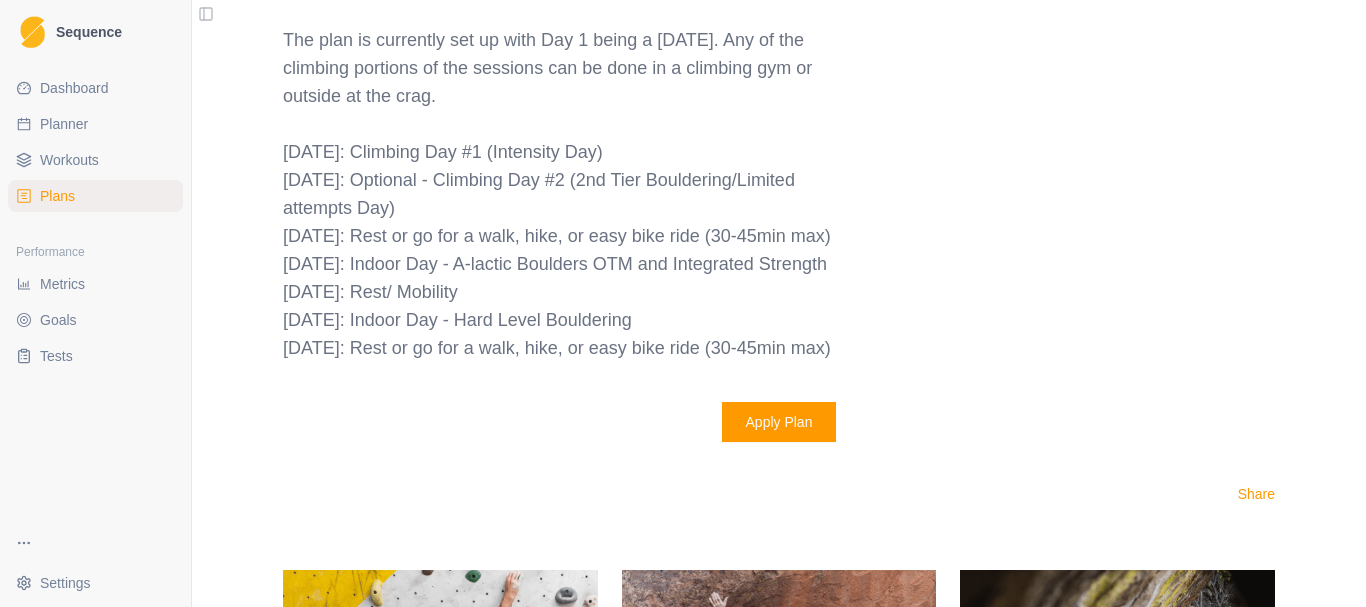 scroll, scrollTop: 2212, scrollLeft: 0, axis: vertical 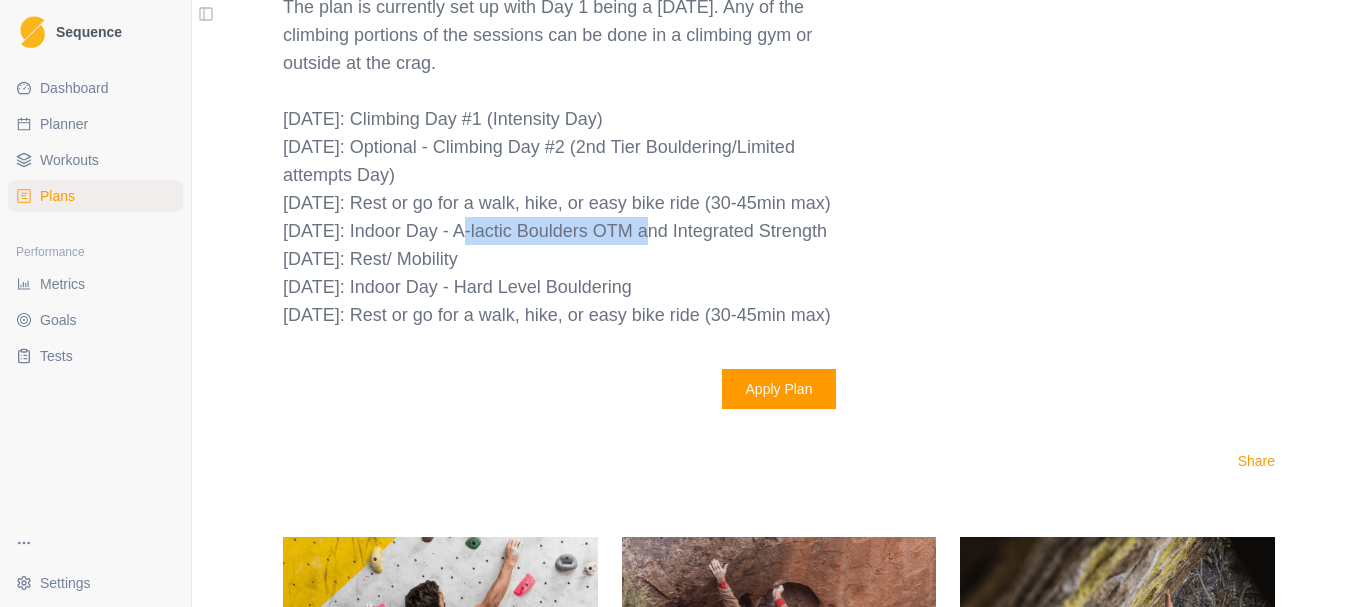 drag, startPoint x: 454, startPoint y: 233, endPoint x: 636, endPoint y: 238, distance: 182.06866 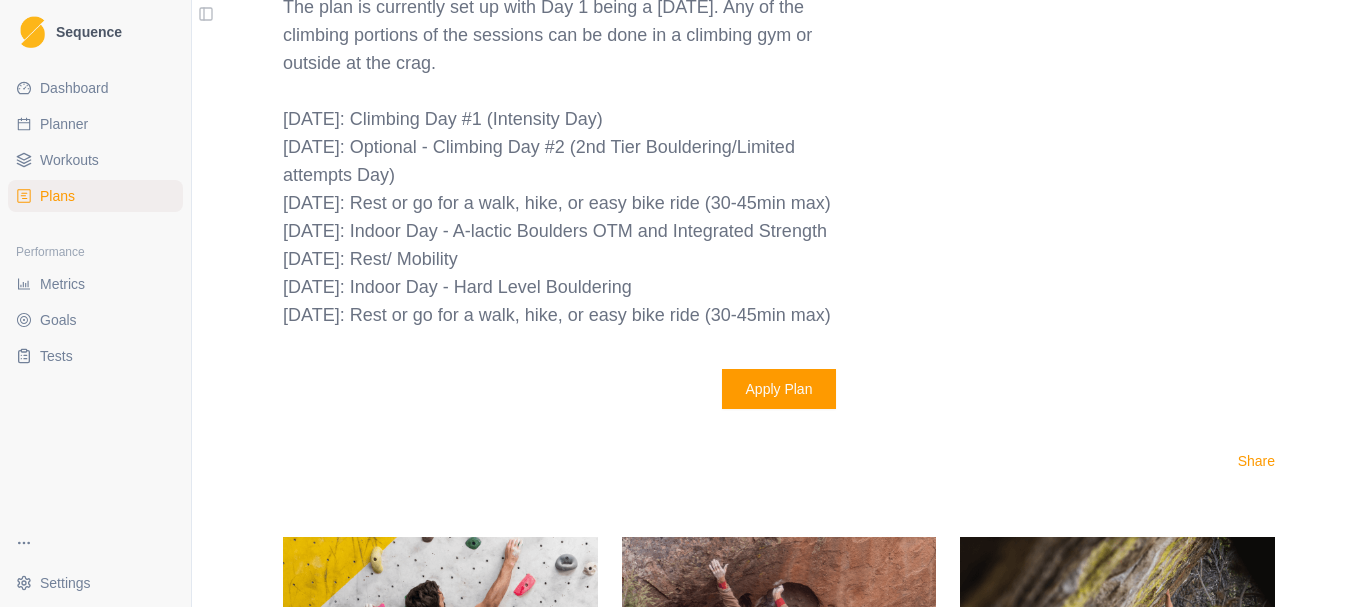 click on "[DATE]: Indoor Day - A-lactic Boulders OTM and Integrated Strength" at bounding box center [571, 231] 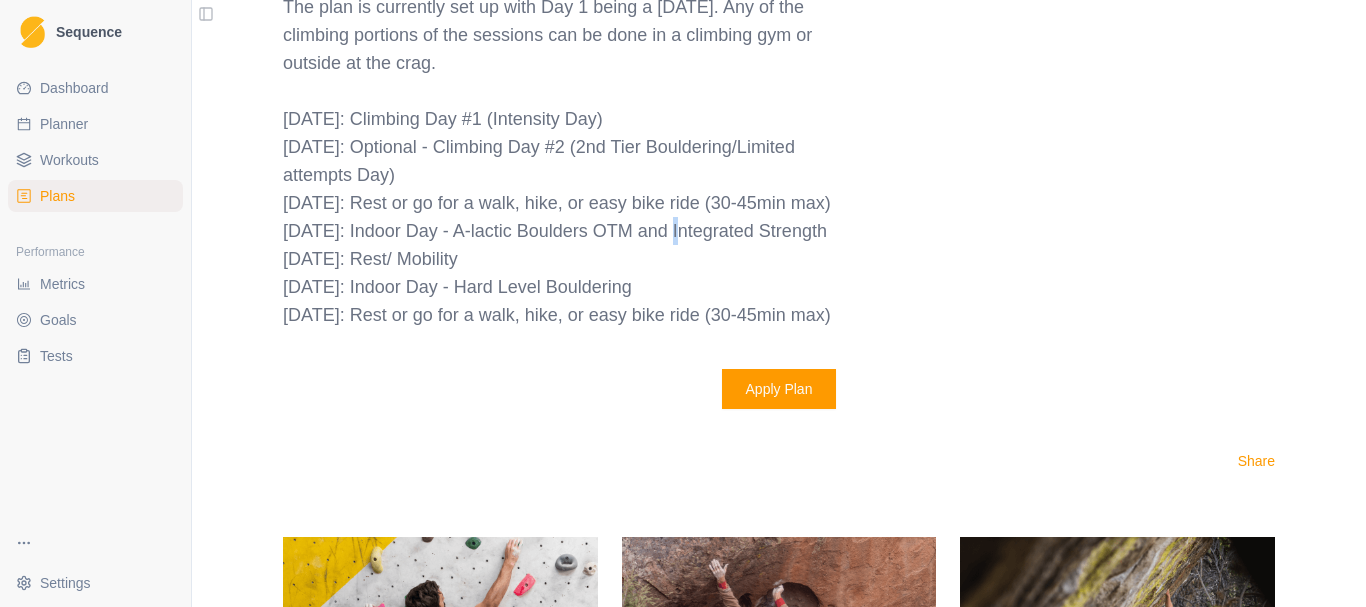 click on "[DATE]: Indoor Day - A-lactic Boulders OTM and Integrated Strength" at bounding box center [571, 231] 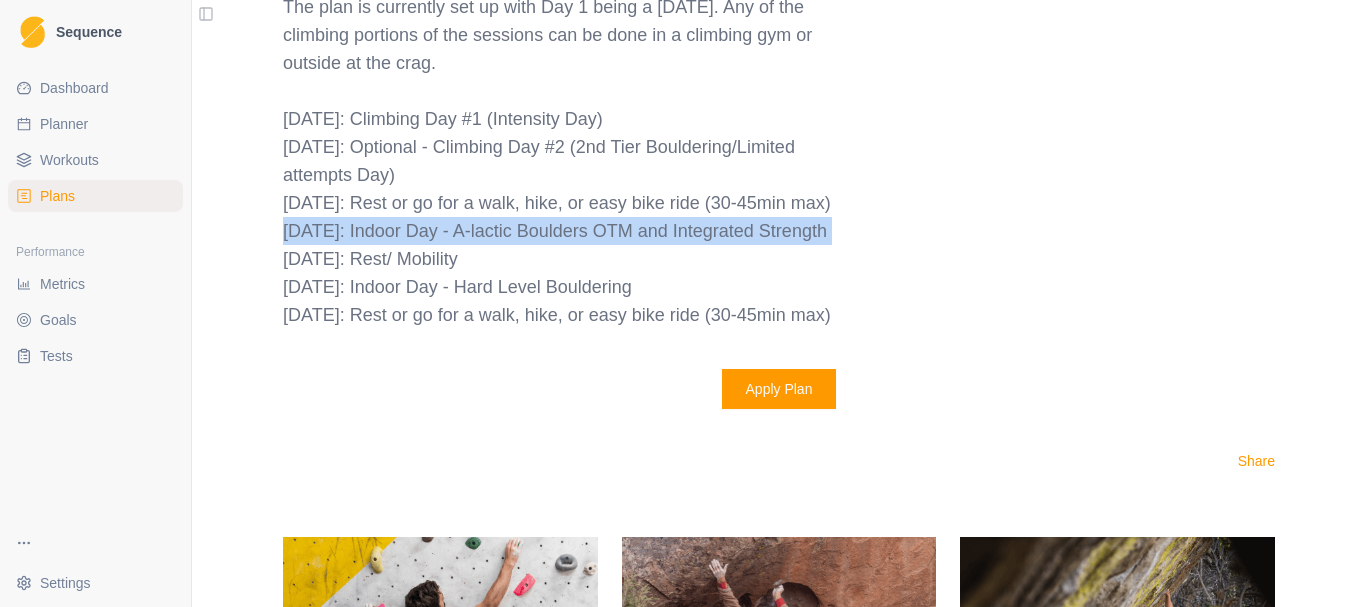 click on "[DATE]: Indoor Day - A-lactic Boulders OTM and Integrated Strength" at bounding box center (571, 231) 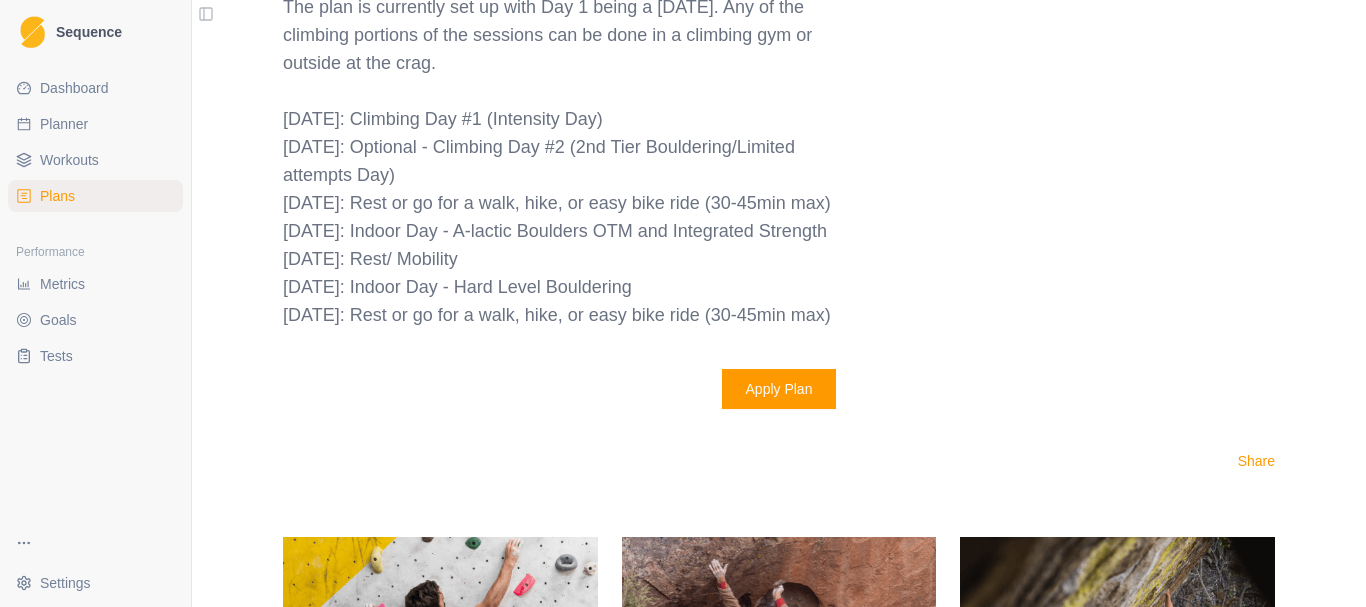 click on "[DATE]: Rest/ Mobility" at bounding box center (571, 259) 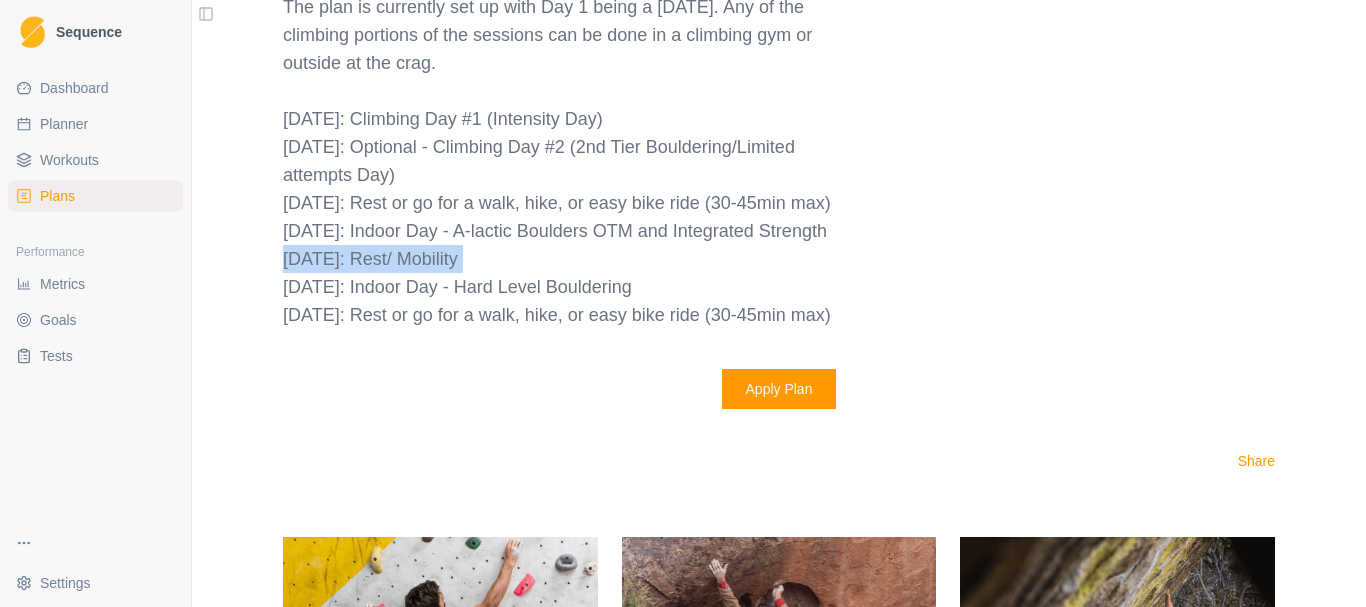 click on "[DATE]: Rest/ Mobility" at bounding box center (571, 259) 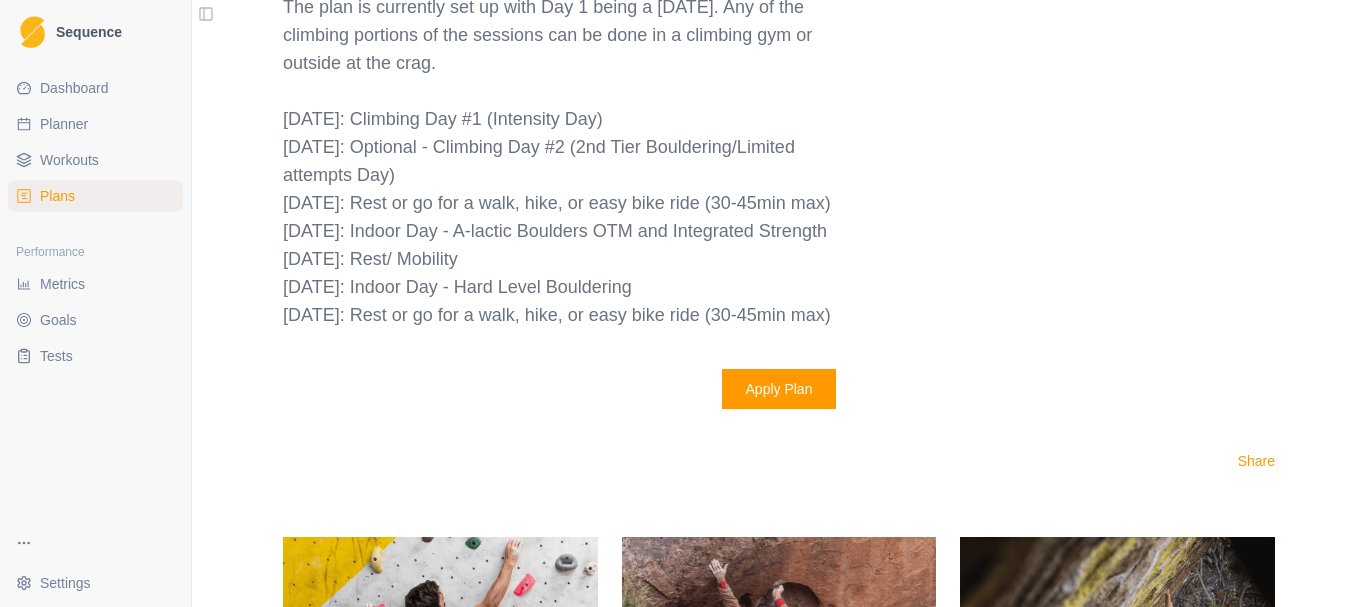 click on "[DATE]: Indoor Day - Hard Level Bouldering" at bounding box center [571, 287] 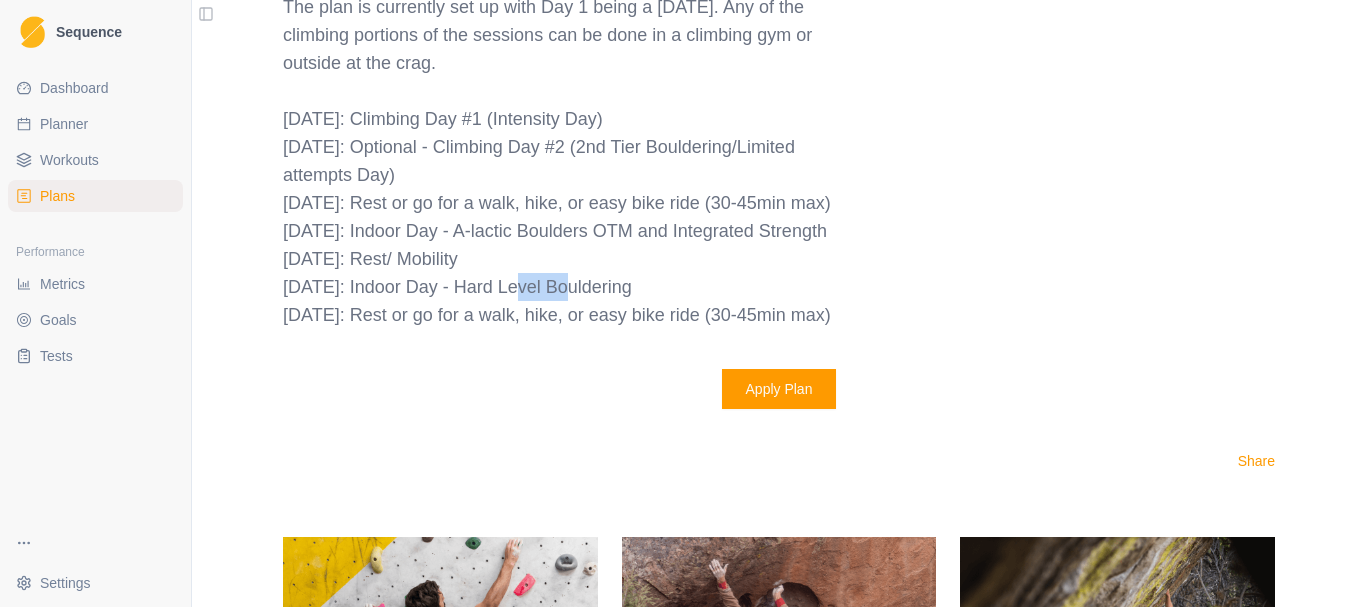 click on "[DATE]: Indoor Day - Hard Level Bouldering" at bounding box center [571, 287] 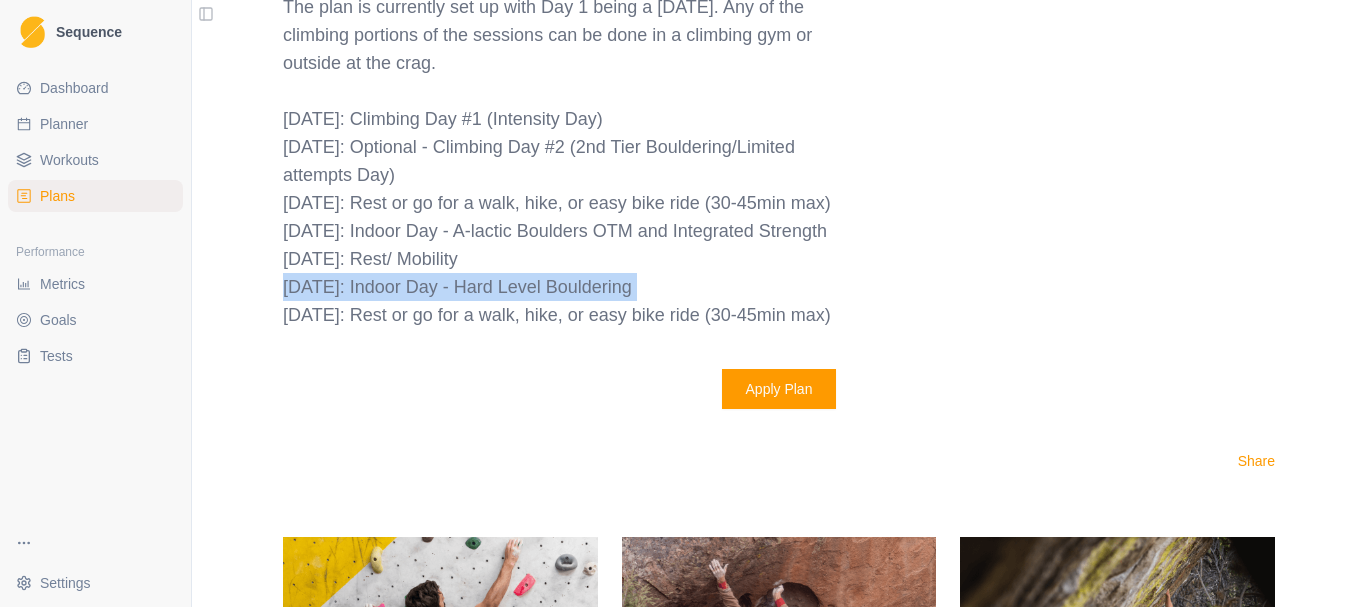 click on "[DATE]: Indoor Day - Hard Level Bouldering" at bounding box center (571, 287) 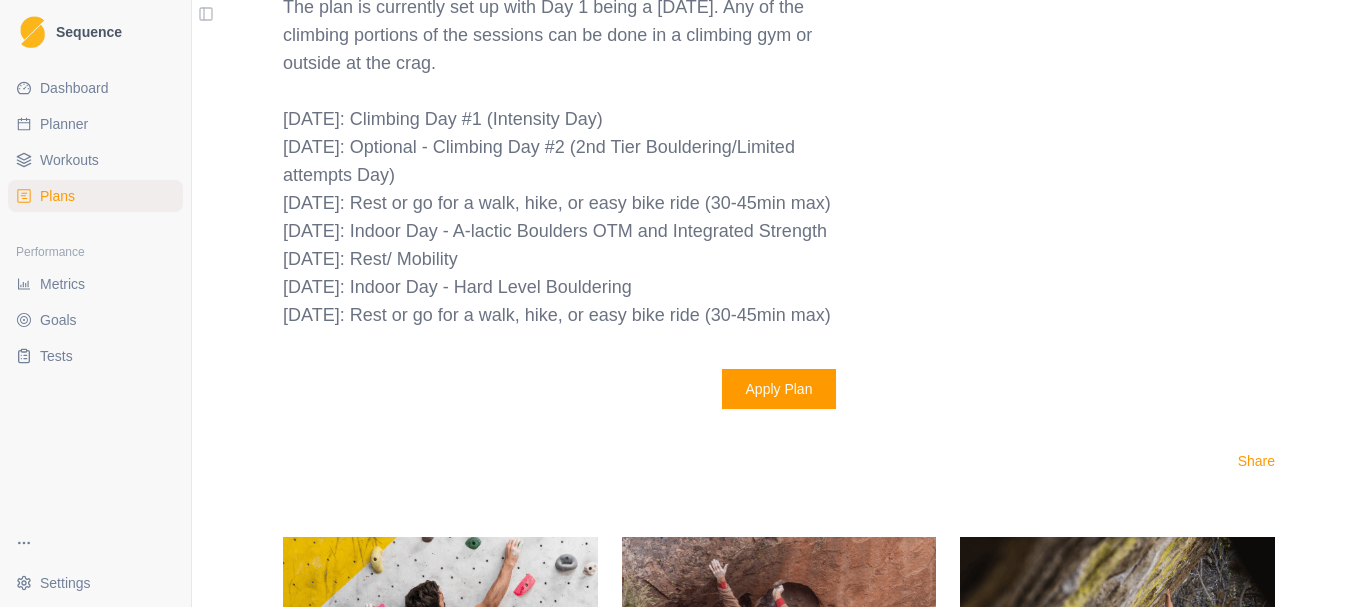 click on "[DATE]: Rest/ Mobility" at bounding box center [571, 259] 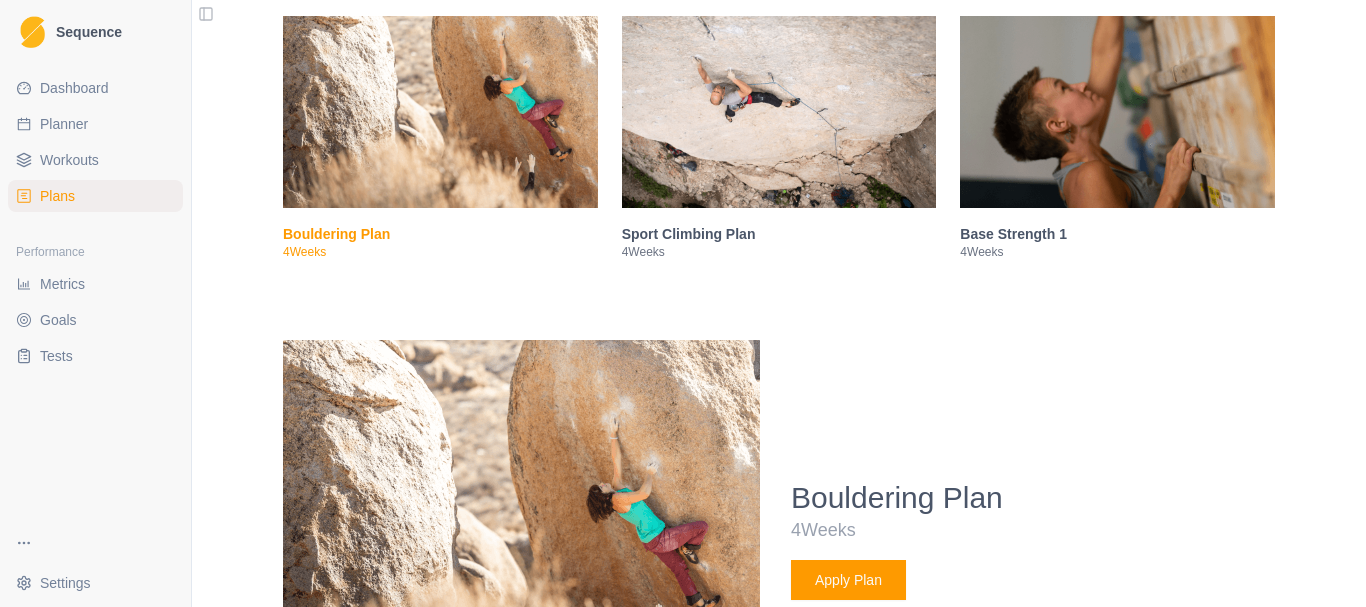 scroll, scrollTop: 0, scrollLeft: 0, axis: both 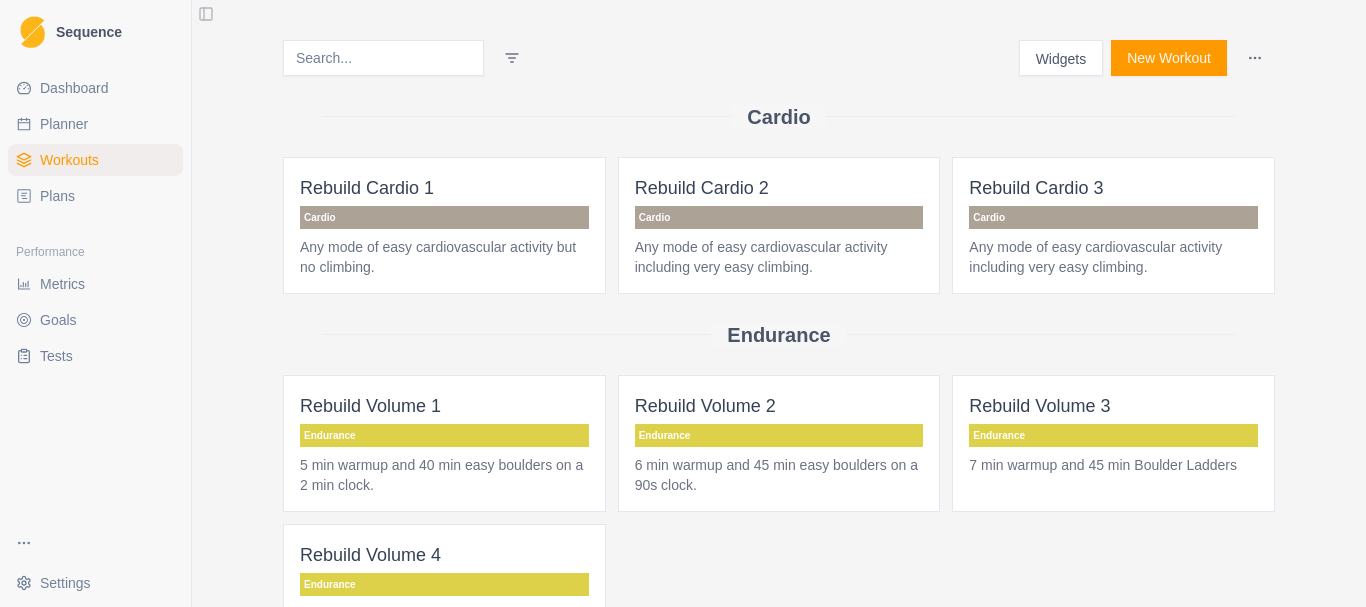 click on "Plans" at bounding box center (95, 196) 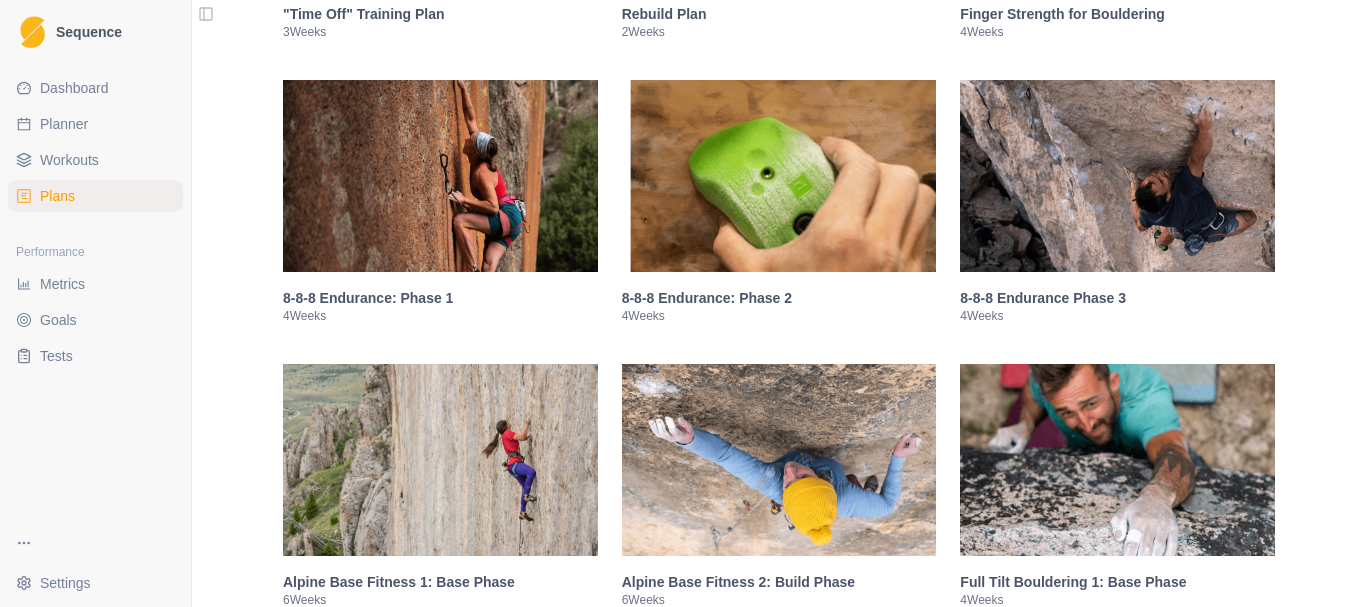 scroll, scrollTop: 600, scrollLeft: 0, axis: vertical 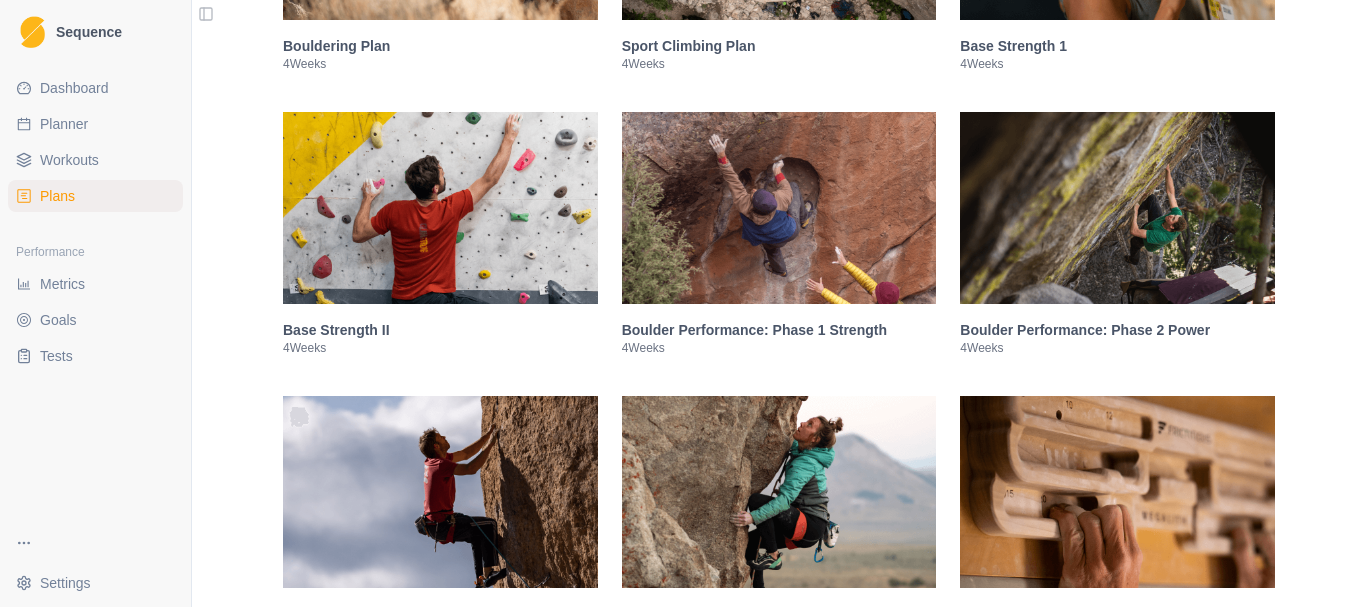 click at bounding box center [779, 208] 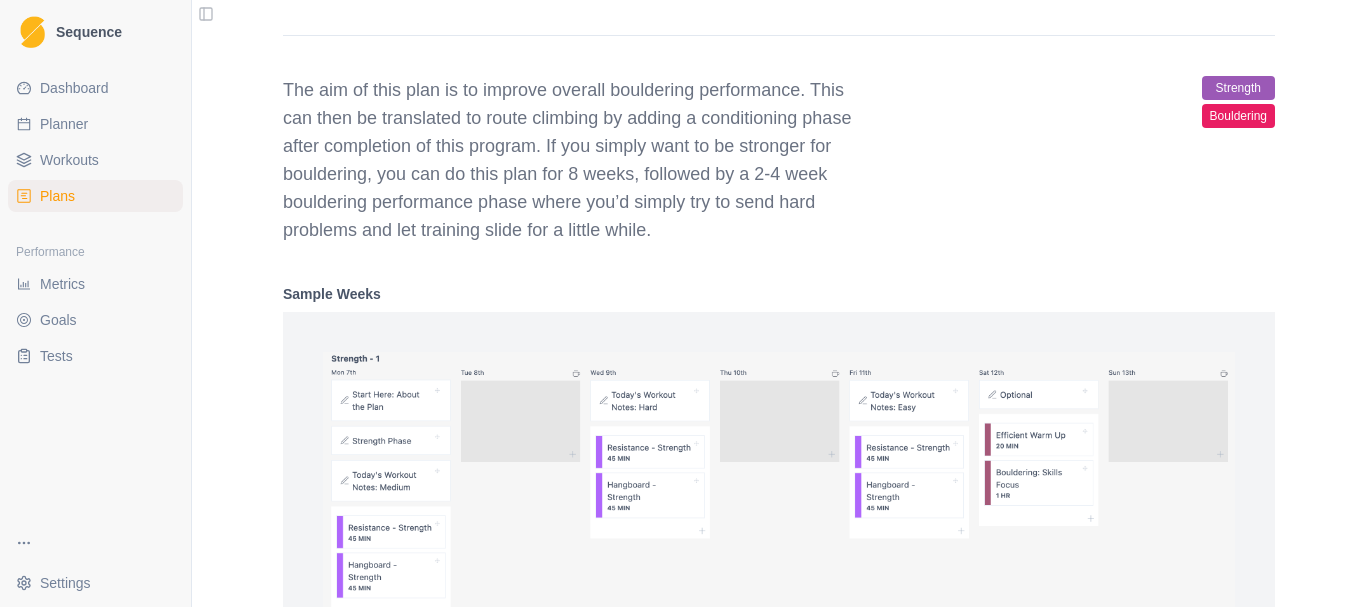 scroll, scrollTop: 1396, scrollLeft: 0, axis: vertical 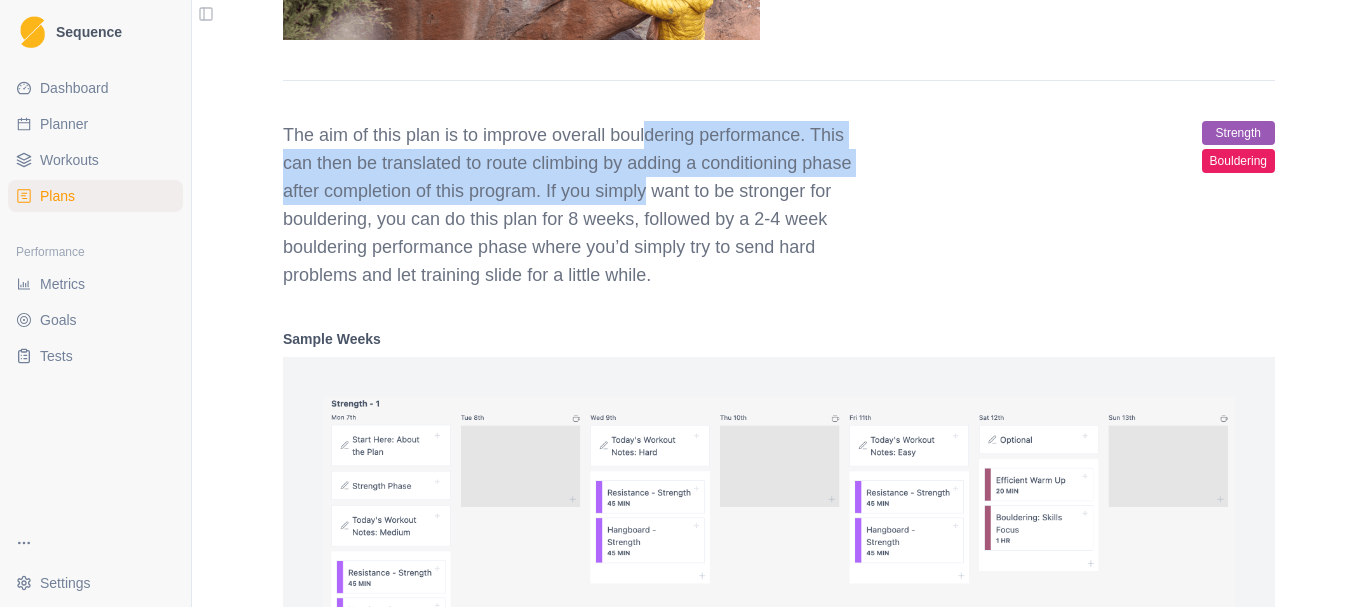 drag, startPoint x: 643, startPoint y: 136, endPoint x: 643, endPoint y: 189, distance: 53 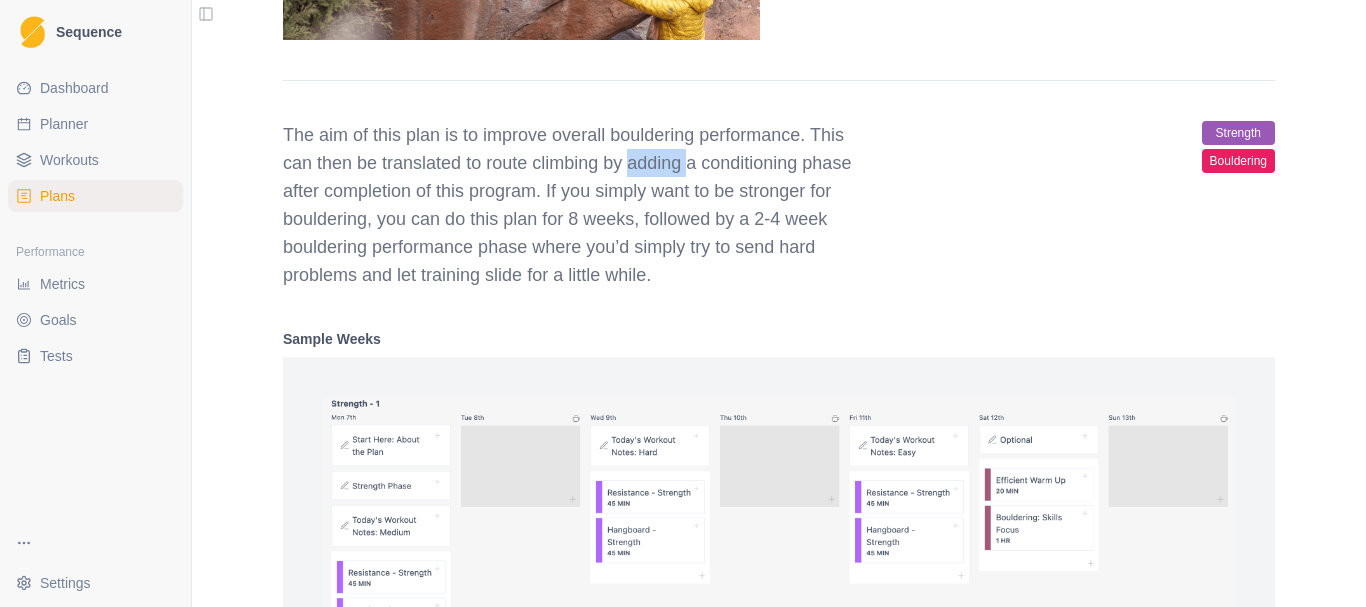 click on "The aim of this plan is to improve overall bouldering performance. This can then be translated to route climbing by adding a conditioning phase after completion of this program. If you simply want to be stronger for bouldering, you can do this plan for 8 weeks, followed by a 2-4 week bouldering performance phase where you’d simply try to send hard problems and let training slide for a little while." at bounding box center (571, 205) 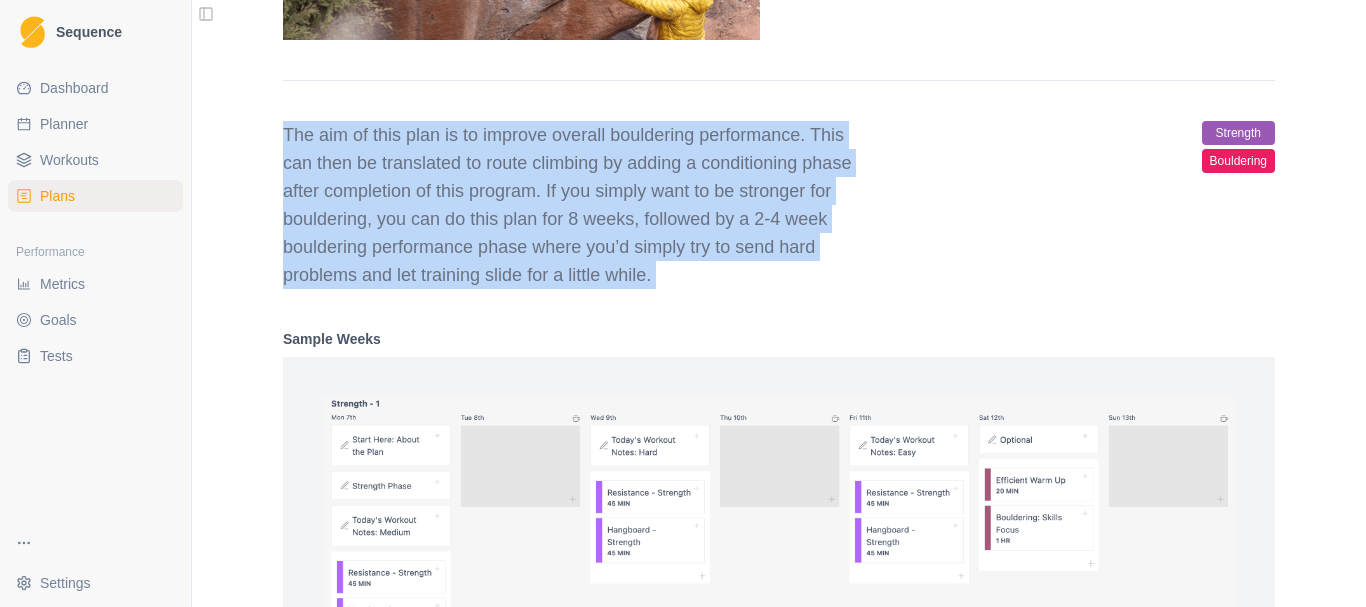 click on "The aim of this plan is to improve overall bouldering performance. This can then be translated to route climbing by adding a conditioning phase after completion of this program. If you simply want to be stronger for bouldering, you can do this plan for 8 weeks, followed by a 2-4 week bouldering performance phase where you’d simply try to send hard problems and let training slide for a little while." at bounding box center [571, 205] 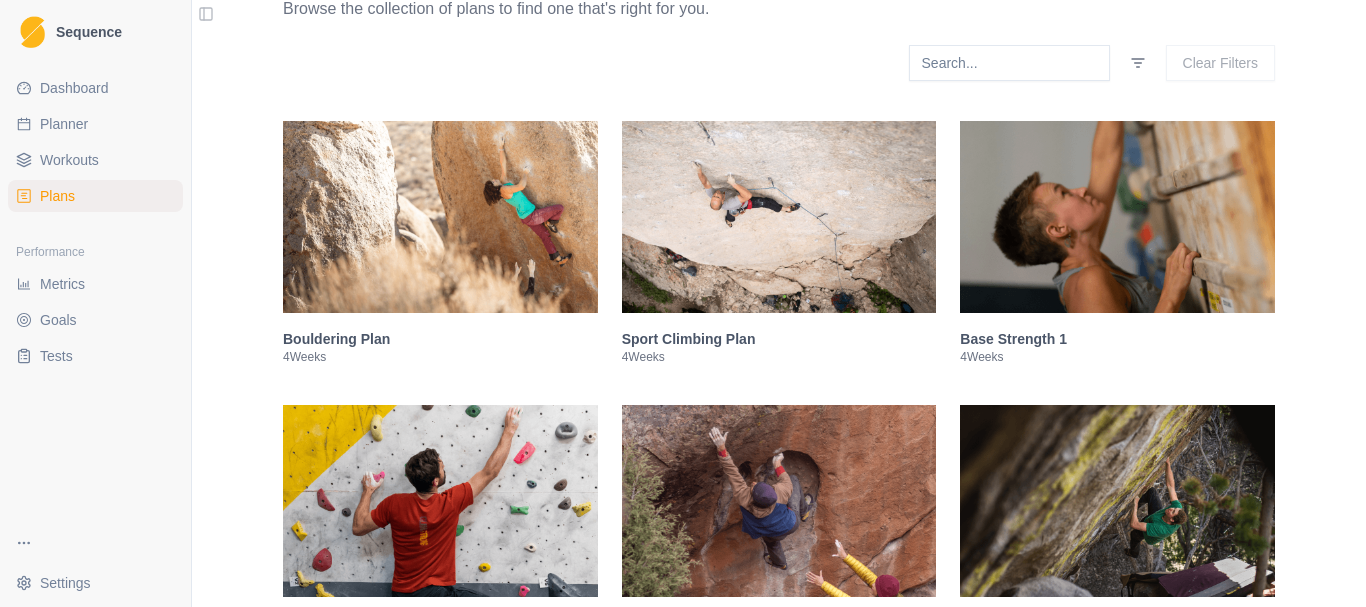 scroll, scrollTop: 196, scrollLeft: 0, axis: vertical 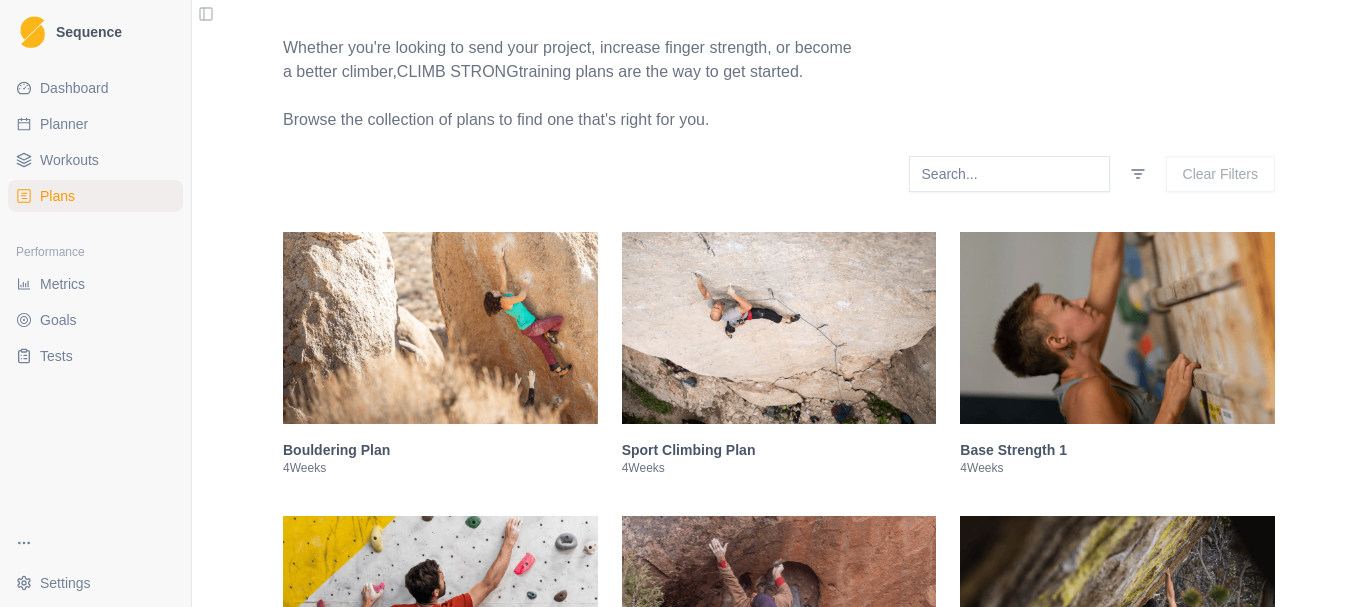 click at bounding box center (440, 328) 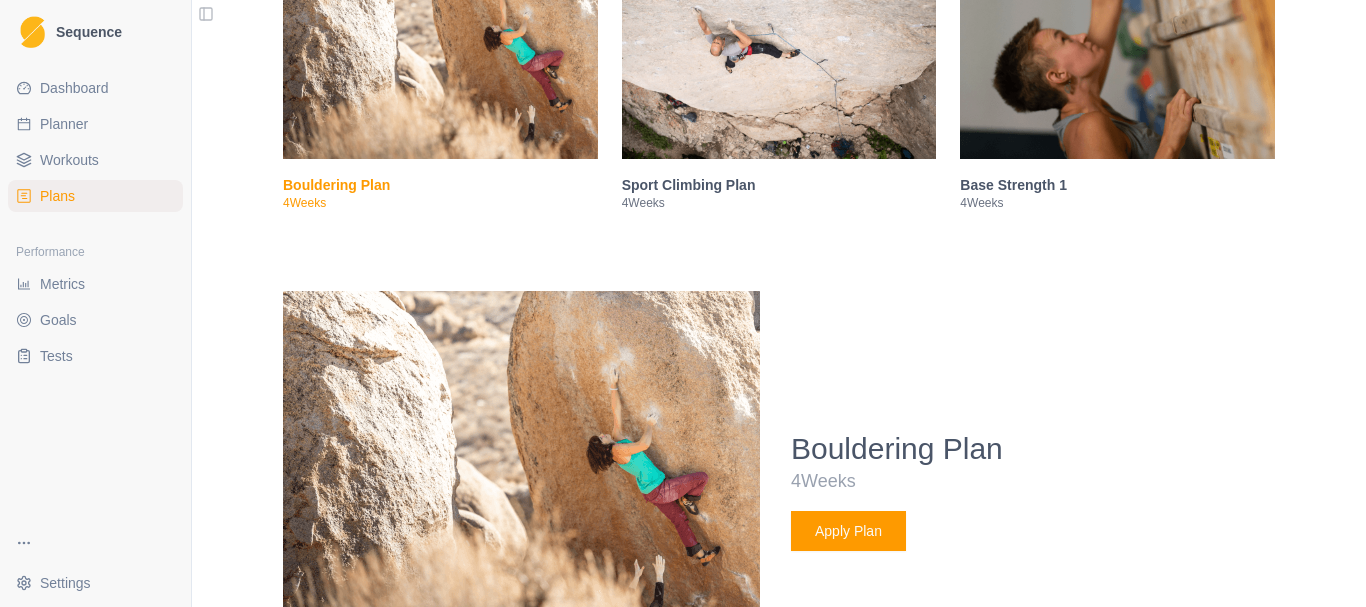 scroll, scrollTop: 606, scrollLeft: 0, axis: vertical 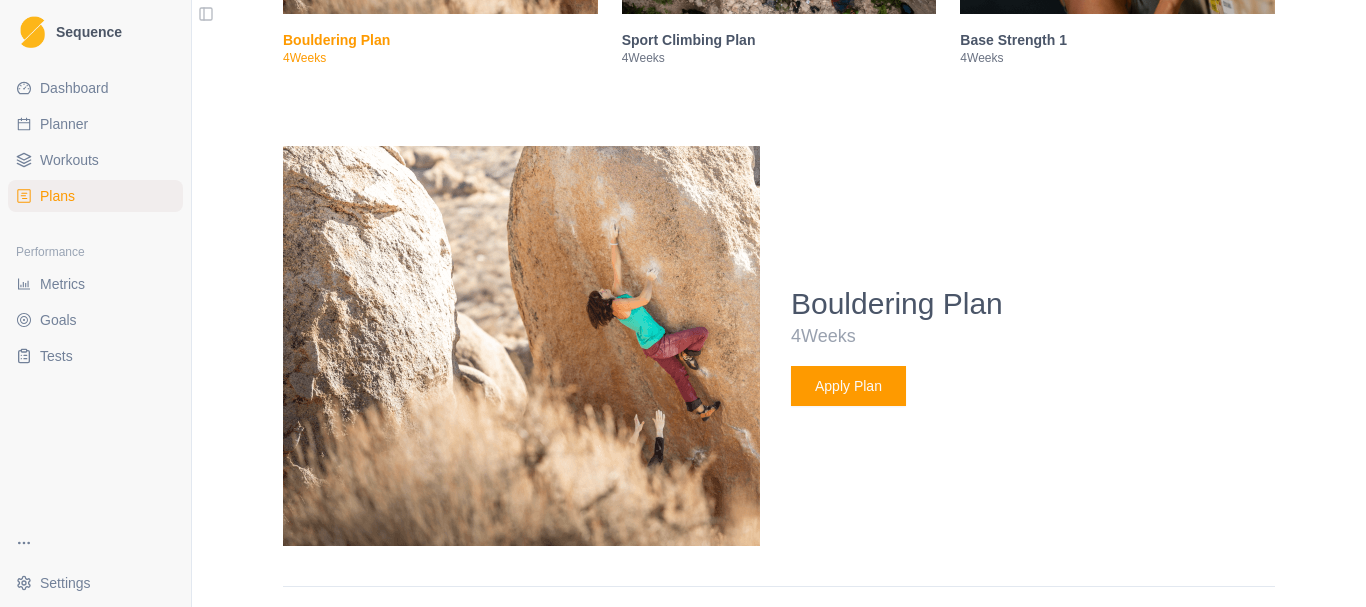 click on "Apply Plan" at bounding box center (848, 386) 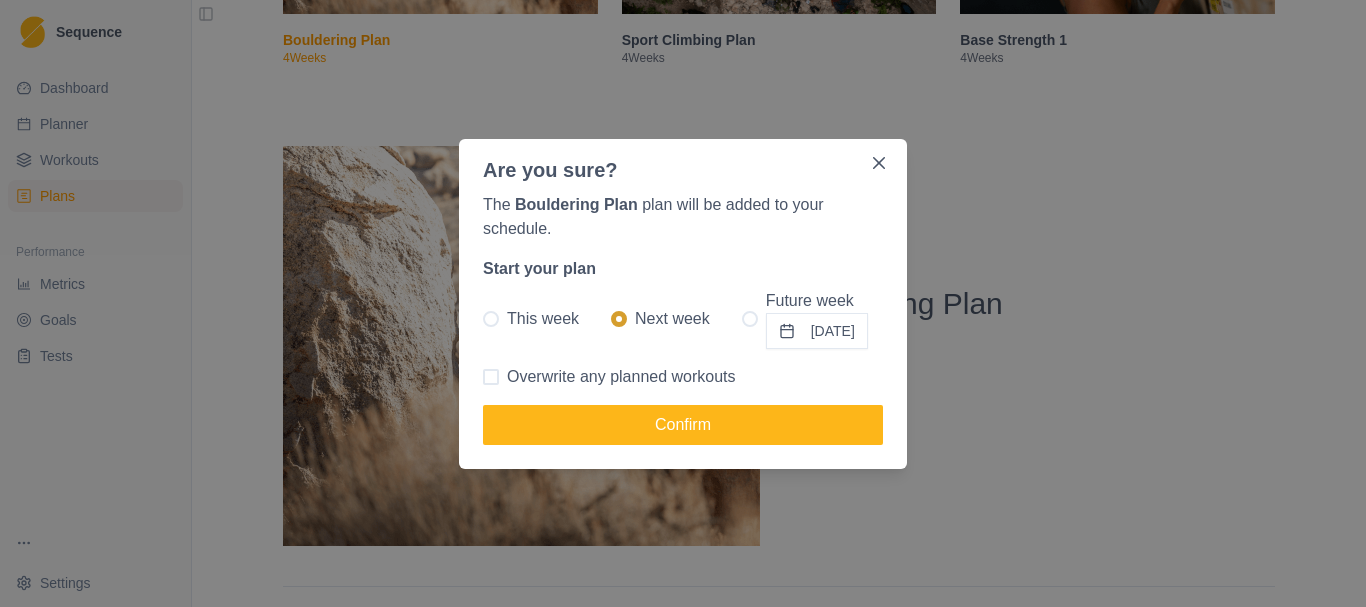 click on "[DATE]" at bounding box center [817, 331] 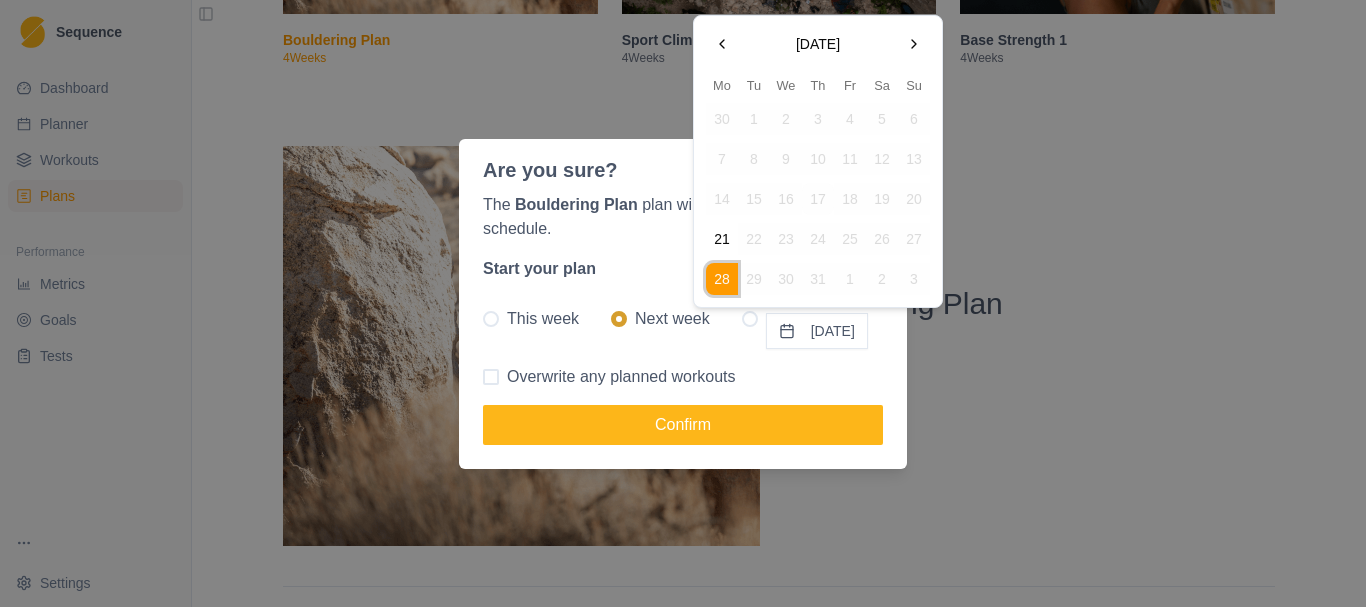 click at bounding box center (914, 44) 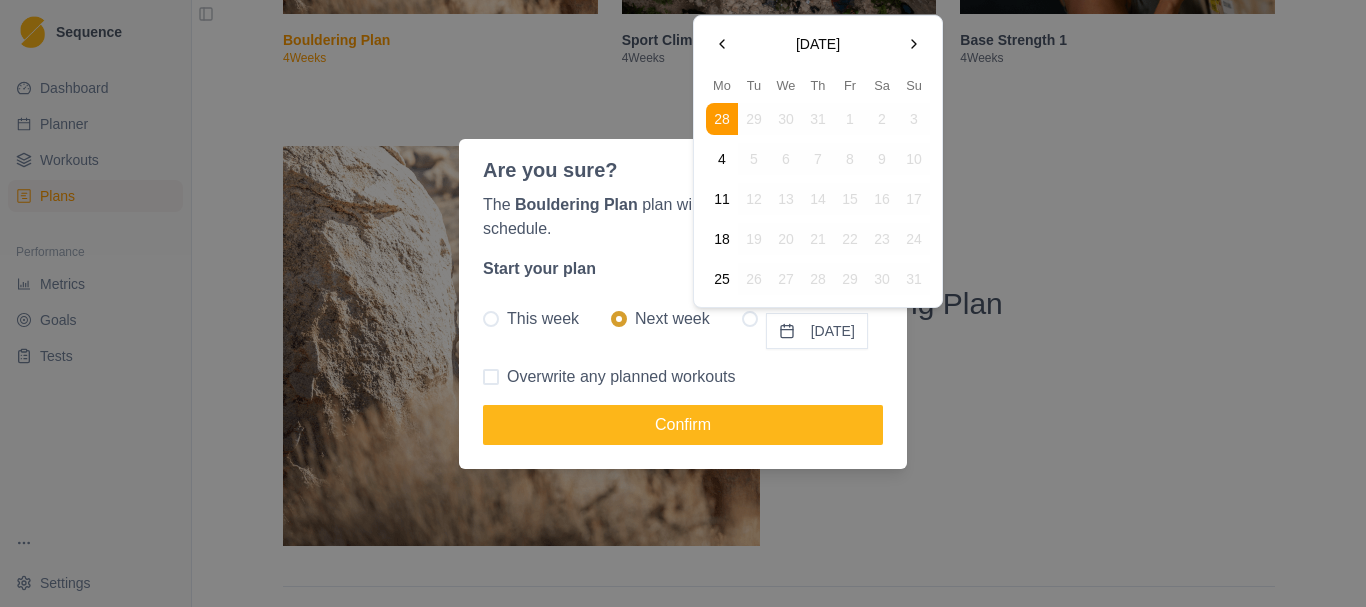 click at bounding box center [914, 44] 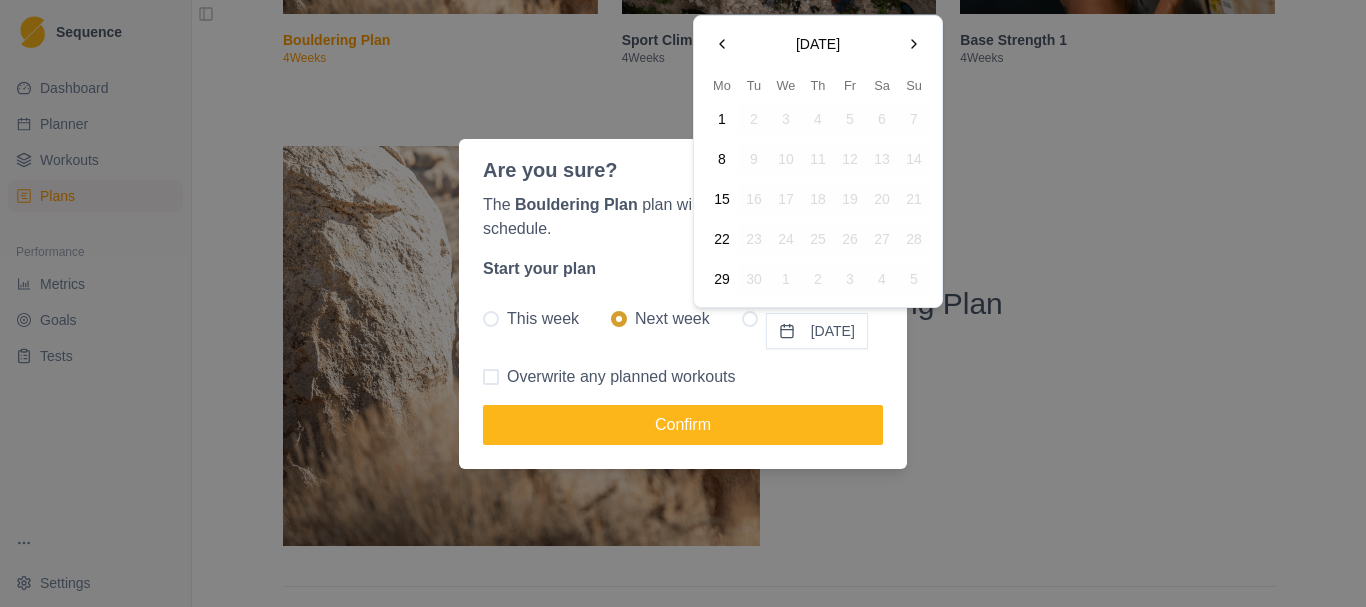 click on "1" at bounding box center [722, 119] 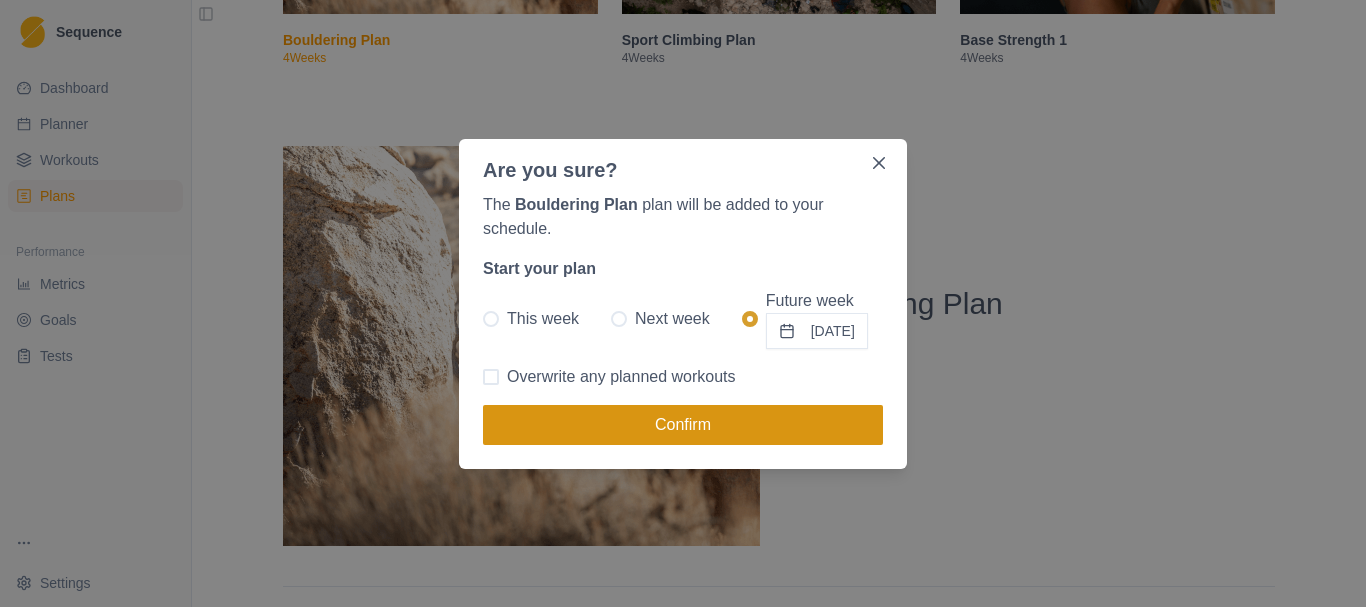 click on "Confirm" at bounding box center [683, 425] 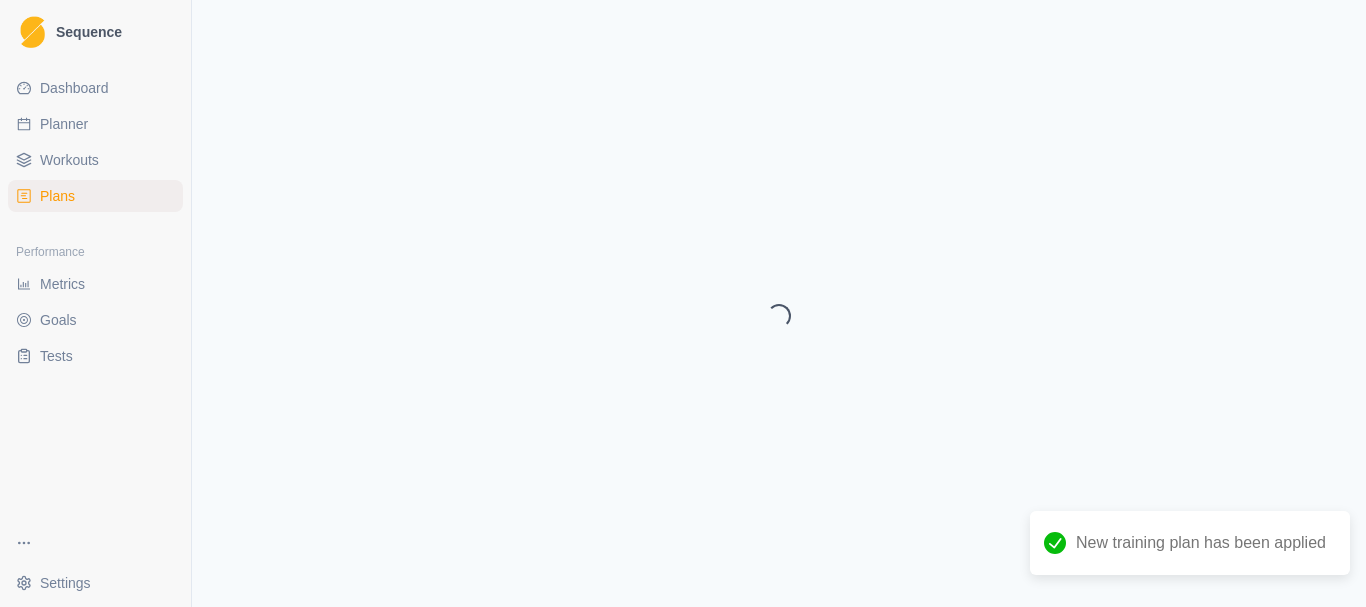 select on "month" 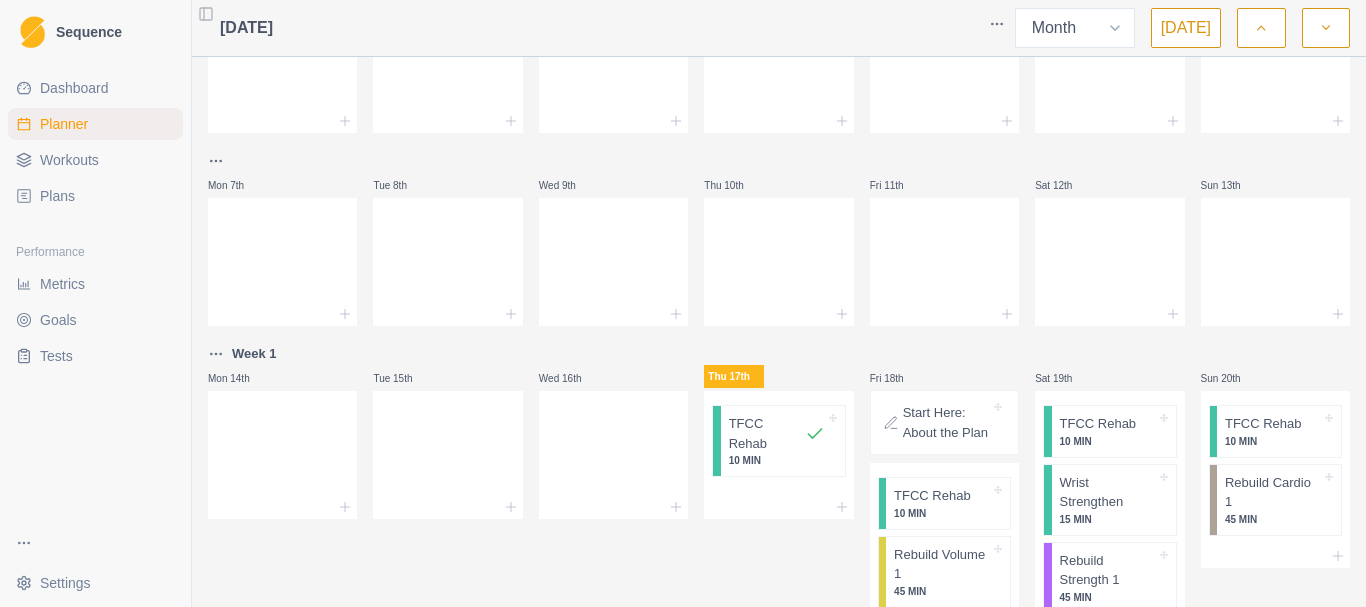 scroll, scrollTop: 910, scrollLeft: 0, axis: vertical 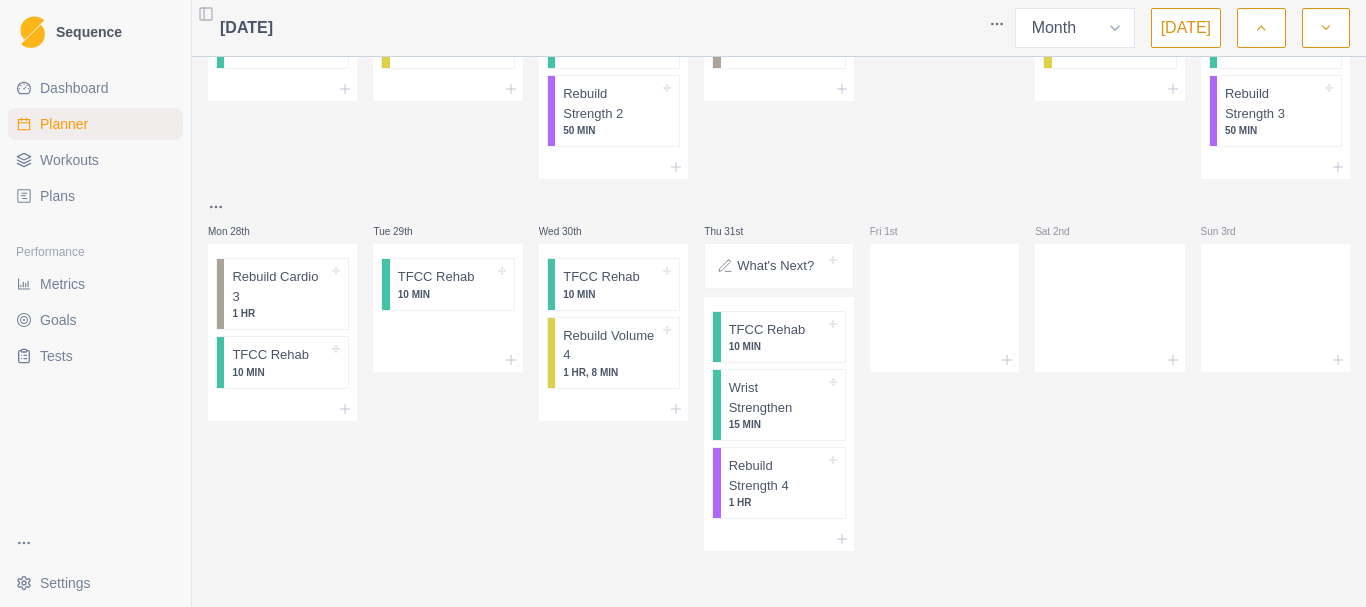 click at bounding box center [1326, 28] 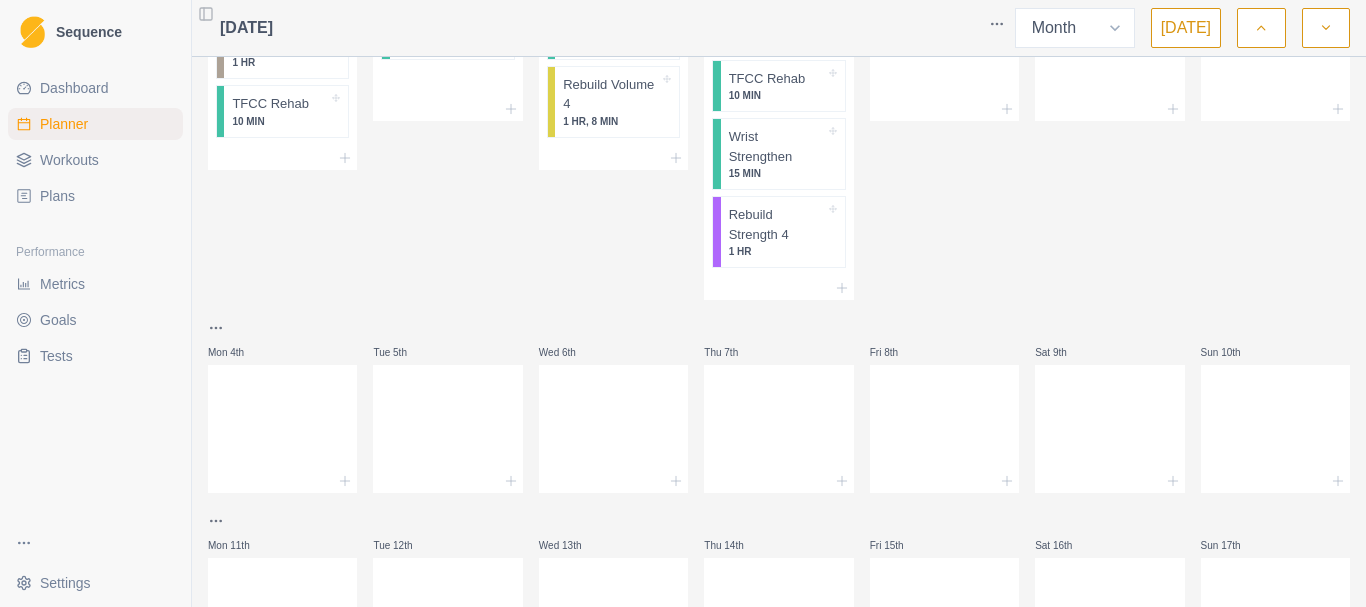 scroll, scrollTop: 0, scrollLeft: 0, axis: both 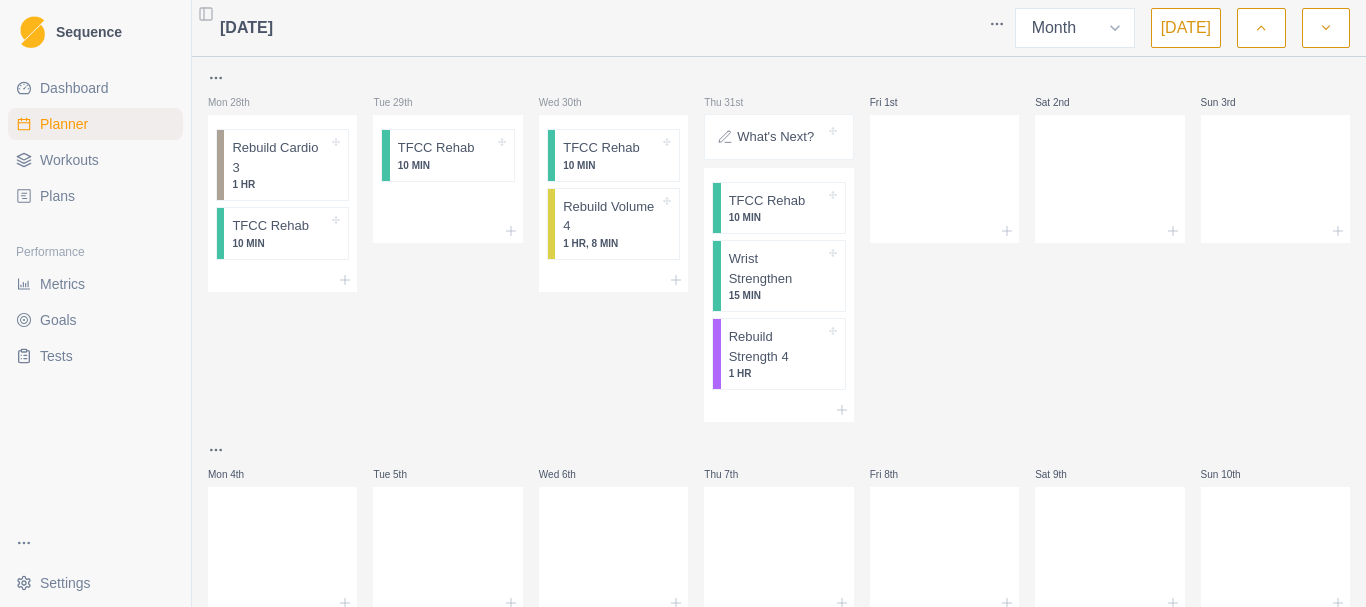 click on "[DATE] Week Month [DATE]" at bounding box center (779, 28) 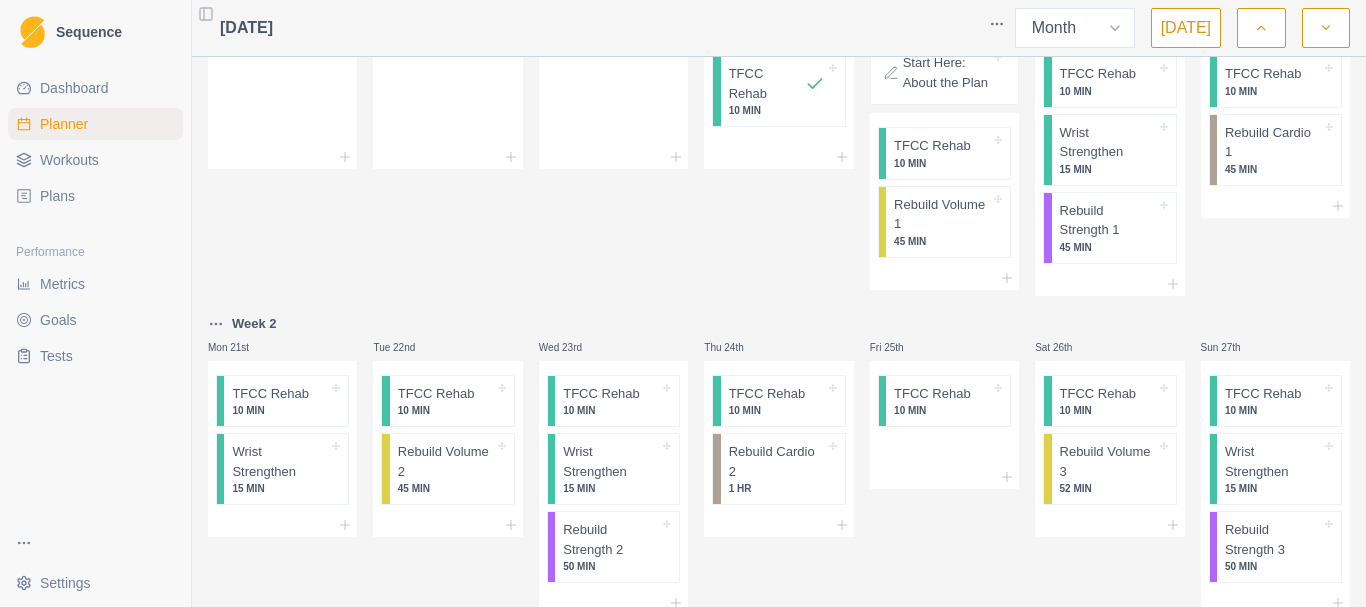scroll, scrollTop: 210, scrollLeft: 0, axis: vertical 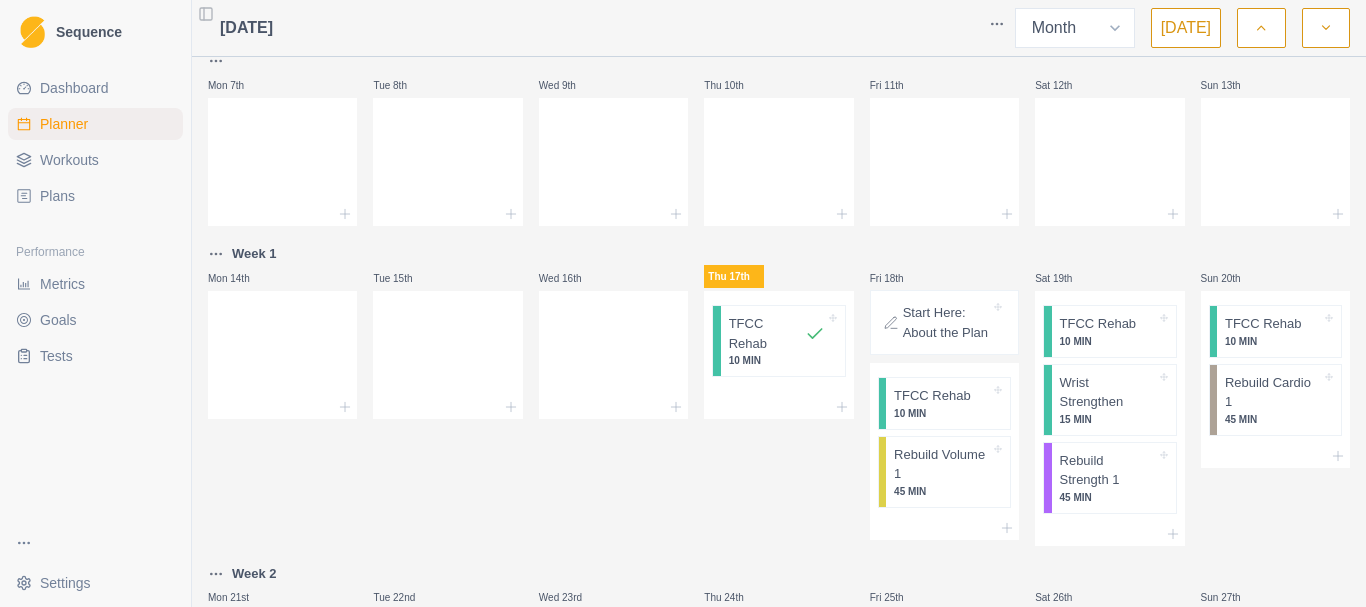click at bounding box center [1261, 28] 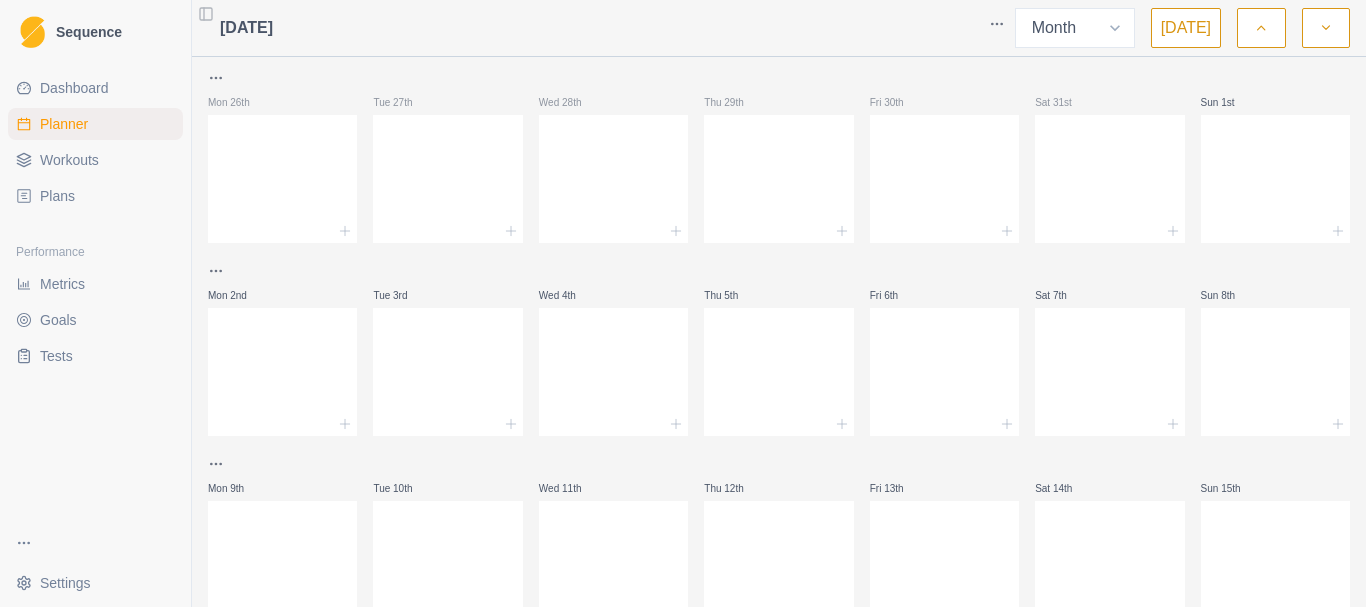 click at bounding box center (1261, 28) 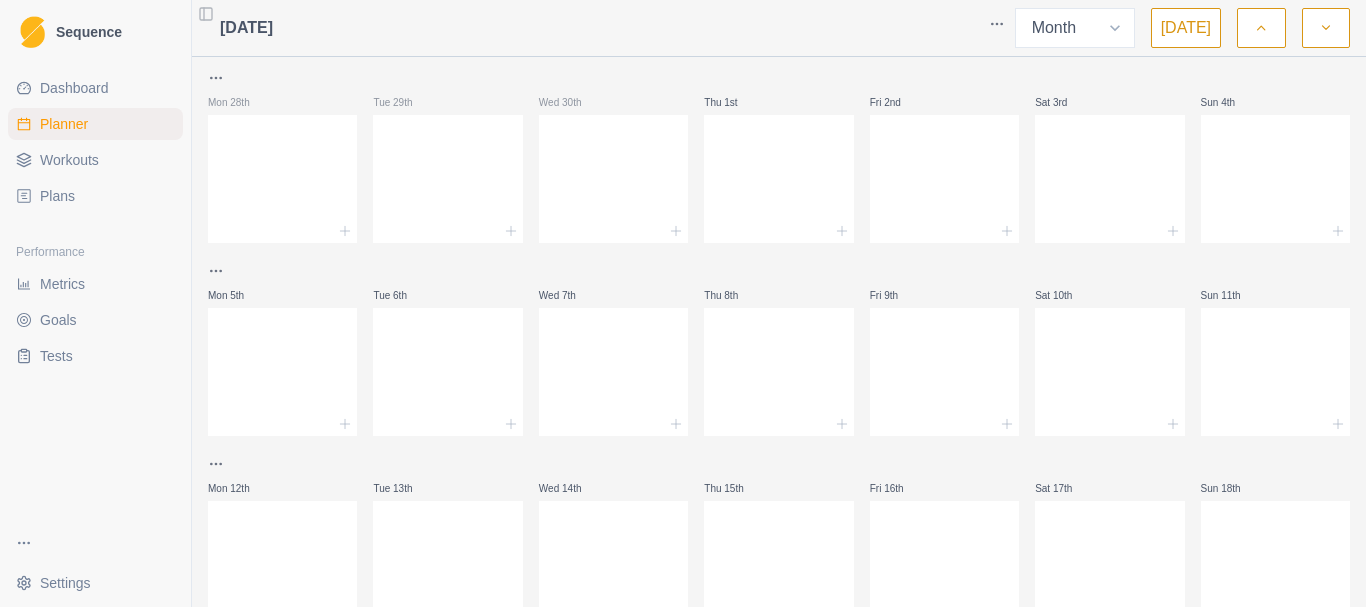 click at bounding box center [1326, 28] 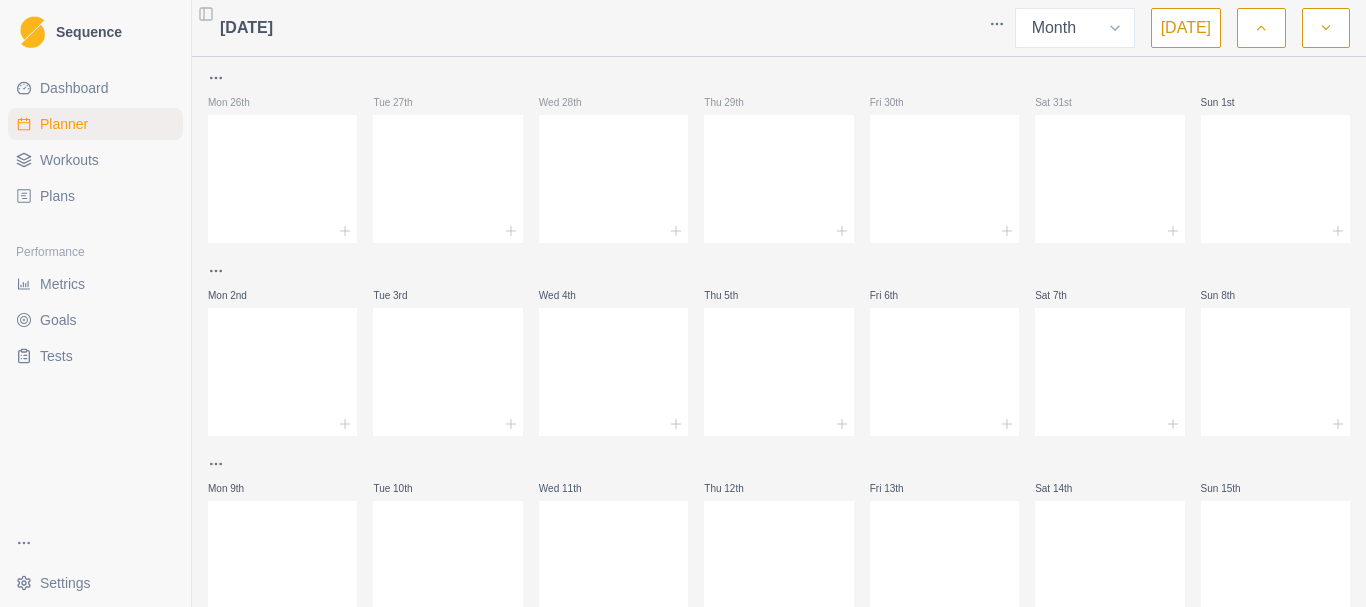 click at bounding box center [1326, 28] 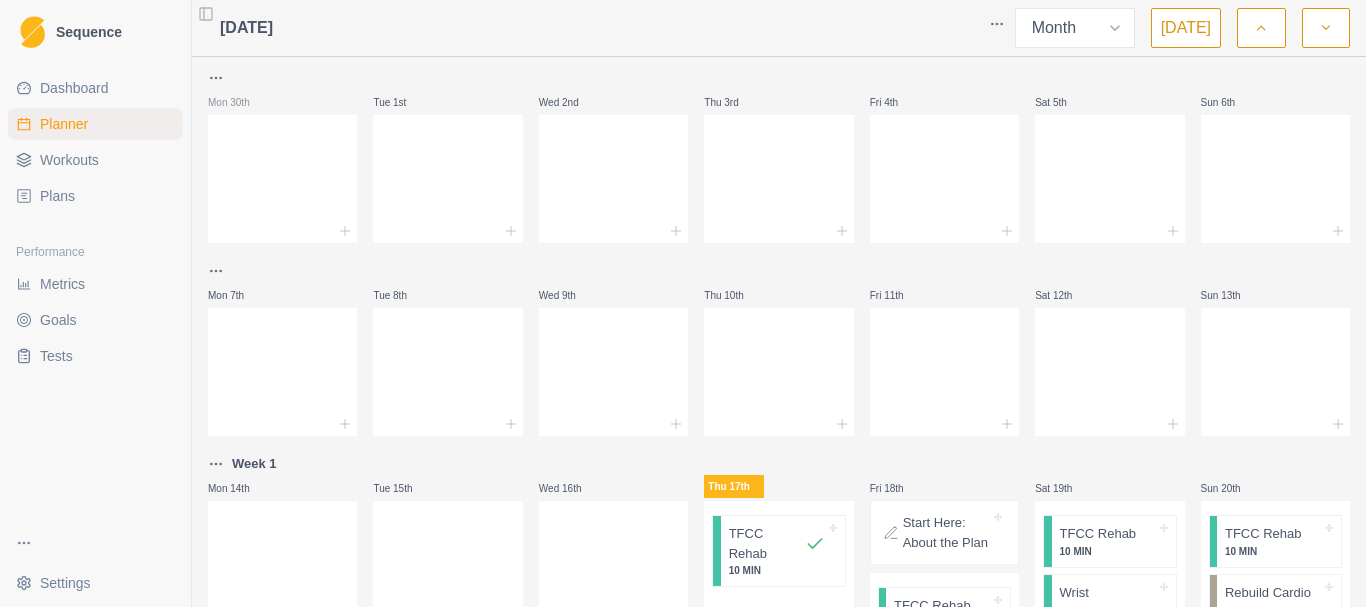 click at bounding box center (1326, 28) 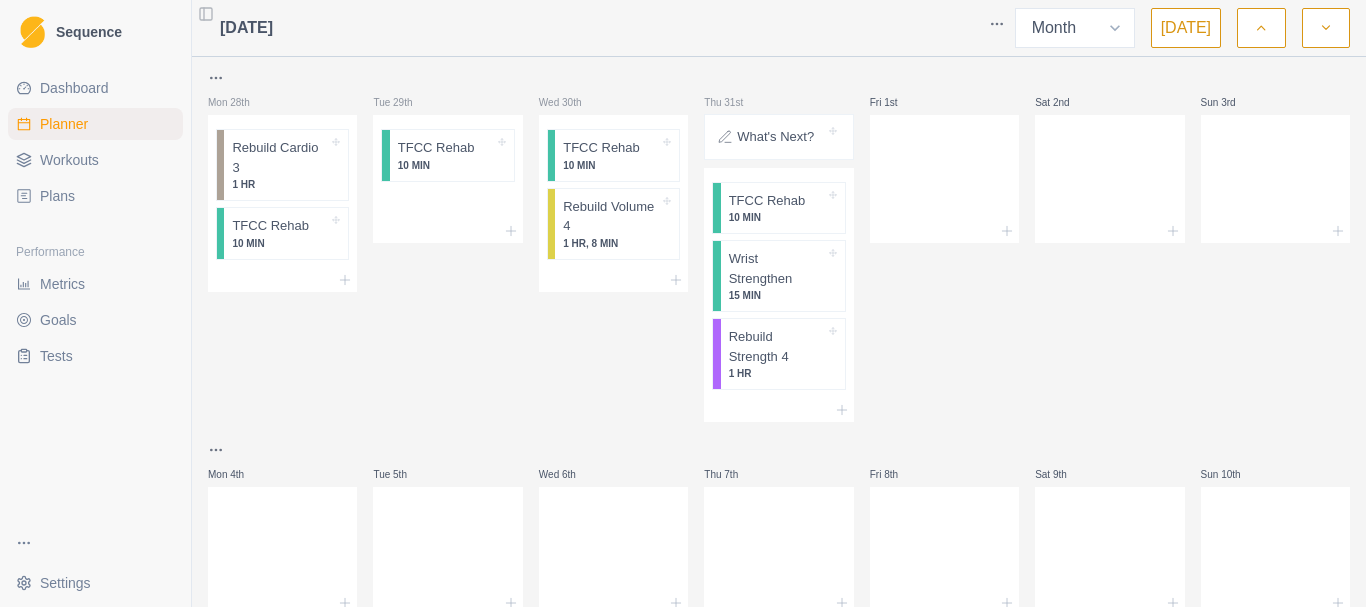 click 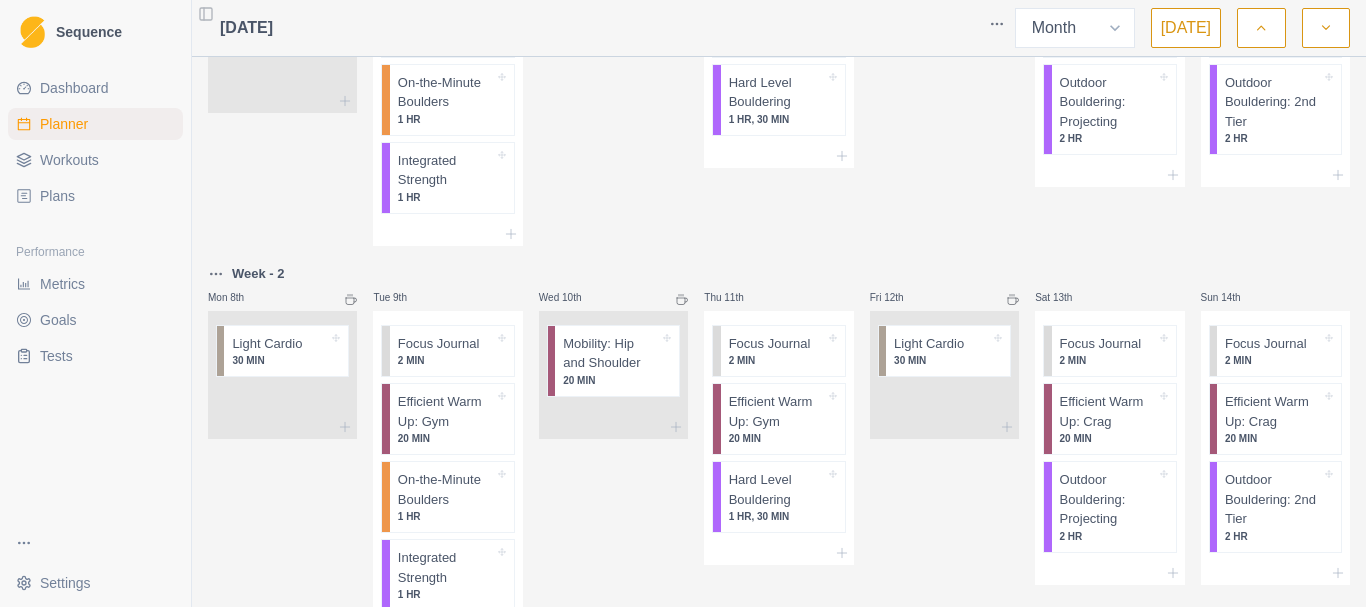 scroll, scrollTop: 0, scrollLeft: 0, axis: both 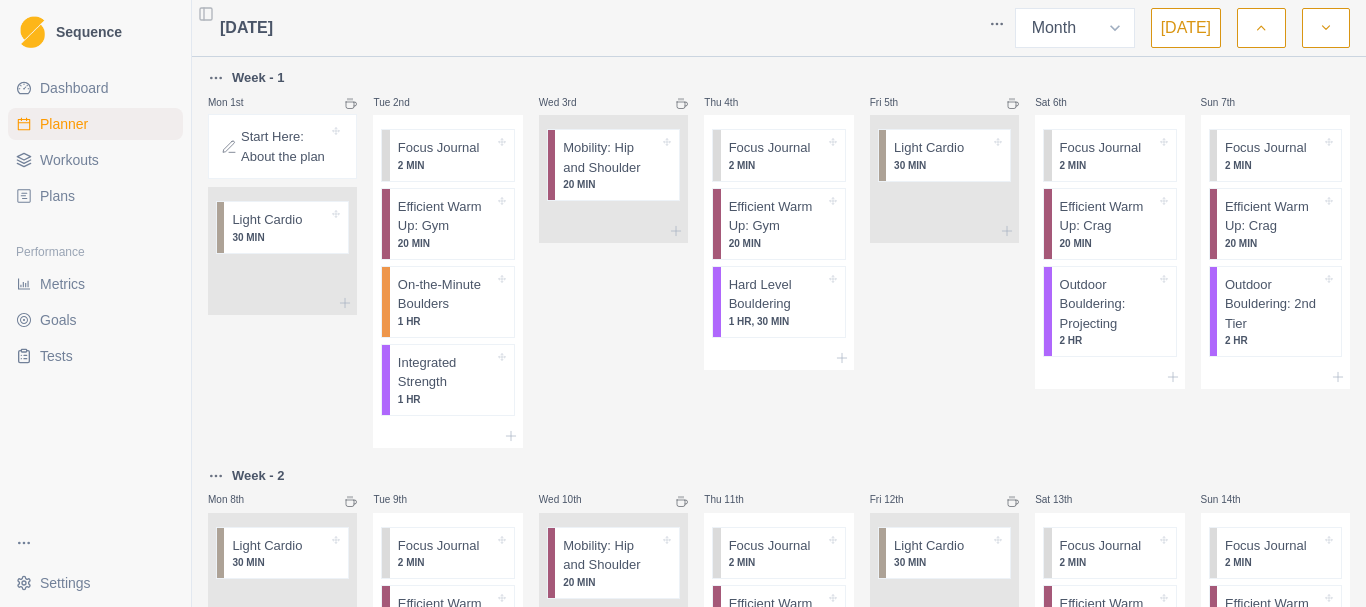 click on "Plans" at bounding box center [57, 196] 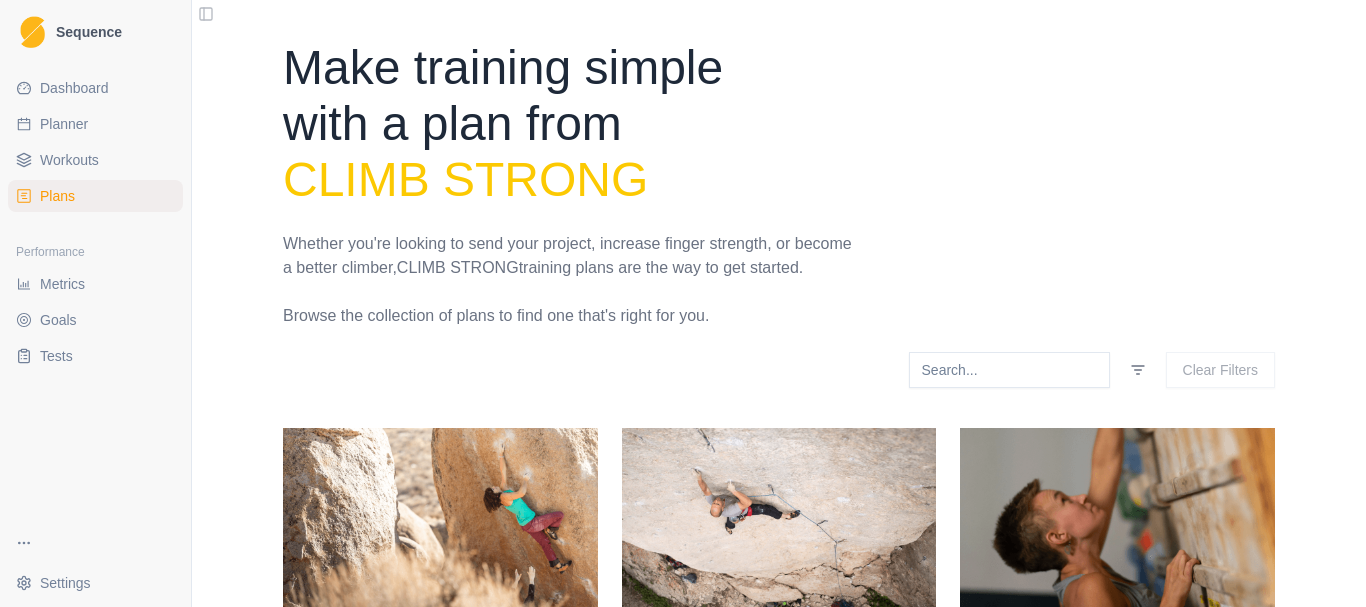 scroll, scrollTop: 500, scrollLeft: 0, axis: vertical 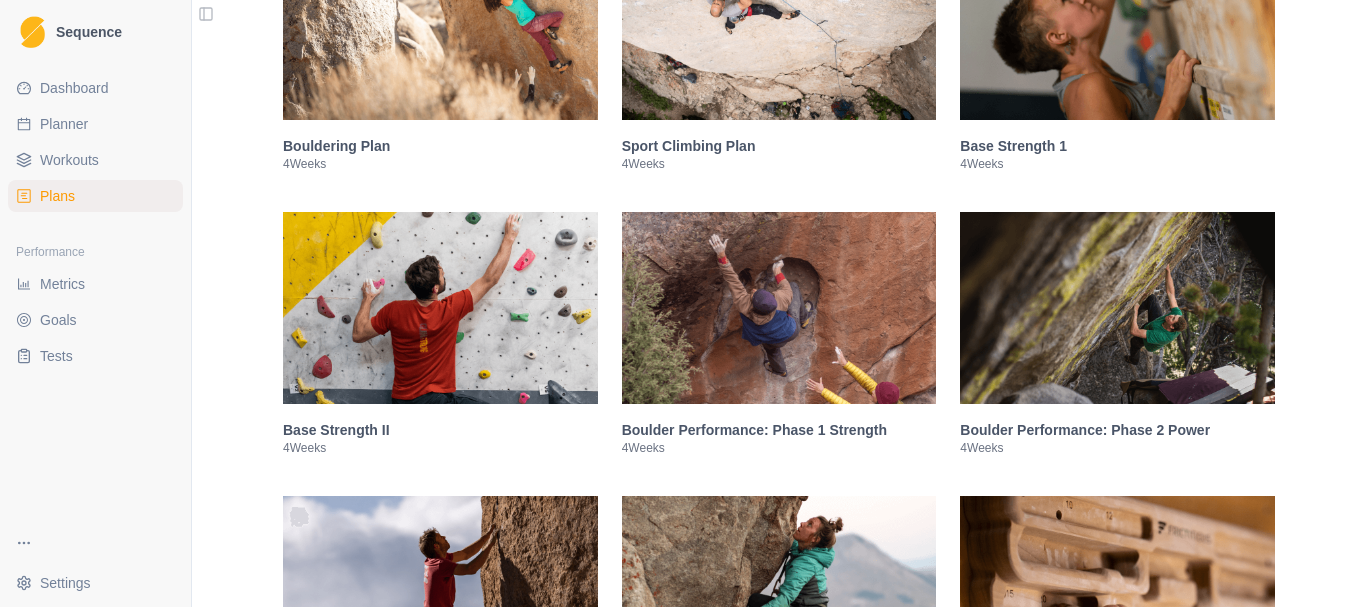 click at bounding box center [440, 24] 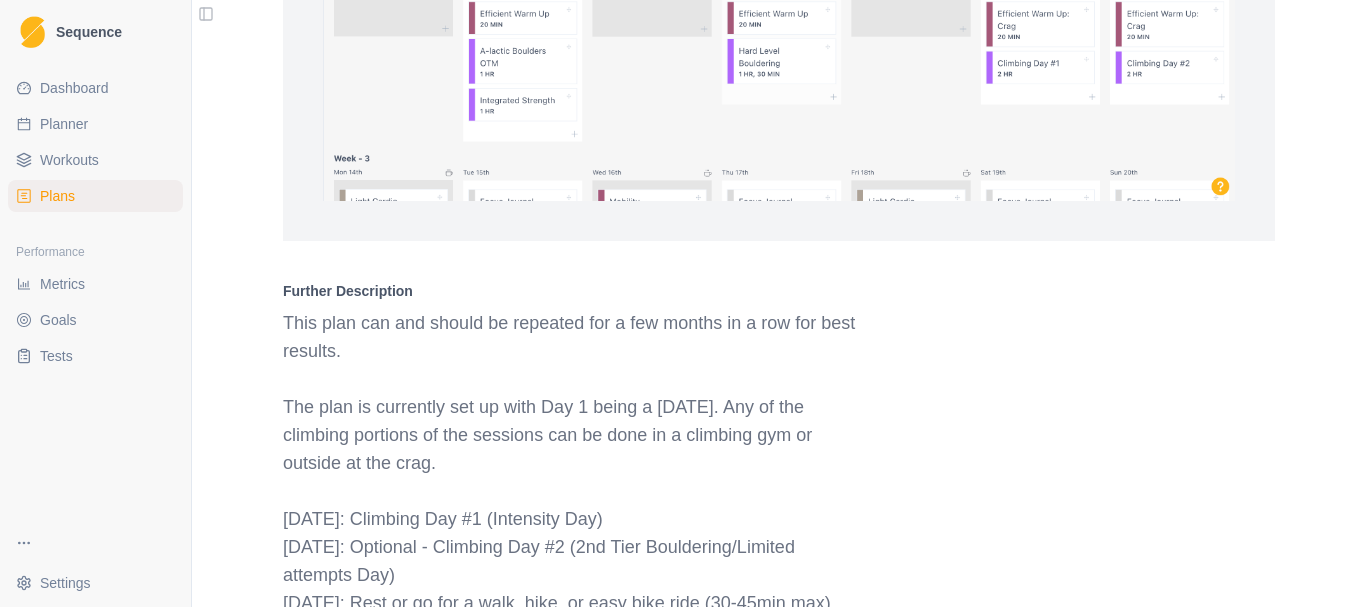 scroll, scrollTop: 2312, scrollLeft: 0, axis: vertical 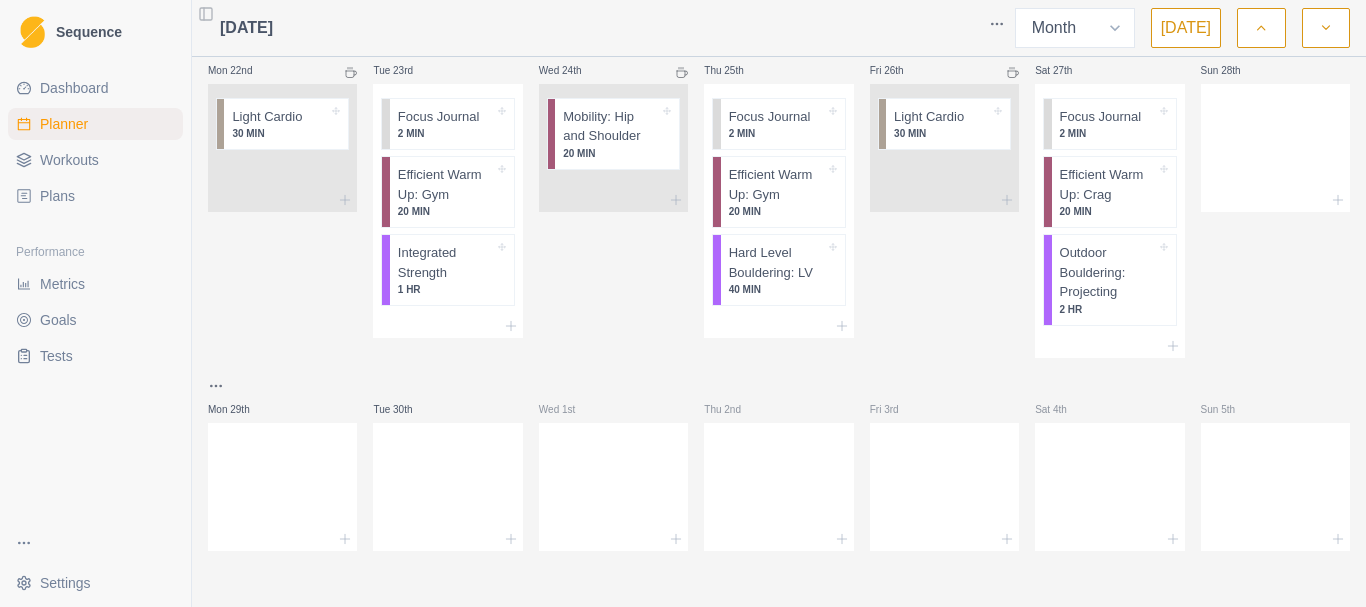 click on "Workouts" at bounding box center (69, 160) 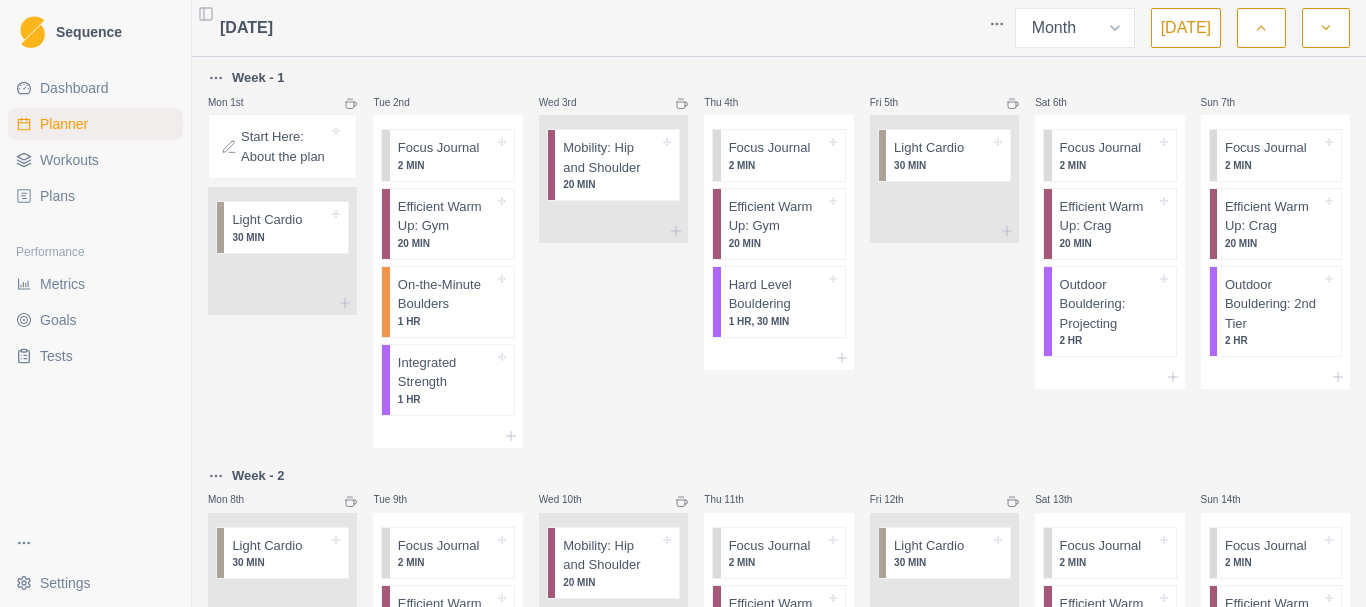 click on "Planner" at bounding box center [95, 124] 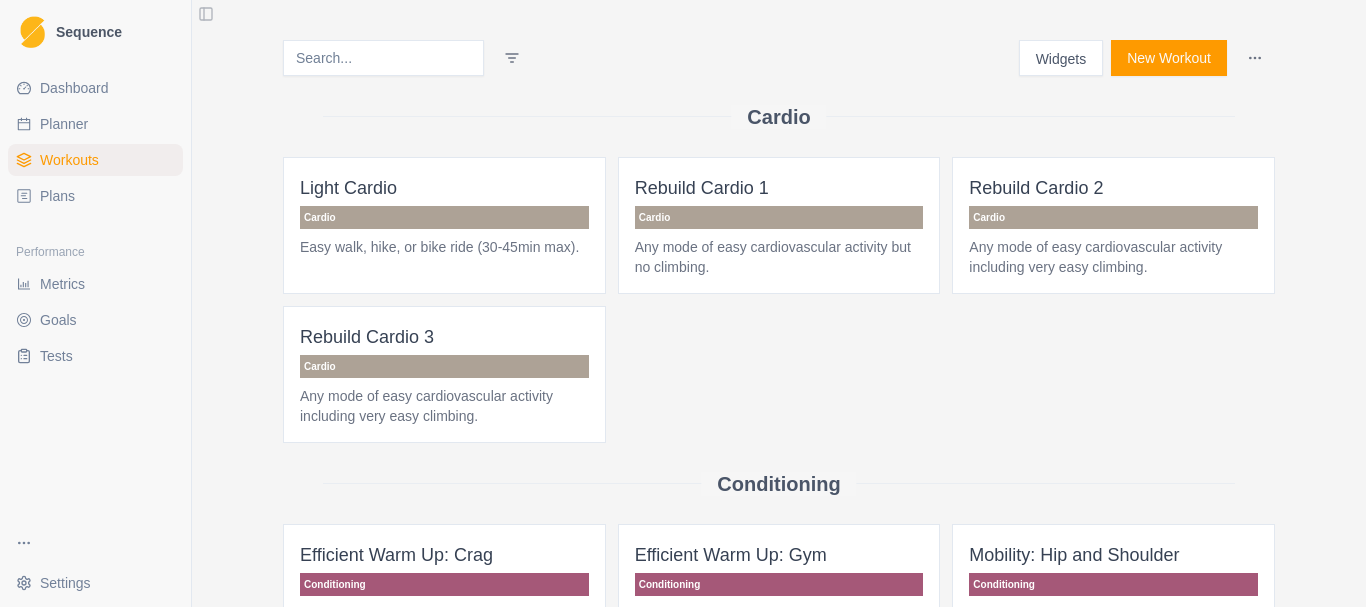 select on "month" 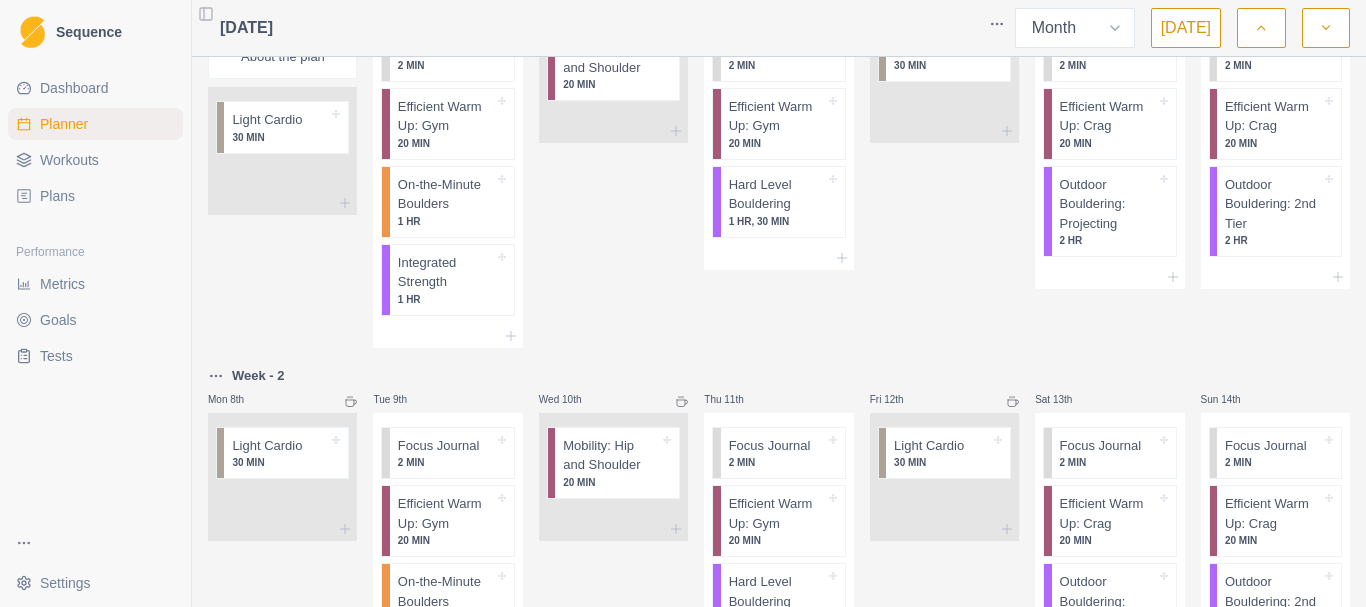 scroll, scrollTop: 0, scrollLeft: 0, axis: both 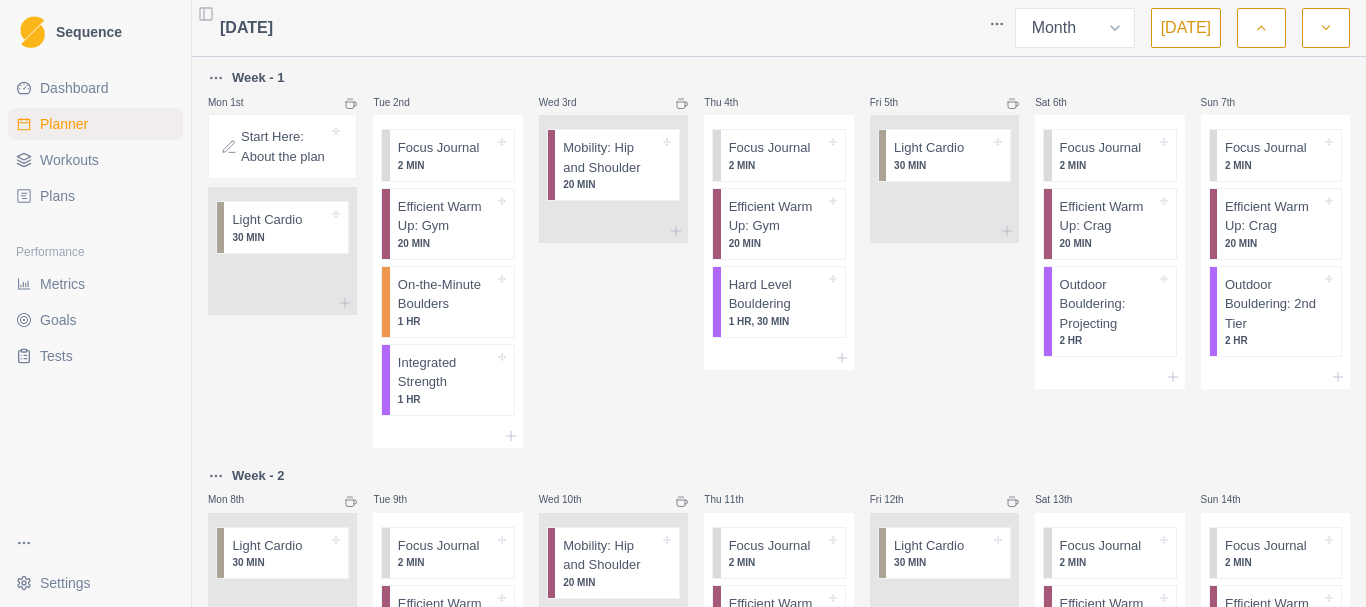 click at bounding box center (1261, 28) 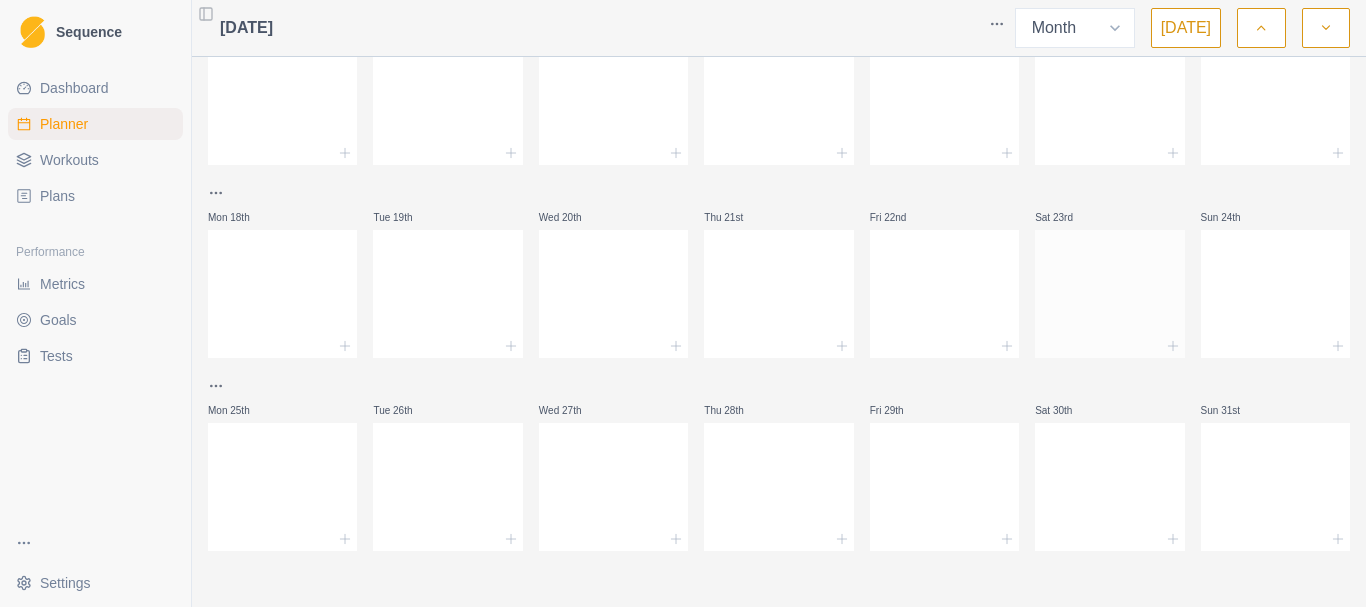 scroll, scrollTop: 0, scrollLeft: 0, axis: both 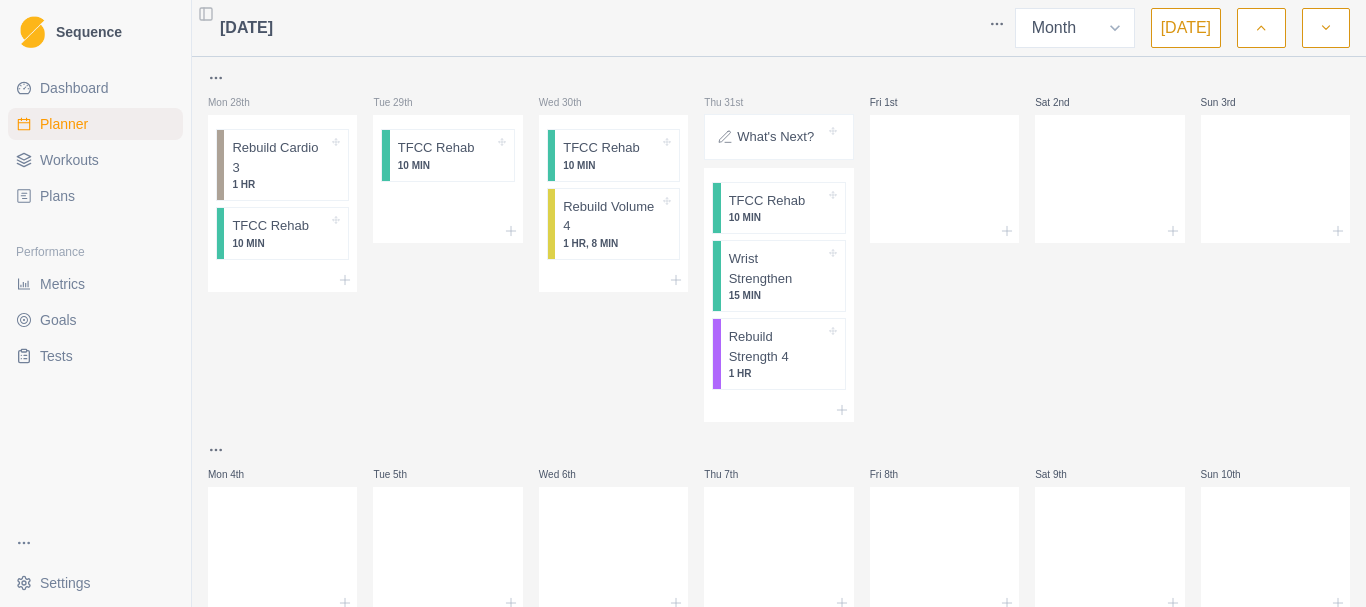 click 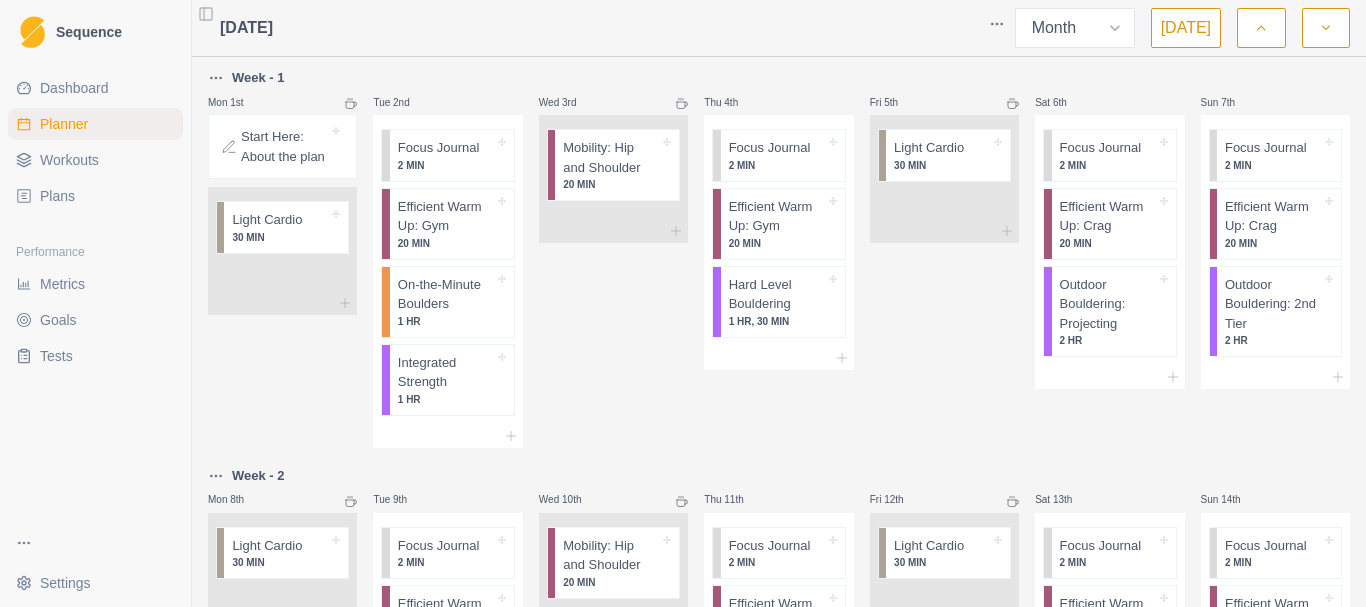 click on "Week Month [DATE]" at bounding box center (1182, 28) 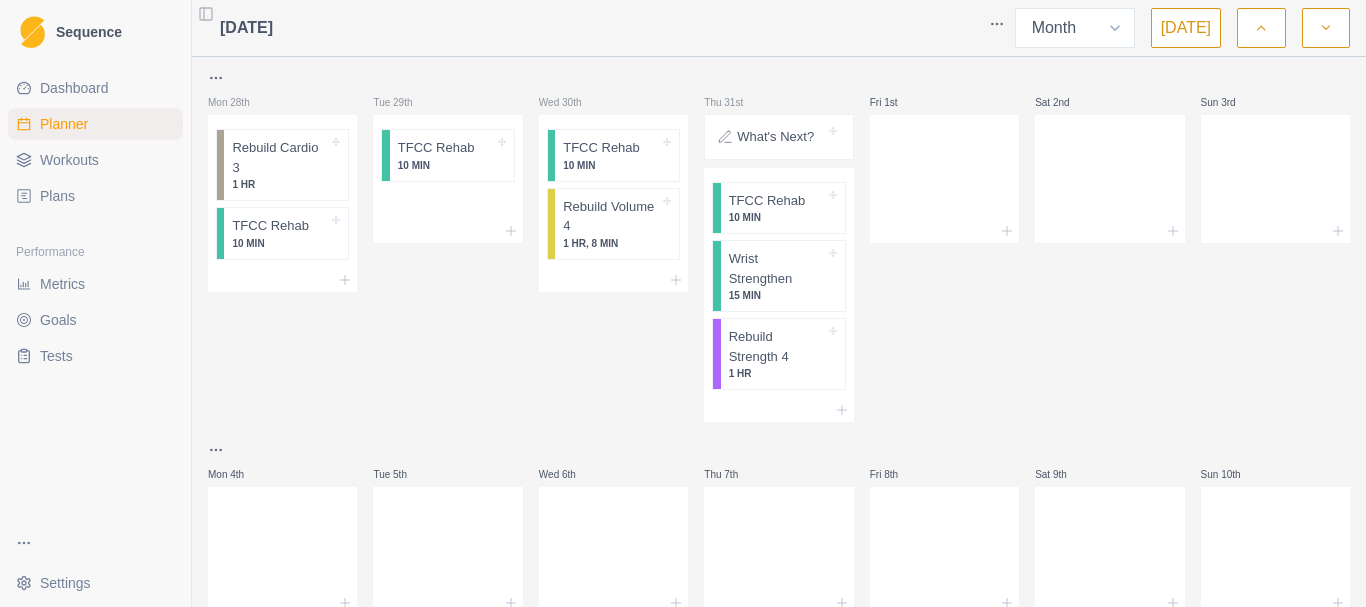click 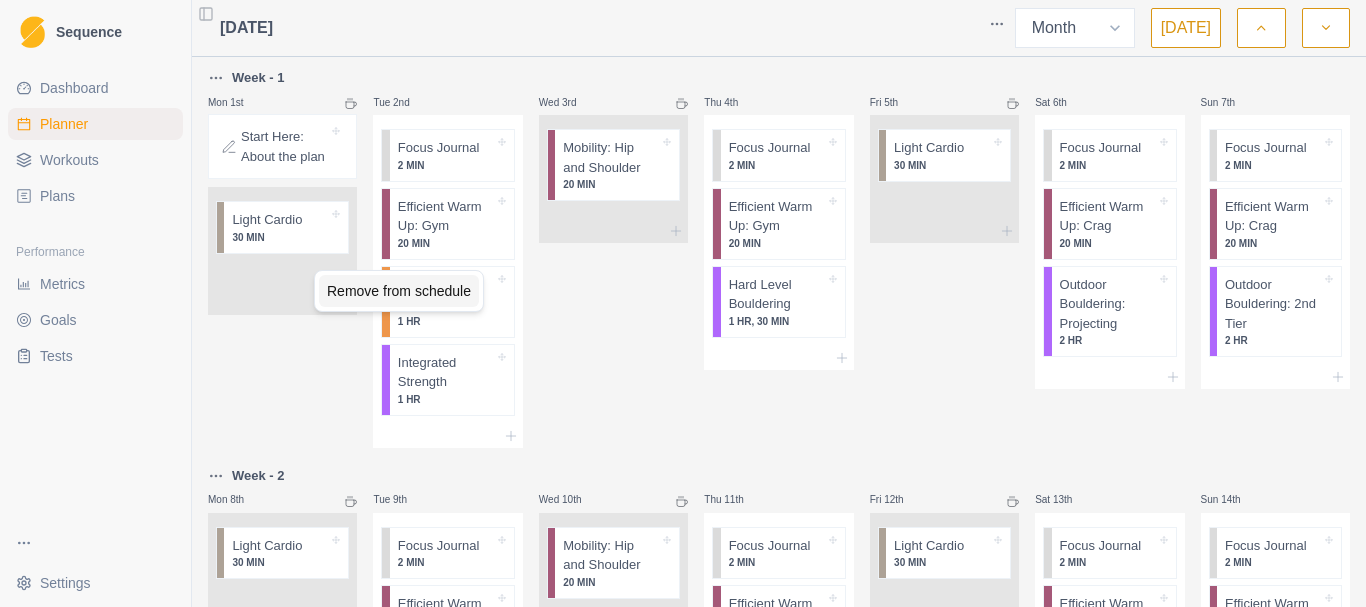 drag, startPoint x: 370, startPoint y: 295, endPoint x: 375, endPoint y: 270, distance: 25.495098 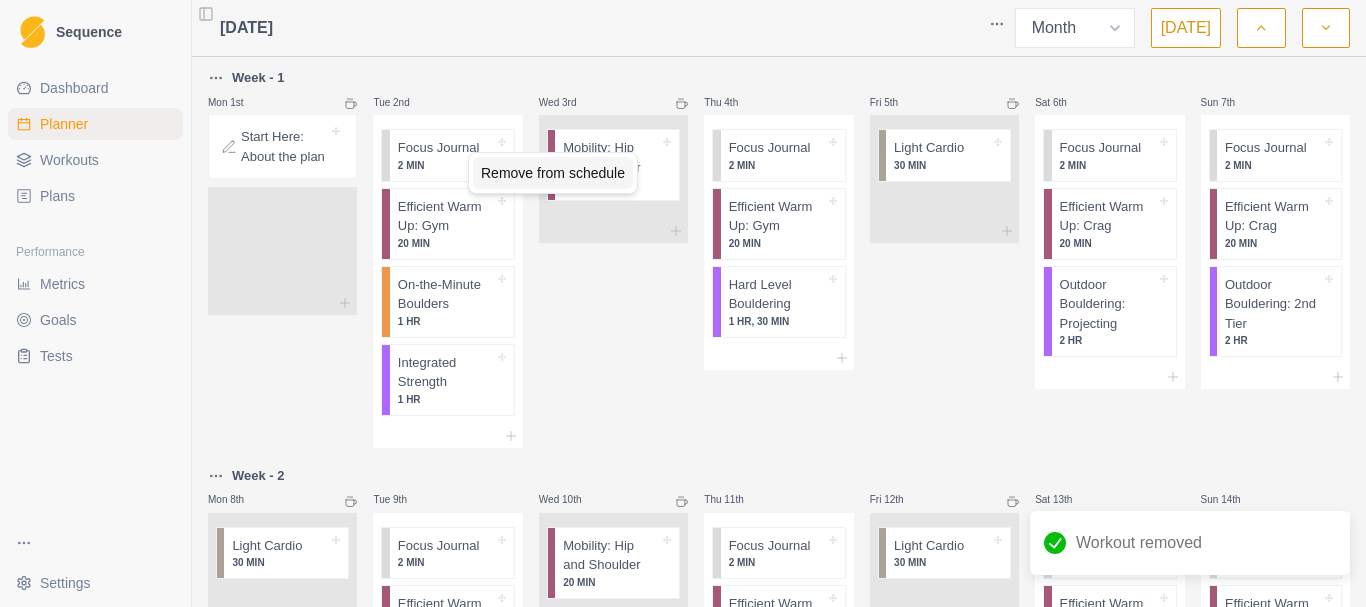 click on "Remove from schedule" at bounding box center (553, 173) 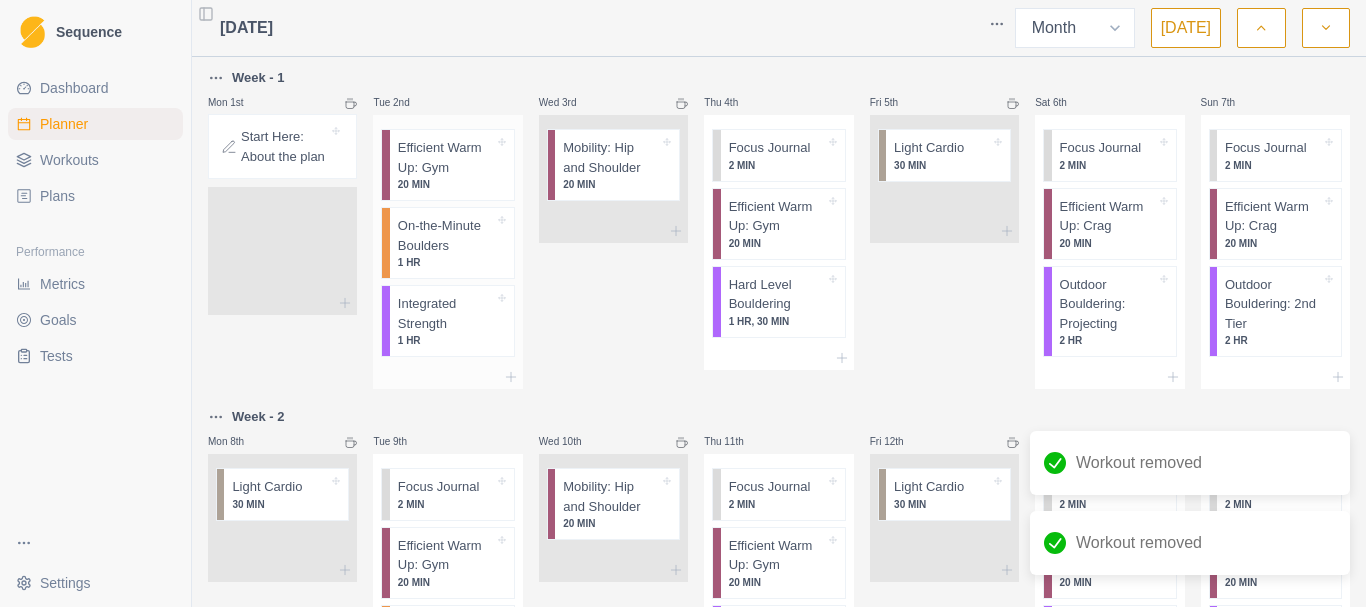 click on "On-the-Minute Boulders" at bounding box center (446, 235) 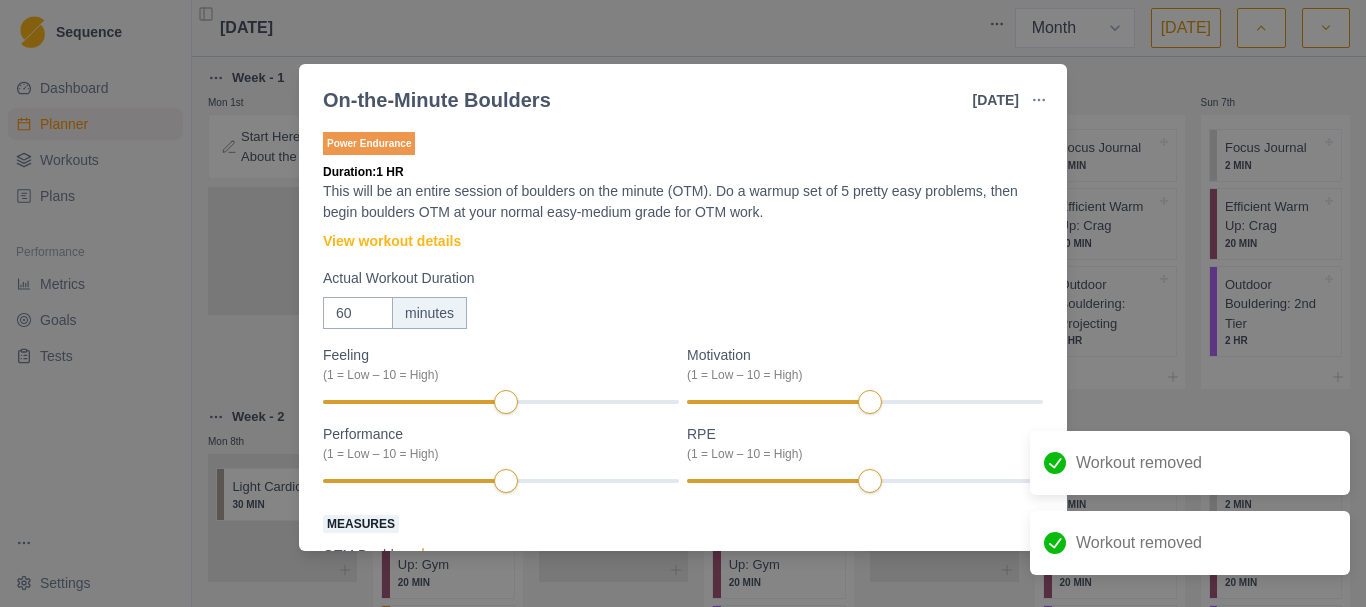 click on "On-the-Minute Boulders [DATE] Link To Goal View Workout Metrics Edit Original Workout Reschedule Workout Remove From Schedule Power Endurance Duration:  1 HR This will be an entire session of boulders on the minute (OTM). Do a warmup set of 5 pretty easy problems, then begin boulders OTM at your normal easy-medium grade for OTM work. View workout details Actual Workout Duration 60 minutes Feeling (1 = Low – 10 = High) Motivation (1 = Low – 10 = High) Performance (1 = Low – 10 = High) RPE (1 = Low – 10 = High) Measures OTM Boulders 4 V-grade 3 sets 7 reps Training Notes View previous training notes Mark as Incomplete Complete Workout" at bounding box center [683, 303] 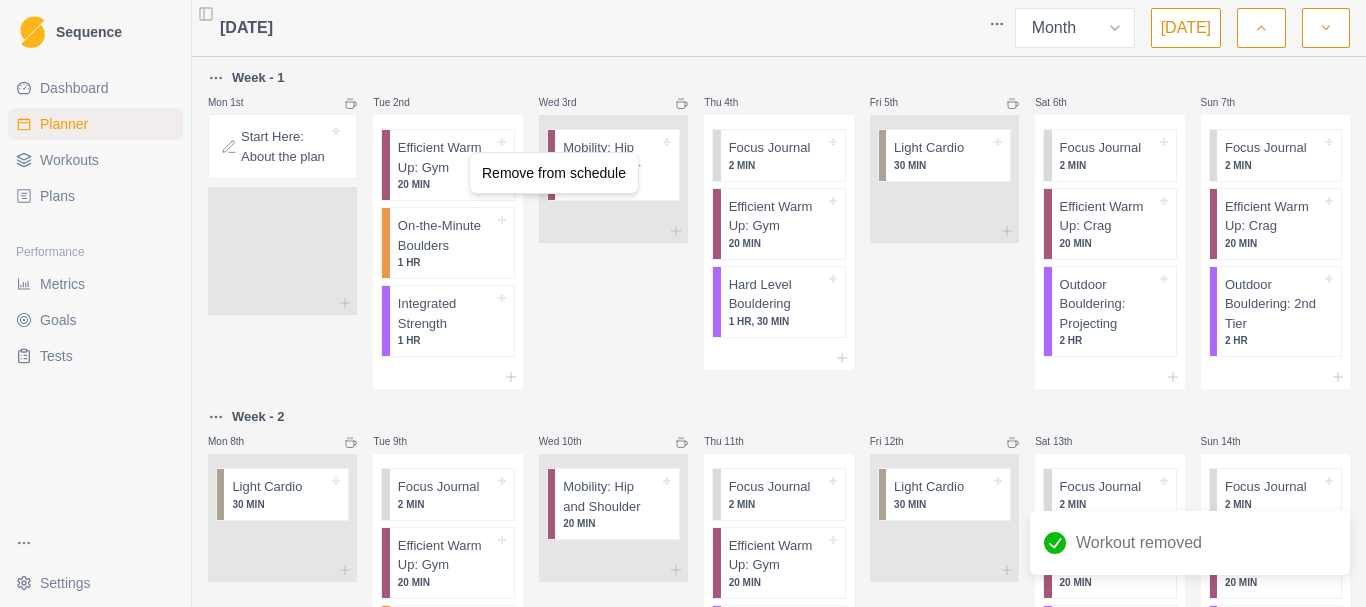 click on "Remove from schedule" at bounding box center [554, 173] 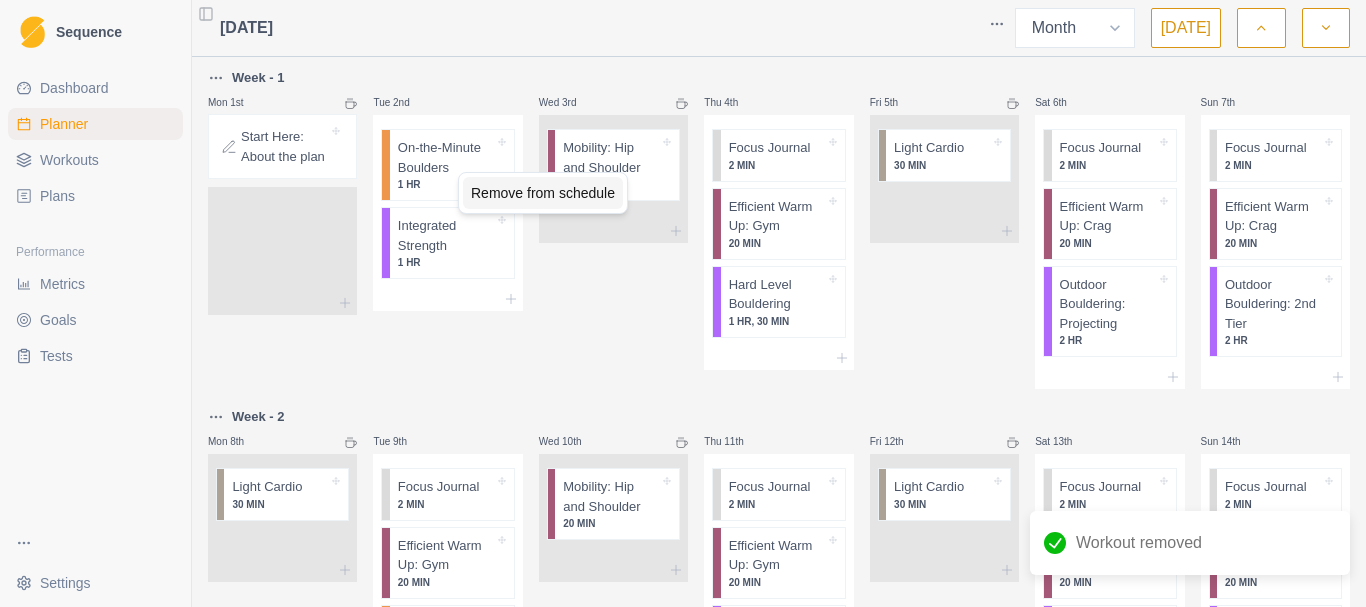 click on "Remove from schedule" at bounding box center (543, 193) 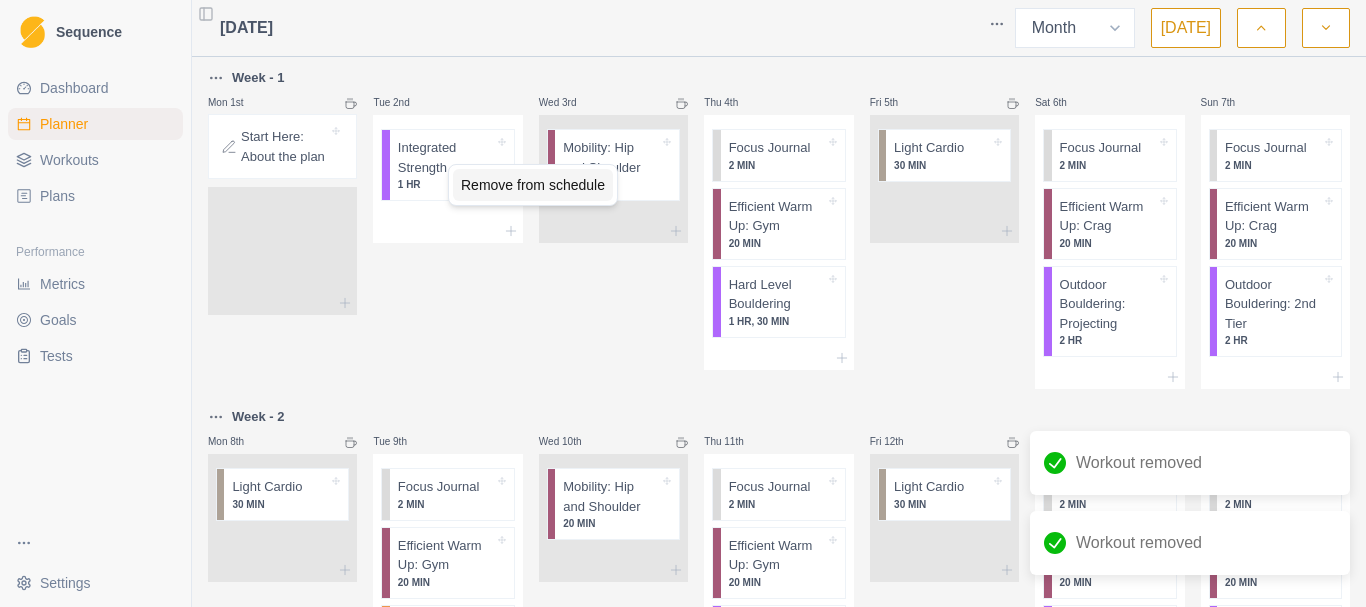 click on "Remove from schedule" at bounding box center [533, 185] 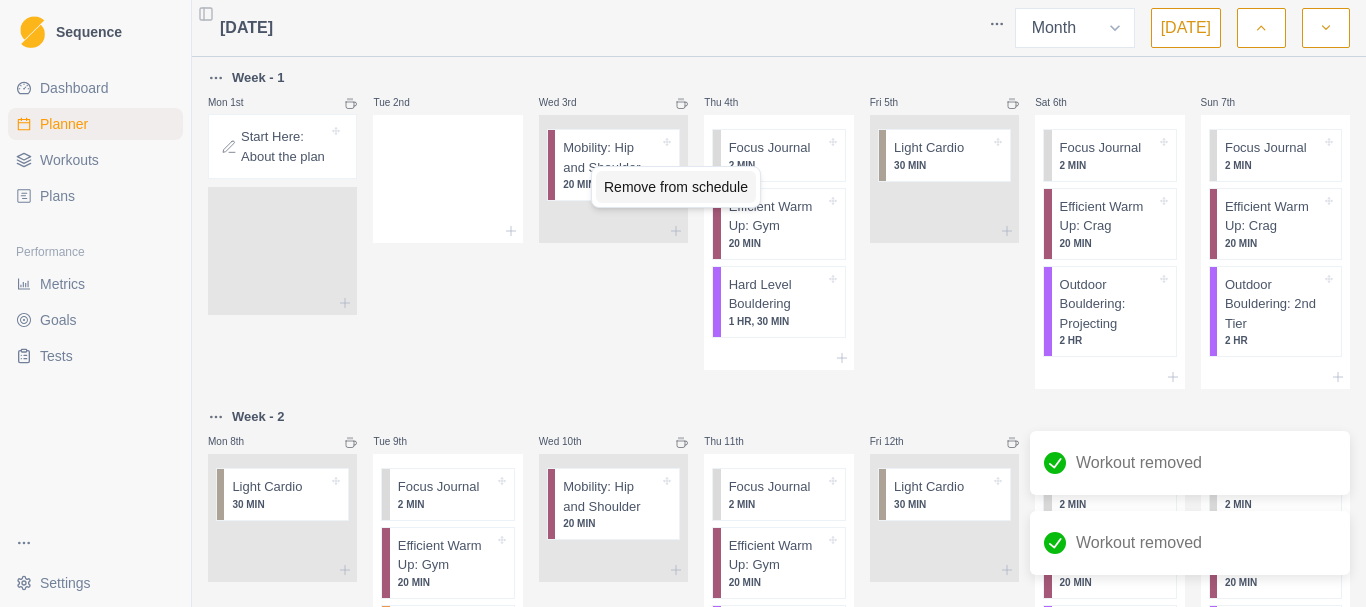click on "Remove from schedule" at bounding box center (676, 187) 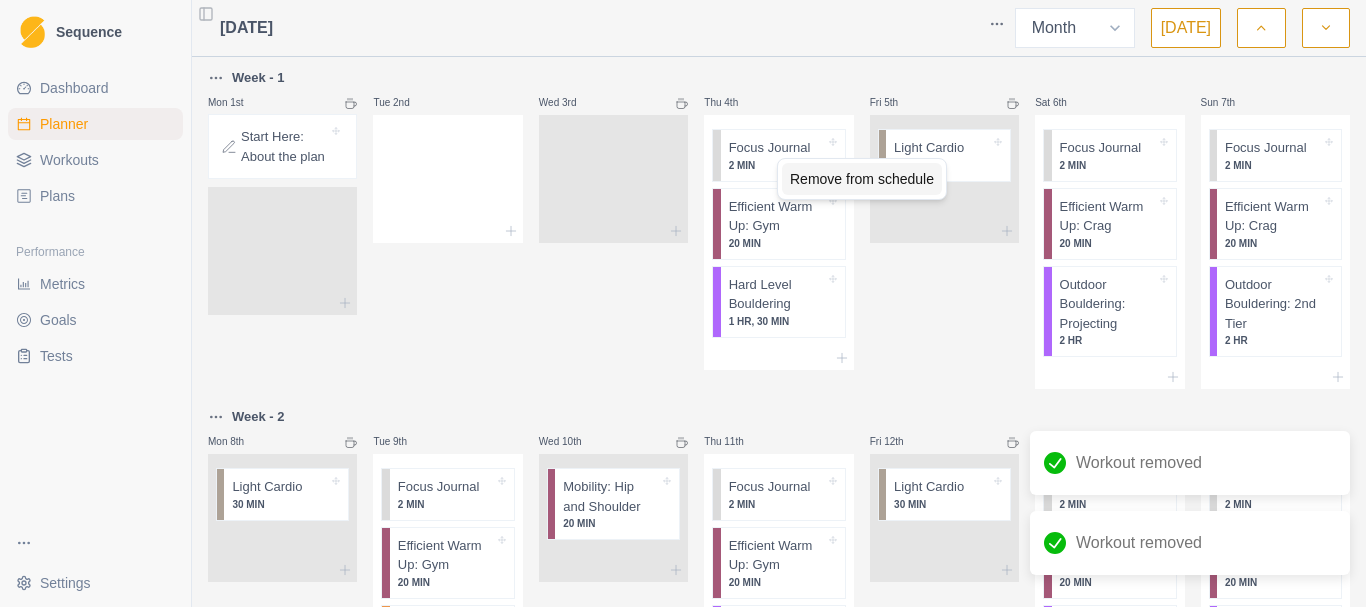 click on "Remove from schedule" at bounding box center (862, 179) 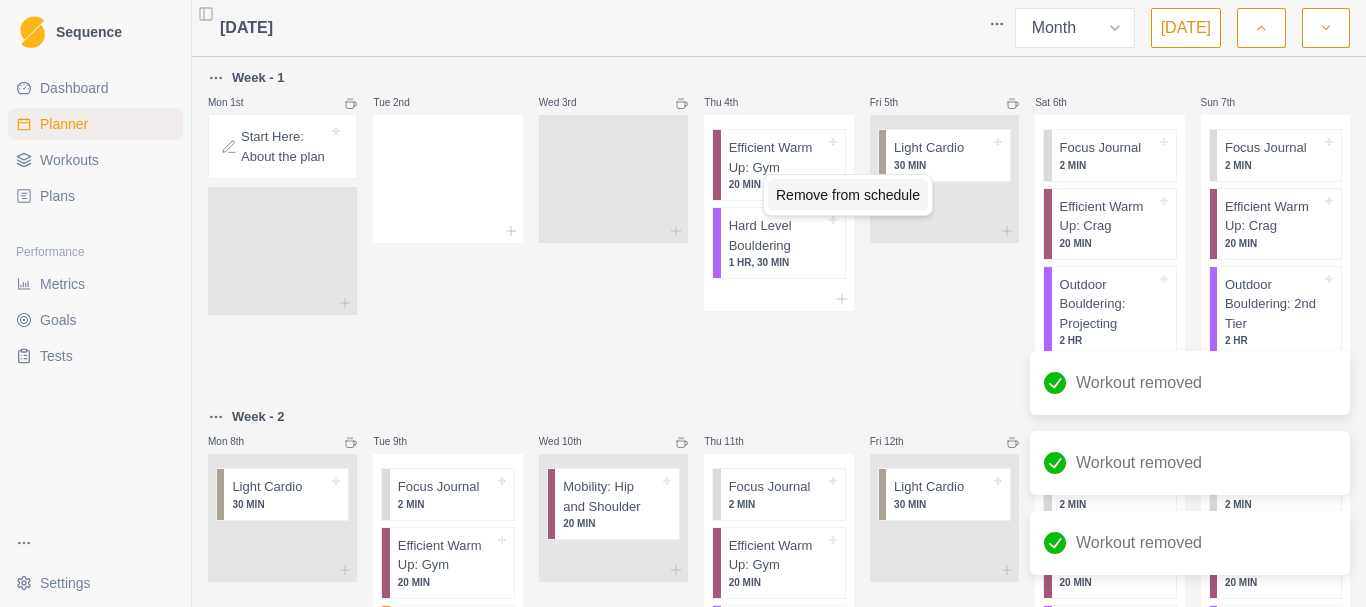 click on "Remove from schedule" at bounding box center [848, 195] 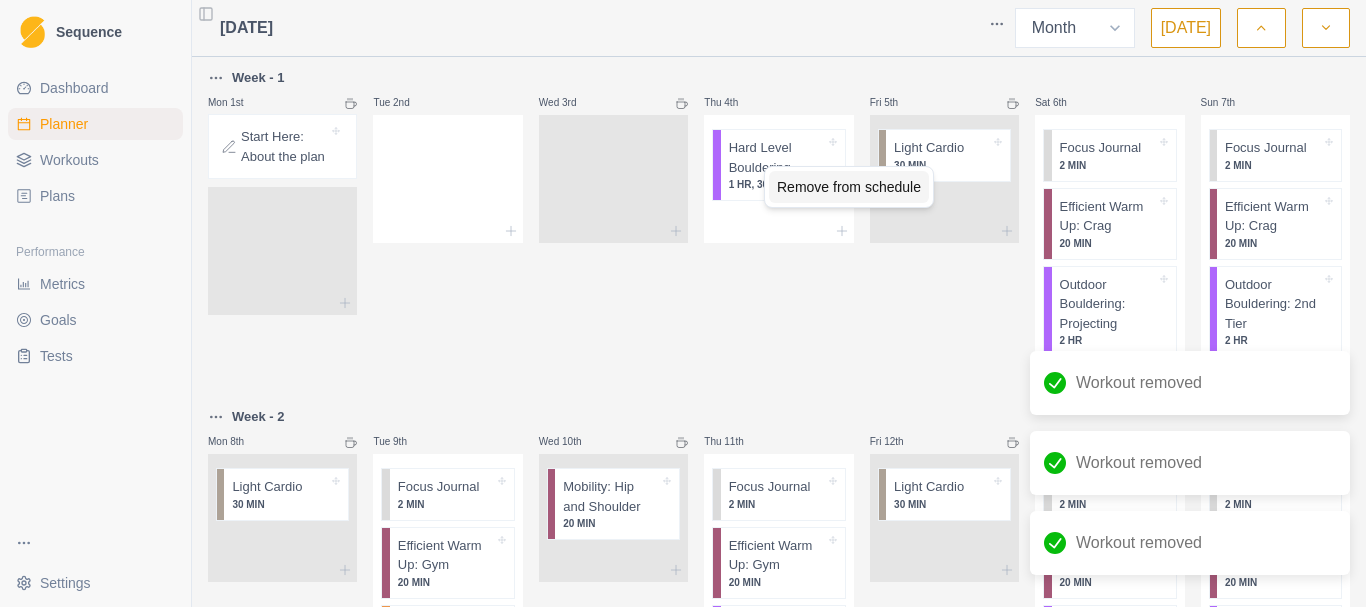 click on "Remove from schedule" at bounding box center (849, 187) 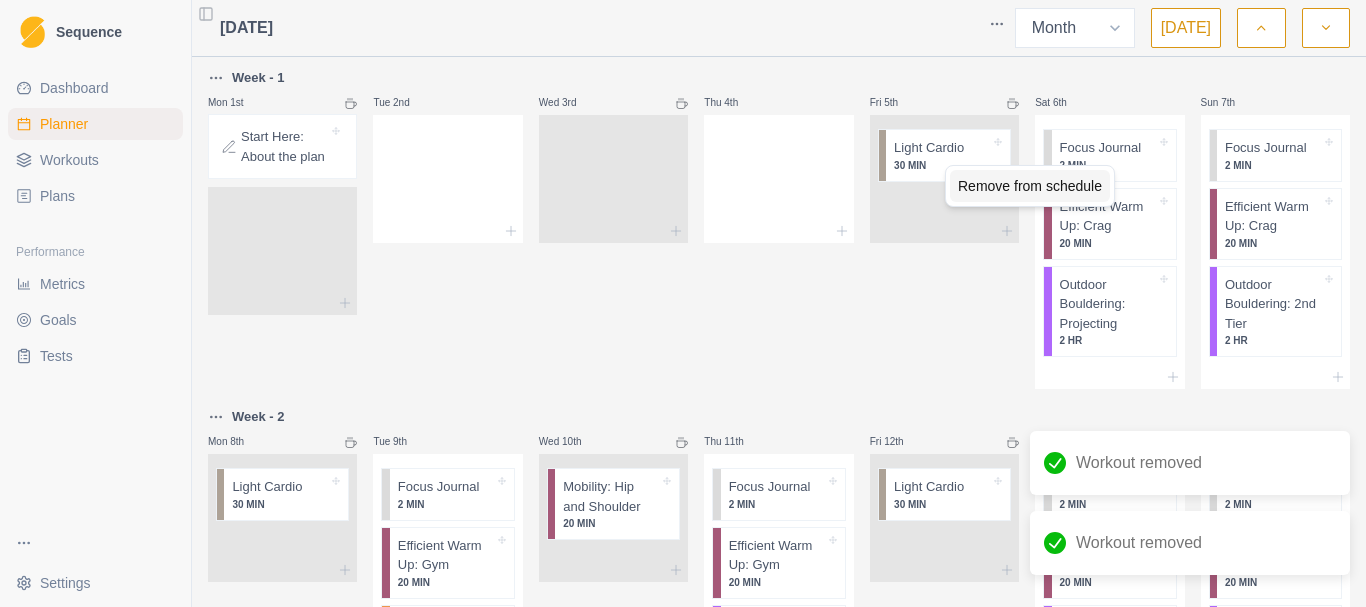 click on "Remove from schedule" at bounding box center [1030, 186] 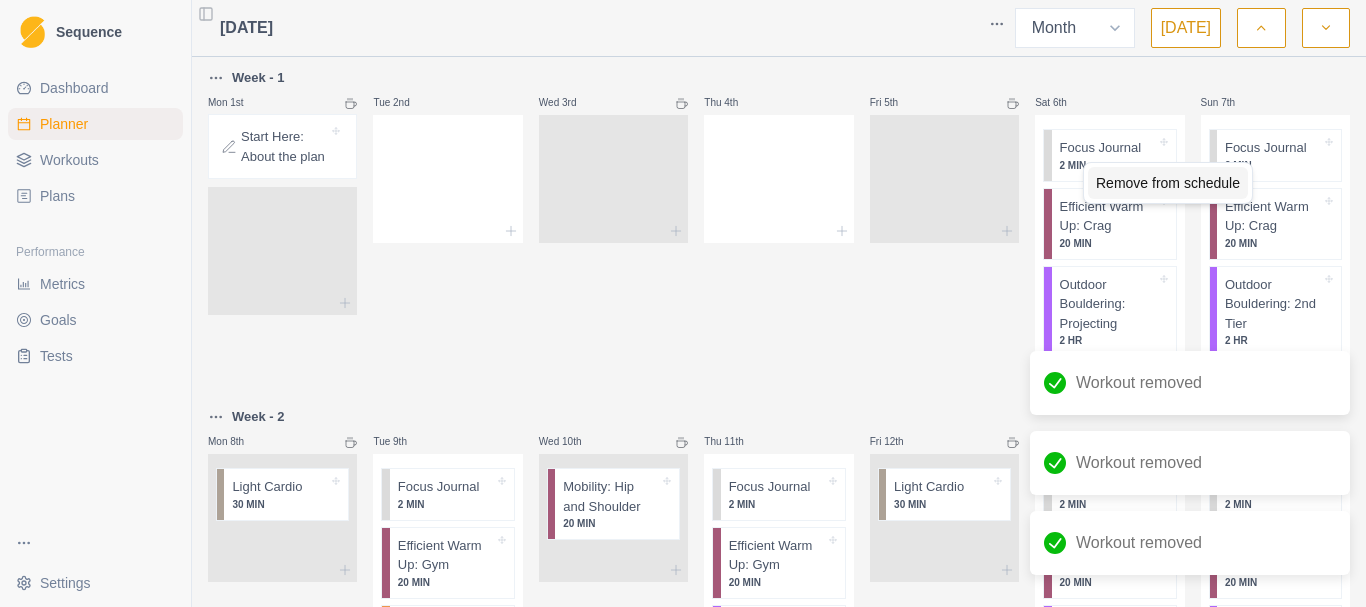 click on "Remove from schedule" at bounding box center (1168, 183) 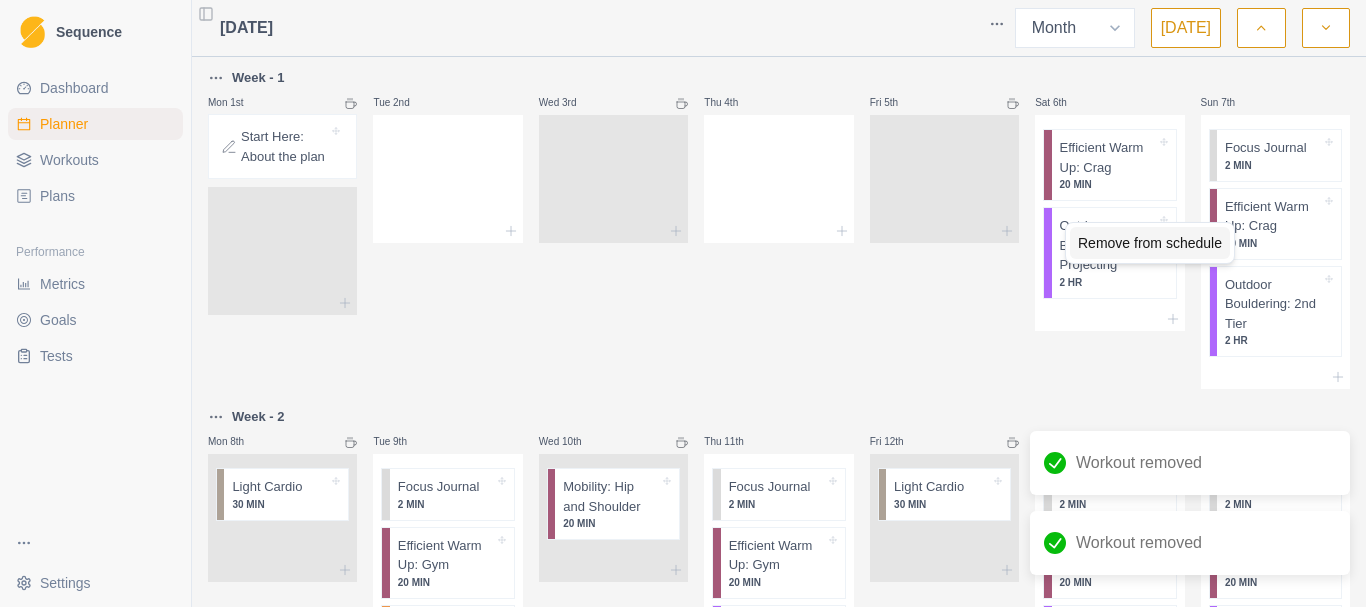 click on "Remove from schedule" at bounding box center (1150, 243) 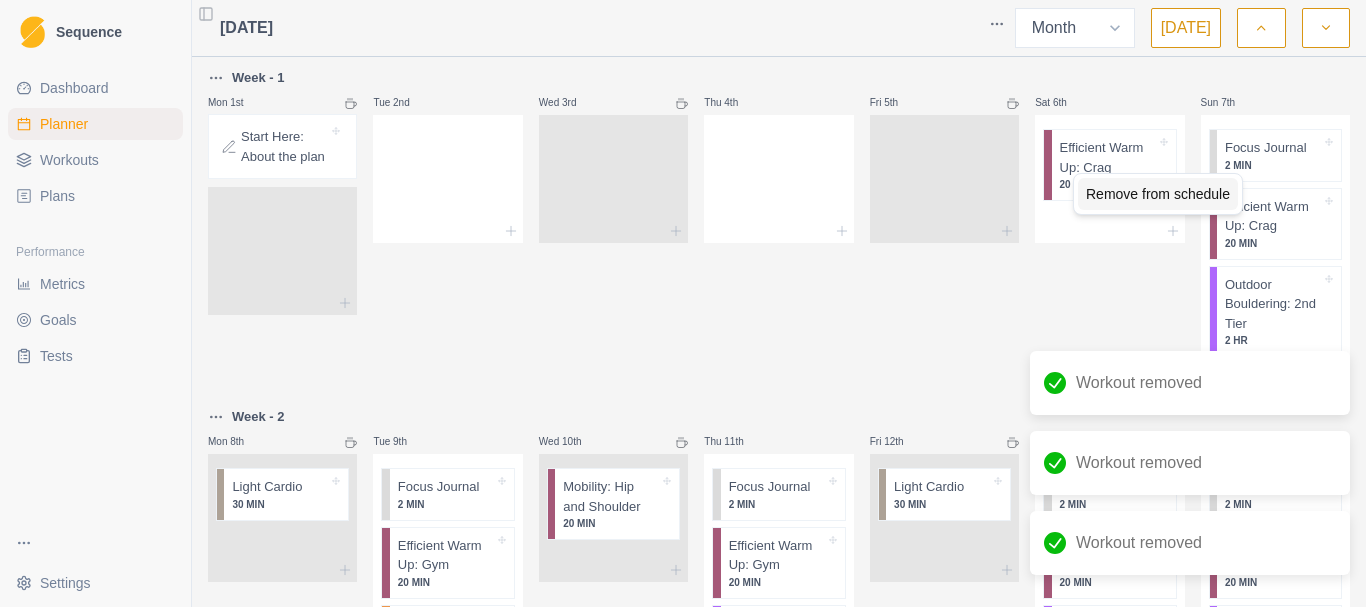 click on "Remove from schedule" at bounding box center (1158, 194) 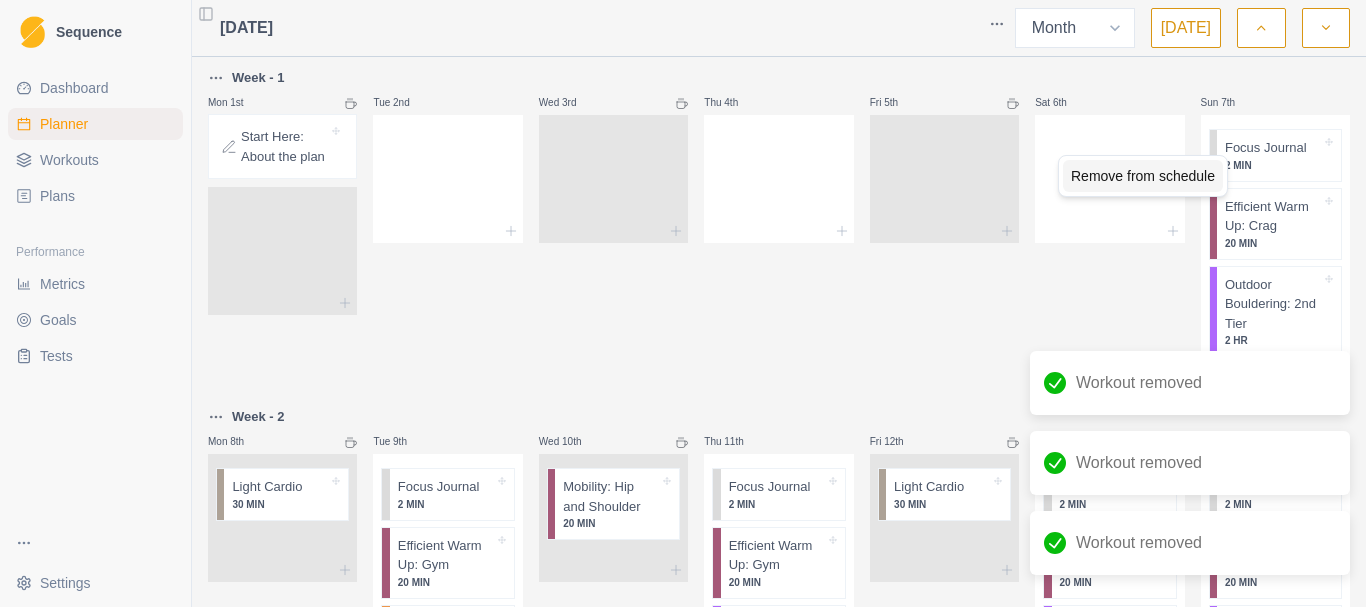 click on "Remove from schedule" at bounding box center [1143, 176] 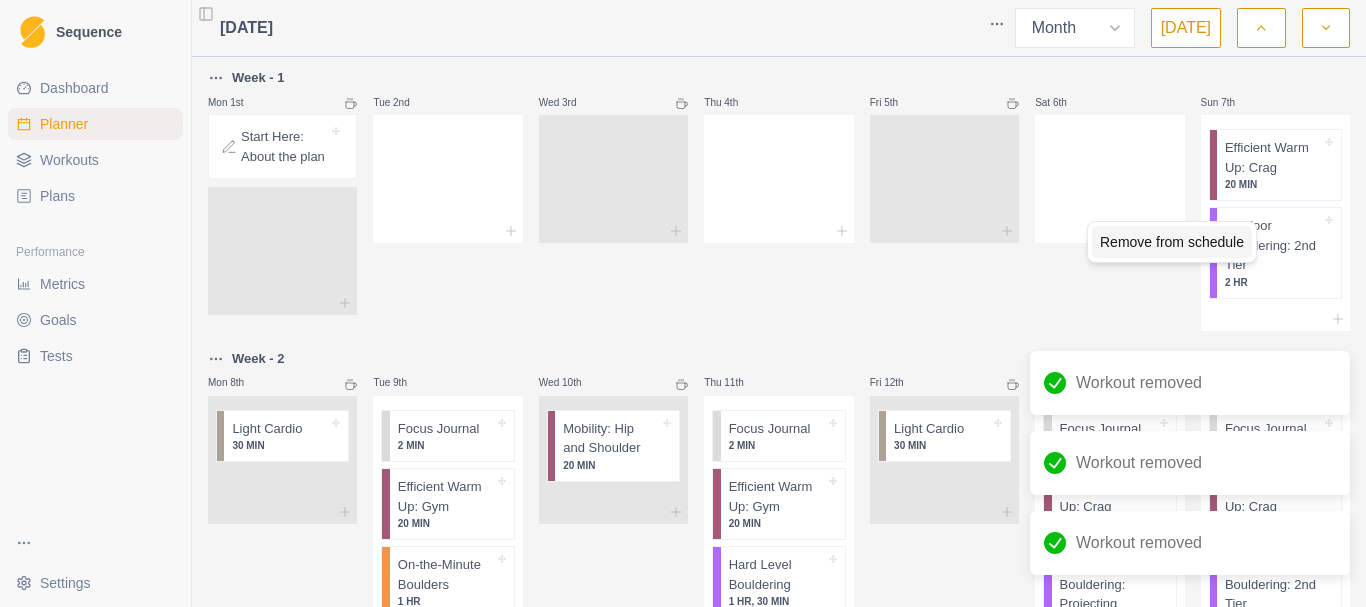 click on "Remove from schedule" at bounding box center (1172, 242) 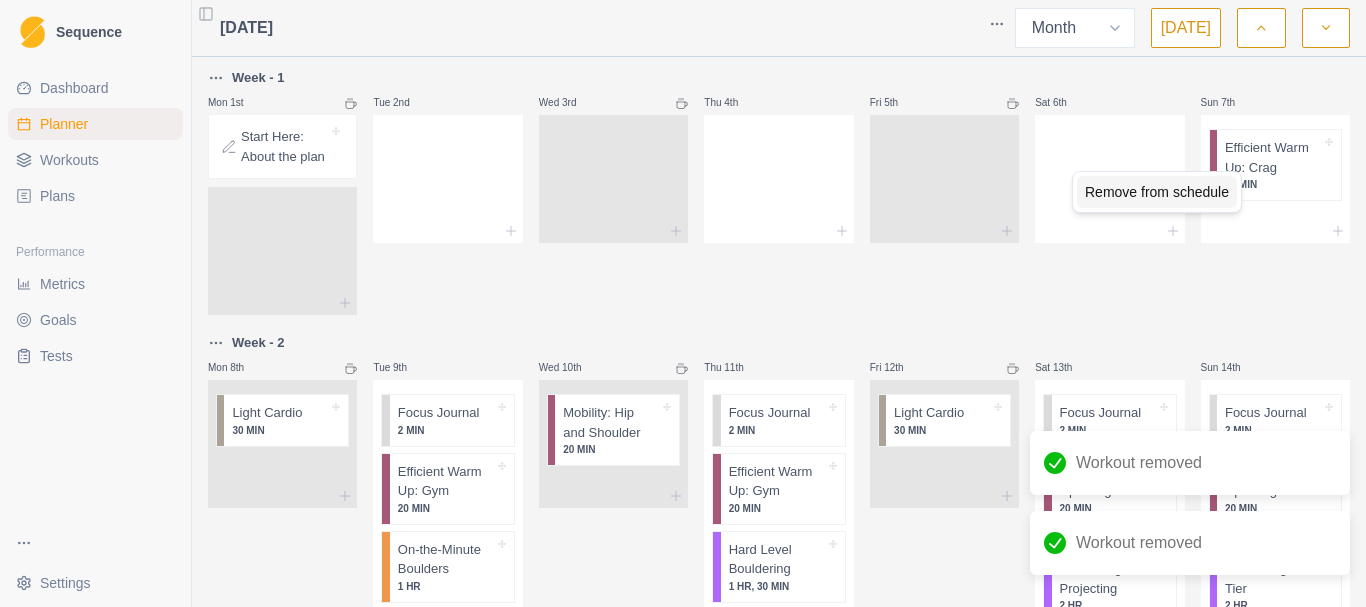 click on "Remove from schedule" at bounding box center (1157, 192) 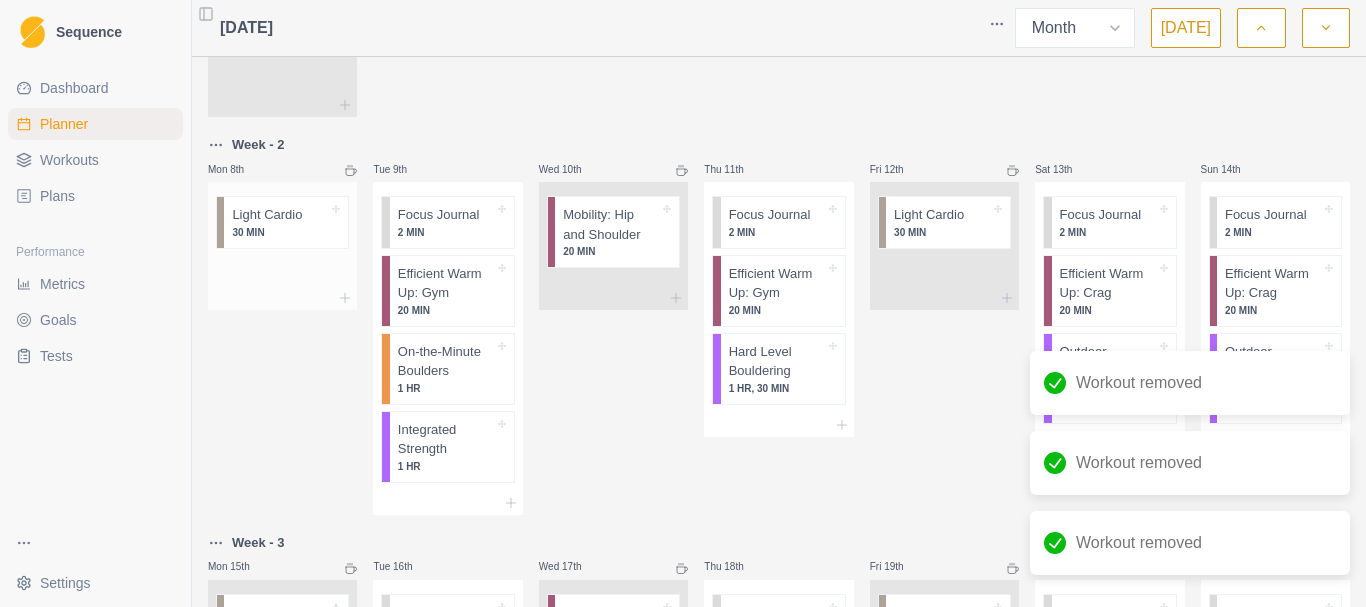 scroll, scrollTop: 200, scrollLeft: 0, axis: vertical 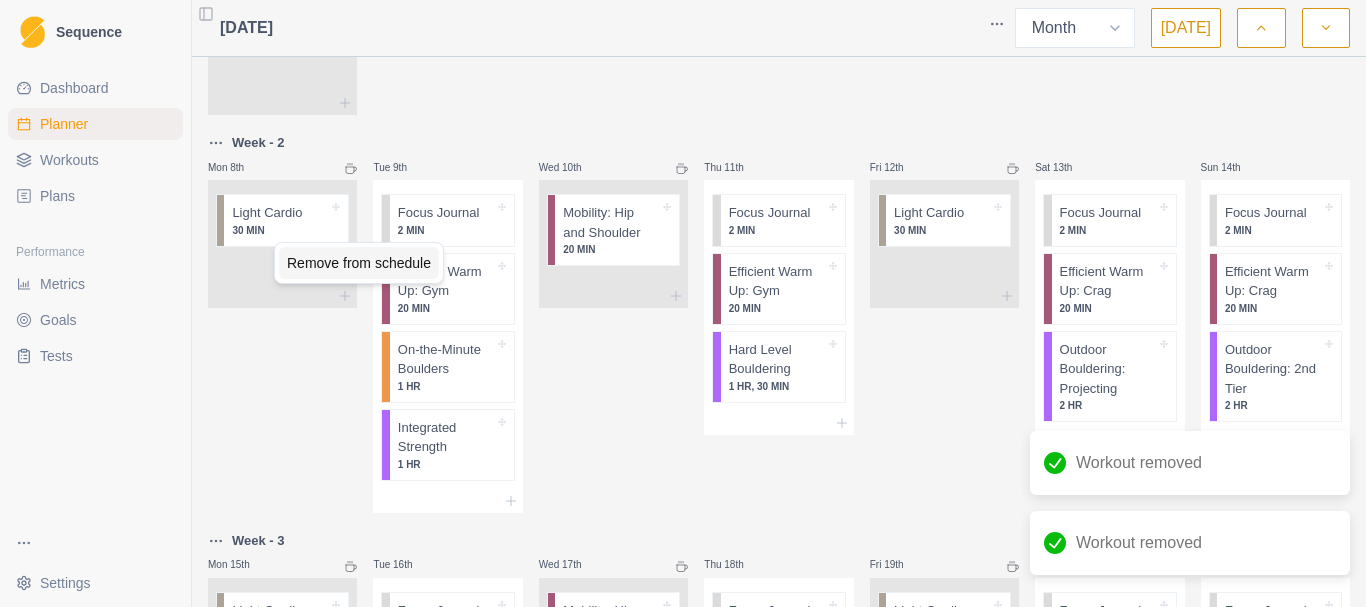 click on "Remove from schedule" at bounding box center (359, 263) 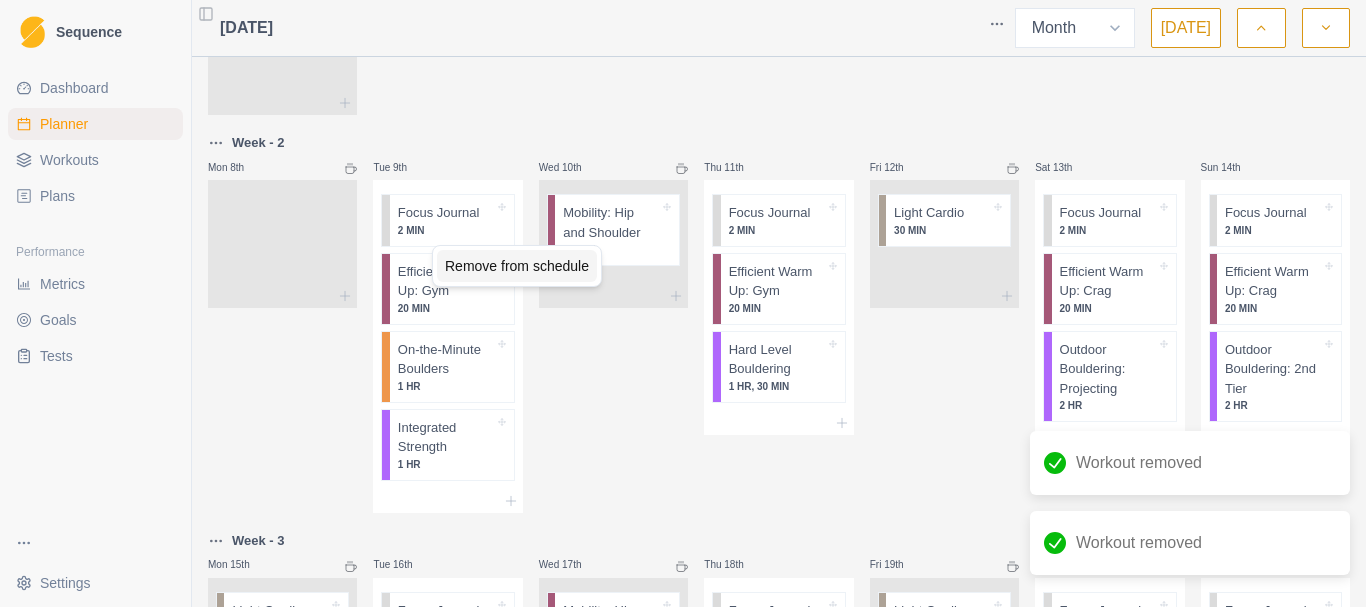 click on "Remove from schedule" at bounding box center (517, 266) 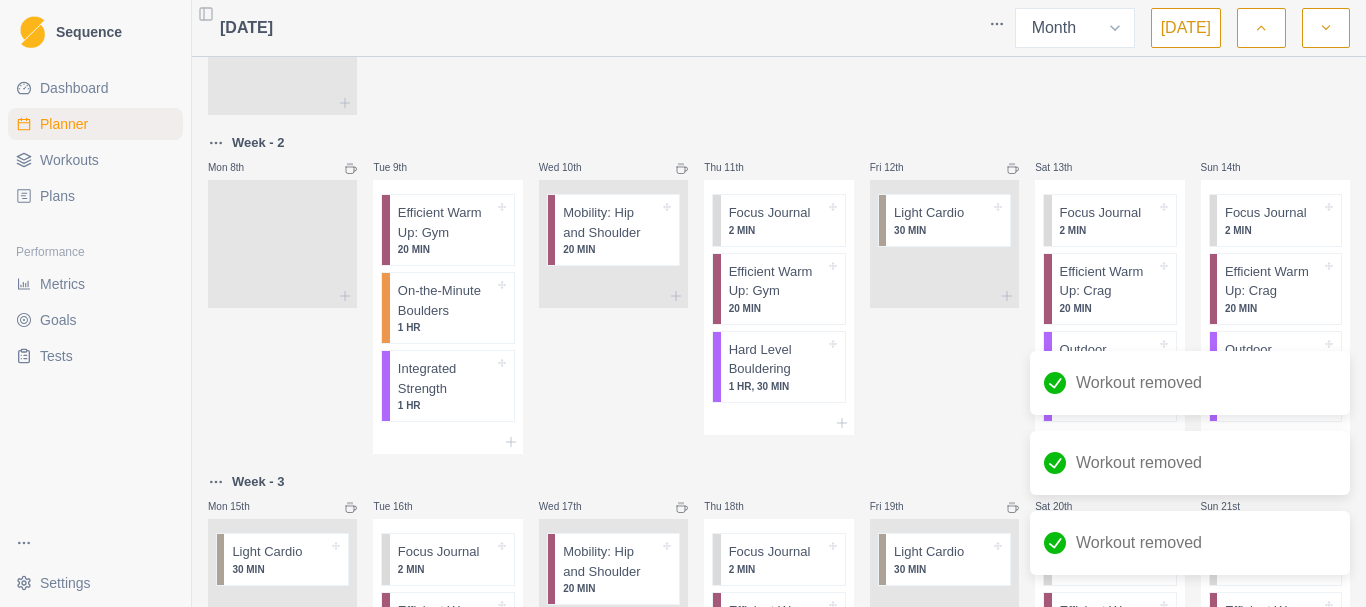click on "Sequence Dashboard Planner Workouts Plans Performance Metrics Goals Tests Settings Toggle Sidebar [DATE] Week Month [DATE] Week - 1 Mon 1st Start Here: About the plan Tue 2nd Wed 3rd Thu 4th Fri 5th Sat 6th Sun 7th Week - 2  Mon 8th Tue 9th Efficient Warm Up: Gym 20 MIN On-the-Minute Boulders 1 HR Integrated Strength 1 HR Wed 10th Mobility: Hip and Shoulder 20 MIN Thu 11th Focus Journal 2 MIN Efficient Warm Up: Gym 20 MIN Hard Level Bouldering 1 HR, 30 MIN Fri 12th Light Cardio 30 MIN Sat 13th Focus Journal 2 MIN Efficient Warm Up: Crag 20 MIN Outdoor Bouldering: Projecting 2 HR Sun 14th Focus Journal 2 MIN Efficient Warm Up: Crag 20 MIN Outdoor Bouldering: 2nd Tier 2 HR Week - 3  Mon 15th Light Cardio 30 MIN Tue 16th Focus Journal 2 MIN Efficient Warm Up: Gym 20 MIN On-the-Minute Boulders 1 HR Integrated Strength 1 HR Wed 17th Mobility: Hip and Shoulder 20 MIN Thu 18th Focus Journal 2 MIN Efficient Warm Up: Gym 20 MIN Hard Level Bouldering 1 HR, 30 MIN Fri 19th Light Cardio 30 MIN 2 HR" at bounding box center [683, 303] 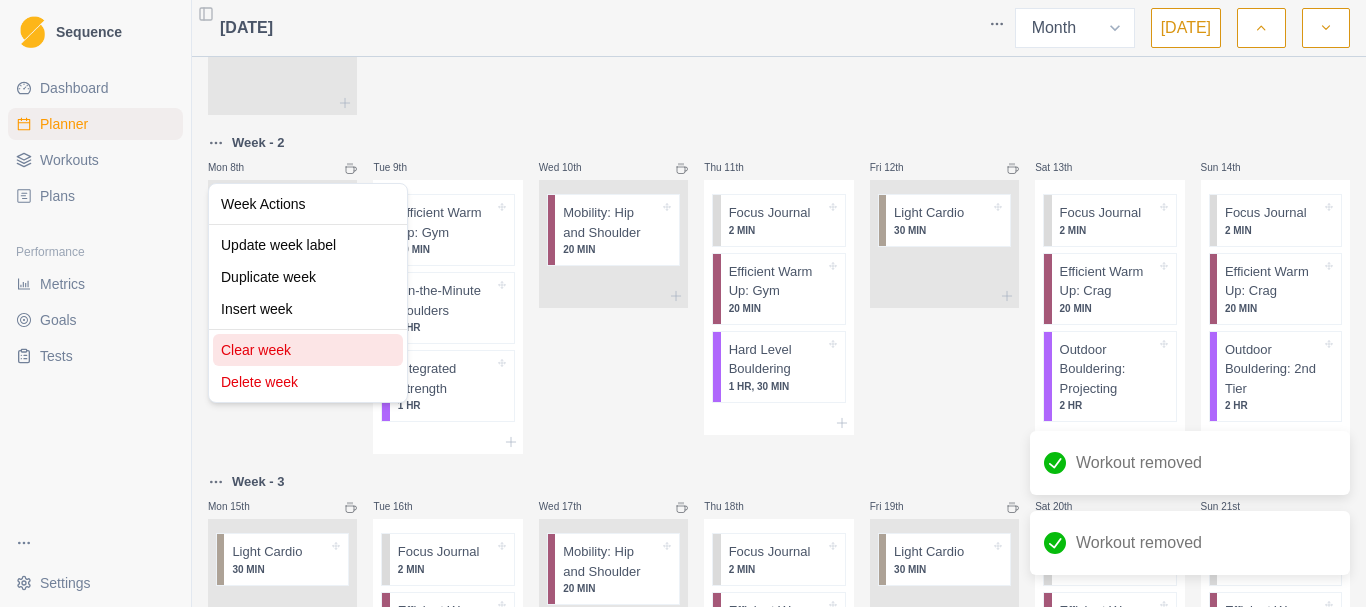 click on "Clear week" at bounding box center (308, 350) 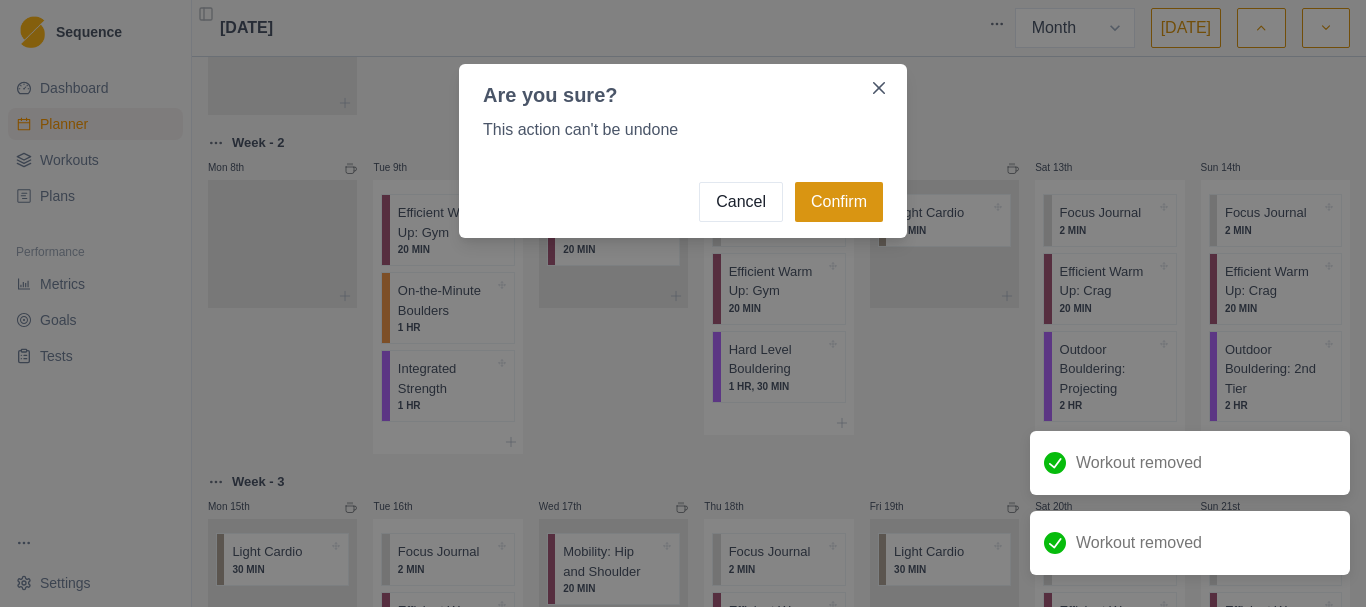 click on "Confirm" at bounding box center (839, 202) 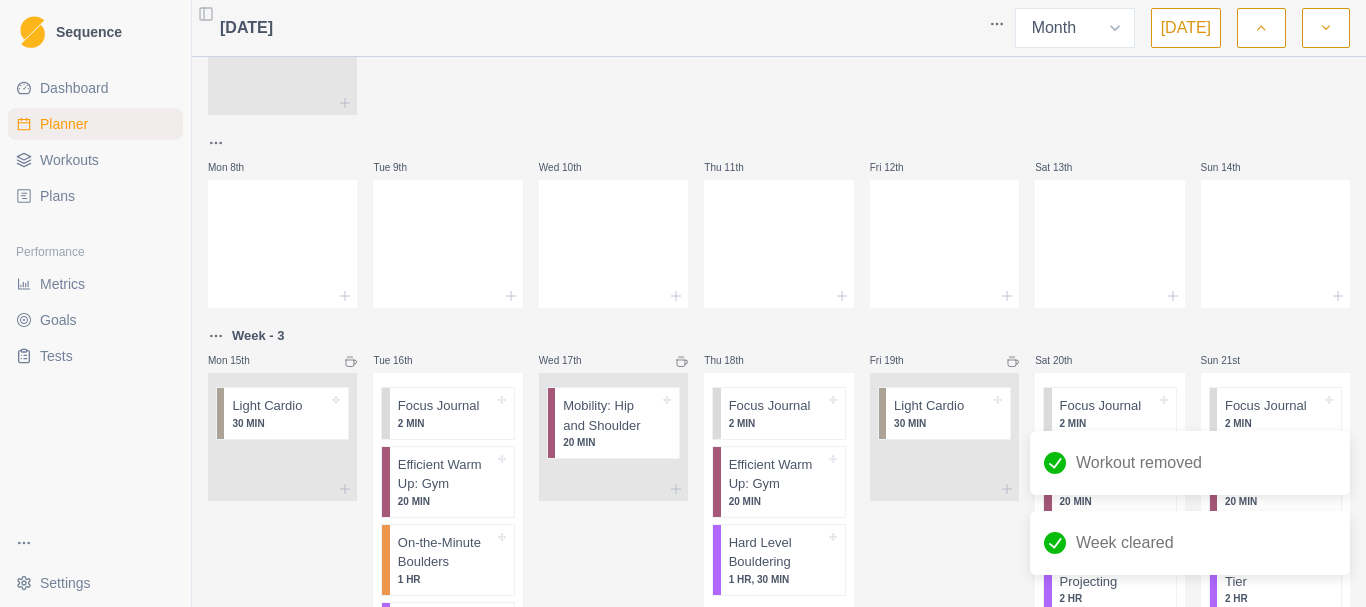 scroll, scrollTop: 400, scrollLeft: 0, axis: vertical 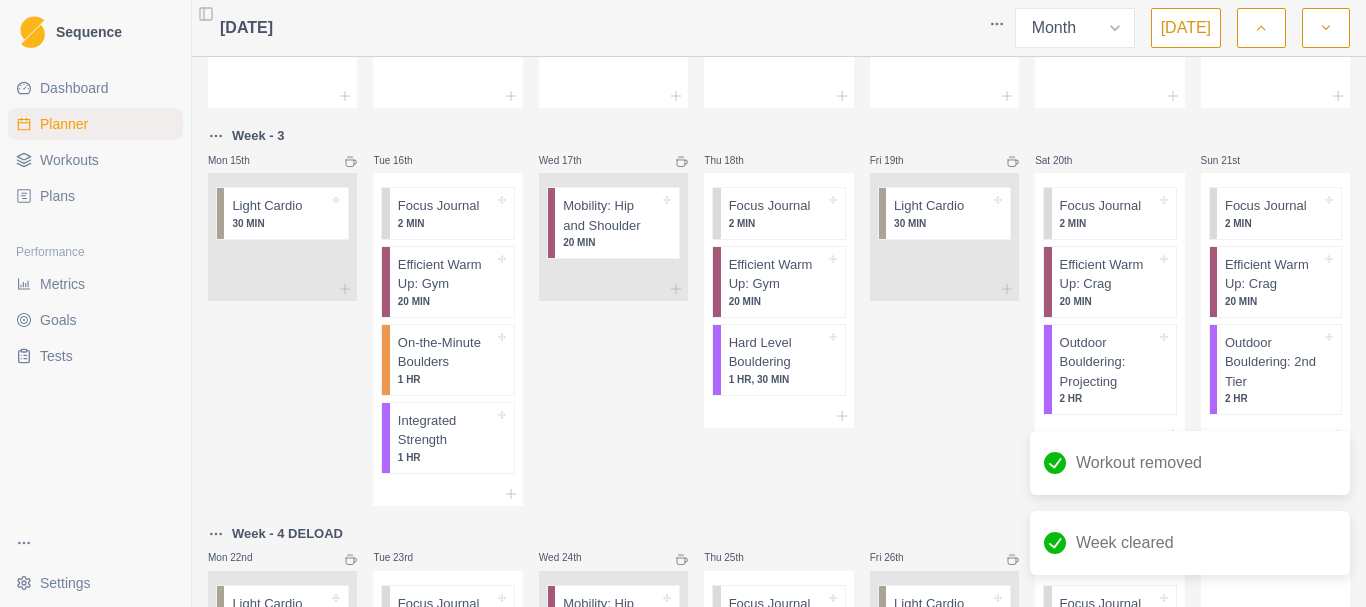 click on "Sequence Dashboard Planner Workouts Plans Performance Metrics Goals Tests Settings Toggle Sidebar [DATE] Week Month [DATE] Week - 1 Mon 1st Start Here: About the plan Tue 2nd Wed 3rd Thu 4th Fri 5th Sat 6th Sun 7th Mon 8th Tue 9th Wed 10th Thu 11th Fri 12th Sat 13th Sun 14th Week - 3  Mon 15th Light Cardio 30 MIN Tue 16th Focus Journal 2 MIN Efficient Warm Up: Gym 20 MIN On-the-Minute Boulders 1 HR Integrated Strength 1 HR Wed 17th Mobility: Hip and Shoulder 20 MIN Thu 18th Focus Journal 2 MIN Efficient Warm Up: Gym 20 MIN Hard Level Bouldering 1 HR, 30 MIN Fri 19th Light Cardio 30 MIN Sat 20th Focus Journal 2 MIN Efficient Warm Up: Crag 20 MIN Outdoor Bouldering: Projecting 2 HR Sun 21st Focus Journal 2 MIN Efficient Warm Up: Crag 20 MIN Outdoor Bouldering: 2nd Tier 2 HR Week - 4 DELOAD Mon 22nd Light Cardio 30 MIN Tue 23rd Focus Journal 2 MIN Efficient Warm Up: Gym 20 MIN Integrated Strength 1 HR Wed 24th Mobility: Hip and Shoulder 20 MIN Thu 25th Focus Journal 2 MIN 20 MIN 40 MIN" at bounding box center [683, 303] 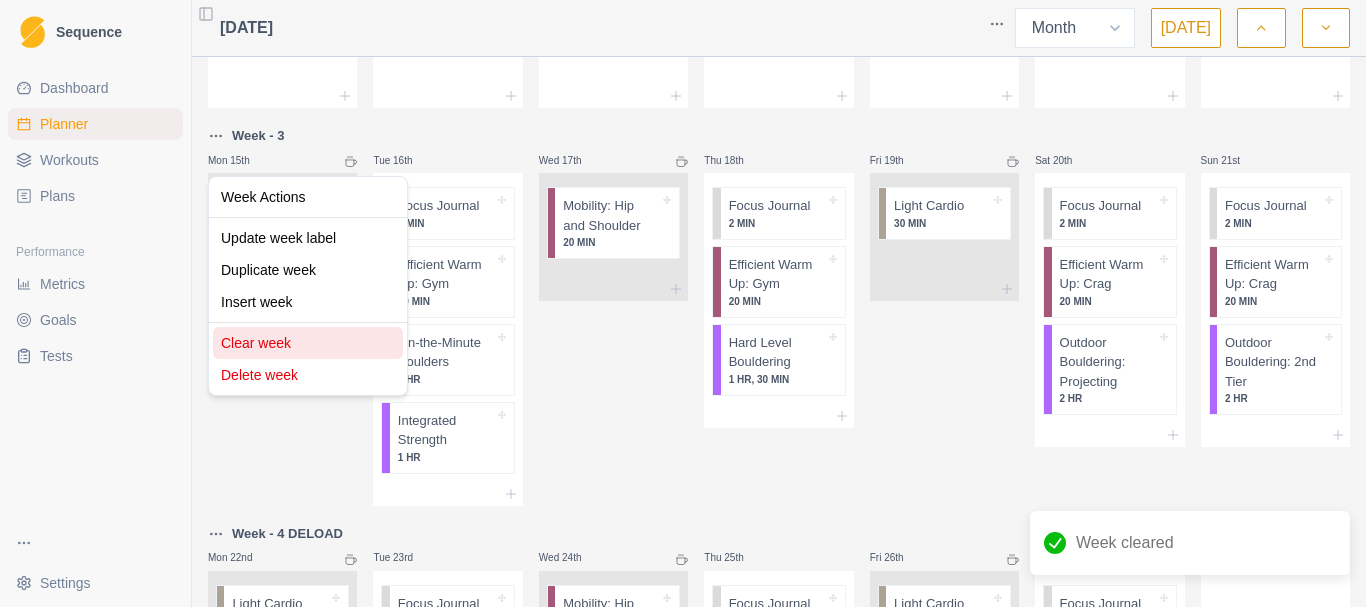 click on "Clear week" at bounding box center [308, 343] 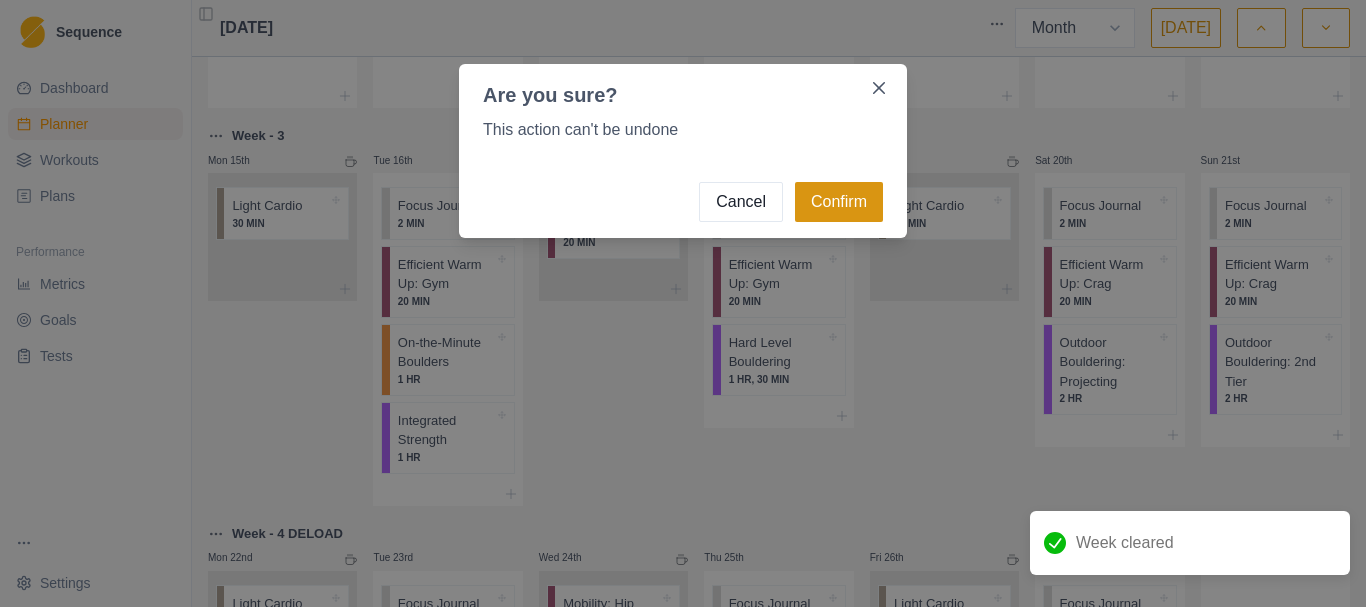 click on "Confirm" at bounding box center [839, 202] 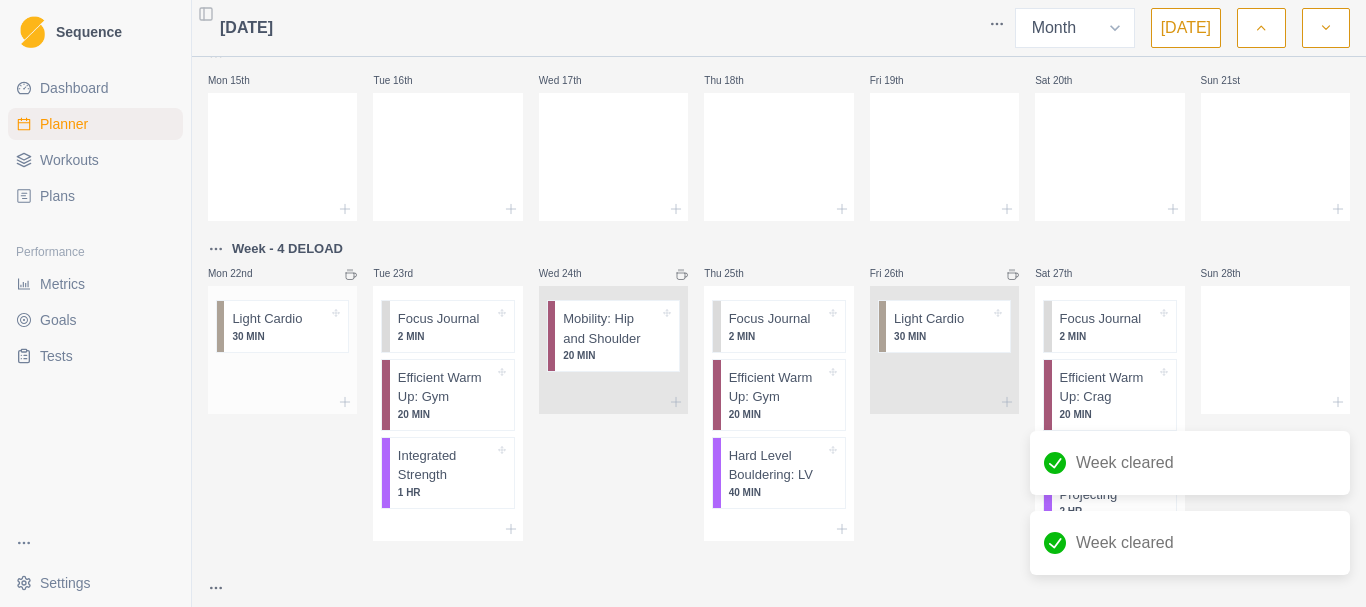 scroll, scrollTop: 600, scrollLeft: 0, axis: vertical 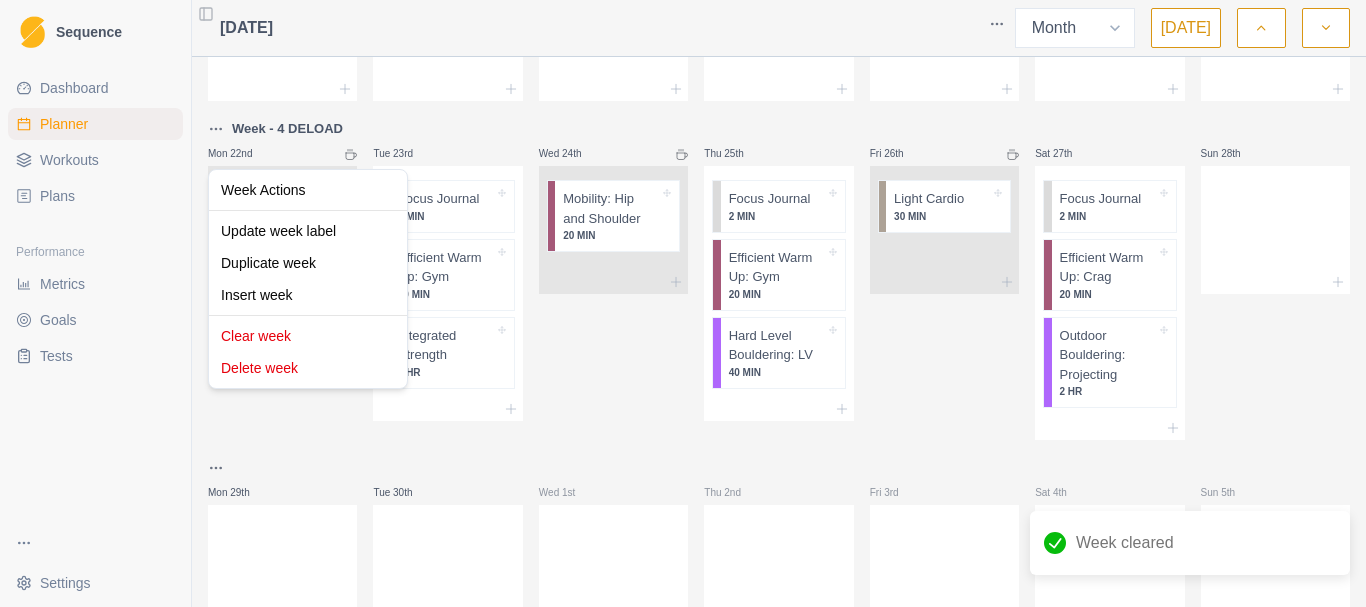 click on "Sequence Dashboard Planner Workouts Plans Performance Metrics Goals Tests Settings Toggle Sidebar [DATE] Week Month [DATE] Week - 1 Mon 1st Start Here: About the plan Tue 2nd Wed 3rd Thu 4th Fri 5th Sat 6th Sun 7th Mon 8th Tue 9th Wed 10th Thu 11th Fri 12th Sat 13th Sun 14th Mon 15th Tue 16th Wed 17th Thu 18th Fri 19th Sat 20th Sun 21st Week - 4 DELOAD Mon 22nd Light Cardio 30 MIN Tue 23rd Focus Journal 2 MIN Efficient Warm Up: Gym 20 MIN Integrated Strength 1 HR Wed 24th Mobility: Hip and Shoulder 20 MIN Thu 25th Focus Journal 2 MIN Efficient Warm Up: Gym 20 MIN Hard Level Bouldering: LV 40 MIN Fri 26th Light Cardio 30 MIN Sat 27th Focus Journal 2 MIN Efficient Warm Up: Crag 20 MIN Outdoor Bouldering: Projecting 2 HR Sun 28th Mon 29th Tue 30th Wed 1st Thu 2nd Fri 3rd Sat 4th Sun 5th Week cleared Week cleared
Strength / Power Week Actions Update week label  Duplicate week Insert week Clear week Delete week" at bounding box center [683, 303] 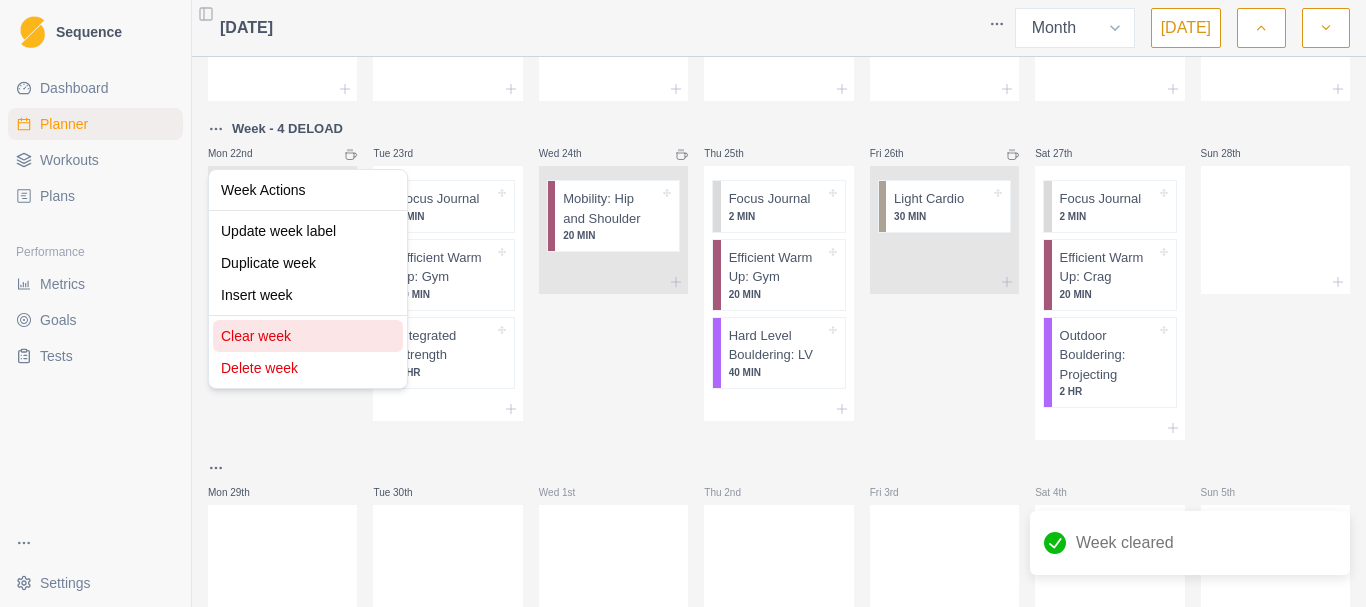 click on "Clear week" at bounding box center [308, 336] 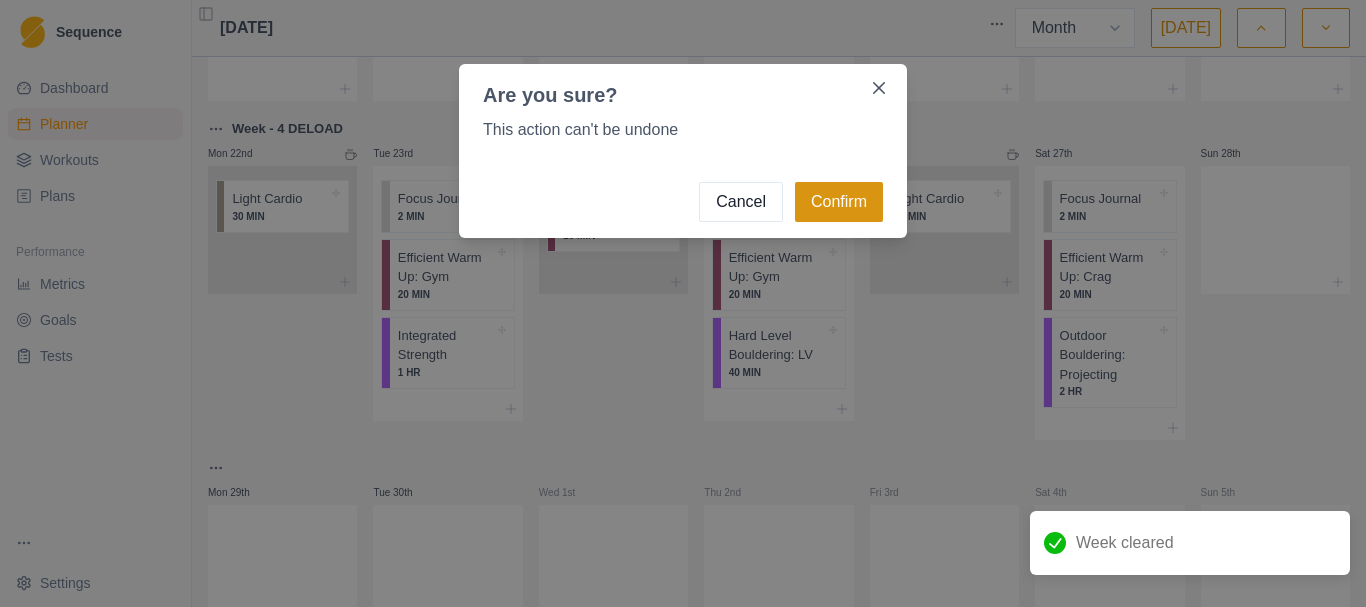 click on "Confirm" at bounding box center (839, 202) 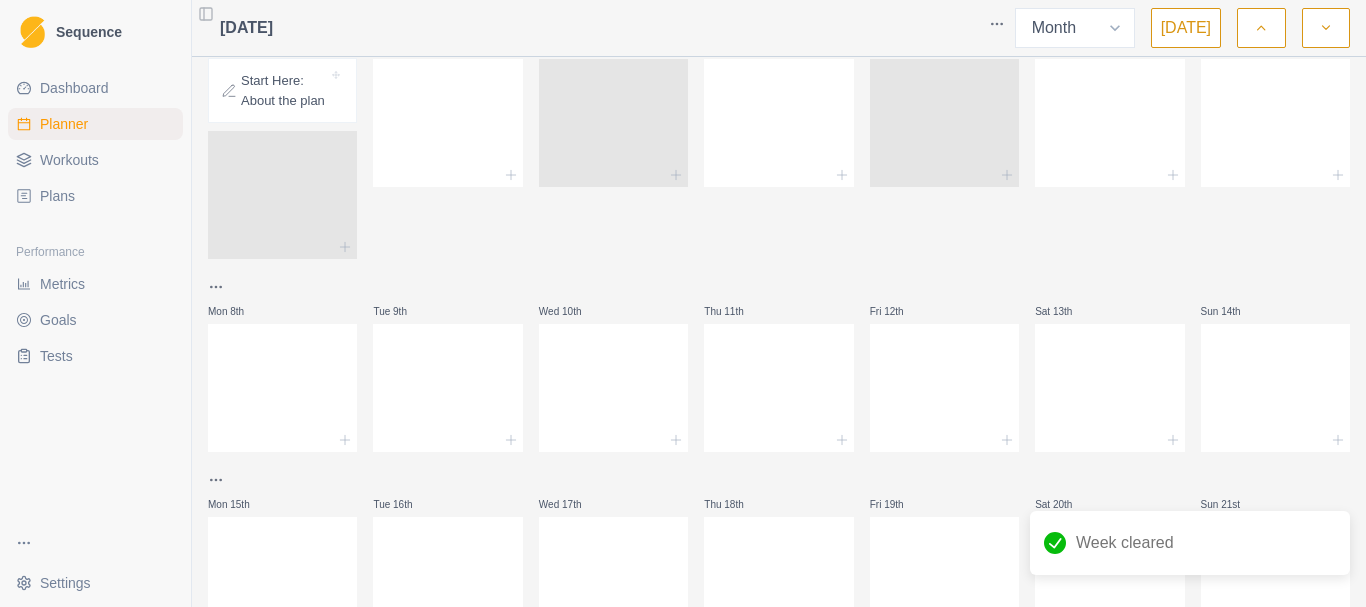 scroll, scrollTop: 0, scrollLeft: 0, axis: both 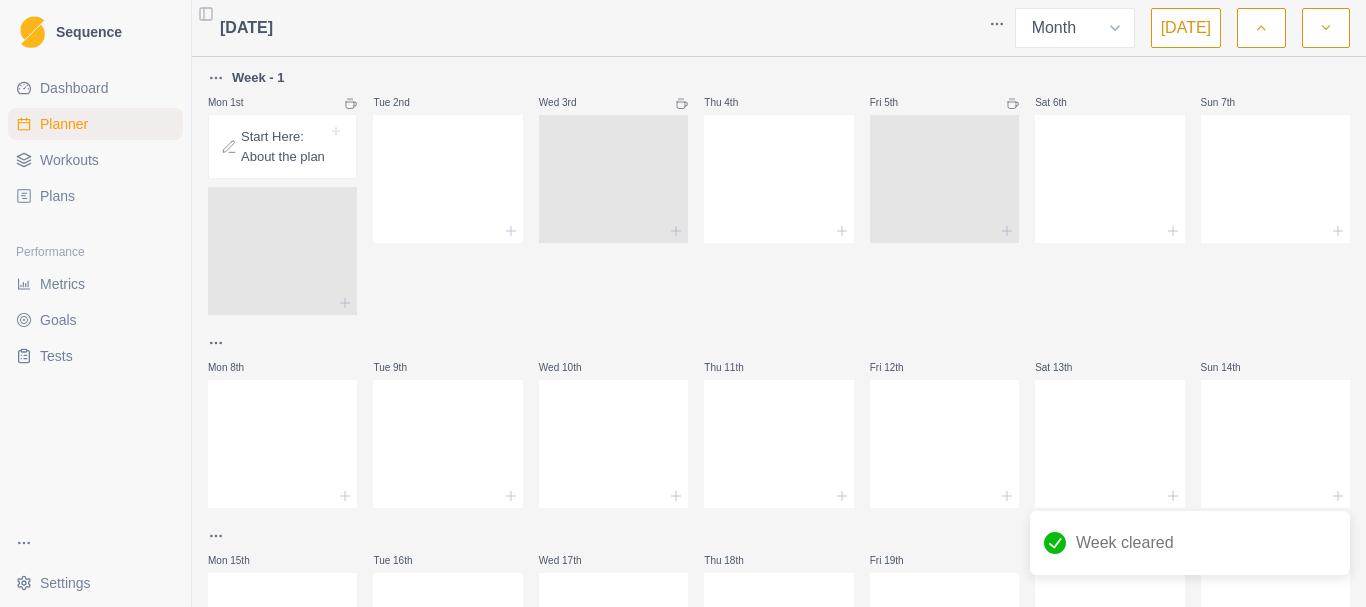 click on "Workouts" at bounding box center [95, 160] 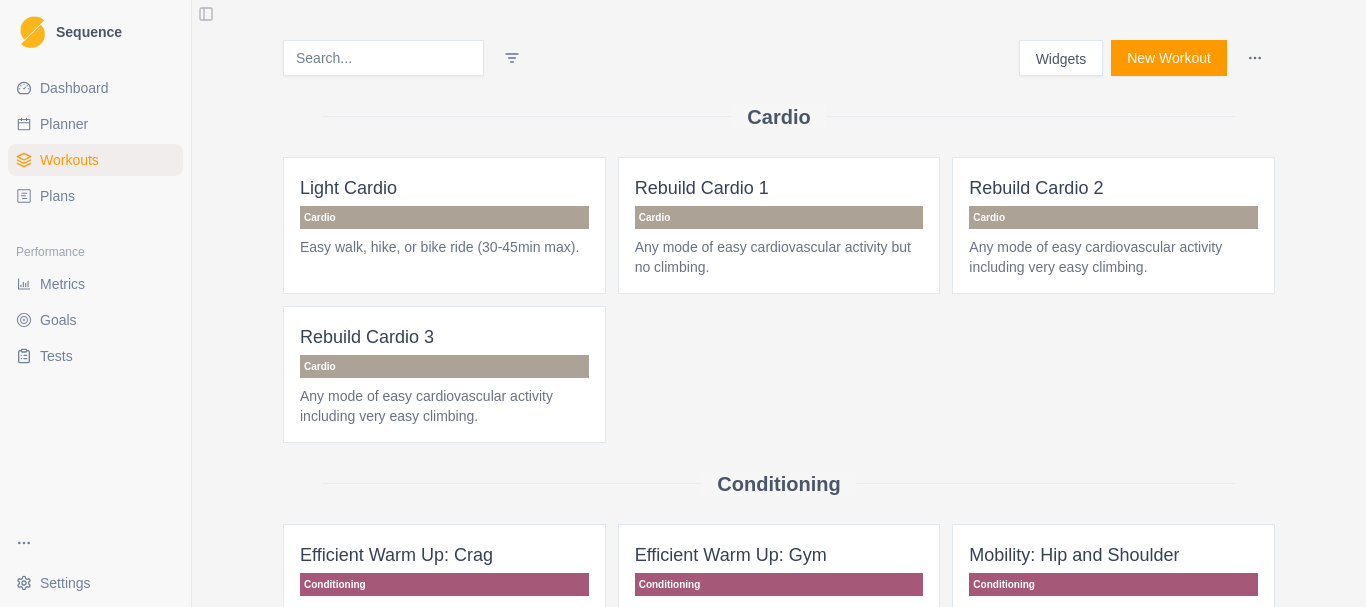 click on "Plans" at bounding box center (57, 196) 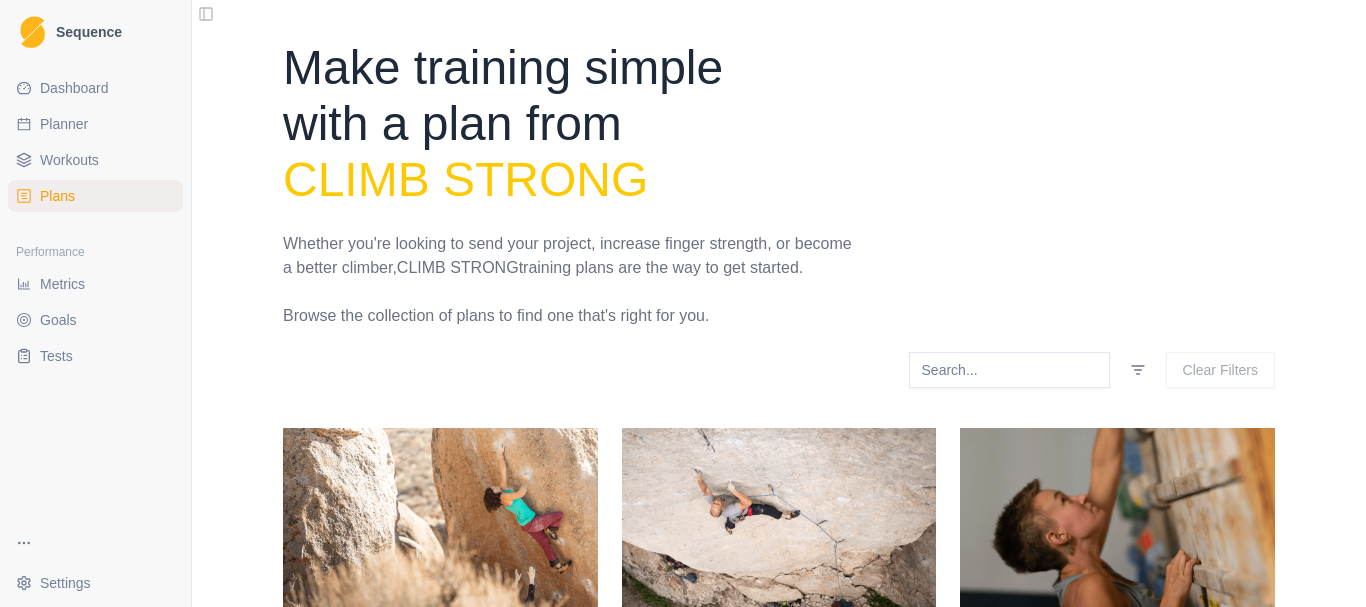 scroll, scrollTop: 400, scrollLeft: 0, axis: vertical 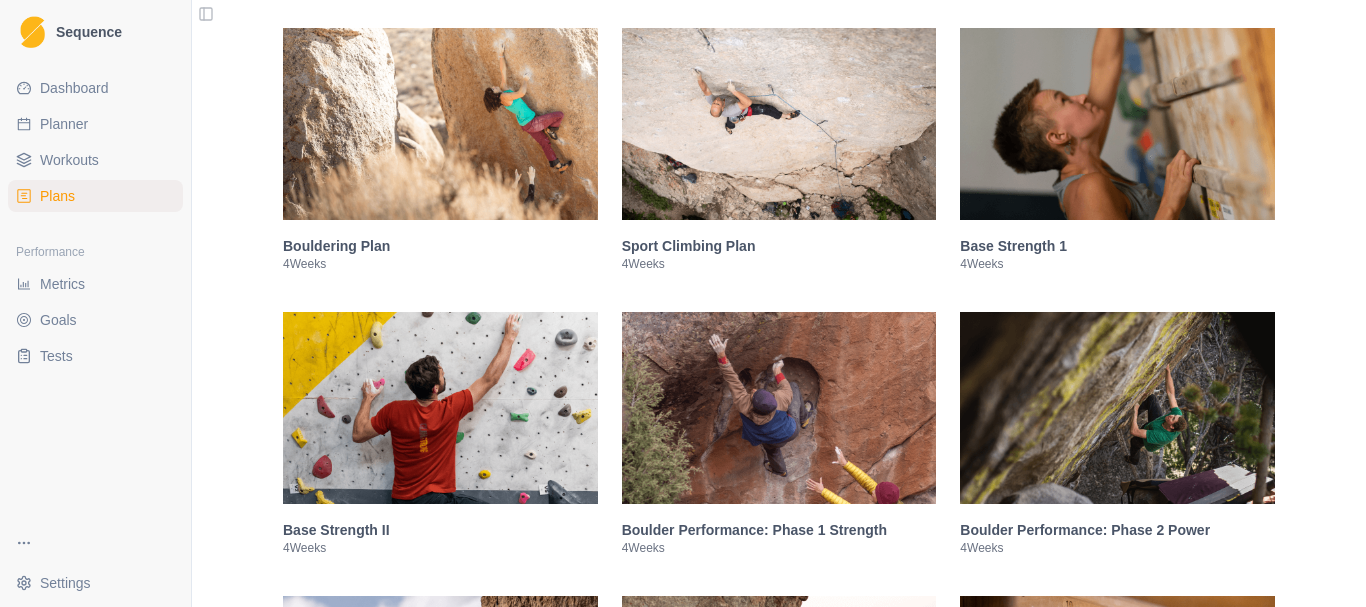 click at bounding box center [440, 124] 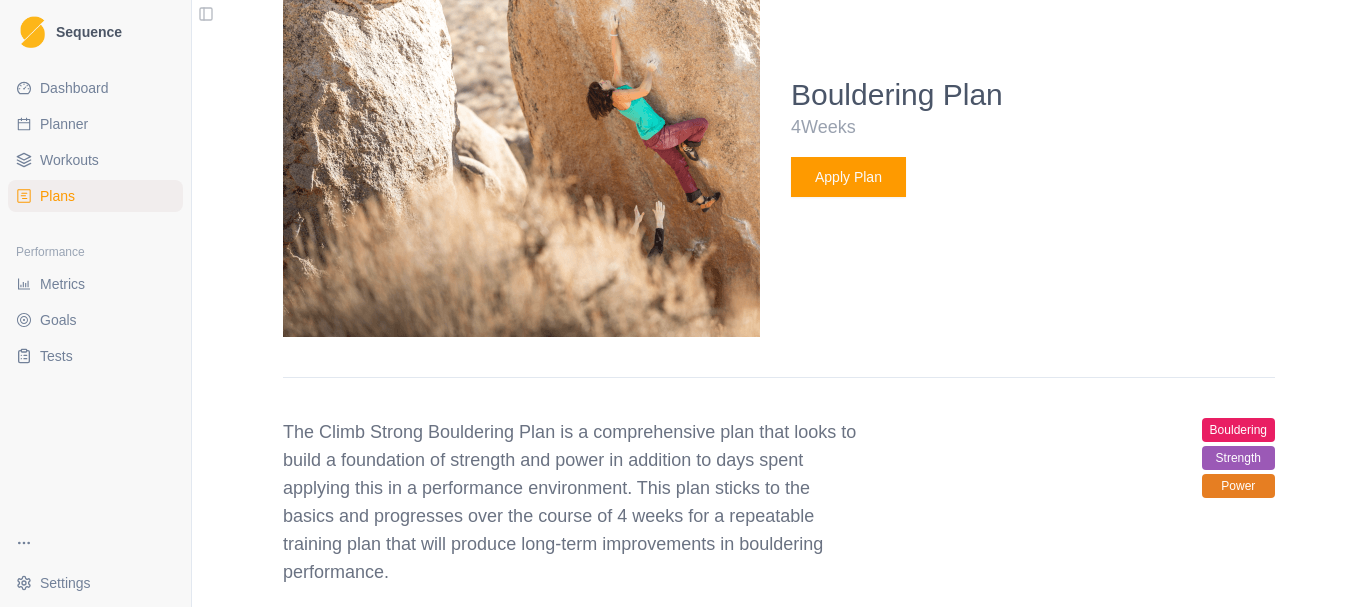 scroll, scrollTop: 912, scrollLeft: 0, axis: vertical 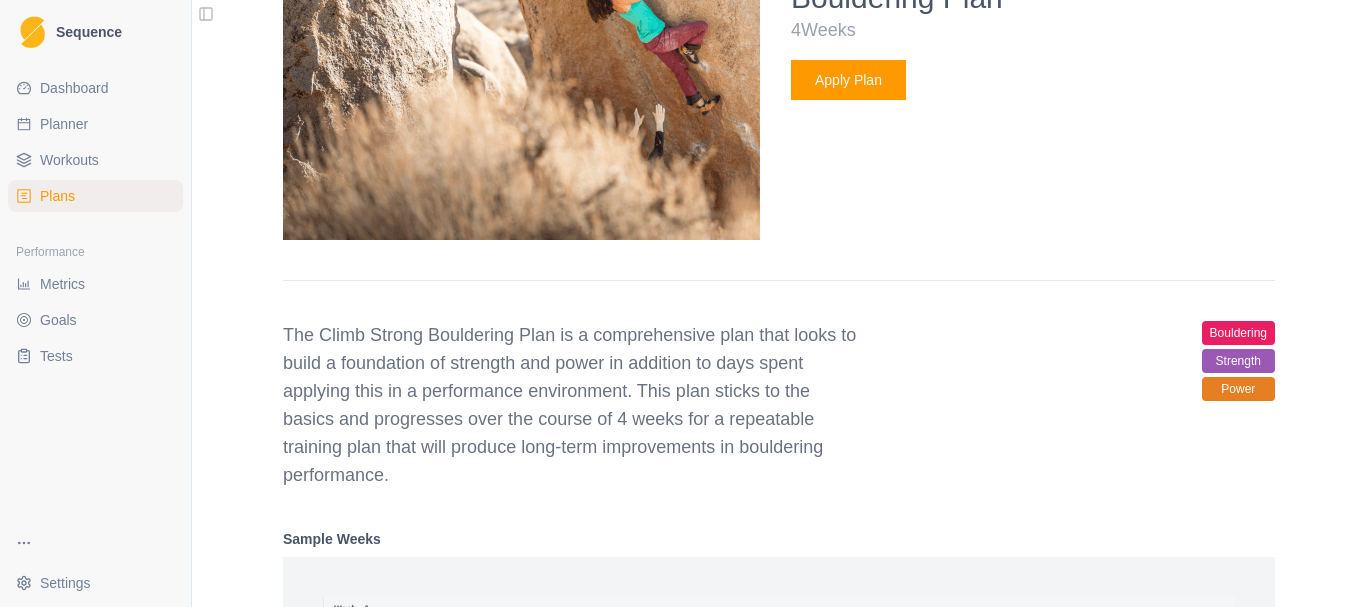 click on "Apply Plan" at bounding box center [848, 80] 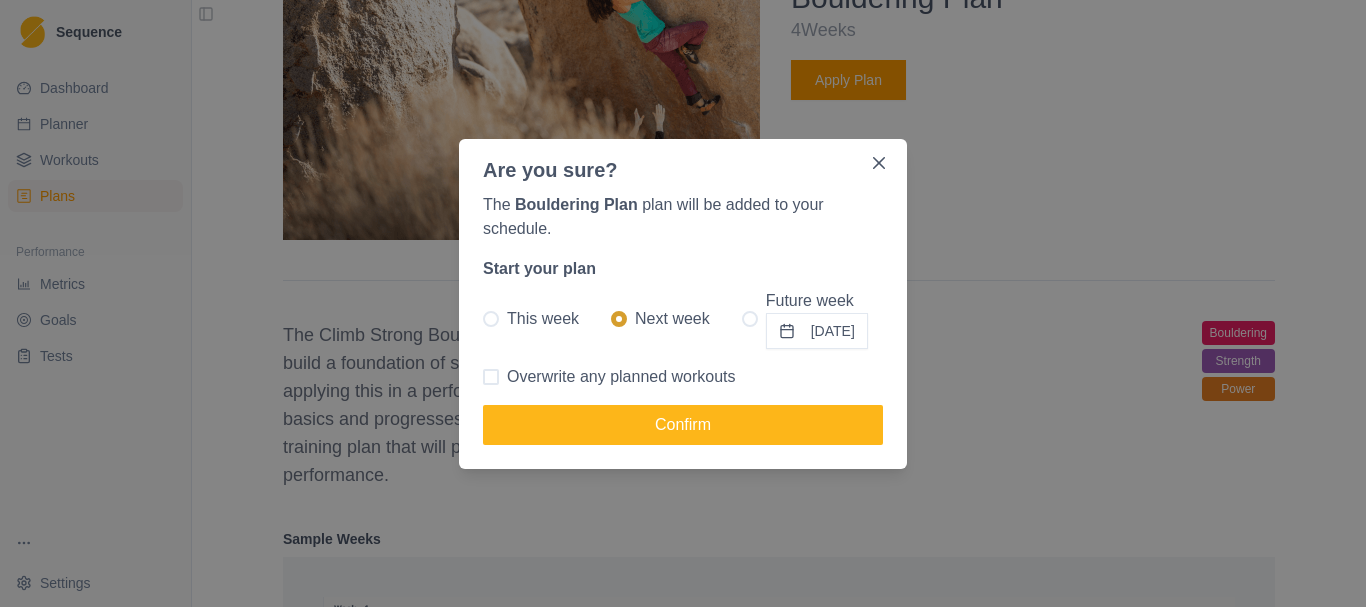 click on "[DATE]" at bounding box center [817, 331] 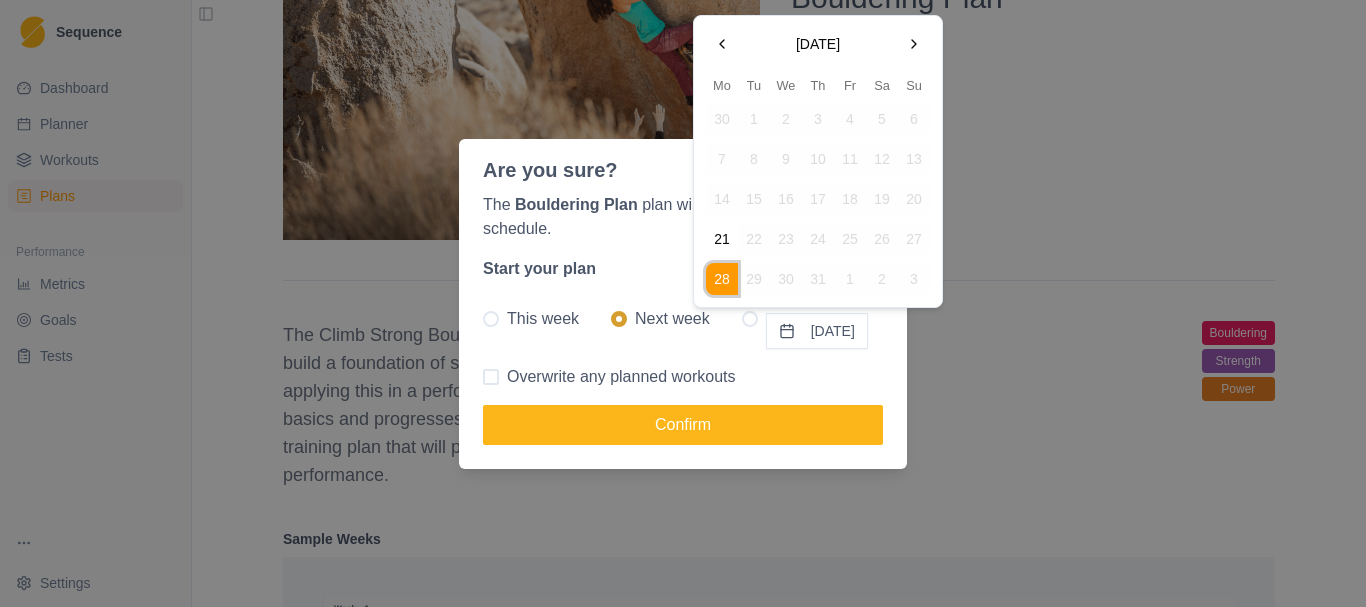 click at bounding box center (914, 44) 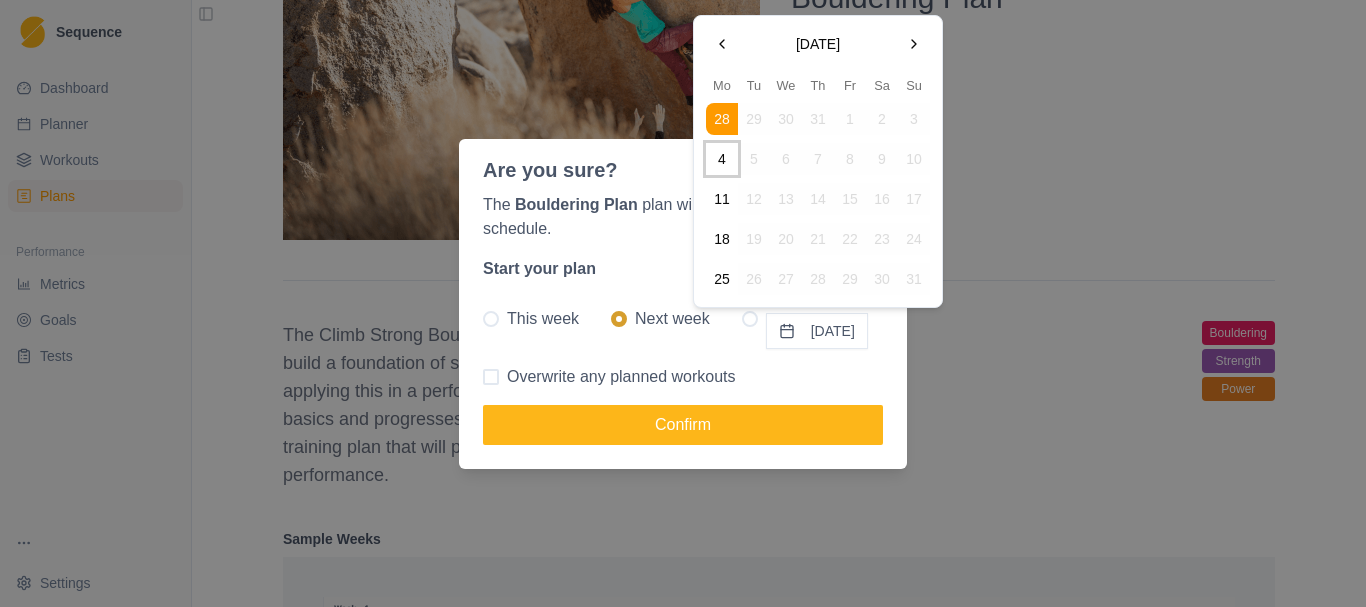 click on "4" at bounding box center (722, 159) 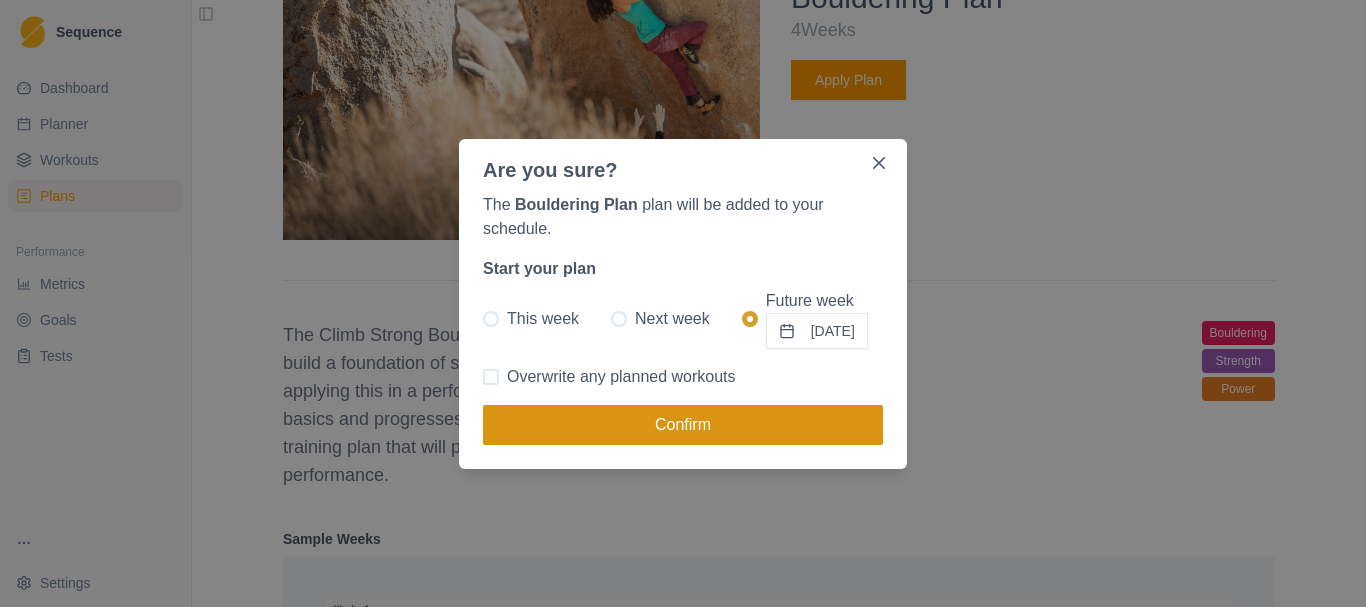 click on "Confirm" at bounding box center [683, 425] 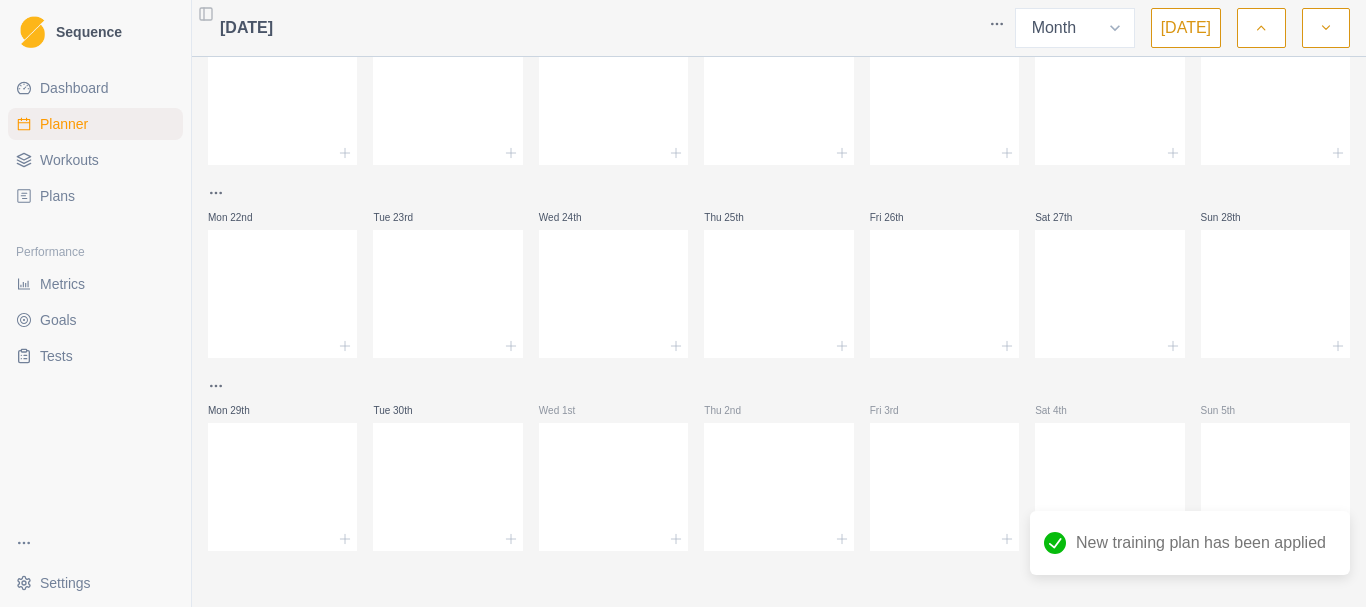 scroll, scrollTop: 0, scrollLeft: 0, axis: both 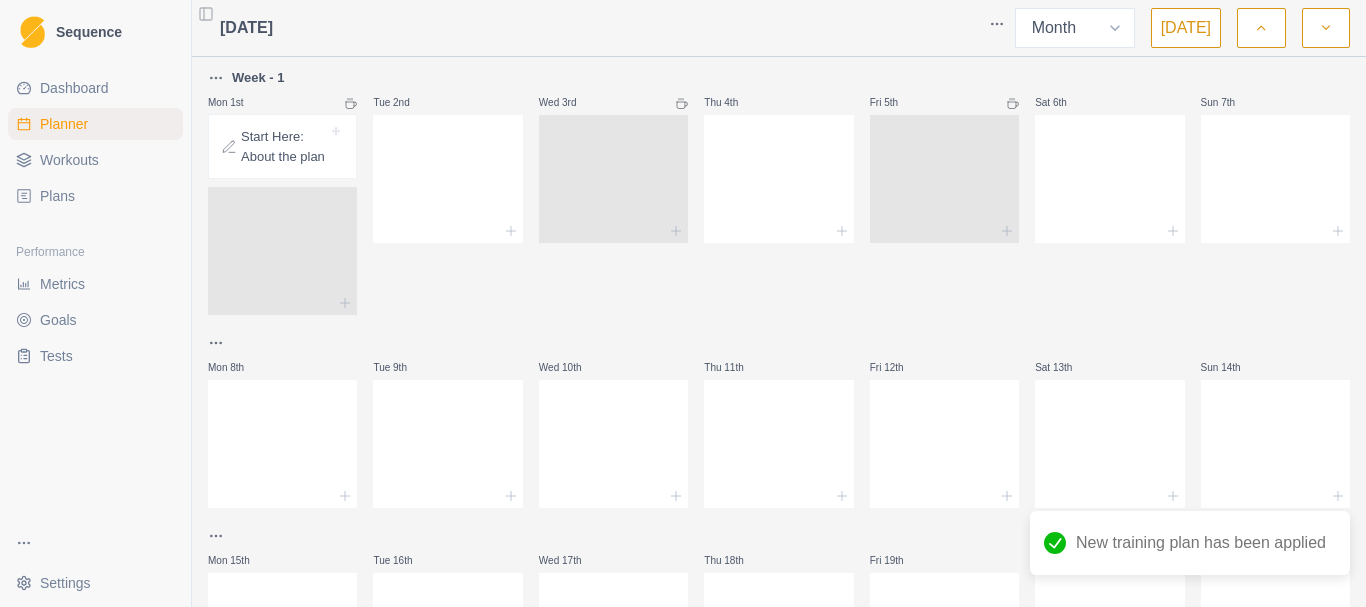 click 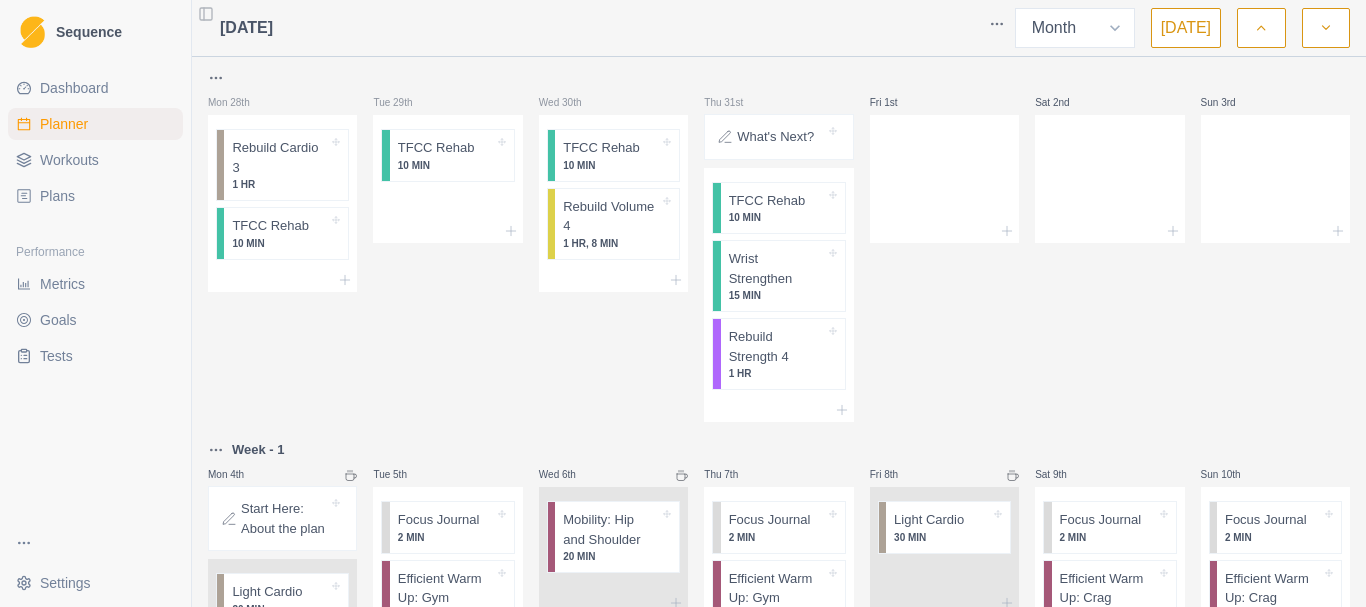 click 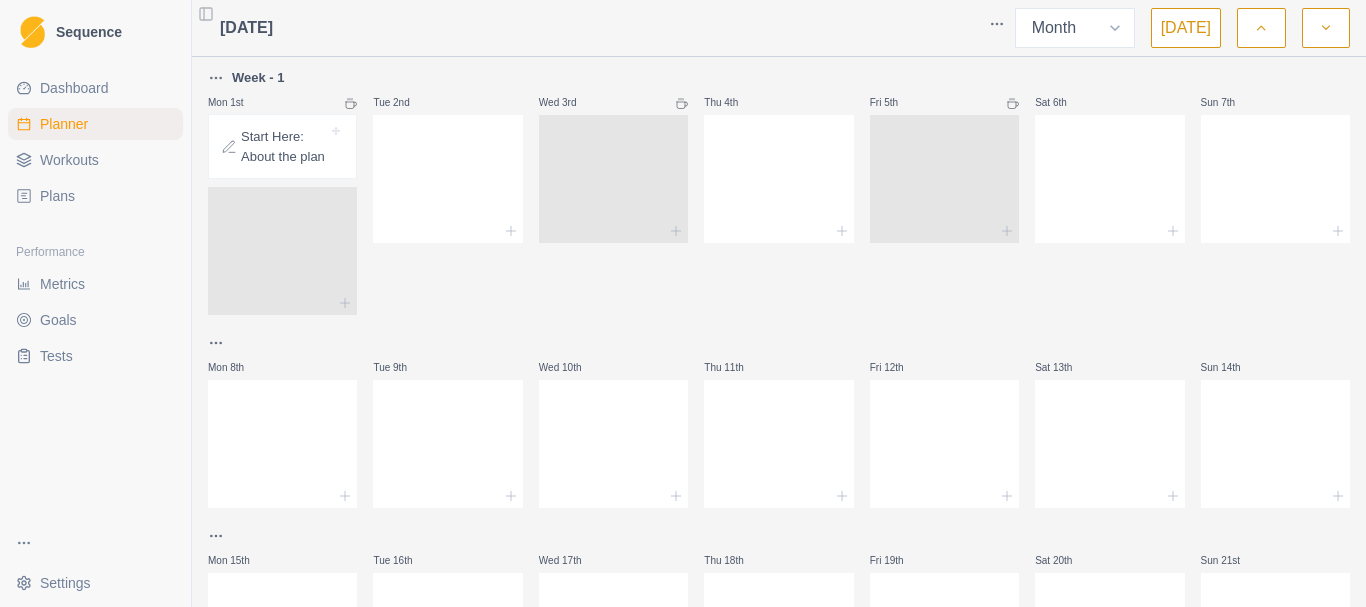 click on "Sequence Dashboard Planner Workouts Plans Performance Metrics Goals Tests Settings Toggle Sidebar [DATE] Week Month [DATE] Week - 1 Mon 1st Start Here: About the plan Tue 2nd Wed 3rd Thu 4th Fri 5th Sat 6th Sun 7th Mon 8th Tue 9th Wed 10th Thu 11th Fri 12th Sat 13th Sun 14th Mon 15th Tue 16th Wed 17th Thu 18th Fri 19th Sat 20th Sun 21st Mon 22nd Tue 23rd Wed 24th Thu 25th Fri 26th Sat 27th Sun 28th Mon 29th Tue 30th Wed 1st Thu 2nd Fri 3rd Sat 4th Sun 5th
Strength / Power
Press space bar to start a drag.
When dragging you can use the arrow keys to move the item around and escape to cancel.
Some screen readers may require you to be in focus mode or to use your pass through key" at bounding box center (683, 303) 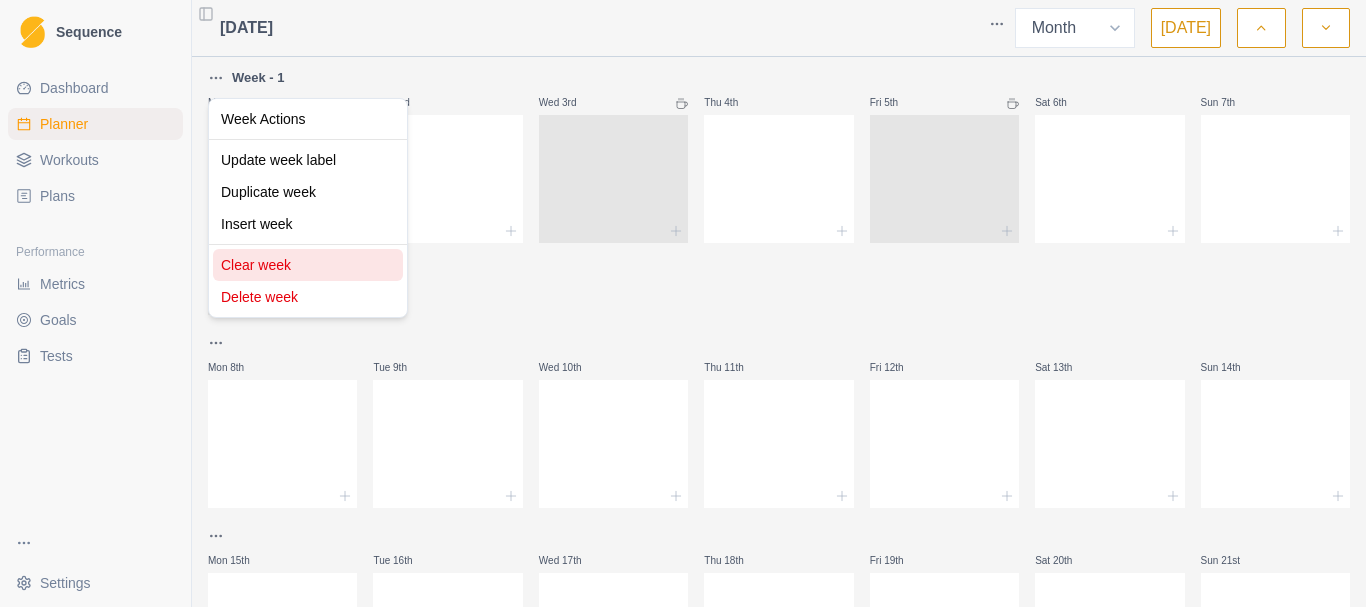click on "Clear week" at bounding box center [308, 265] 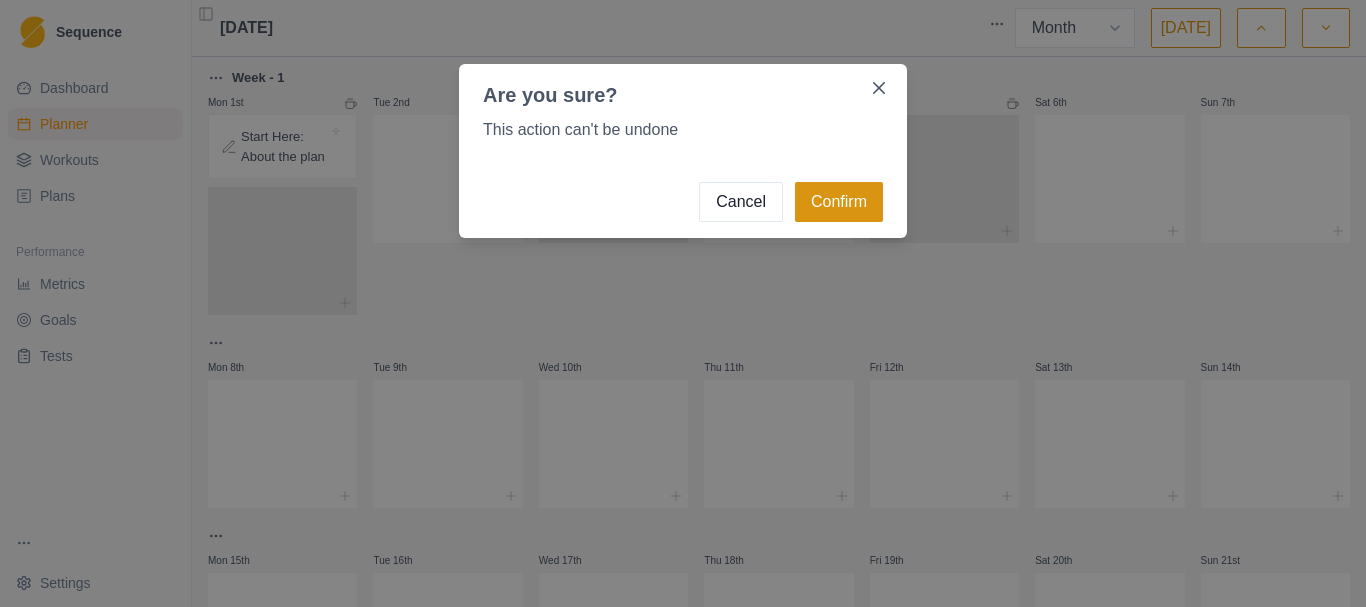 click on "Confirm" at bounding box center [839, 202] 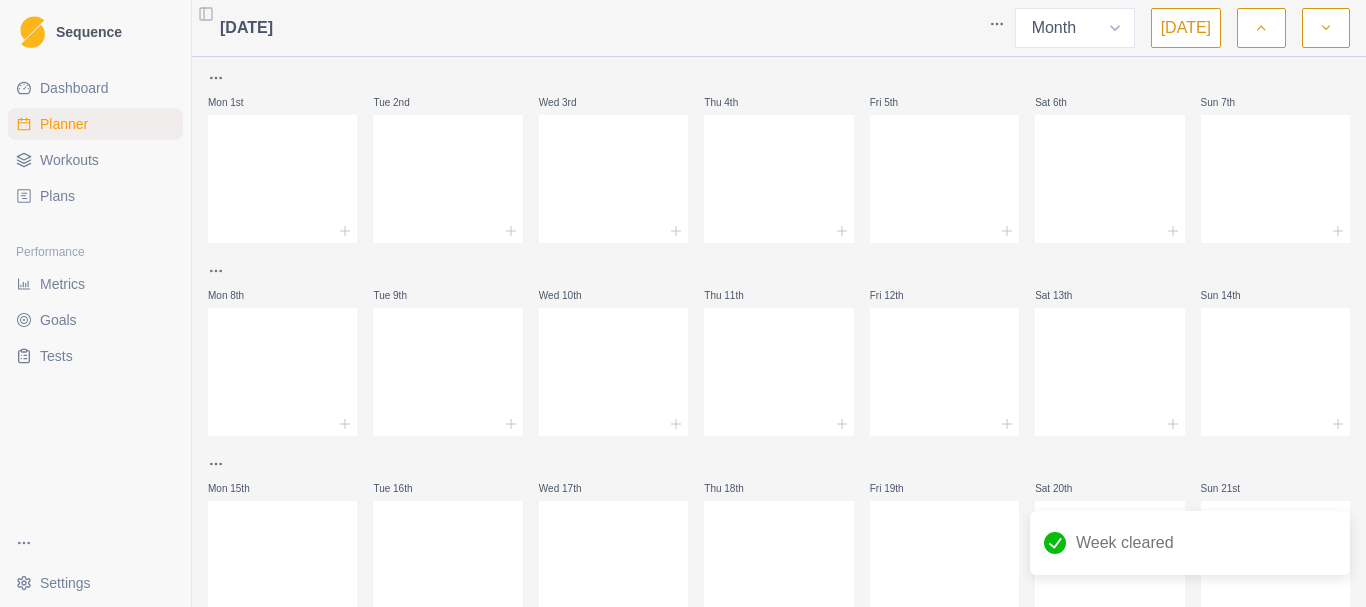 click 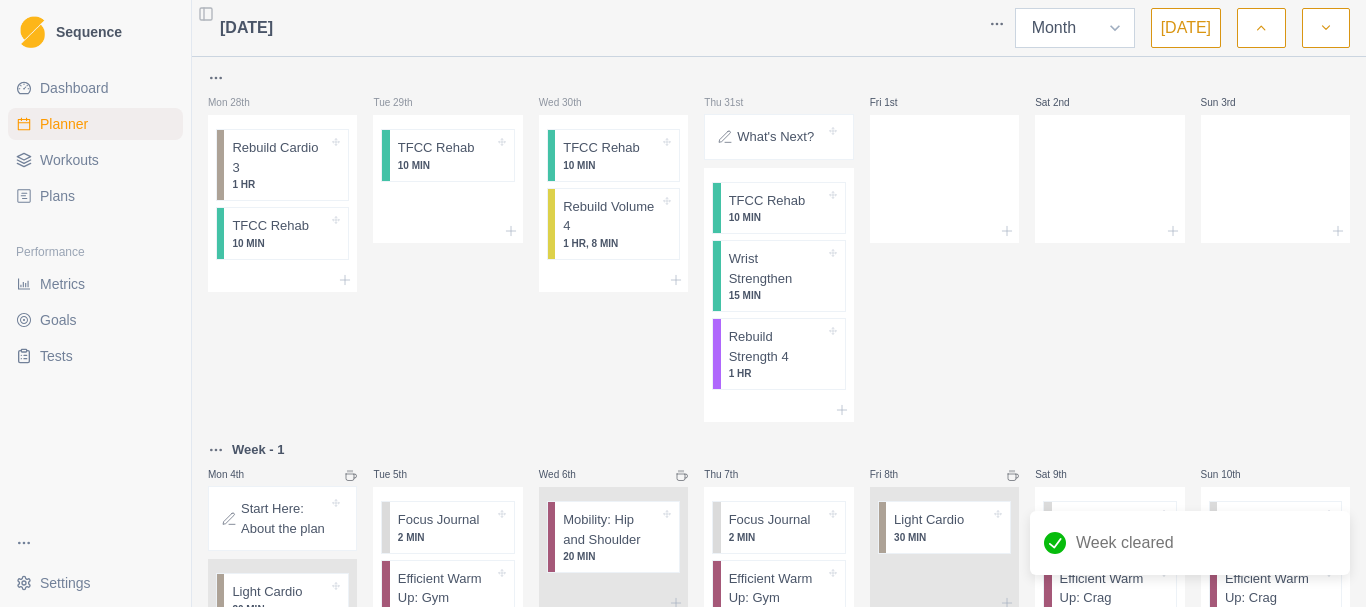 click on "Week Month" at bounding box center [1075, 28] 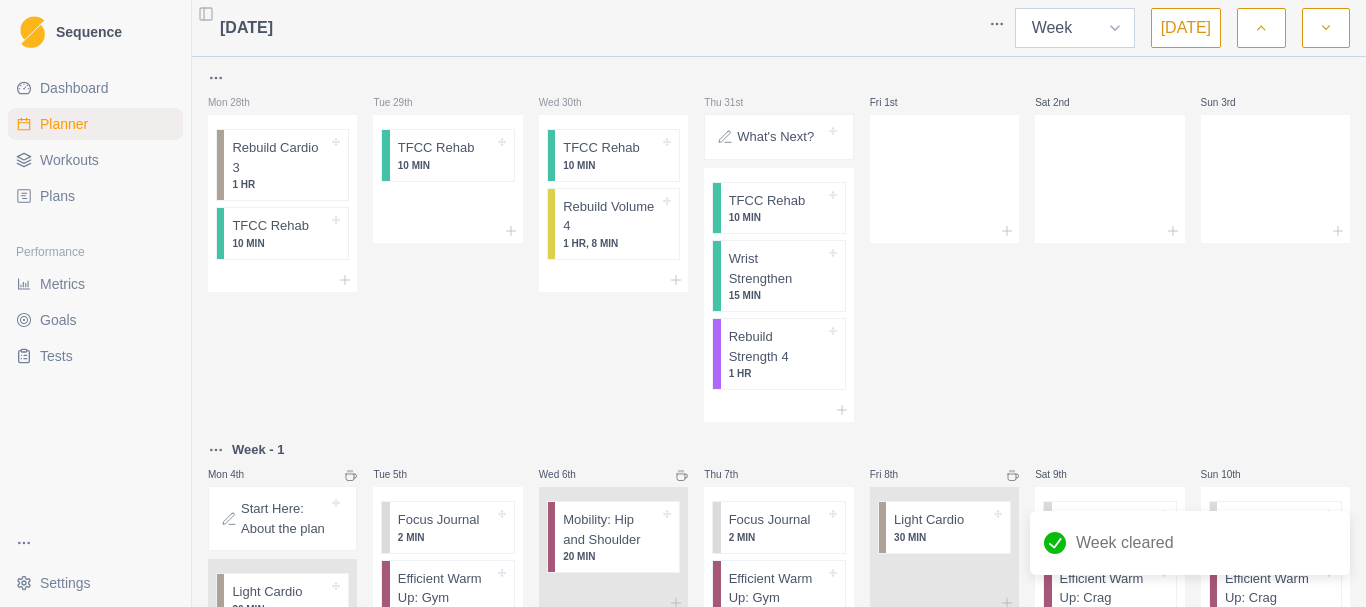 click on "Week Month" at bounding box center (1075, 28) 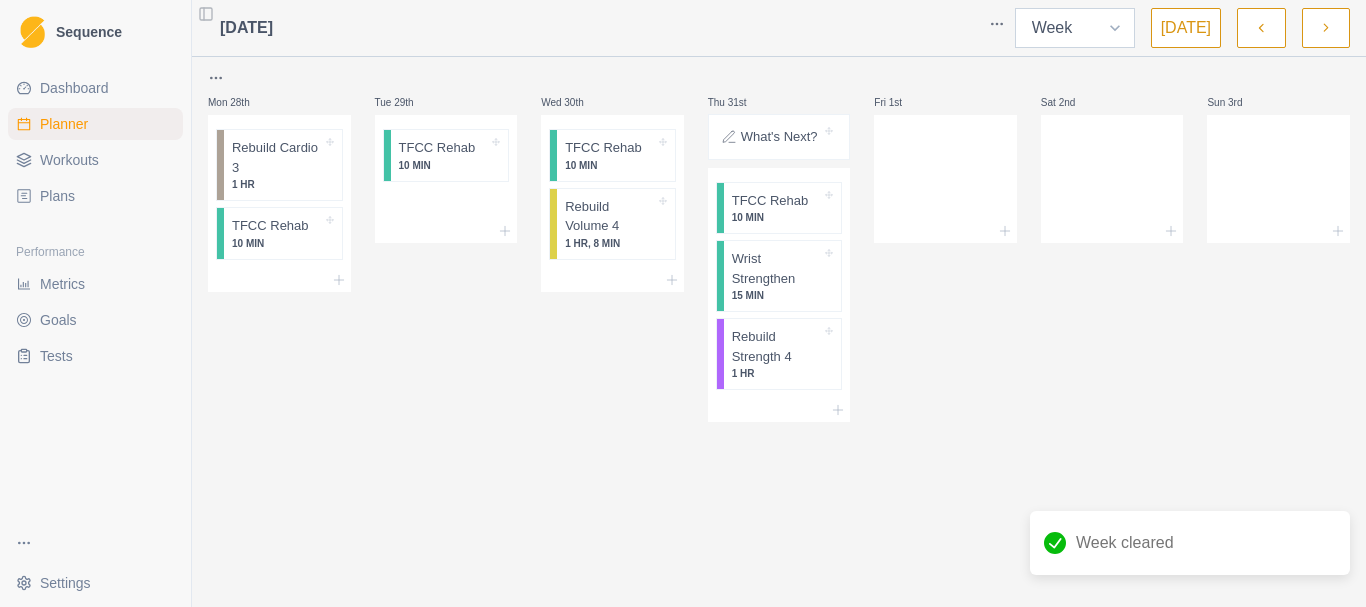 click on "Week Month" at bounding box center (1075, 28) 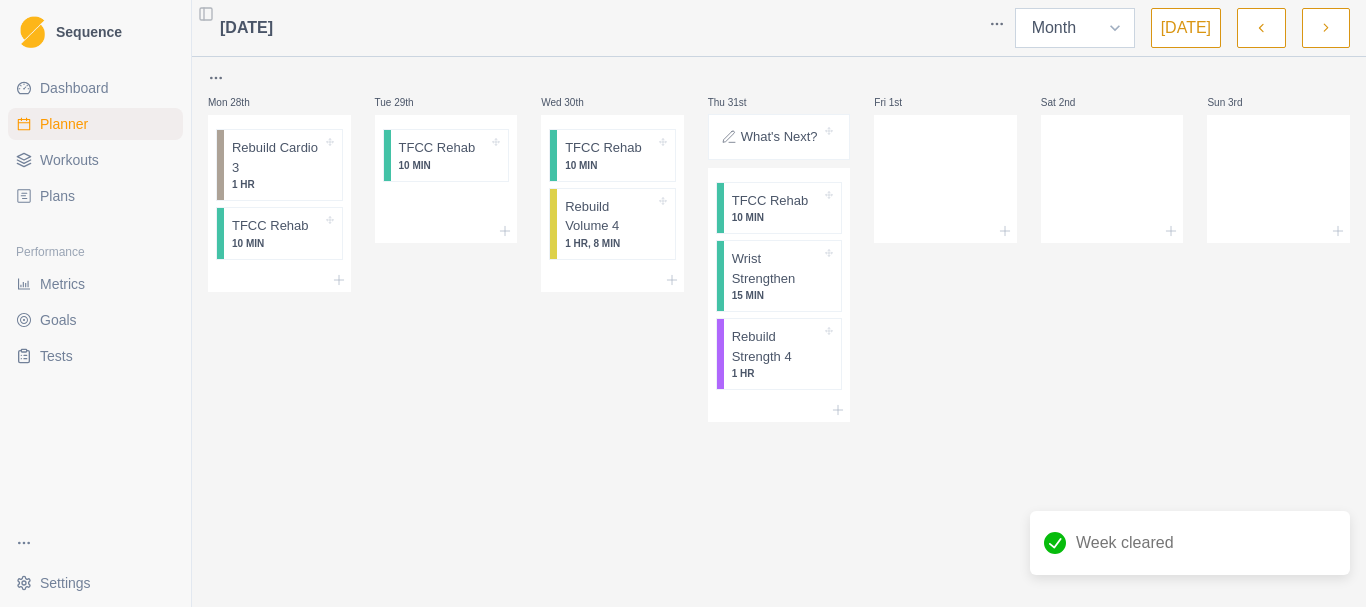 click on "Week Month" at bounding box center [1075, 28] 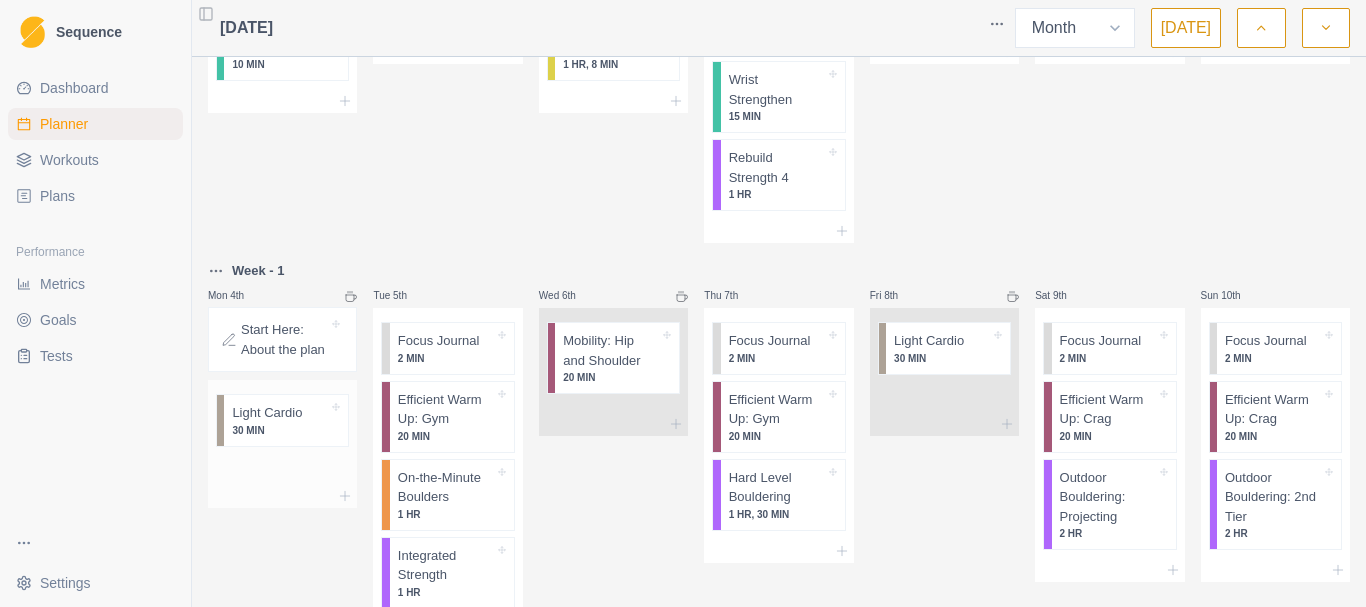 scroll, scrollTop: 400, scrollLeft: 0, axis: vertical 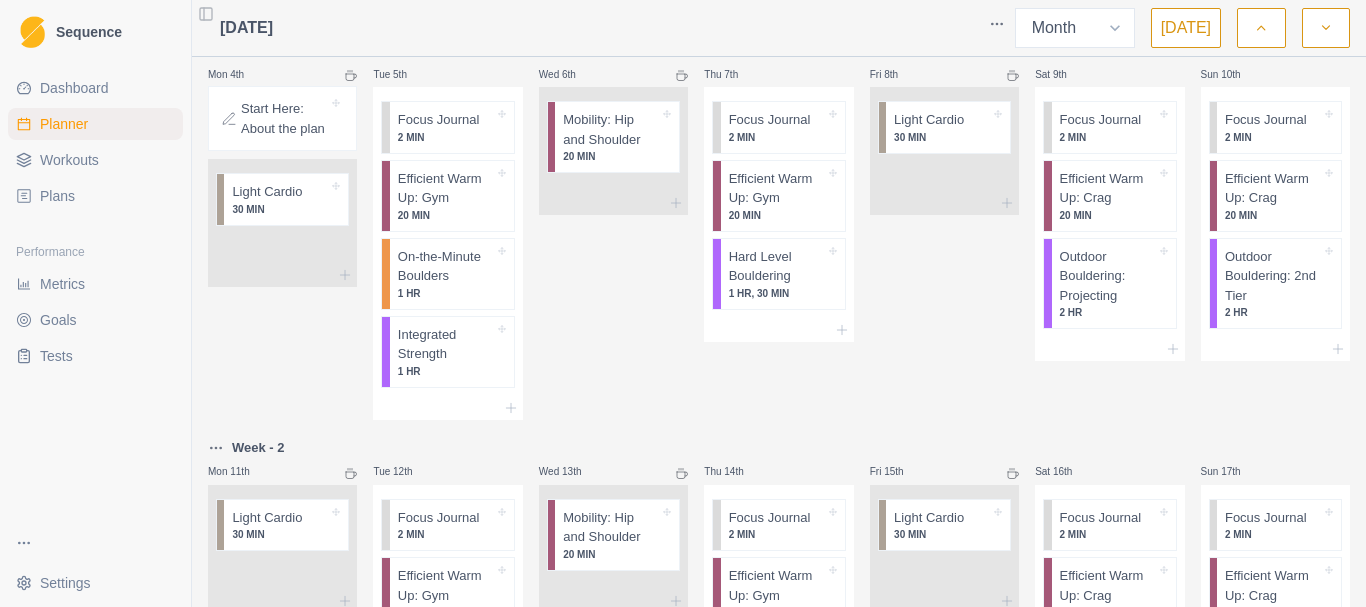 click on "Start Here: About the plan" at bounding box center [284, 118] 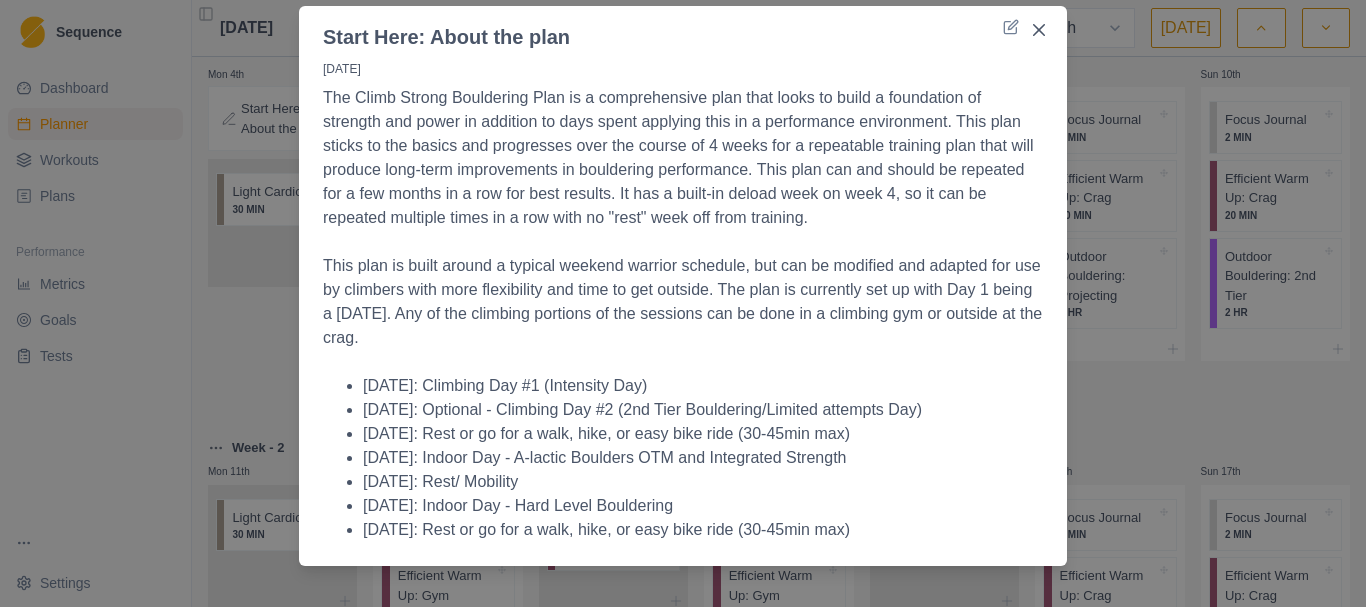 scroll, scrollTop: 81, scrollLeft: 0, axis: vertical 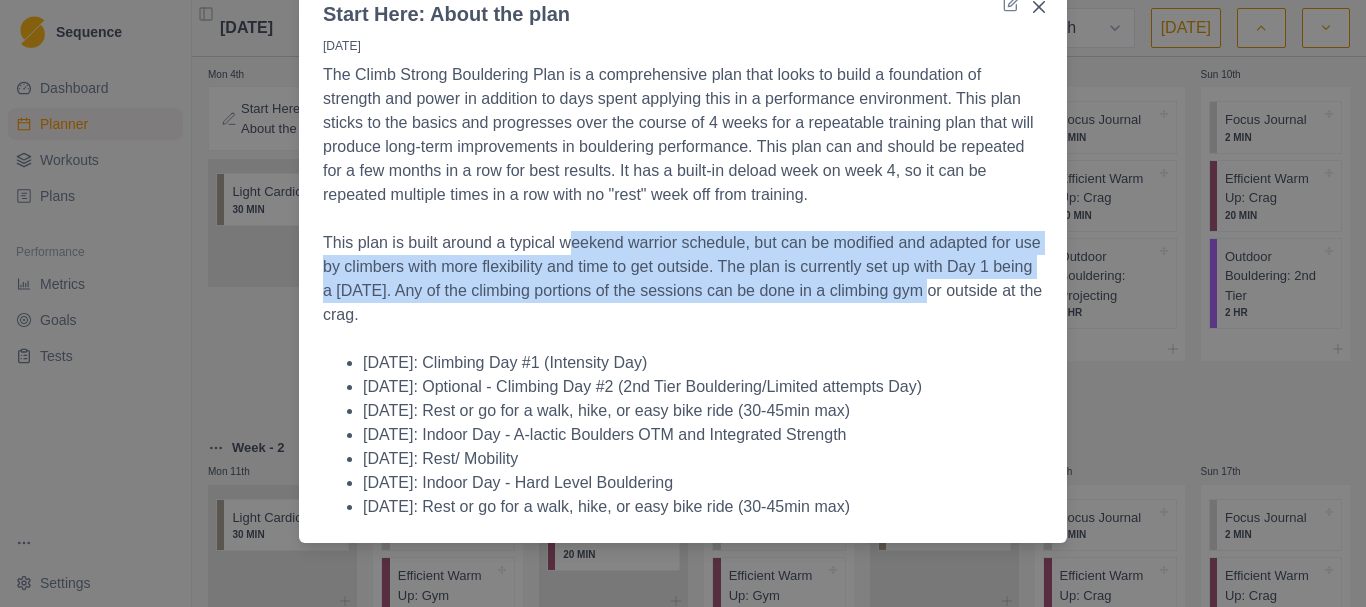 drag, startPoint x: 561, startPoint y: 234, endPoint x: 917, endPoint y: 293, distance: 360.85593 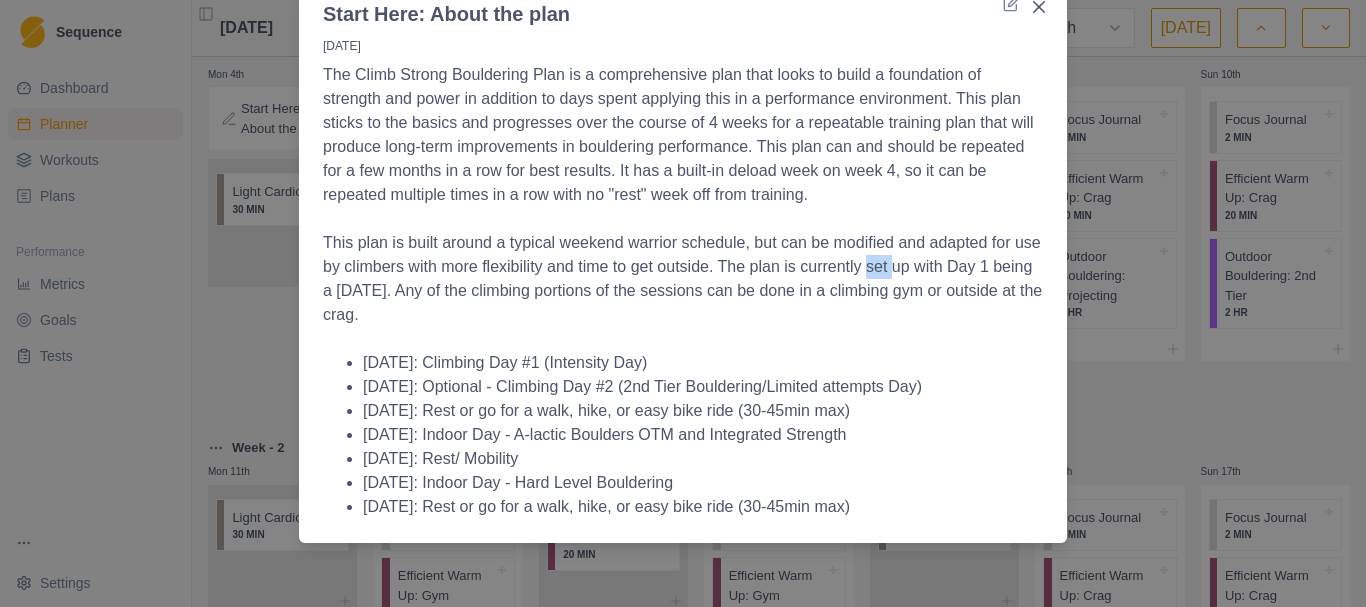 click on "This plan is built around a typical weekend warrior schedule, but can be modified and adapted for use by climbers with more flexibility and time to get outside. The plan is currently set up with Day 1 being a [DATE]. Any of the climbing portions of the sessions can be done in a climbing gym or outside at the crag." at bounding box center [683, 279] 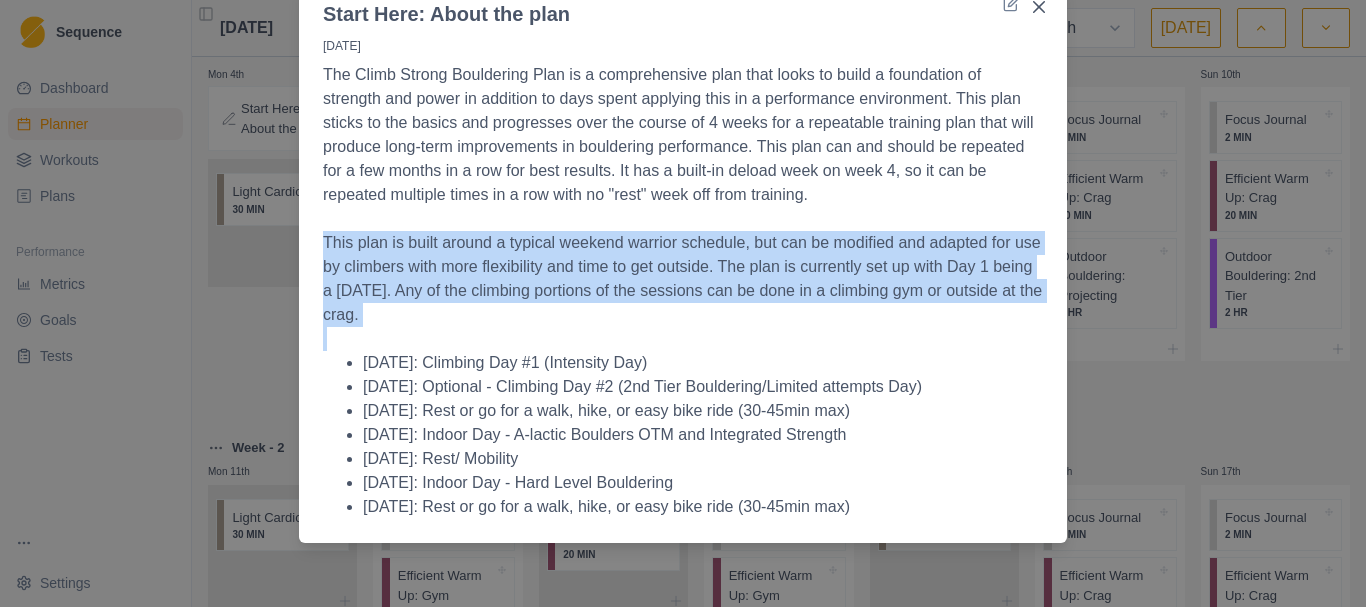 click on "This plan is built around a typical weekend warrior schedule, but can be modified and adapted for use by climbers with more flexibility and time to get outside. The plan is currently set up with Day 1 being a [DATE]. Any of the climbing portions of the sessions can be done in a climbing gym or outside at the crag." at bounding box center [683, 279] 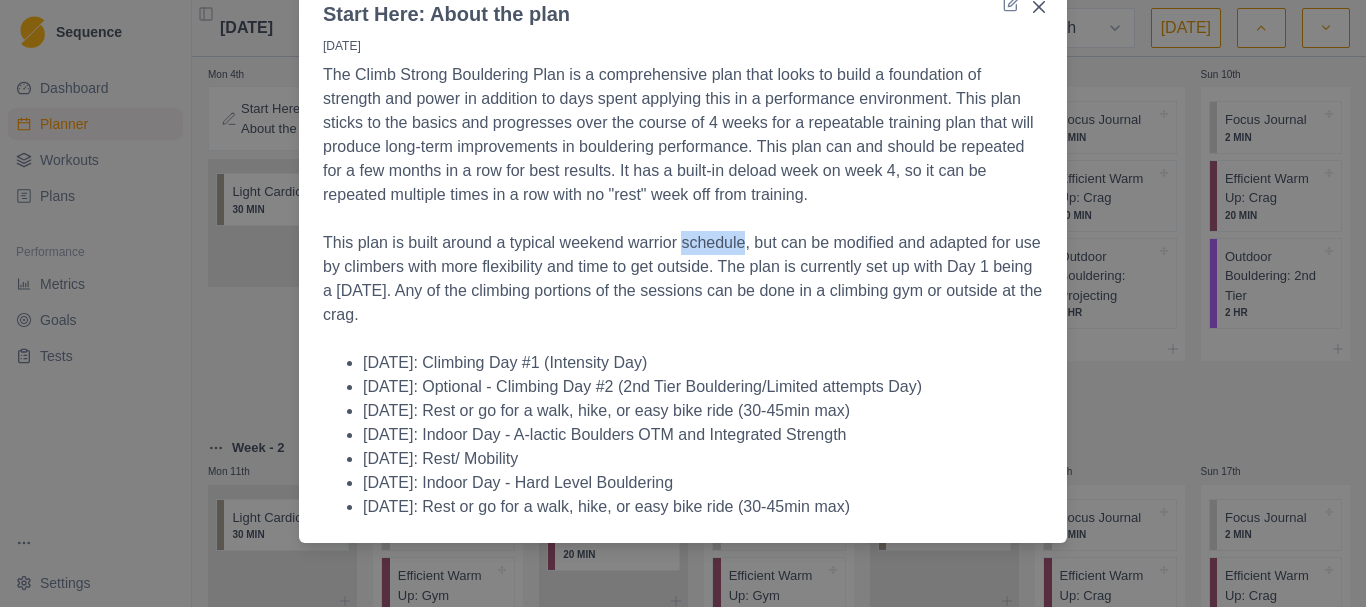 click on "This plan is built around a typical weekend warrior schedule, but can be modified and adapted for use by climbers with more flexibility and time to get outside. The plan is currently set up with Day 1 being a [DATE]. Any of the climbing portions of the sessions can be done in a climbing gym or outside at the crag." at bounding box center (683, 279) 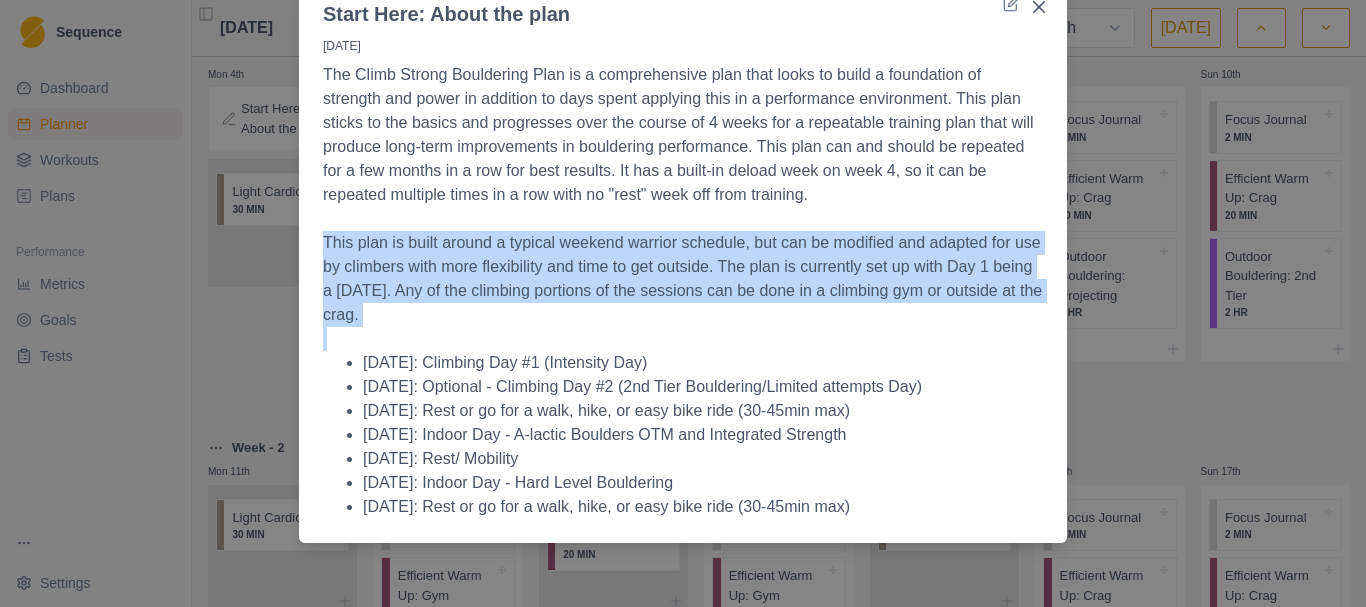 click on "This plan is built around a typical weekend warrior schedule, but can be modified and adapted for use by climbers with more flexibility and time to get outside. The plan is currently set up with Day 1 being a [DATE]. Any of the climbing portions of the sessions can be done in a climbing gym or outside at the crag." at bounding box center (683, 279) 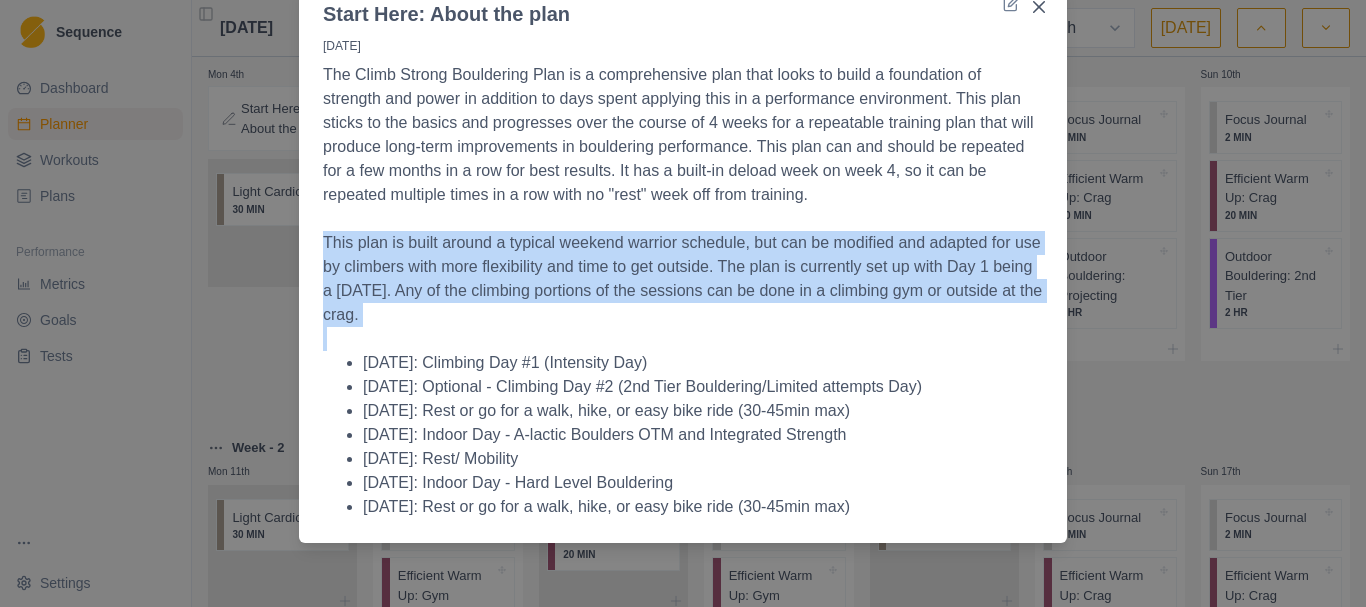 drag, startPoint x: 356, startPoint y: 439, endPoint x: 847, endPoint y: 437, distance: 491.00406 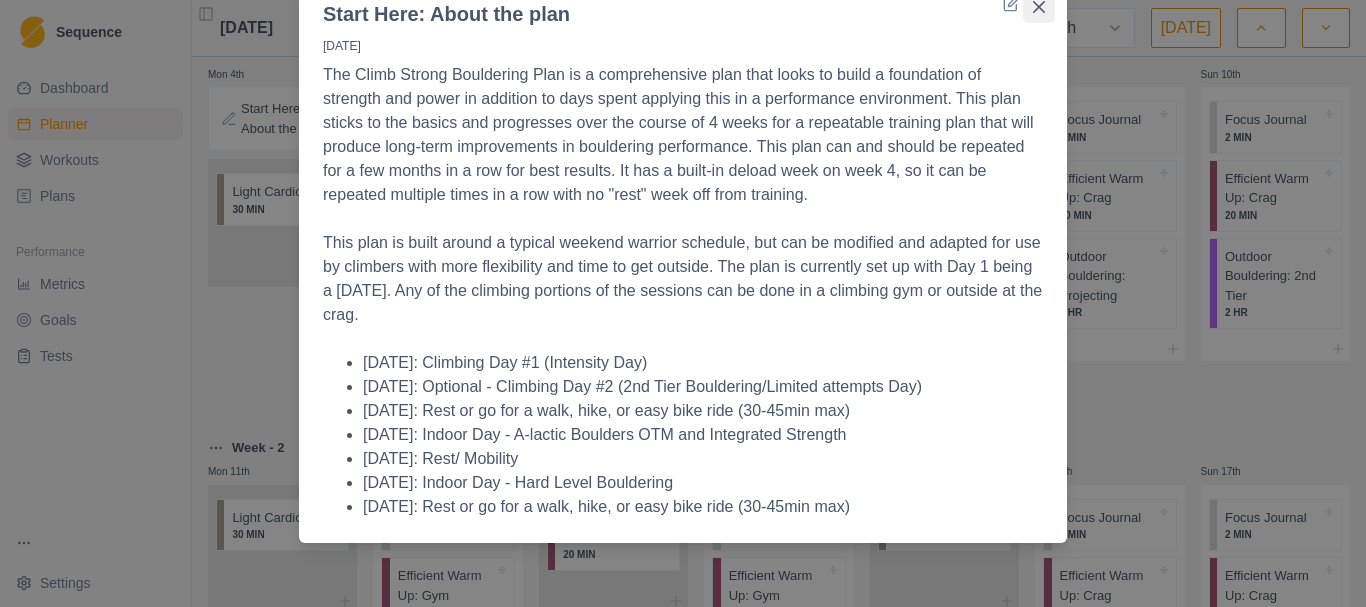 click 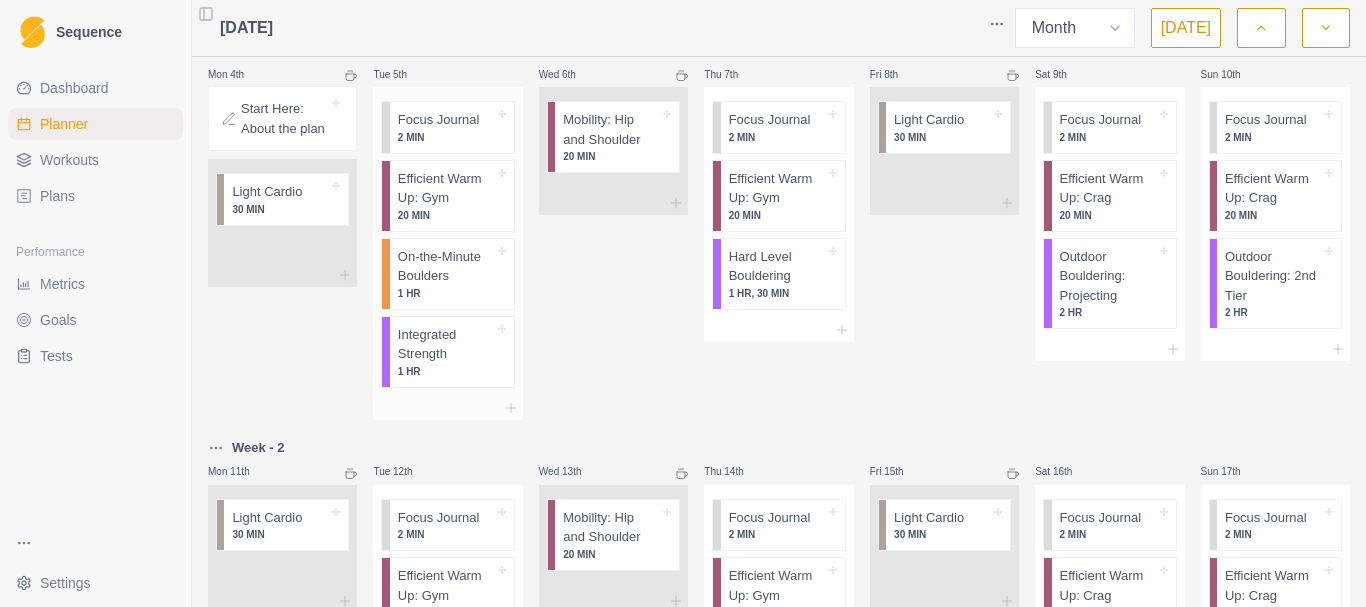 click on "On-the-Minute Boulders" at bounding box center (446, 266) 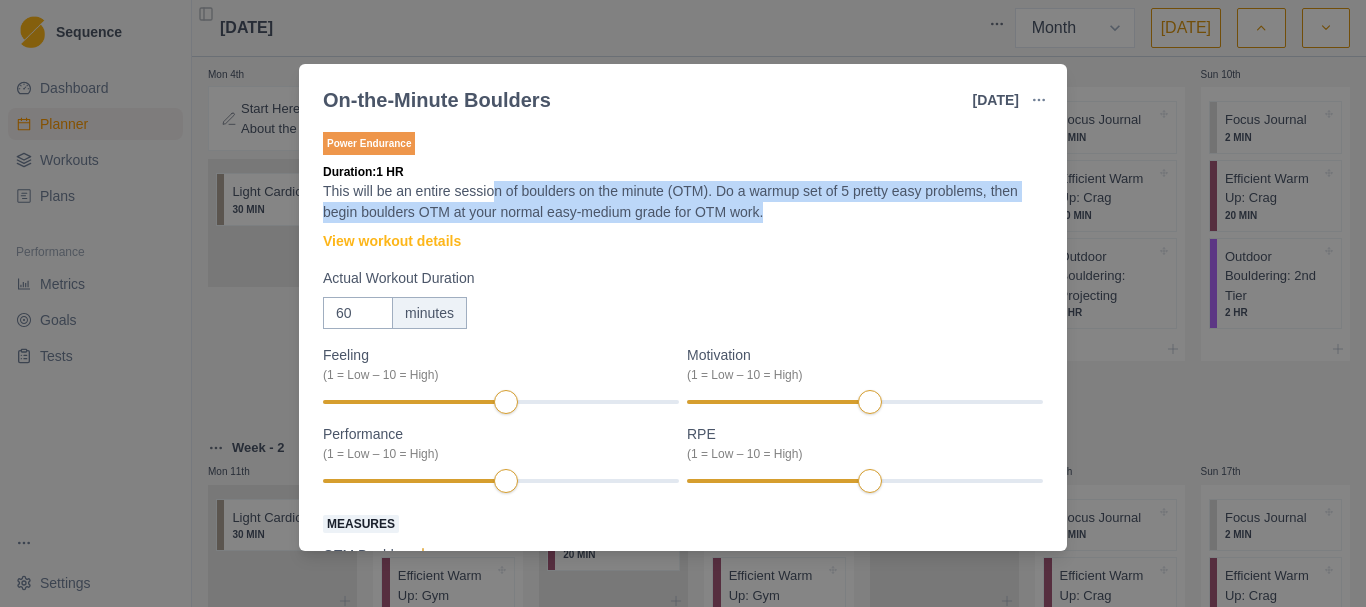 drag, startPoint x: 489, startPoint y: 189, endPoint x: 827, endPoint y: 219, distance: 339.32874 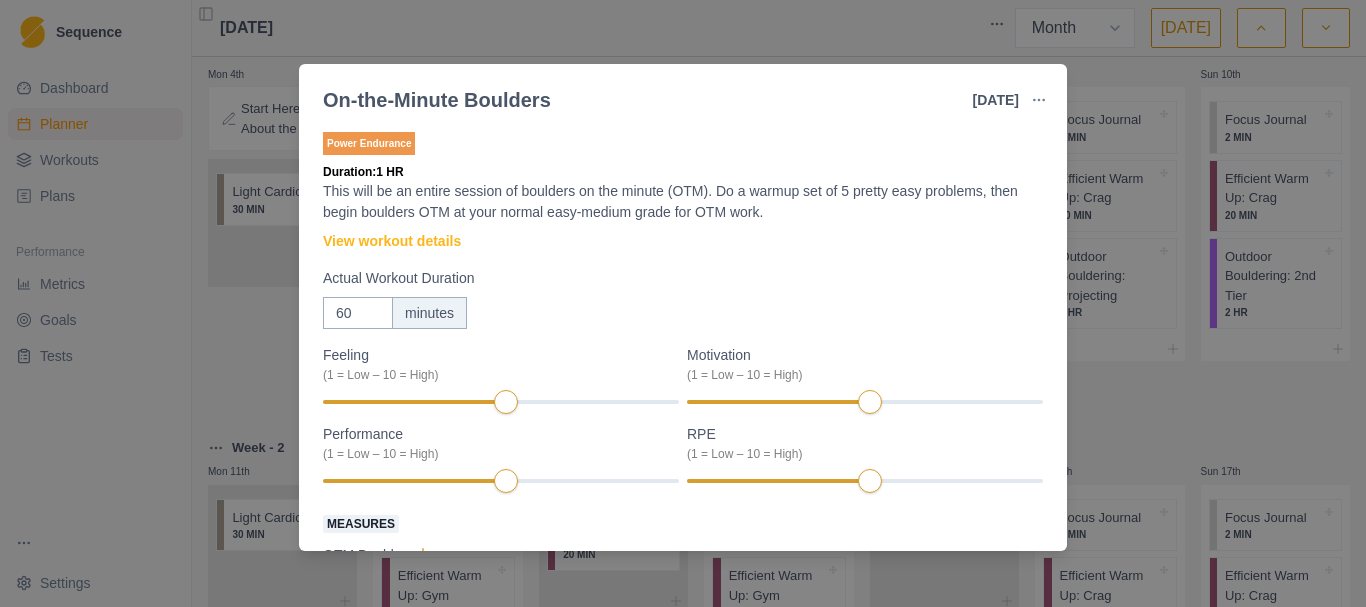 click on "Duration:  1 HR" at bounding box center (683, 172) 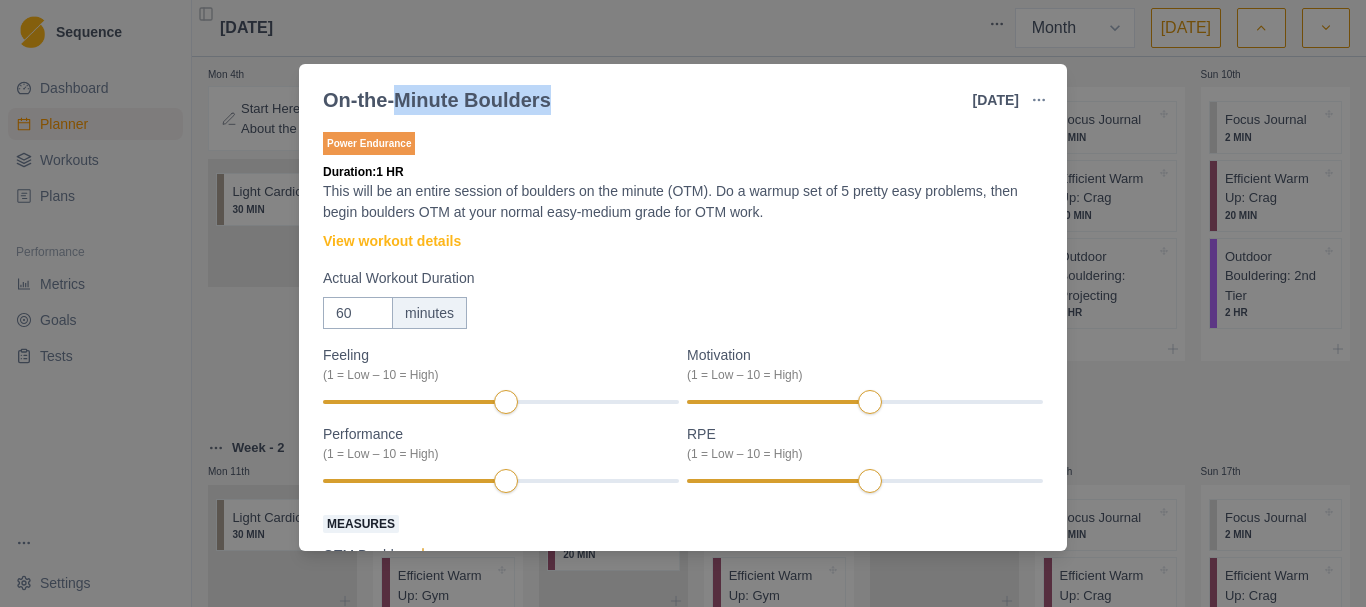 drag, startPoint x: 399, startPoint y: 102, endPoint x: 553, endPoint y: 105, distance: 154.02922 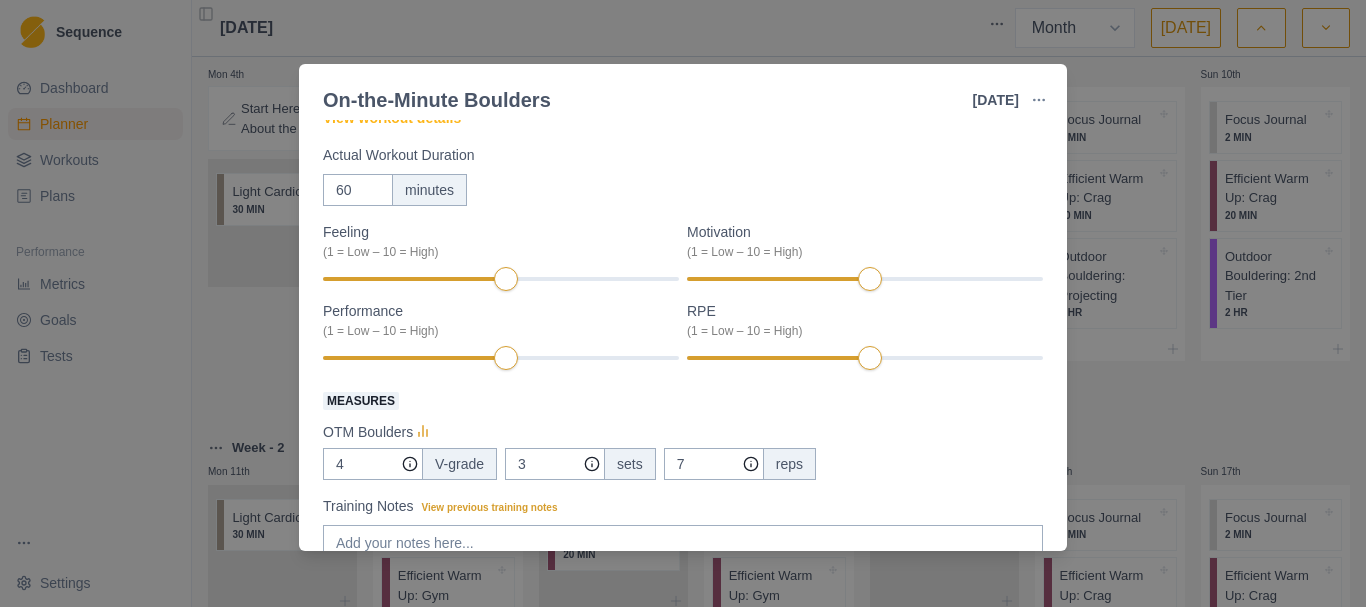 scroll, scrollTop: 0, scrollLeft: 0, axis: both 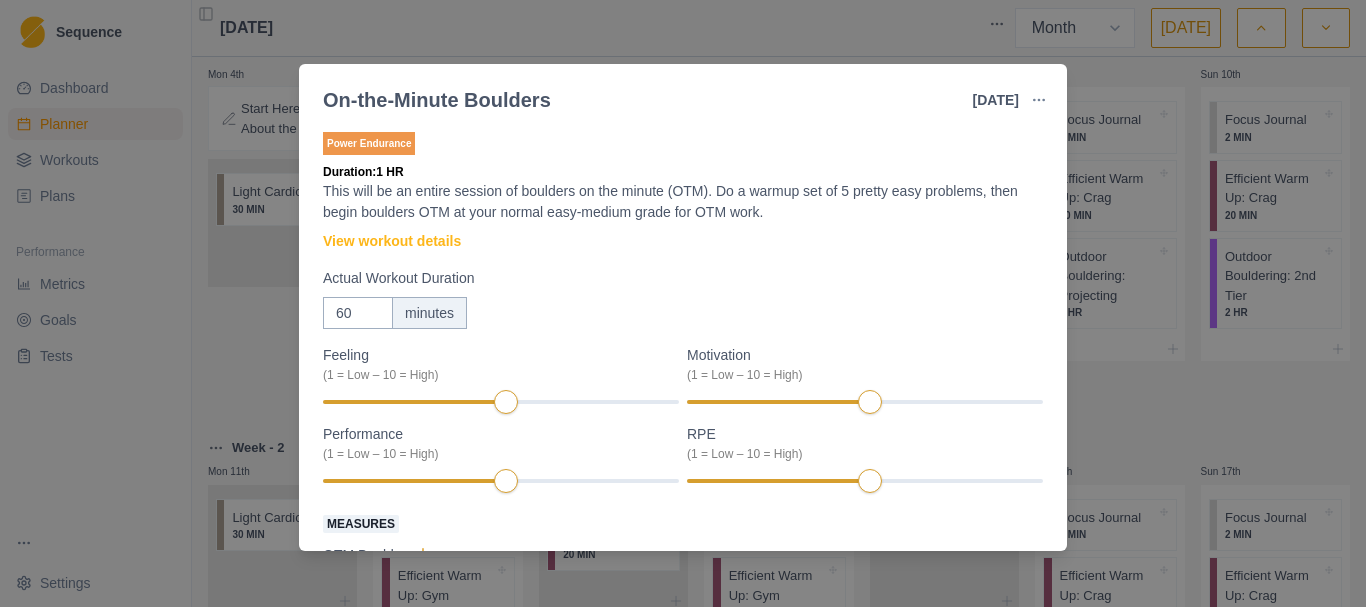 click on "On-the-Minute Boulders [DATE] Link To Goal View Workout Metrics Edit Original Workout Reschedule Workout Remove From Schedule Power Endurance Duration:  1 HR This will be an entire session of boulders on the minute (OTM). Do a warmup set of 5 pretty easy problems, then begin boulders OTM at your normal easy-medium grade for OTM work. View workout details Actual Workout Duration 60 minutes Feeling (1 = Low – 10 = High) Motivation (1 = Low – 10 = High) Performance (1 = Low – 10 = High) RPE (1 = Low – 10 = High) Measures OTM Boulders 4 V-grade 3 sets 7 reps Training Notes View previous training notes Mark as Incomplete Complete Workout" at bounding box center (683, 303) 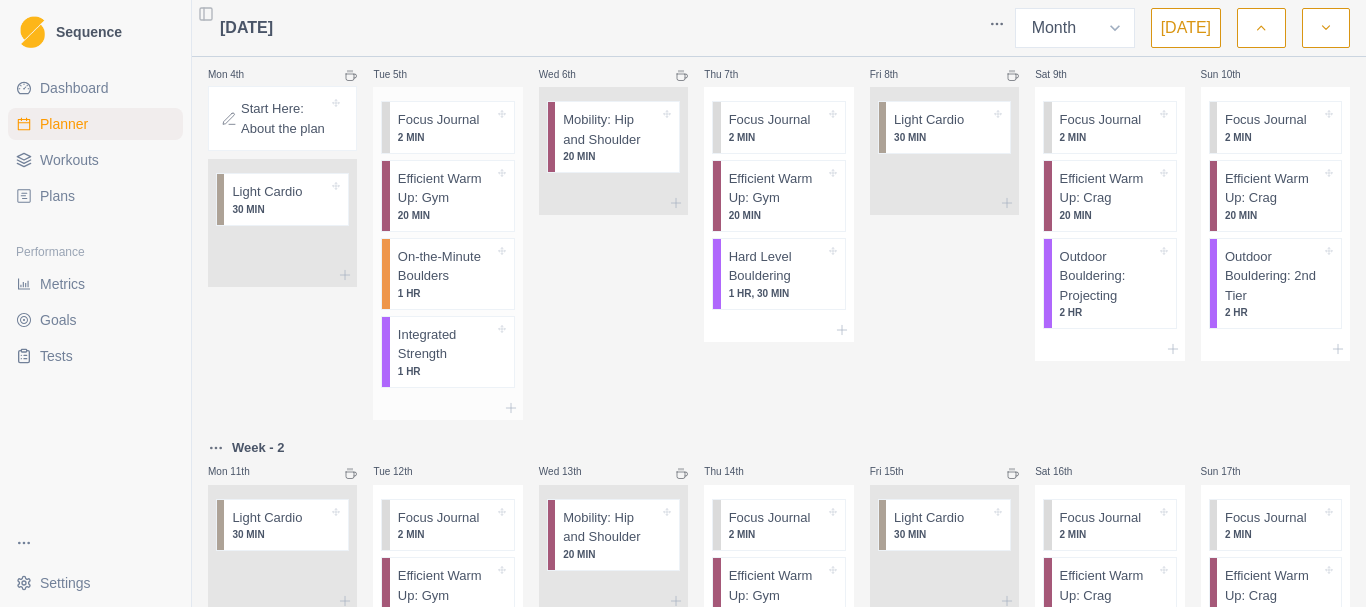 click on "Efficient Warm Up: Gym" at bounding box center [446, 188] 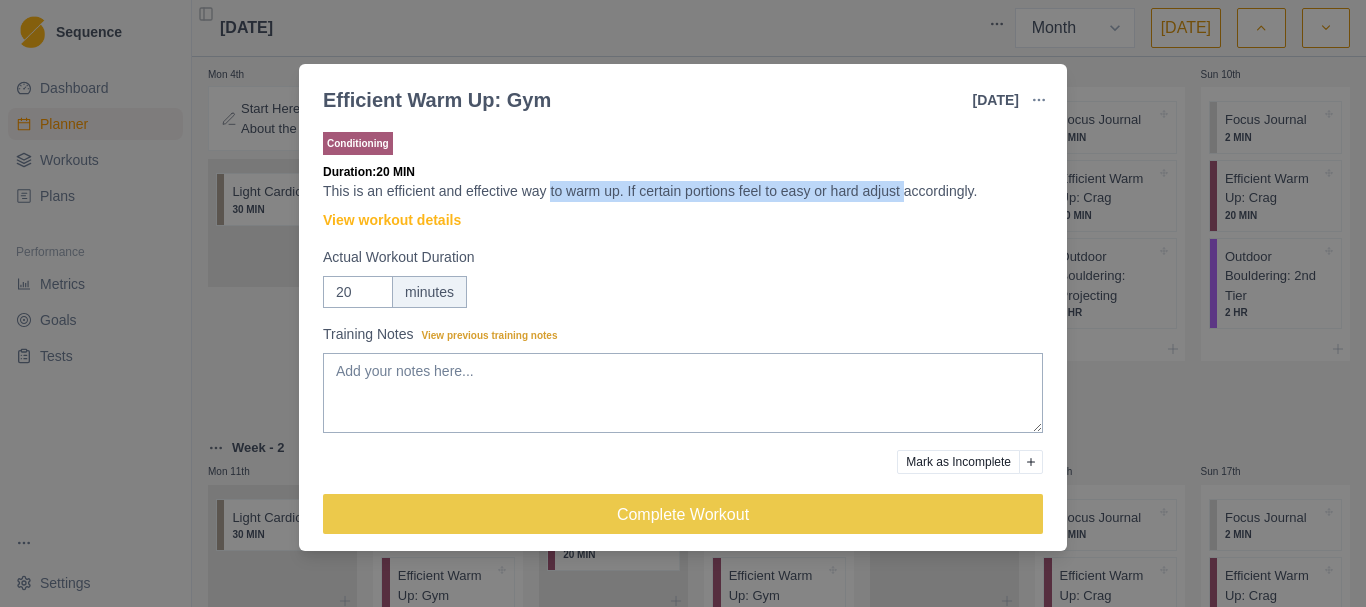drag, startPoint x: 547, startPoint y: 192, endPoint x: 905, endPoint y: 198, distance: 358.05026 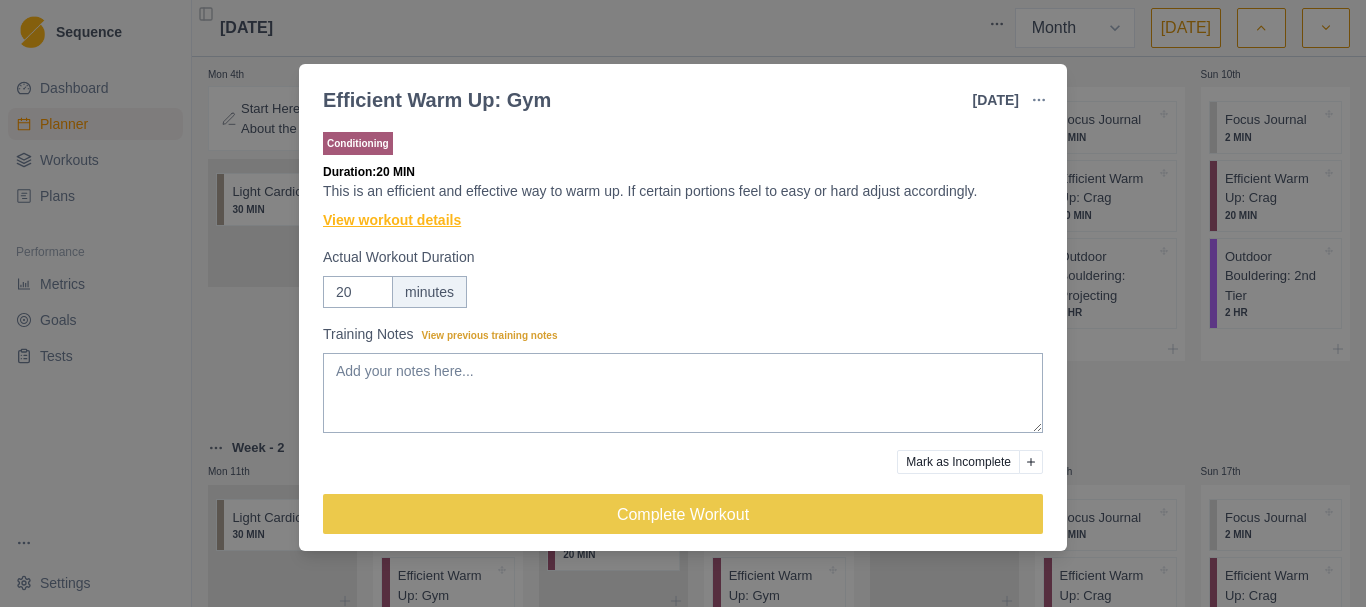 click on "View workout details" at bounding box center (392, 220) 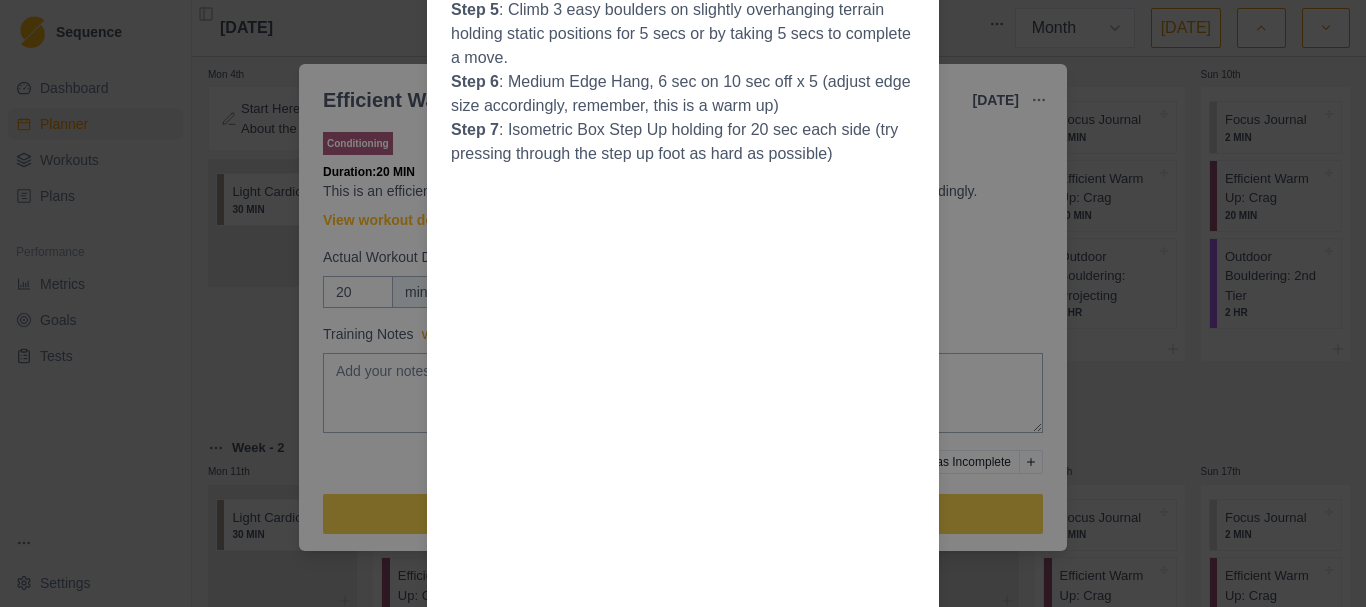 scroll, scrollTop: 0, scrollLeft: 0, axis: both 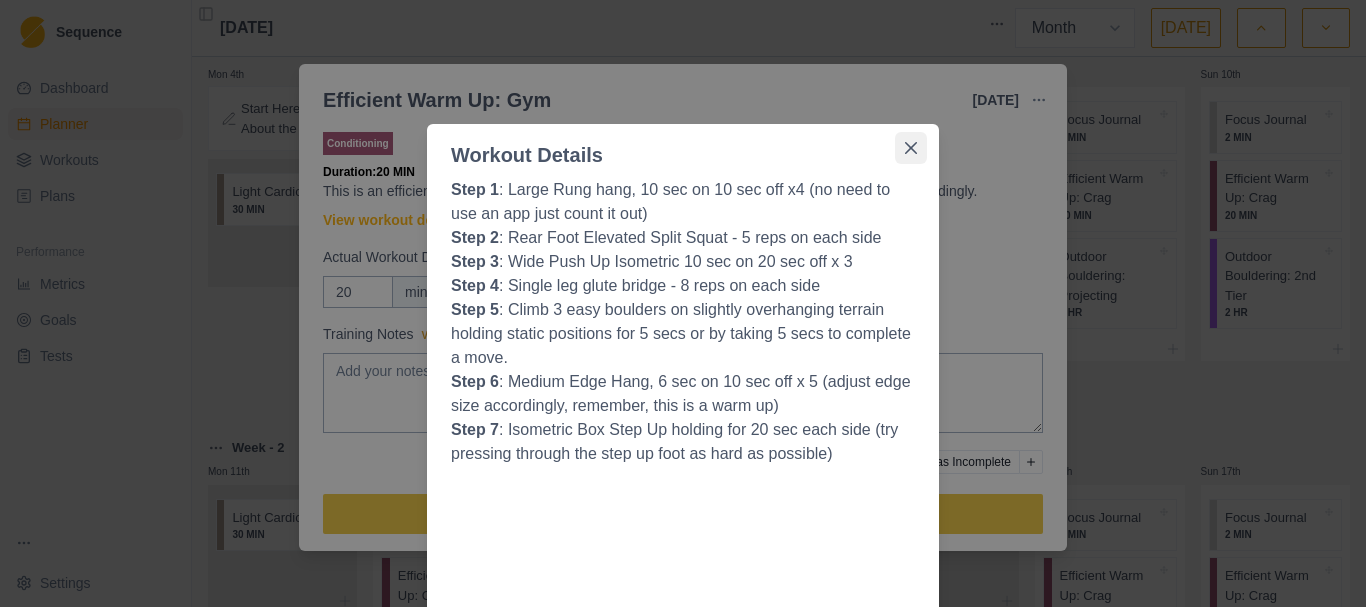 click 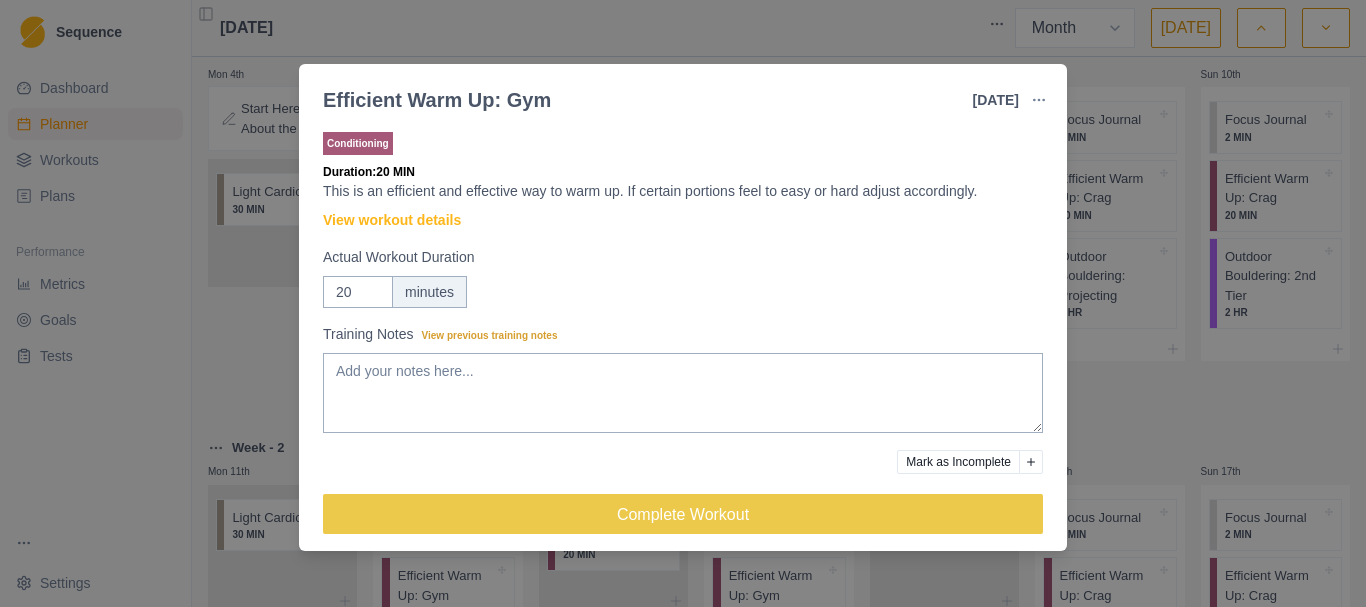 click on "Efficient Warm Up: Gym [DATE] Link To Goal View Workout Metrics Edit Original Workout Reschedule Workout Remove From Schedule Conditioning Duration:  20 MIN This is an efficient and effective way to warm up. If certain portions feel to easy or hard adjust accordingly. View workout details Actual Workout Duration 20 minutes Training Notes View previous training notes Mark as Incomplete Complete Workout" at bounding box center [683, 303] 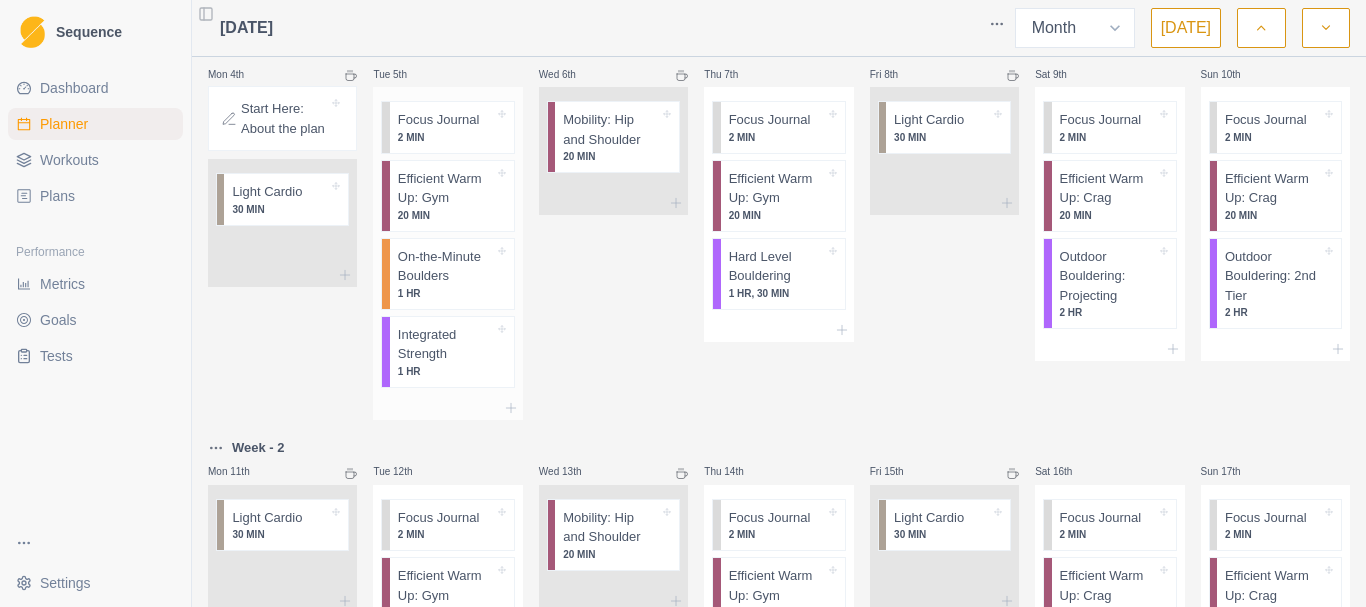 click on "1 HR" at bounding box center (446, 371) 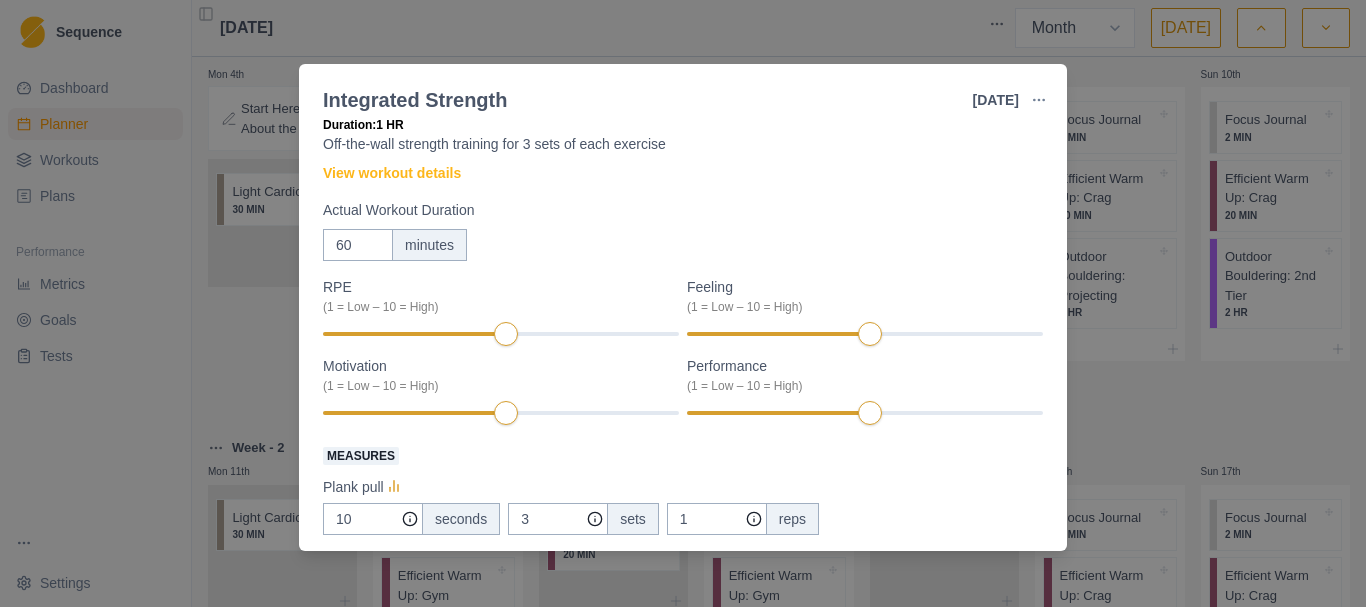 scroll, scrollTop: 0, scrollLeft: 0, axis: both 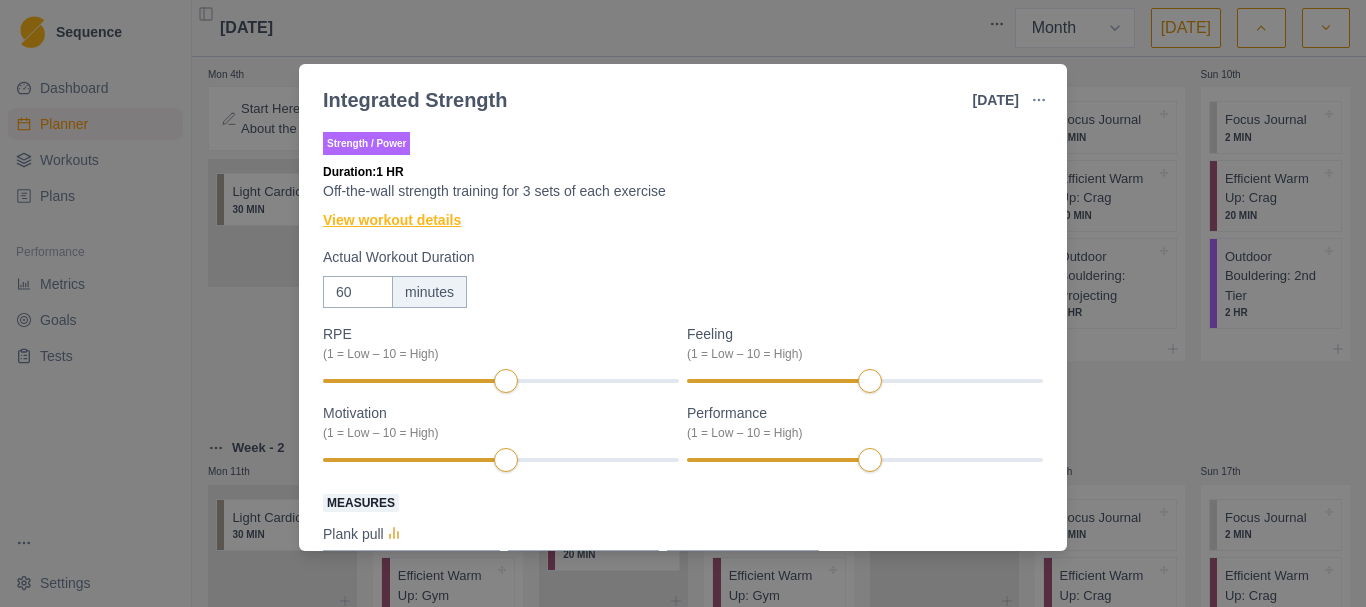 click on "View workout details" at bounding box center [392, 220] 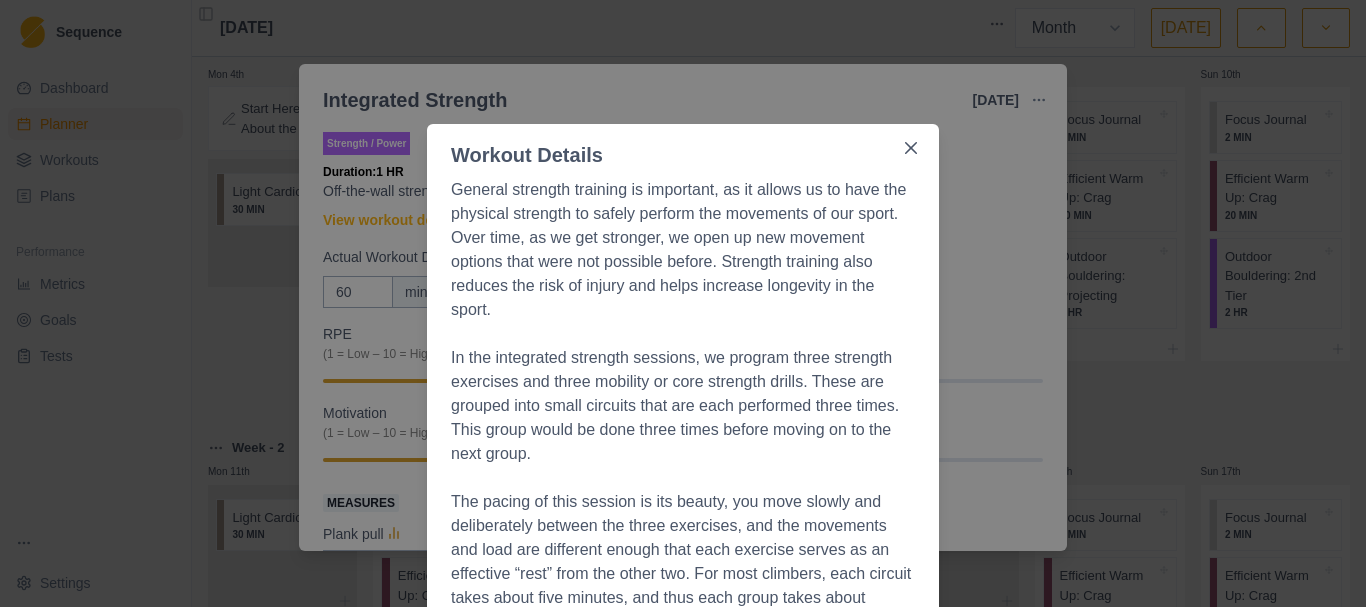 scroll, scrollTop: 100, scrollLeft: 0, axis: vertical 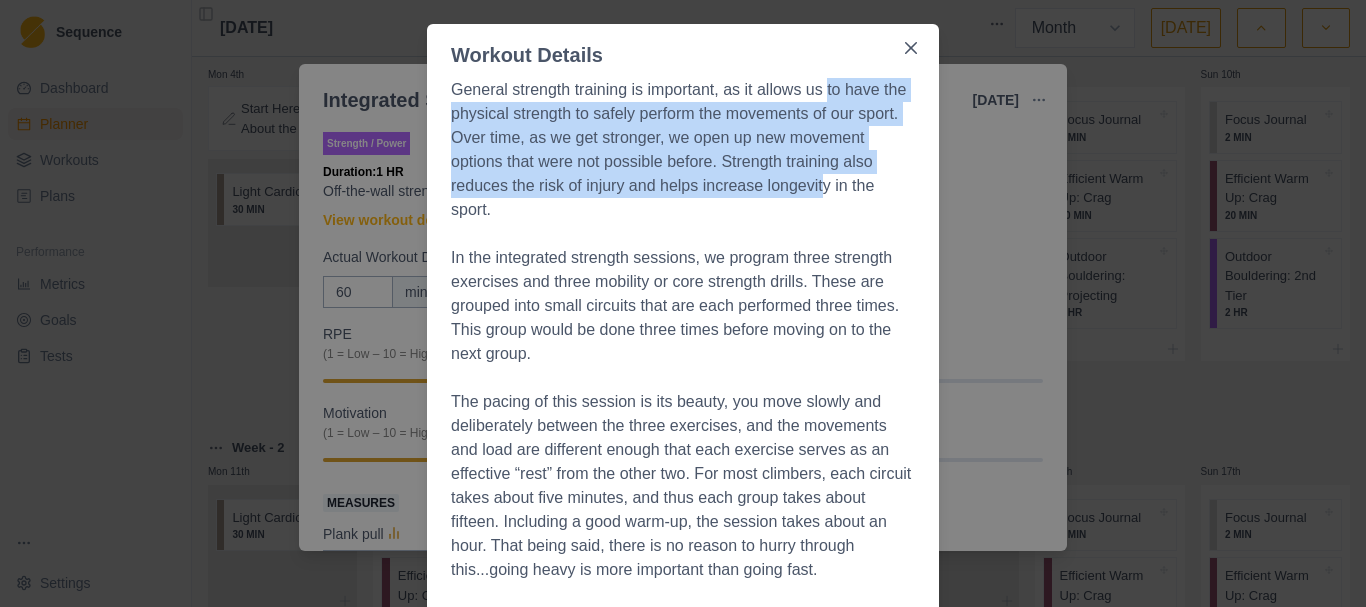drag, startPoint x: 820, startPoint y: 90, endPoint x: 811, endPoint y: 190, distance: 100.40418 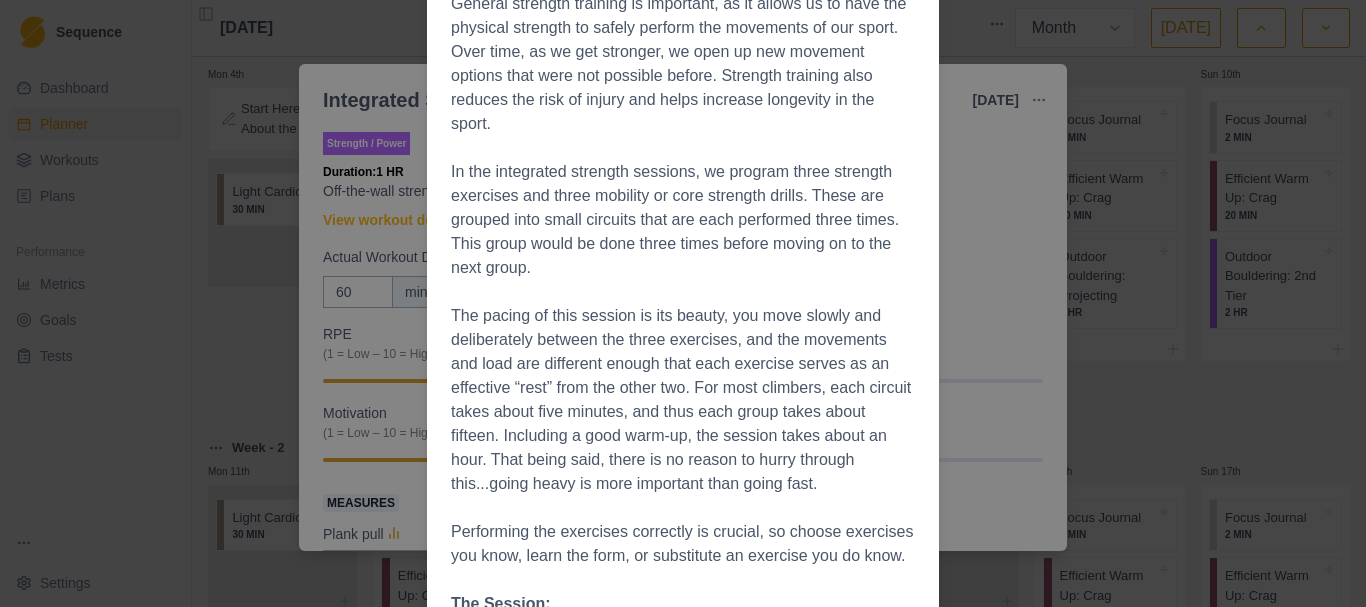 scroll, scrollTop: 300, scrollLeft: 0, axis: vertical 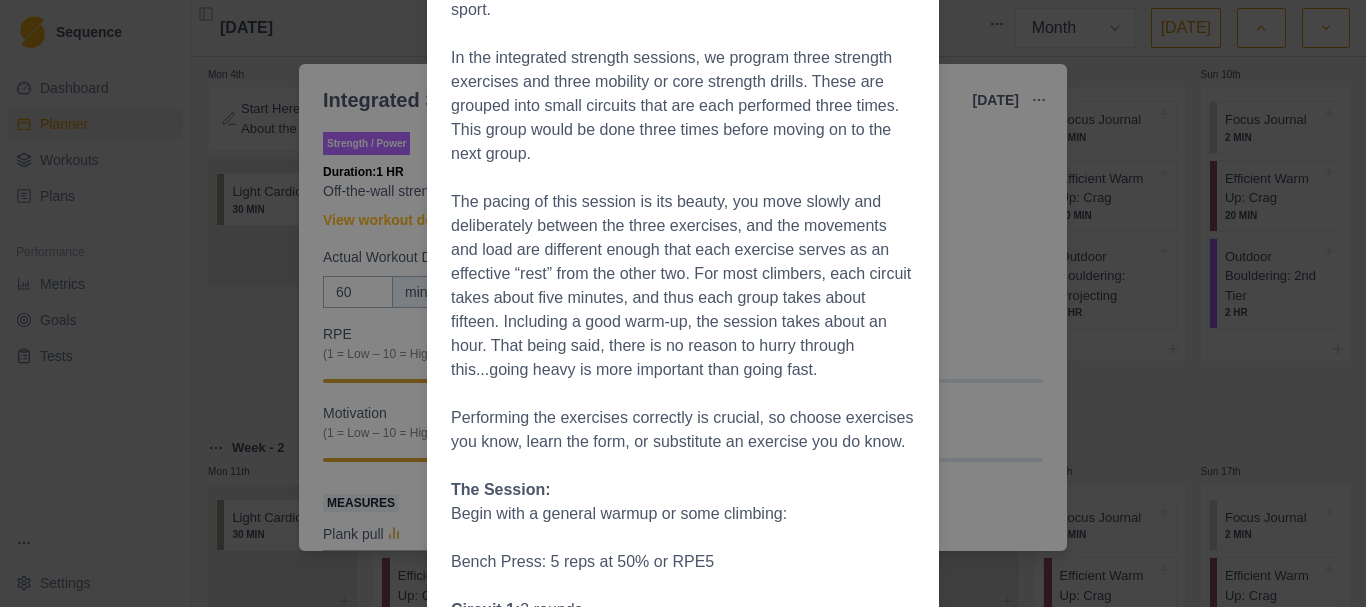 click on "In the integrated strength sessions, we program three strength exercises and three mobility or core strength drills. These are grouped into small circuits that are each performed three times. This group would be done three times before moving on to the next group." at bounding box center (683, 106) 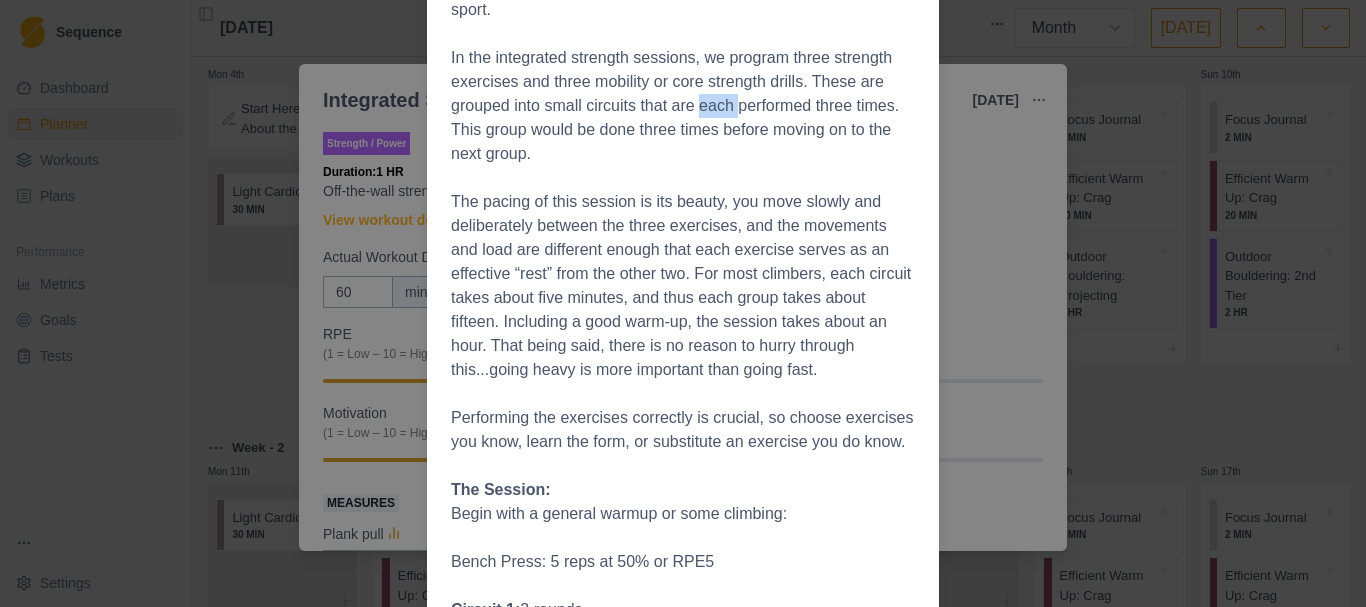 click on "In the integrated strength sessions, we program three strength exercises and three mobility or core strength drills. These are grouped into small circuits that are each performed three times. This group would be done three times before moving on to the next group." at bounding box center (683, 106) 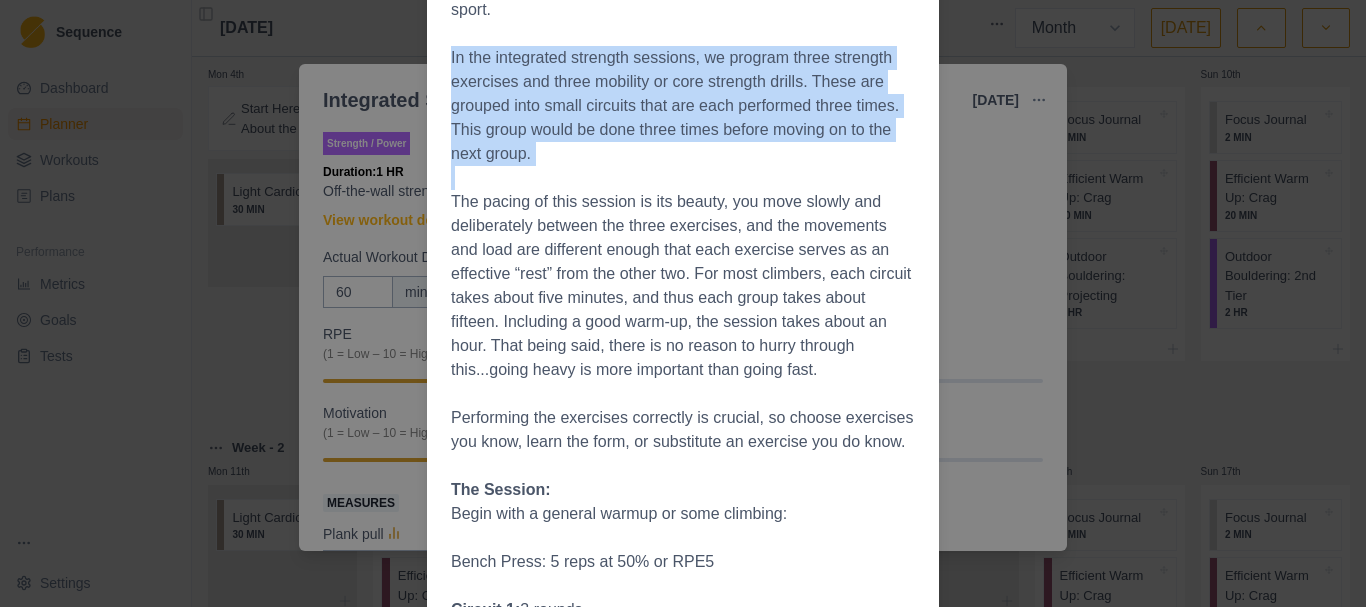click on "In the integrated strength sessions, we program three strength exercises and three mobility or core strength drills. These are grouped into small circuits that are each performed three times. This group would be done three times before moving on to the next group." at bounding box center [683, 106] 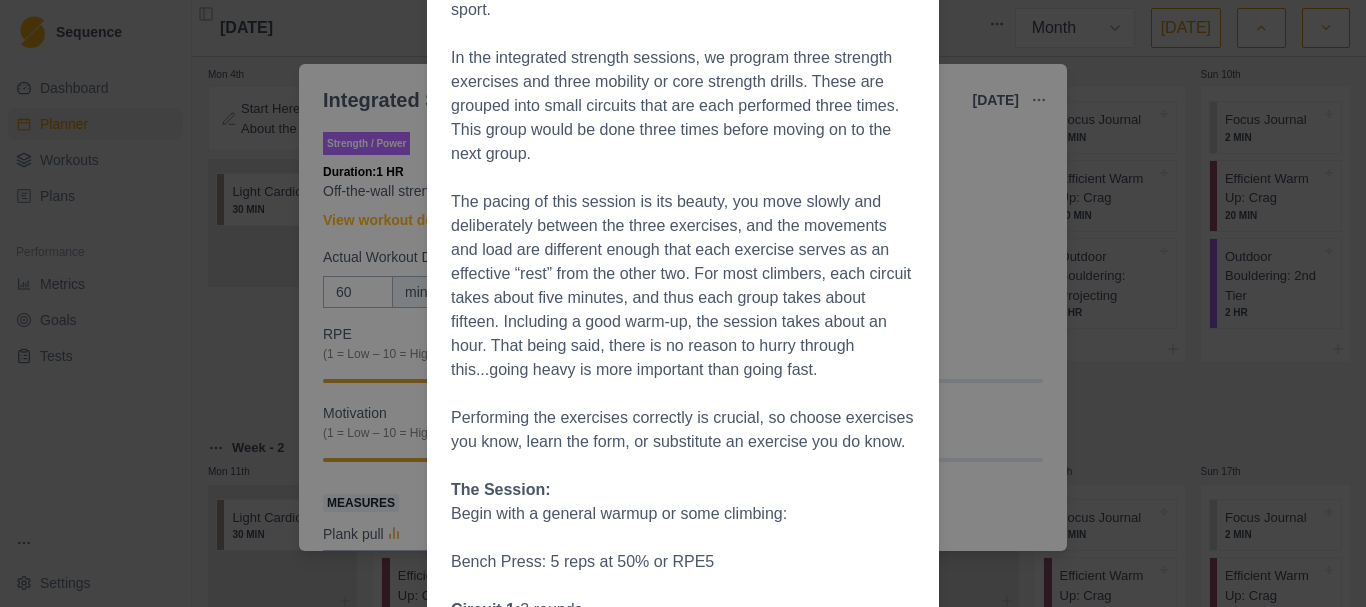 click on "The pacing of this session is its beauty, you move slowly and deliberately between the three exercises, and the movements and load are different enough that each exercise serves as an effective “rest” from the other two. For most climbers, each circuit takes about five minutes, and thus each group takes about fifteen. Including a good warm-up, the session takes about an hour. That being said, there is no reason to hurry through this...going heavy is more important than going fast." at bounding box center (683, 286) 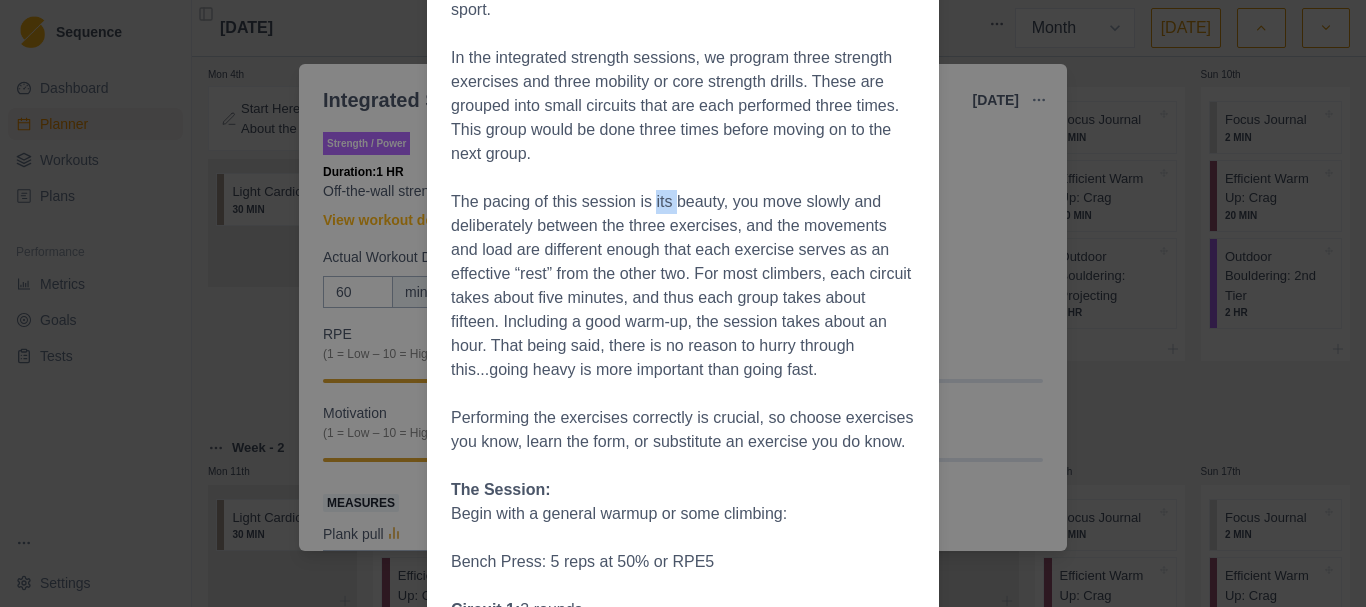 click on "The pacing of this session is its beauty, you move slowly and deliberately between the three exercises, and the movements and load are different enough that each exercise serves as an effective “rest” from the other two. For most climbers, each circuit takes about five minutes, and thus each group takes about fifteen. Including a good warm-up, the session takes about an hour. That being said, there is no reason to hurry through this...going heavy is more important than going fast." at bounding box center [683, 286] 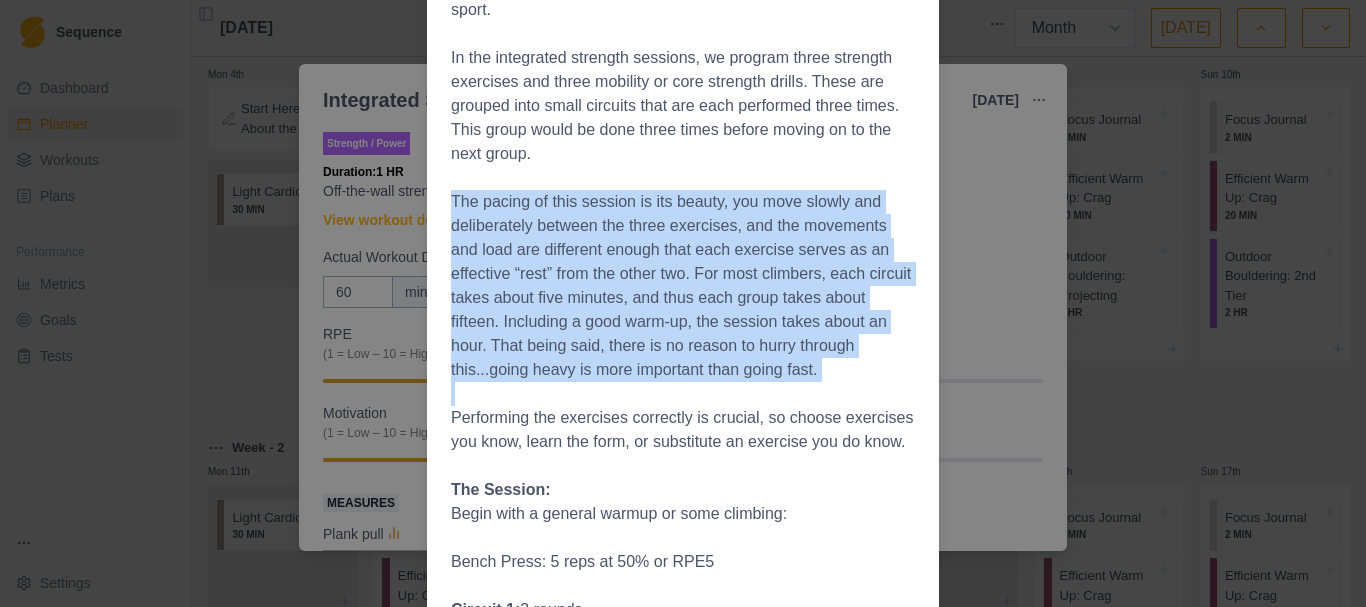 click on "The pacing of this session is its beauty, you move slowly and deliberately between the three exercises, and the movements and load are different enough that each exercise serves as an effective “rest” from the other two. For most climbers, each circuit takes about five minutes, and thus each group takes about fifteen. Including a good warm-up, the session takes about an hour. That being said, there is no reason to hurry through this...going heavy is more important than going fast." at bounding box center [683, 286] 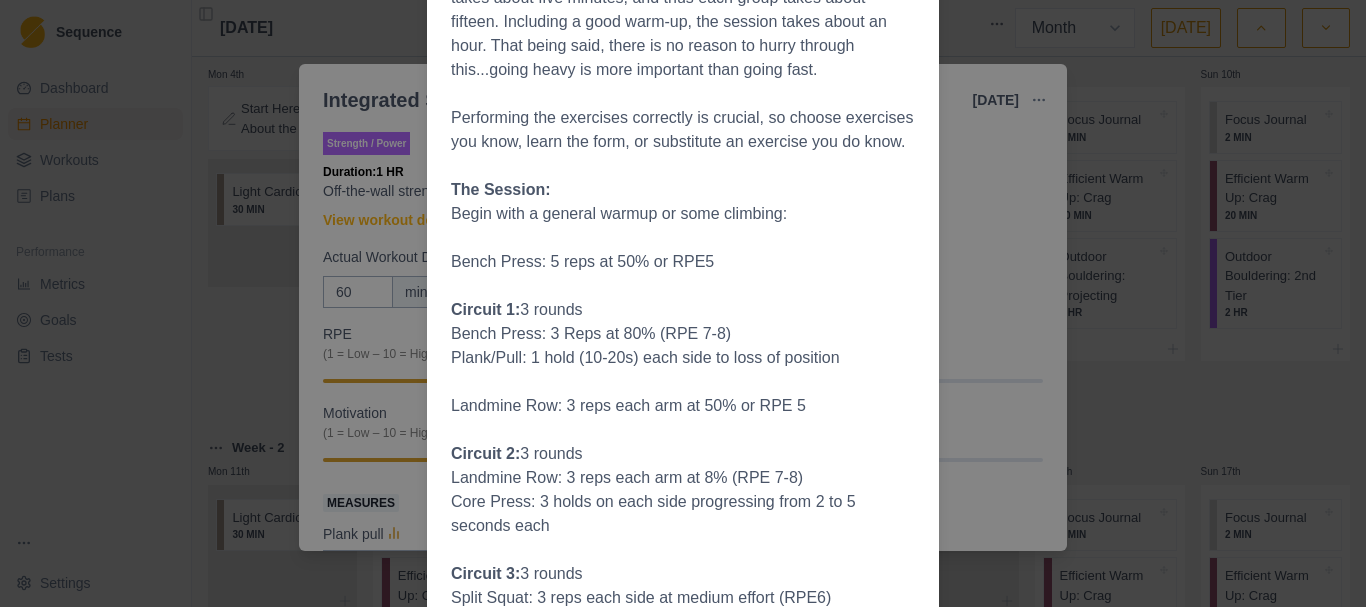 scroll, scrollTop: 700, scrollLeft: 0, axis: vertical 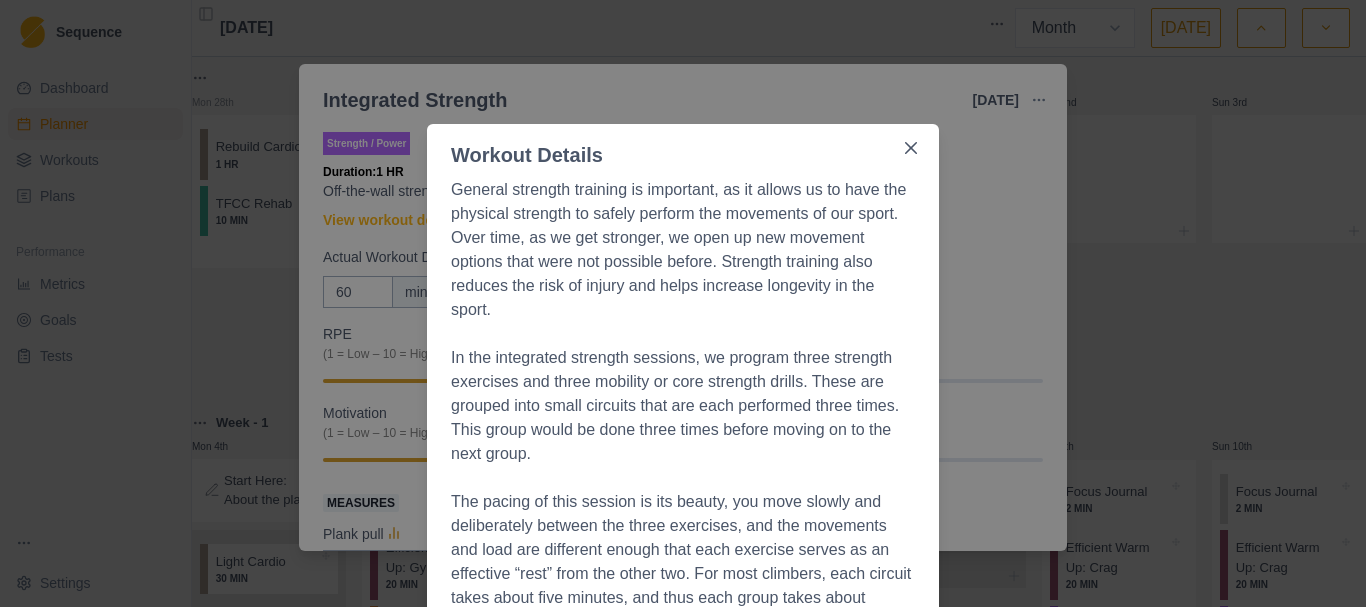 select on "month" 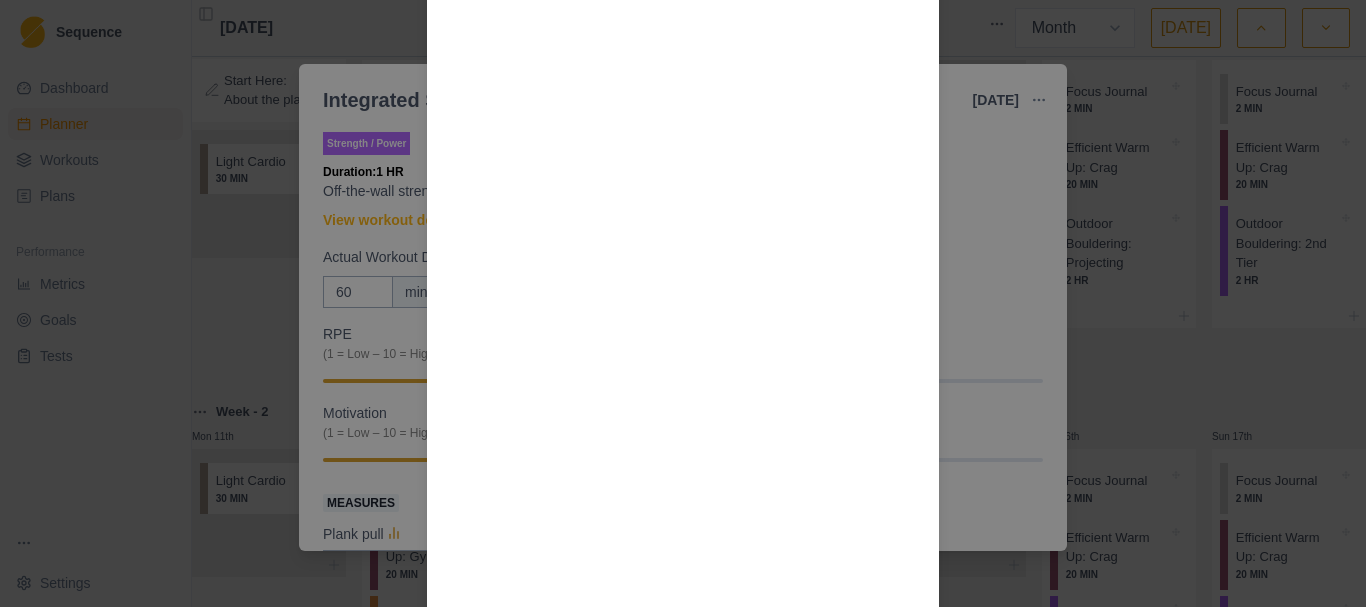 scroll, scrollTop: 2000, scrollLeft: 0, axis: vertical 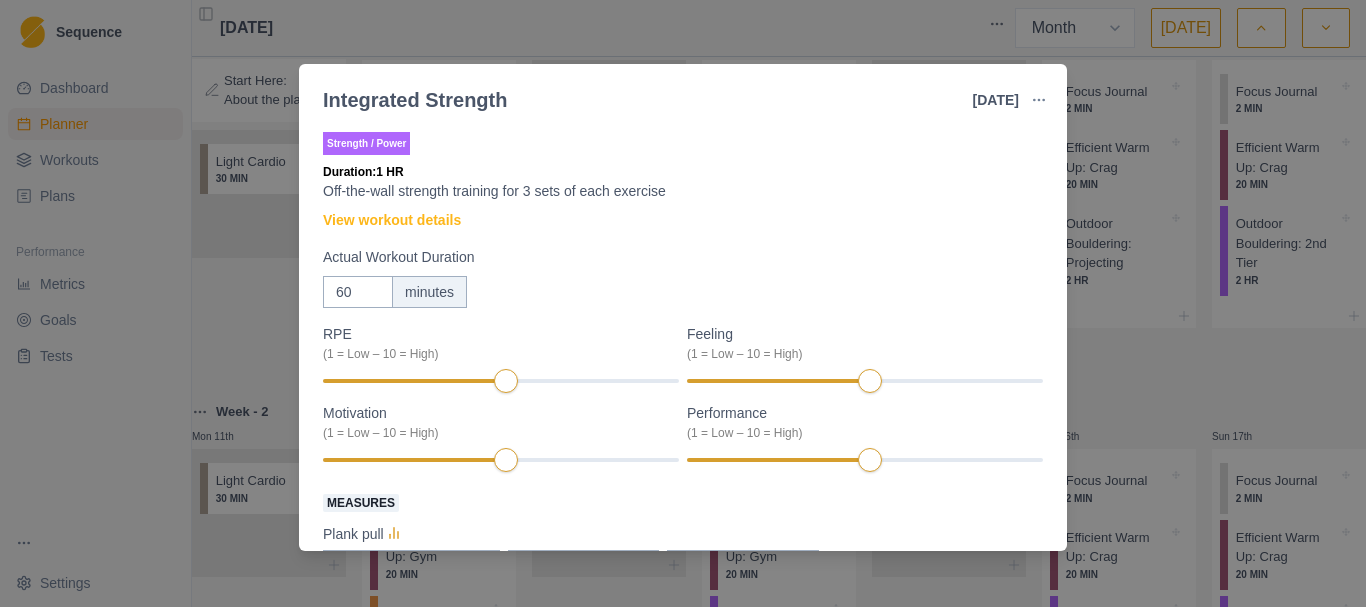 click on "Integrated Strength [DATE] Link To Goal View Workout Metrics Edit Original Workout Reschedule Workout Remove From Schedule Strength / Power Duration:  1 HR Off-the-wall strength training for 3 sets of each exercise View workout details Actual Workout Duration 60 minutes RPE (1 = Low – 10 = High) Feeling (1 = Low – 10 = High) Motivation (1 = Low – 10 = High) Performance (1 = Low – 10 = High) Measures Plank pull 10 seconds 3 sets 1 reps Landmine Row 45 lb 3 sets 3 reps Core Press 3 seconds 3 sets 3 reps Split Squat (Rear foot elevated) 20 lb 3 sets 3 reps Bench Press 0 lb 3 sets 5 reps Training Notes View previous training notes Mark as Incomplete Complete Workout" at bounding box center [683, 303] 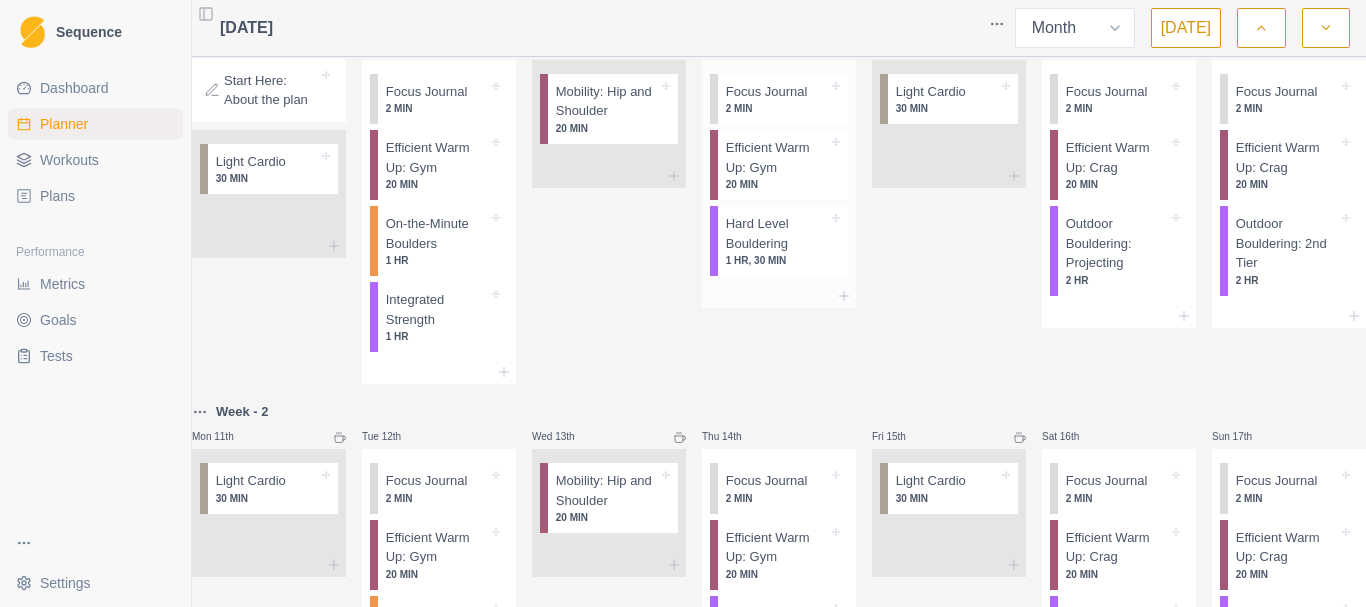 click on "Hard Level Bouldering" at bounding box center (777, 233) 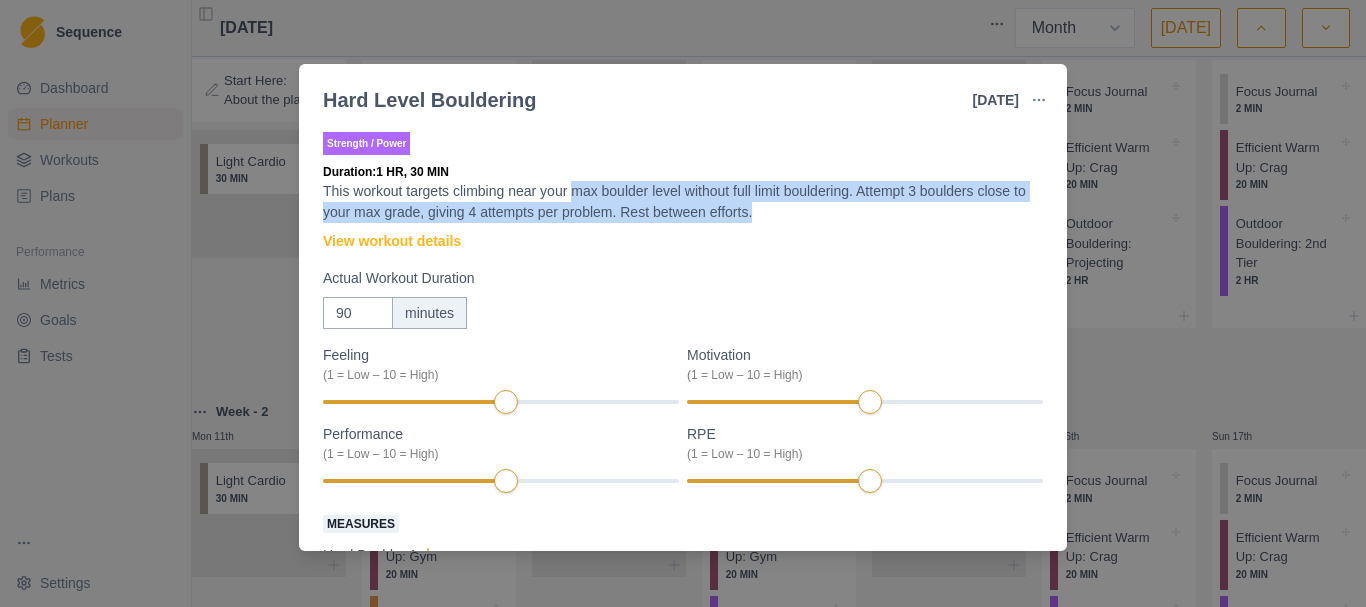 drag, startPoint x: 574, startPoint y: 189, endPoint x: 787, endPoint y: 209, distance: 213.9369 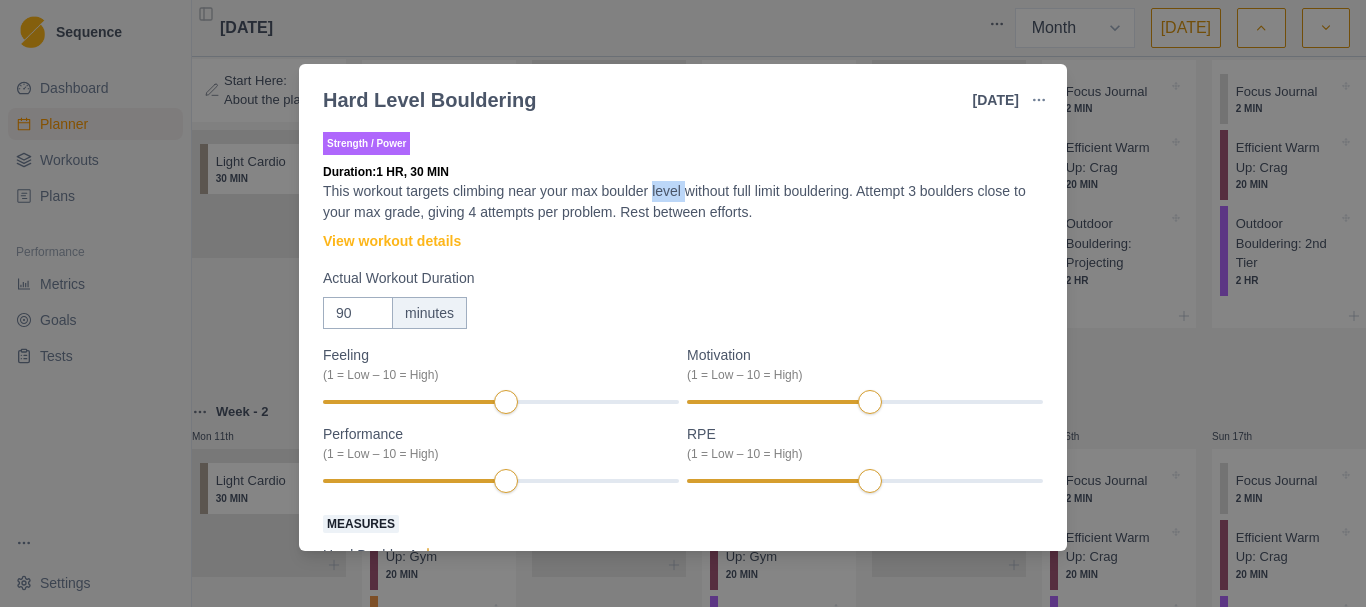 click on "This workout targets climbing near your max boulder level without full limit bouldering. Attempt 3 boulders close to your max grade, giving 4 attempts per problem. Rest between efforts." at bounding box center [683, 202] 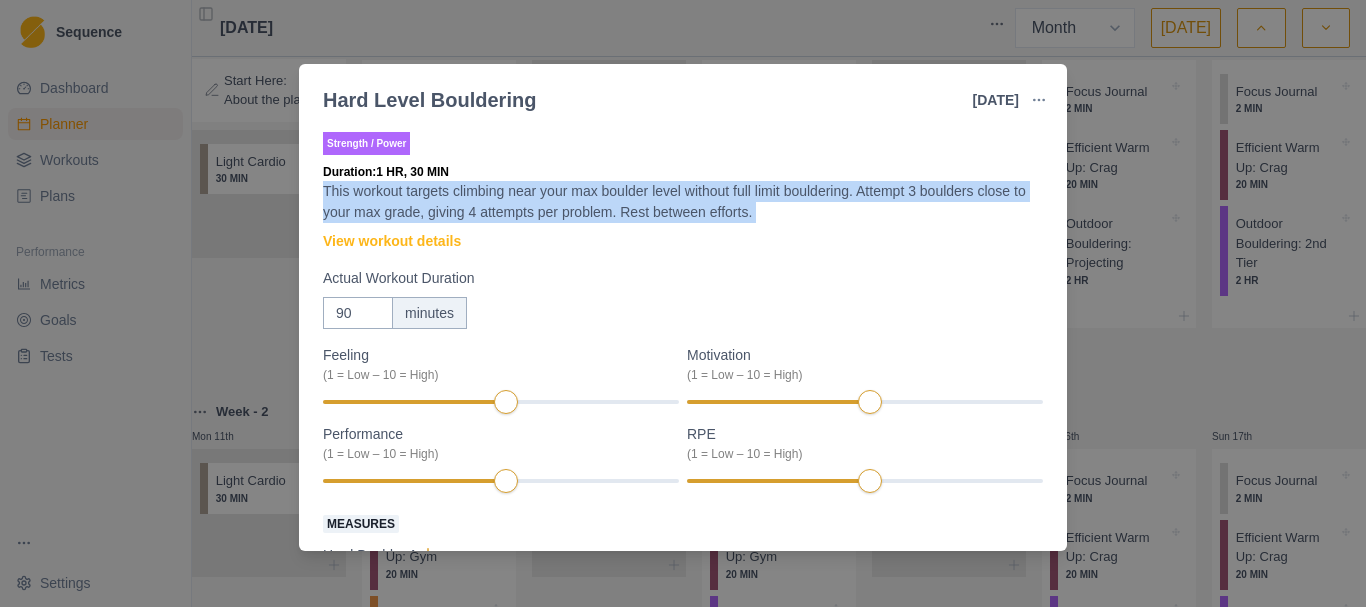 click on "This workout targets climbing near your max boulder level without full limit bouldering. Attempt 3 boulders close to your max grade, giving 4 attempts per problem. Rest between efforts." at bounding box center [683, 202] 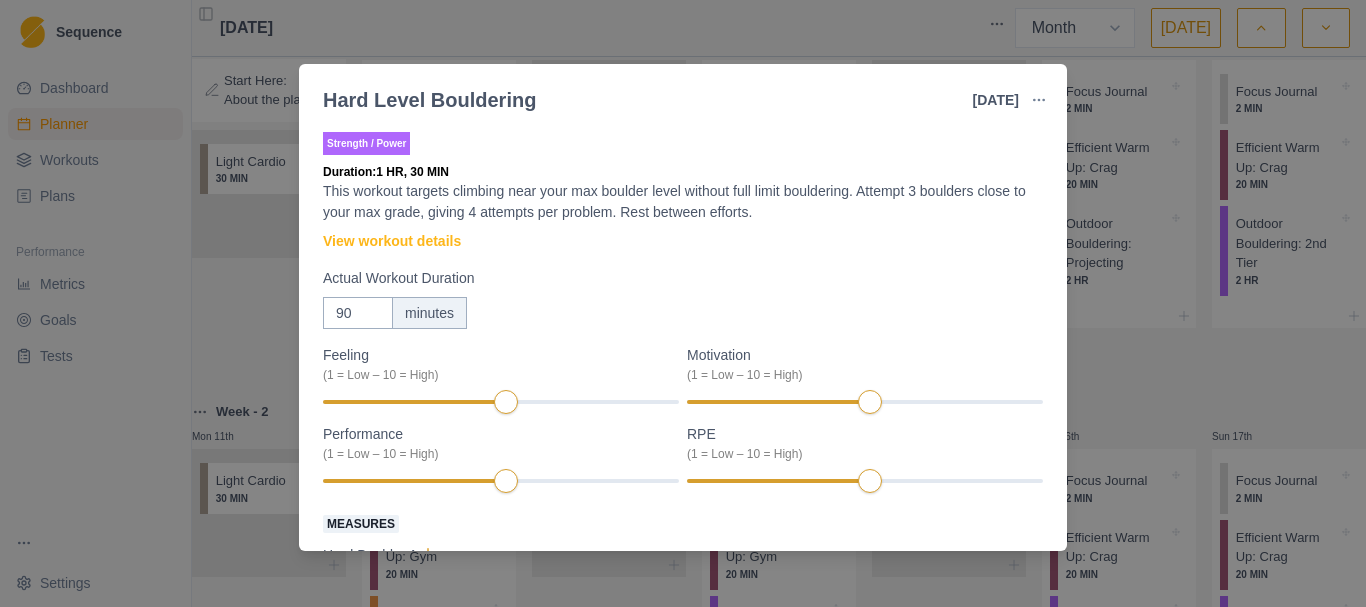 click on "Hard Level Bouldering 7 Aug 2025 Link To Goal View Workout Metrics Edit Original Workout Reschedule Workout Remove From Schedule Strength / Power Duration:  1 HR, 30 MIN This workout targets climbing near your max boulder level without full limit bouldering. Attempt 3 boulders close to your max grade, giving 4 attempts per problem. Rest between efforts. View workout details Actual Workout Duration 90 minutes Feeling (1 = Low – 10 = High) Motivation (1 = Low – 10 = High) Performance (1 = Low – 10 = High) RPE (1 = Low – 10 = High) Measures Hard Boulder A 7 V-grade 1 sets 4 reps Hard Boulder B 7 V-grade 1 sets 4 reps Hard Boulder C 7 V-grade 1 sets 4 reps Training Notes View previous training notes Mark as Incomplete Complete Workout" at bounding box center (683, 303) 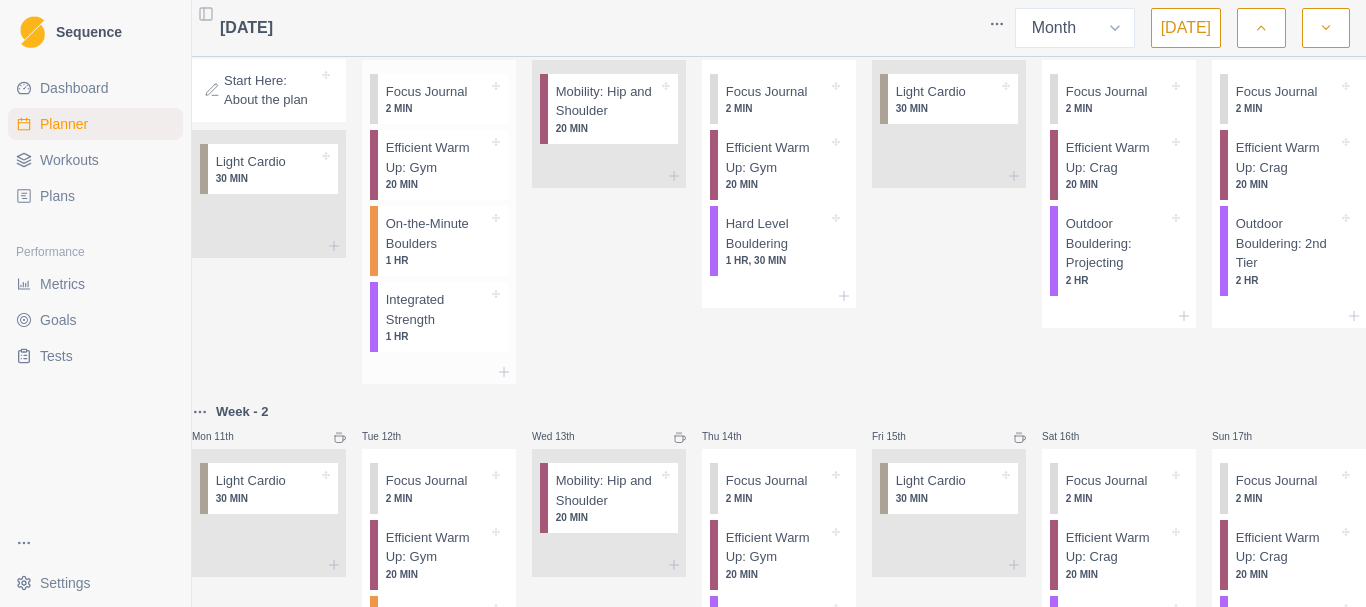 click on "2 MIN" at bounding box center (437, 108) 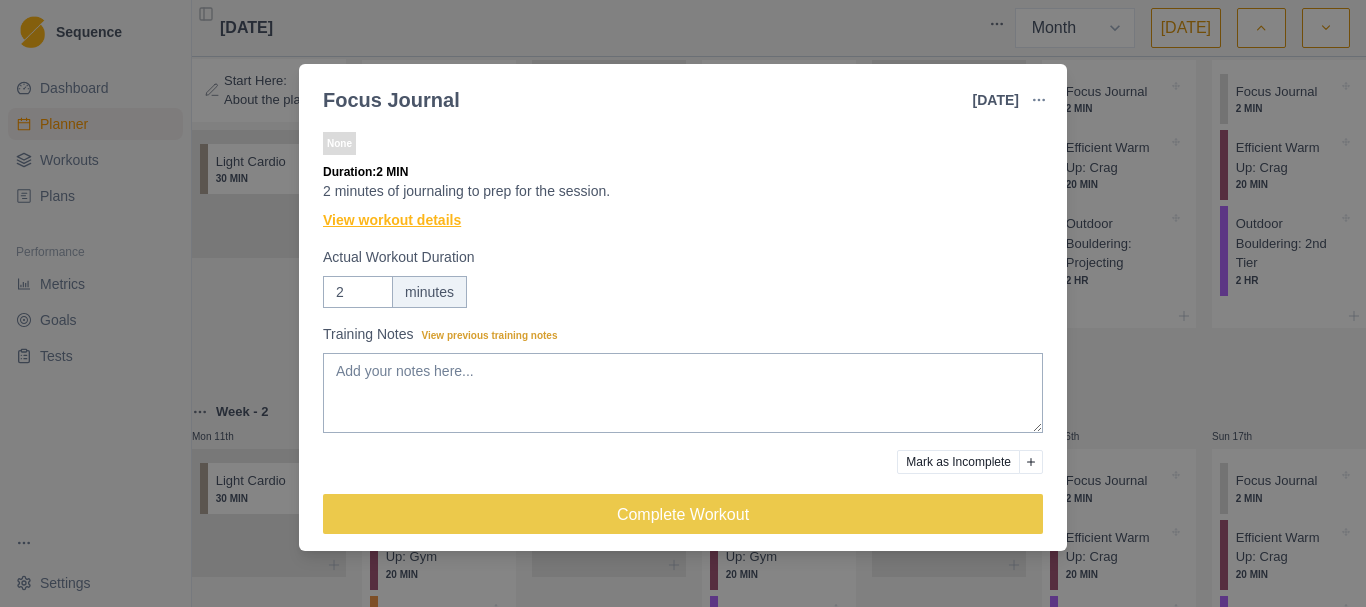 click on "View workout details" at bounding box center (392, 220) 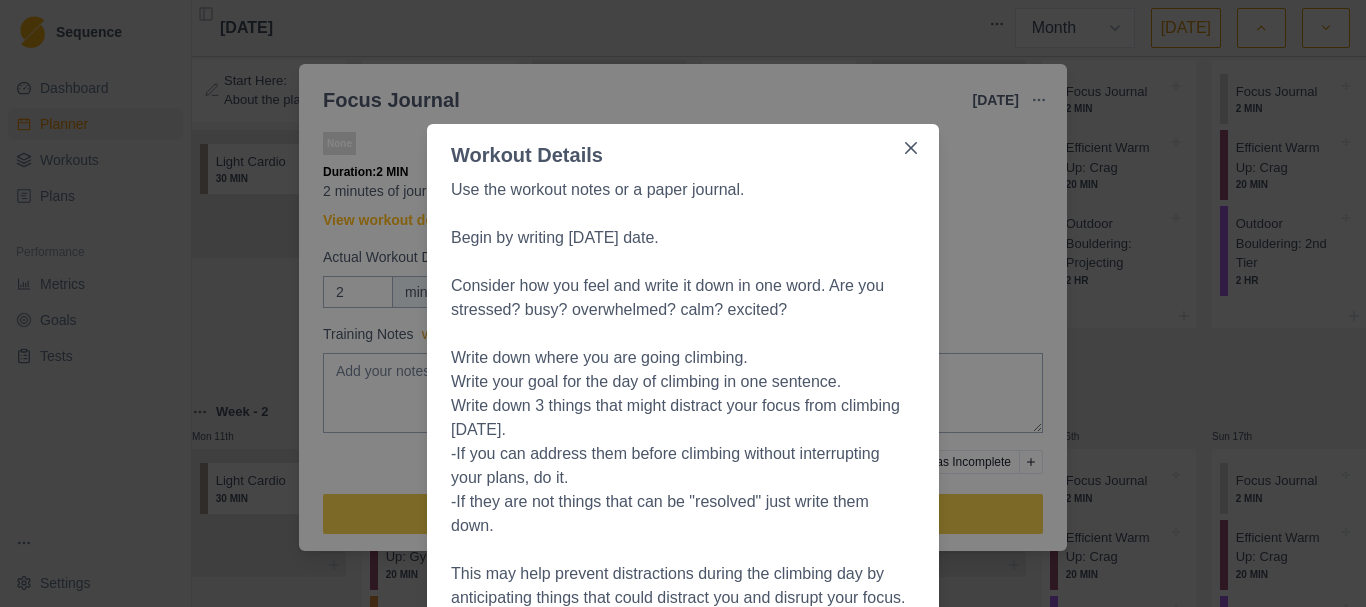 scroll, scrollTop: 31, scrollLeft: 0, axis: vertical 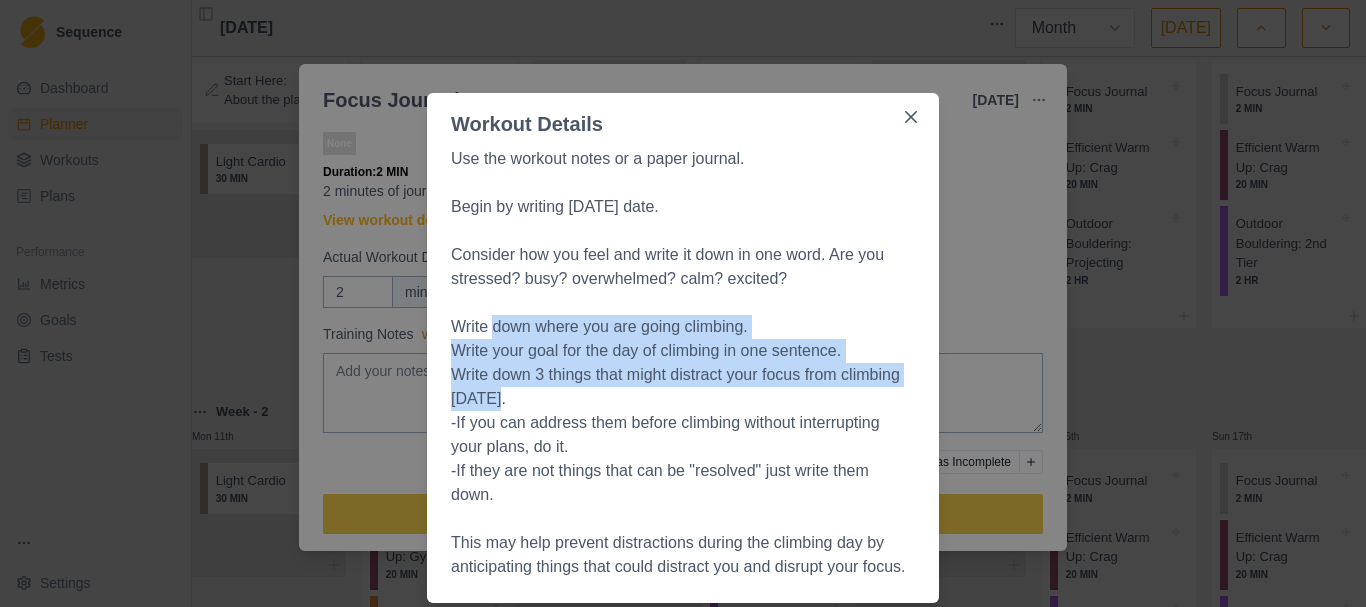 drag, startPoint x: 488, startPoint y: 332, endPoint x: 810, endPoint y: 389, distance: 327.0061 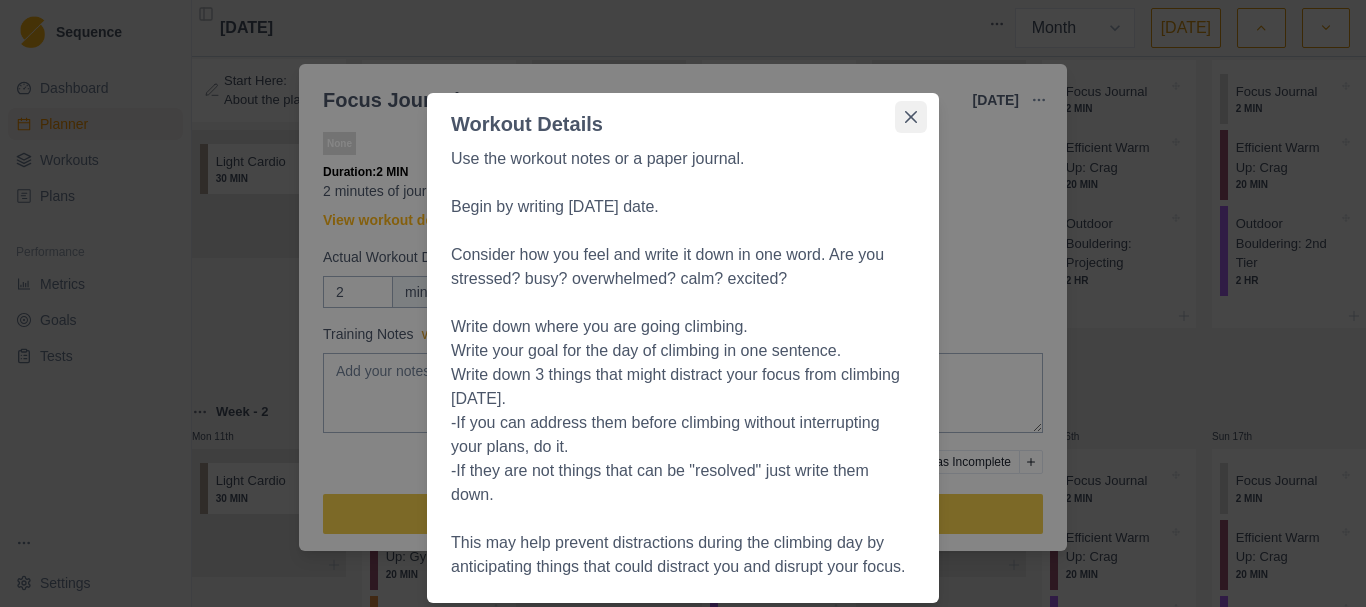 click 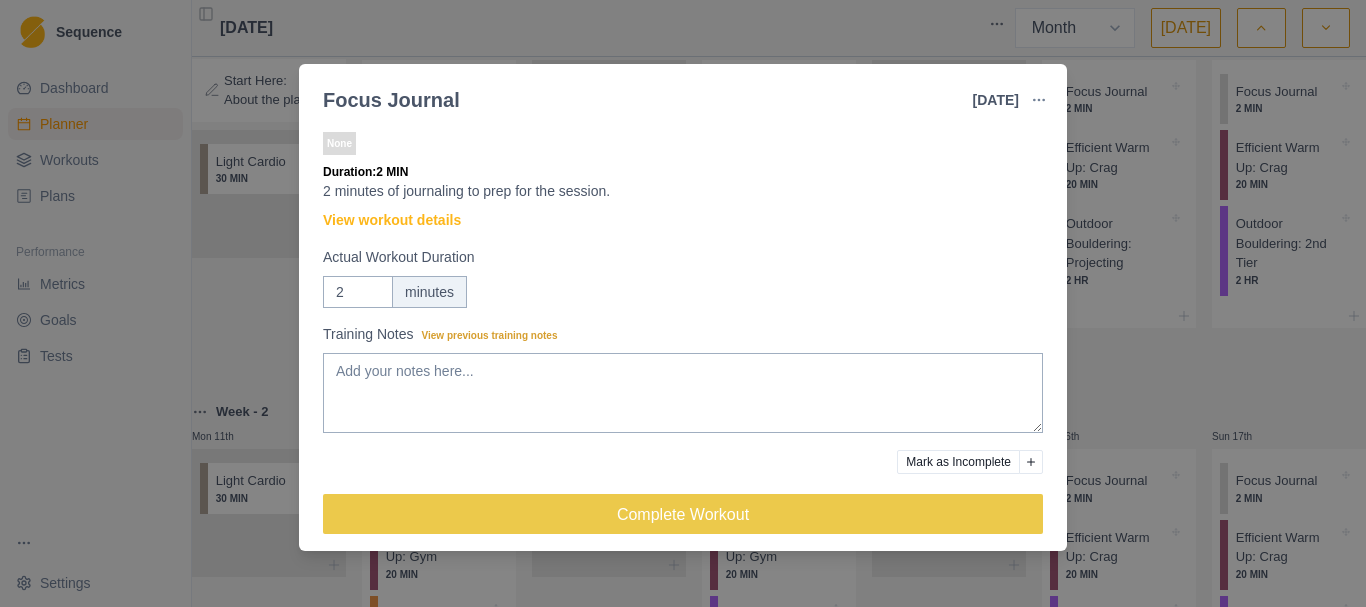 click on "Focus Journal 5 Aug 2025 Link To Goal View Workout Metrics Edit Original Workout Reschedule Workout Remove From Schedule None Duration:  2 MIN 2 minutes of journaling to prep for the session. View workout details Actual Workout Duration 2 minutes Training Notes View previous training notes Mark as Incomplete Complete Workout" at bounding box center (683, 303) 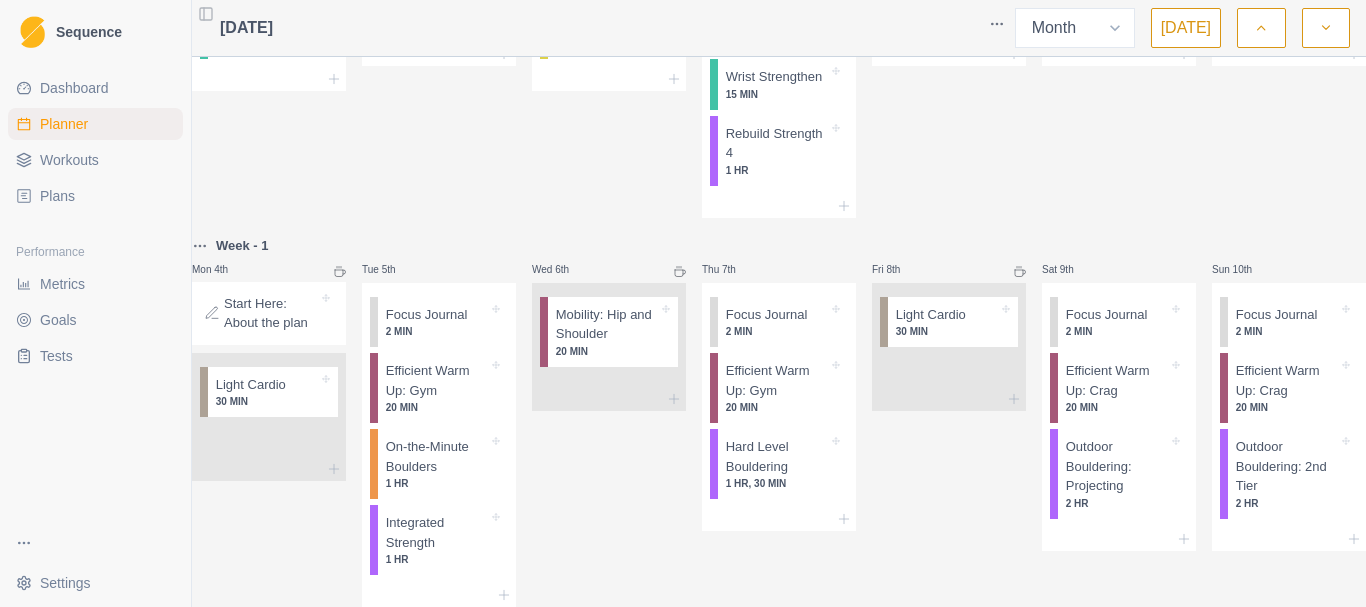 scroll, scrollTop: 0, scrollLeft: 0, axis: both 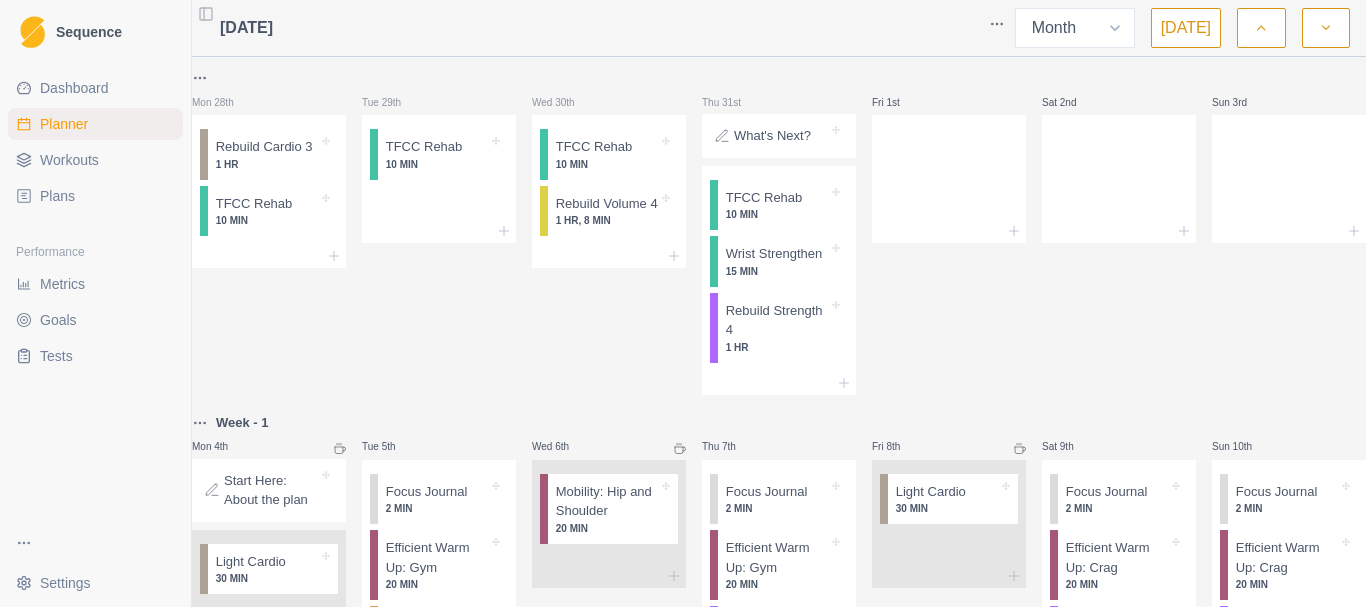 click on "Dashboard" at bounding box center [74, 88] 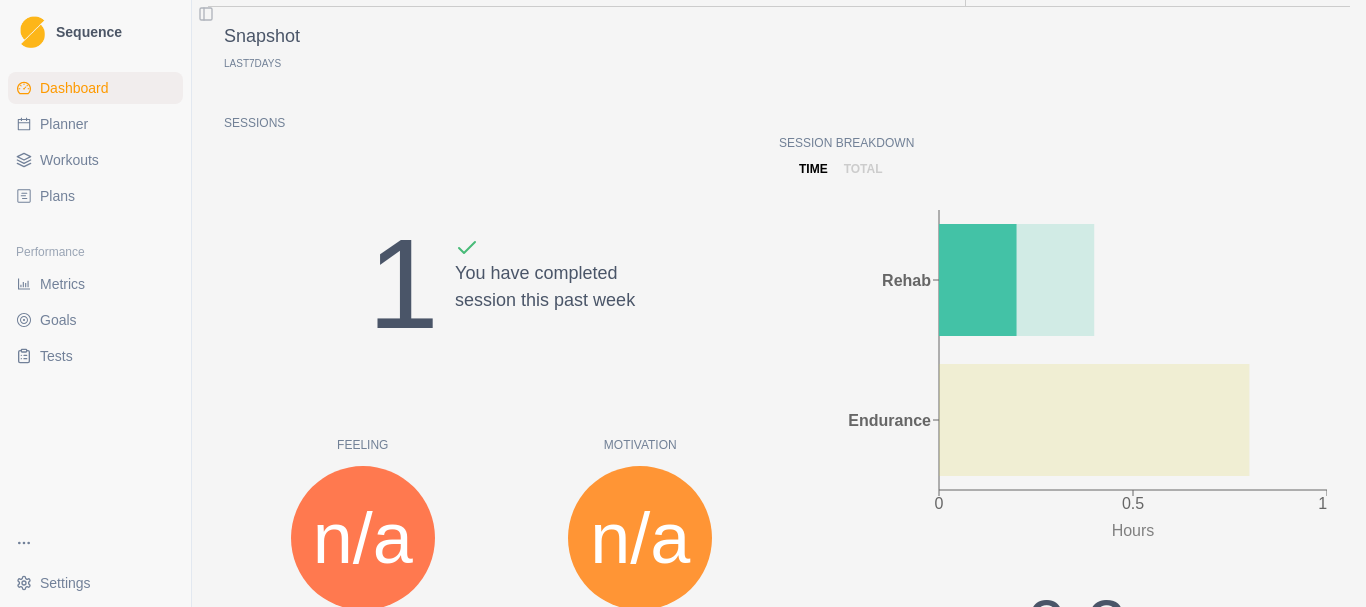 scroll, scrollTop: 0, scrollLeft: 0, axis: both 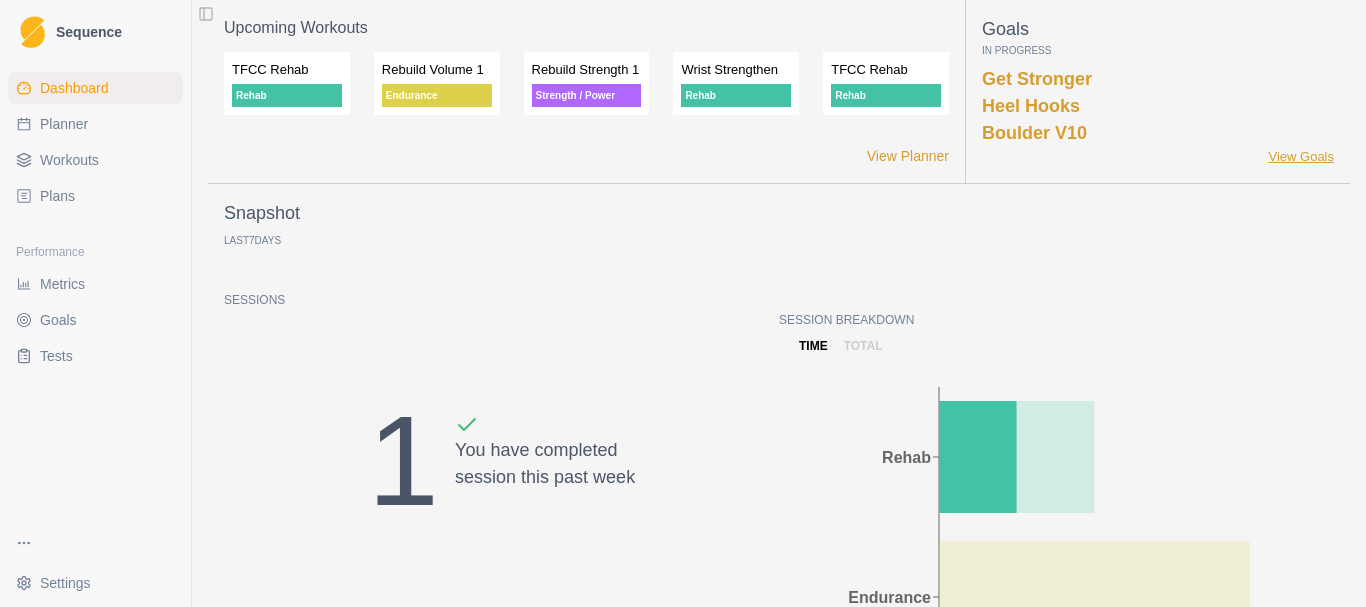 click on "View Goals" at bounding box center (1301, 157) 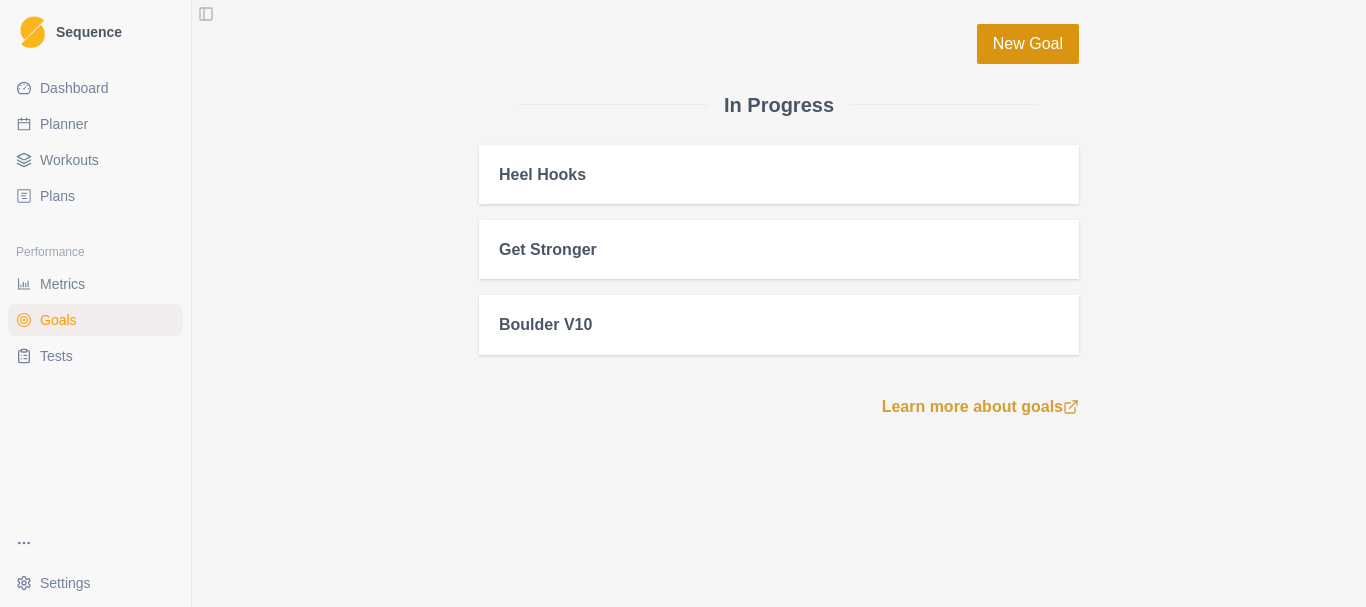 click on "New Goal" at bounding box center (1028, 44) 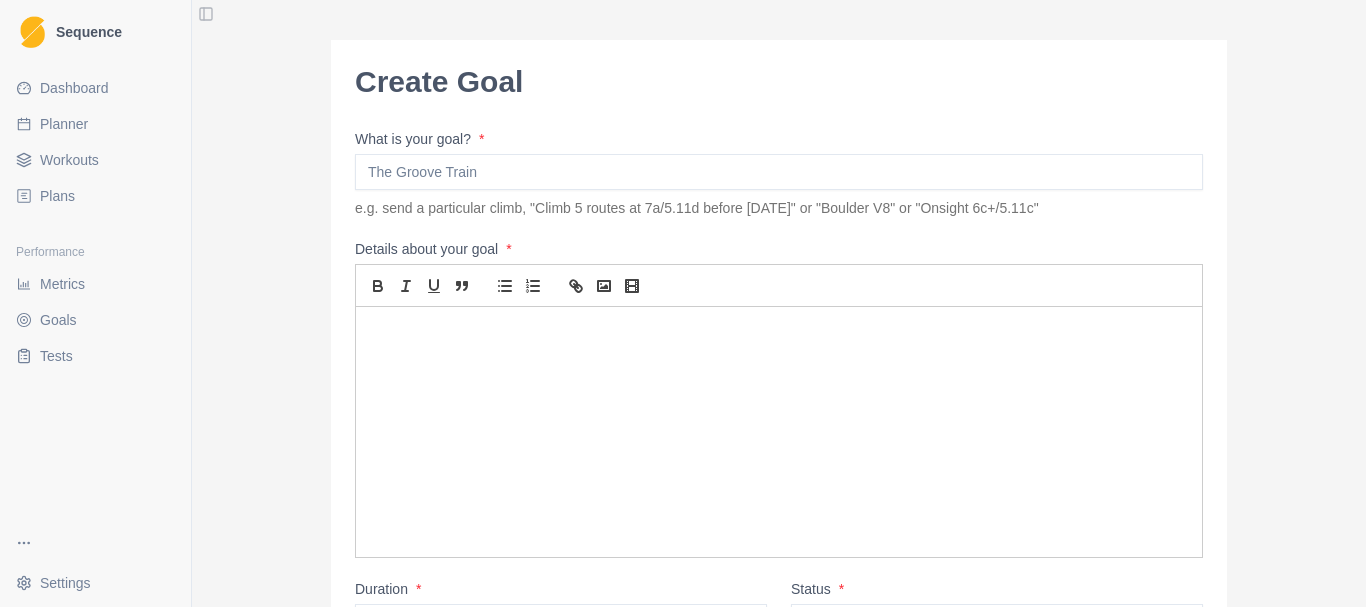 click on "What is your goal?  *" at bounding box center [779, 172] 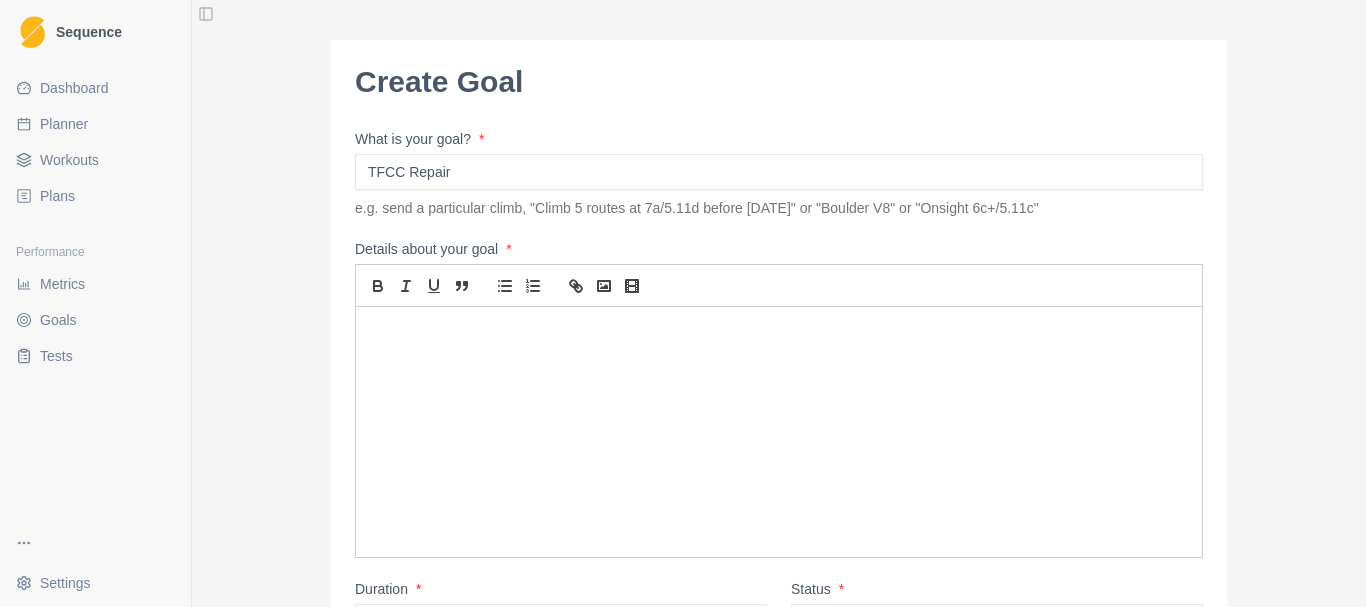 type on "TFCC Repair" 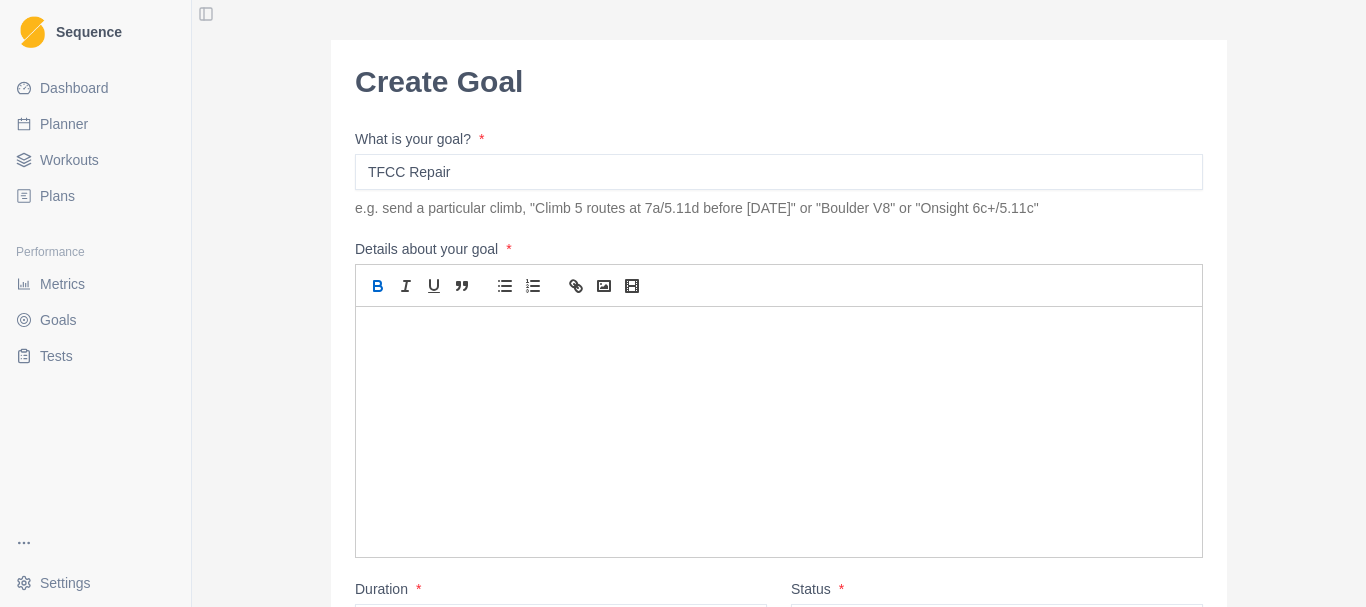 type 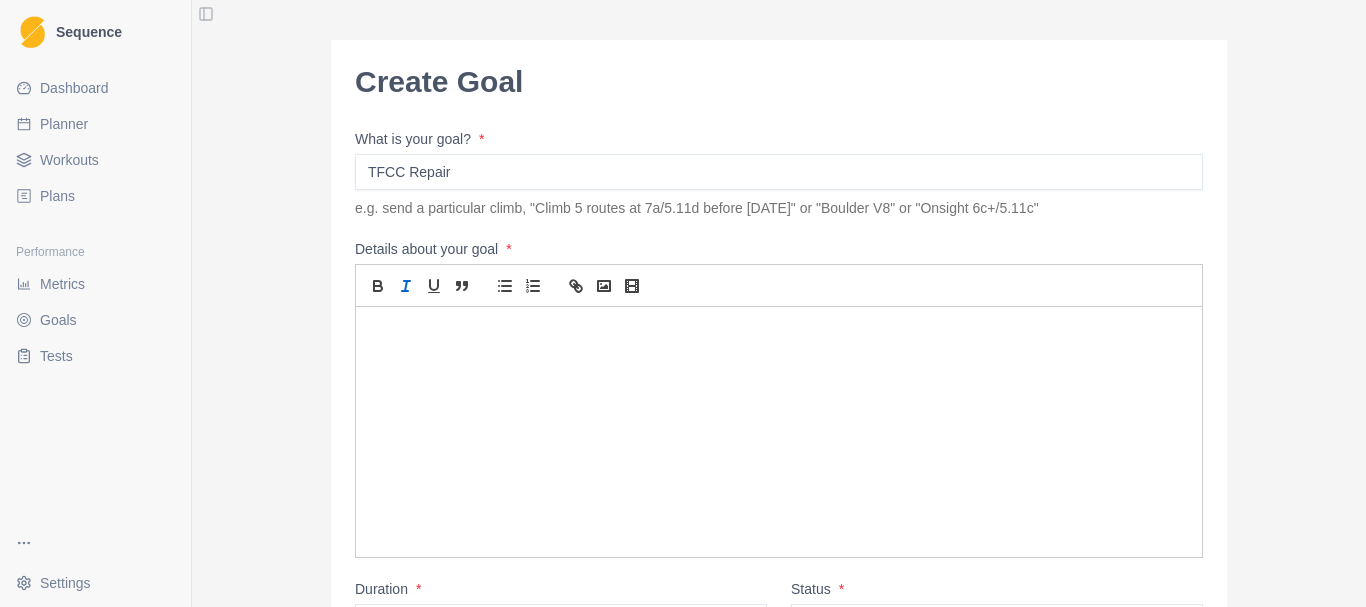 type 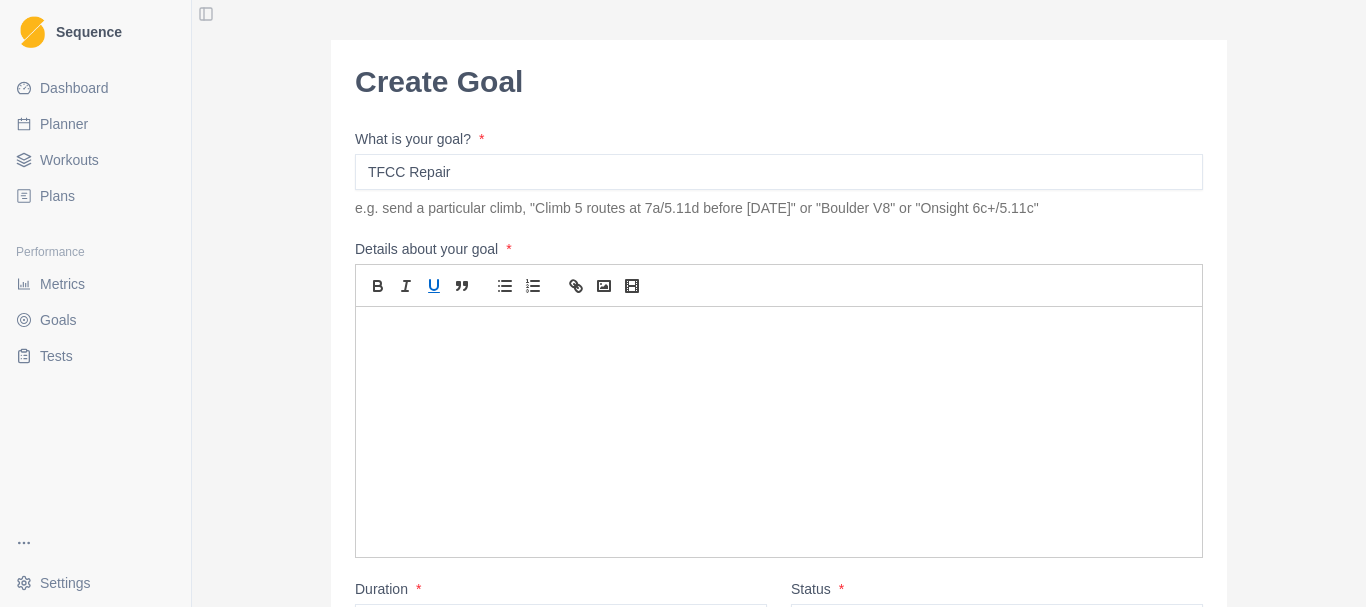 type 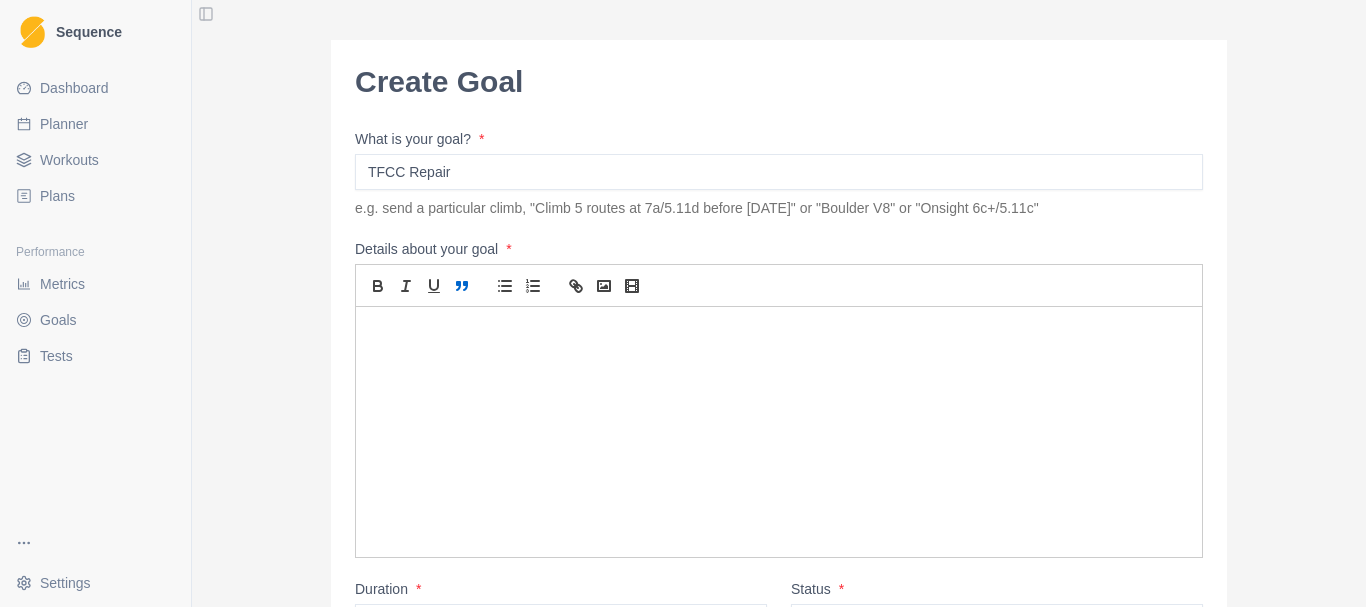type 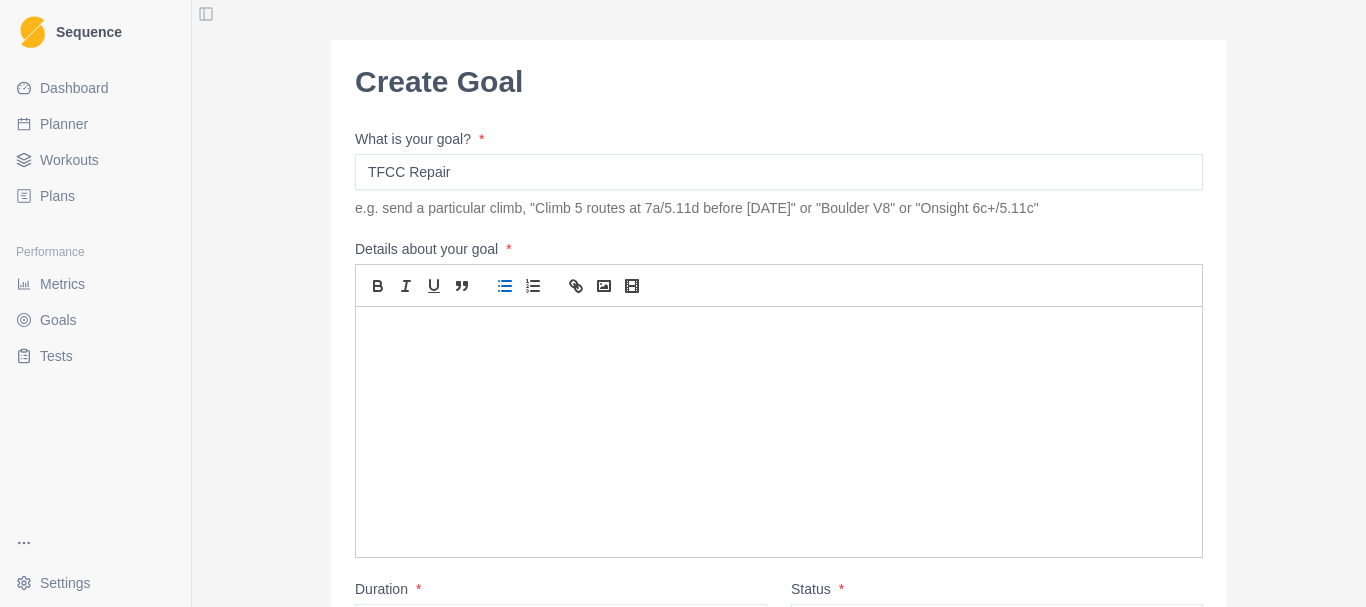 type on "bullet" 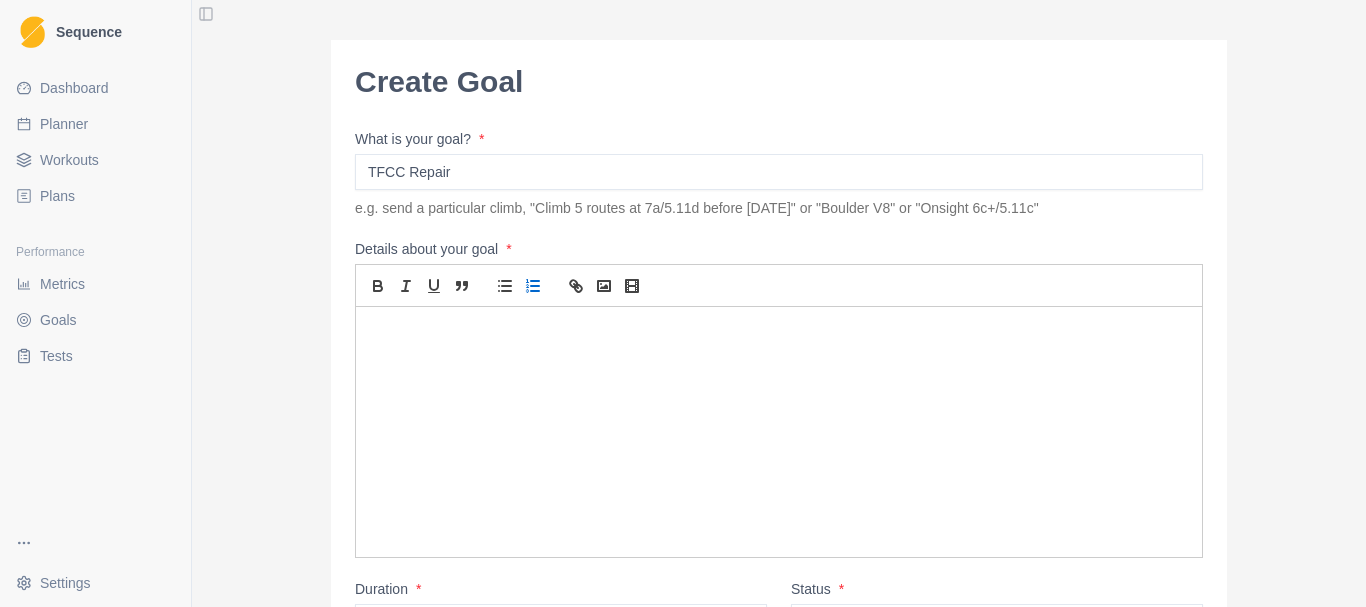 type on "ordered" 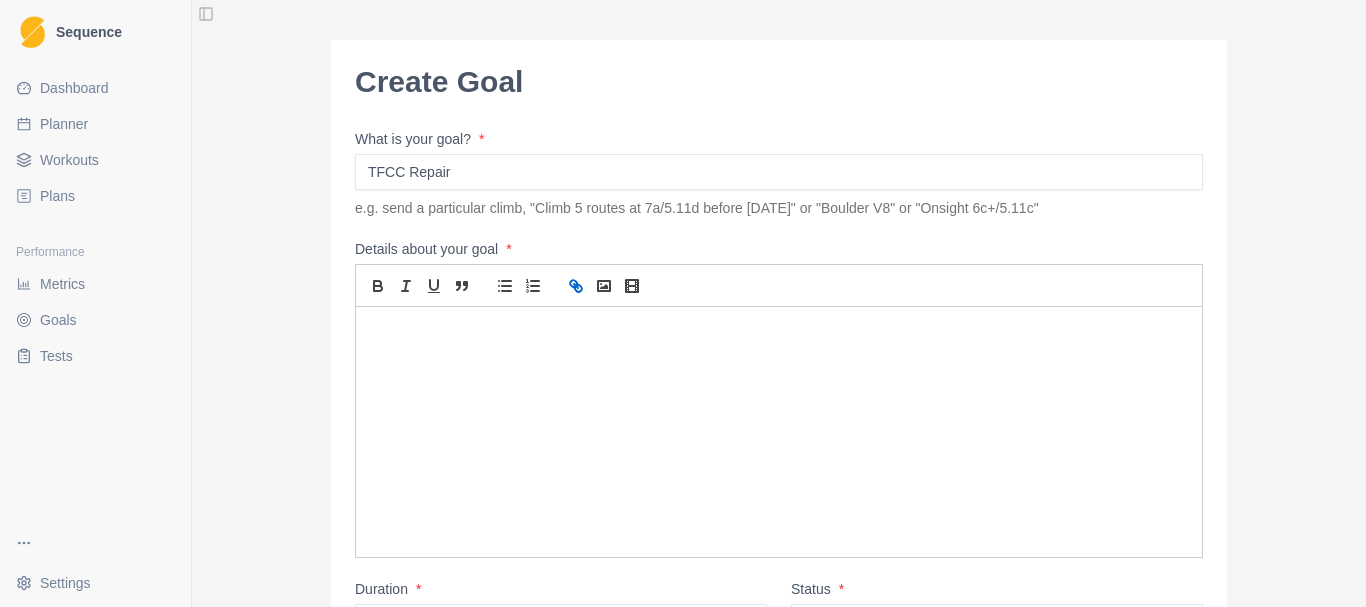 type 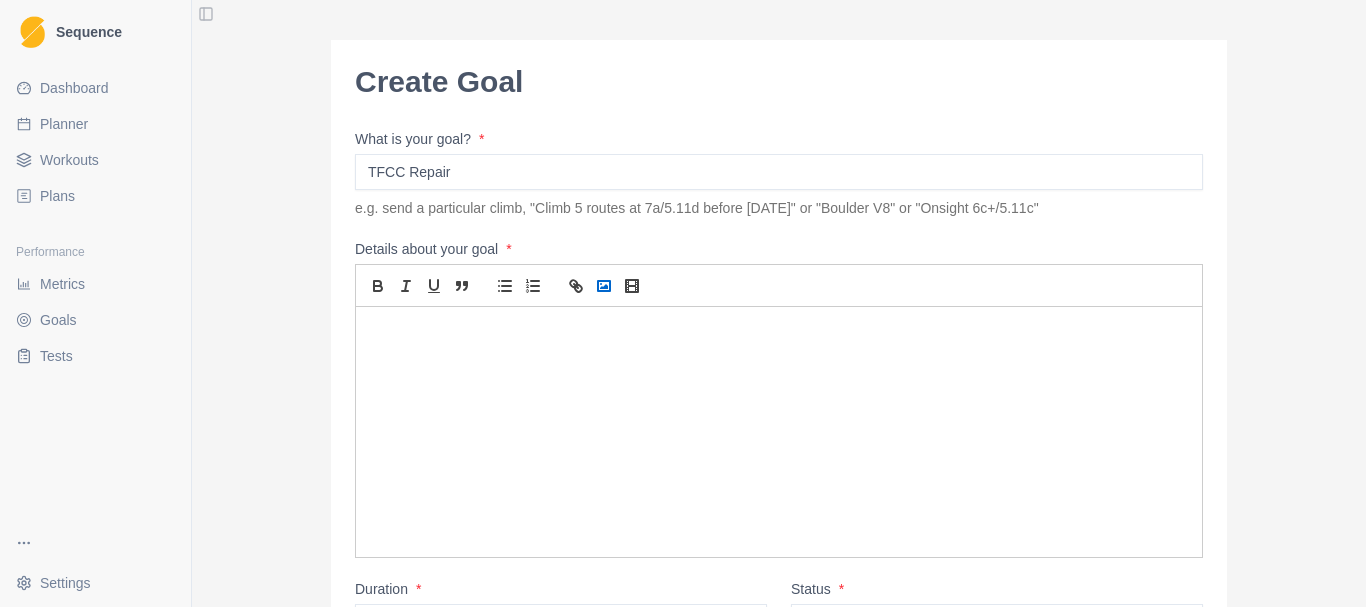 type 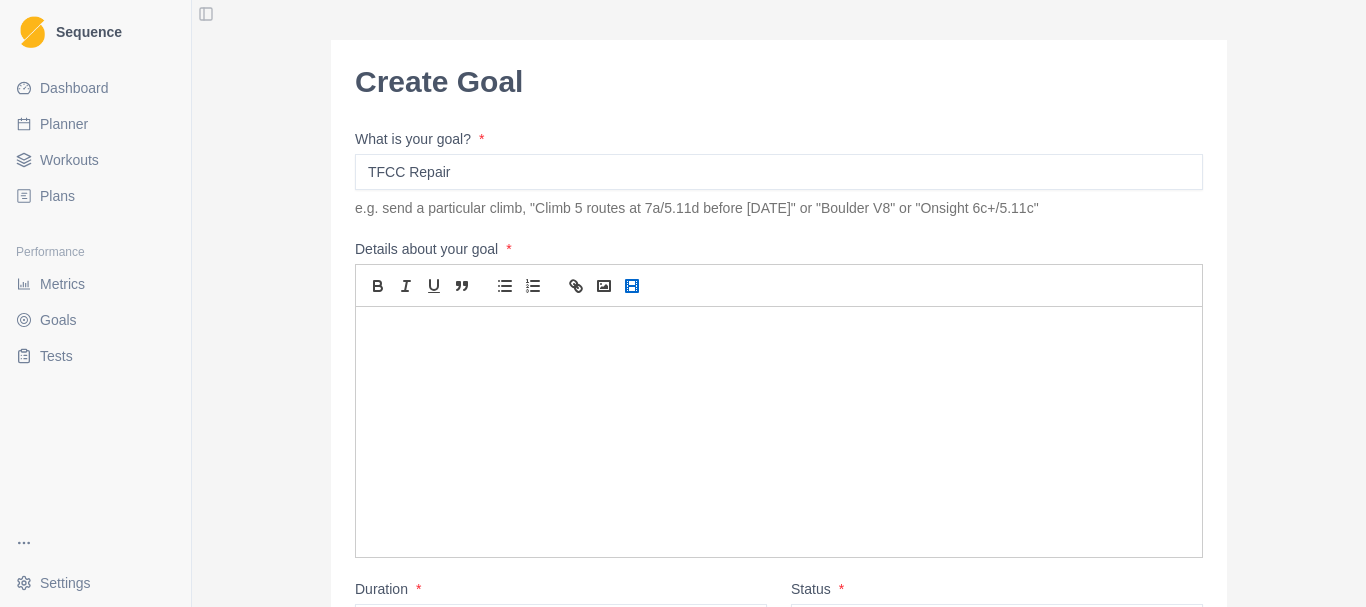 type 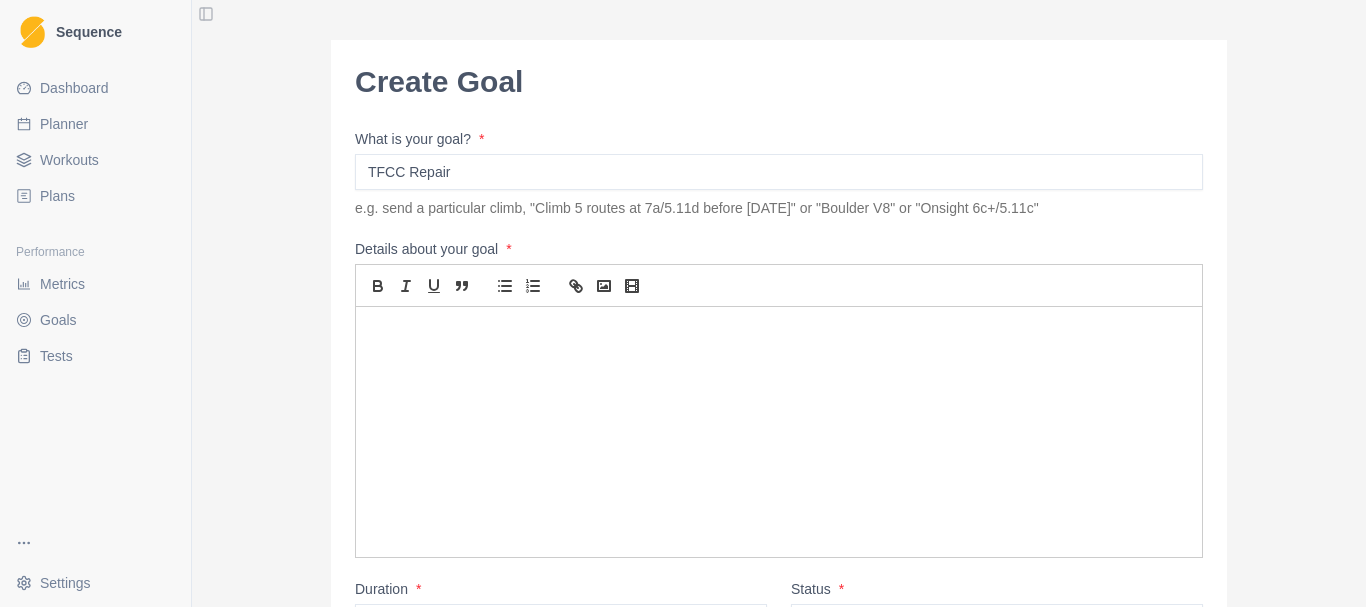 type 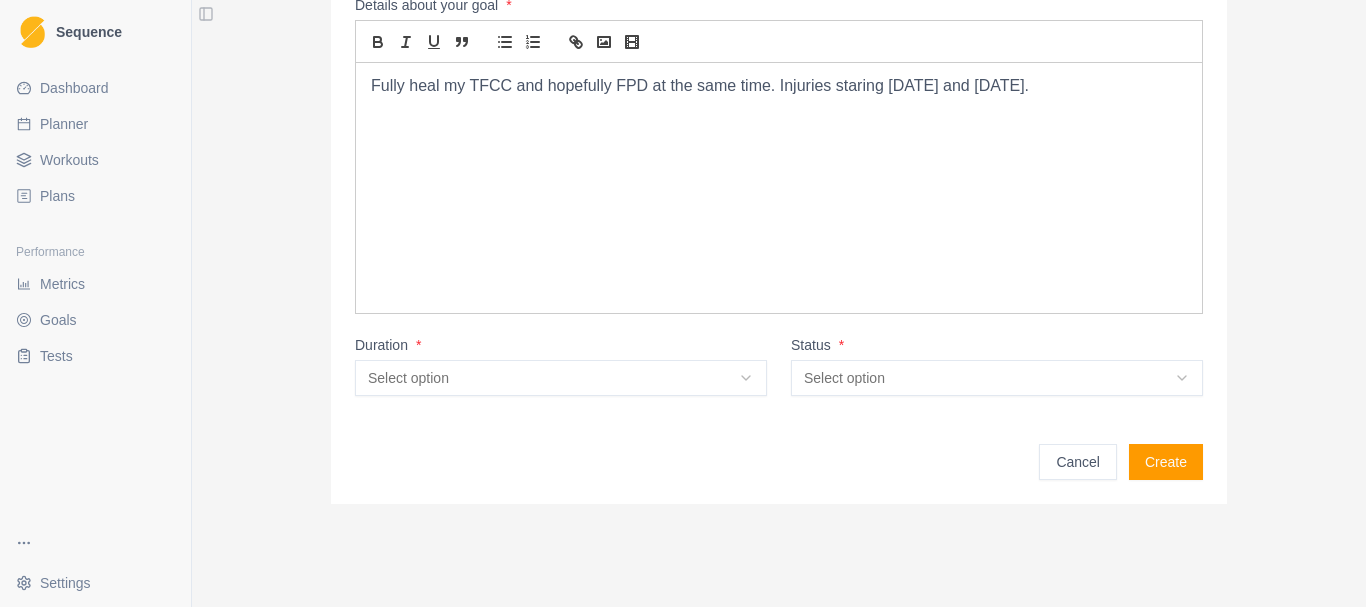 scroll, scrollTop: 253, scrollLeft: 0, axis: vertical 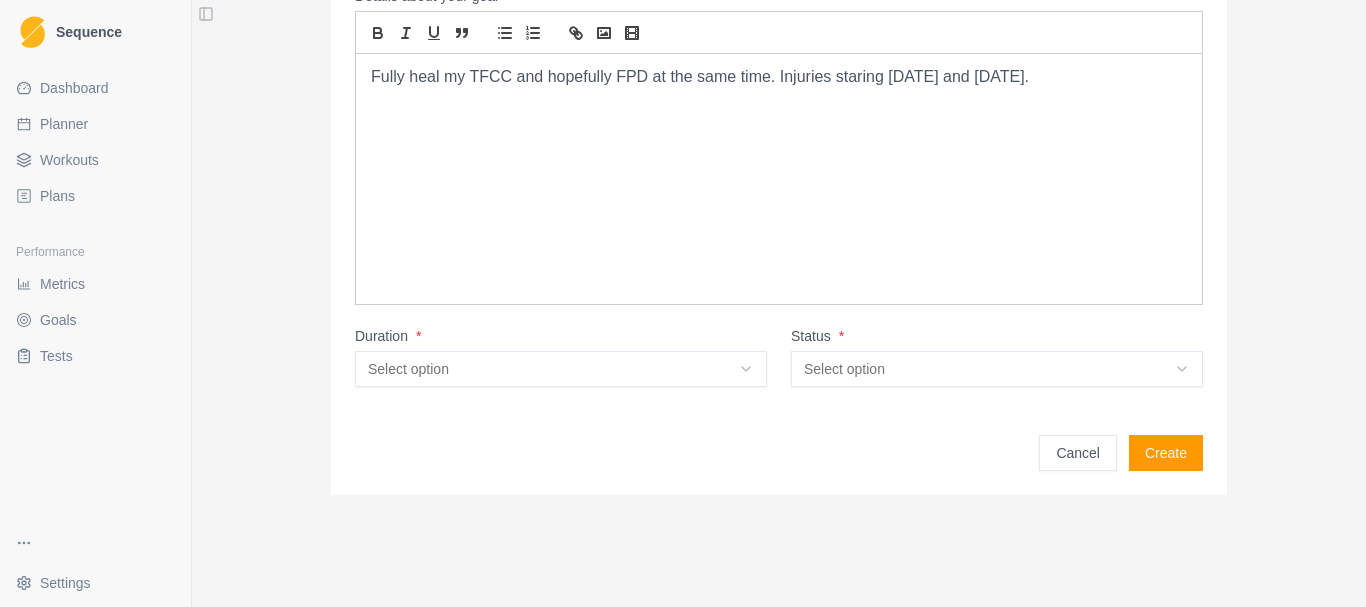 click on "Sequence Dashboard Planner Workouts Plans Performance Metrics Goals Tests Settings Toggle Sidebar Create Goal What is your goal?  * TFCC Repair e.g. send a particular climb, "Climb 5 routes at 7a/5.11d before Easter" or "Boulder V8" or "Onsight 6c+/5.11c" Details about your goal  * Fully heal my TFCC and hopefully FPD at the same time. Injuries staring March and April 2025.  Duration  * Select option N/A Short term Medium term Long term Project Status  * Select option In progress Idea Complete Cancelled On hold Cancel Create
Rehab" at bounding box center [683, 303] 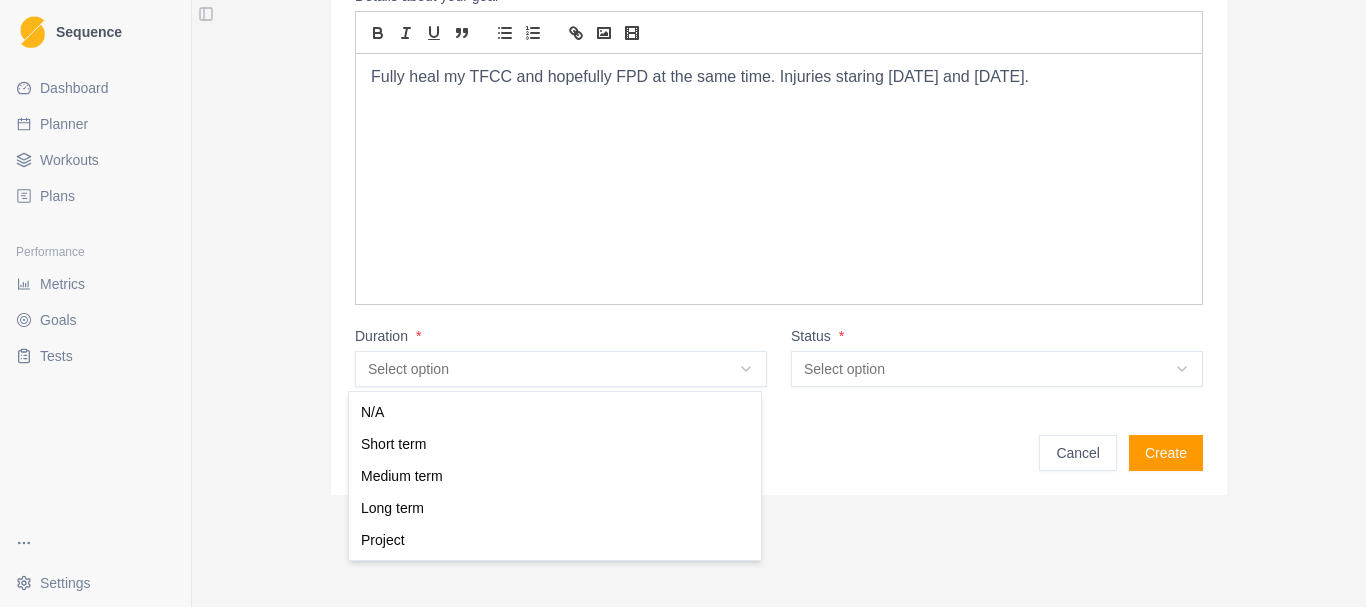 select on "medium_term" 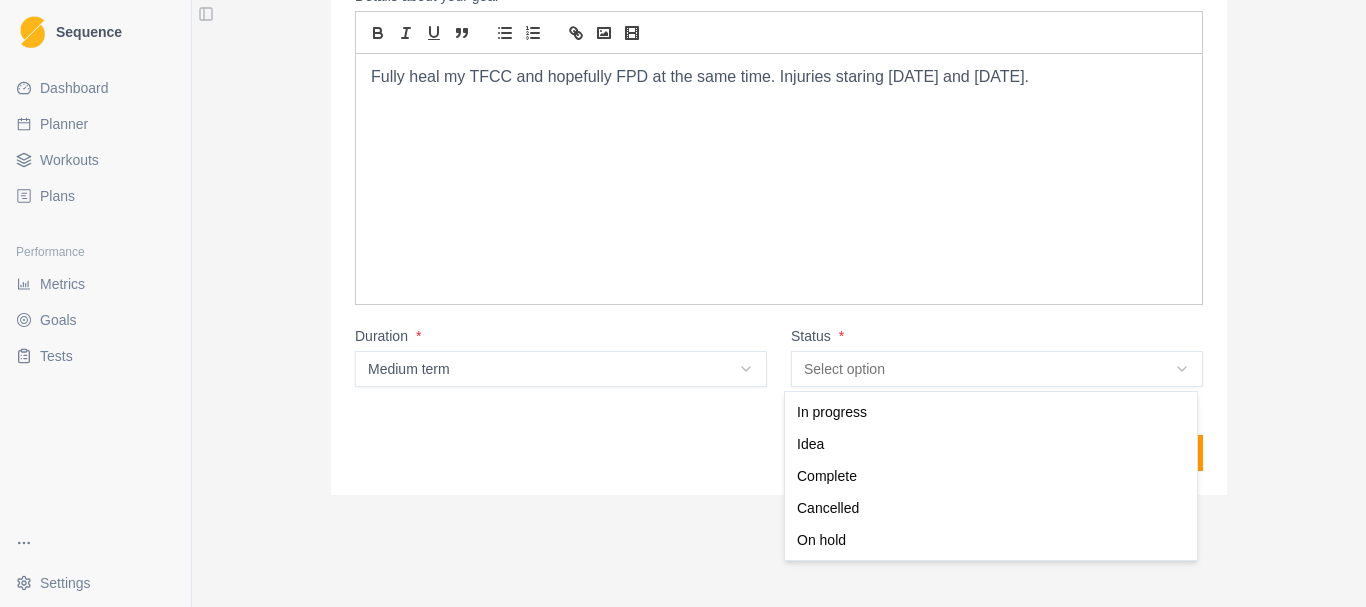 click on "Sequence Dashboard Planner Workouts Plans Performance Metrics Goals Tests Settings Toggle Sidebar Create Goal What is your goal?  * TFCC Repair e.g. send a particular climb, "Climb 5 routes at 7a/5.11d before Easter" or "Boulder V8" or "Onsight 6c+/5.11c" Details about your goal  * Fully heal my TFCC and hopefully FPD at the same time. Injuries staring March and April 2025.  Duration  * Medium term N/A Short term Medium term Long term Project Status  * Select option In progress Idea Complete Cancelled On hold Cancel Create
Rehab In progress Idea Complete Cancelled On hold" at bounding box center (683, 303) 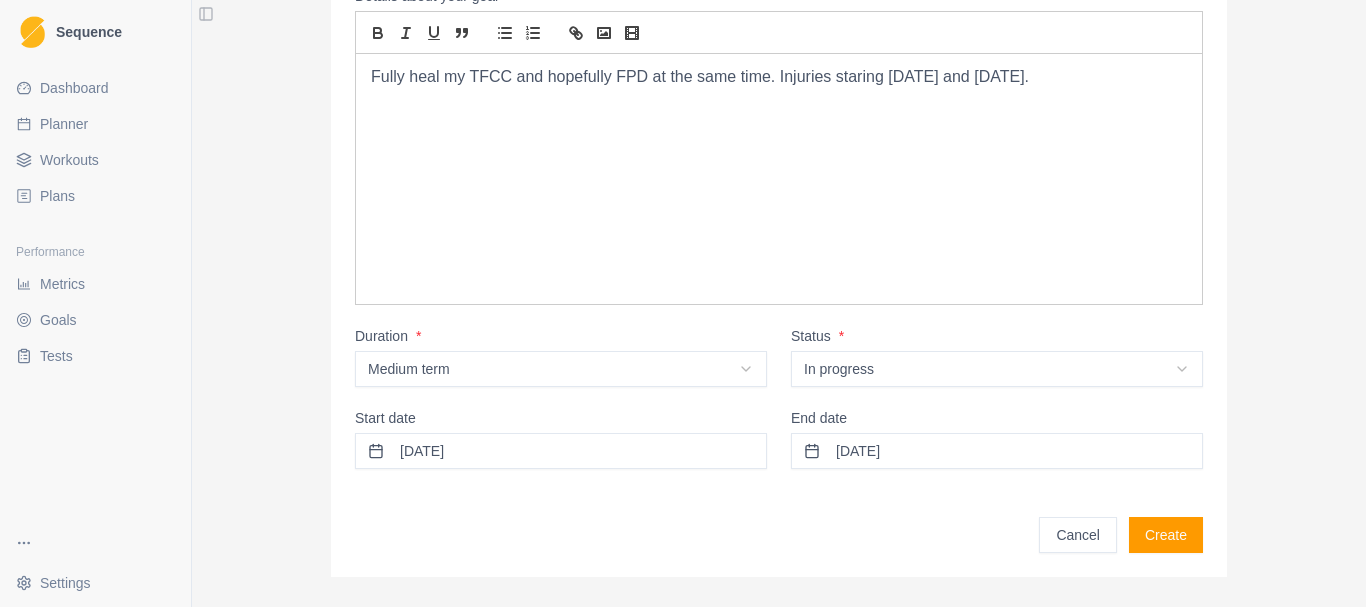 click on "[DATE]" at bounding box center [997, 451] 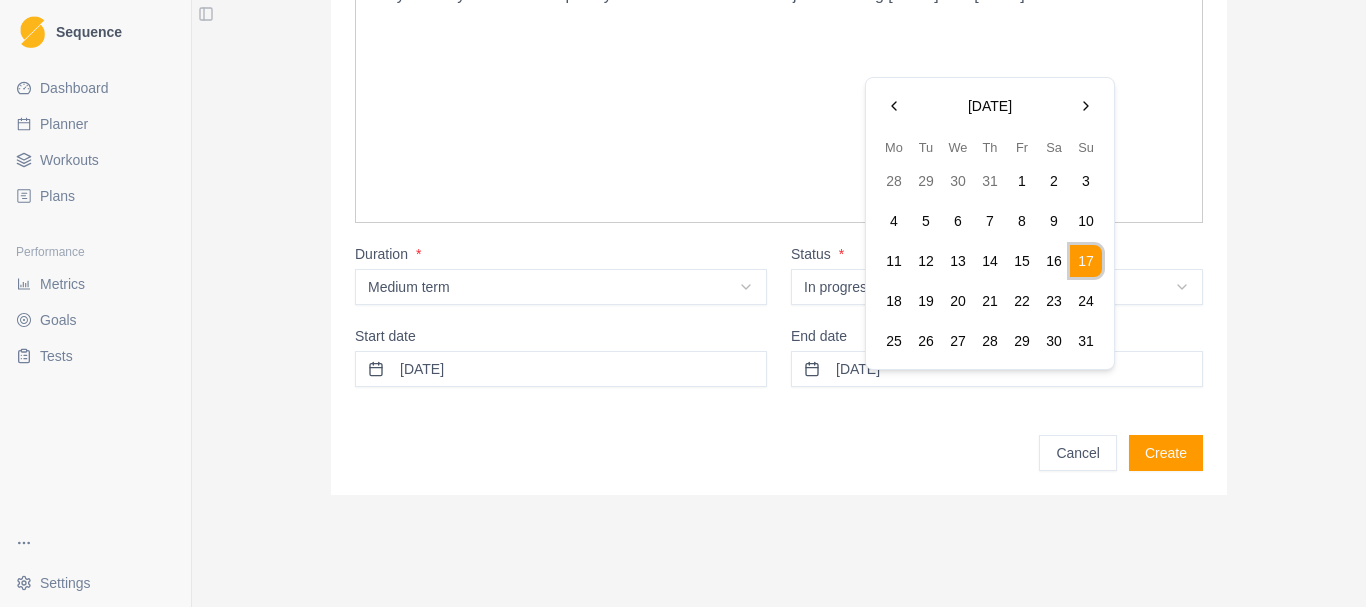 scroll, scrollTop: 235, scrollLeft: 0, axis: vertical 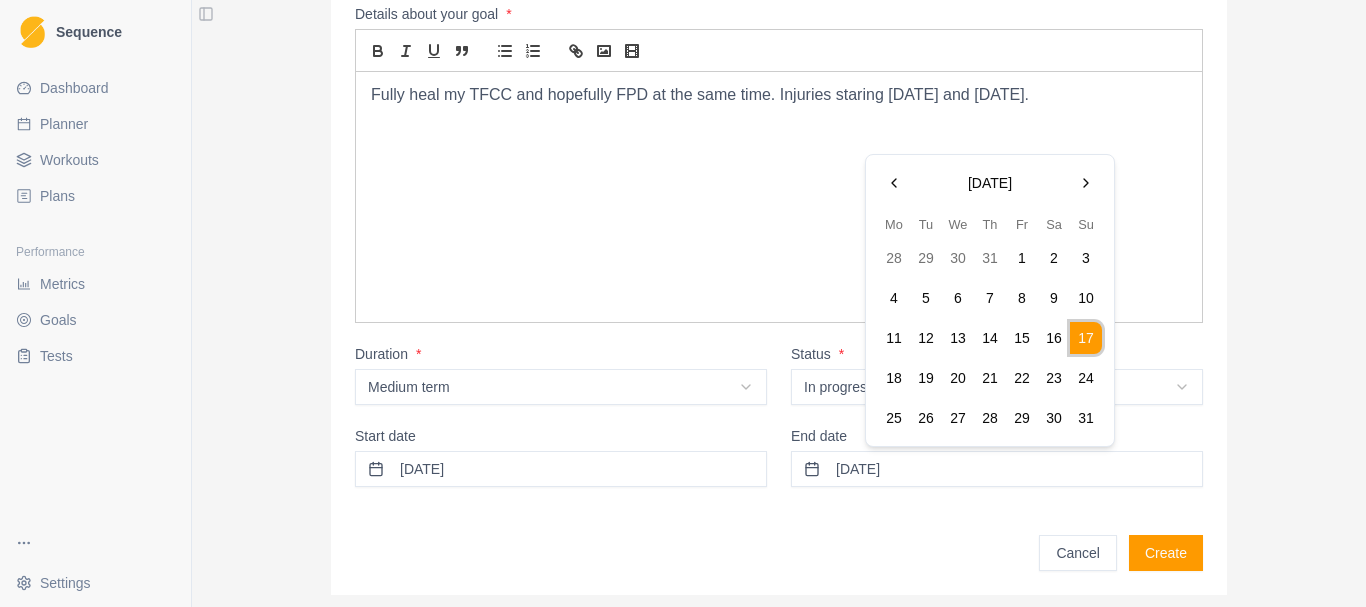 click at bounding box center (1086, 183) 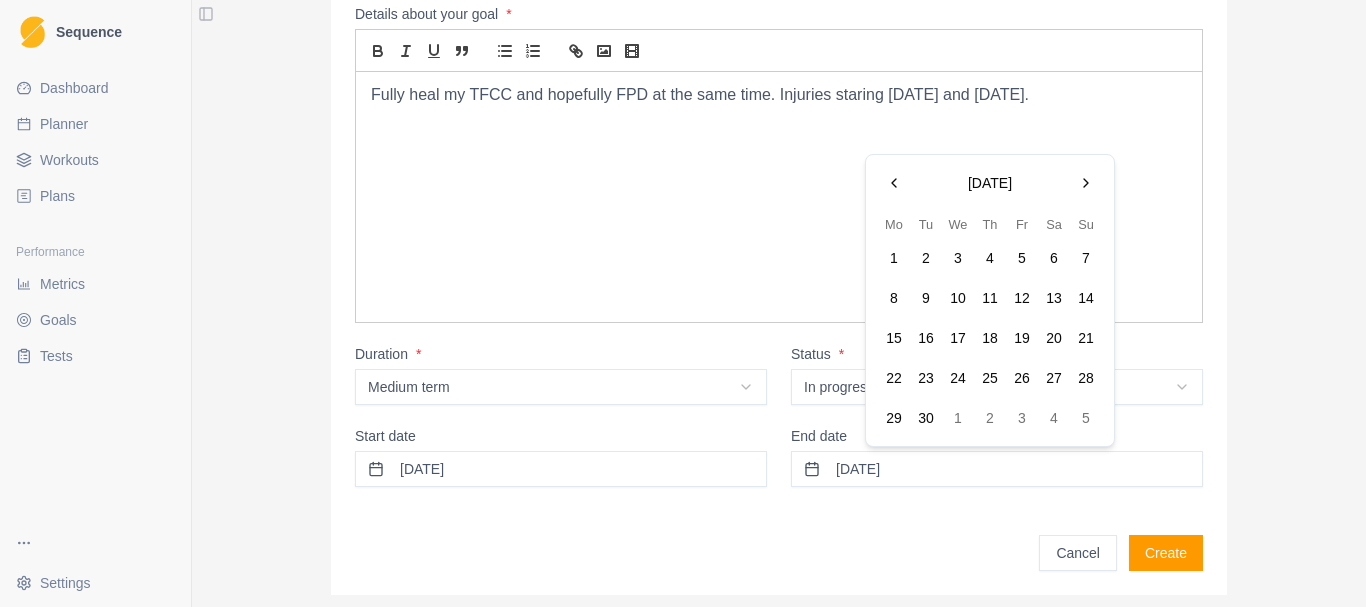 click at bounding box center [1086, 183] 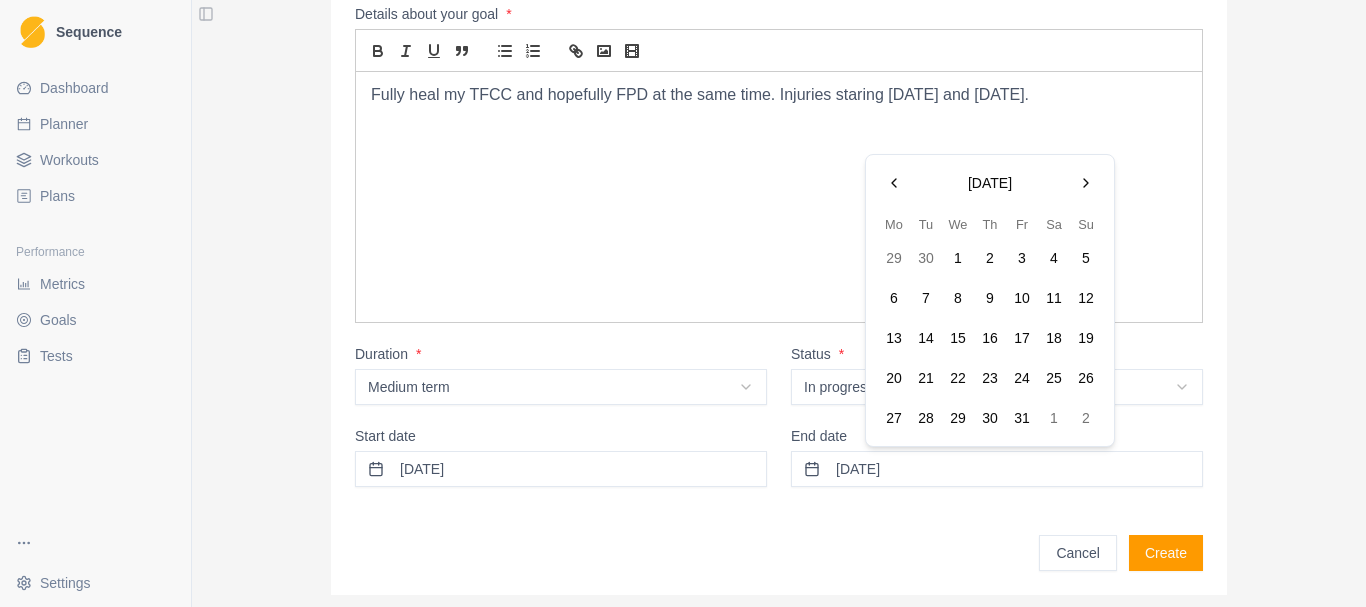 click at bounding box center (1086, 183) 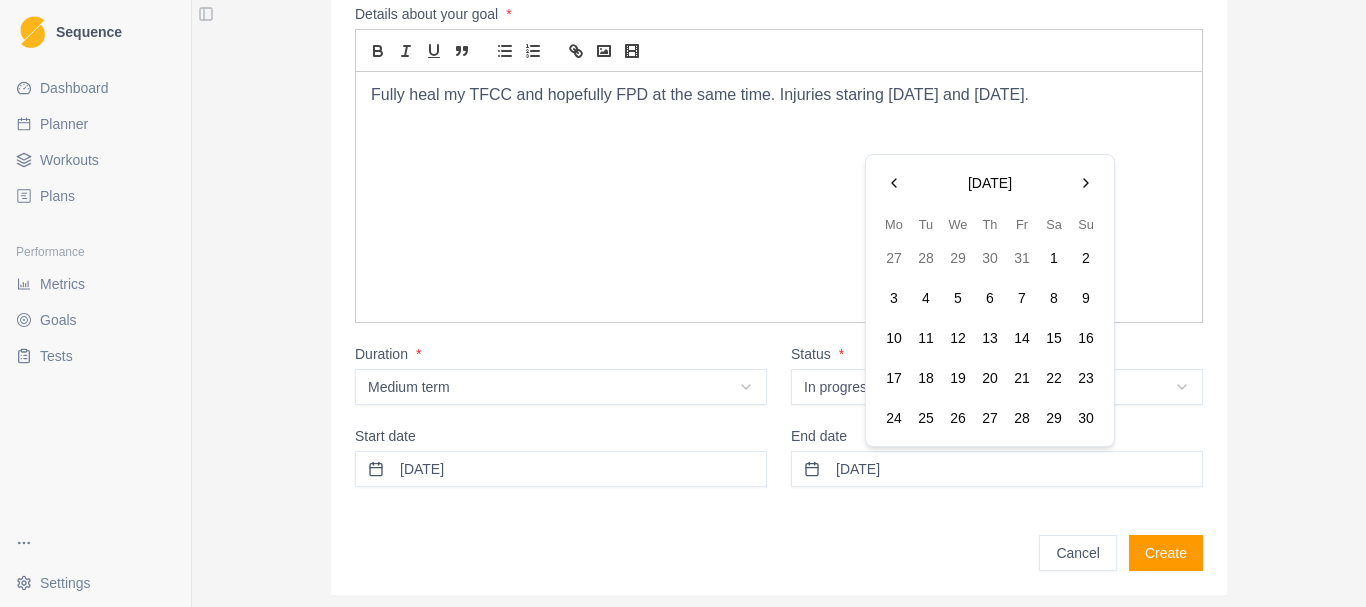 click on "14" at bounding box center (1022, 338) 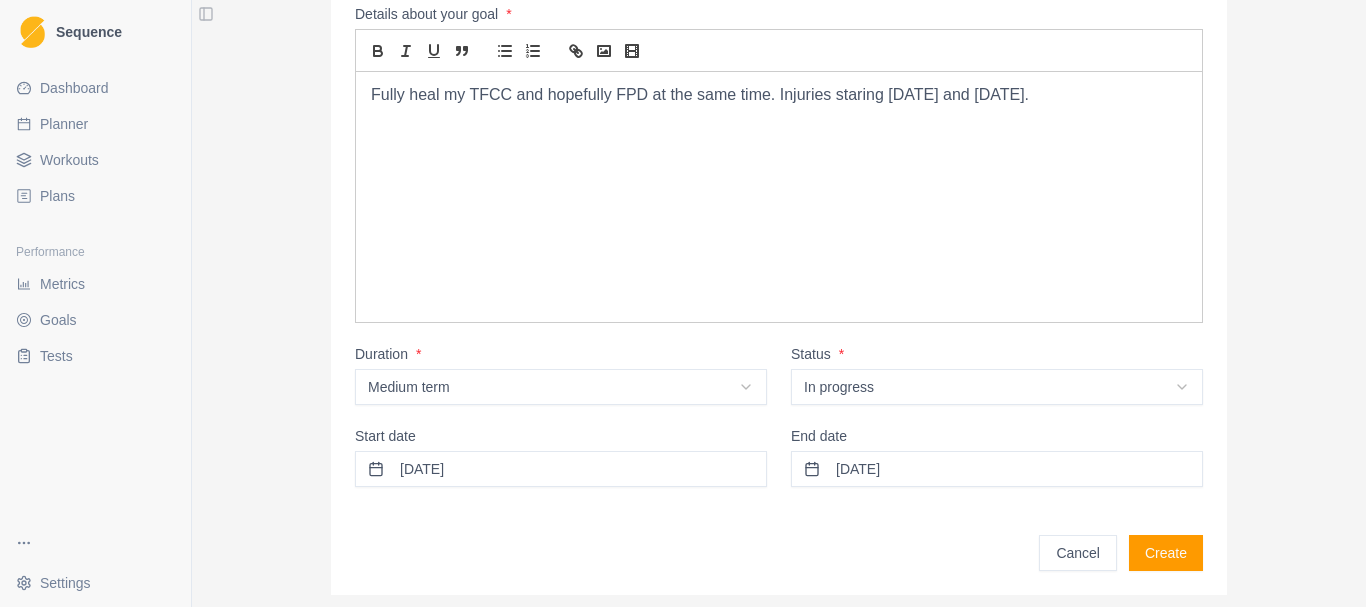 click on "Create" at bounding box center (1166, 553) 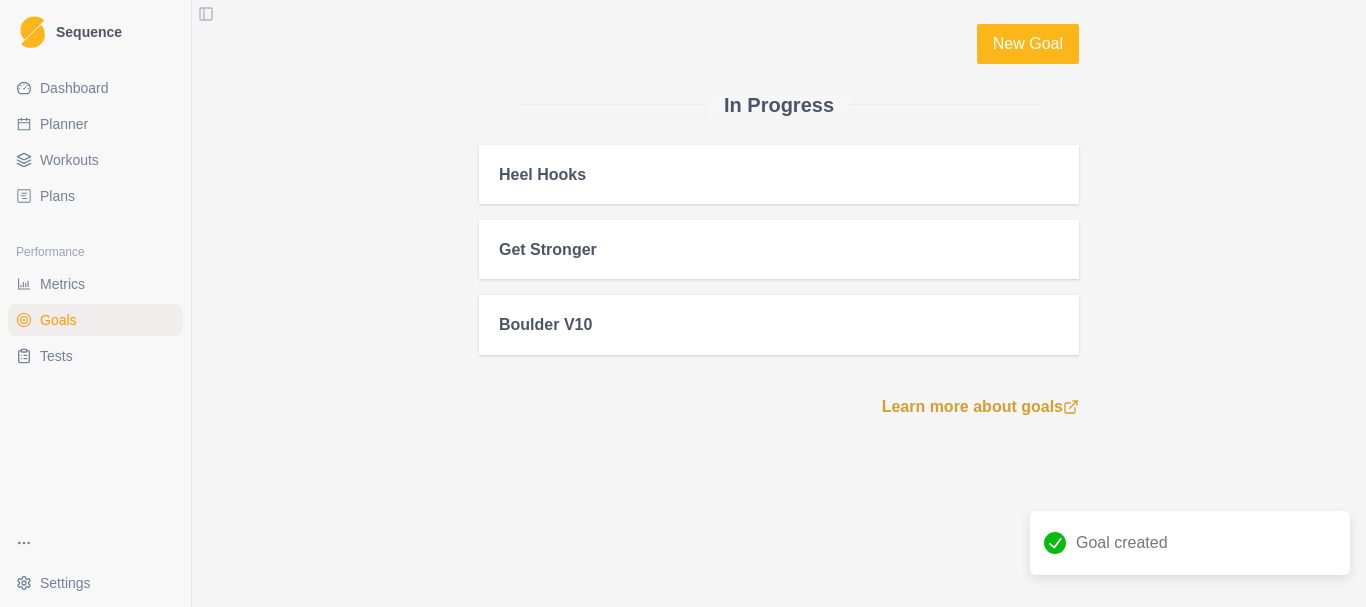 scroll, scrollTop: 0, scrollLeft: 0, axis: both 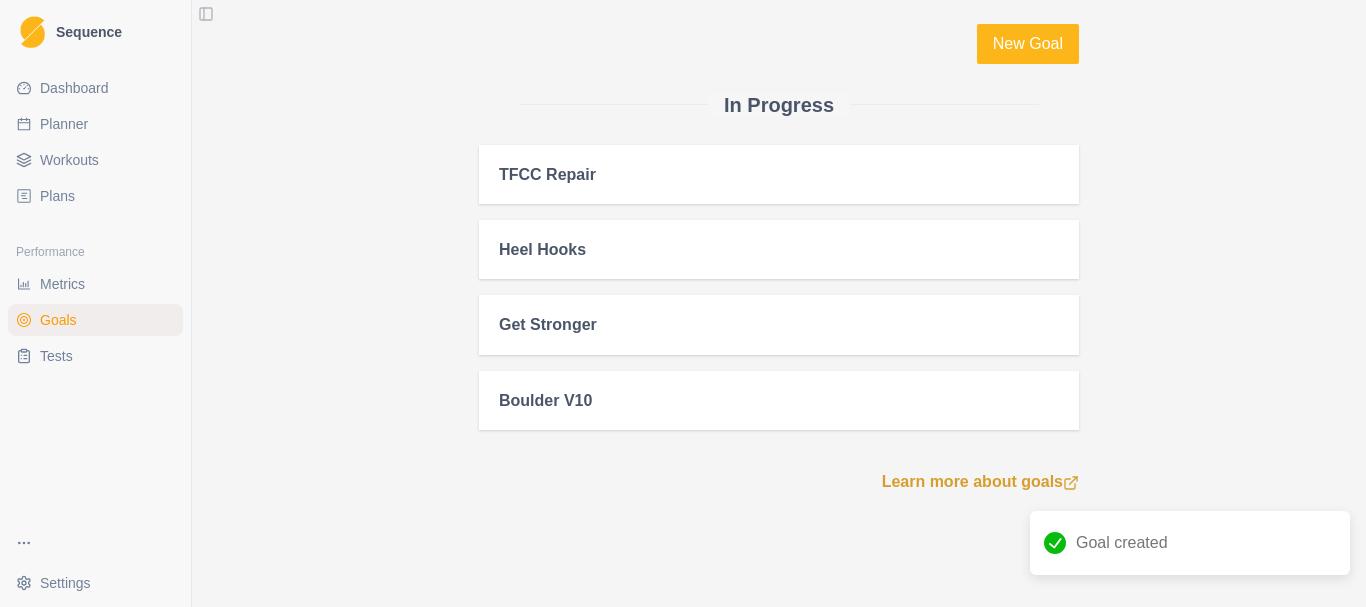 click 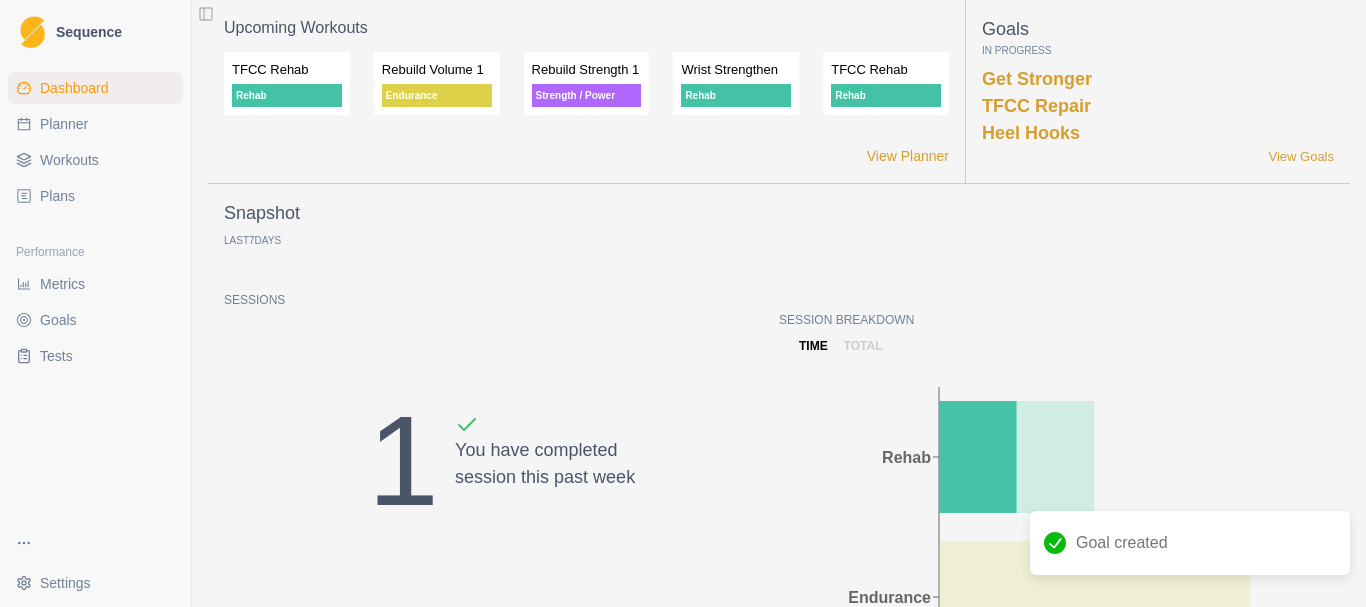 click on "Planner" at bounding box center (95, 124) 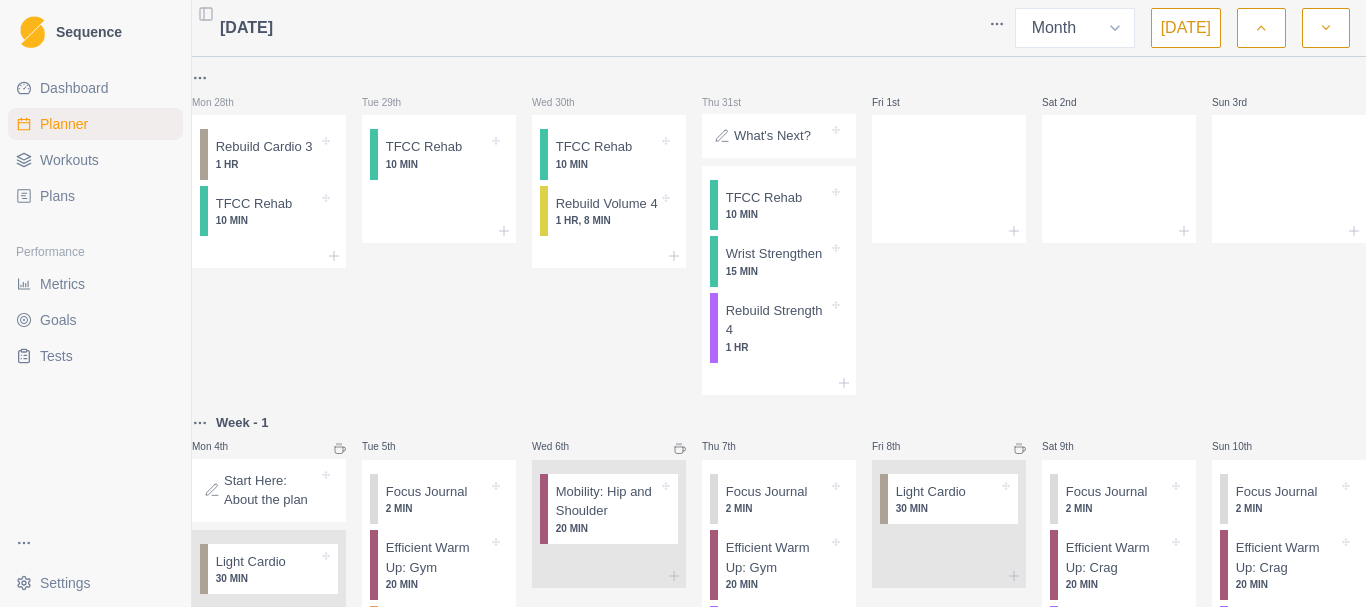 click on "Dashboard" at bounding box center (74, 88) 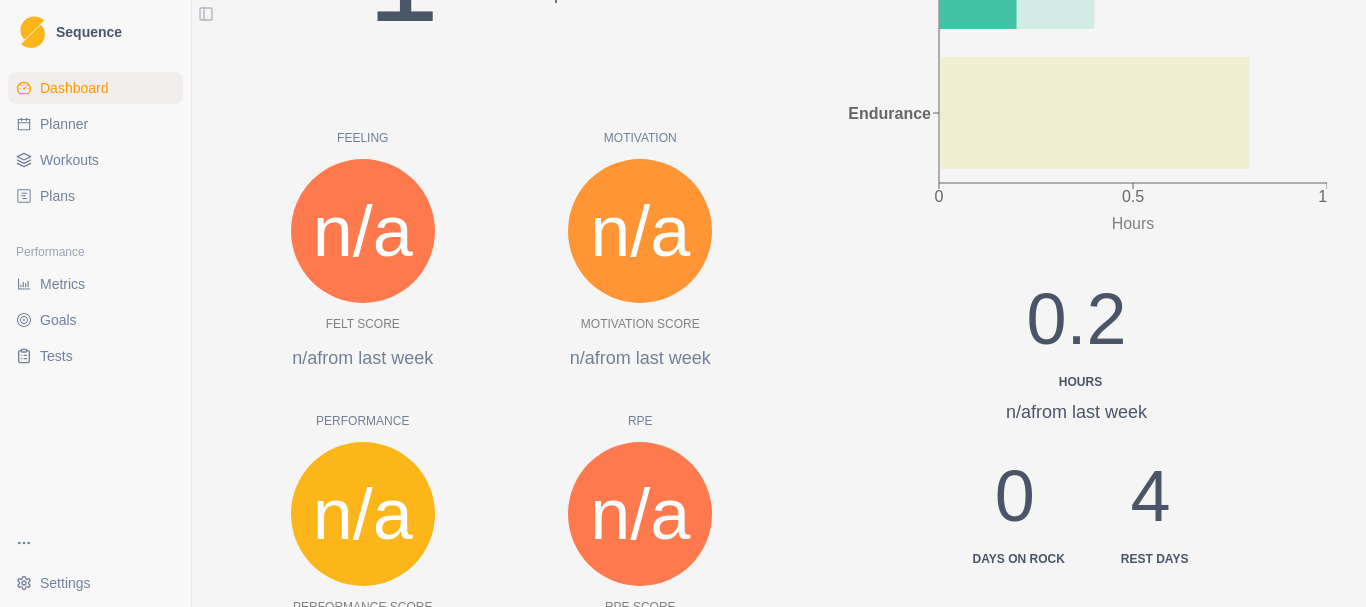 scroll, scrollTop: 400, scrollLeft: 0, axis: vertical 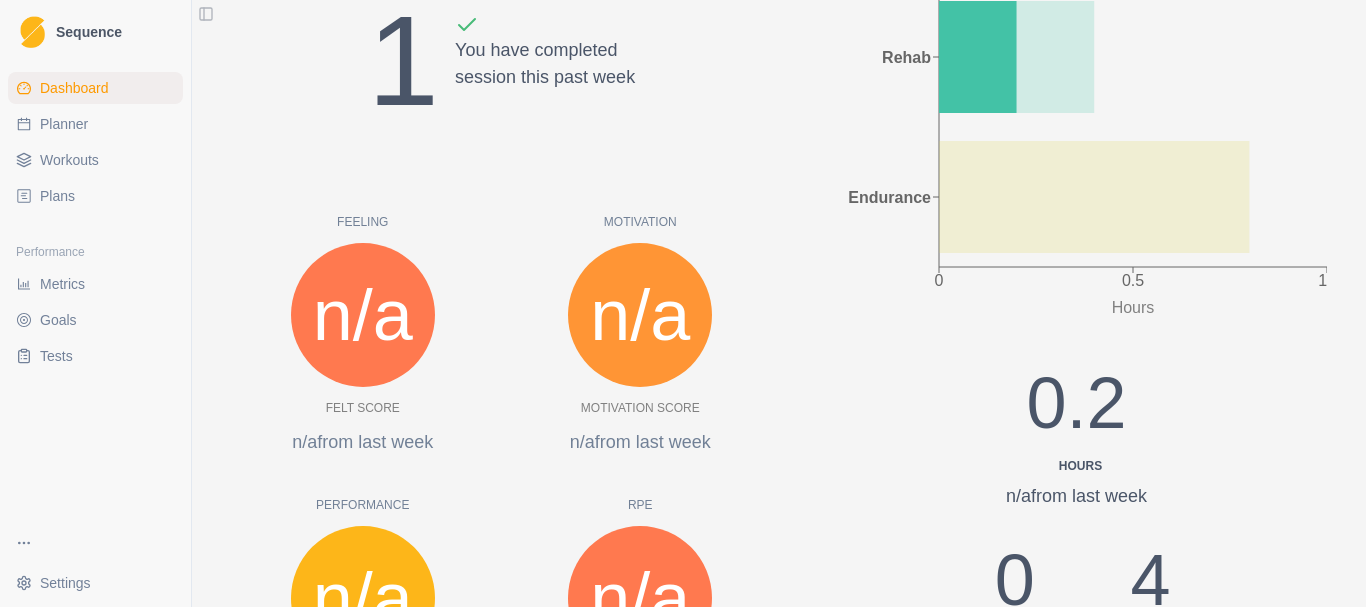 click on "n/a" at bounding box center (363, 315) 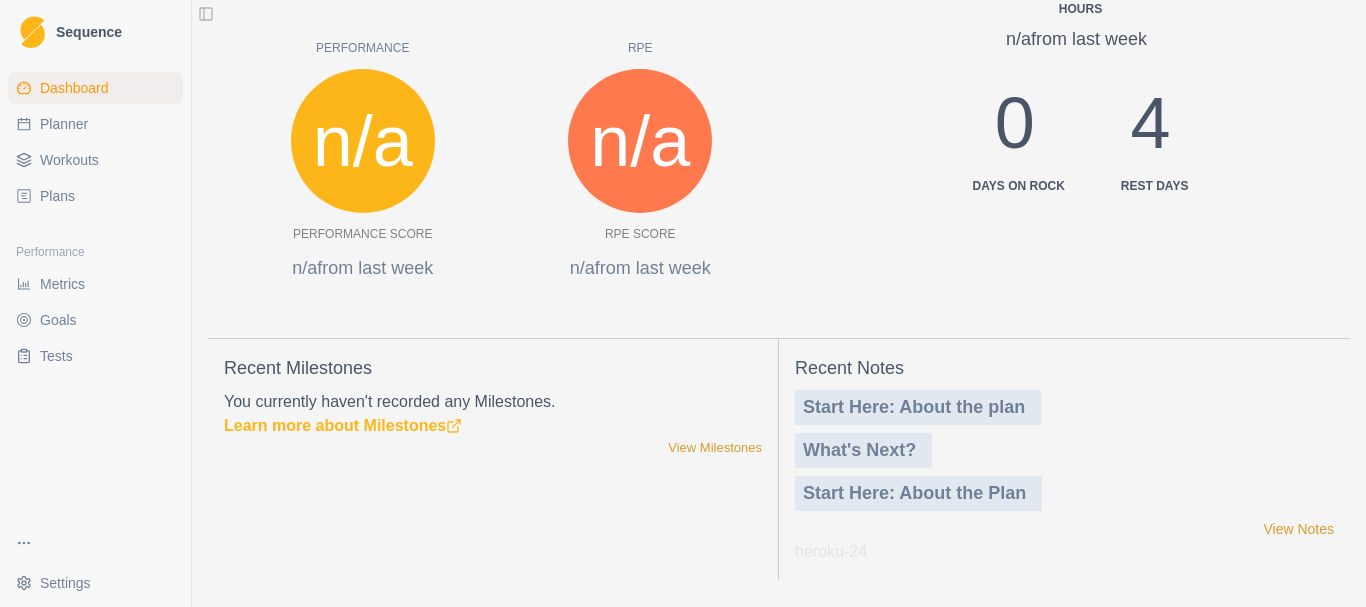 scroll, scrollTop: 910, scrollLeft: 0, axis: vertical 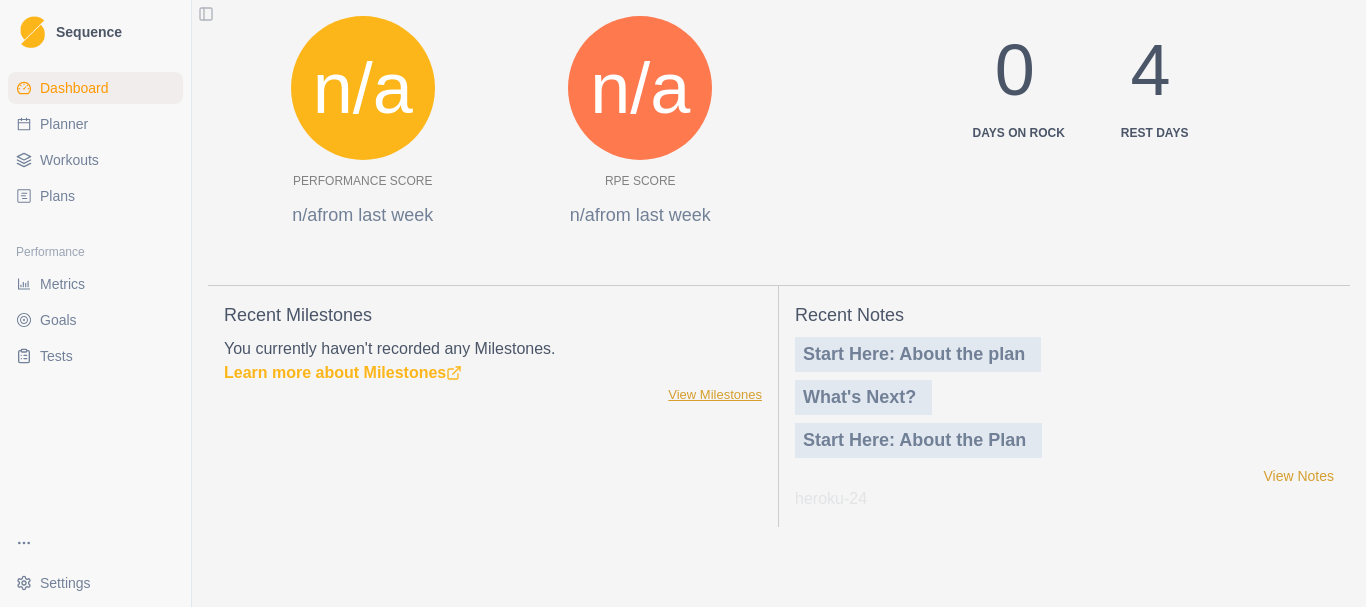 click on "View Milestones" at bounding box center [715, 395] 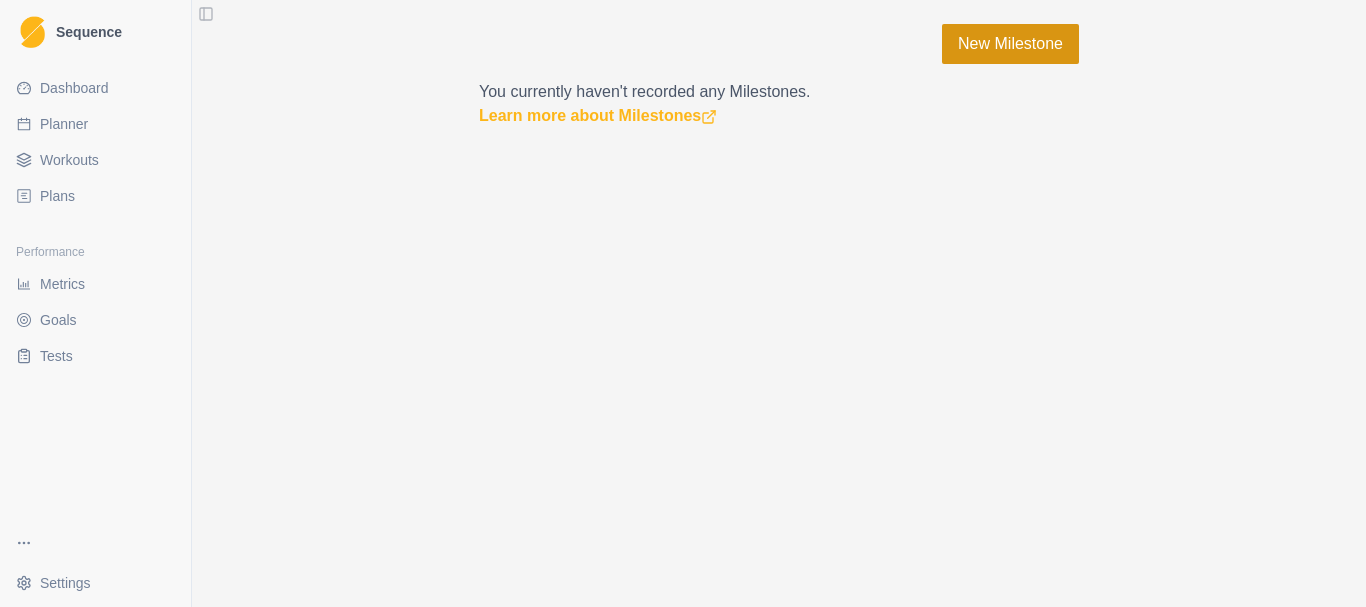 click on "New Milestone" at bounding box center (1010, 44) 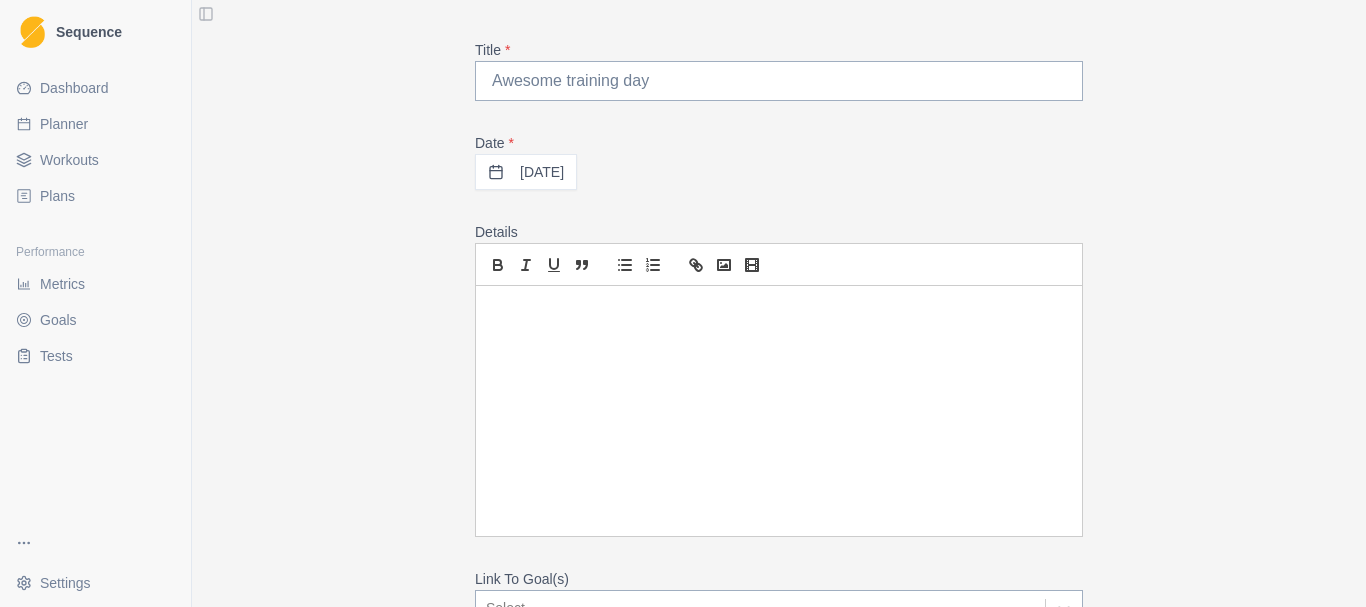 scroll, scrollTop: 223, scrollLeft: 0, axis: vertical 